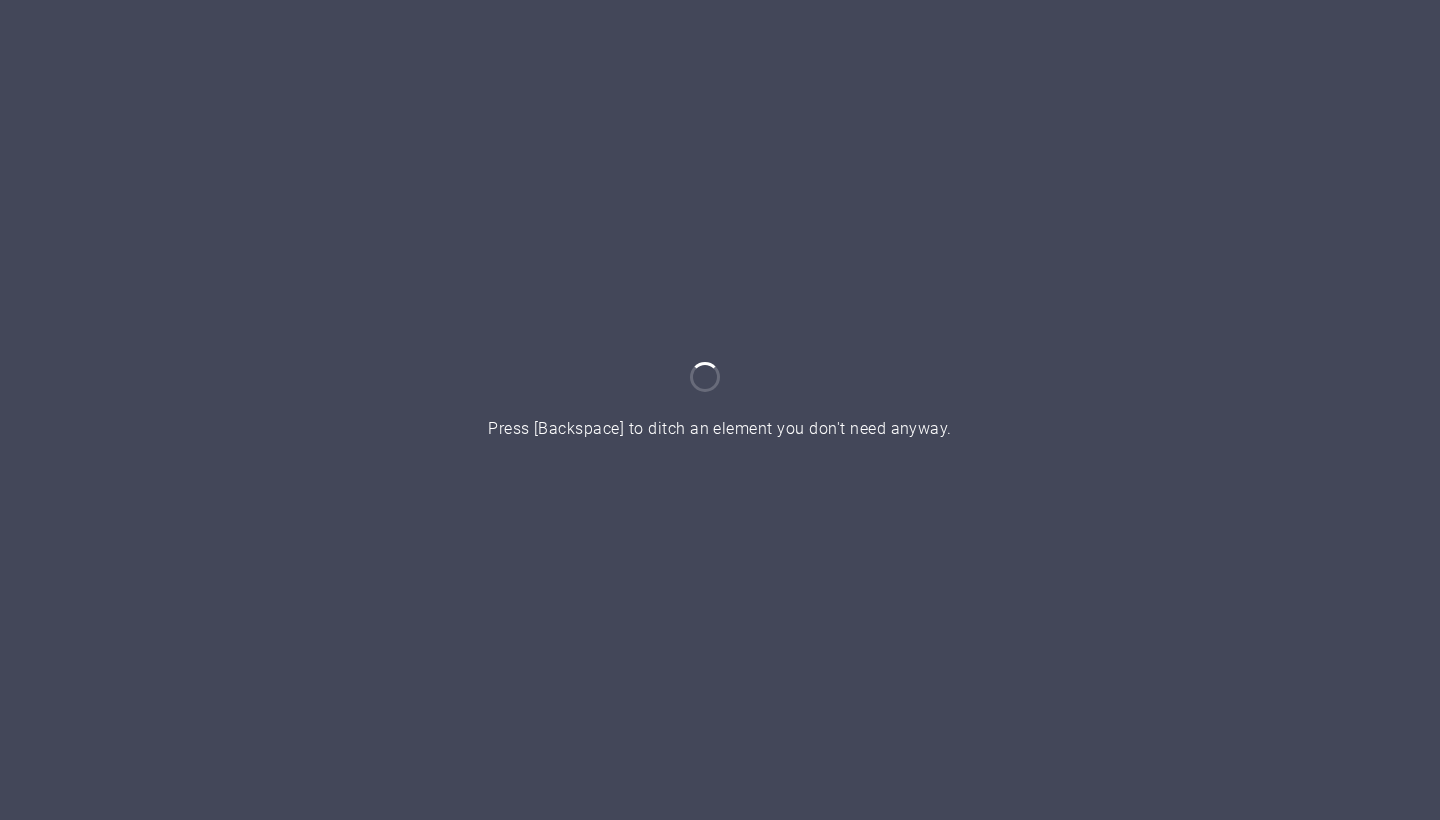 scroll, scrollTop: 0, scrollLeft: 0, axis: both 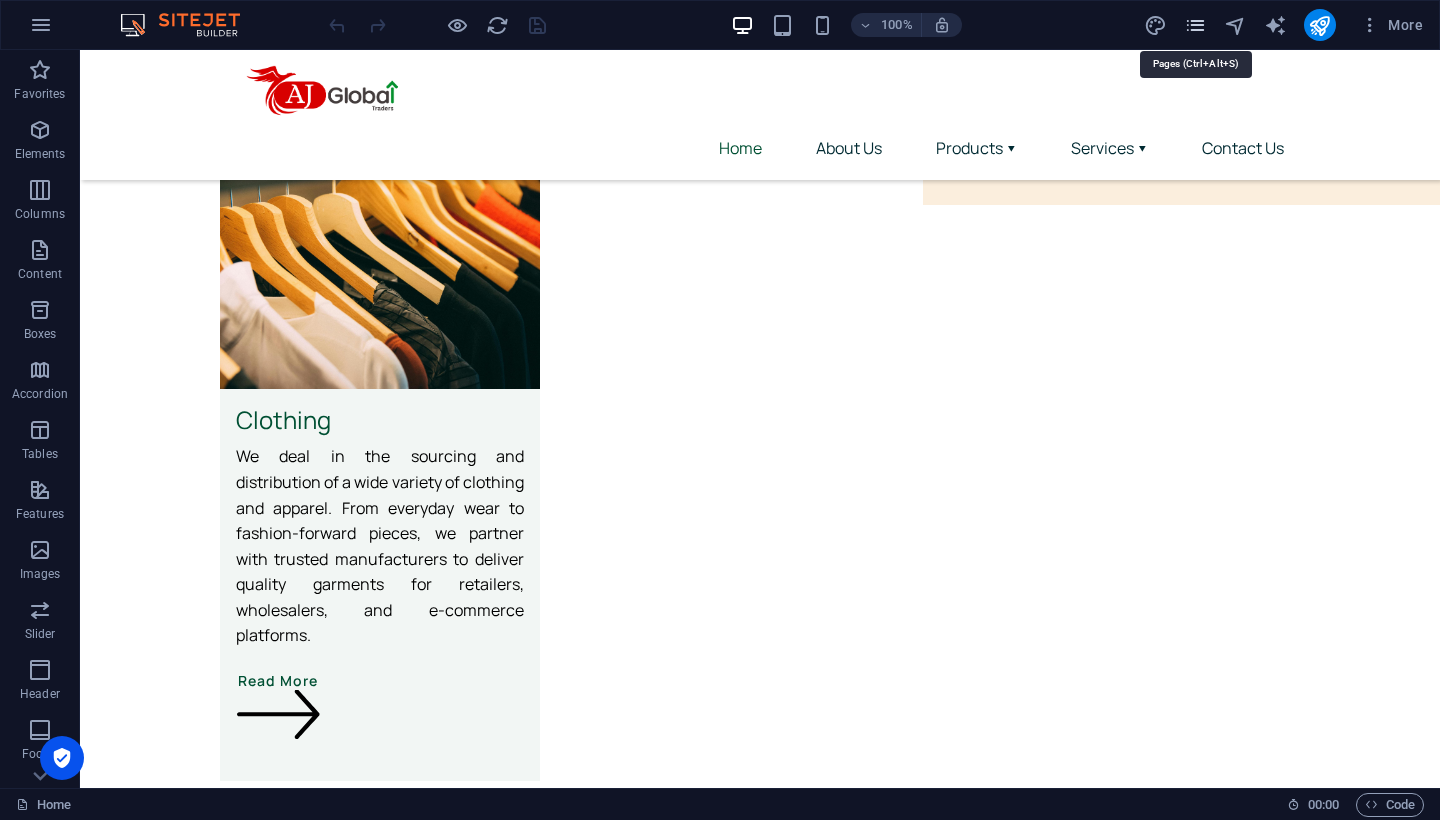click at bounding box center [1195, 25] 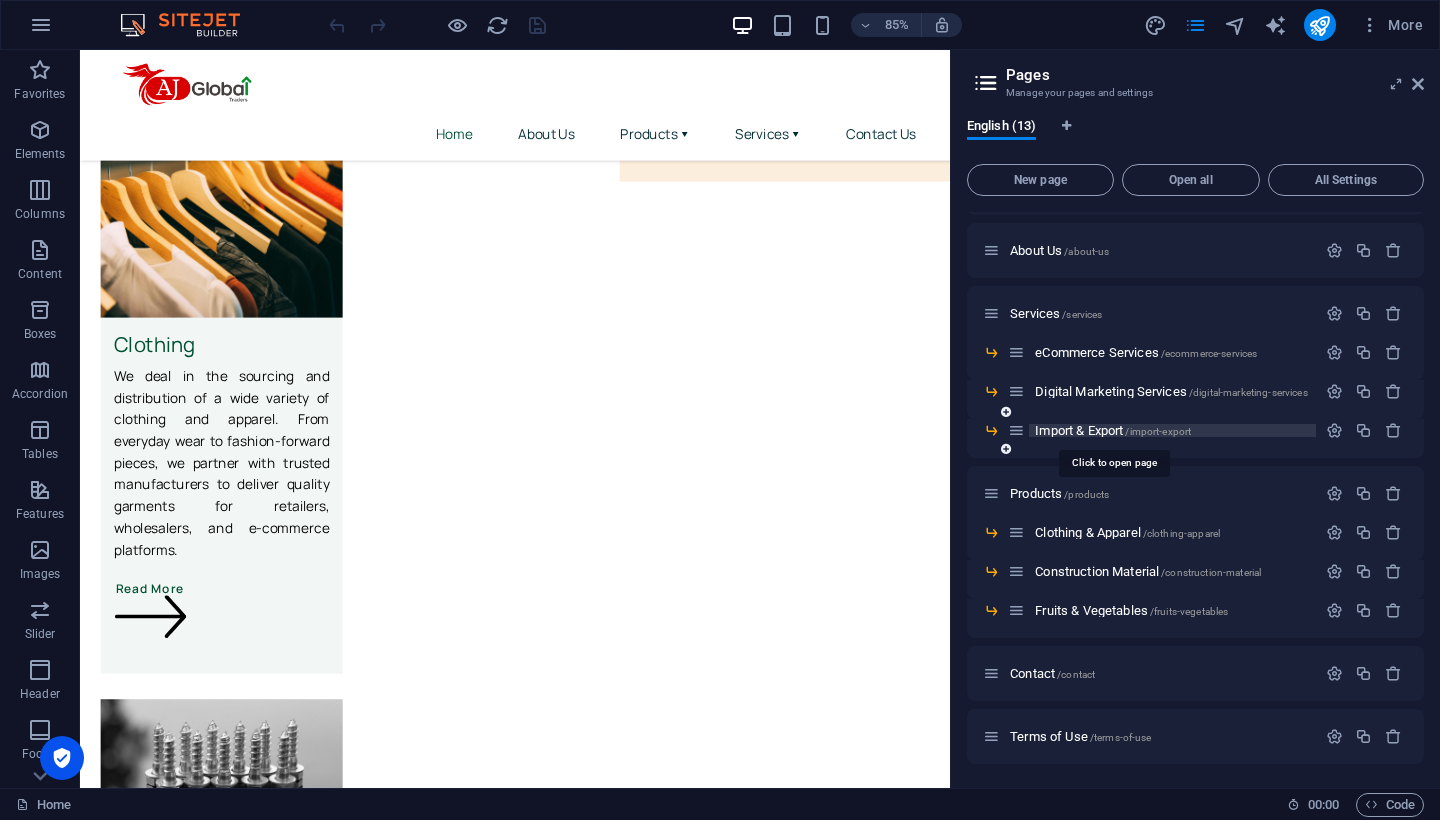 scroll, scrollTop: 54, scrollLeft: 0, axis: vertical 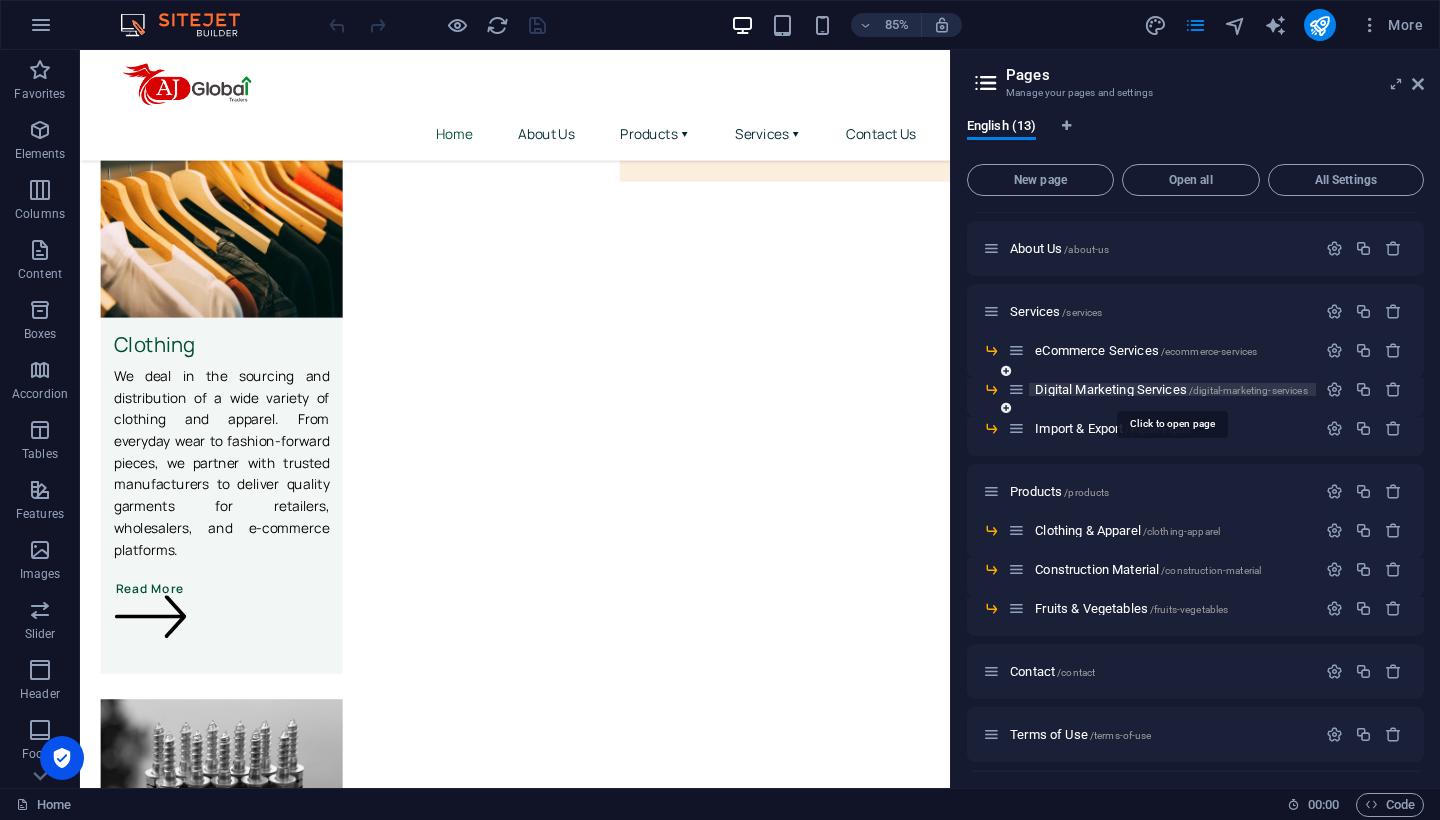 click on "Digital Marketing Services /digital-marketing-services" at bounding box center (1171, 389) 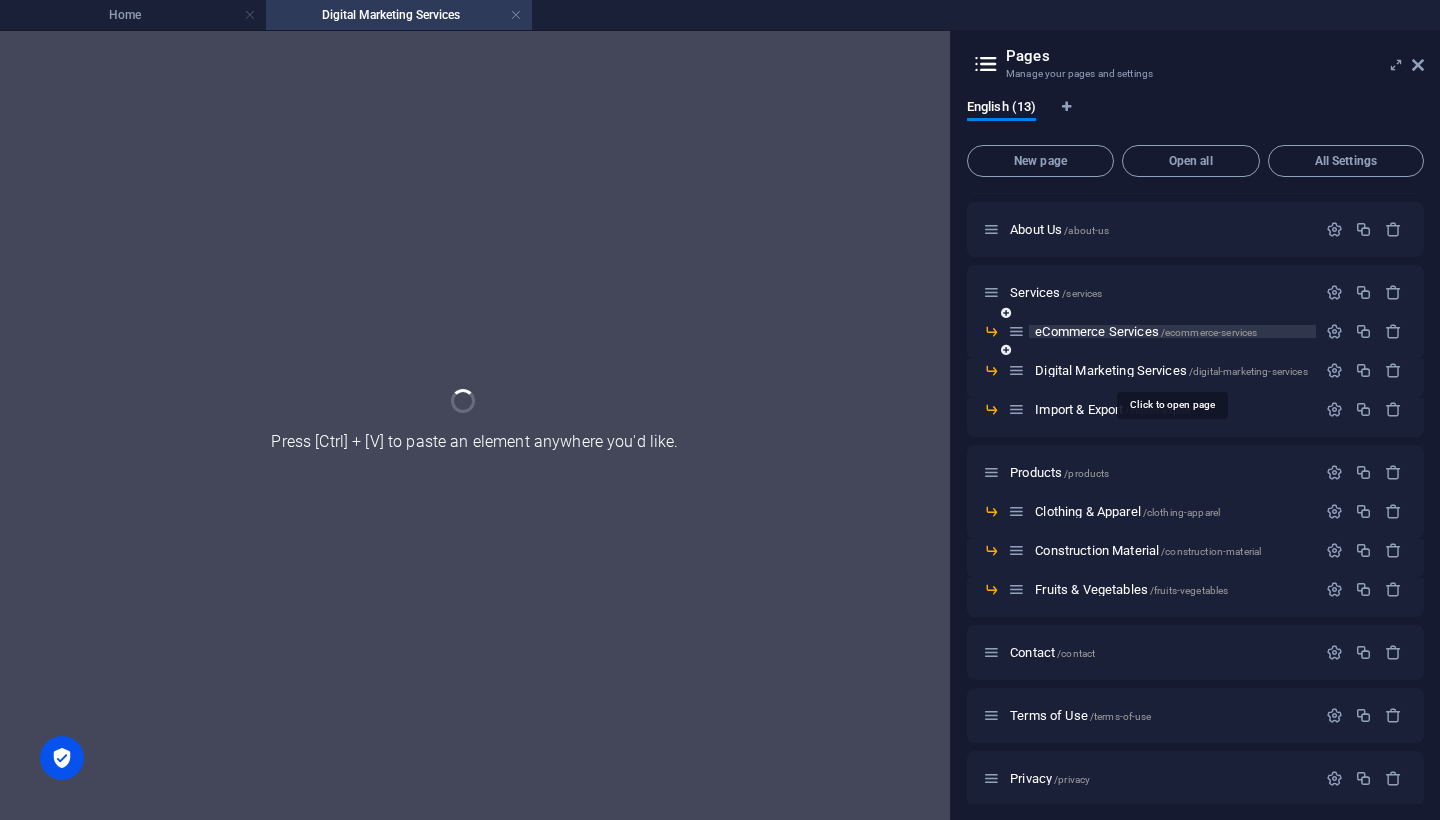 scroll, scrollTop: 0, scrollLeft: 0, axis: both 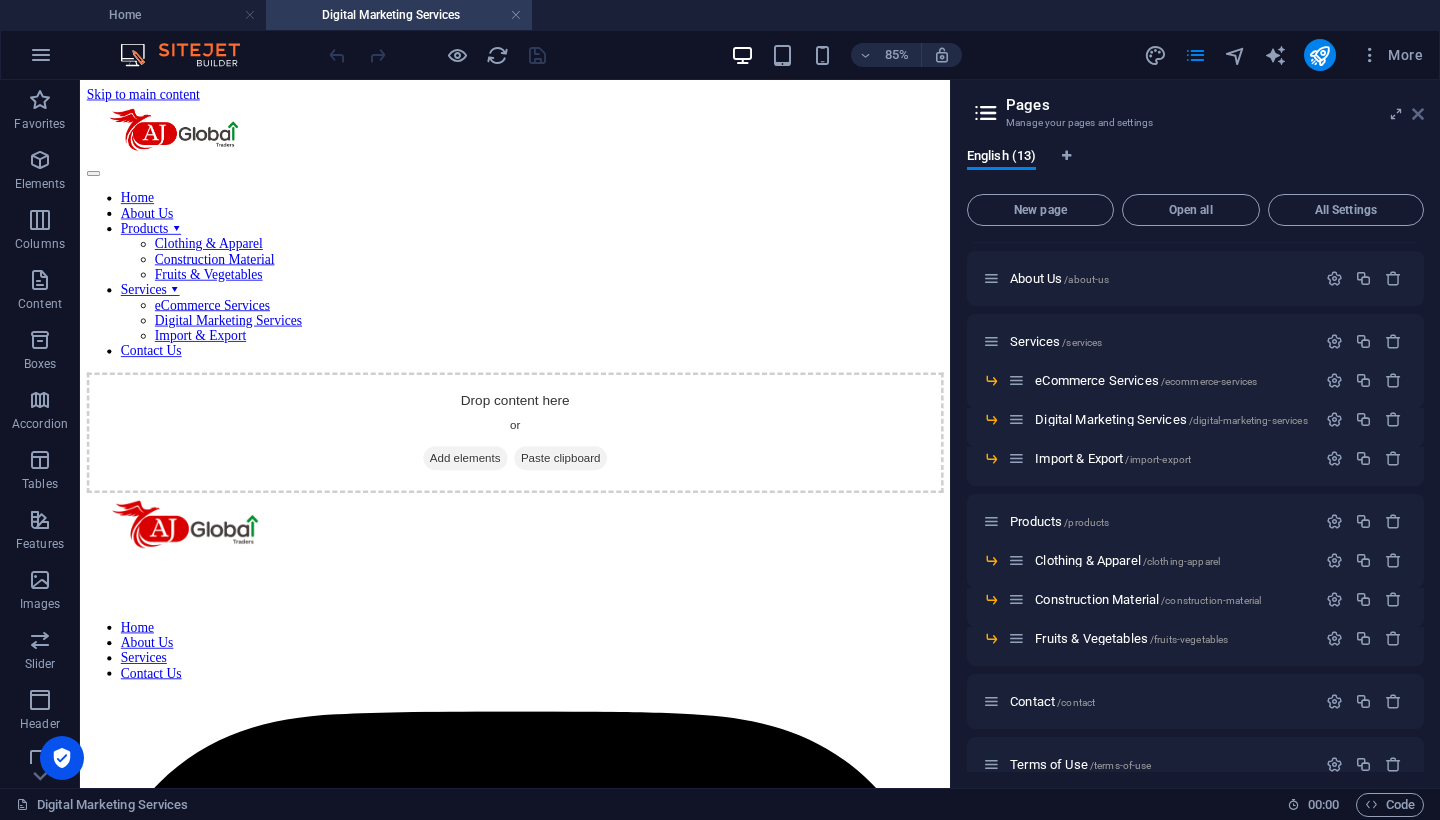 click at bounding box center [1418, 114] 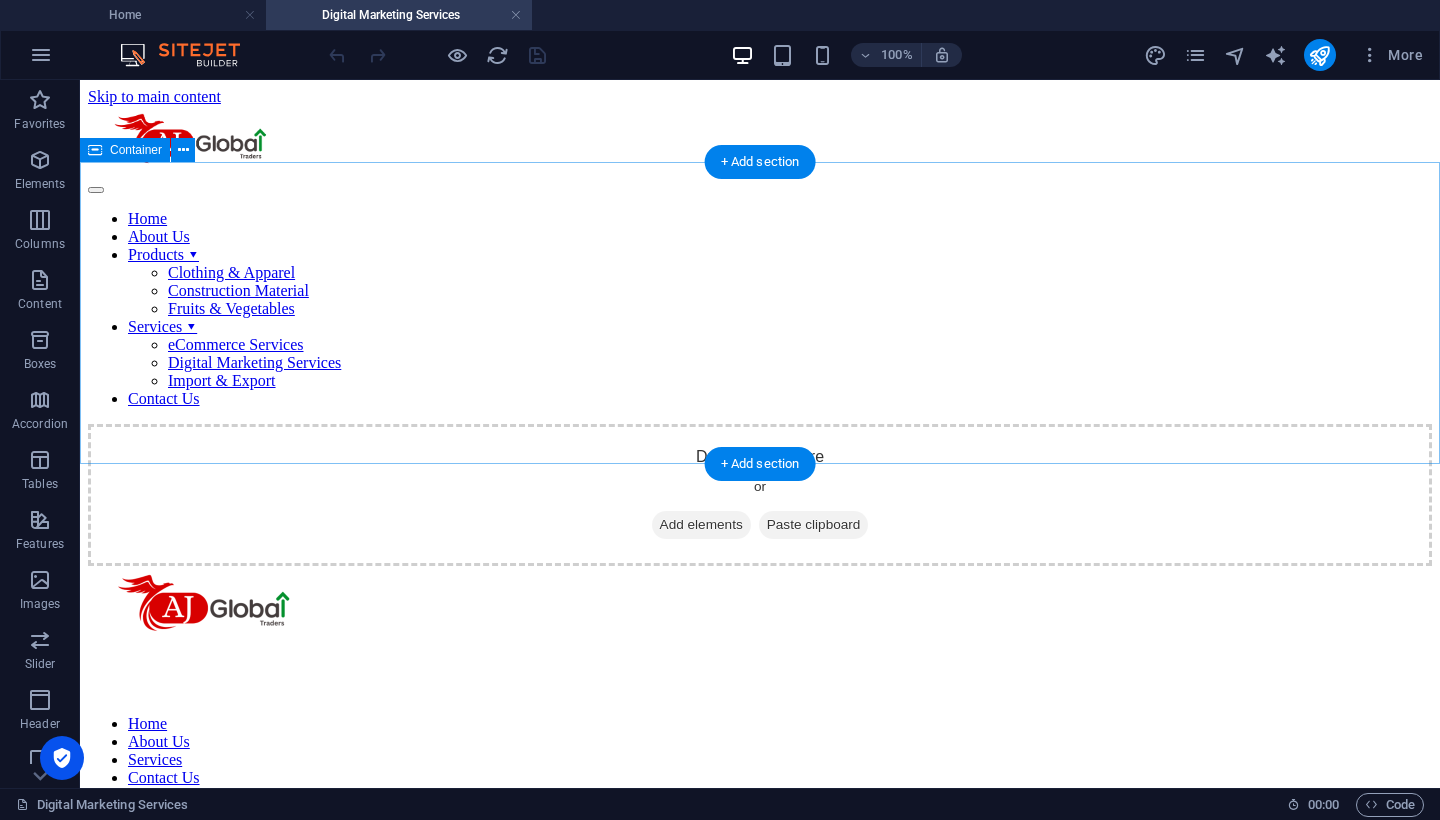 click on "Add elements" at bounding box center [701, 525] 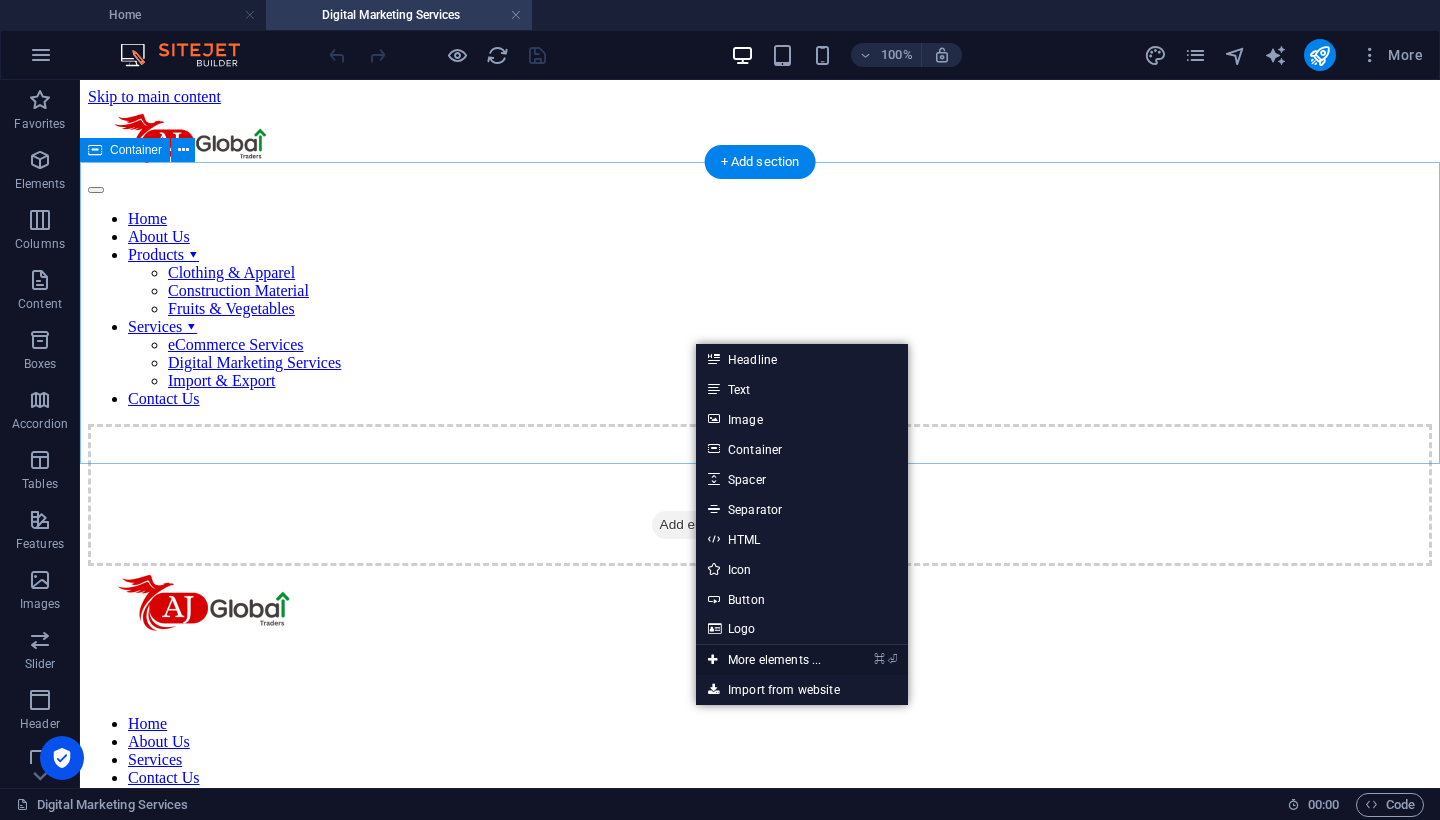 click on "⌘ ⏎  More elements ..." at bounding box center [764, 660] 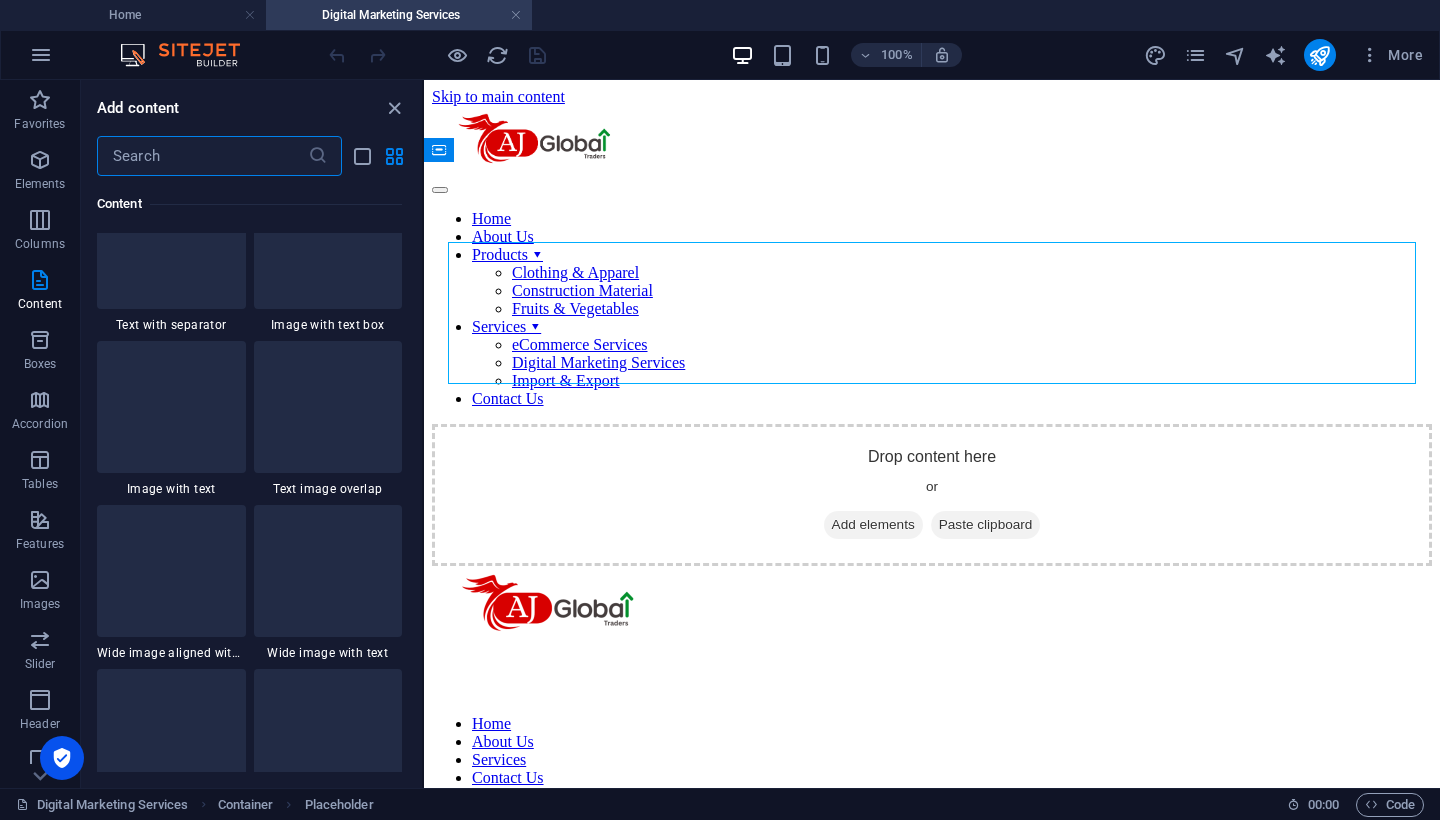 scroll, scrollTop: 3733, scrollLeft: 0, axis: vertical 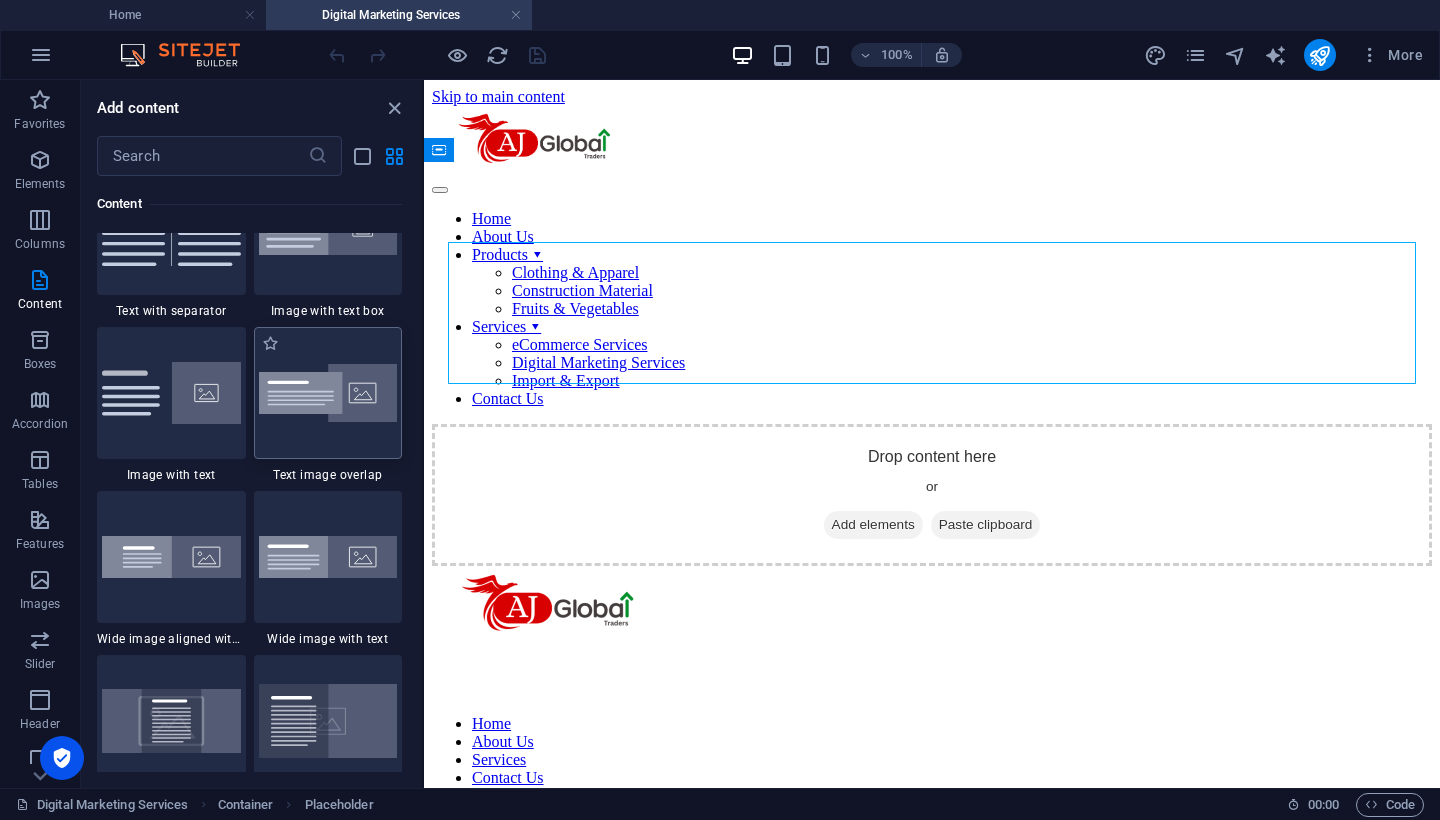 click at bounding box center [328, 393] 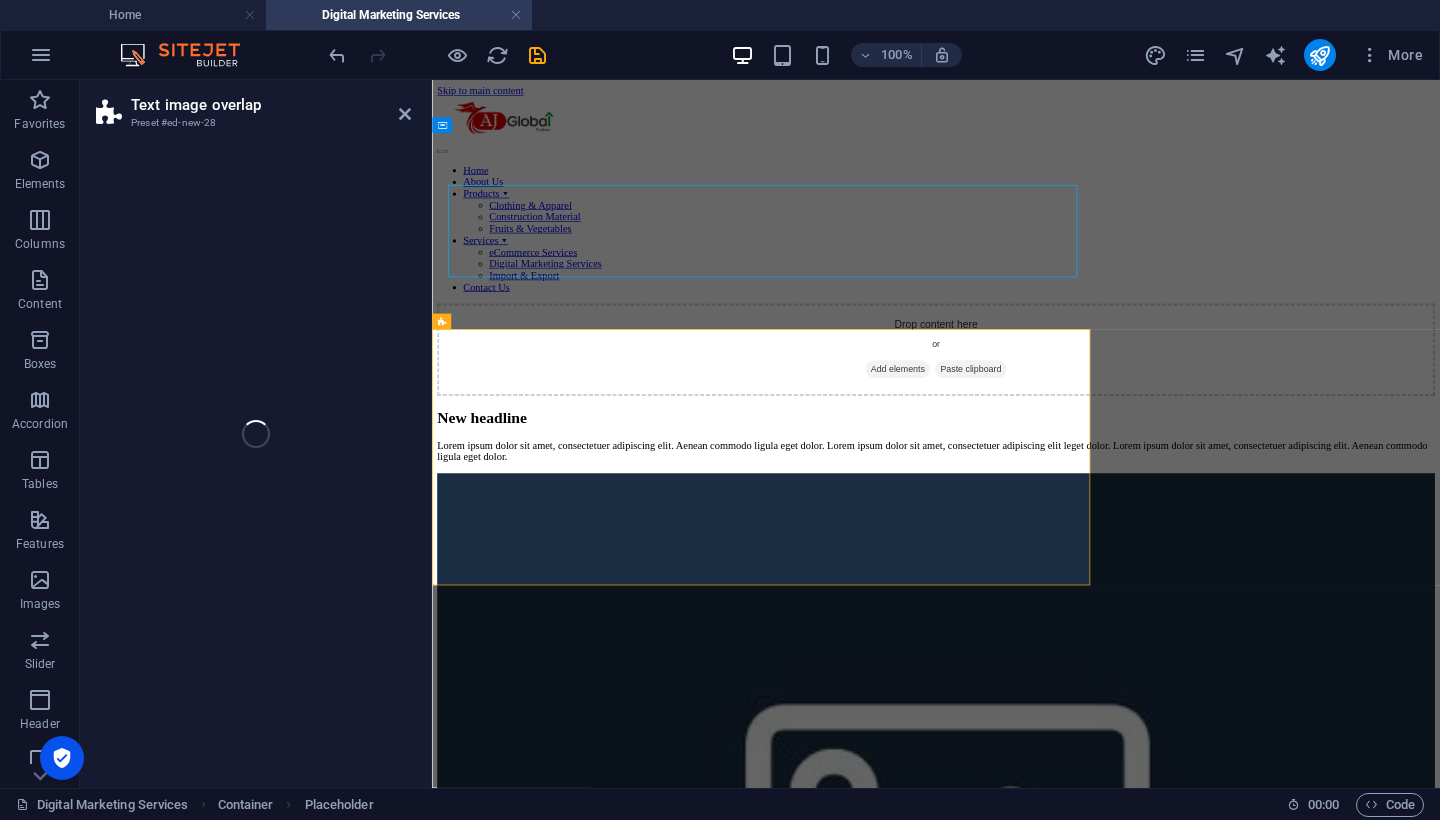 select on "rem" 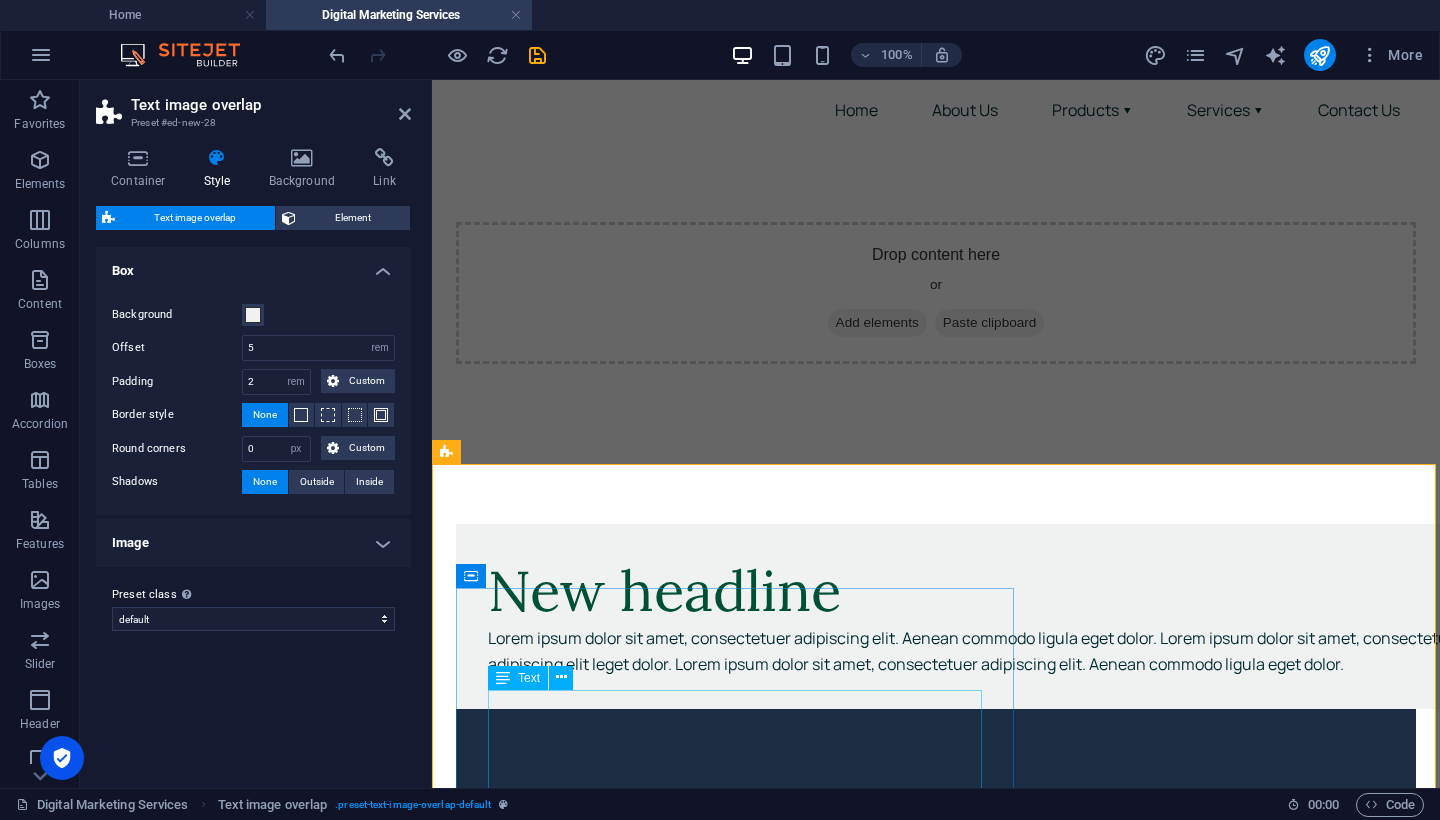 scroll, scrollTop: 0, scrollLeft: 0, axis: both 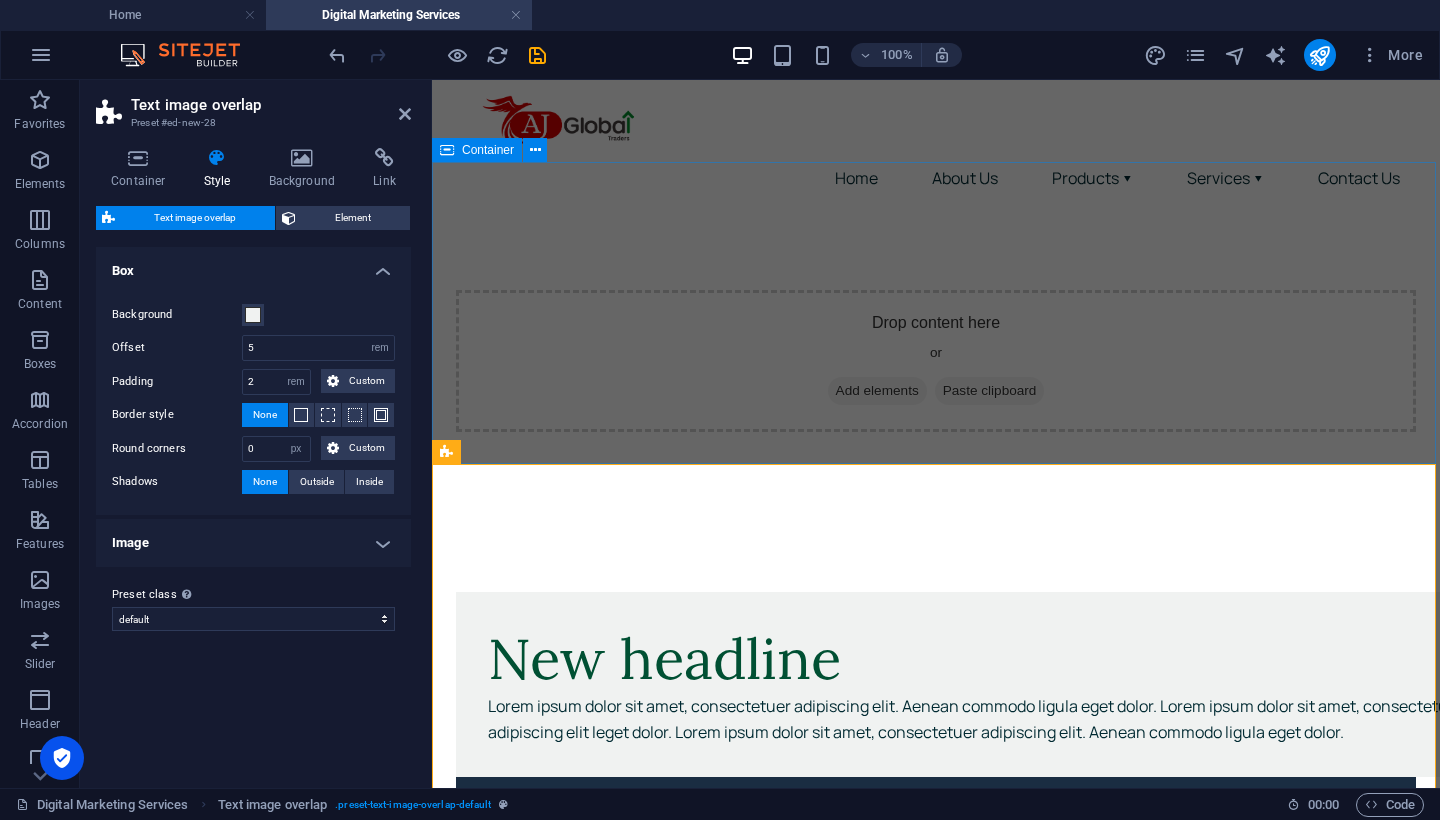 click on "Drop content here or  Add elements  Paste clipboard" at bounding box center (936, 361) 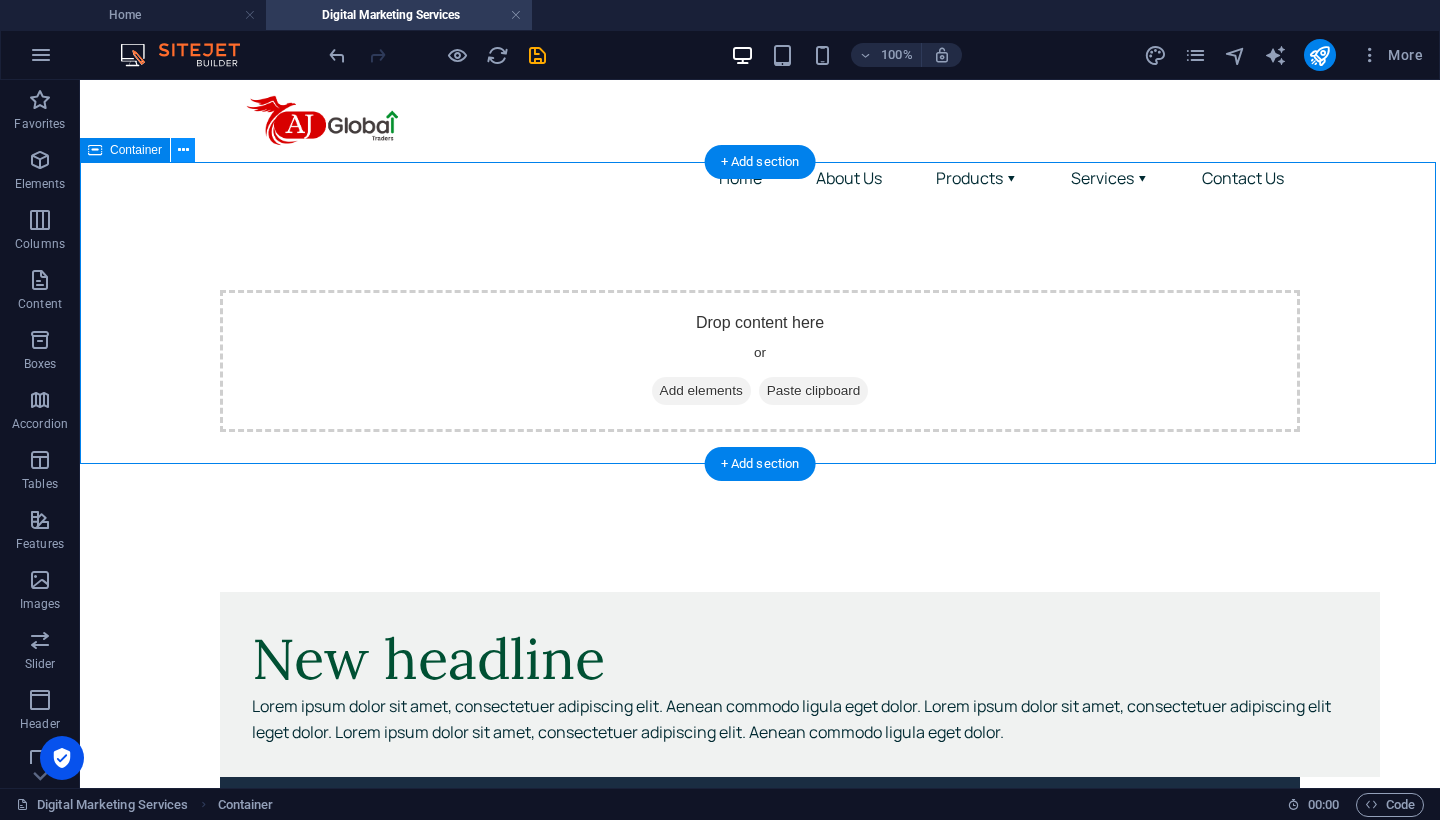 click at bounding box center (183, 150) 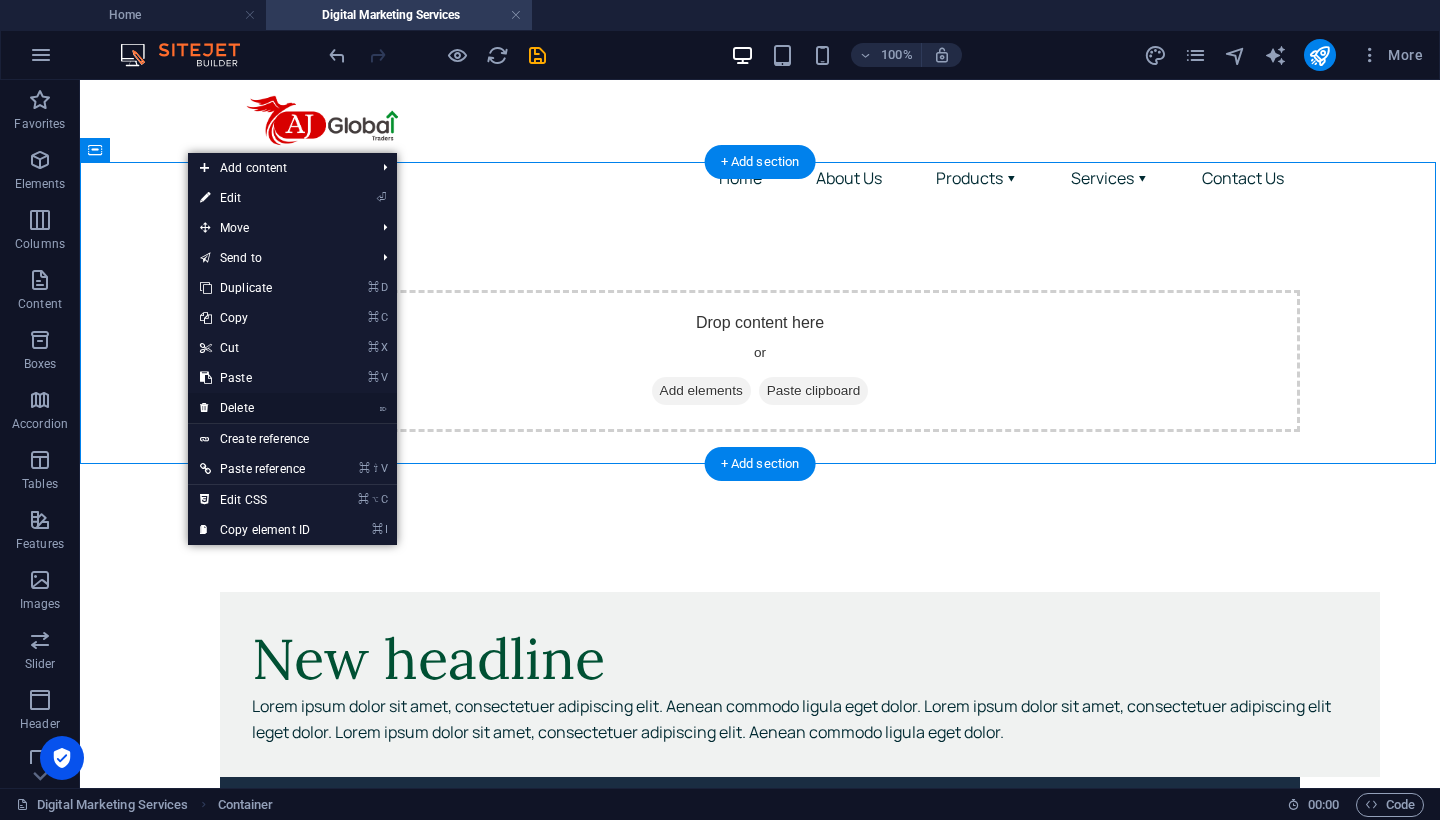 click on "⌦  Delete" at bounding box center (255, 408) 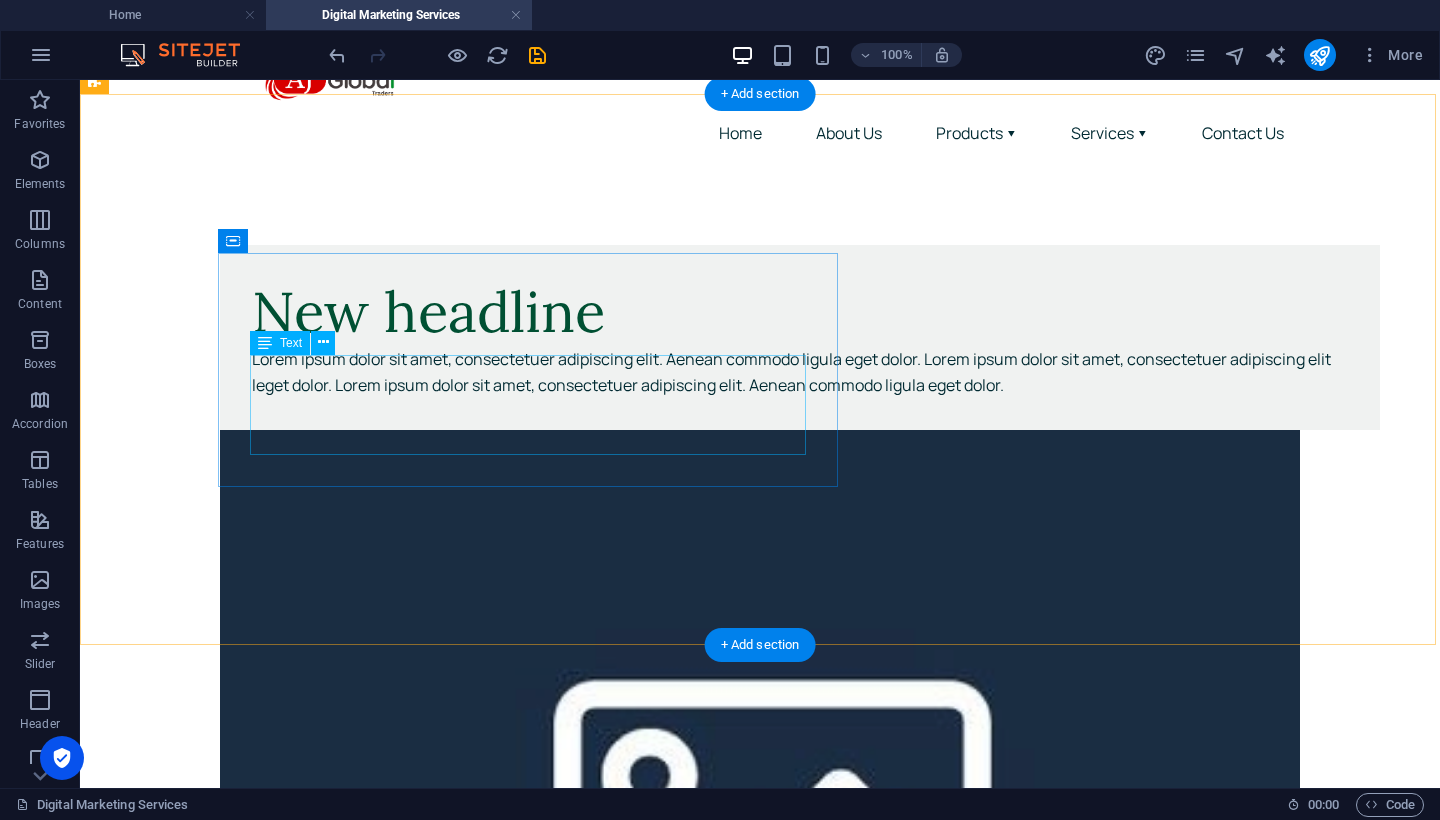 scroll, scrollTop: 68, scrollLeft: 0, axis: vertical 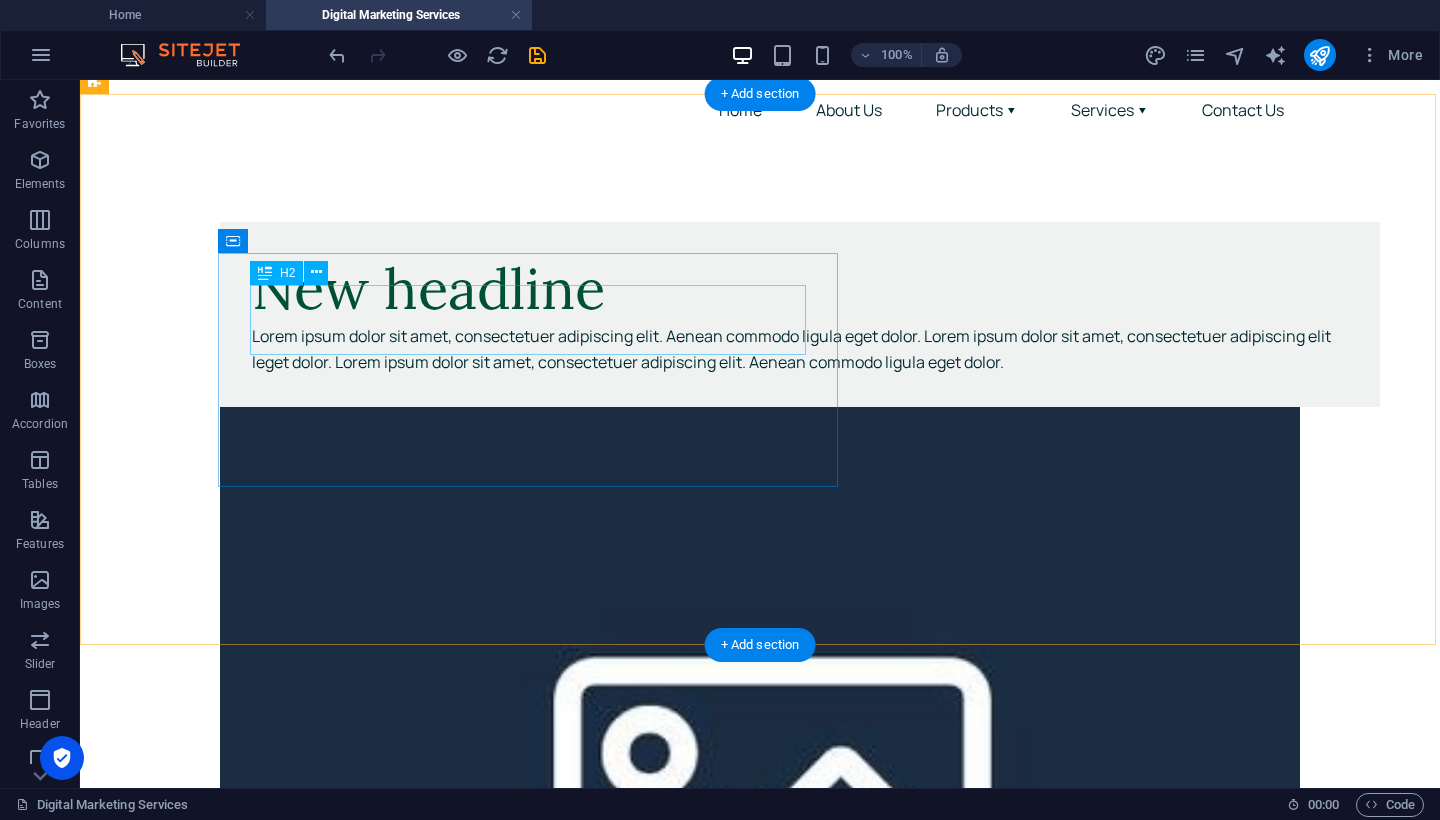 click on "New headline" at bounding box center [800, 289] 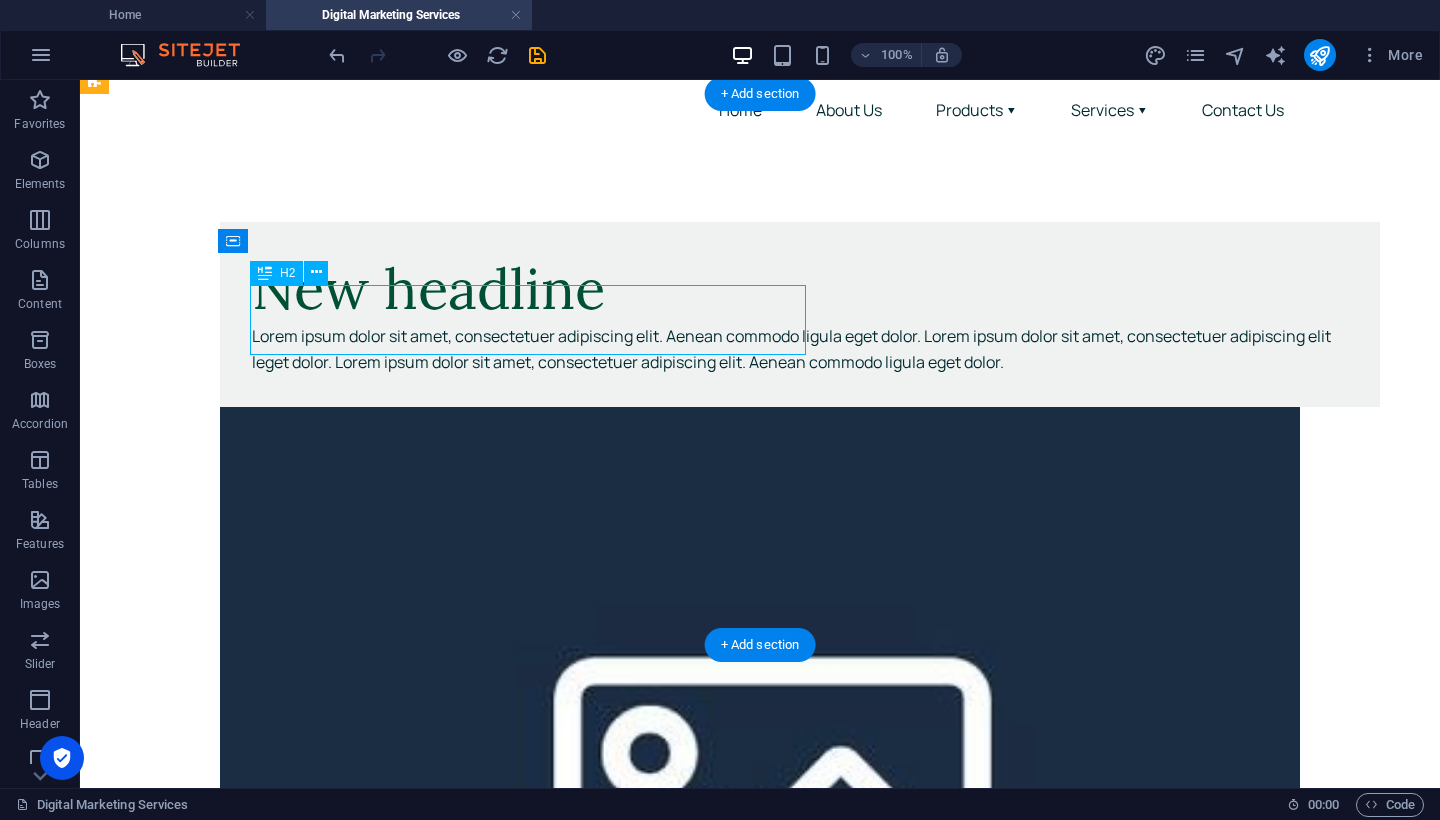 click on "New headline" at bounding box center (800, 289) 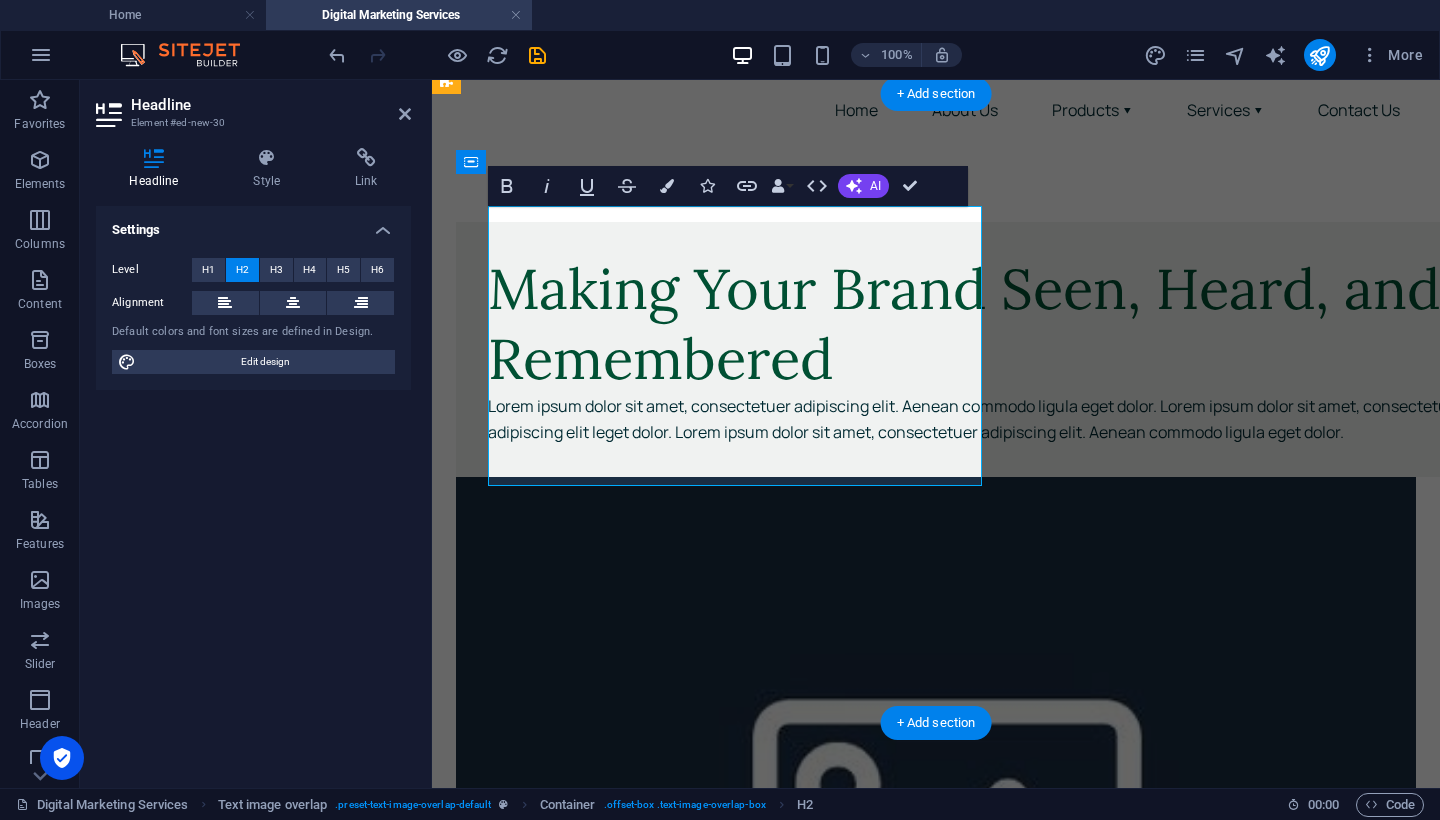 click on "Making Your Brand Seen, Heard, and Remembered" at bounding box center (976, 324) 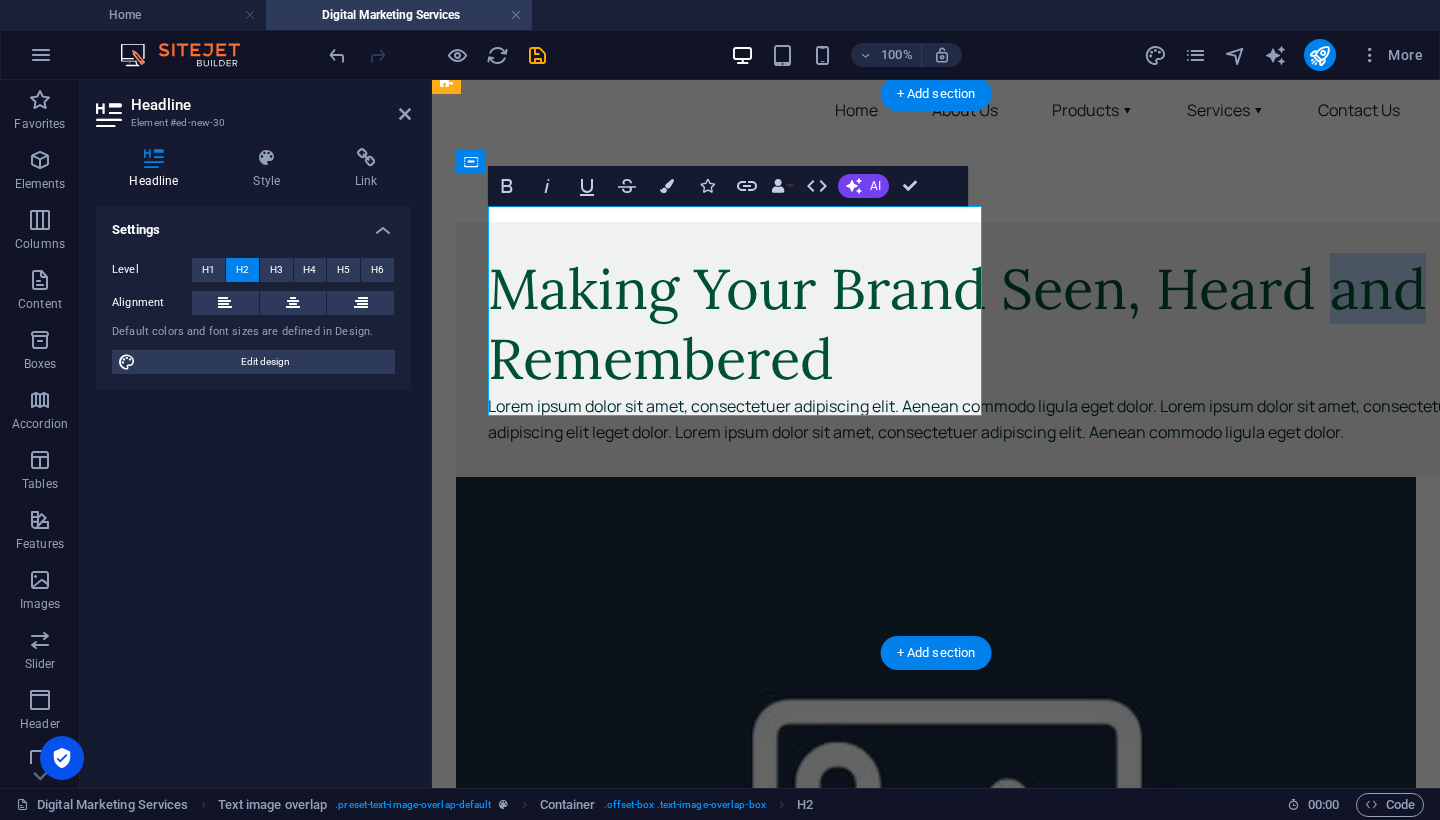 drag, startPoint x: 588, startPoint y: 387, endPoint x: 489, endPoint y: 381, distance: 99.18165 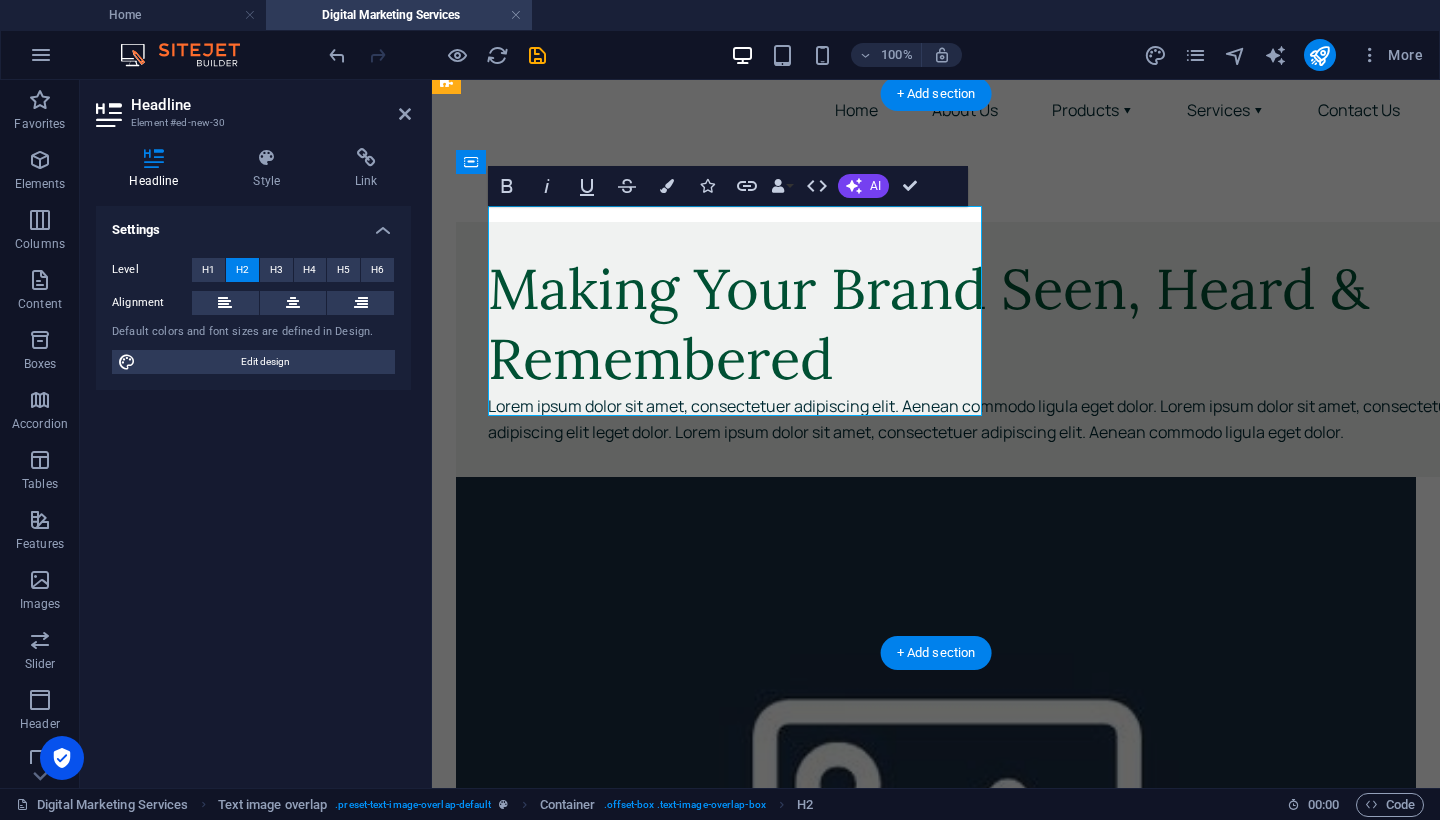 click on "Making Your Brand Seen, Heard & Remembered" at bounding box center (976, 324) 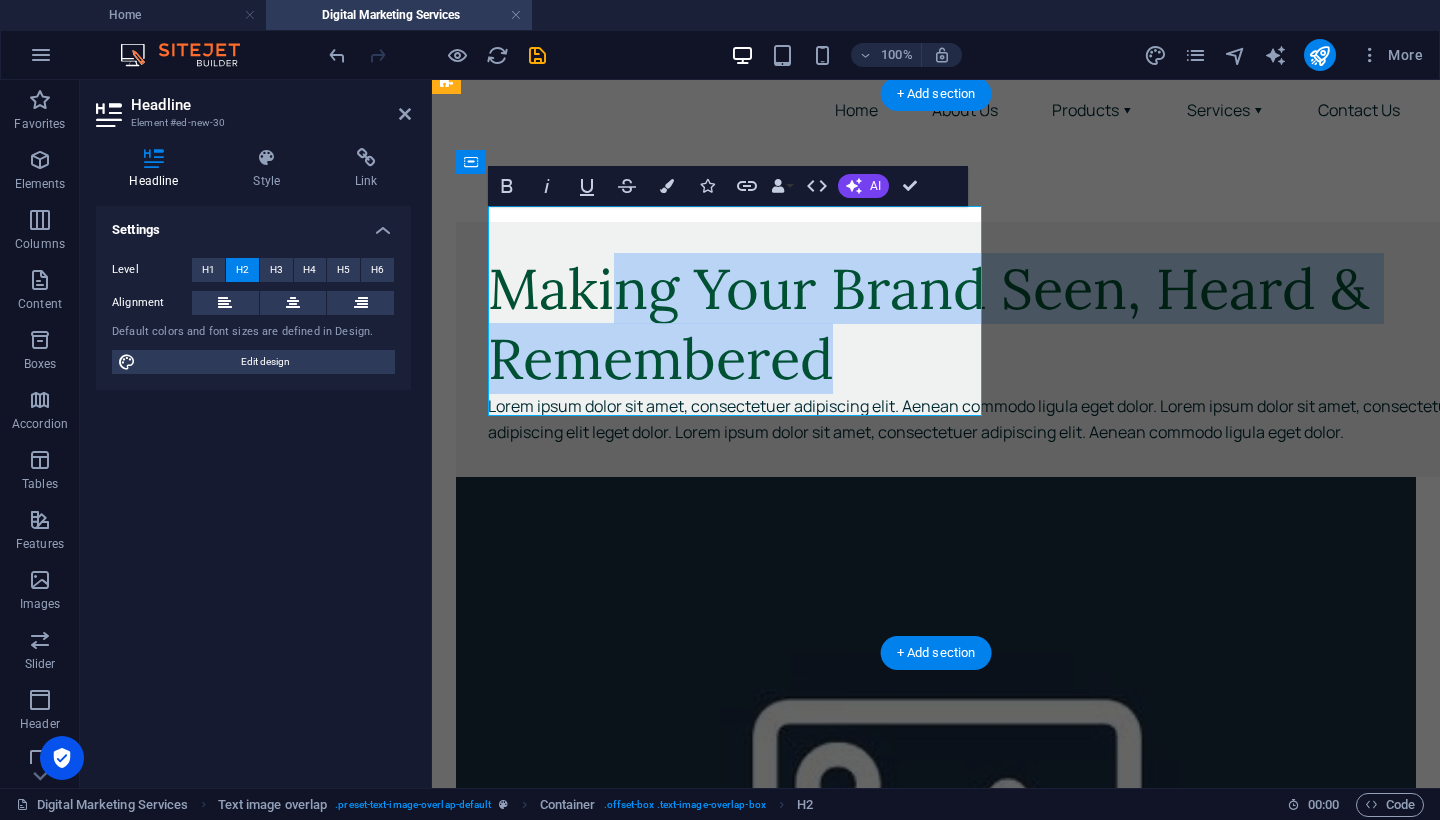 drag, startPoint x: 910, startPoint y: 375, endPoint x: 537, endPoint y: 236, distance: 398.05777 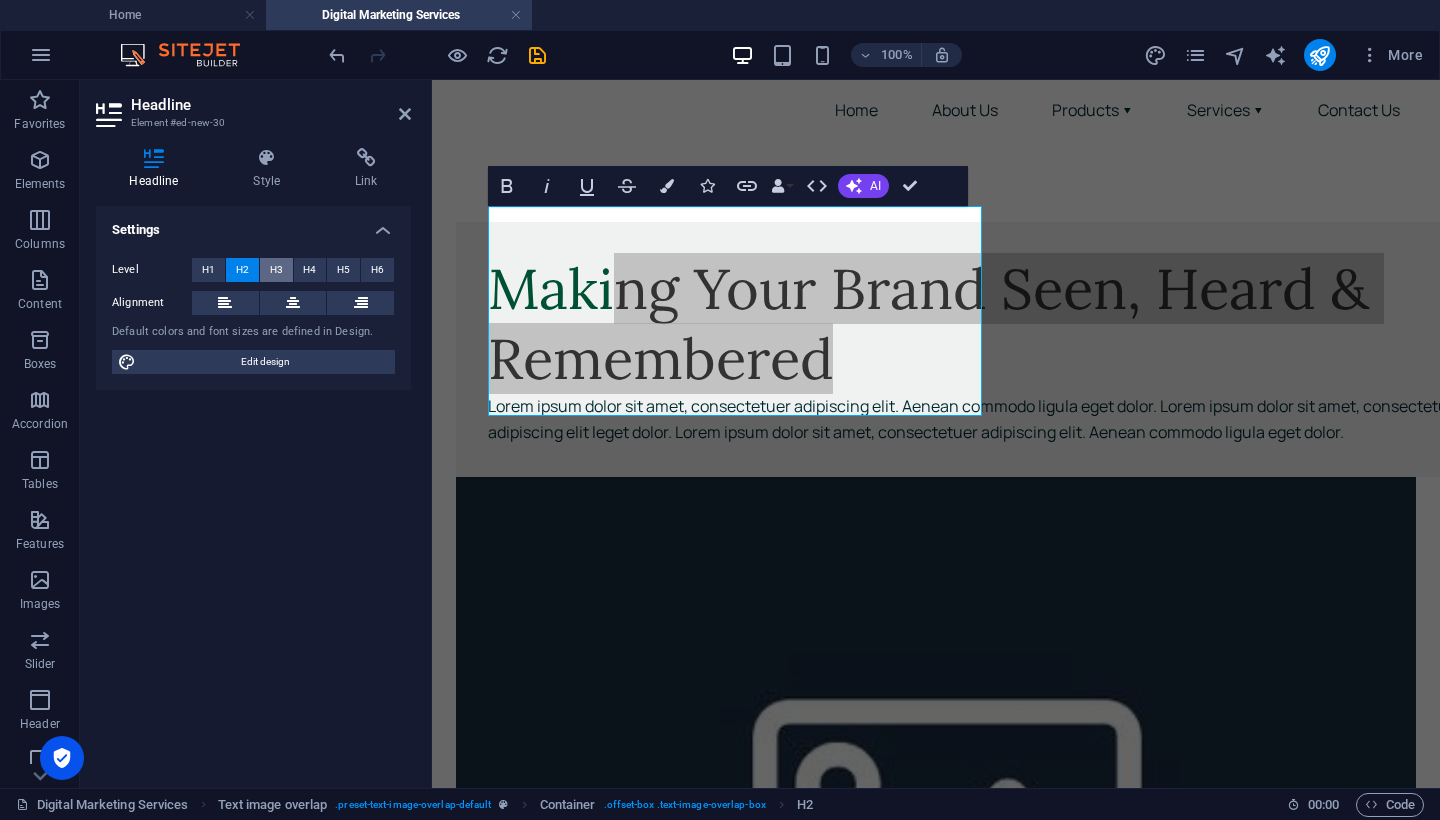 click on "H3" at bounding box center (276, 270) 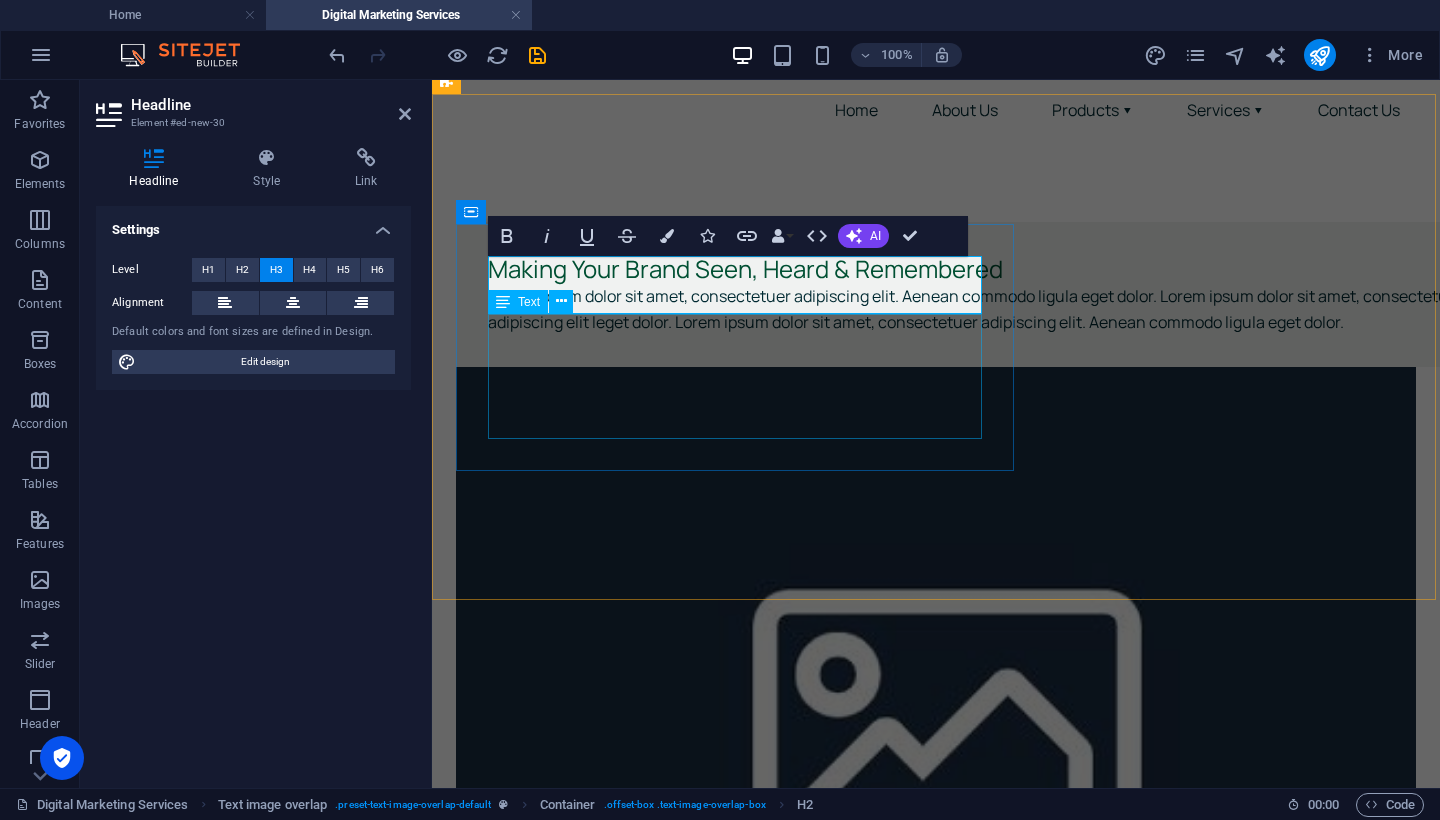 click on "Lorem ipsum dolor sit amet, consectetuer adipiscing elit. Aenean commodo ligula eget dolor. Lorem ipsum dolor sit amet, consectetuer adipiscing elit leget dolor. Lorem ipsum dolor sit amet, consectetuer adipiscing elit. Aenean commodo ligula eget dolor." at bounding box center [976, 309] 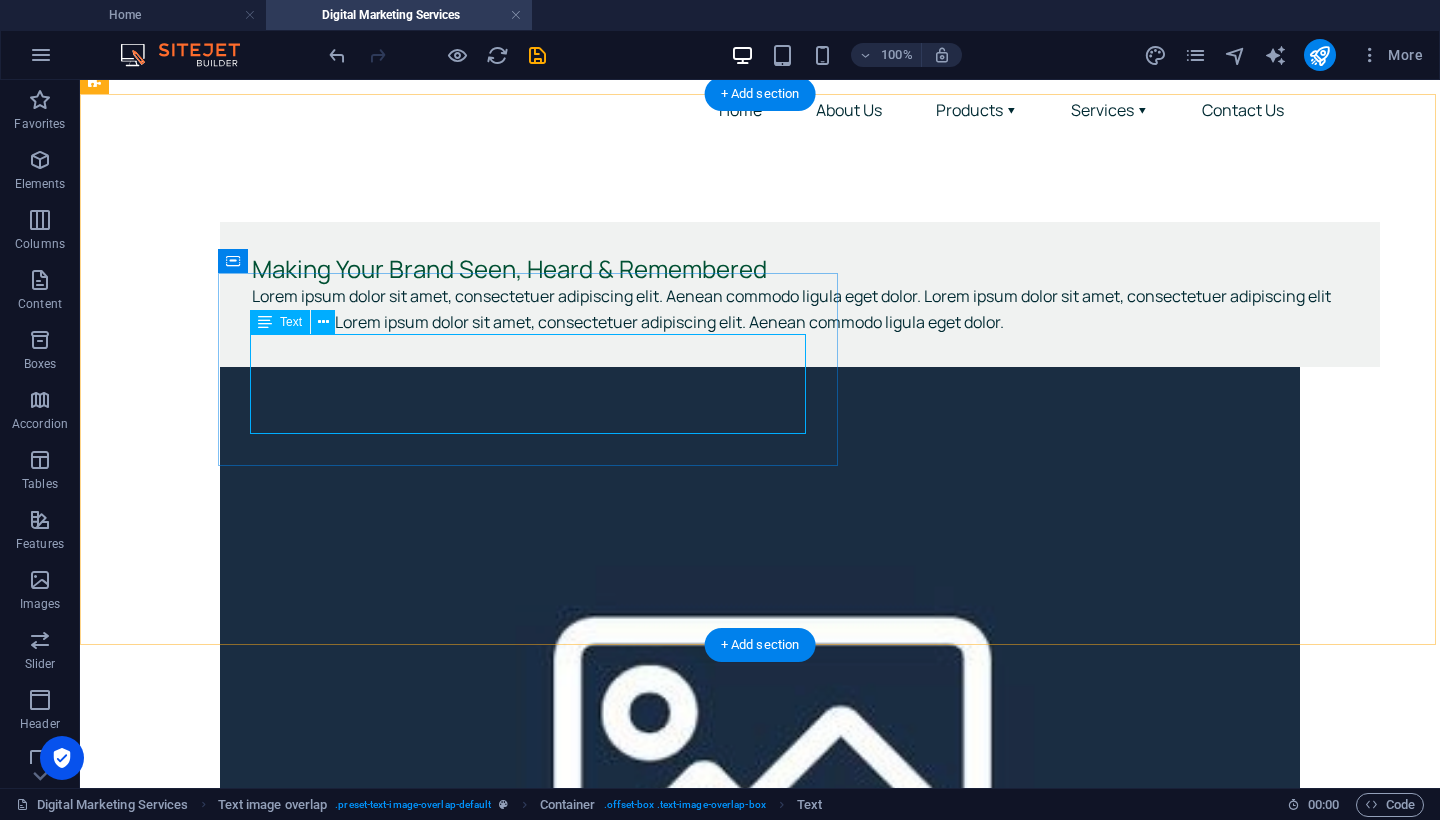click on "Lorem ipsum dolor sit amet, consectetuer adipiscing elit. Aenean commodo ligula eget dolor. Lorem ipsum dolor sit amet, consectetuer adipiscing elit leget dolor. Lorem ipsum dolor sit amet, consectetuer adipiscing elit. Aenean commodo ligula eget dolor." at bounding box center (800, 309) 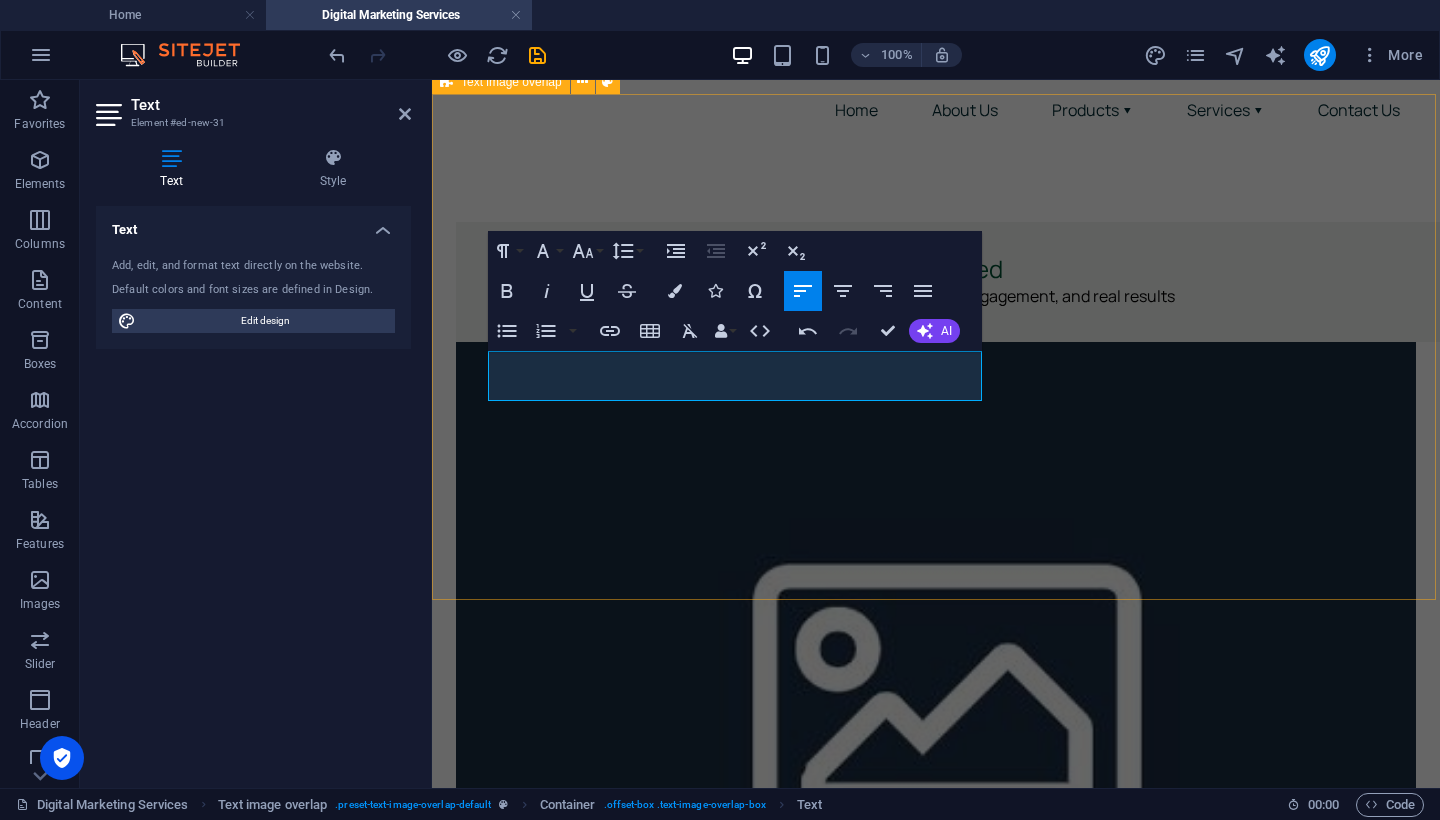 click on "Making Your Brand Seen, Heard & Remembered We craft data-driven digital strategies that drive real growth, real engagement, and real results" at bounding box center [936, 629] 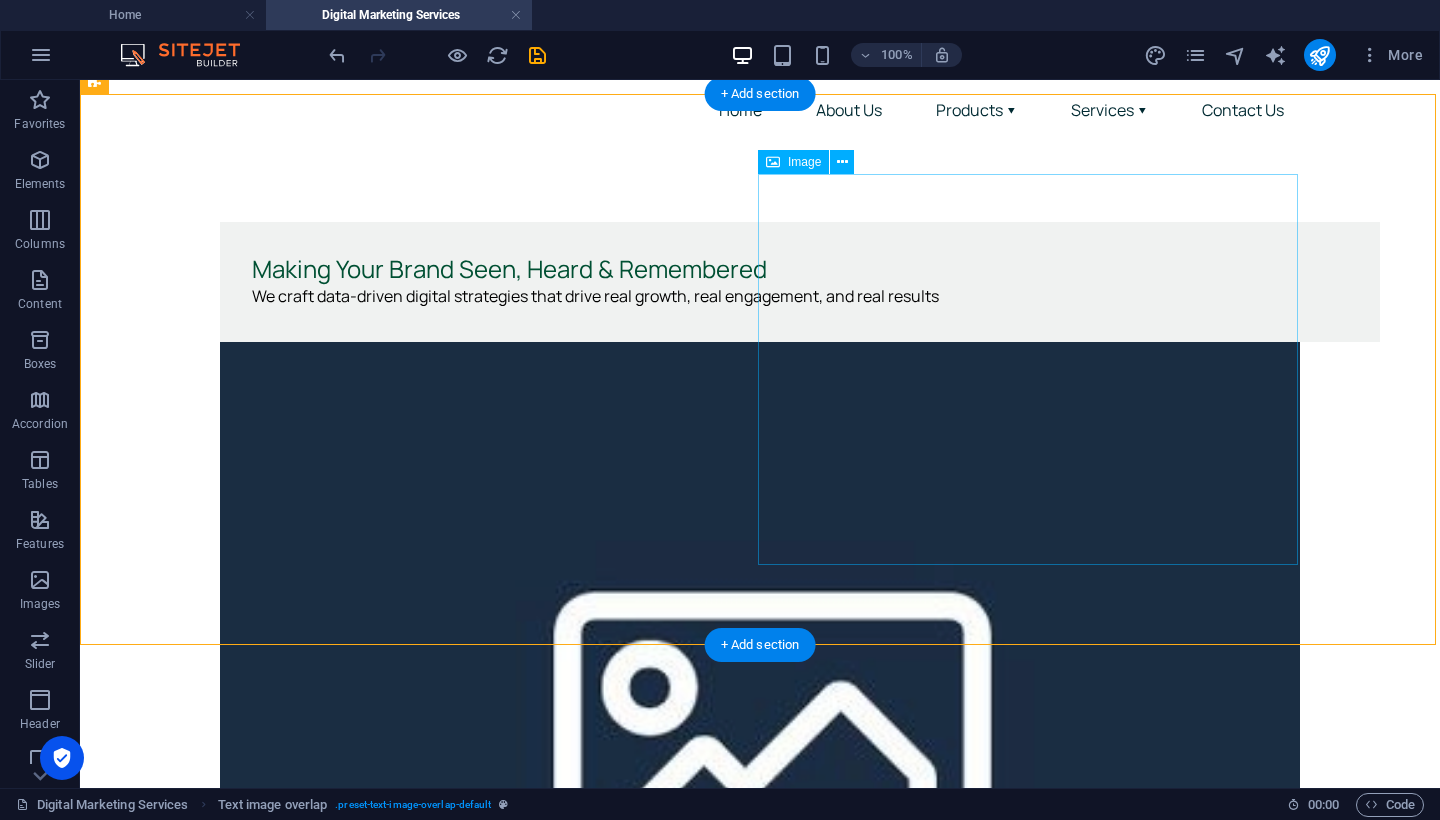 click on "Image" at bounding box center (804, 162) 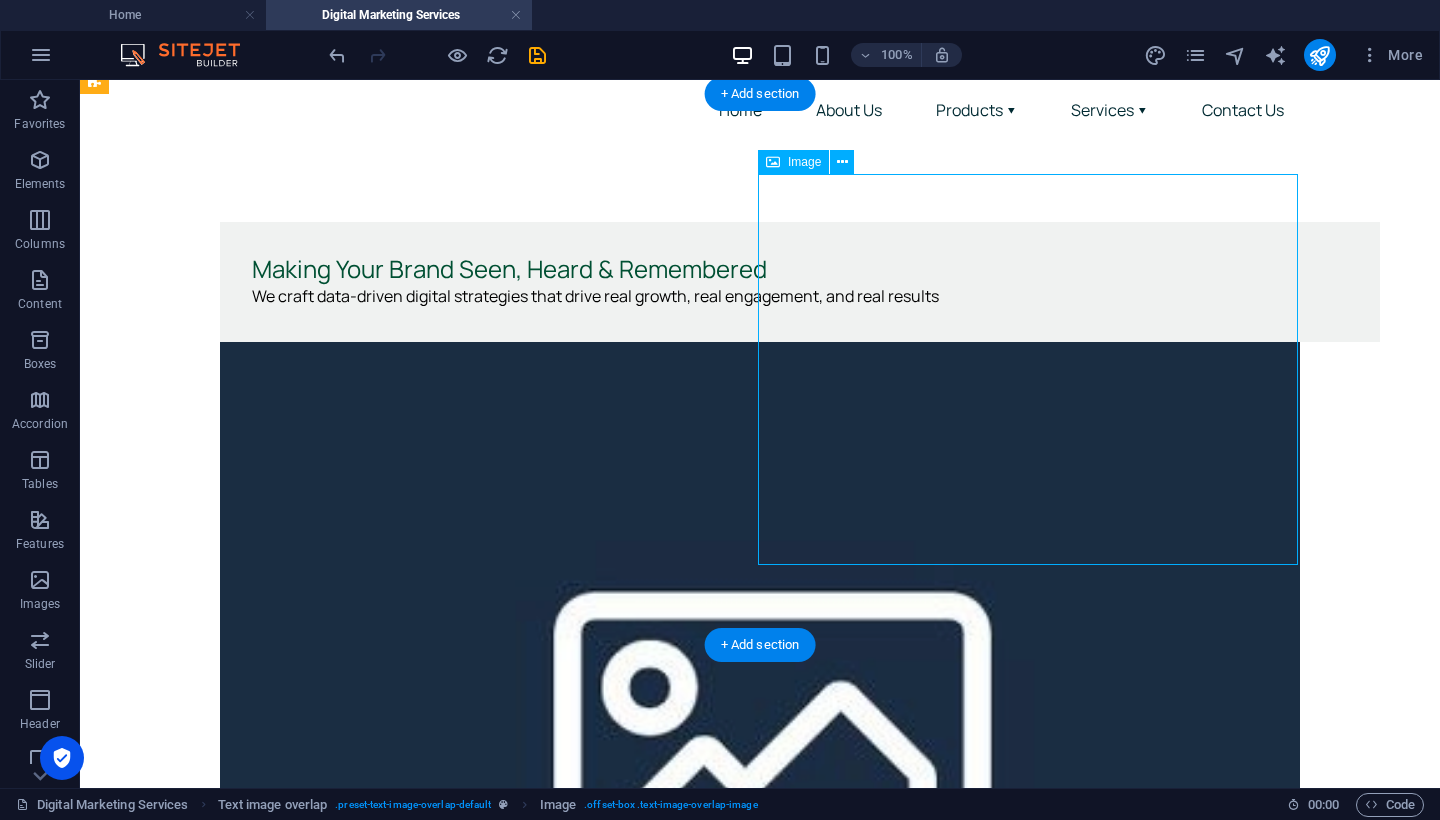 click on "Image" at bounding box center (804, 162) 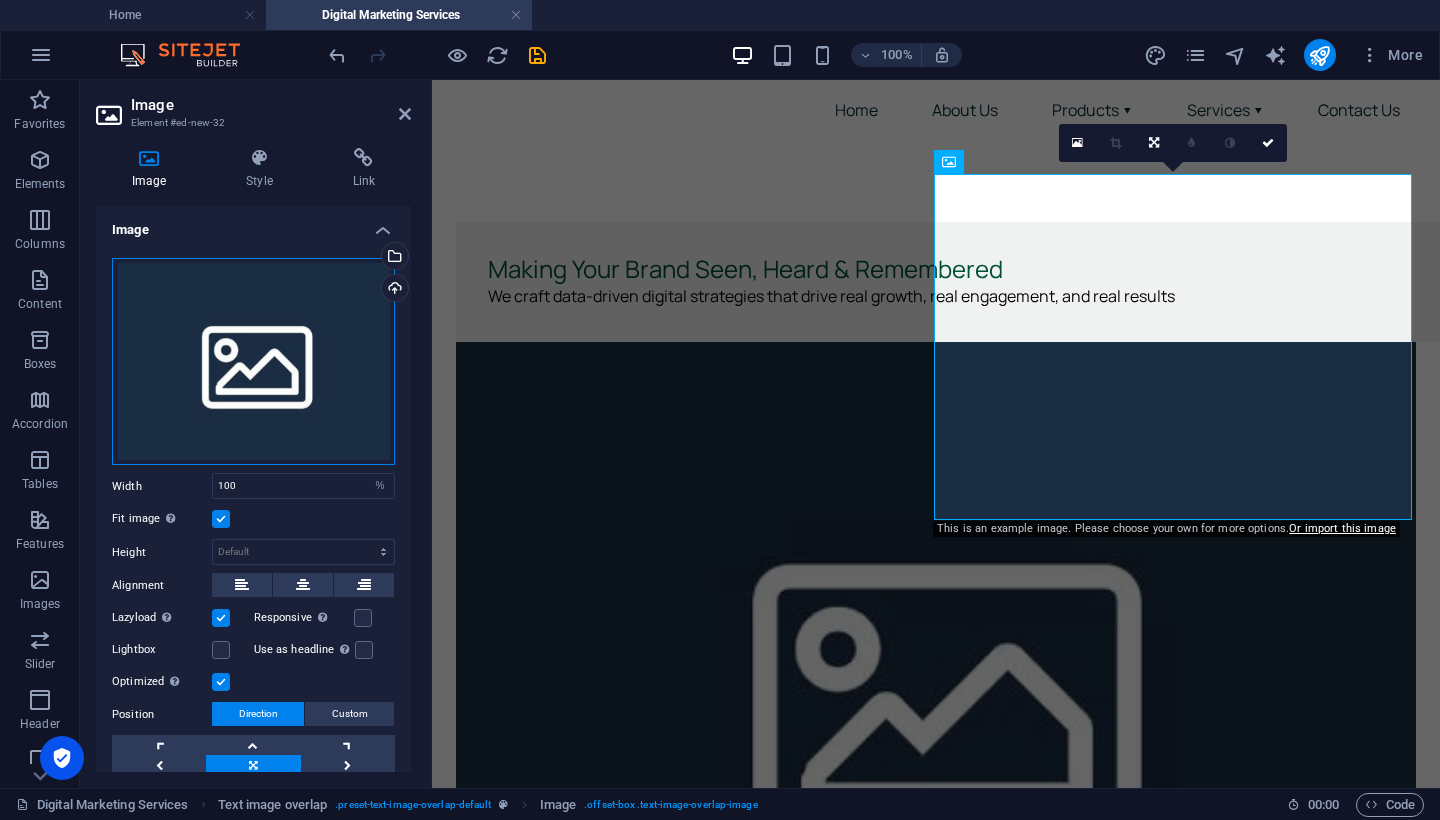 click on "Drag files here, click to choose files or select files from Files or our free stock photos & videos" at bounding box center (253, 362) 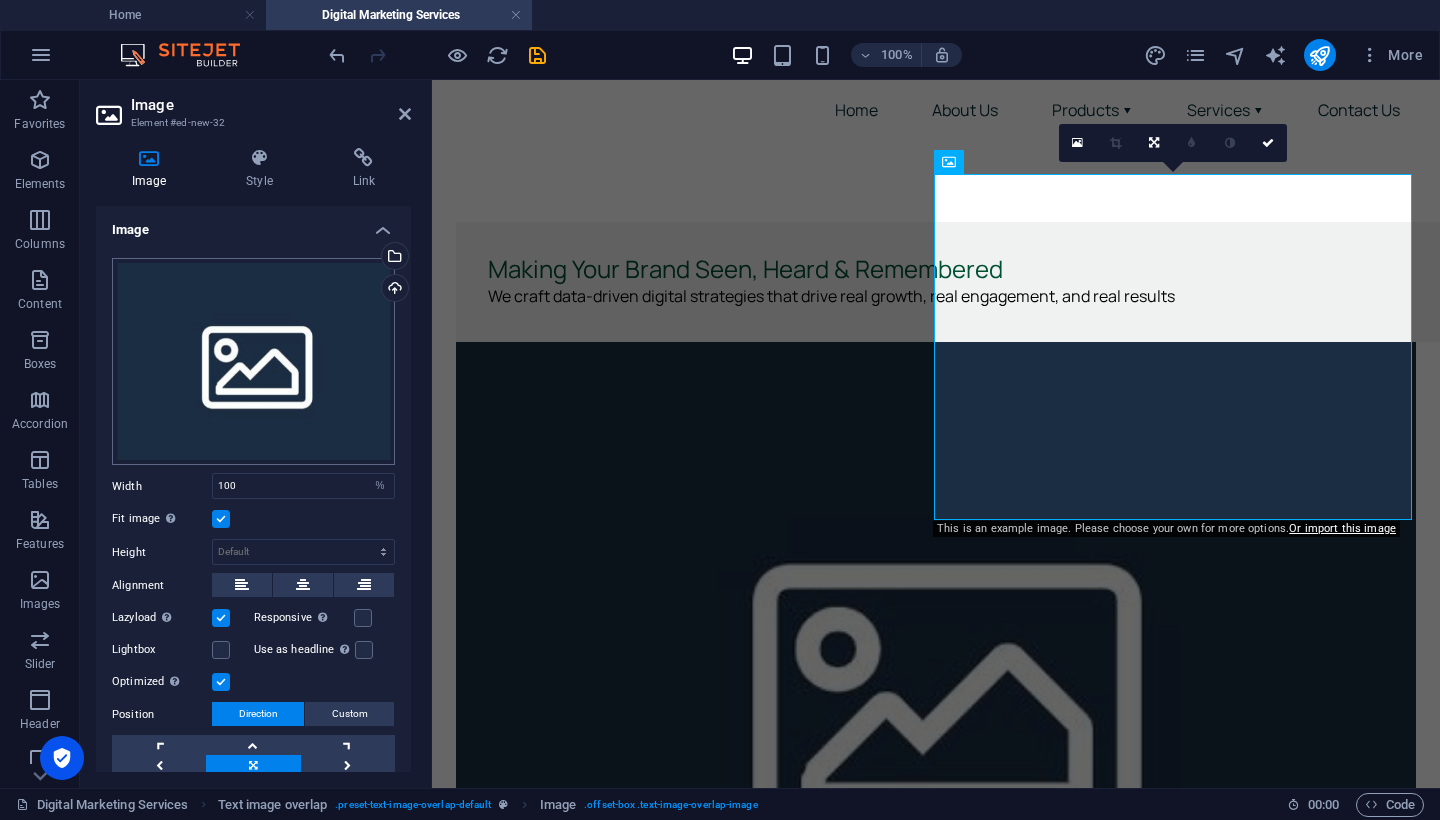 scroll, scrollTop: 0, scrollLeft: 0, axis: both 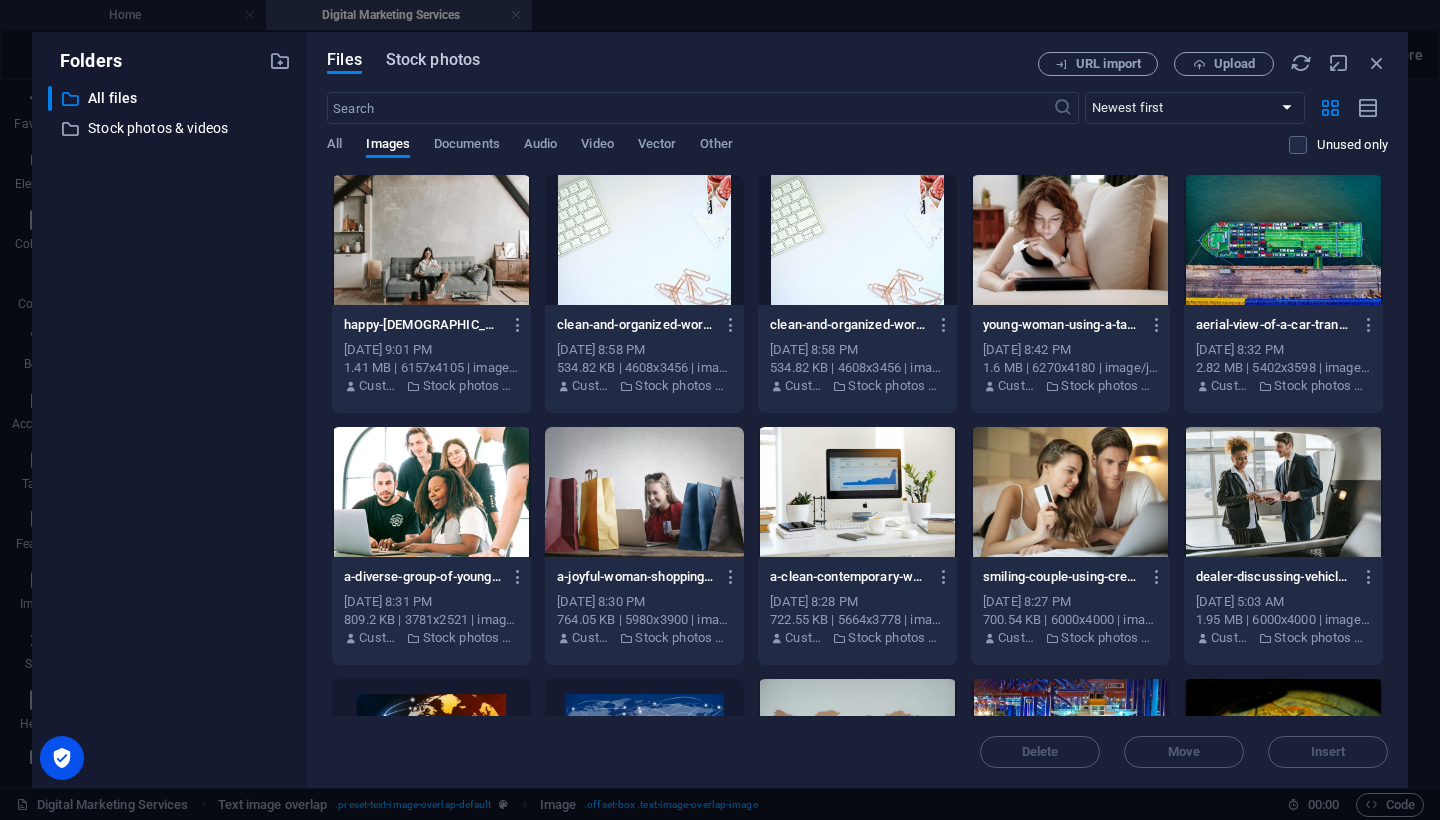 click on "Stock photos" at bounding box center (433, 60) 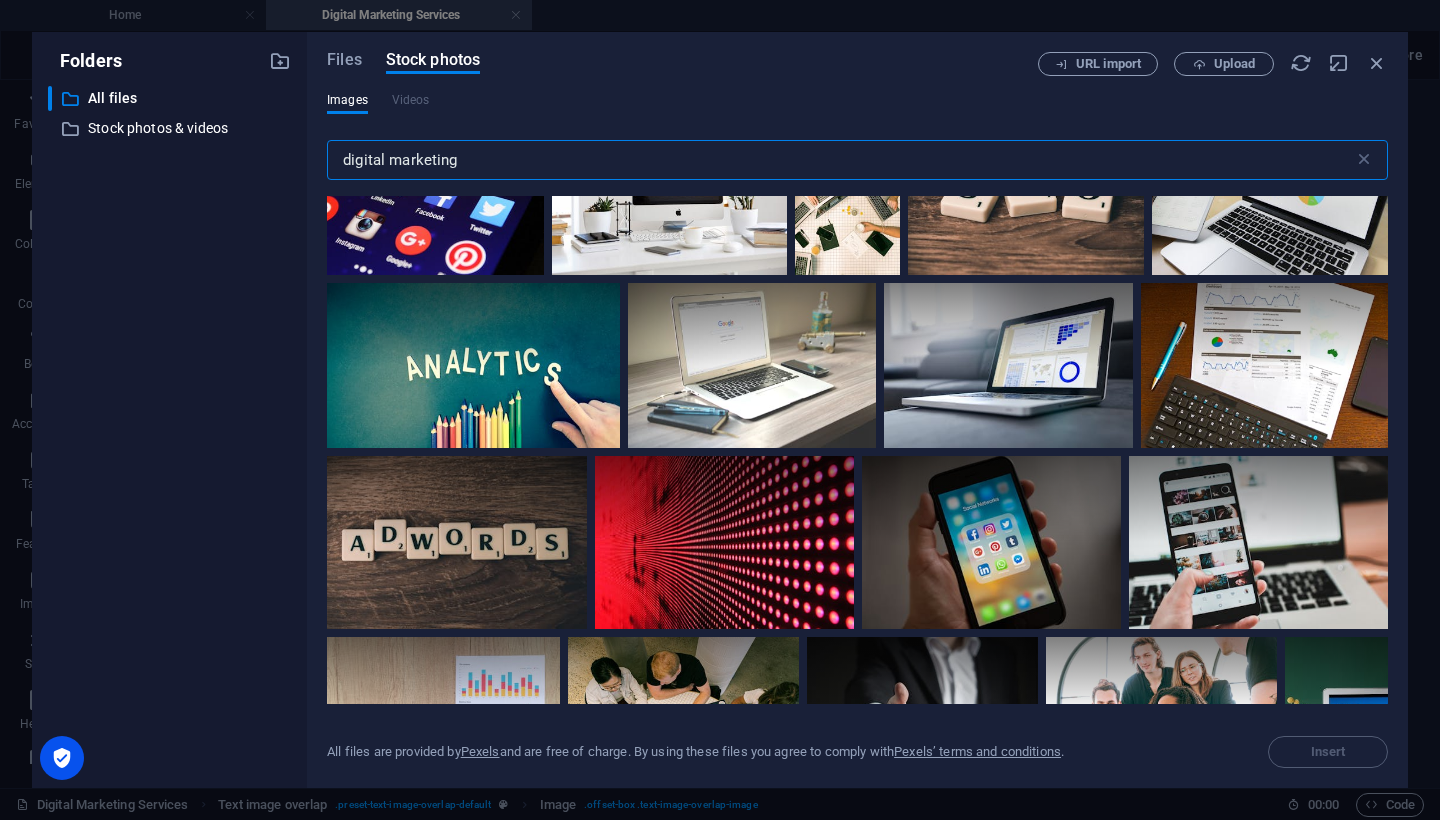 scroll, scrollTop: 79, scrollLeft: 0, axis: vertical 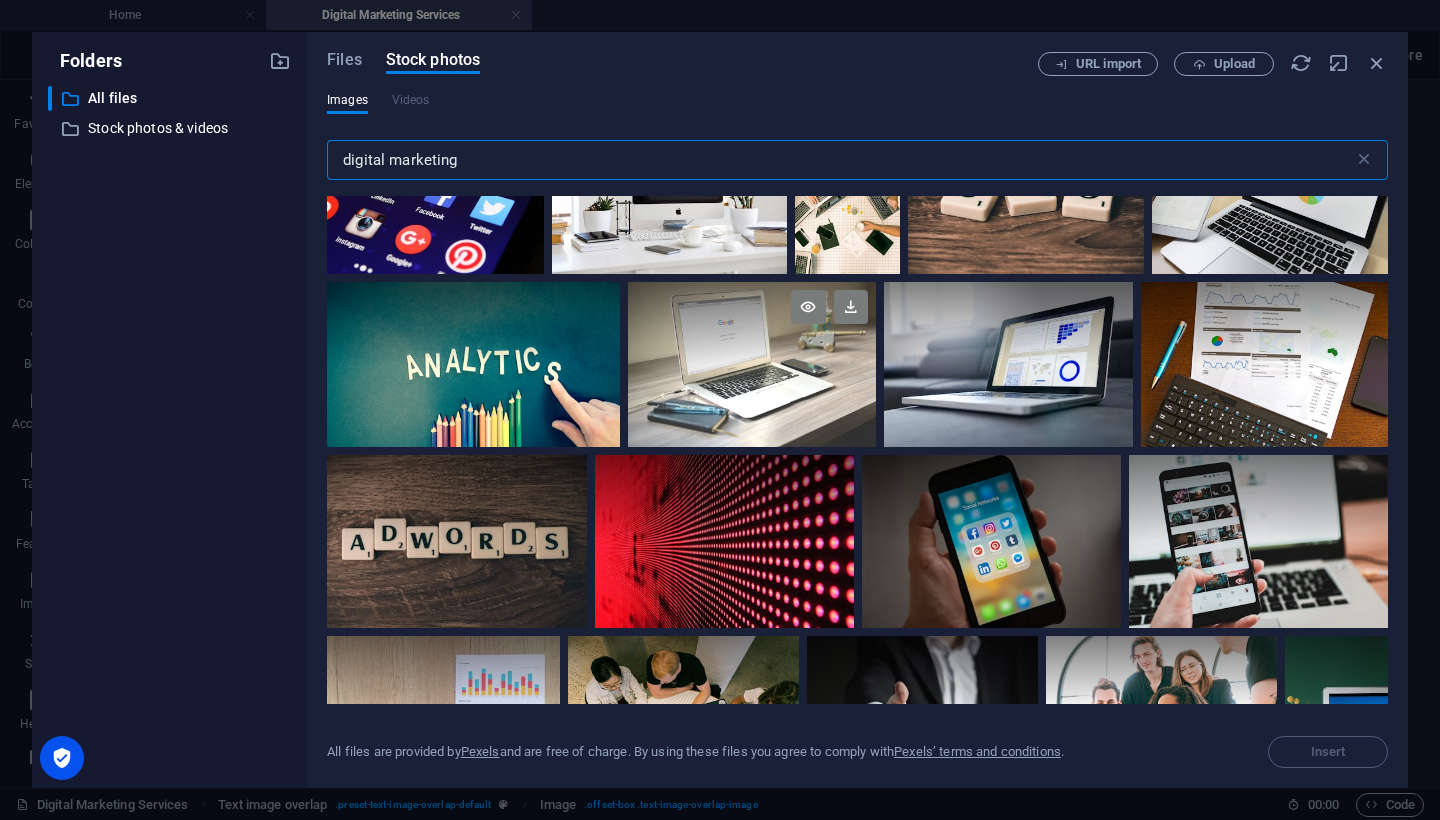 type on "digital marketing" 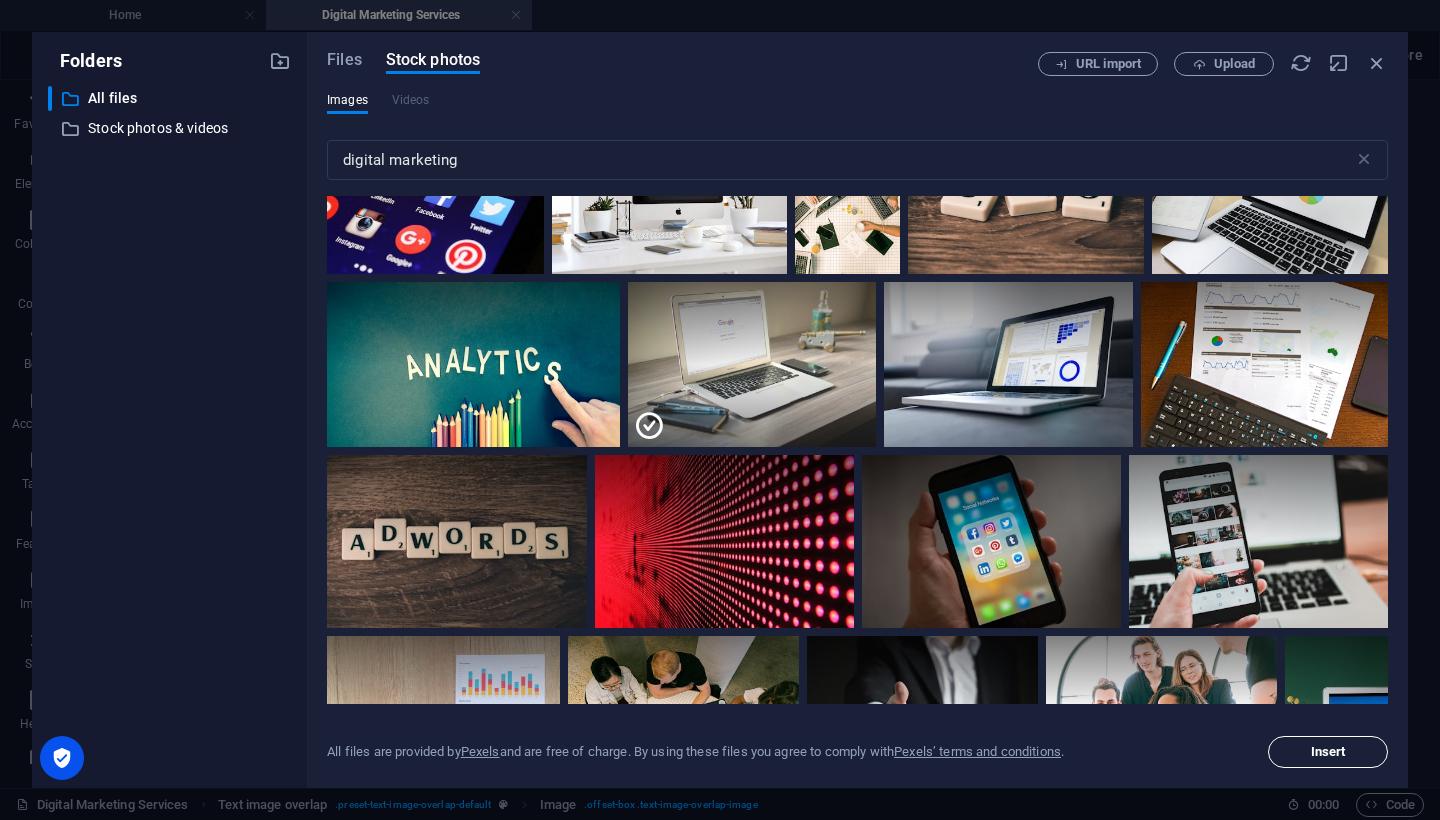 click on "Insert" at bounding box center [1328, 752] 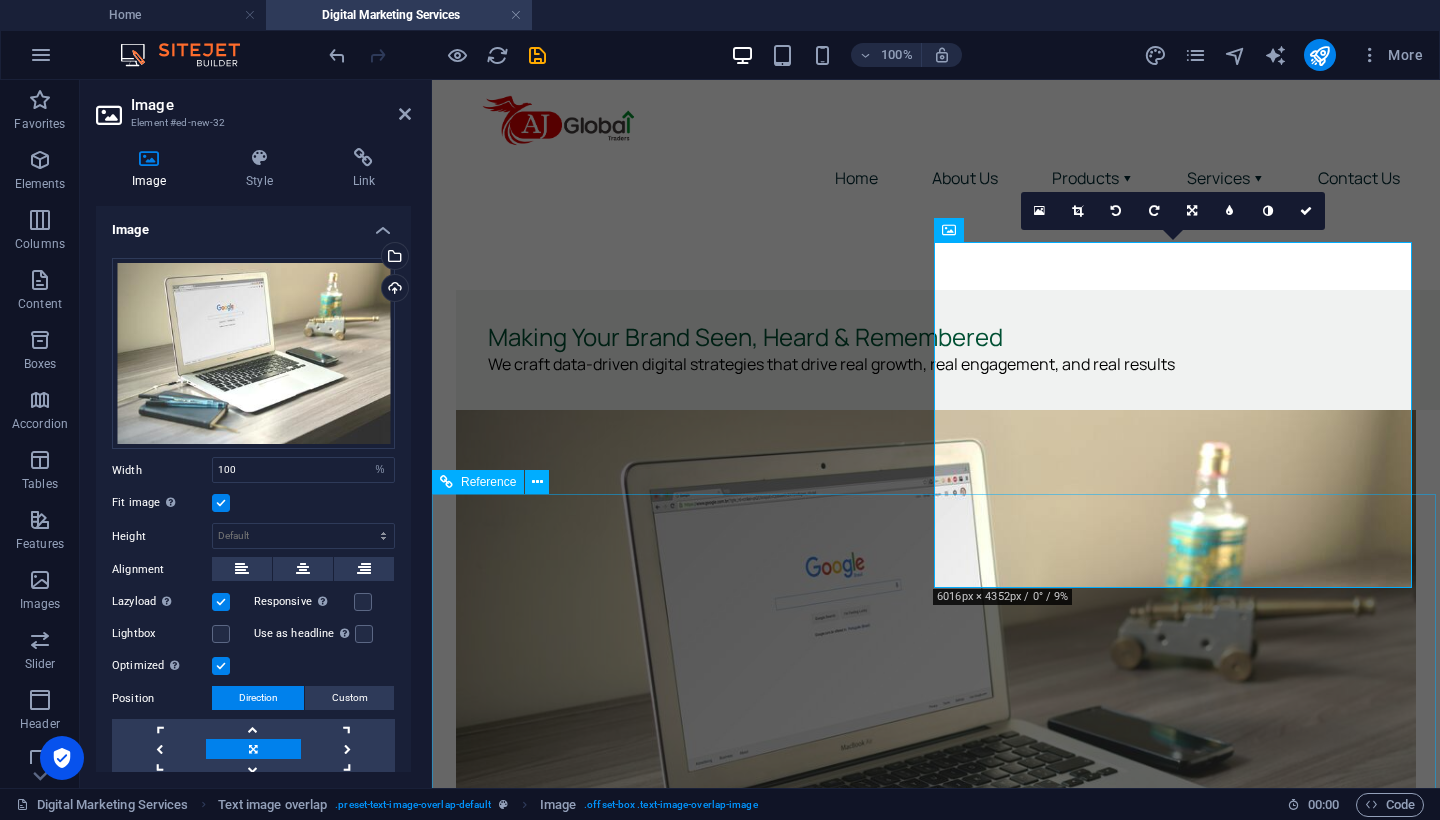 click at bounding box center [692, 1245] 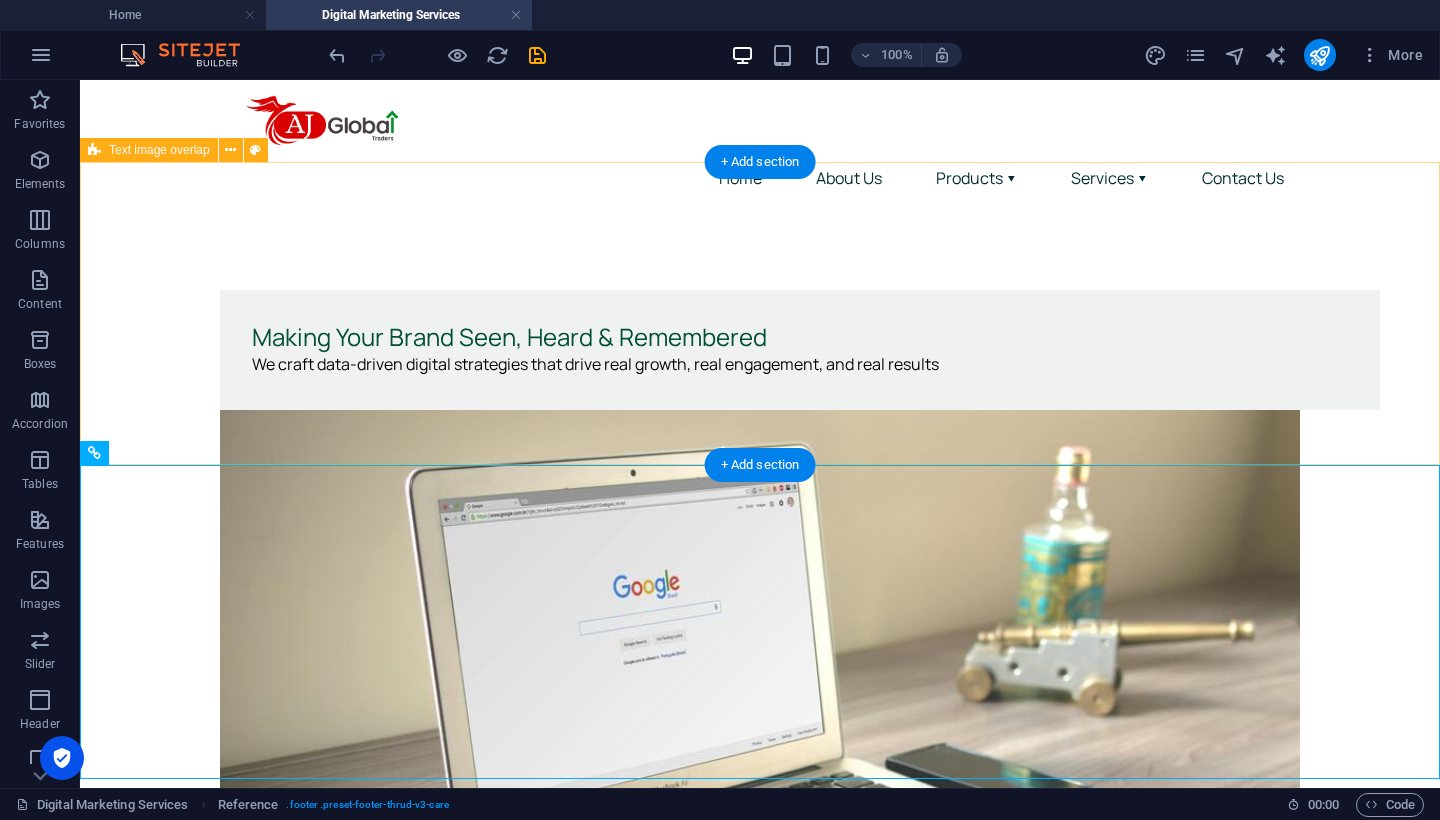 click on "Making Your Brand Seen, Heard & Remembered We craft data-driven digital strategies that drive real growth, real engagement, and real results" at bounding box center [760, 709] 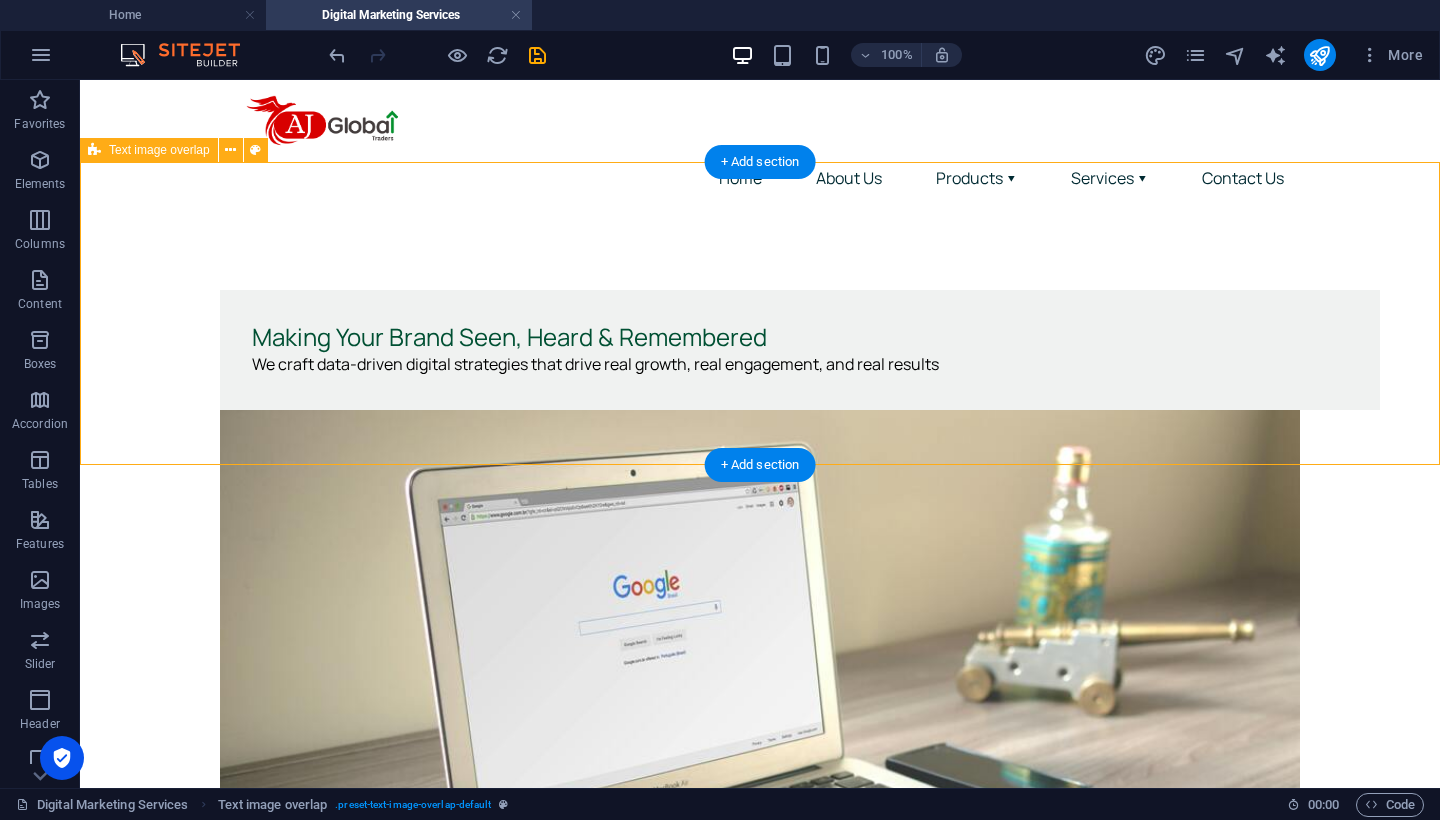 click on "Making Your Brand Seen, Heard & Remembered We craft data-driven digital strategies that drive real growth, real engagement, and real results" at bounding box center [760, 709] 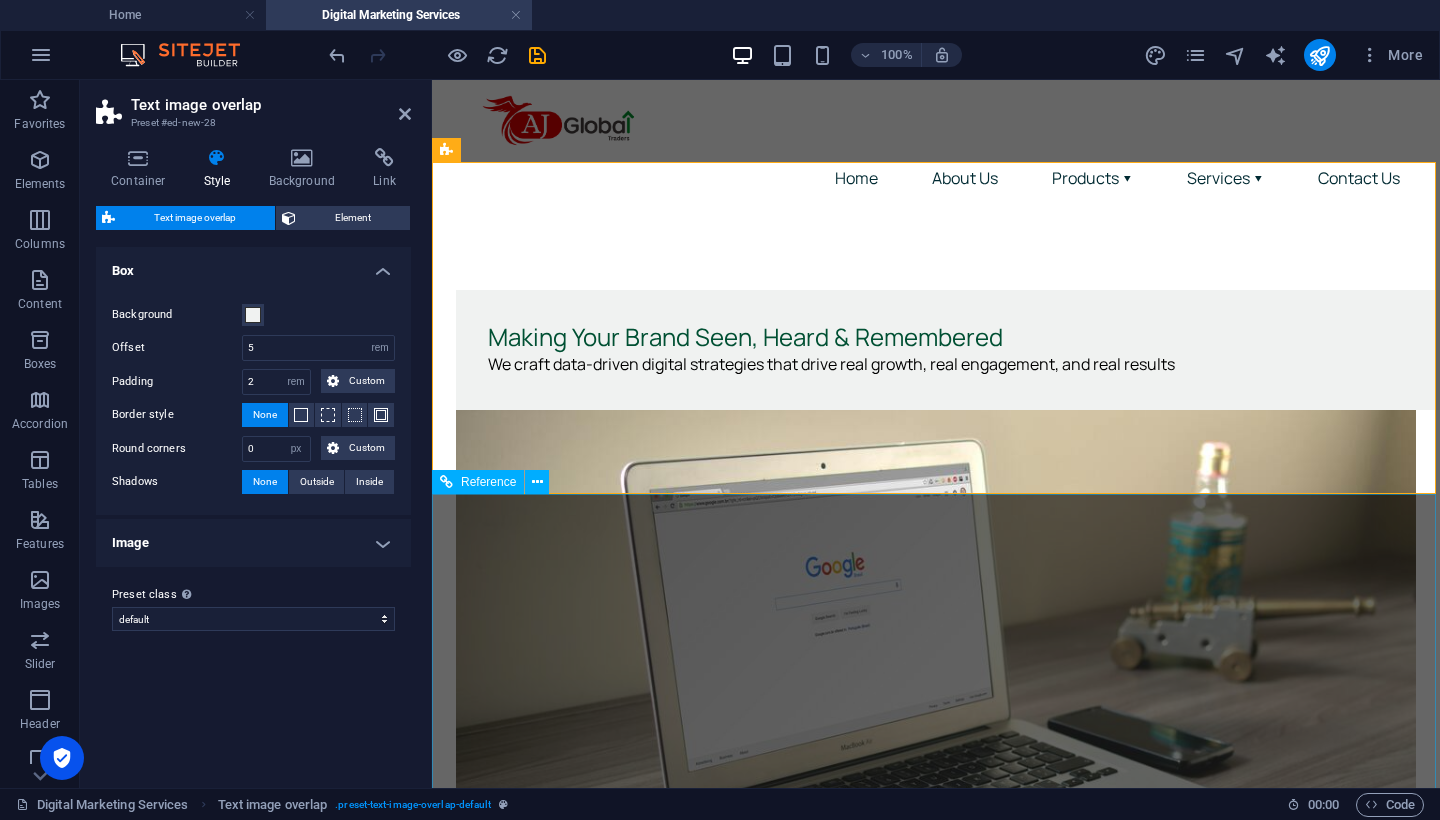 click on "Home About Us Services Contact Us  2025   |     AJ Global Traders FZ-LLC    |    All Rights Reserved Privacy Policy    |    Terms of Use" at bounding box center [936, 1437] 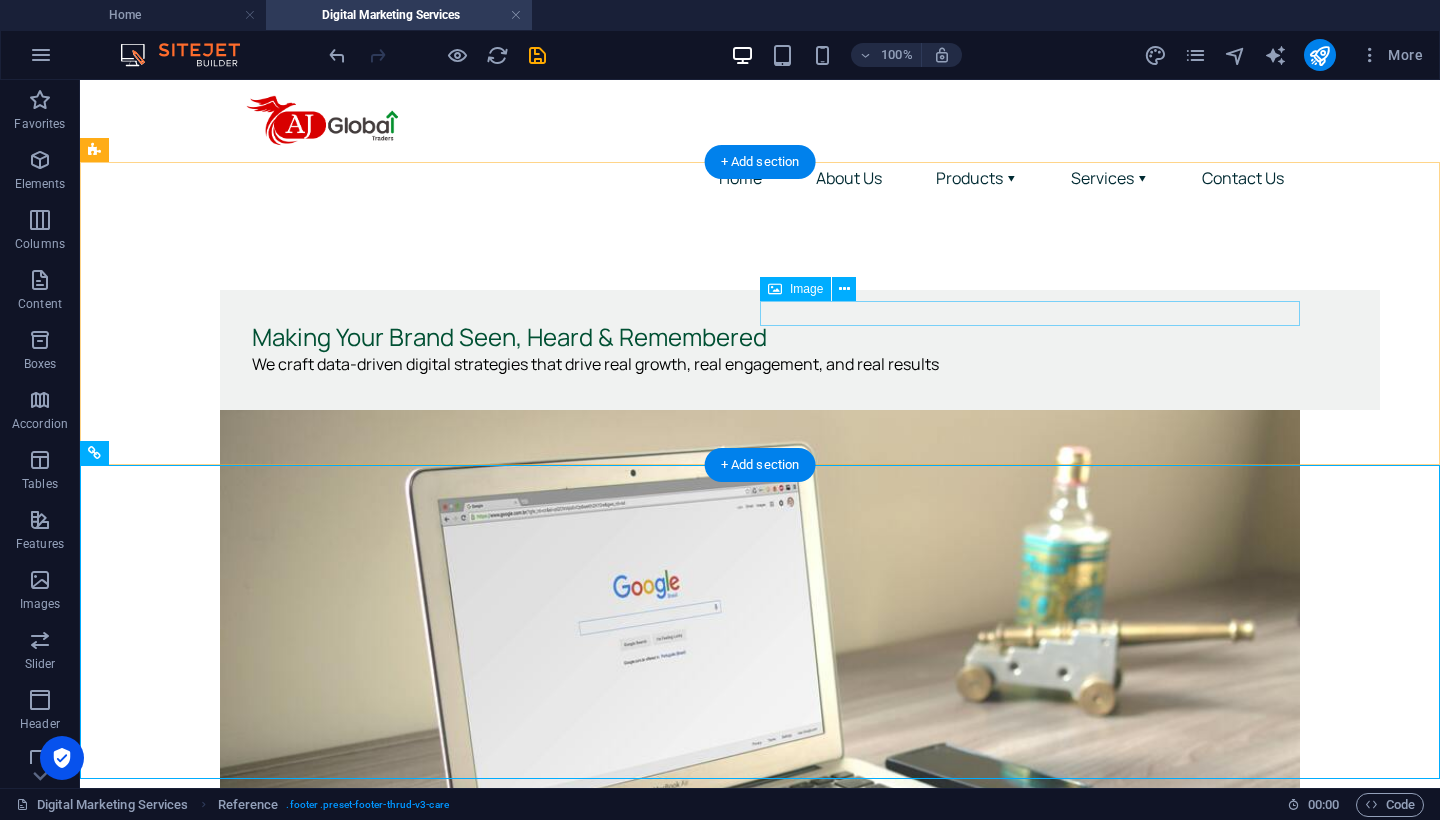click at bounding box center (760, 769) 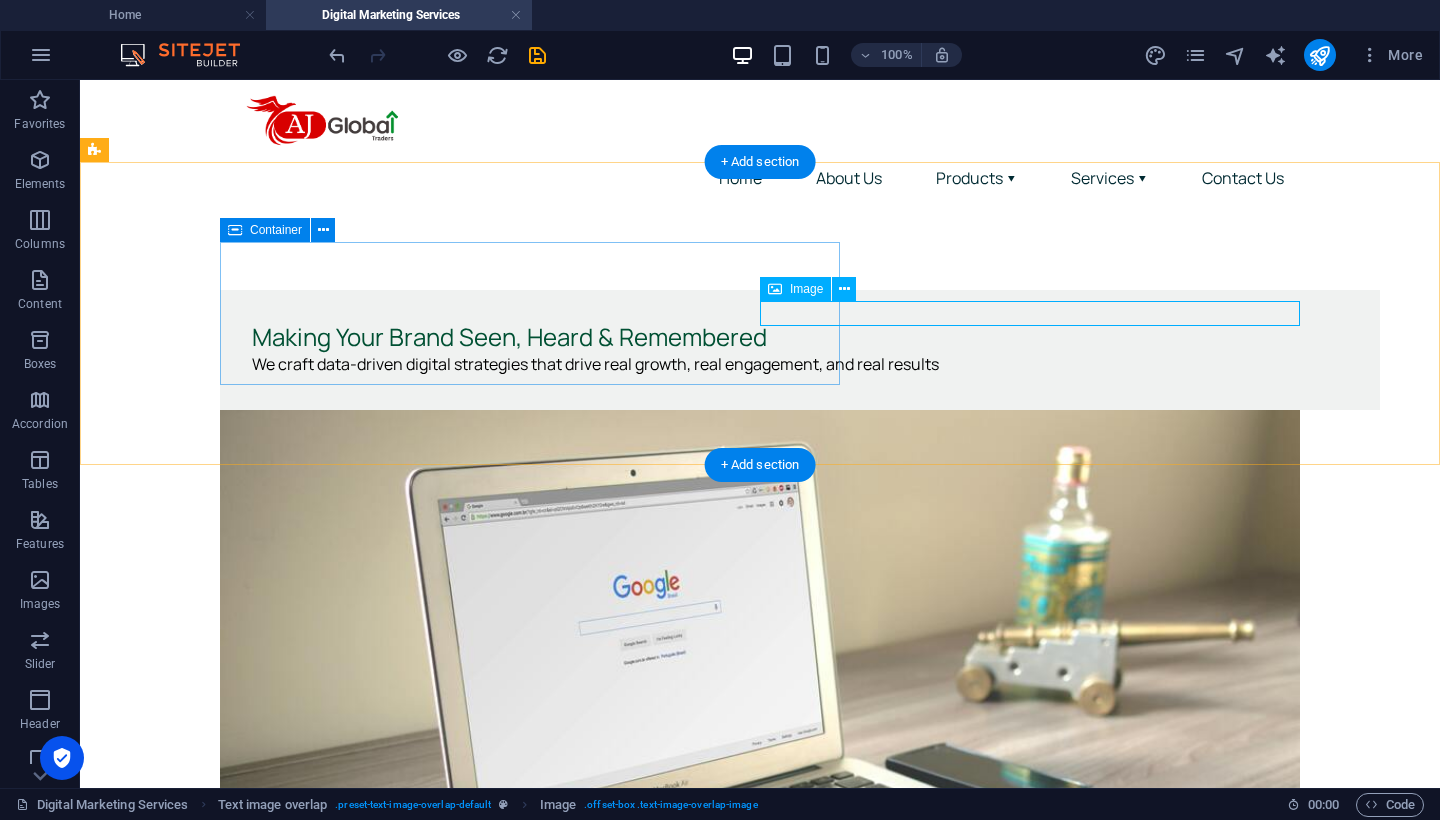 click on "Image" at bounding box center (806, 289) 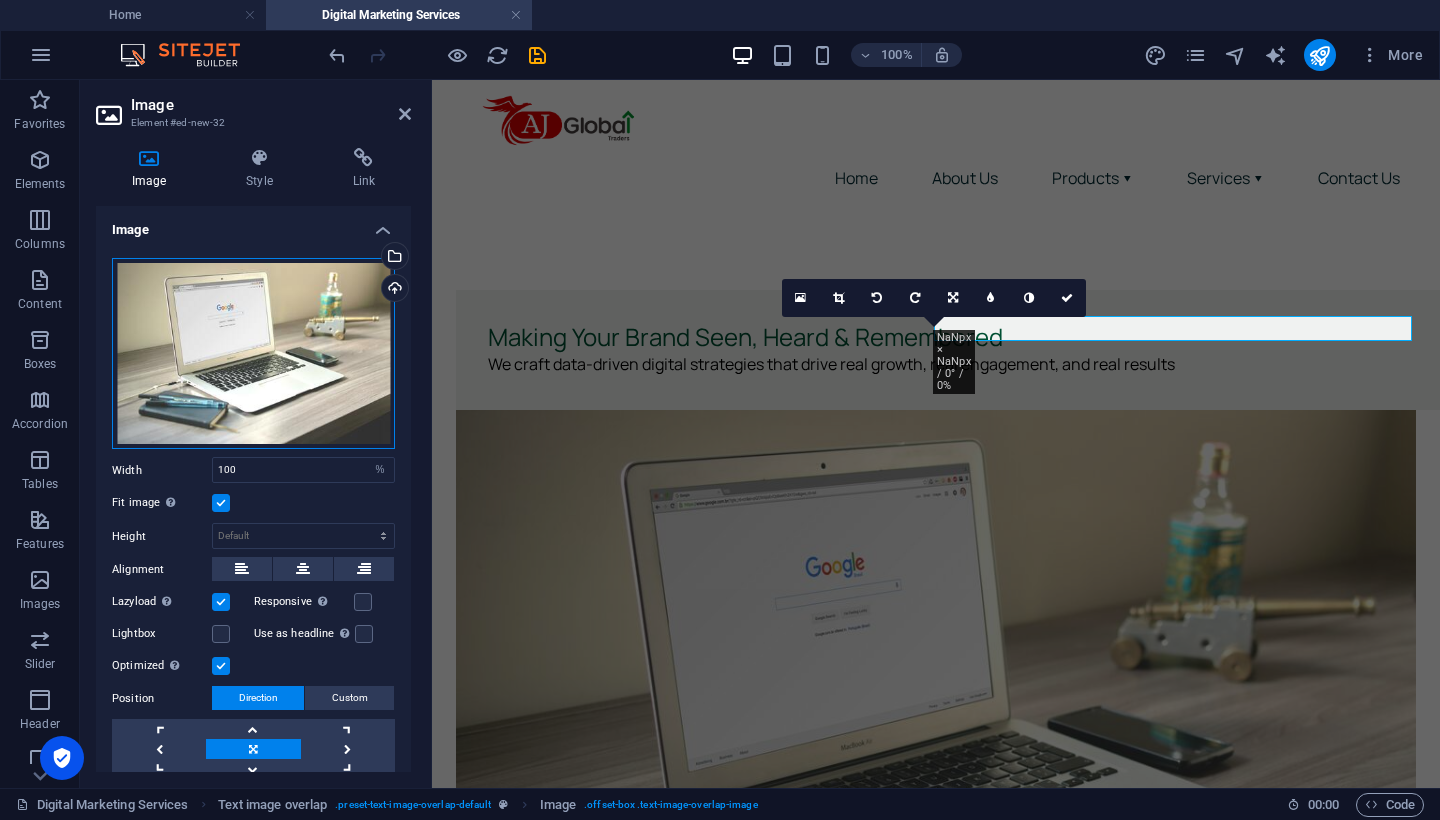 click on "Drag files here, click to choose files or select files from Files or our free stock photos & videos" at bounding box center (253, 354) 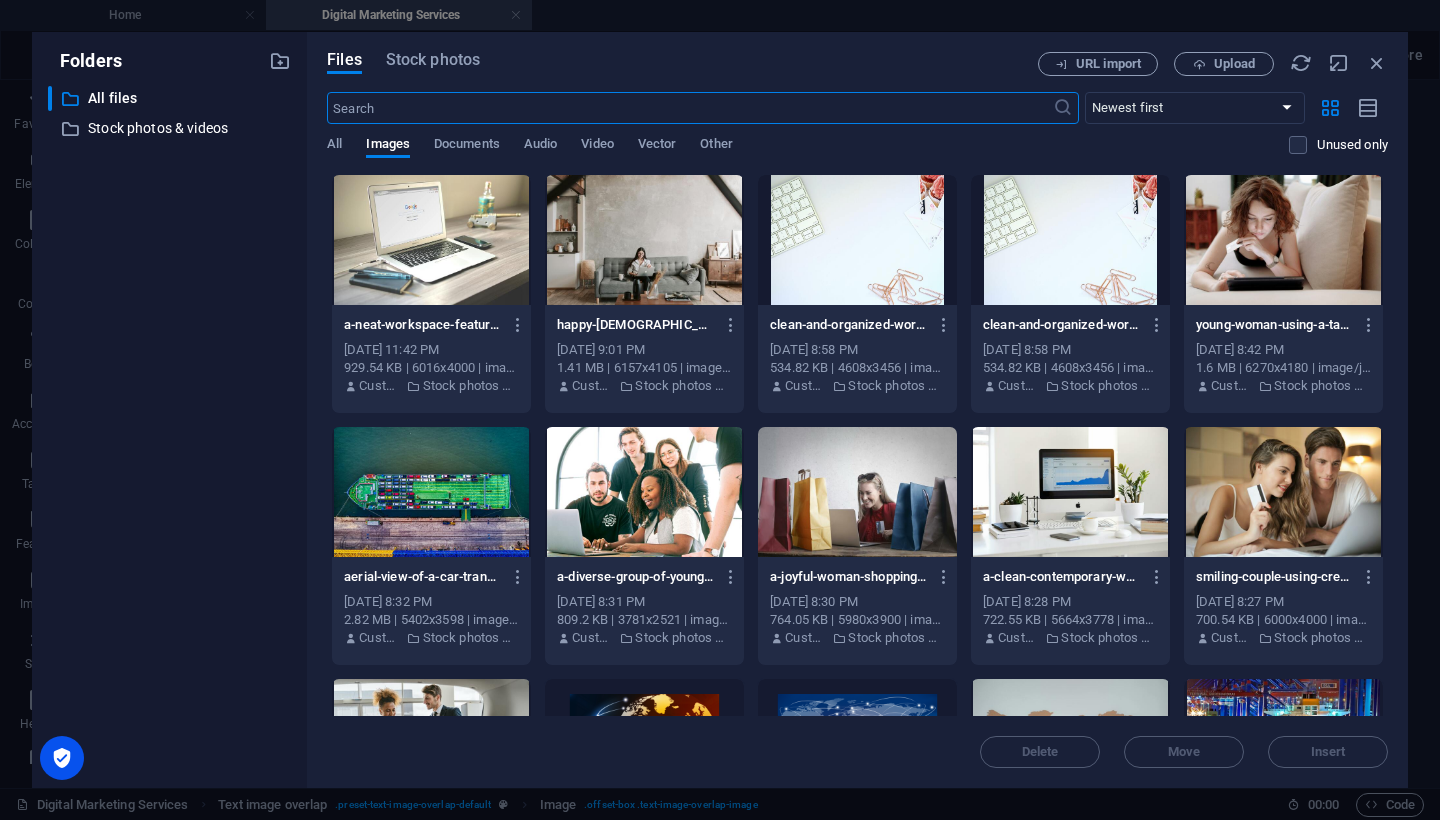 click at bounding box center [431, 240] 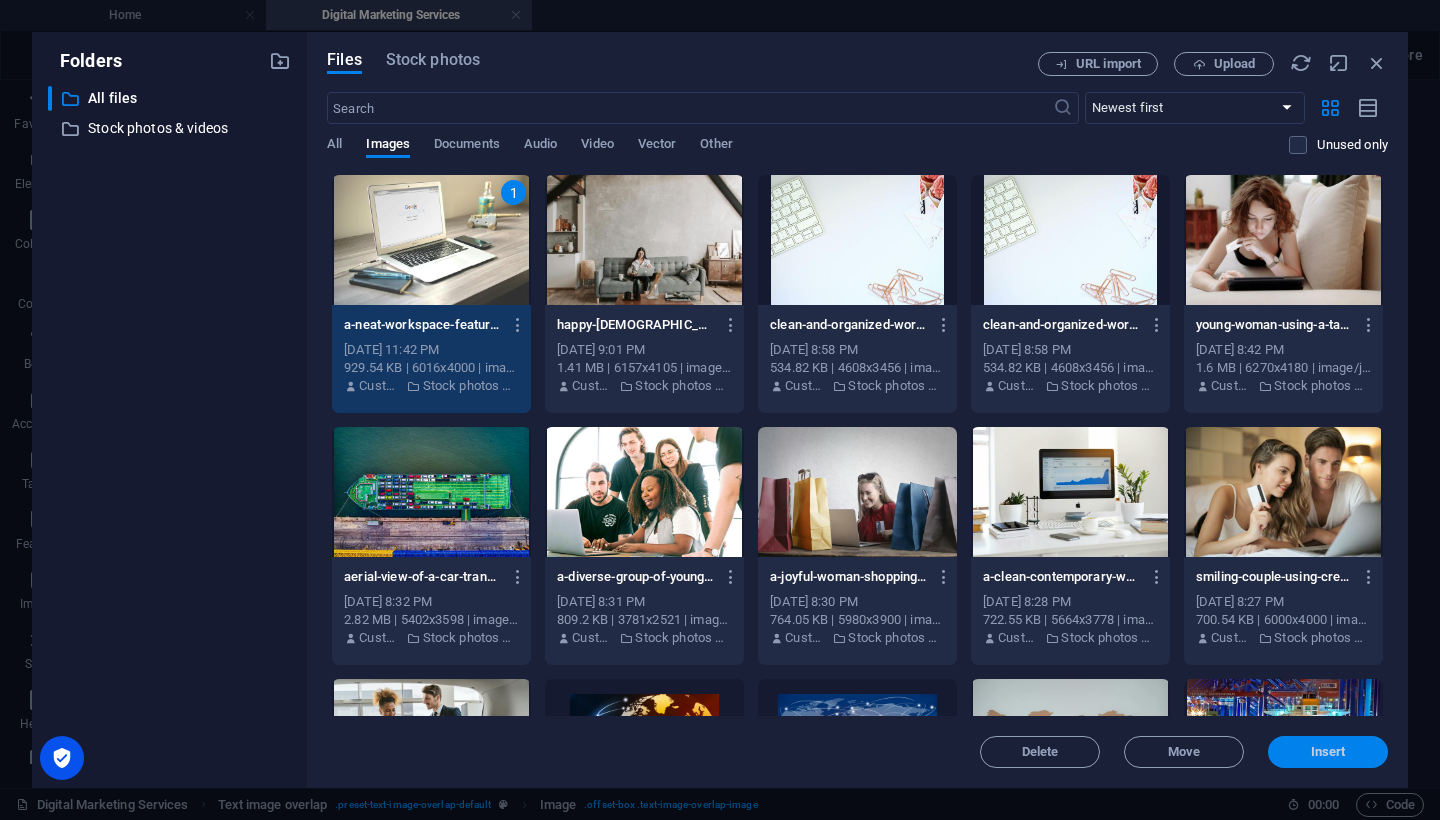 click on "Insert" at bounding box center (1328, 752) 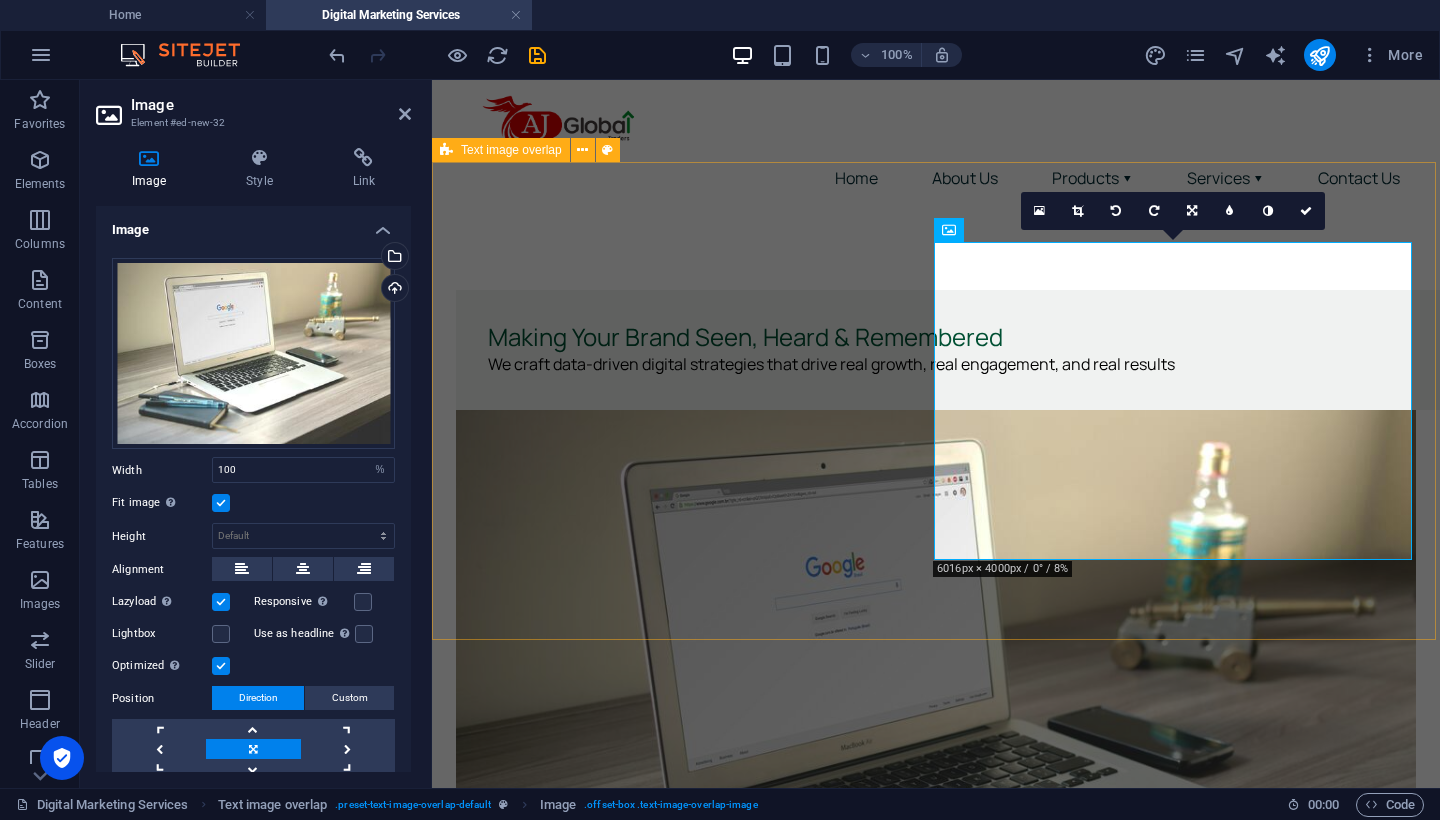 click on "Making Your Brand Seen, Heard & Remembered We craft data-driven digital strategies that drive real growth, real engagement, and real results" at bounding box center [936, 669] 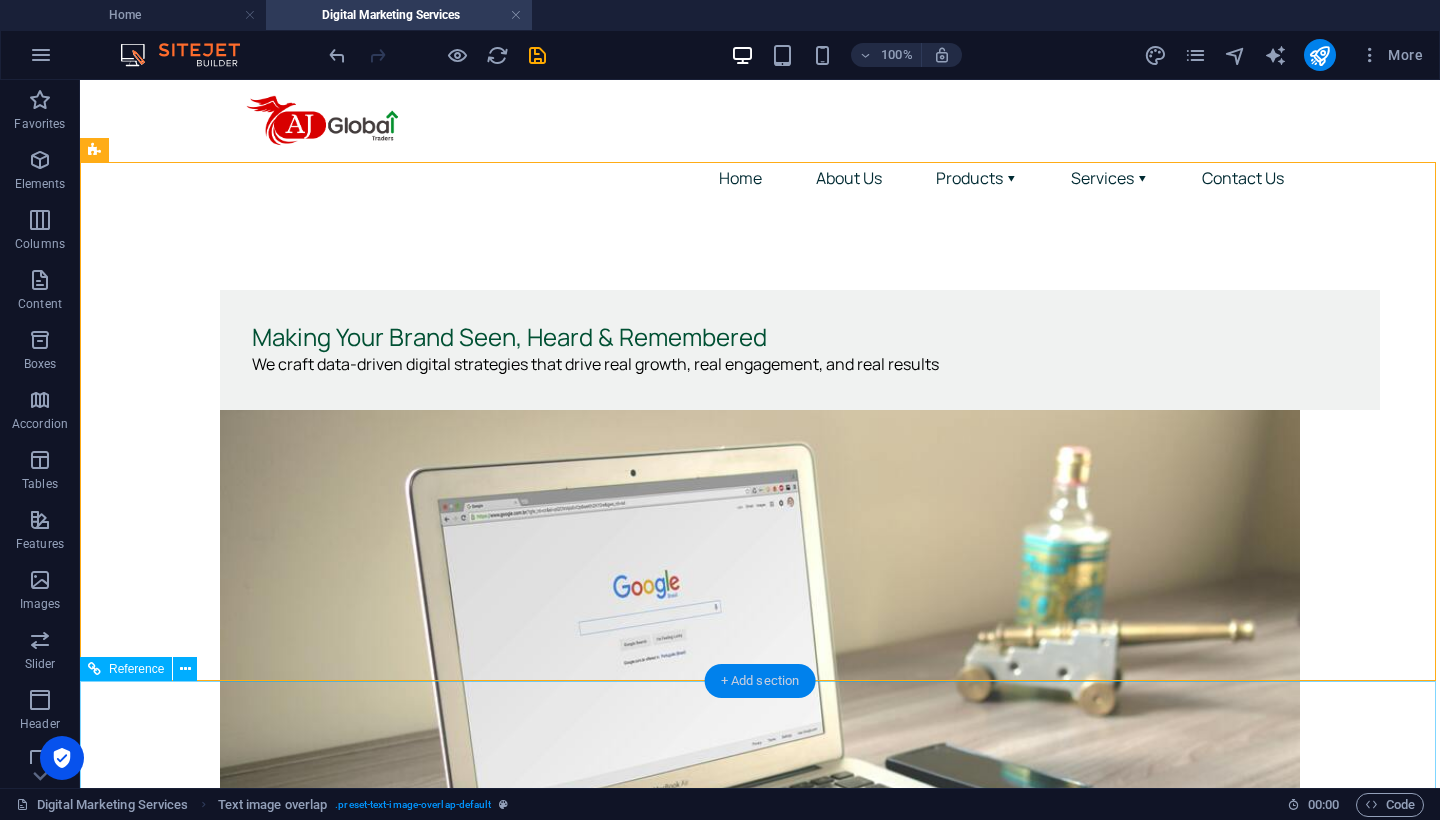 click on "+ Add section" at bounding box center [760, 681] 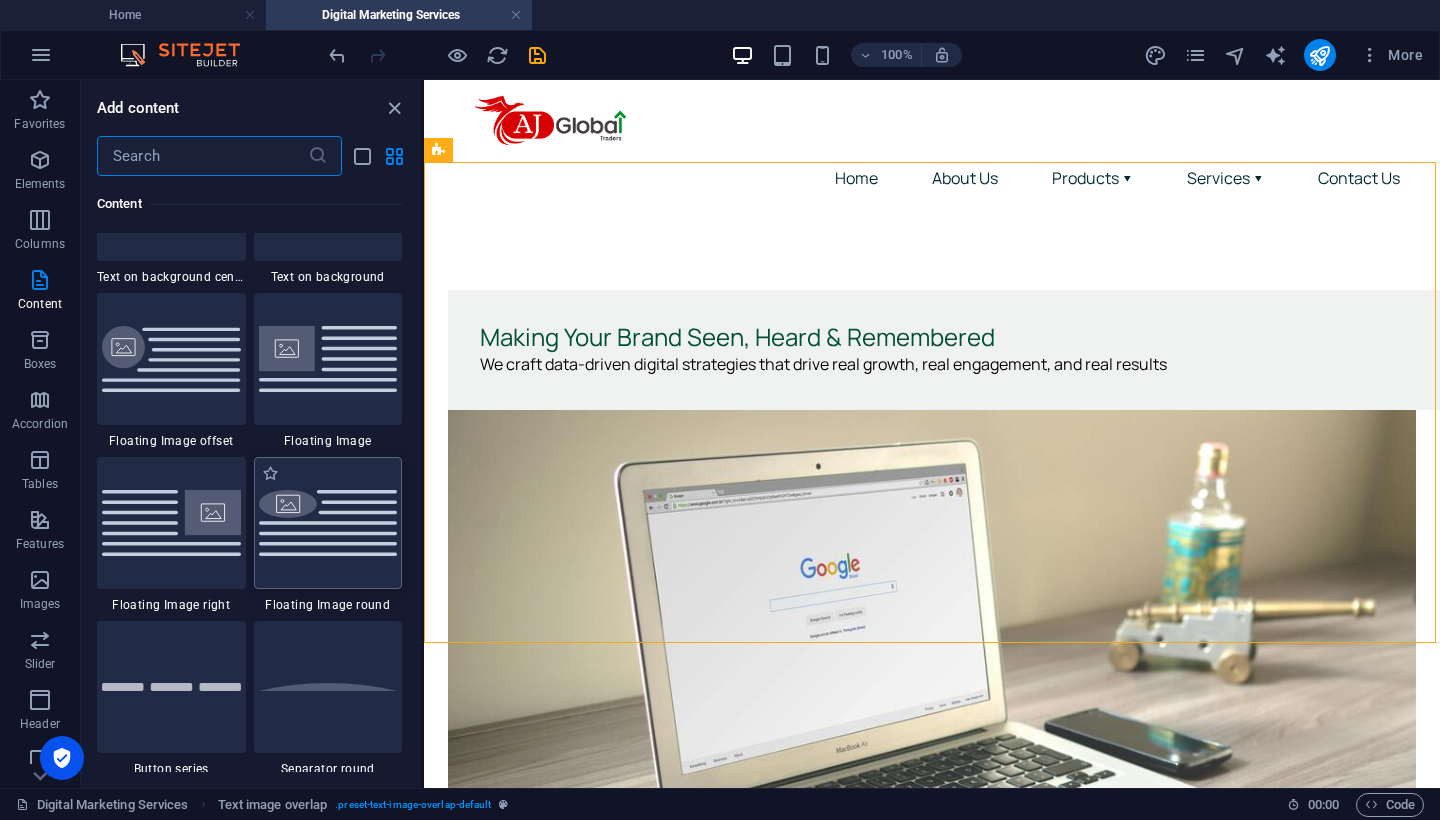 scroll, scrollTop: 4260, scrollLeft: 0, axis: vertical 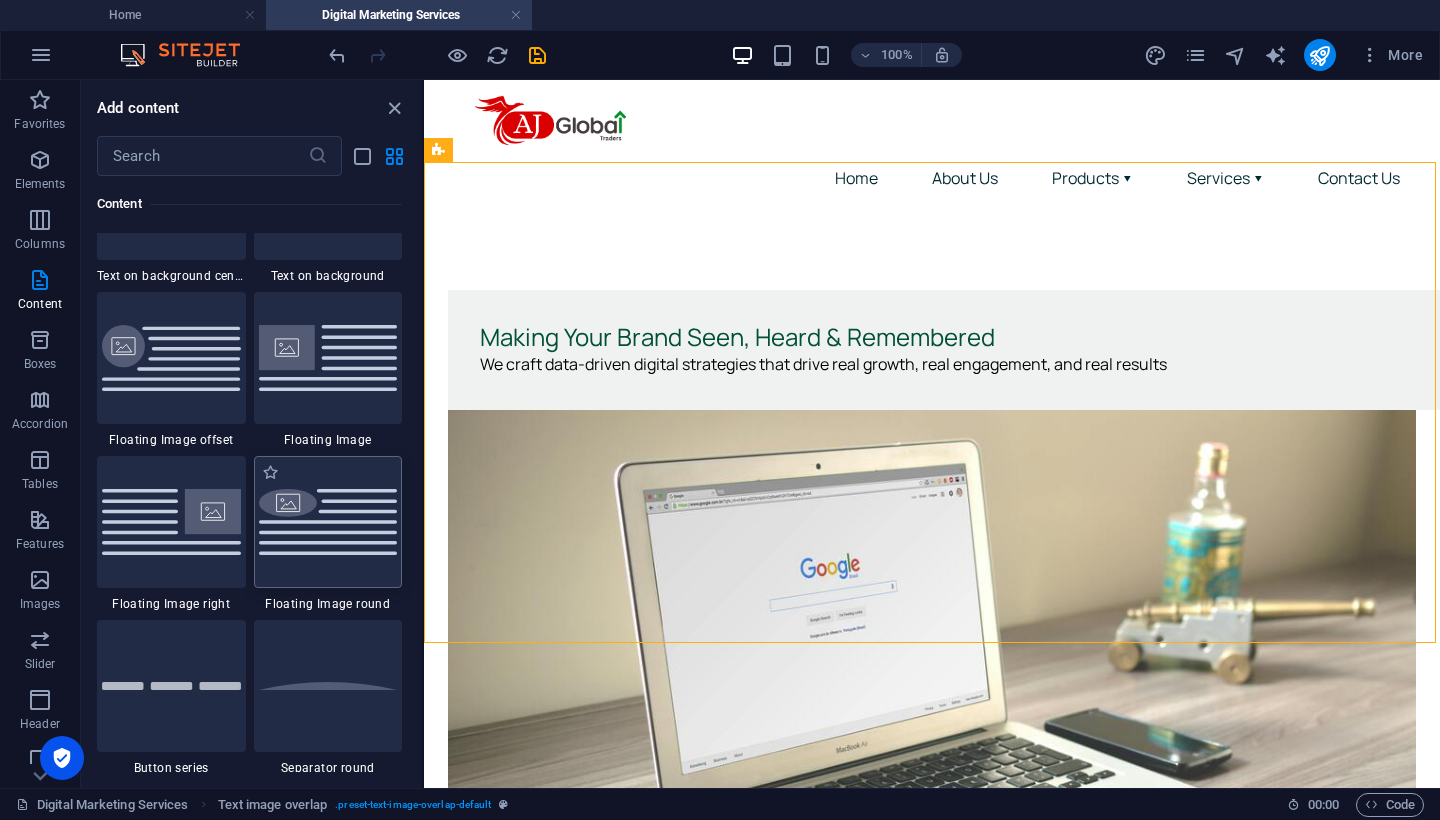click at bounding box center [328, 521] 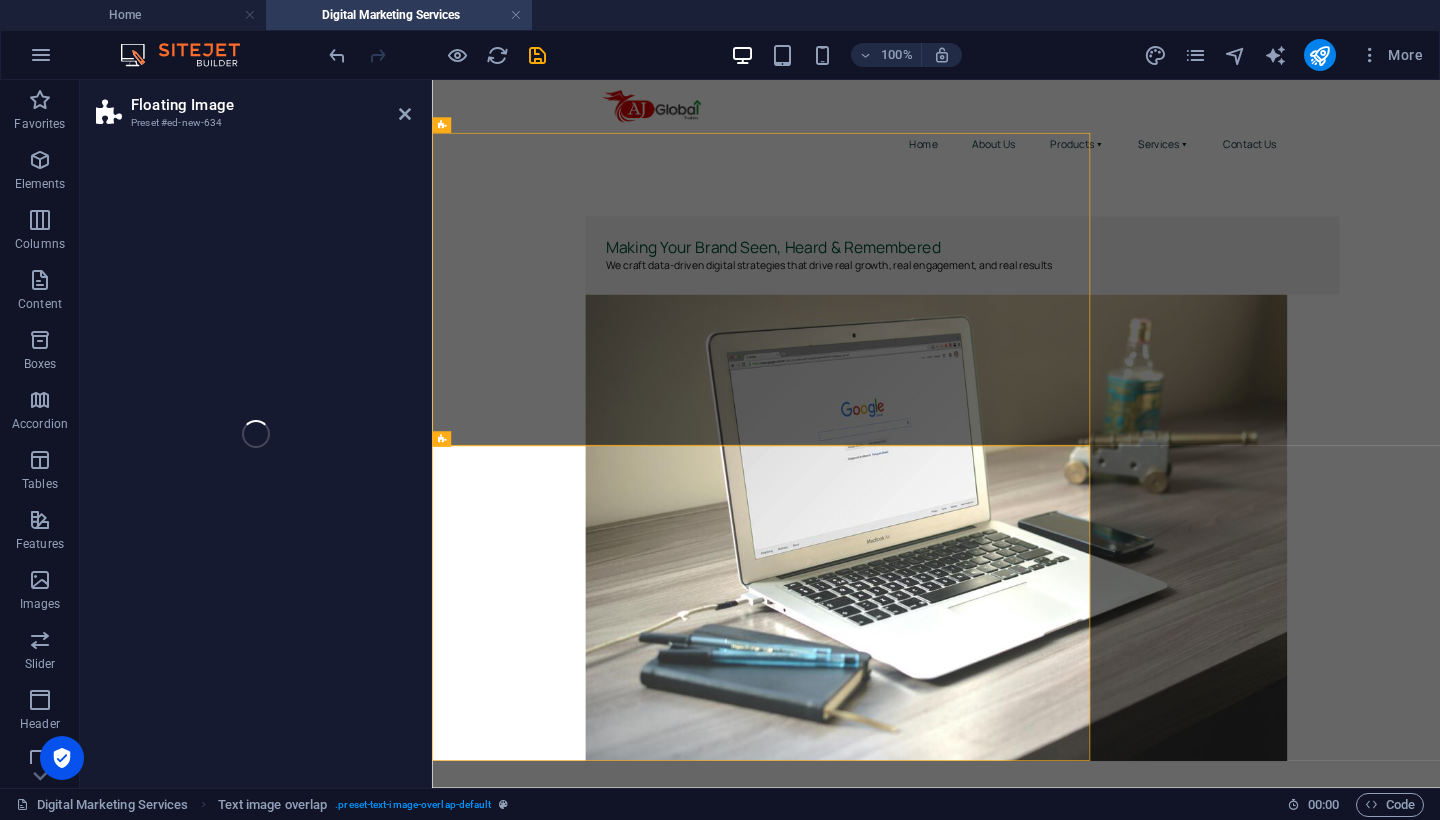 select on "%" 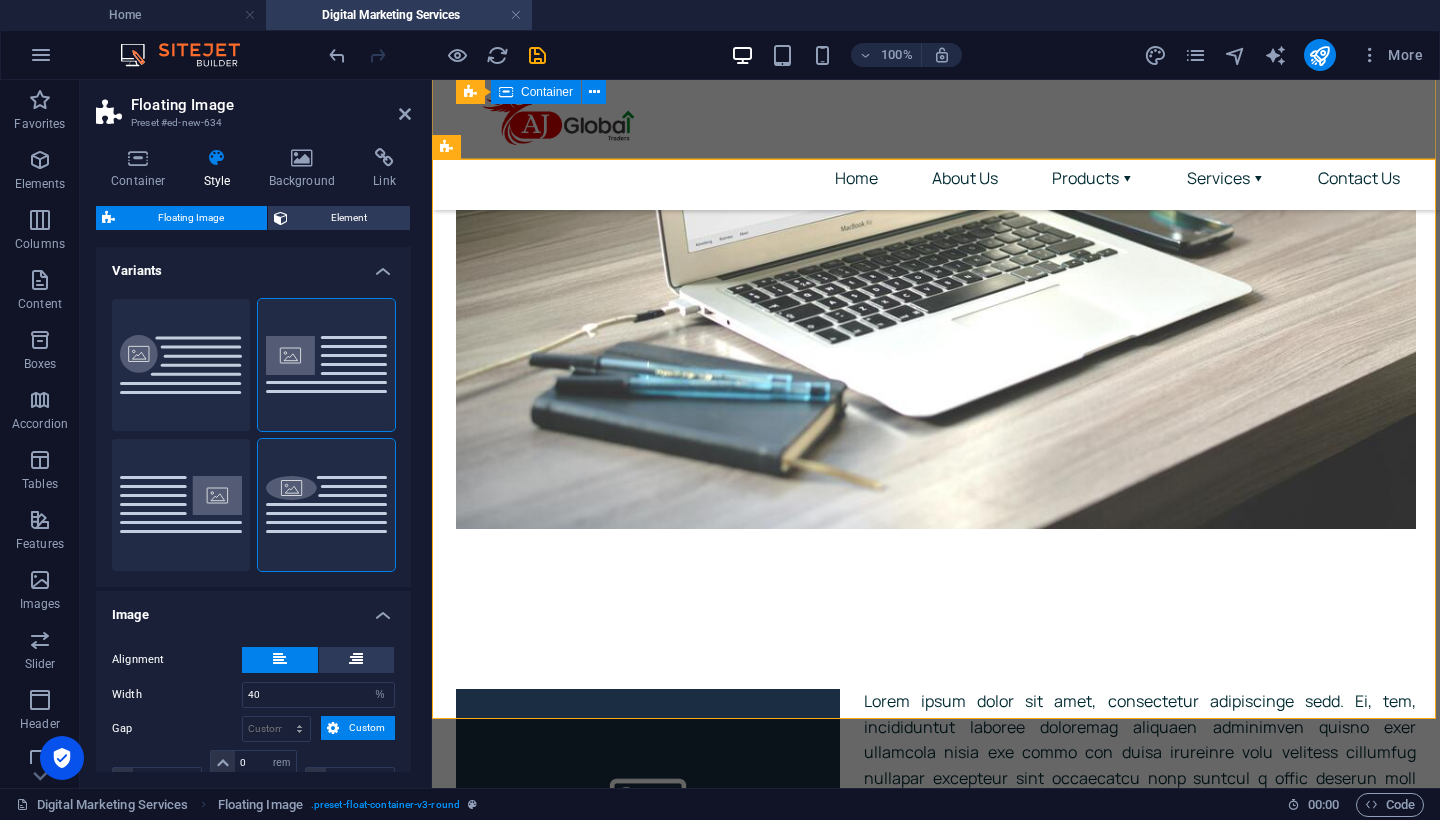 scroll, scrollTop: 487, scrollLeft: 0, axis: vertical 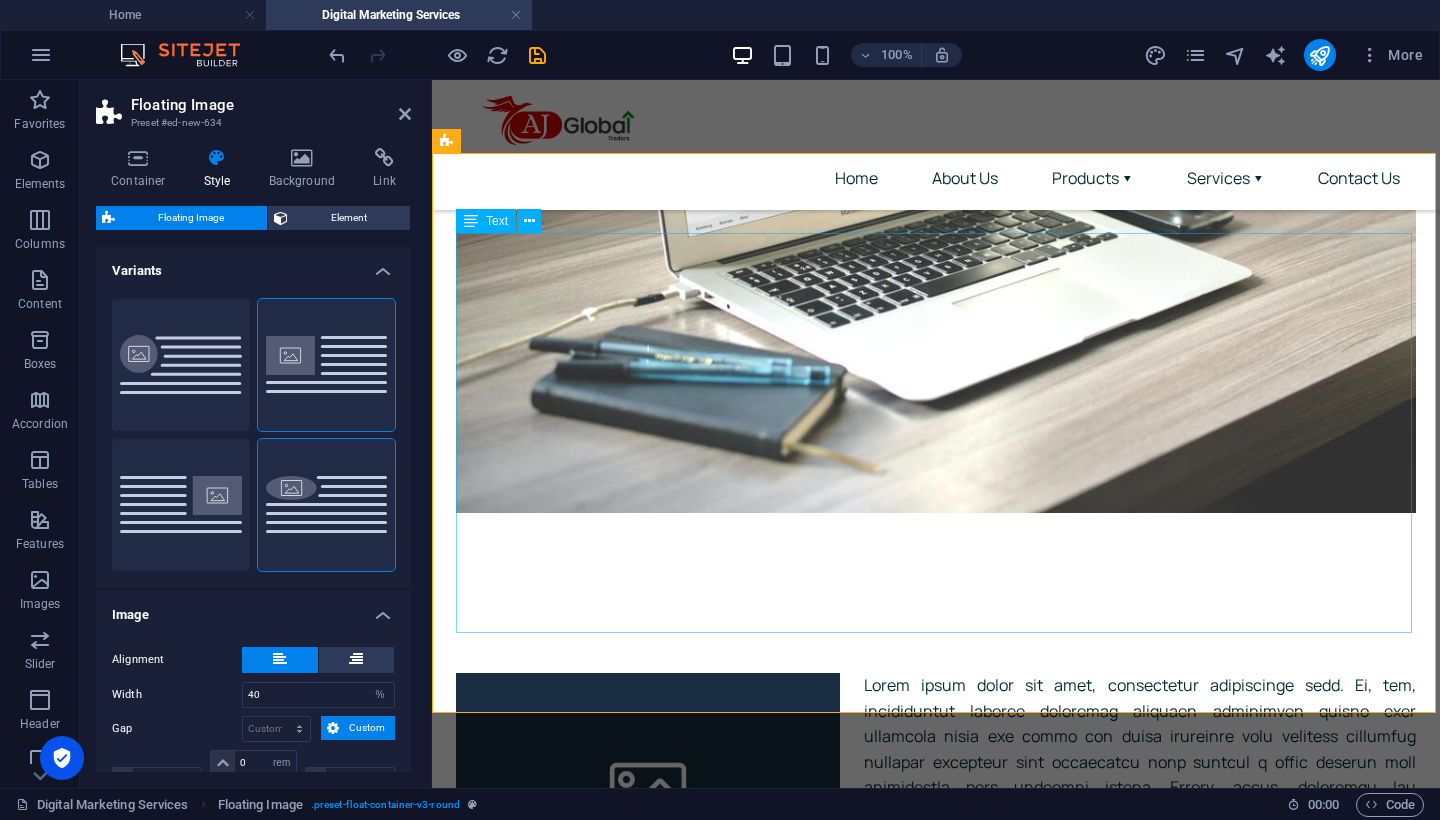 click at bounding box center (936, 878) 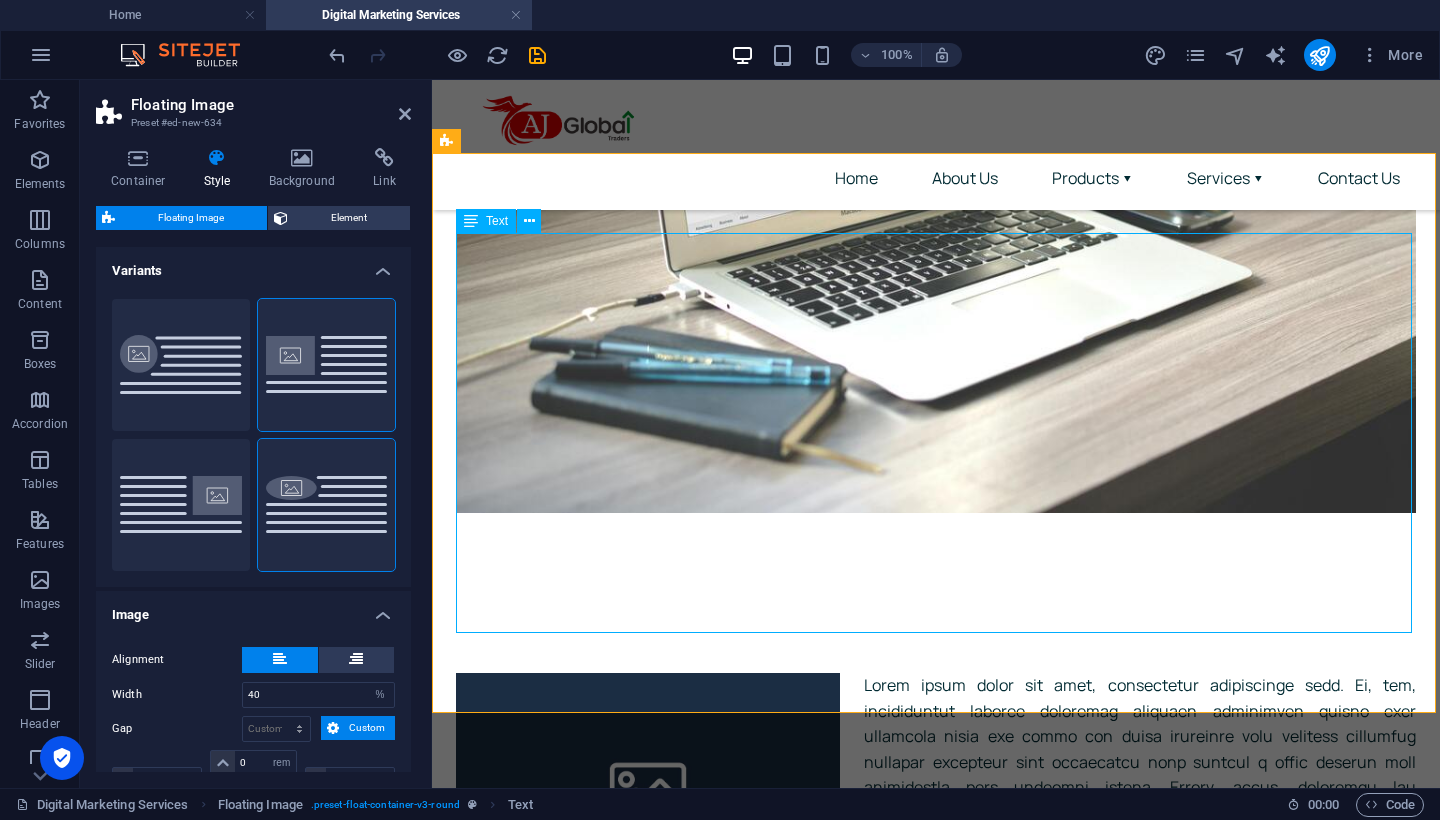 click at bounding box center (936, 878) 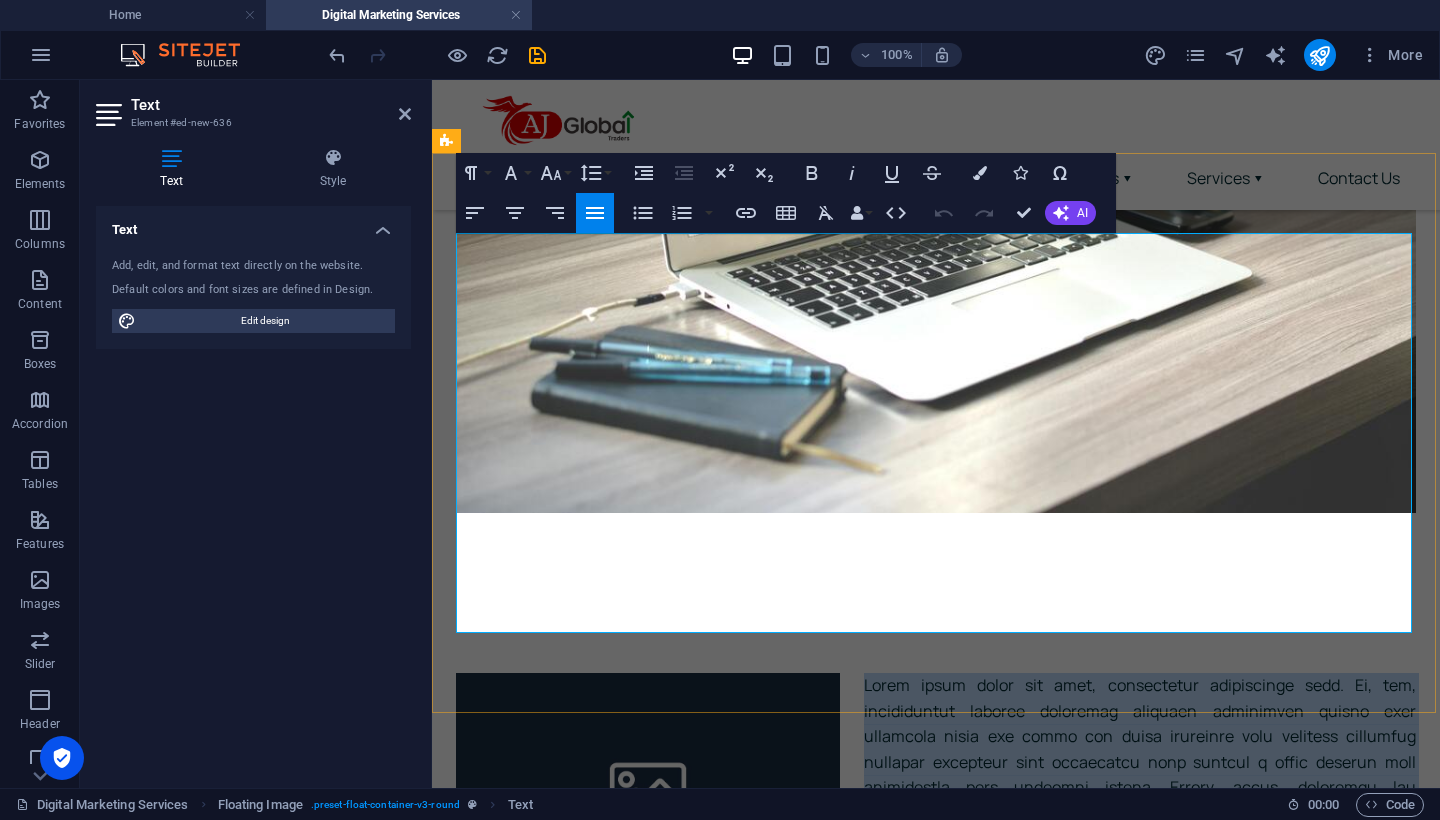 drag, startPoint x: 857, startPoint y: 256, endPoint x: 1230, endPoint y: 624, distance: 523.978 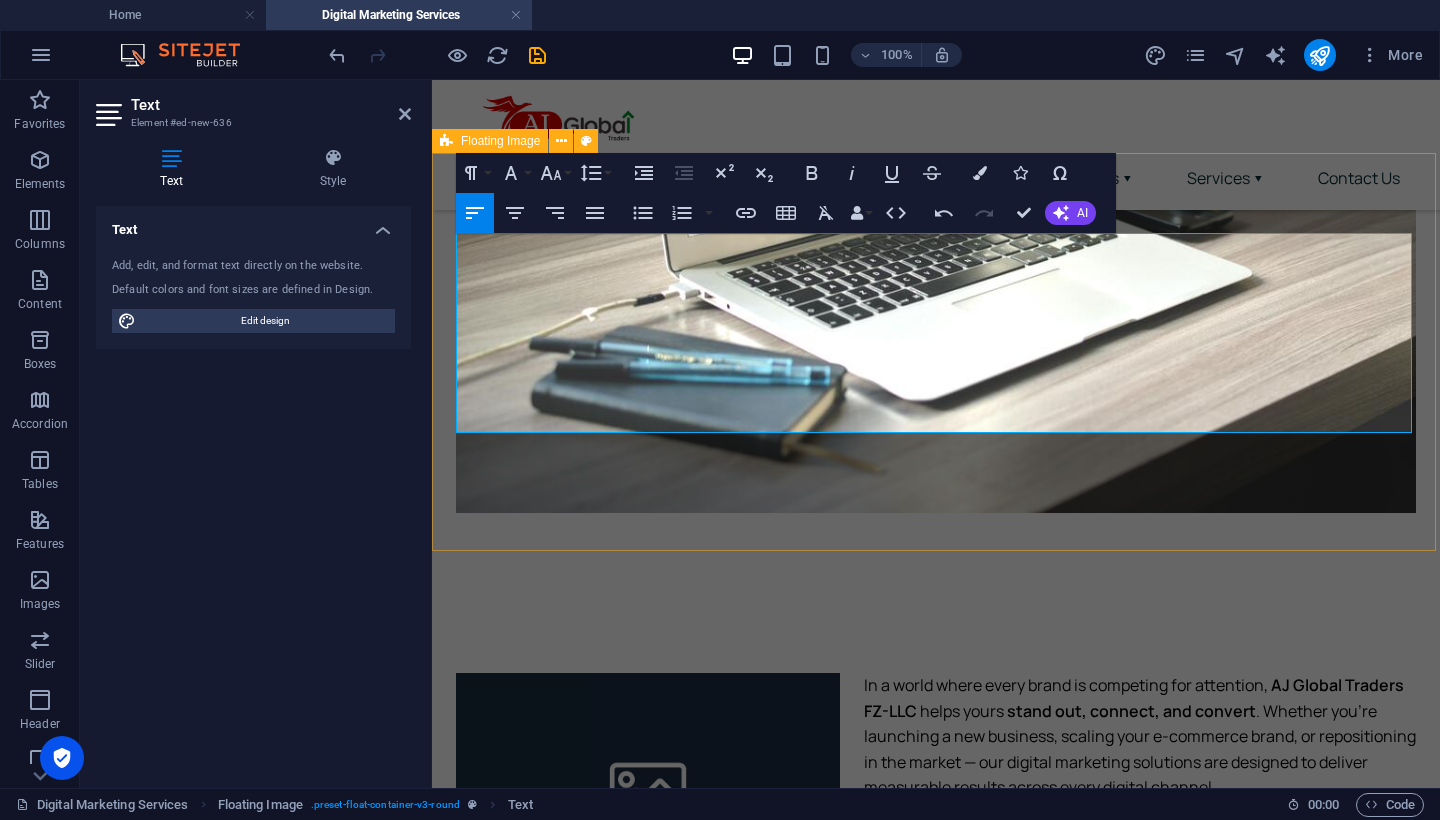 click on "In a world where every brand is competing for attention,   AJ Global Traders FZ-LLC   helps yours   stand out, connect, and convert . Whether you're launching a new business, scaling your e-commerce brand, or repositioning in the market — our digital marketing solutions are designed to deliver measurable results across every digital channel. We blend creativity with strategy, analytics with action, and insights with innovation — because your brand deserves more than just likes and followers; it deserves impact." at bounding box center (936, 775) 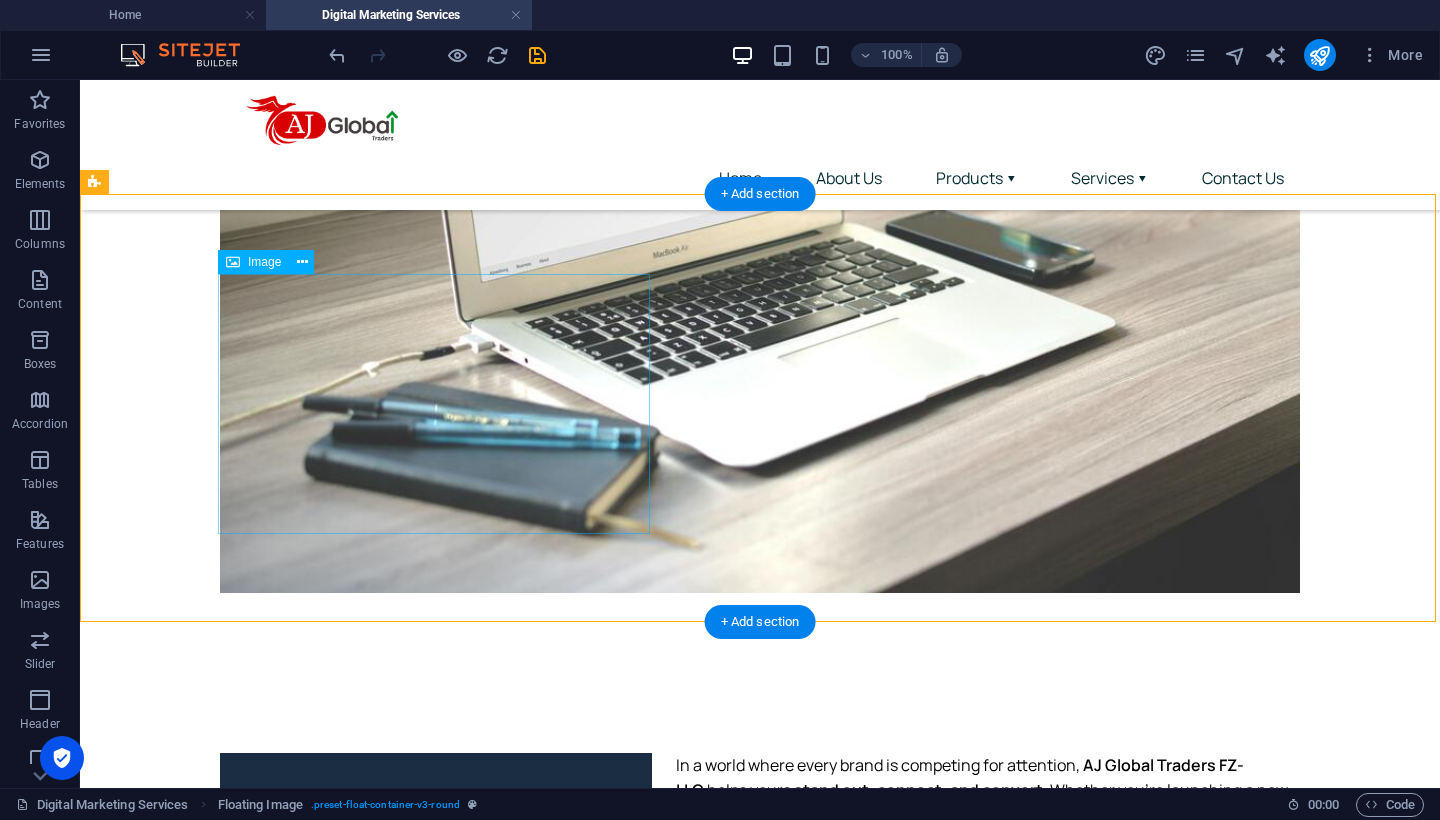 click at bounding box center (436, 882) 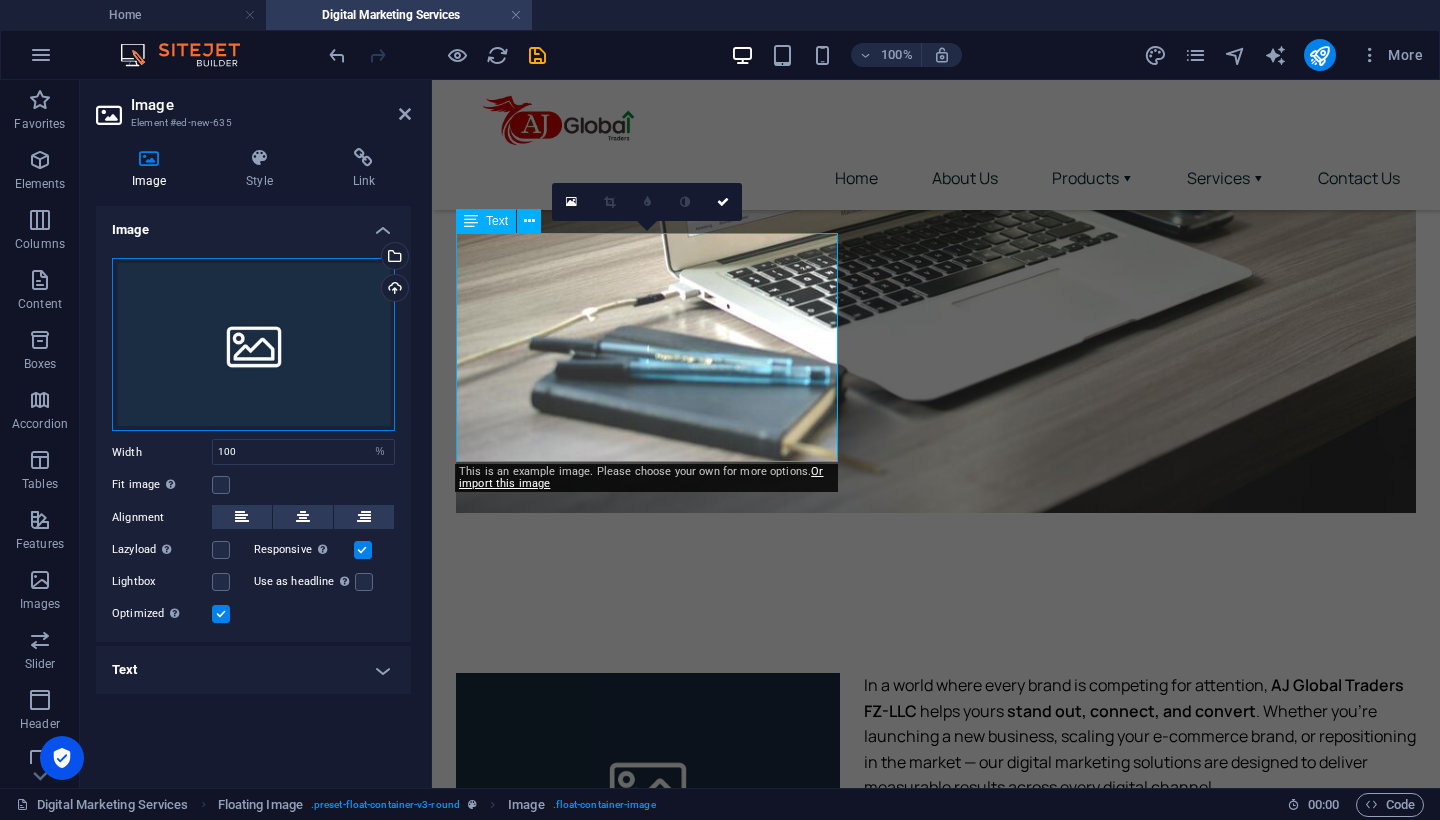 click on "Drag files here, click to choose files or select files from Files or our free stock photos & videos" at bounding box center [253, 345] 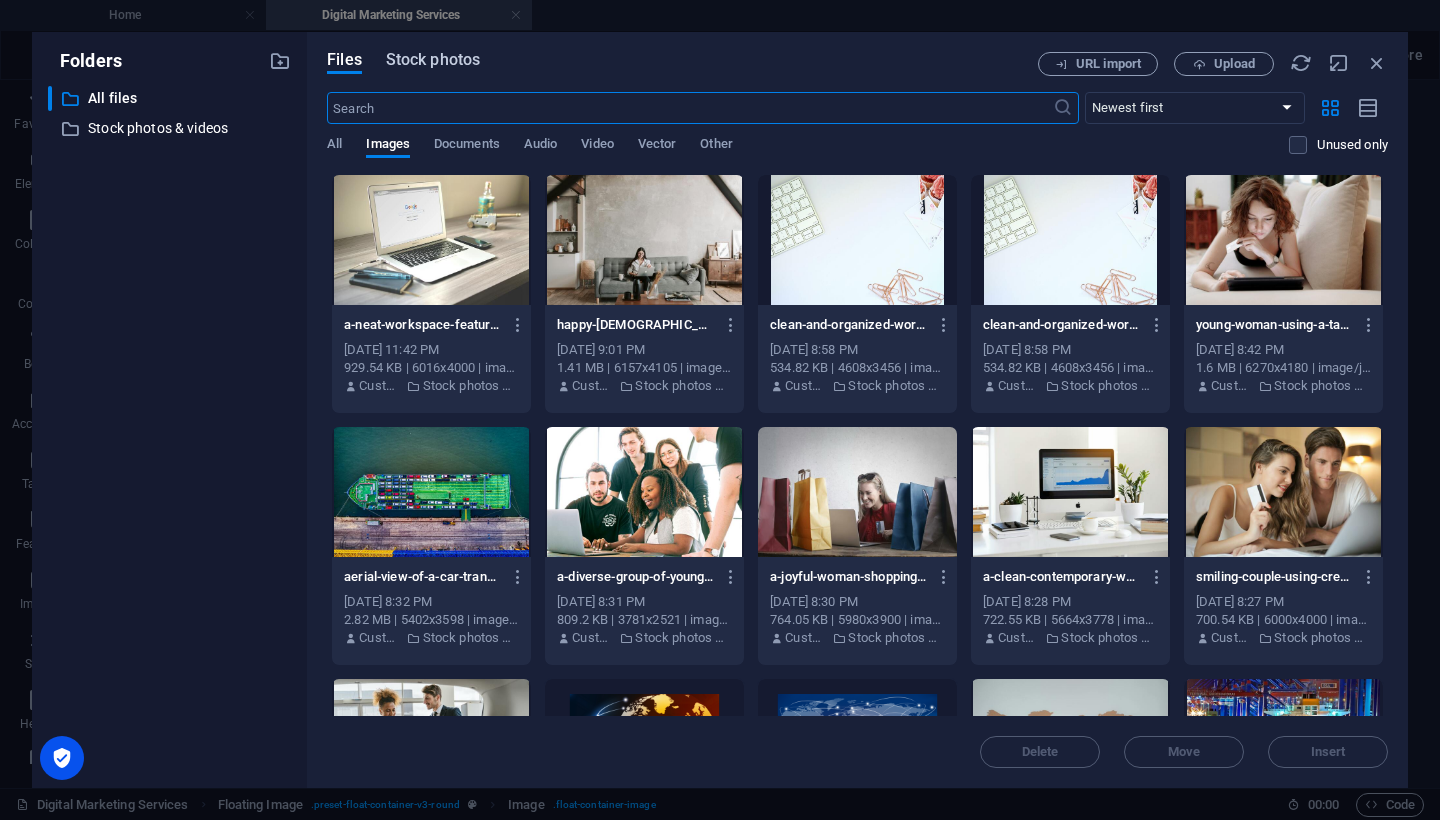 click on "Stock photos" at bounding box center (433, 60) 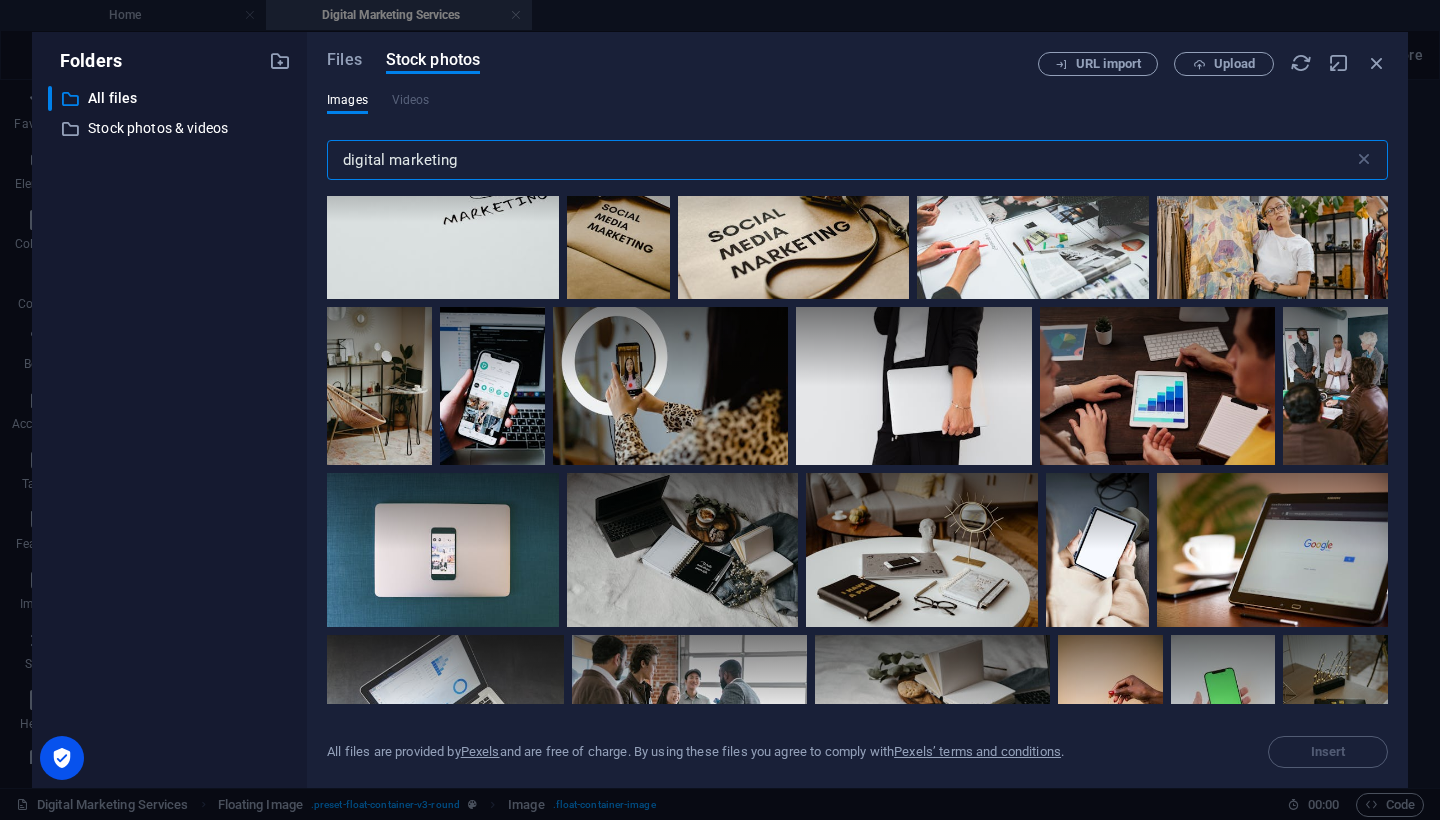 scroll, scrollTop: 4468, scrollLeft: 0, axis: vertical 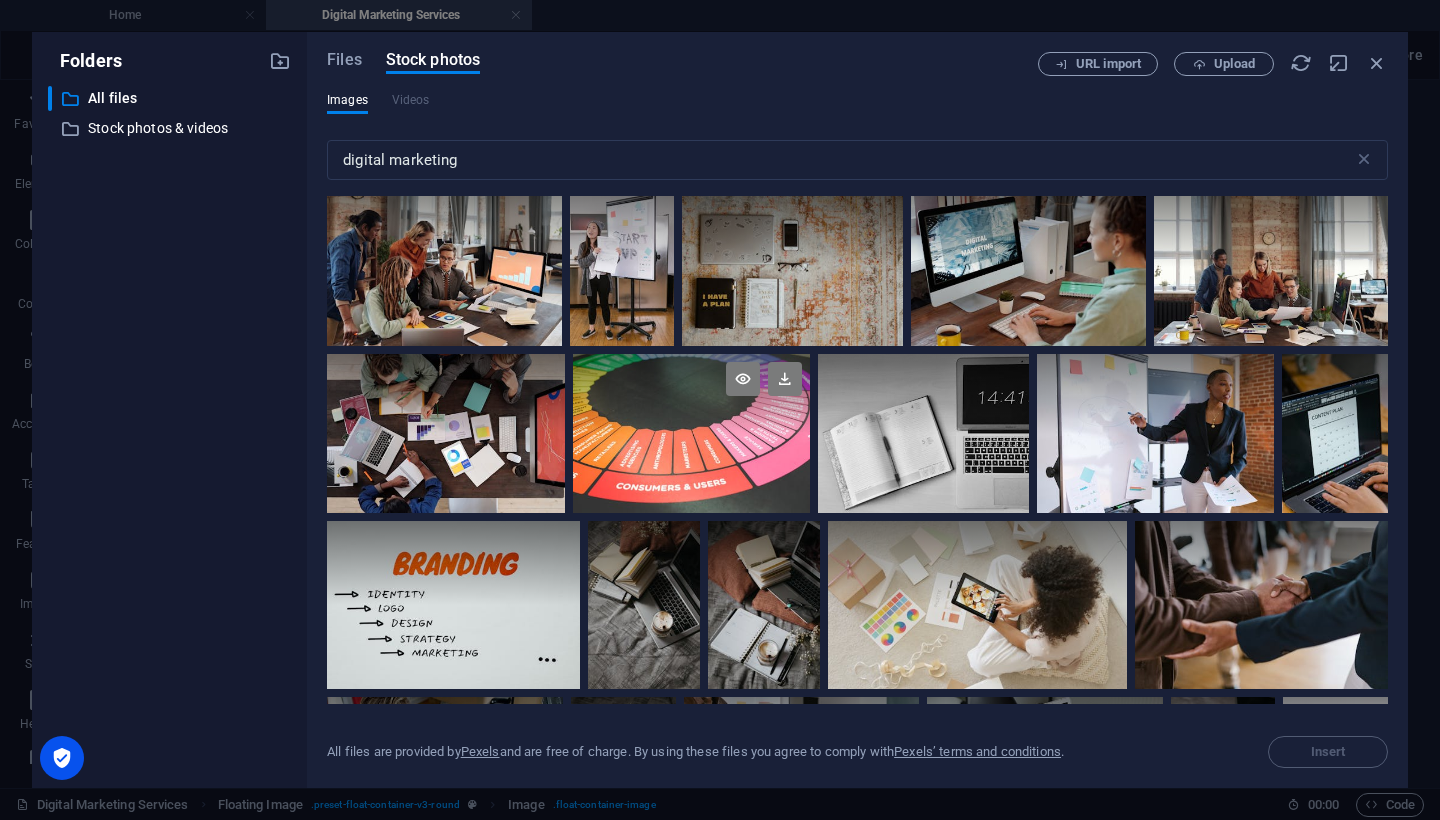 click at bounding box center [692, 433] 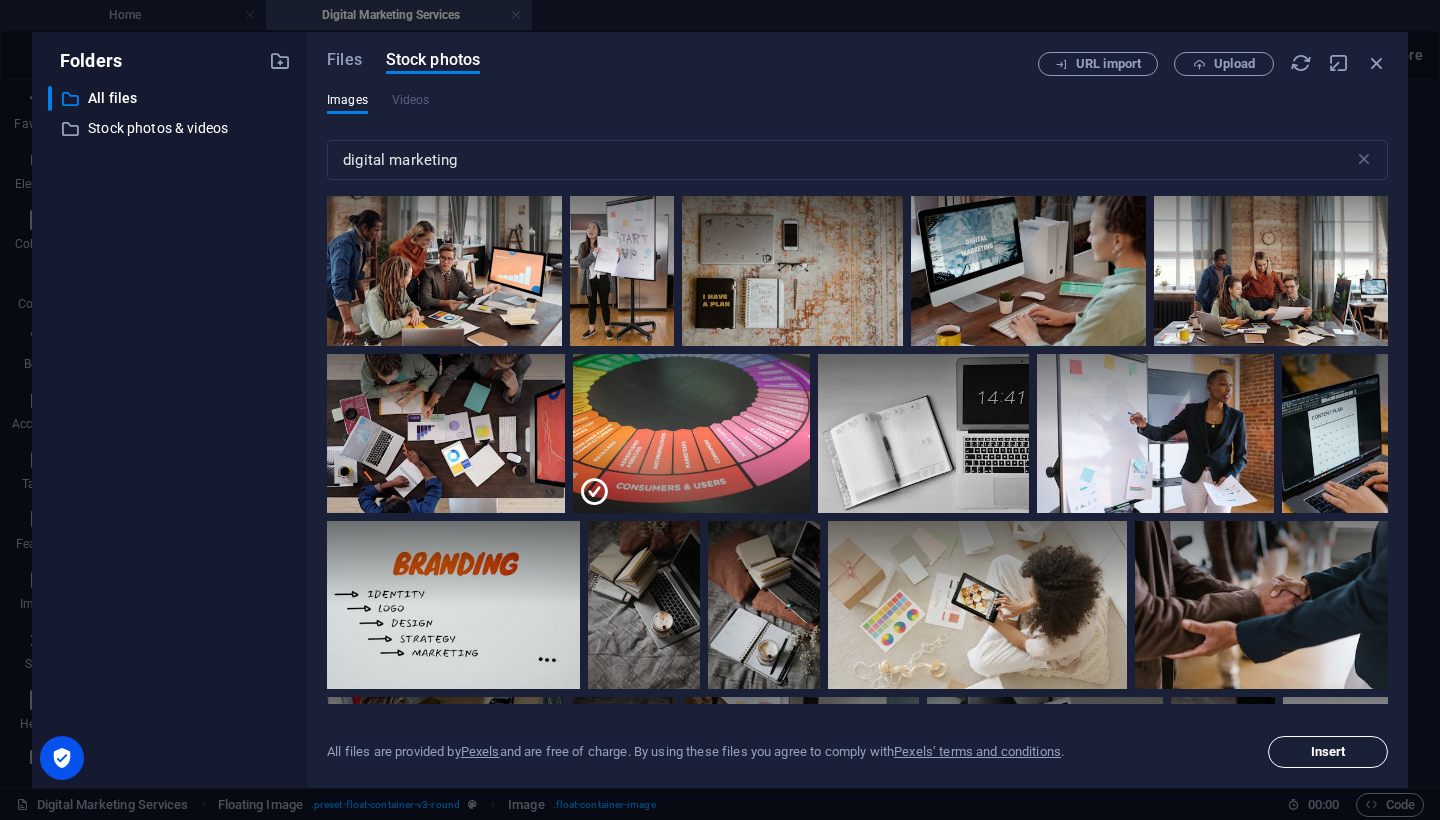 click on "Insert" at bounding box center (1328, 752) 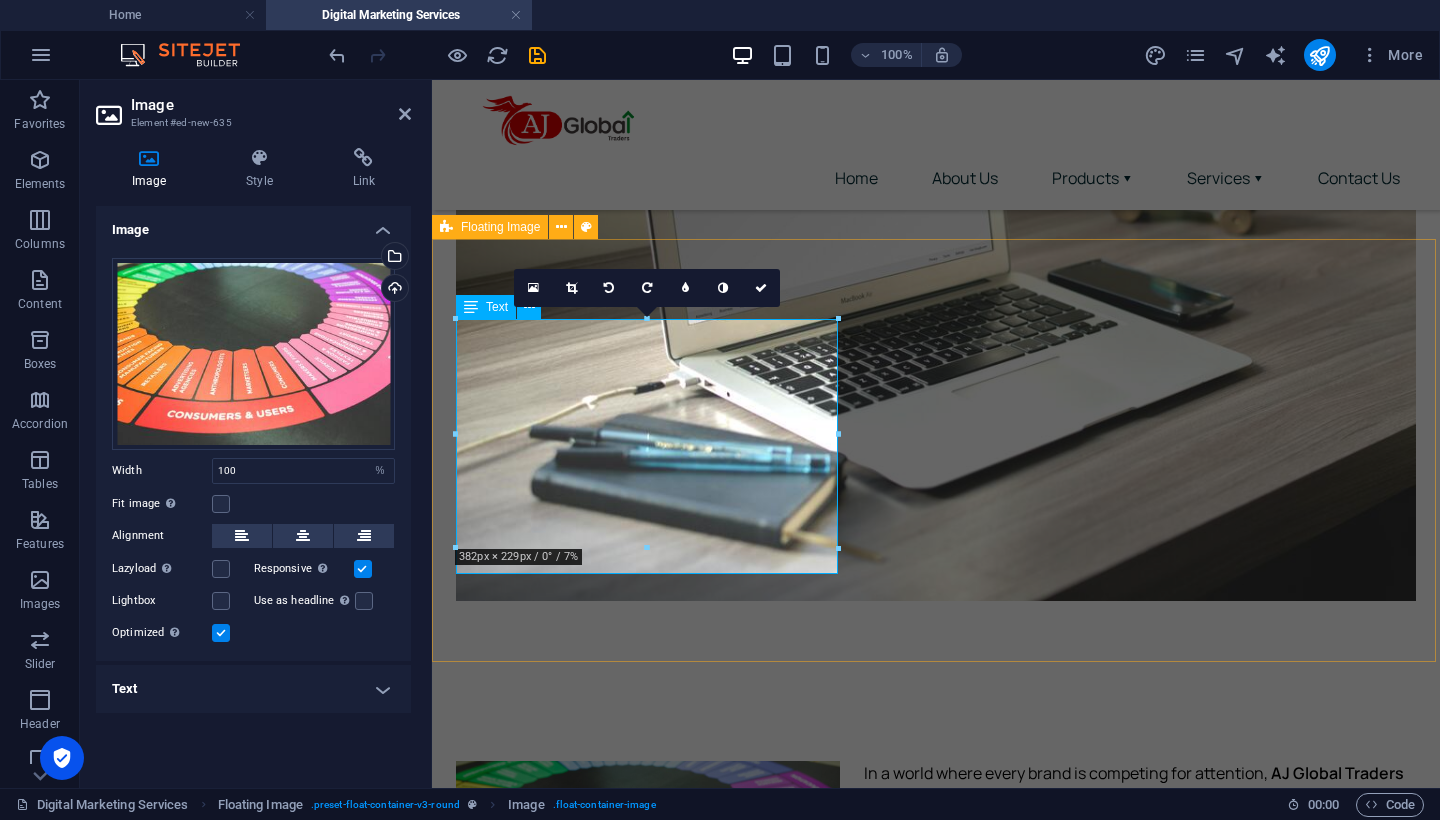 scroll, scrollTop: 401, scrollLeft: 0, axis: vertical 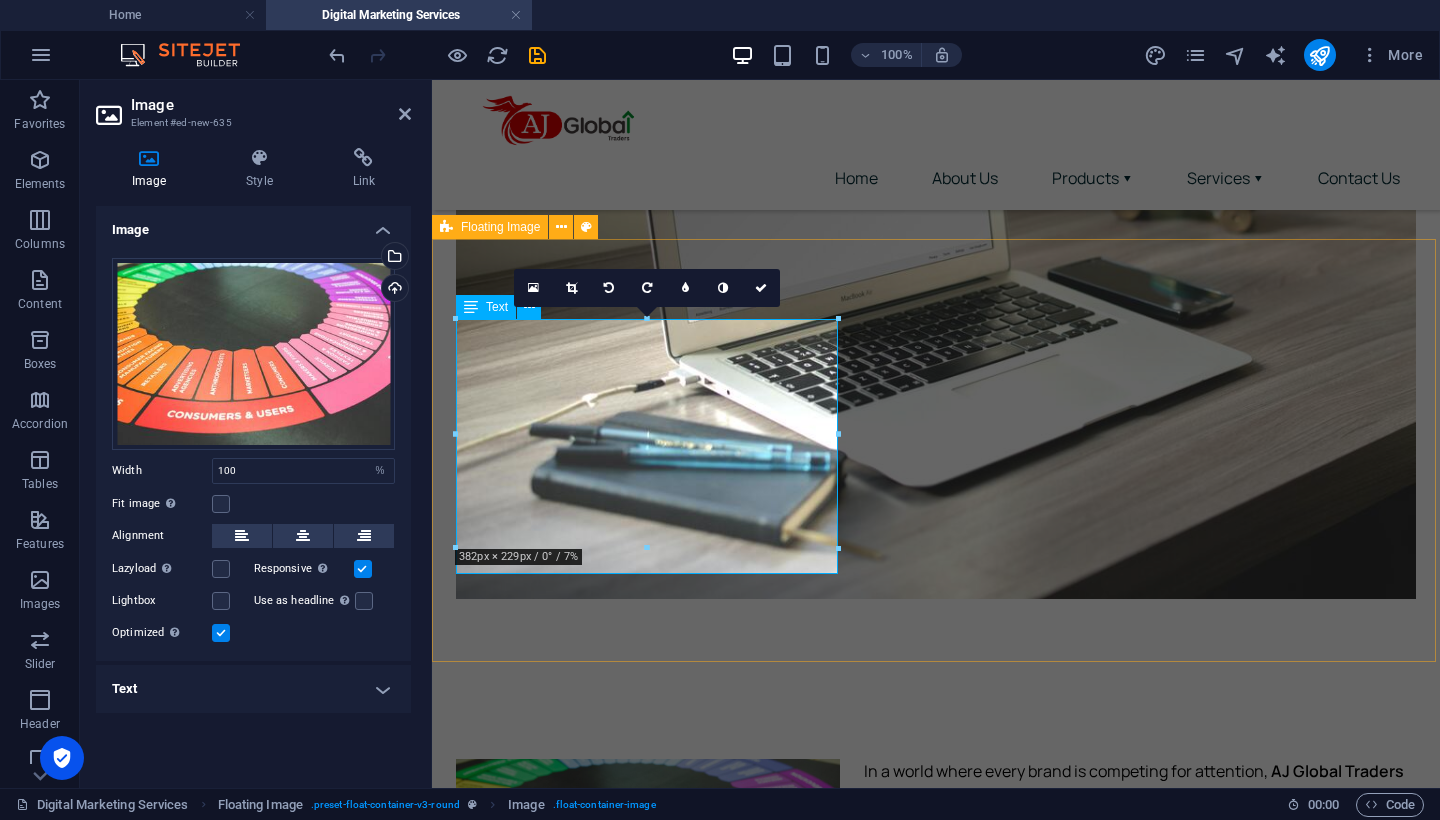 click on "In a world where every brand is competing for attention,   AJ Global Traders FZ-LLC   helps yours   stand out, connect, and convert . Whether you're launching a new business, scaling your e-commerce brand, or repositioning in the market — our digital marketing solutions are designed to deliver measurable results across every digital channel. We blend creativity with strategy, analytics with action, and insights with innovation — because your brand deserves more than just likes and followers; it deserves impact." at bounding box center (936, 861) 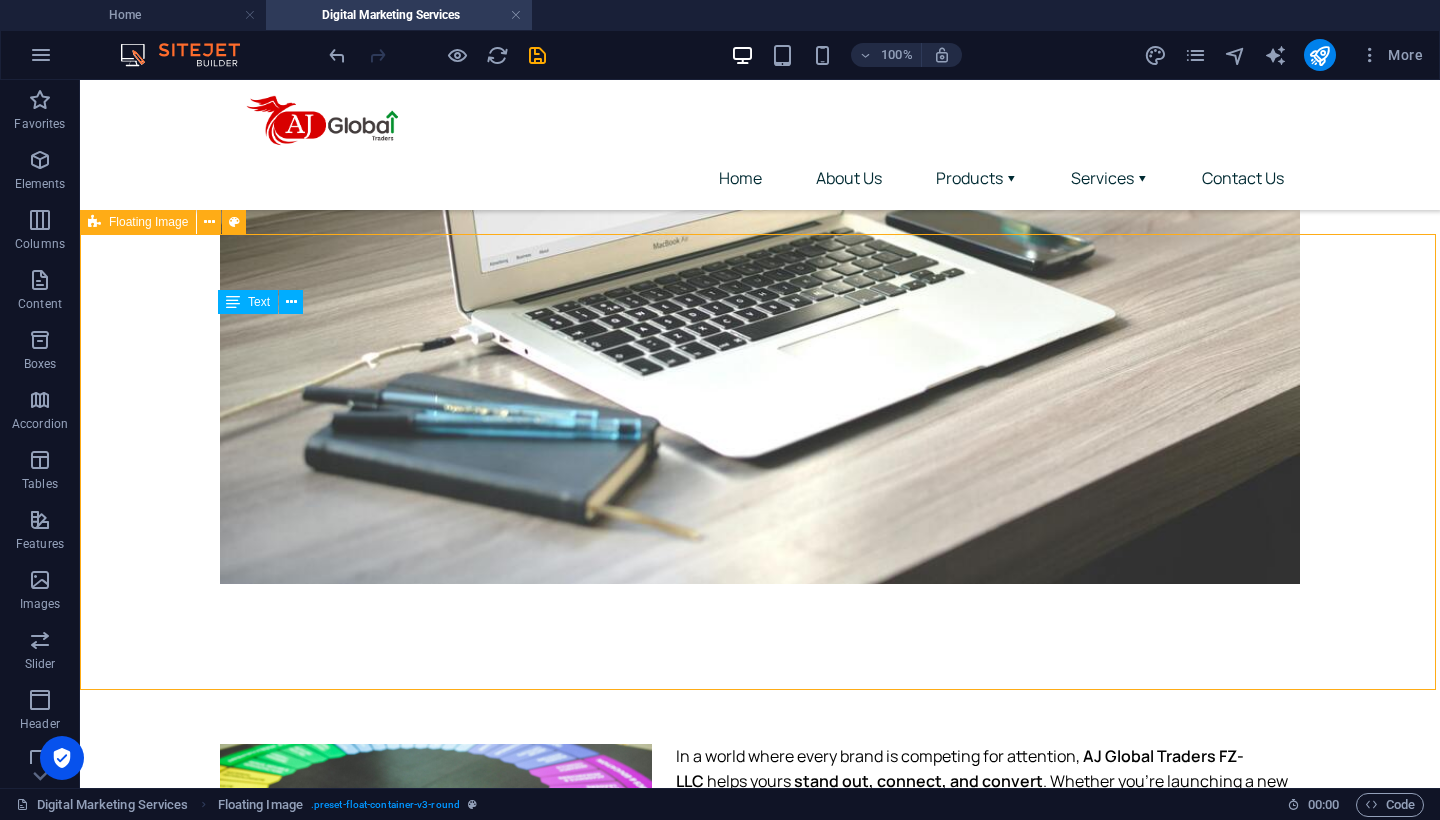 scroll, scrollTop: 499, scrollLeft: 0, axis: vertical 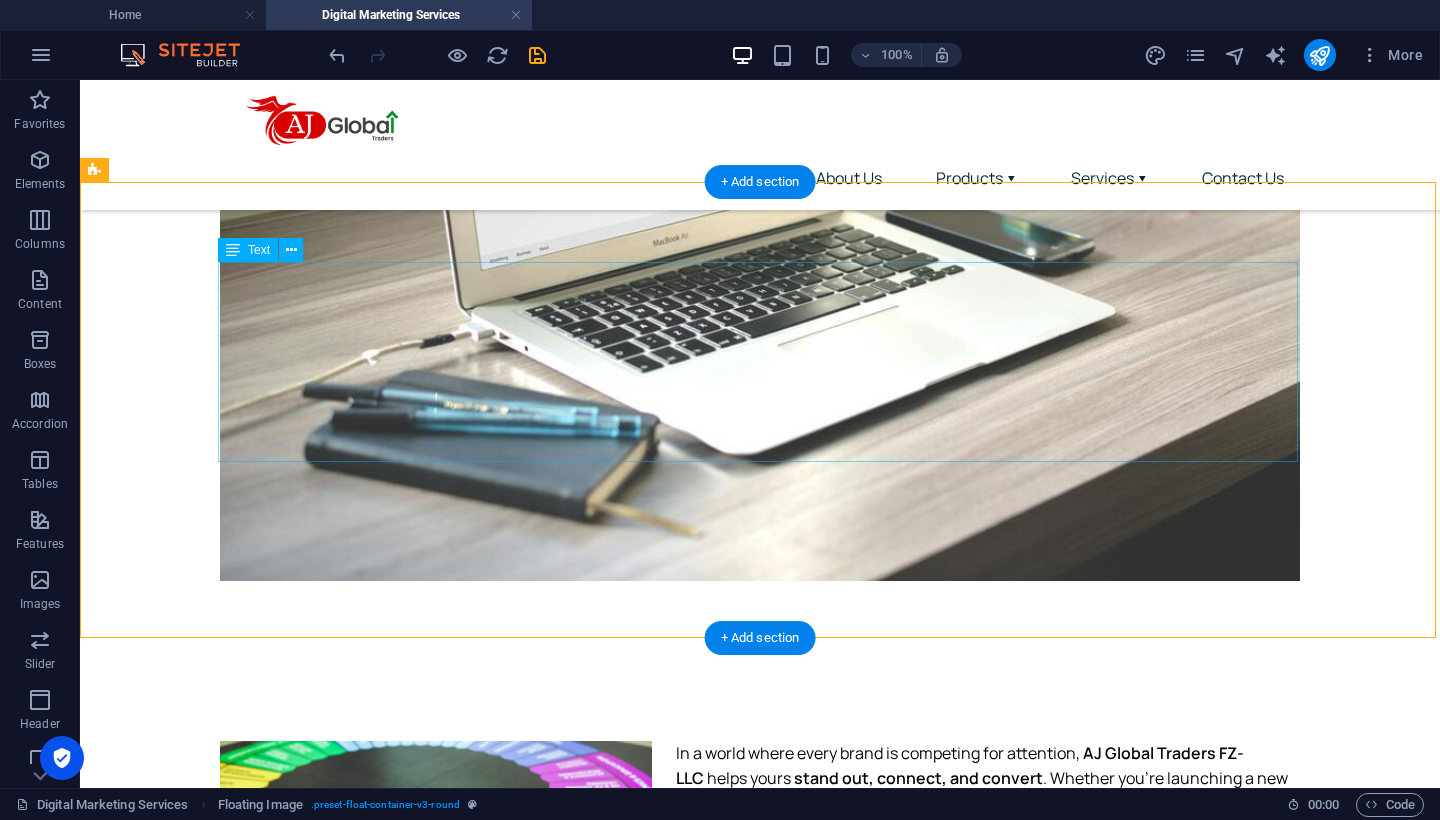 click on "In a world where every brand is competing for attention,   AJ Global Traders FZ-LLC   helps yours   stand out, connect, and convert . Whether you're launching a new business, scaling your e-commerce brand, or repositioning in the market — our digital marketing solutions are designed to deliver measurable results across every digital channel. We blend creativity with strategy, analytics with action, and insights with innovation — because your brand deserves more than just likes and followers; it deserves impact." at bounding box center [760, 830] 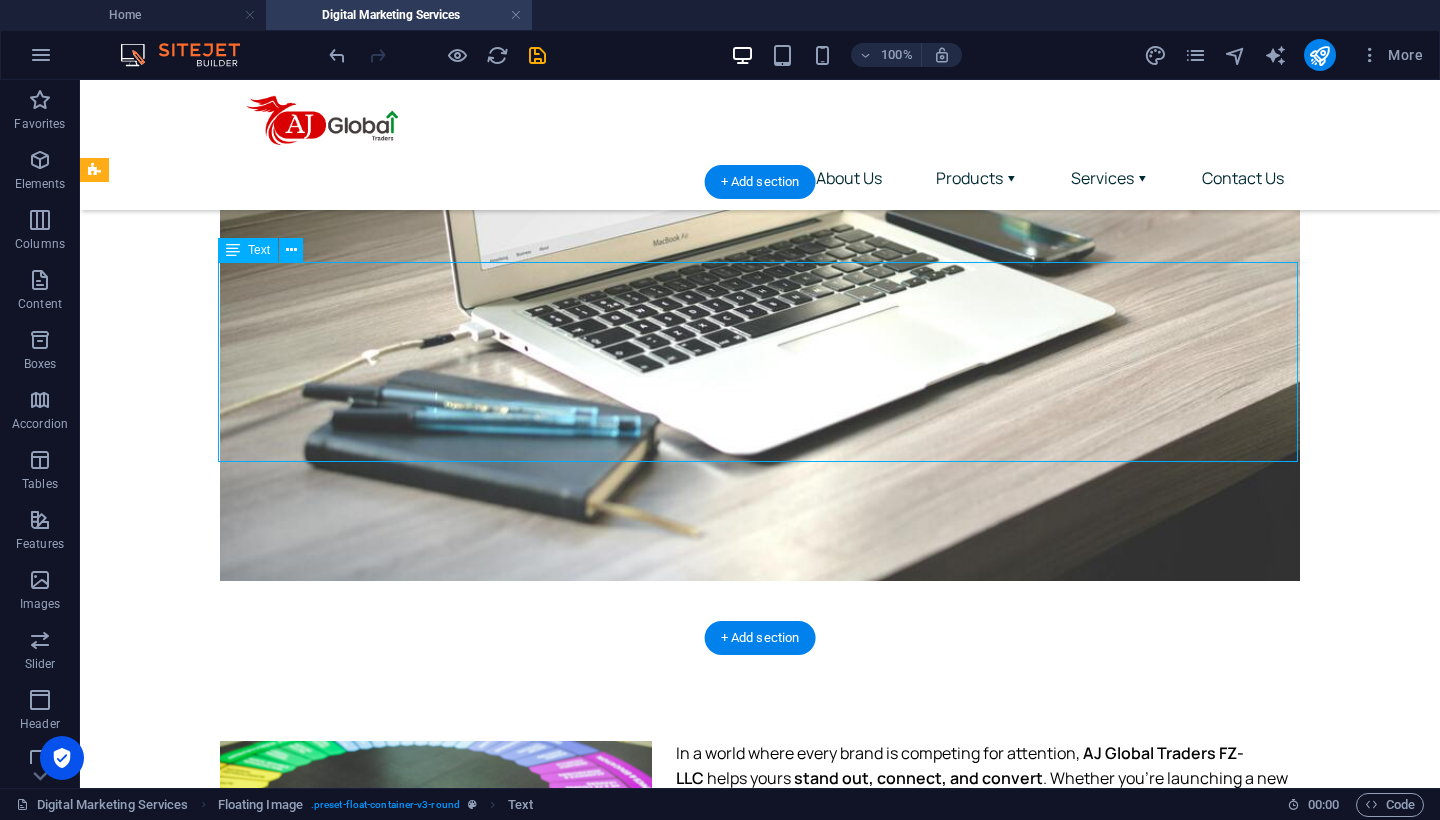 click on "In a world where every brand is competing for attention,   AJ Global Traders FZ-LLC   helps yours   stand out, connect, and convert . Whether you're launching a new business, scaling your e-commerce brand, or repositioning in the market — our digital marketing solutions are designed to deliver measurable results across every digital channel. We blend creativity with strategy, analytics with action, and insights with innovation — because your brand deserves more than just likes and followers; it deserves impact." at bounding box center [760, 830] 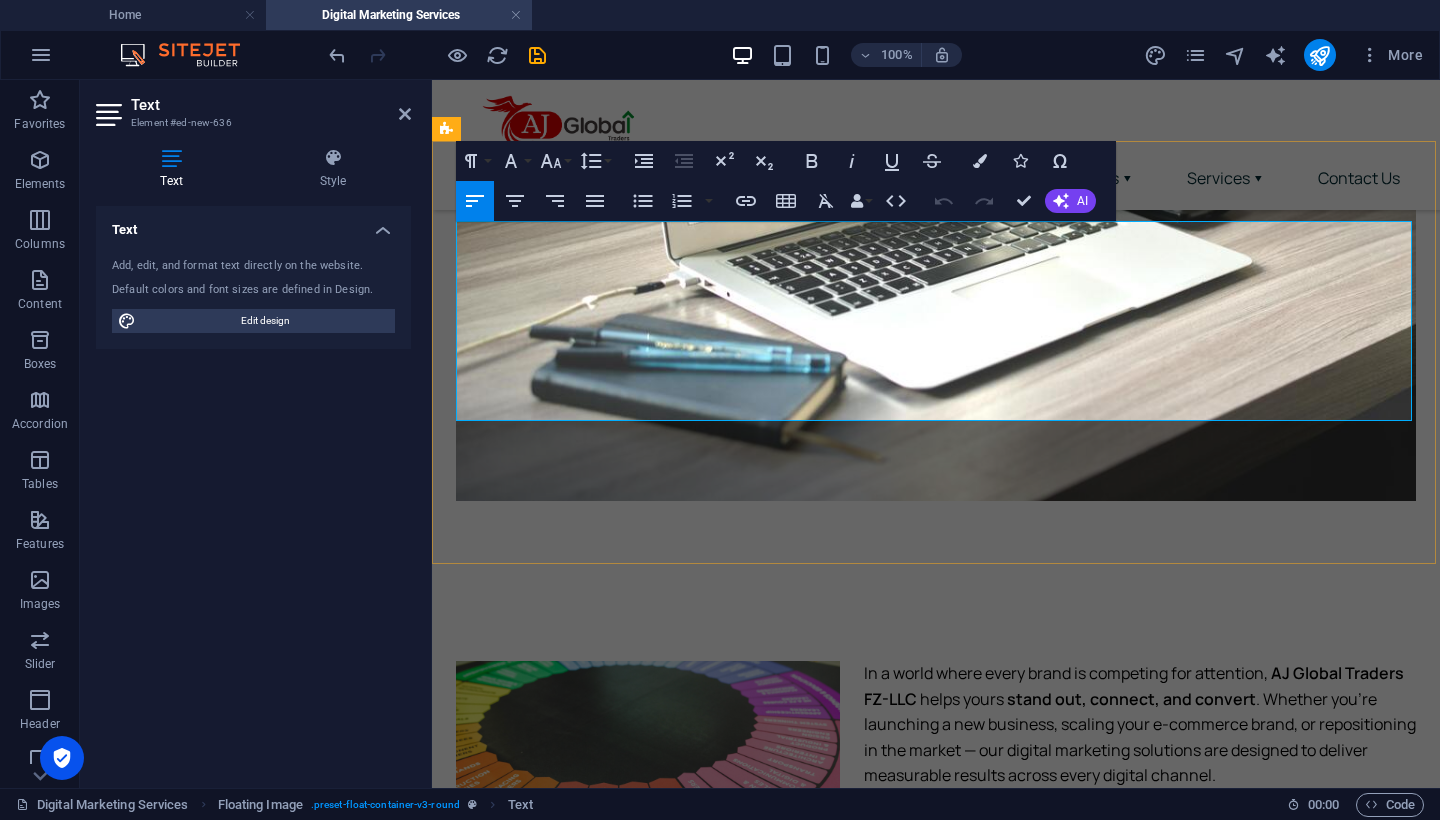 click on "We blend creativity with strategy, analytics with action, and insights with innovation — because your brand deserves more than just likes and followers; it deserves impact." at bounding box center (936, 827) 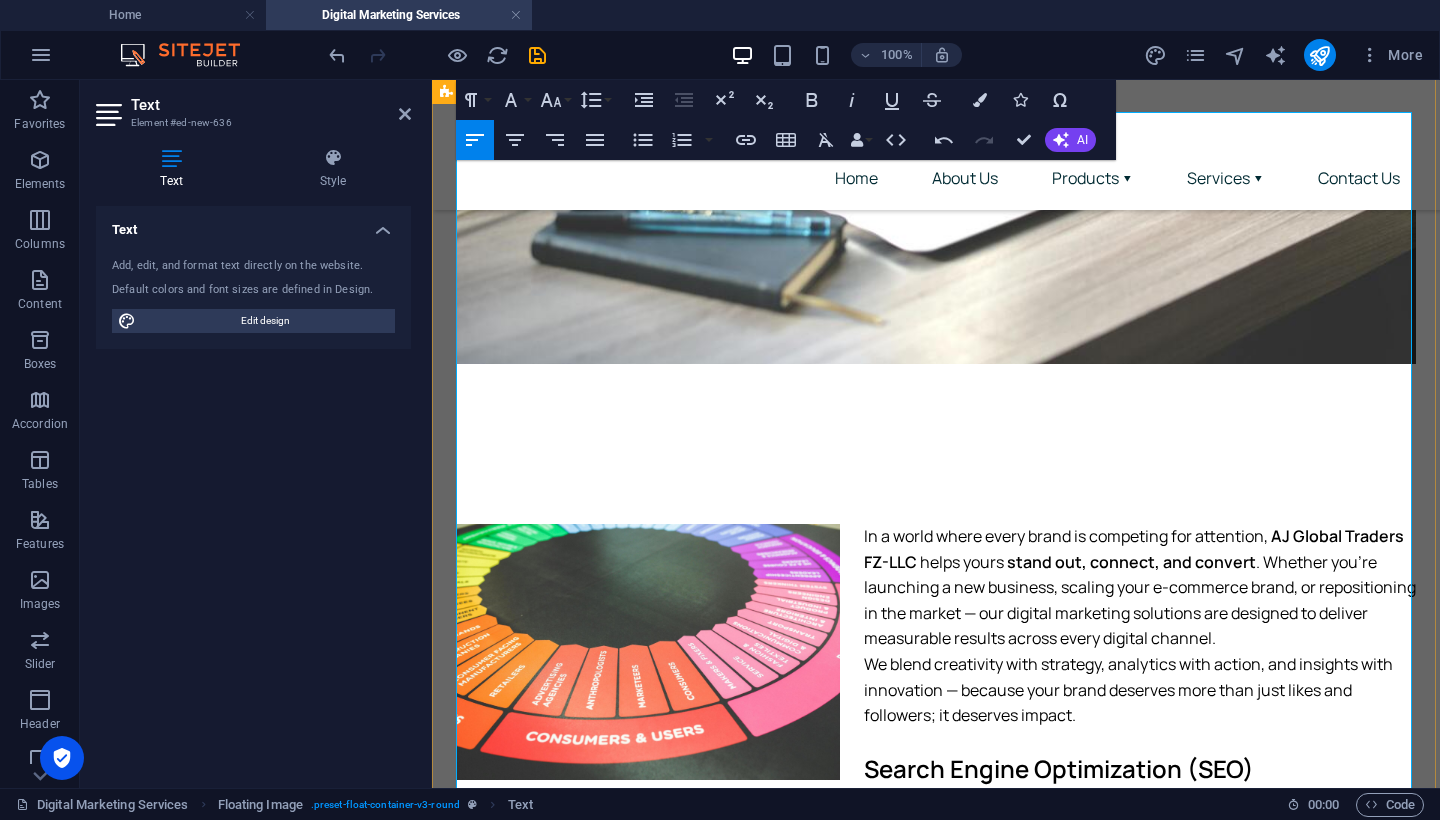 scroll, scrollTop: 637, scrollLeft: 0, axis: vertical 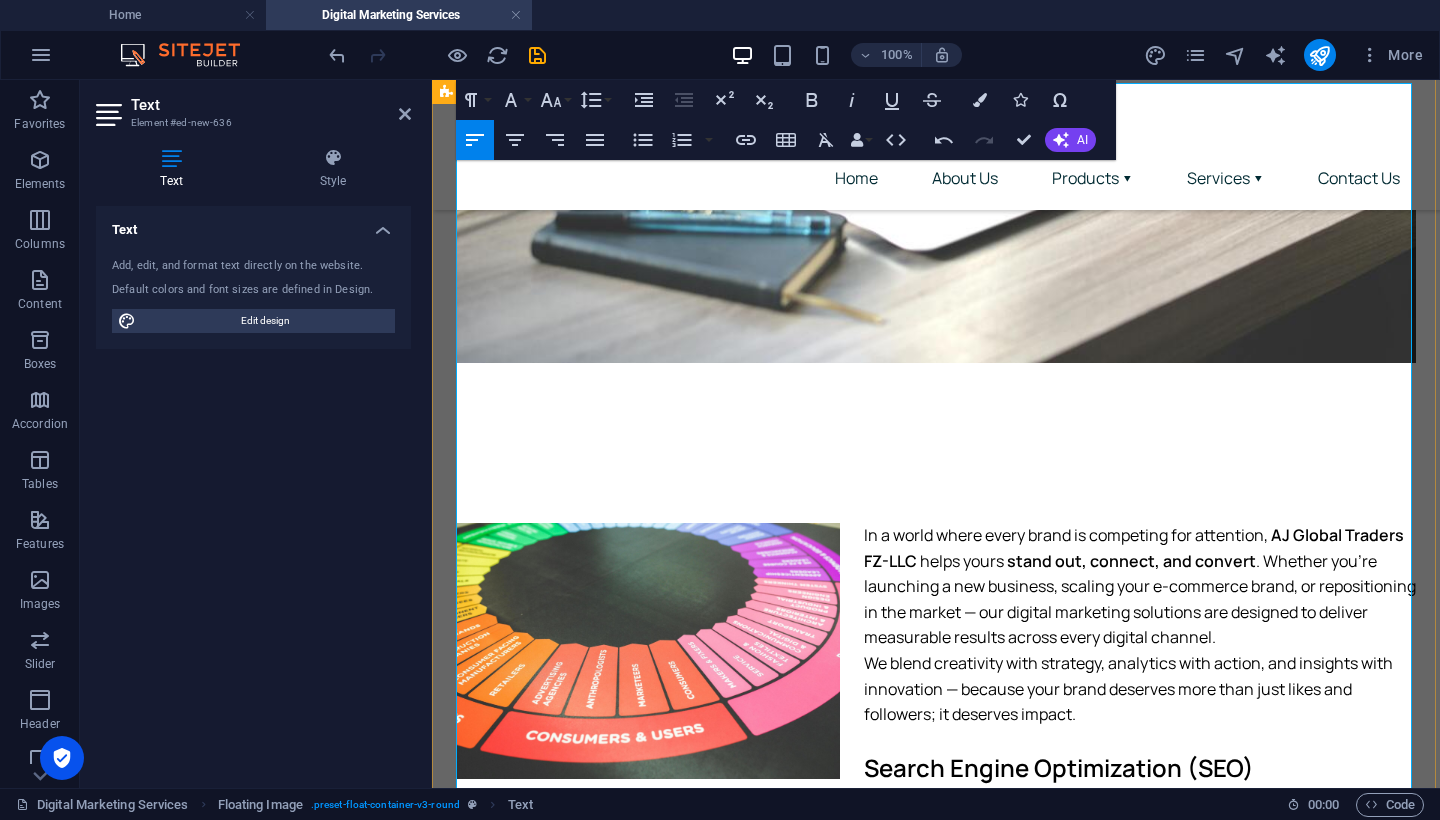click at bounding box center (936, 741) 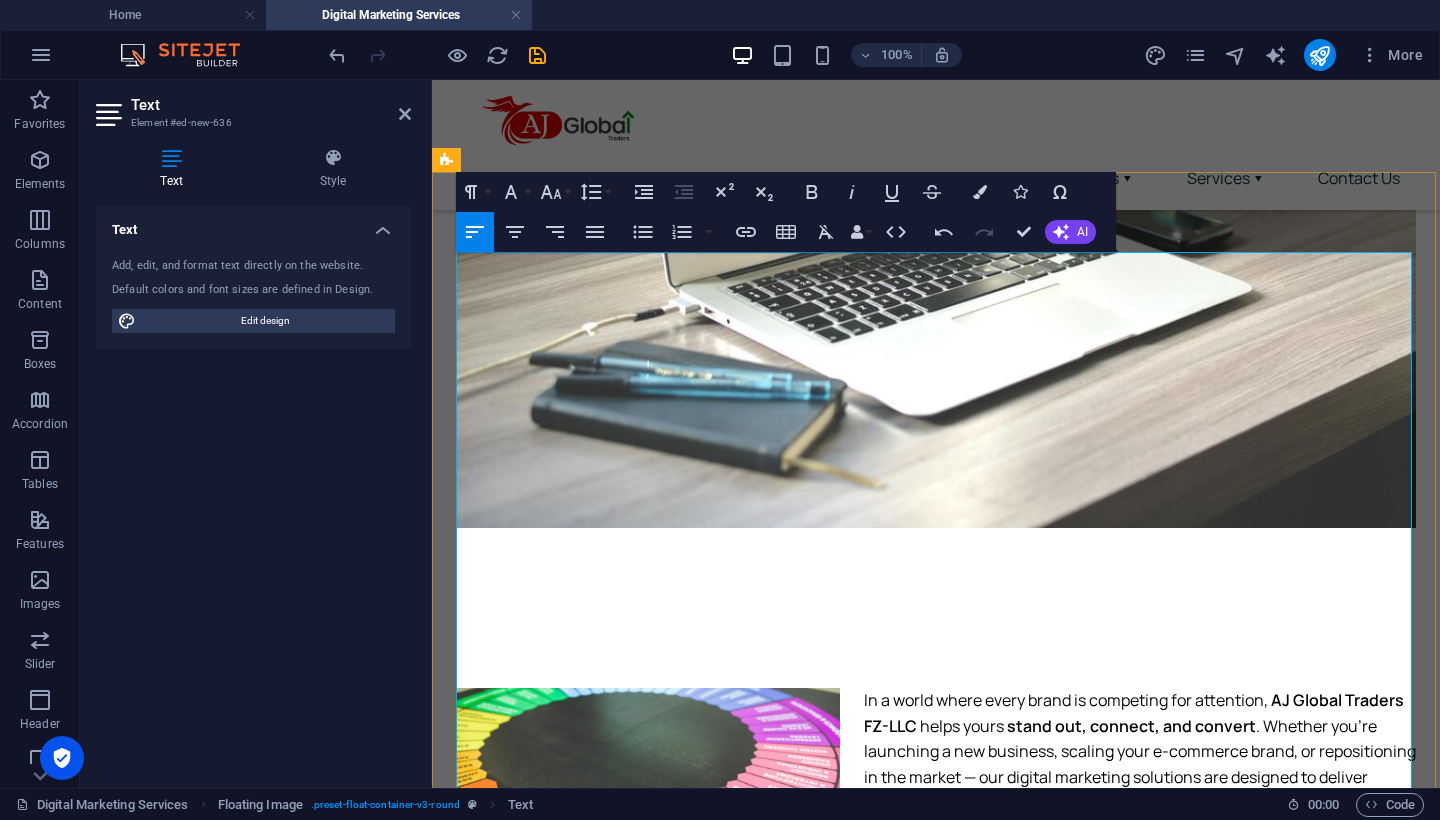 scroll, scrollTop: 468, scrollLeft: 0, axis: vertical 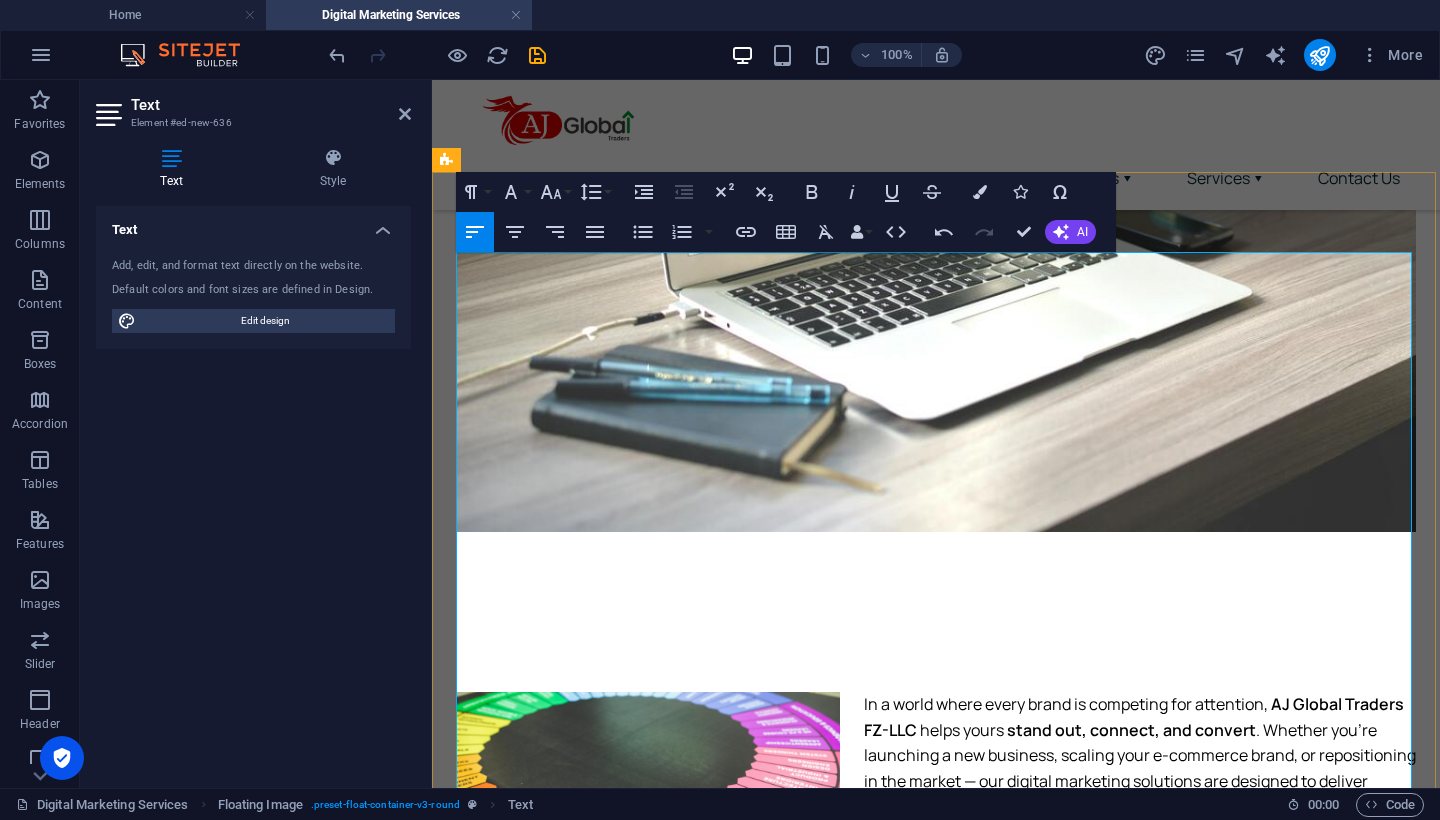 click on "In a world where every brand is competing for attention,   AJ Global Traders FZ-LLC   helps yours   stand out, connect, and convert . Whether you're launching a new business, scaling your e-commerce brand, or repositioning in the market — our digital marketing solutions are designed to deliver measurable results across every digital channel." at bounding box center (936, 756) 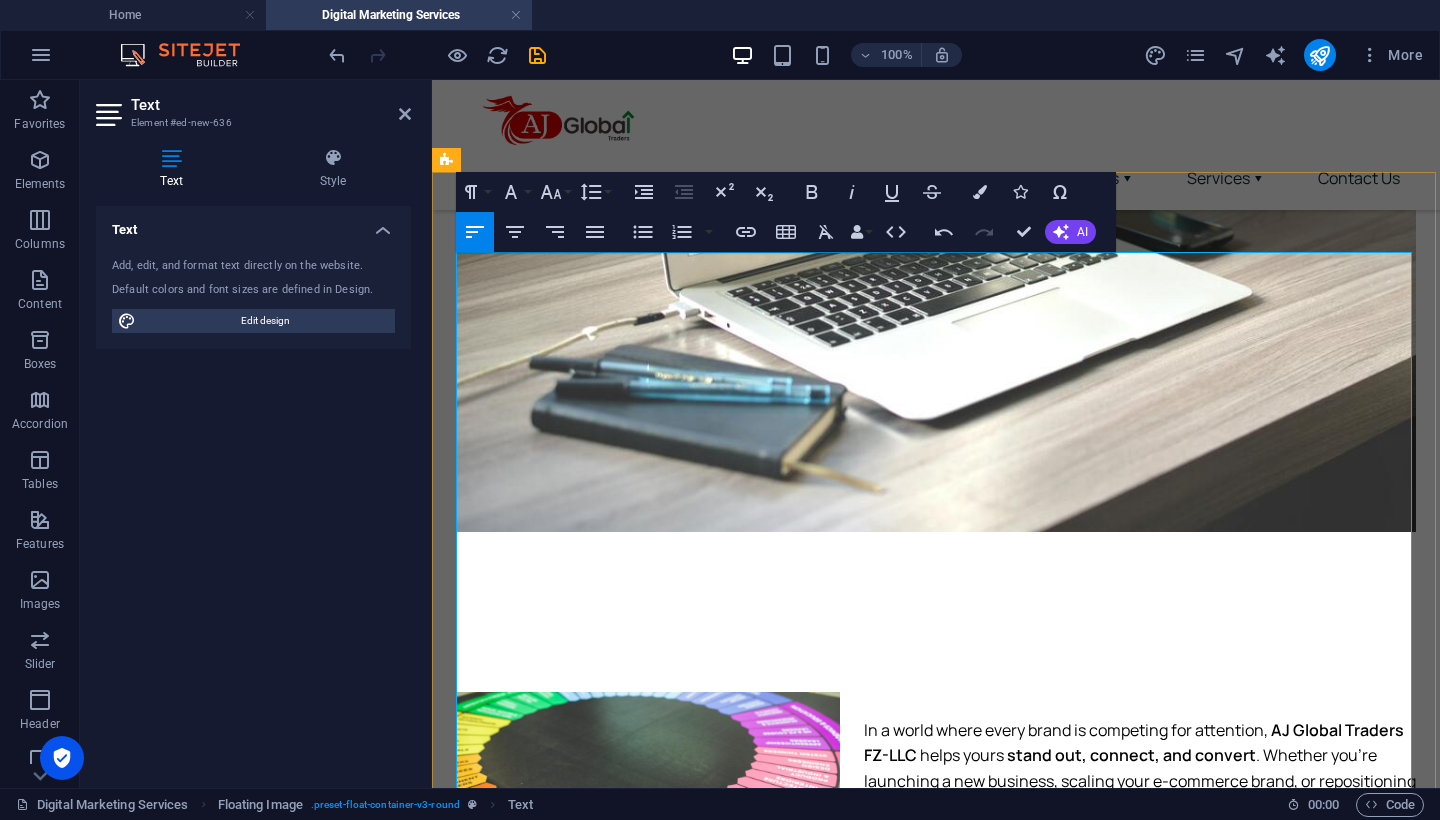 click at bounding box center (936, 986) 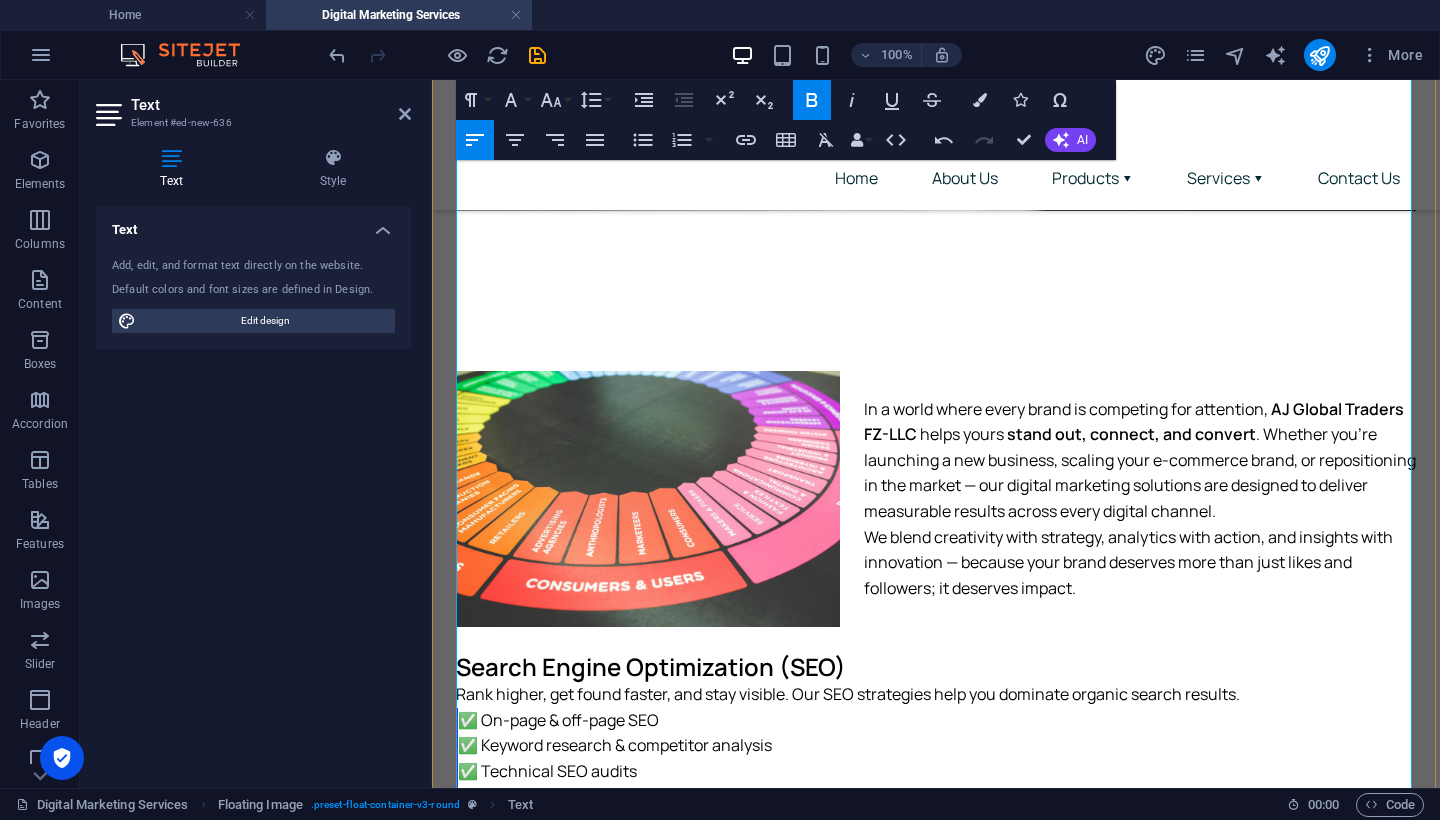 scroll, scrollTop: 796, scrollLeft: 0, axis: vertical 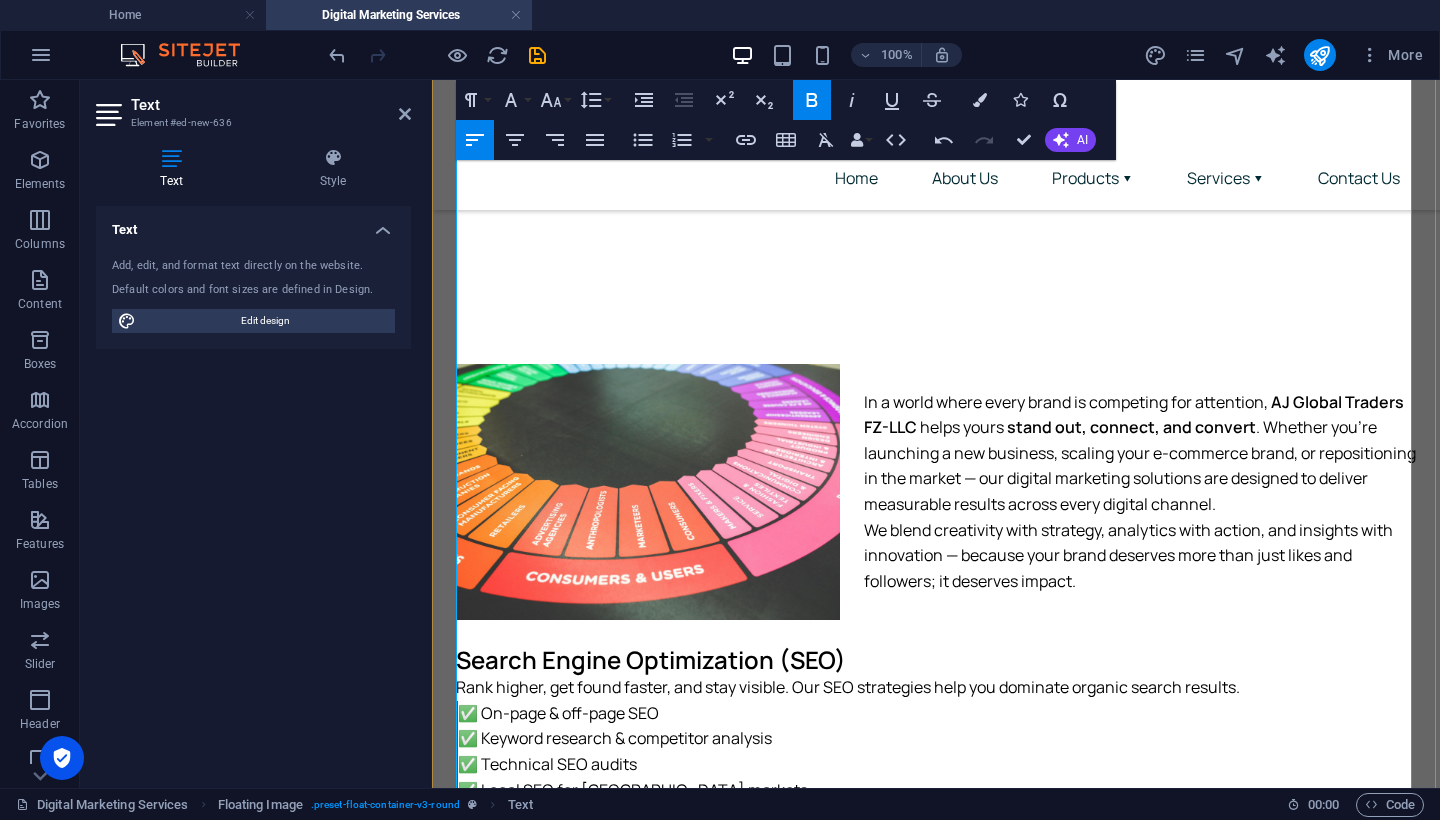 click on "2. Social Media Marketing & Management" at bounding box center (690, 867) 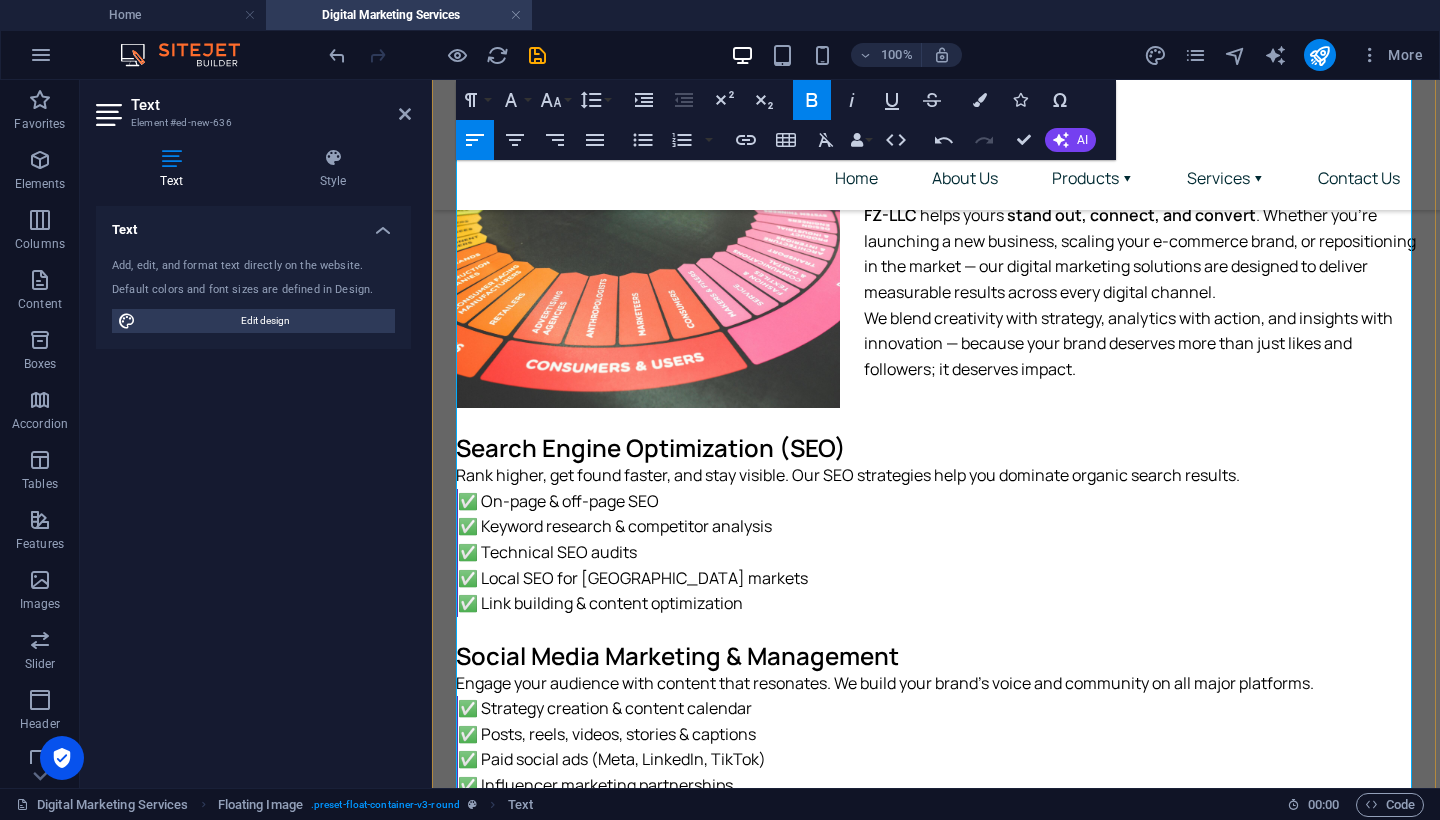 scroll, scrollTop: 1035, scrollLeft: 0, axis: vertical 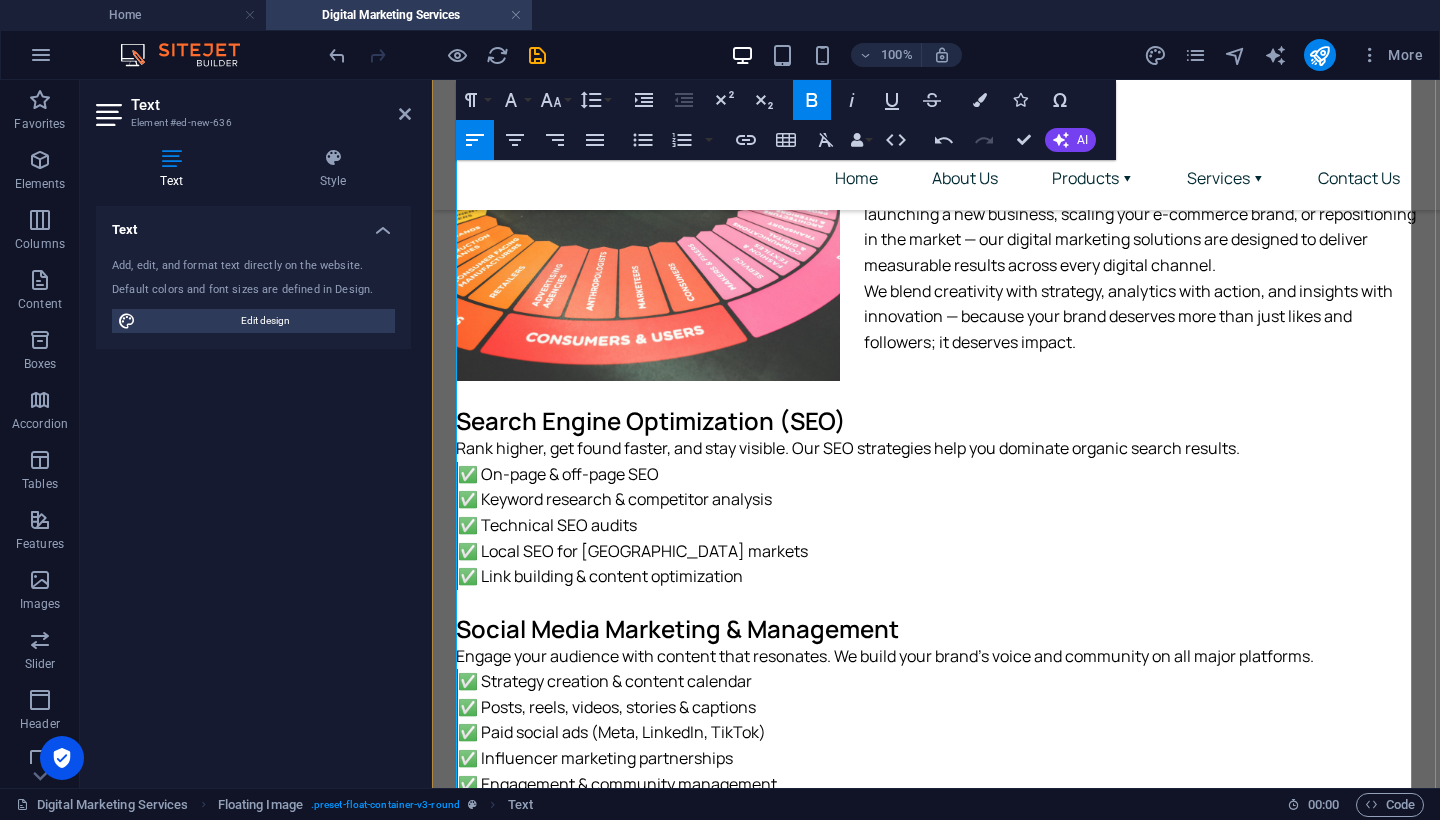 click on "4. Content Creation & Copywriting" at bounding box center (653, 1017) 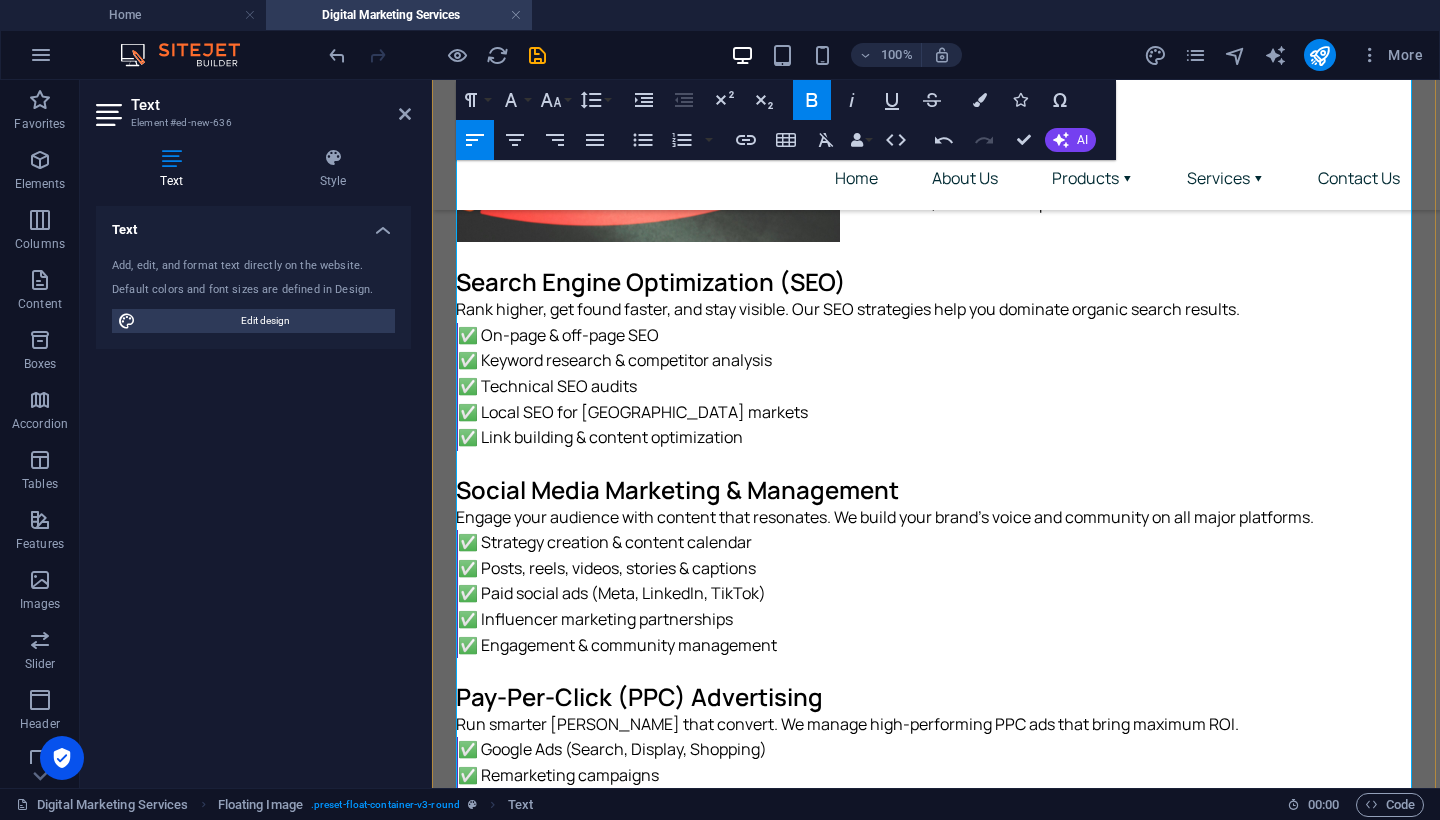 scroll, scrollTop: 1190, scrollLeft: 0, axis: vertical 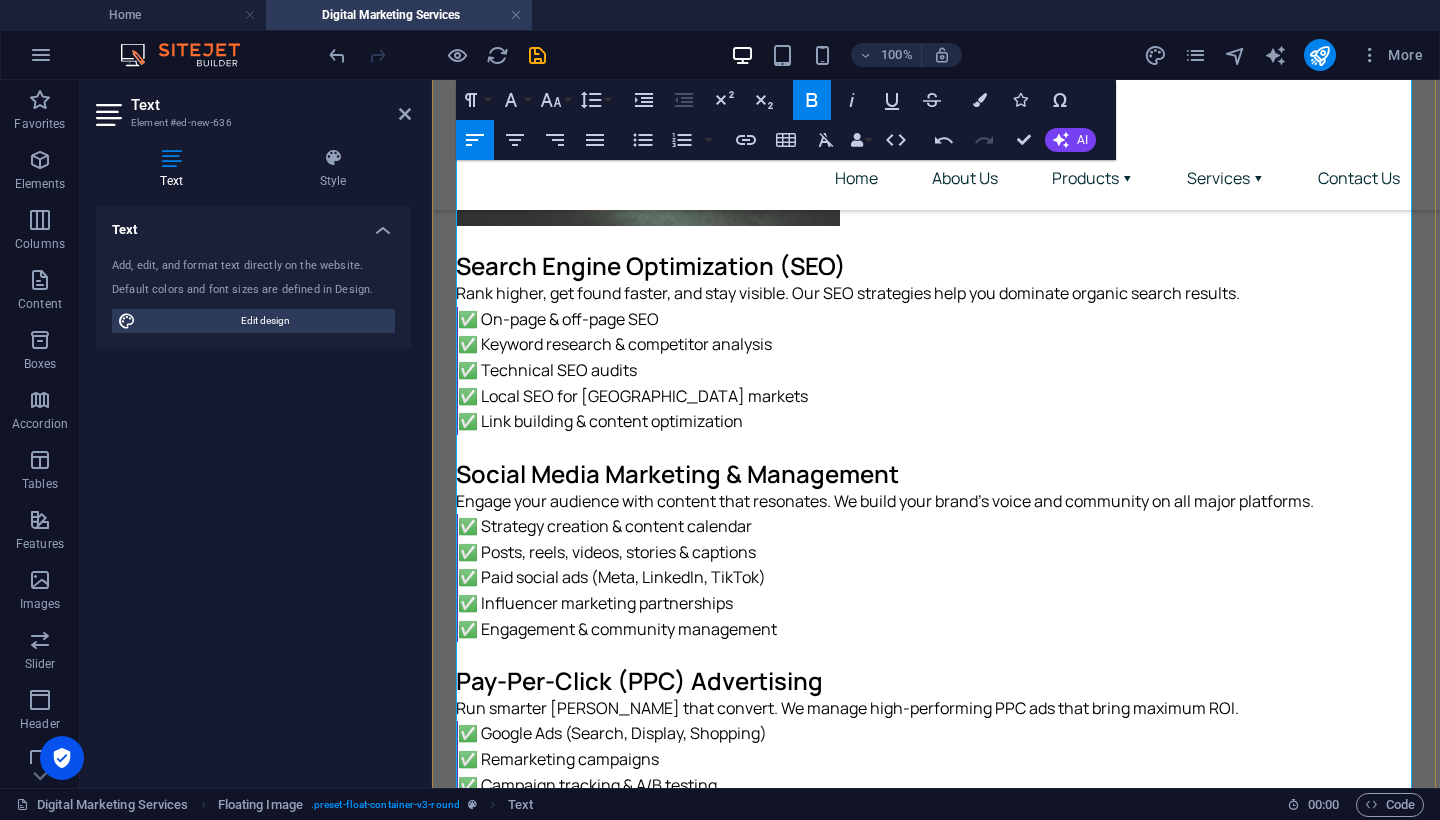 click on "5. Email Marketing & CRM Funnels" at bounding box center (647, 1069) 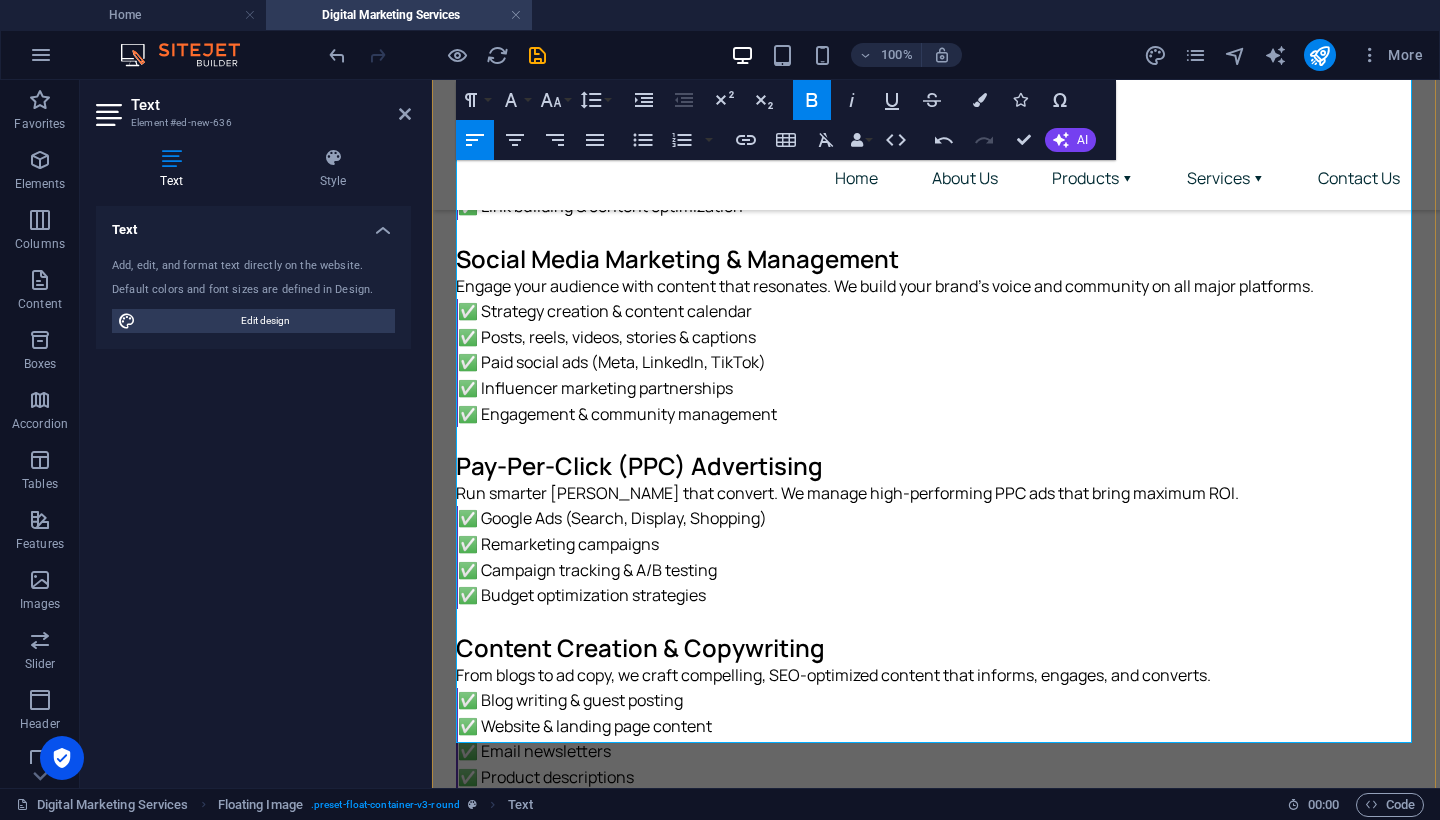 scroll, scrollTop: 1408, scrollLeft: 0, axis: vertical 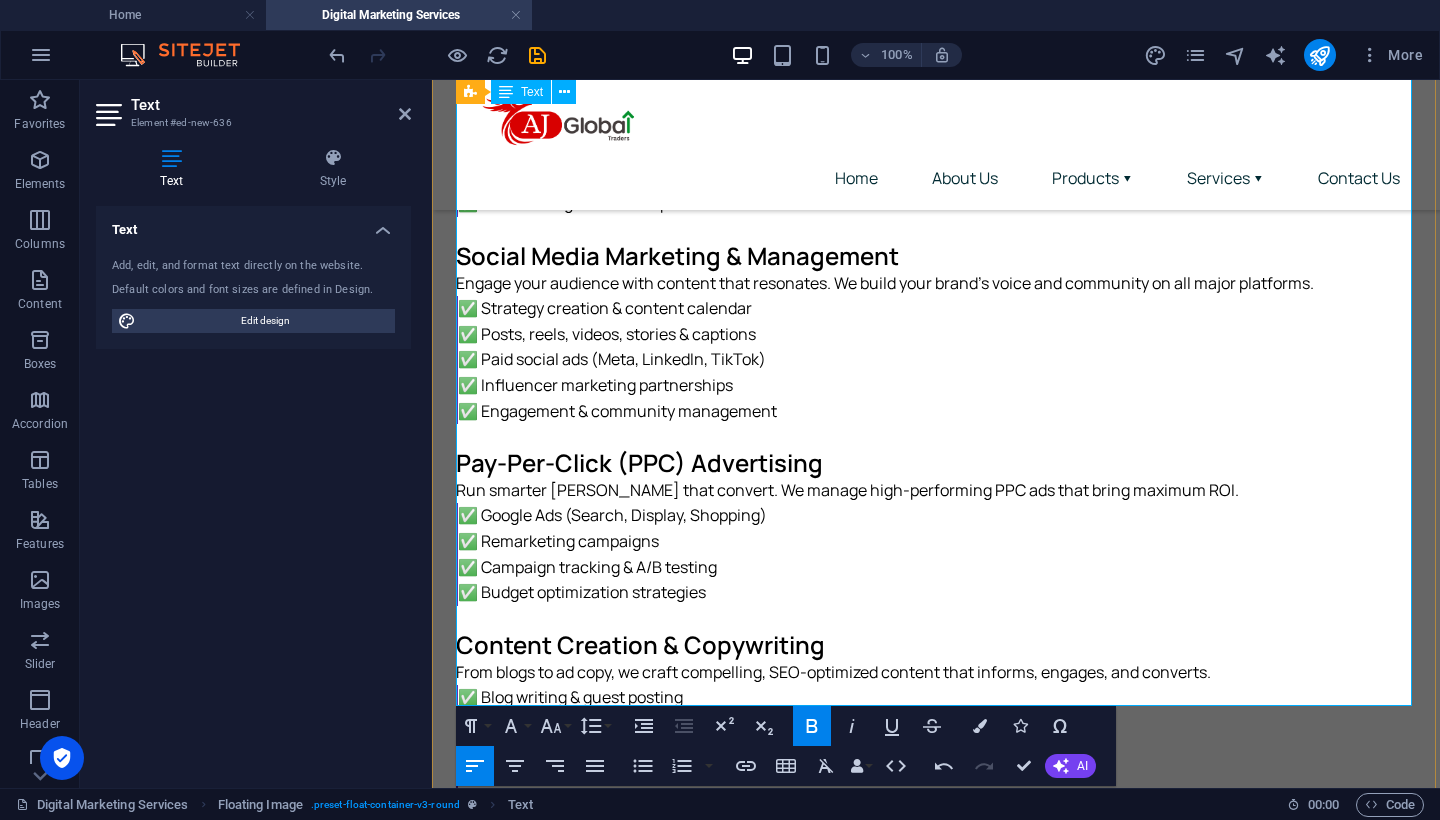 click on "6. Branding & Creative Design" at bounding box center [626, 1033] 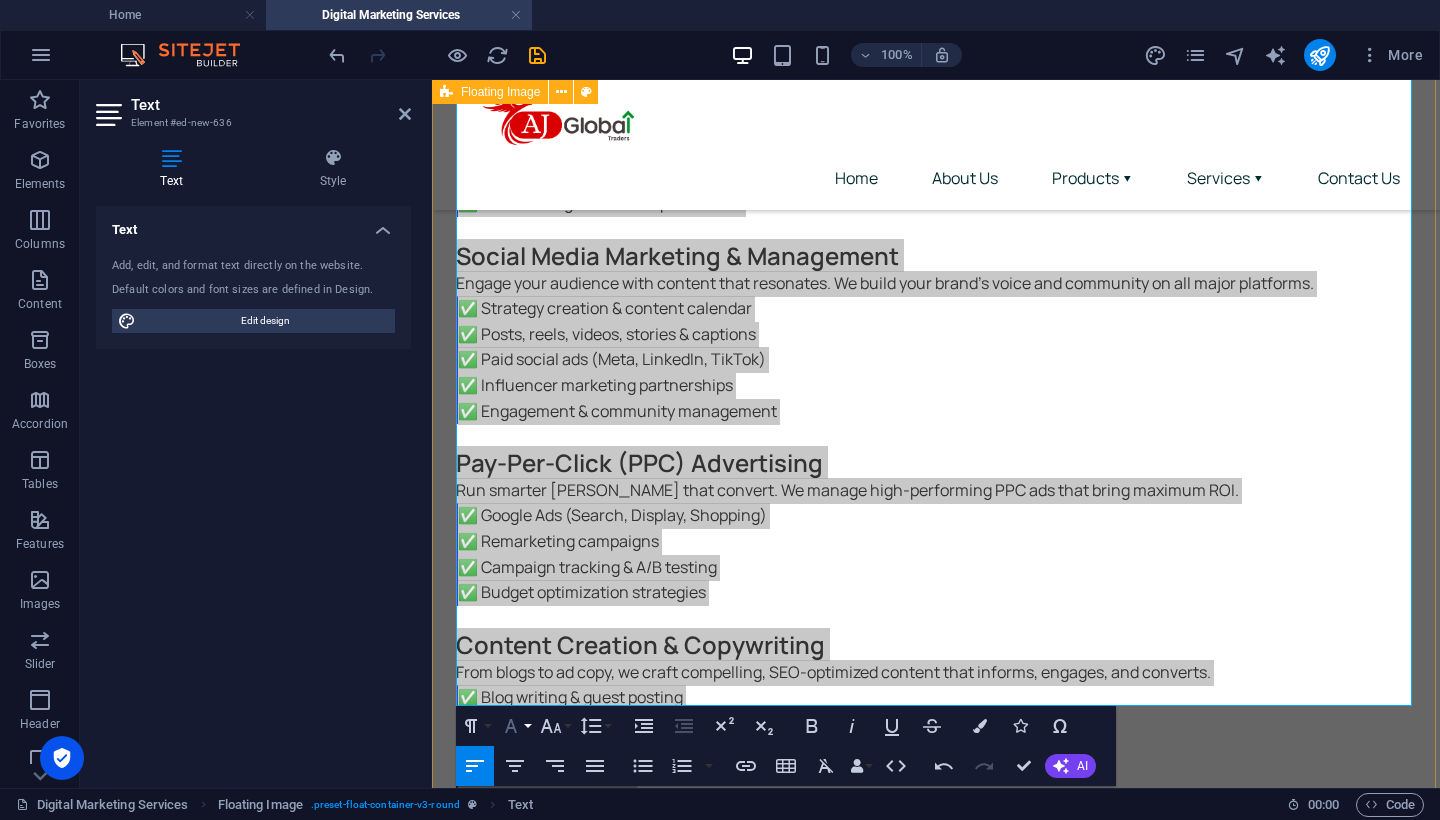 click 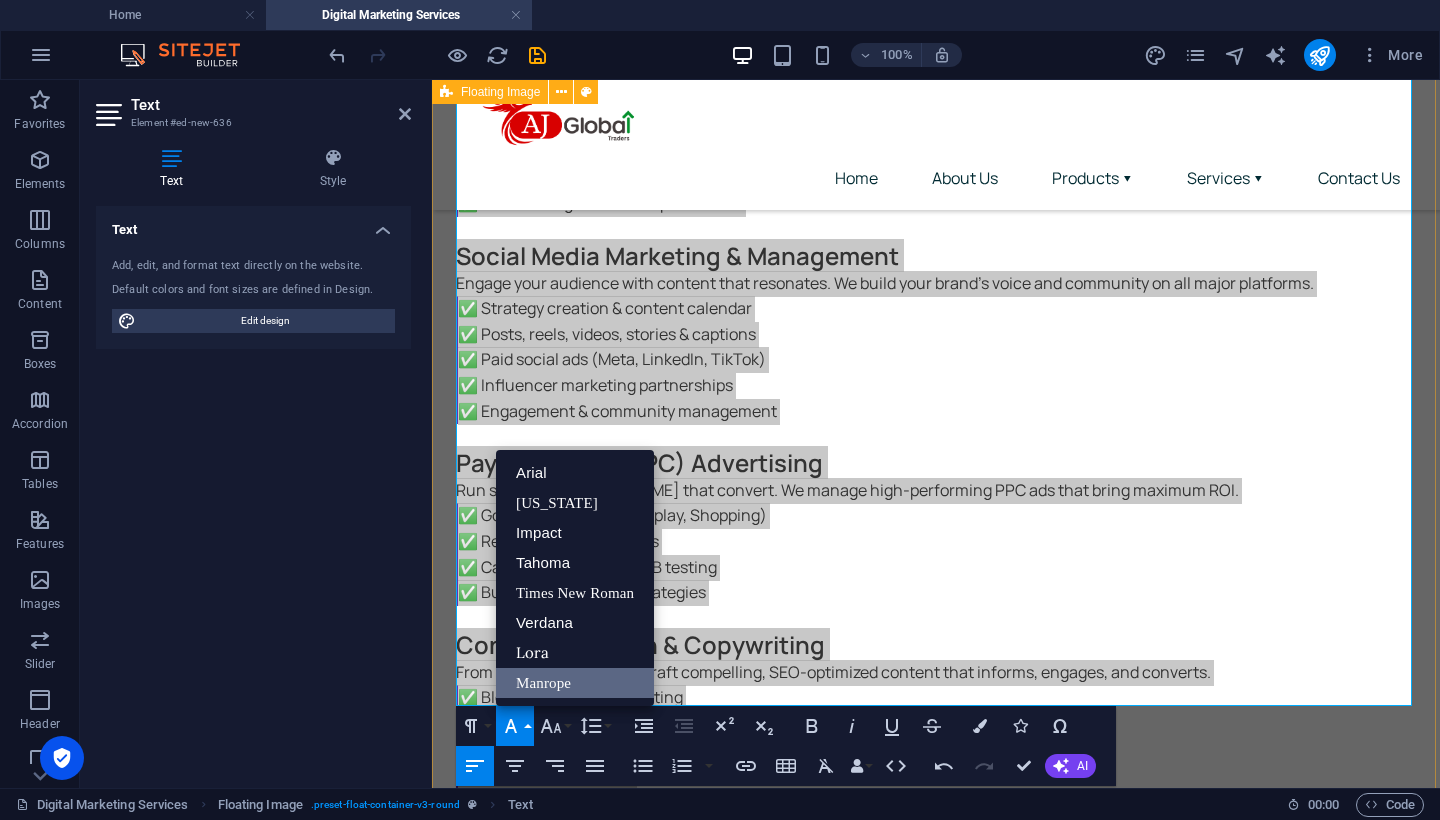 scroll, scrollTop: 0, scrollLeft: 0, axis: both 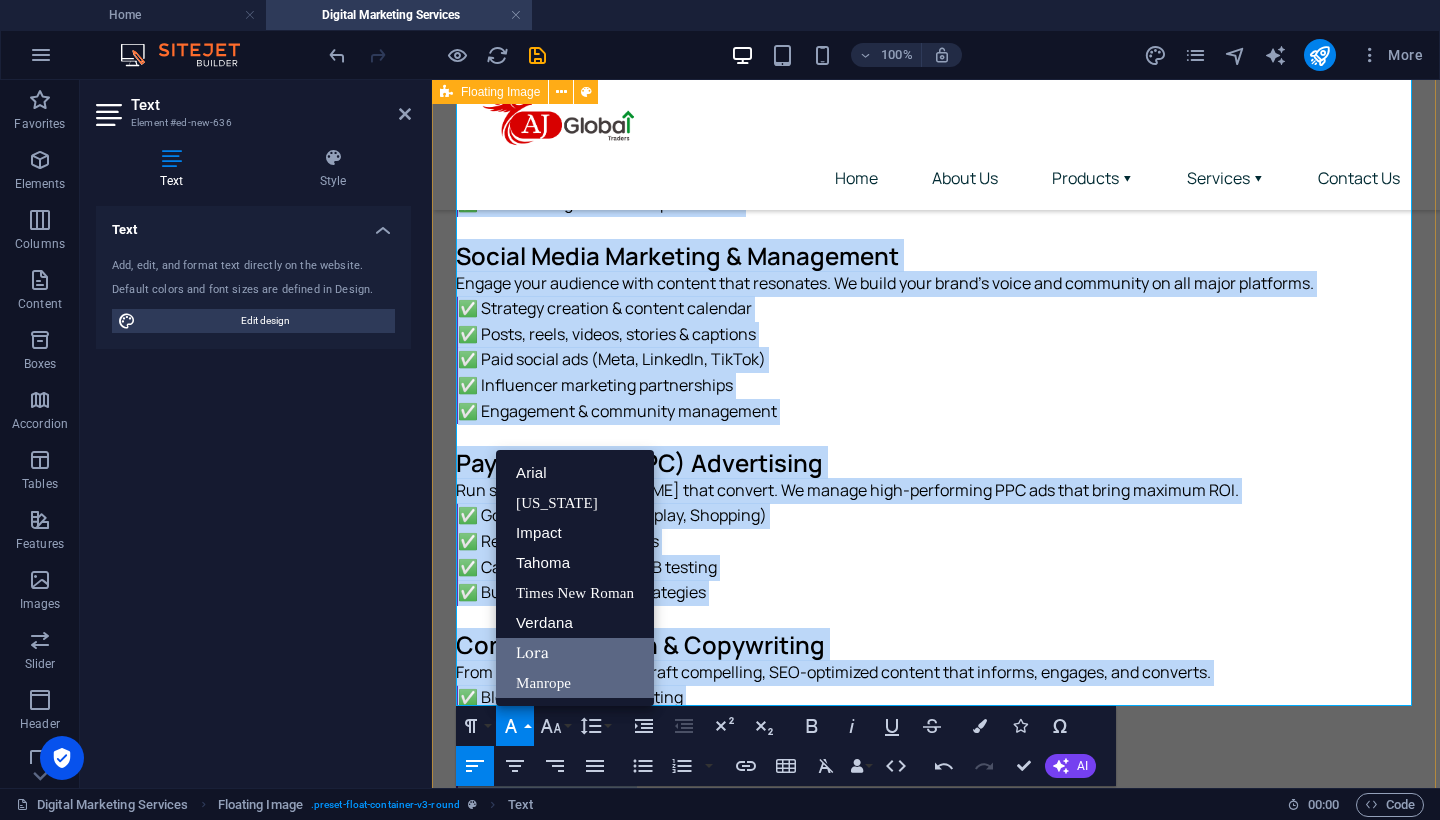 click on "Lora" at bounding box center [575, 653] 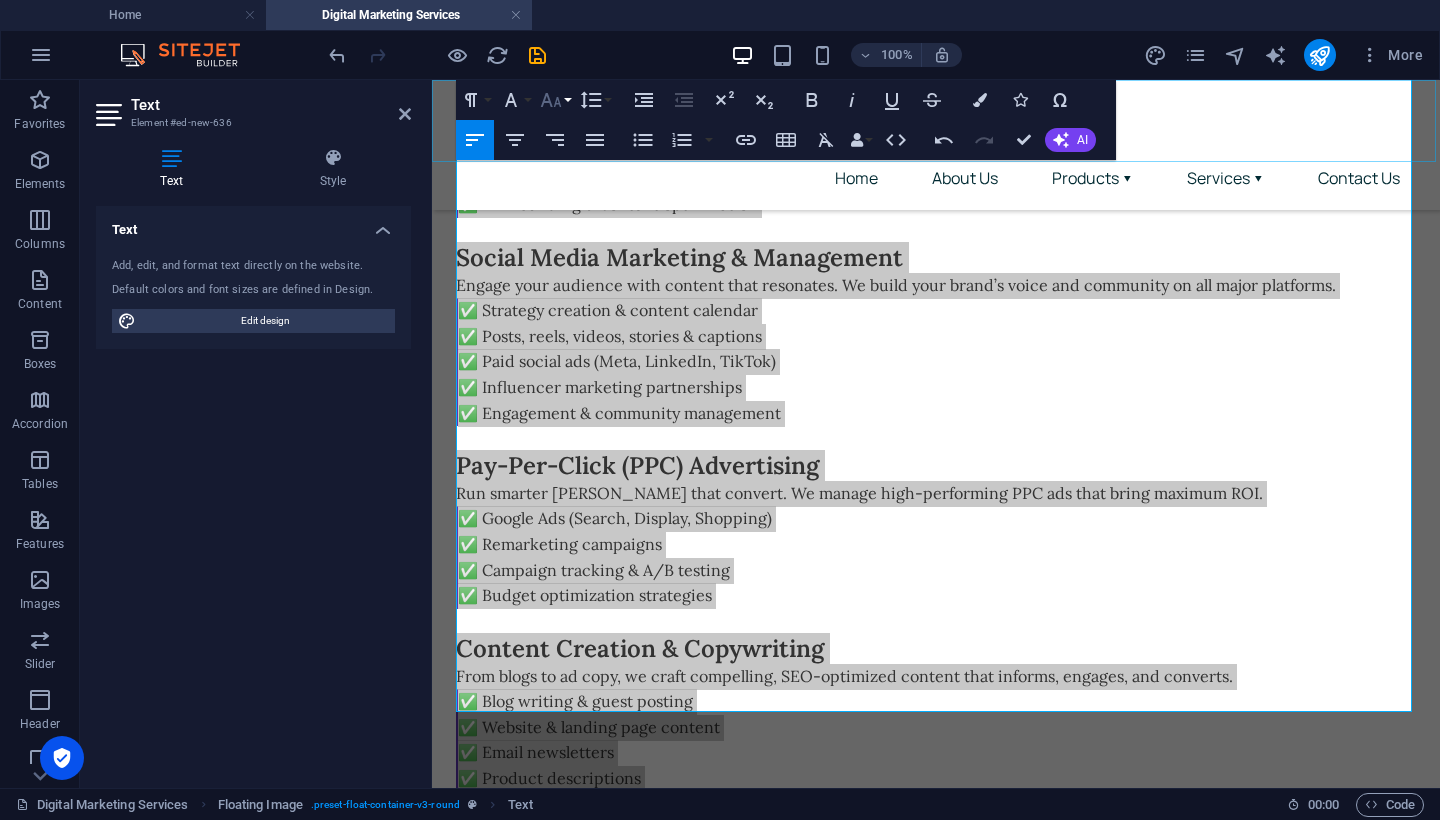 click 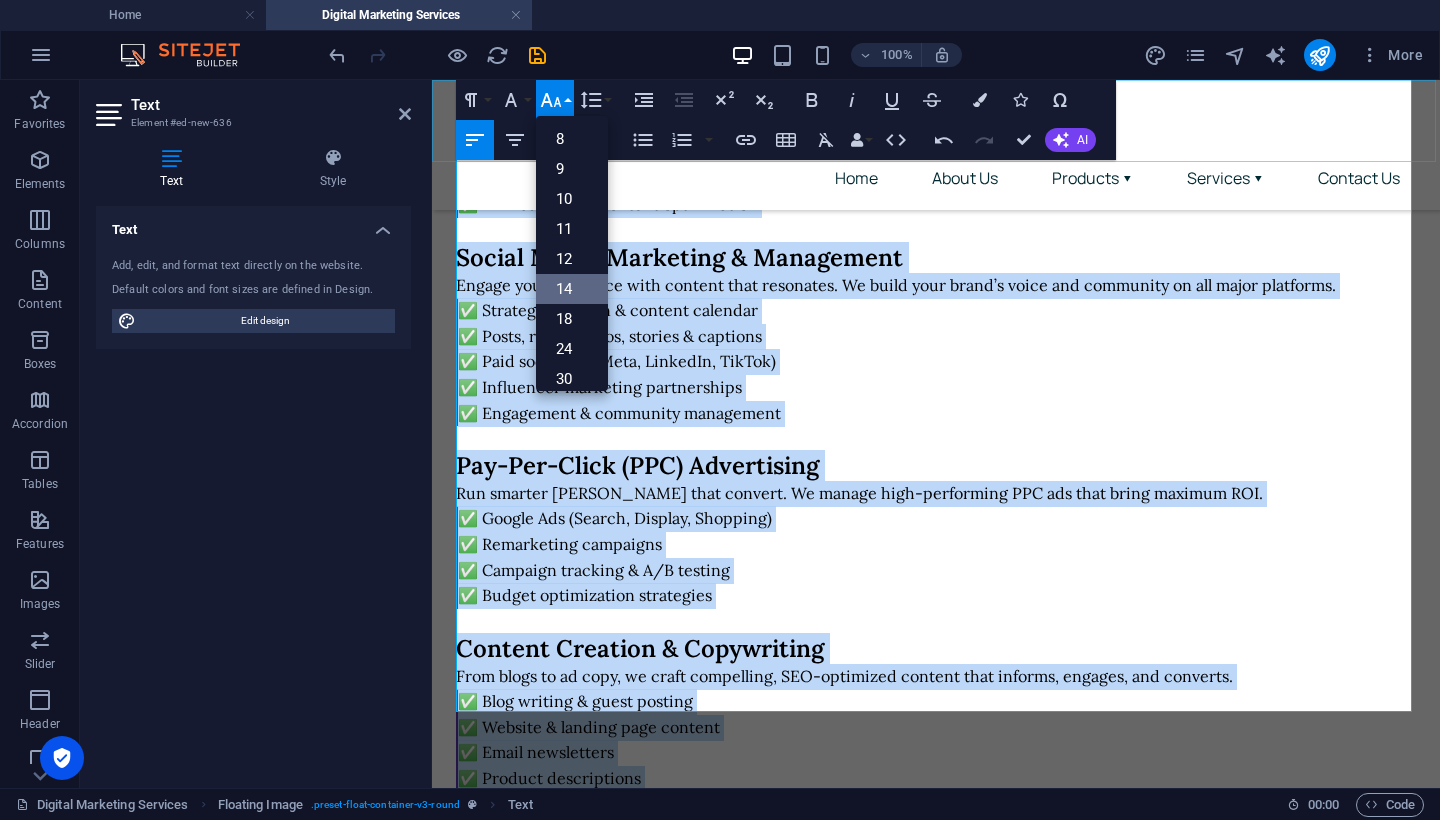 click on "14" at bounding box center [572, 289] 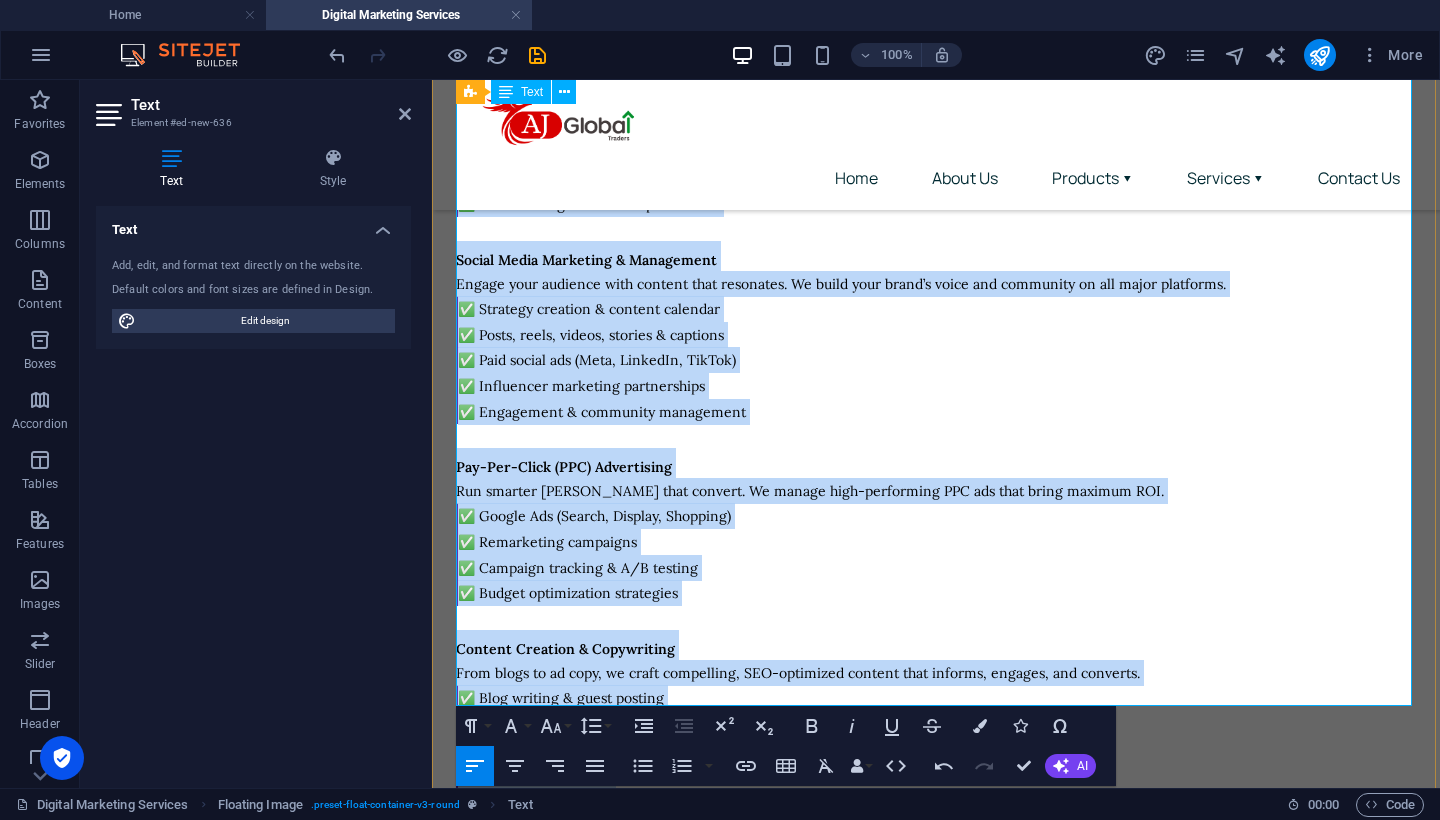 click on "Keep your audience engaged and your leads warm. We set up automated, personalized email journeys that drive conversions." at bounding box center [863, 880] 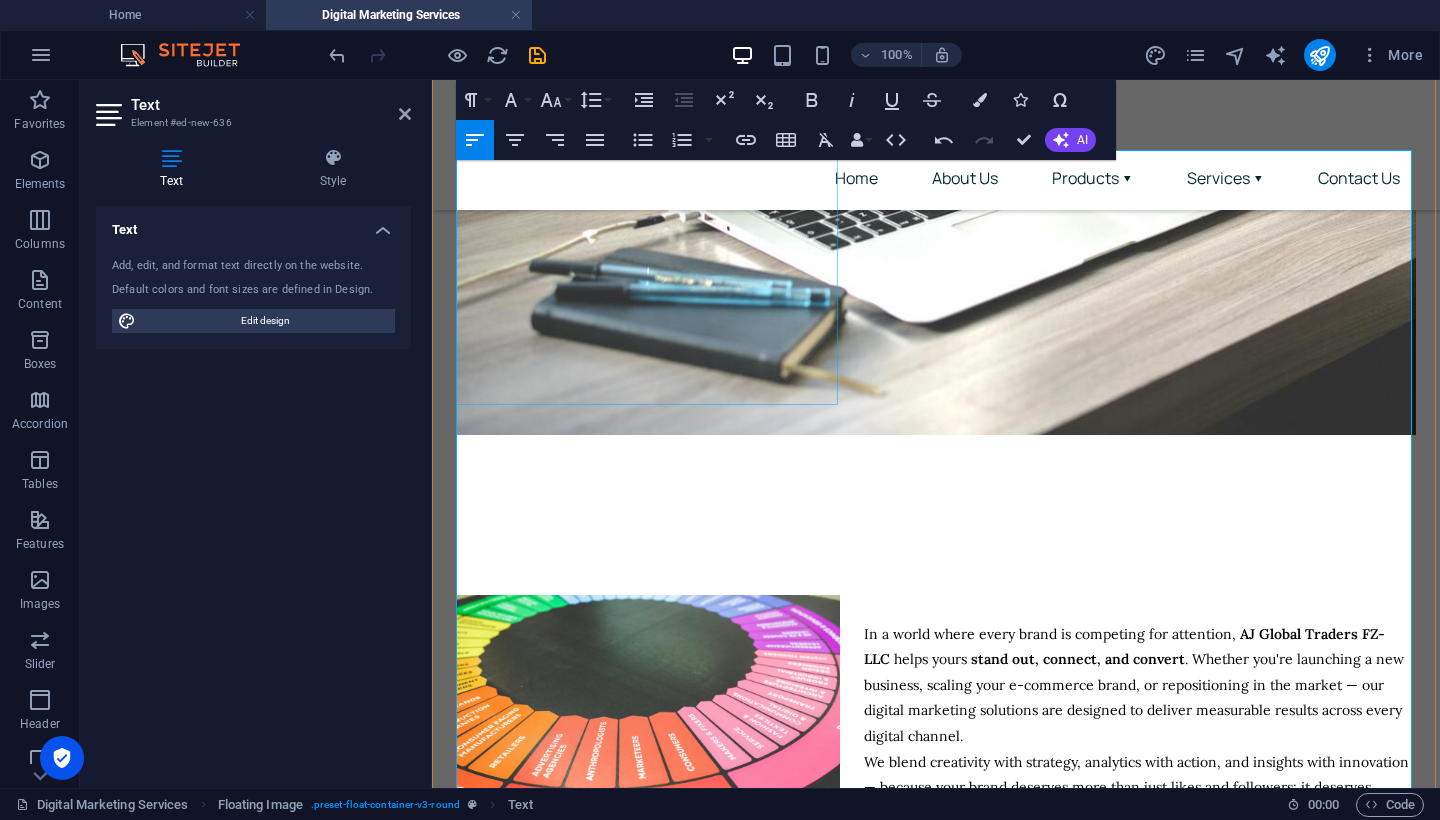 scroll, scrollTop: 571, scrollLeft: 0, axis: vertical 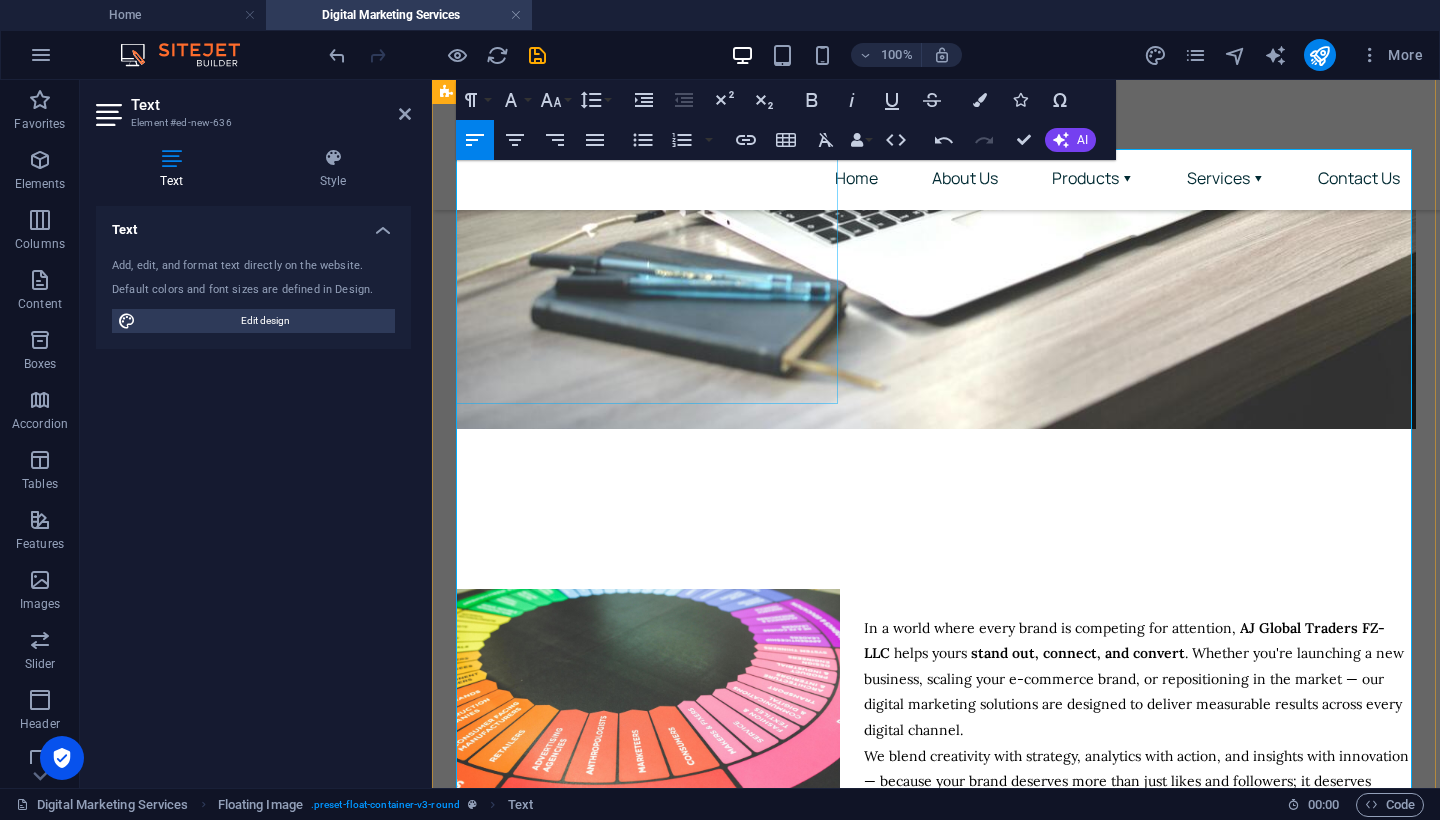 click at bounding box center (648, 717) 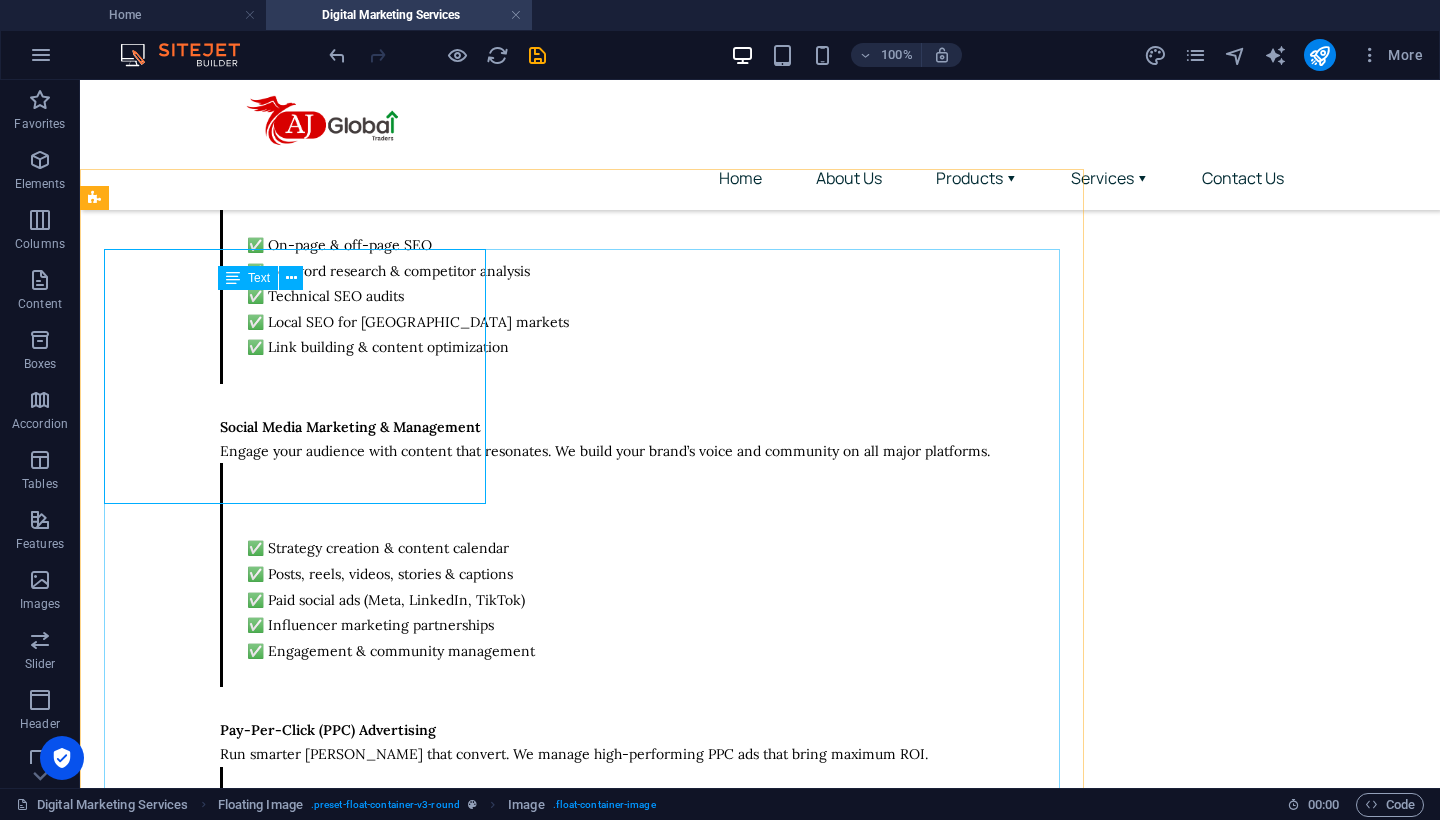scroll, scrollTop: 471, scrollLeft: 0, axis: vertical 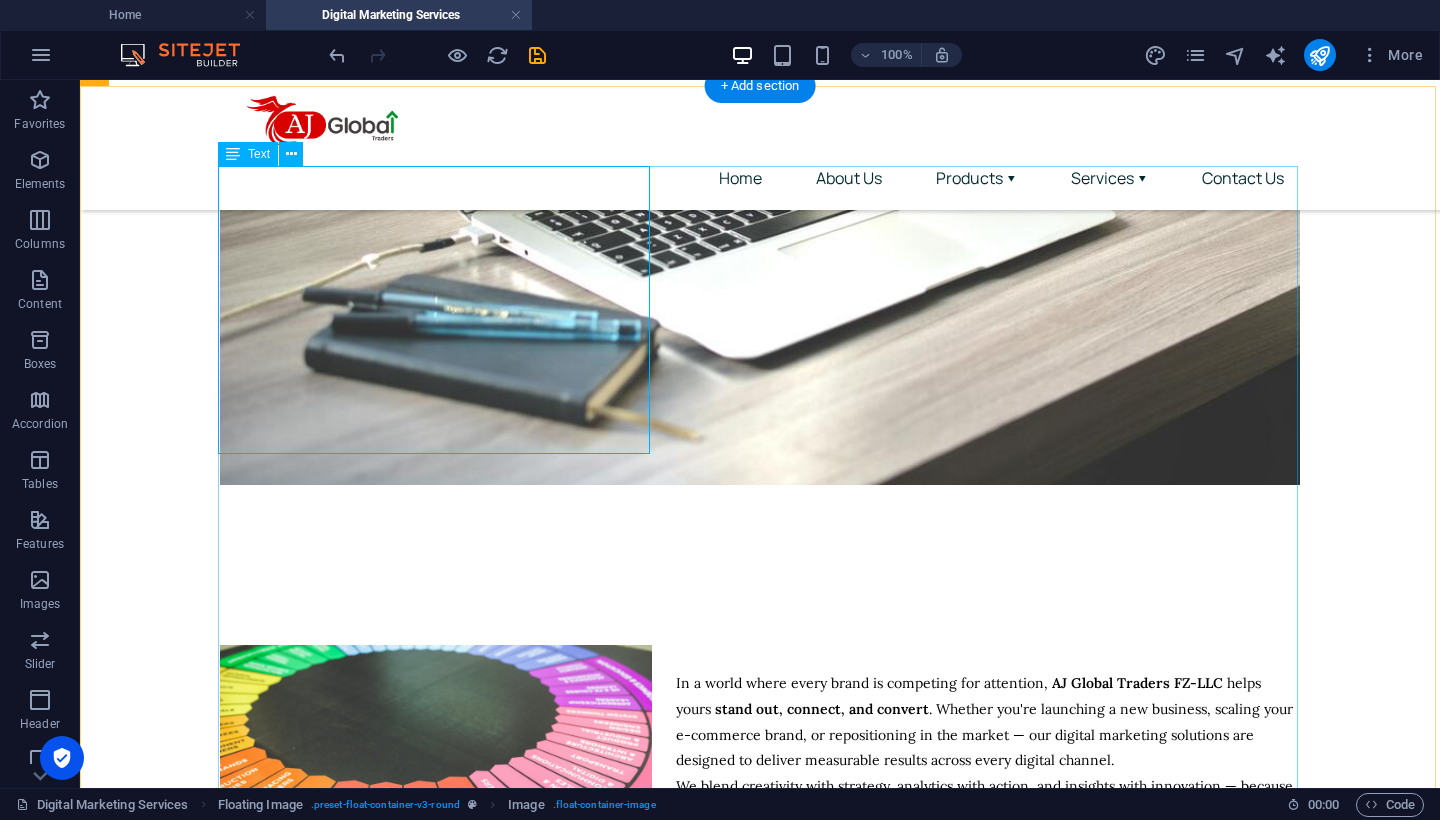 click on "In a world where every brand is competing for attention,   AJ Global Traders FZ-LLC   helps yours   stand out, connect, and convert . Whether you're launching a new business, scaling your e-commerce brand, or repositioning in the market — our digital marketing solutions are designed to deliver measurable results across every digital channel. We blend creativity with strategy, analytics with action, and insights with innovation — because your brand deserves more than just likes and followers; it deserves impact. Search Engine Optimization (SEO) Rank higher, get found faster, and stay visible. Our SEO strategies help you dominate organic search results. ✅ On-page & off-page SEO ✅ Keyword research & competitor analysis ✅ Technical SEO audits ✅ Local SEO for [GEOGRAPHIC_DATA] markets ✅ Link building & content optimization Social Media Marketing & Management Engage your audience with content that resonates. We build your brand’s voice and community on all major platforms. ✅ Influencer marketing partnerships" at bounding box center [760, 1632] 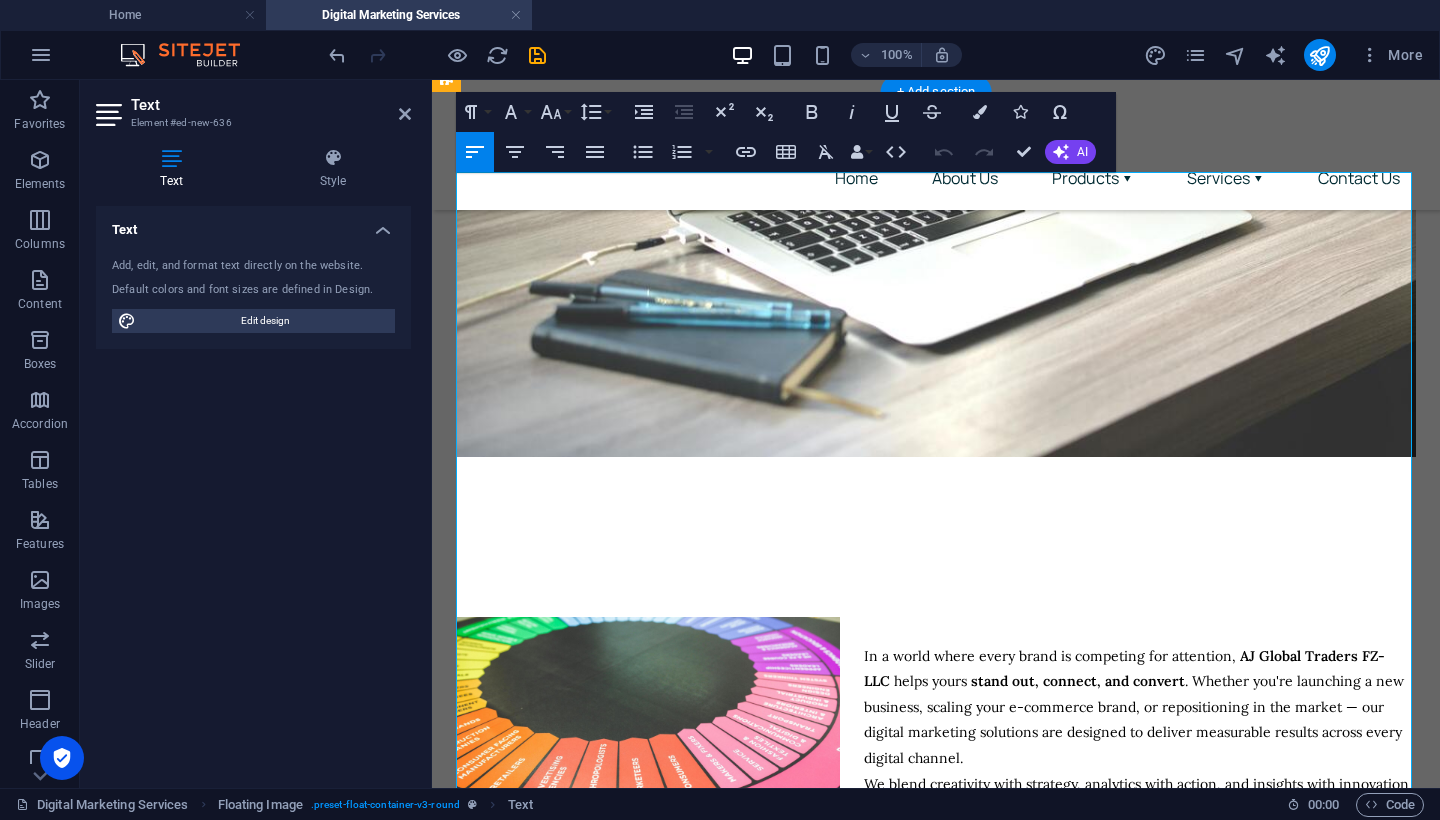 scroll, scrollTop: 548, scrollLeft: 0, axis: vertical 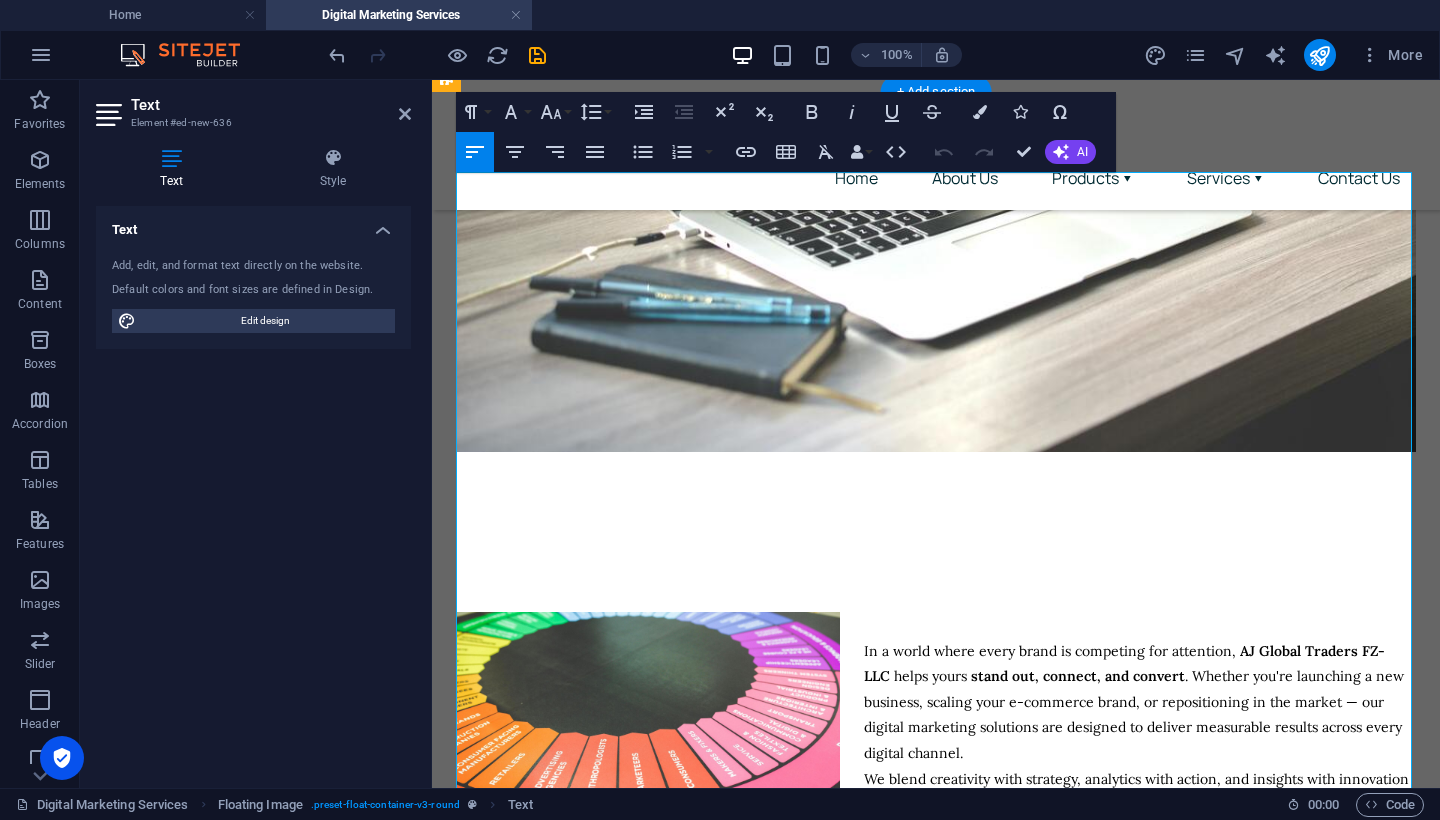 click on "✅ On-page & off-page SEO ✅ Keyword research & competitor analysis ✅ Technical SEO audits ✅ Local SEO for [GEOGRAPHIC_DATA] markets ✅ Link building & content optimization" at bounding box center (619, 1013) 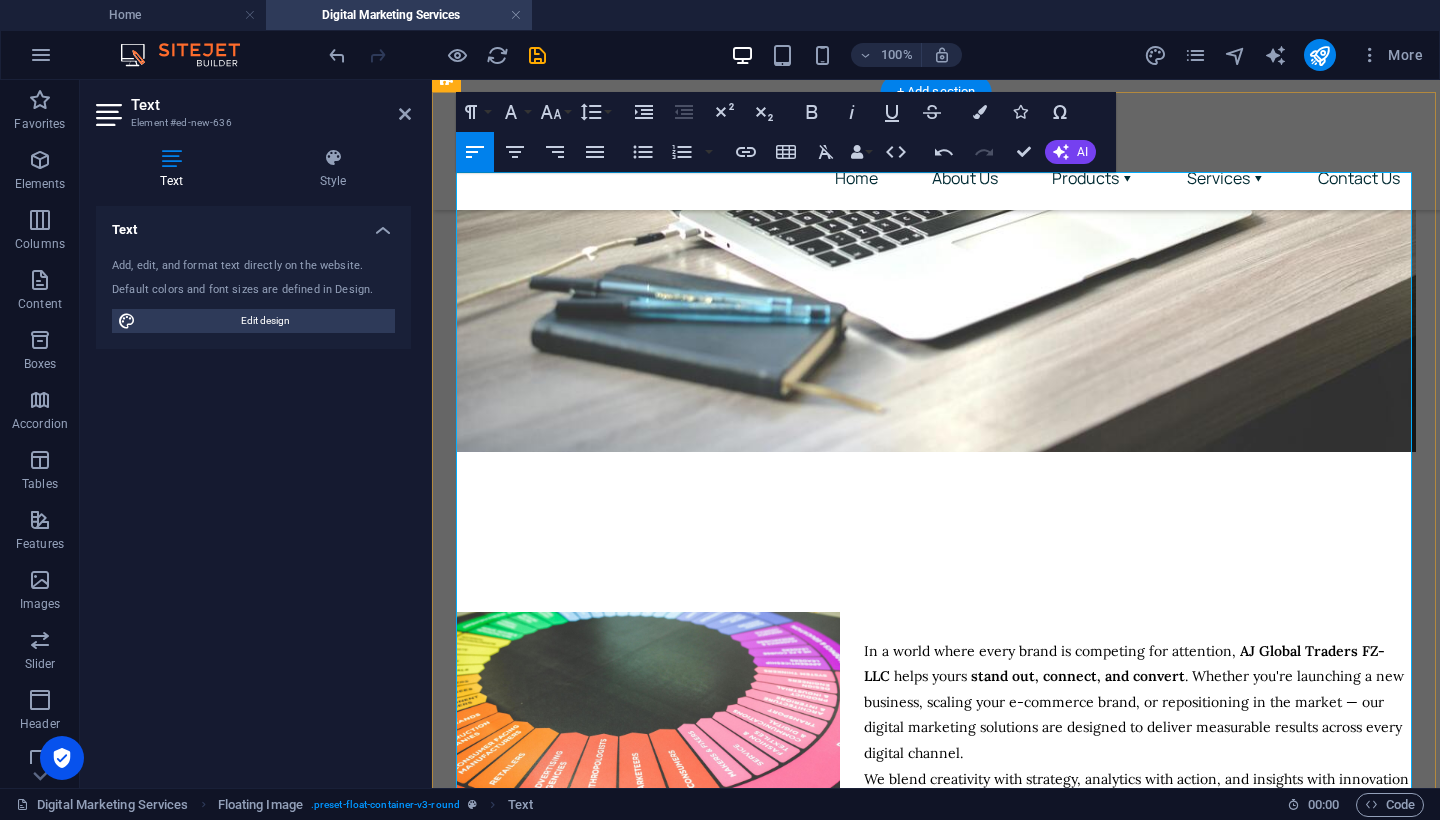 click on "✅ On-page & off-page SEO ✅ Keyword research & competitor analysis ✅ Technical SEO audits ✅ Local SEO for [GEOGRAPHIC_DATA] markets" at bounding box center (619, 1000) 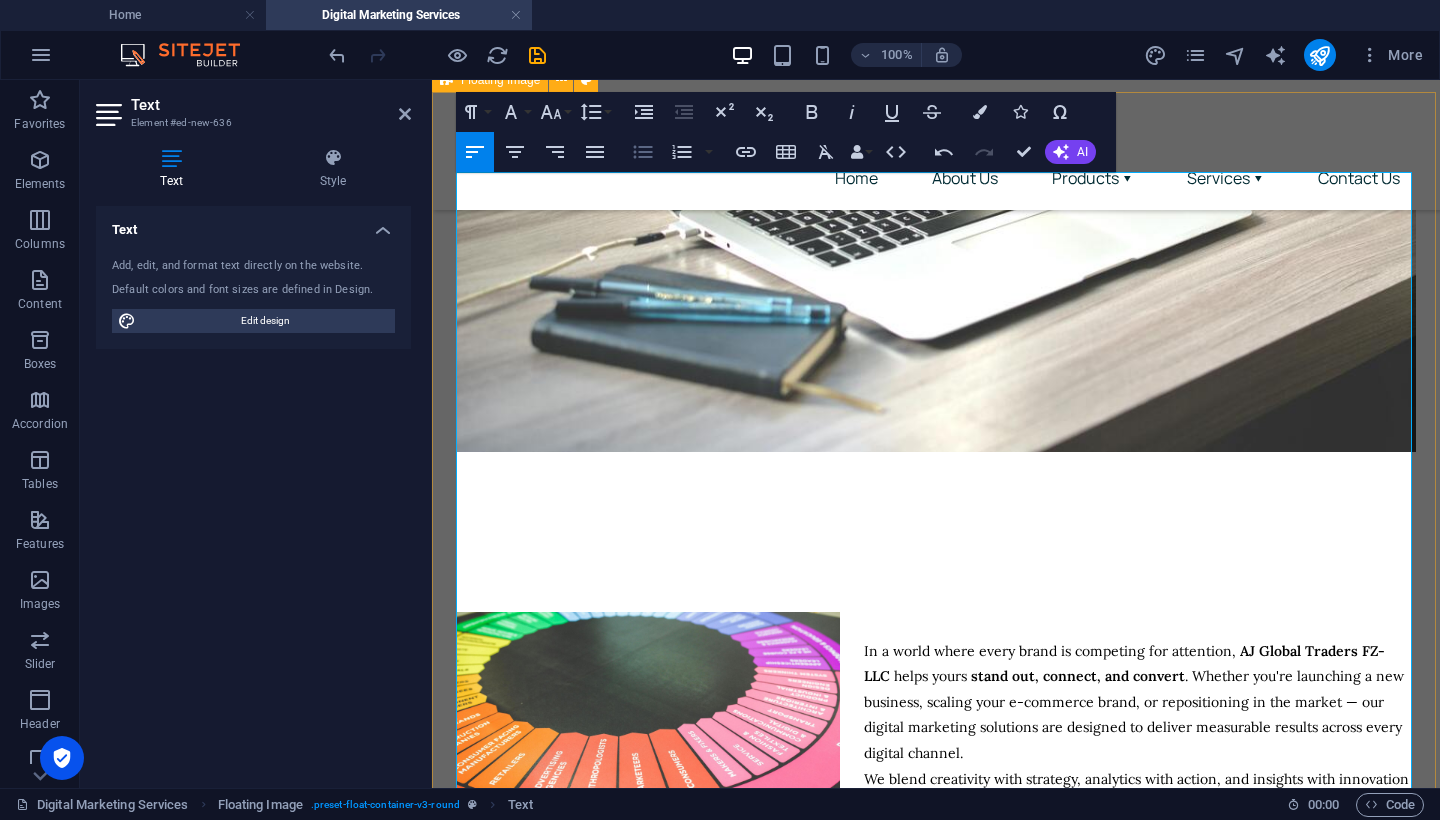 click 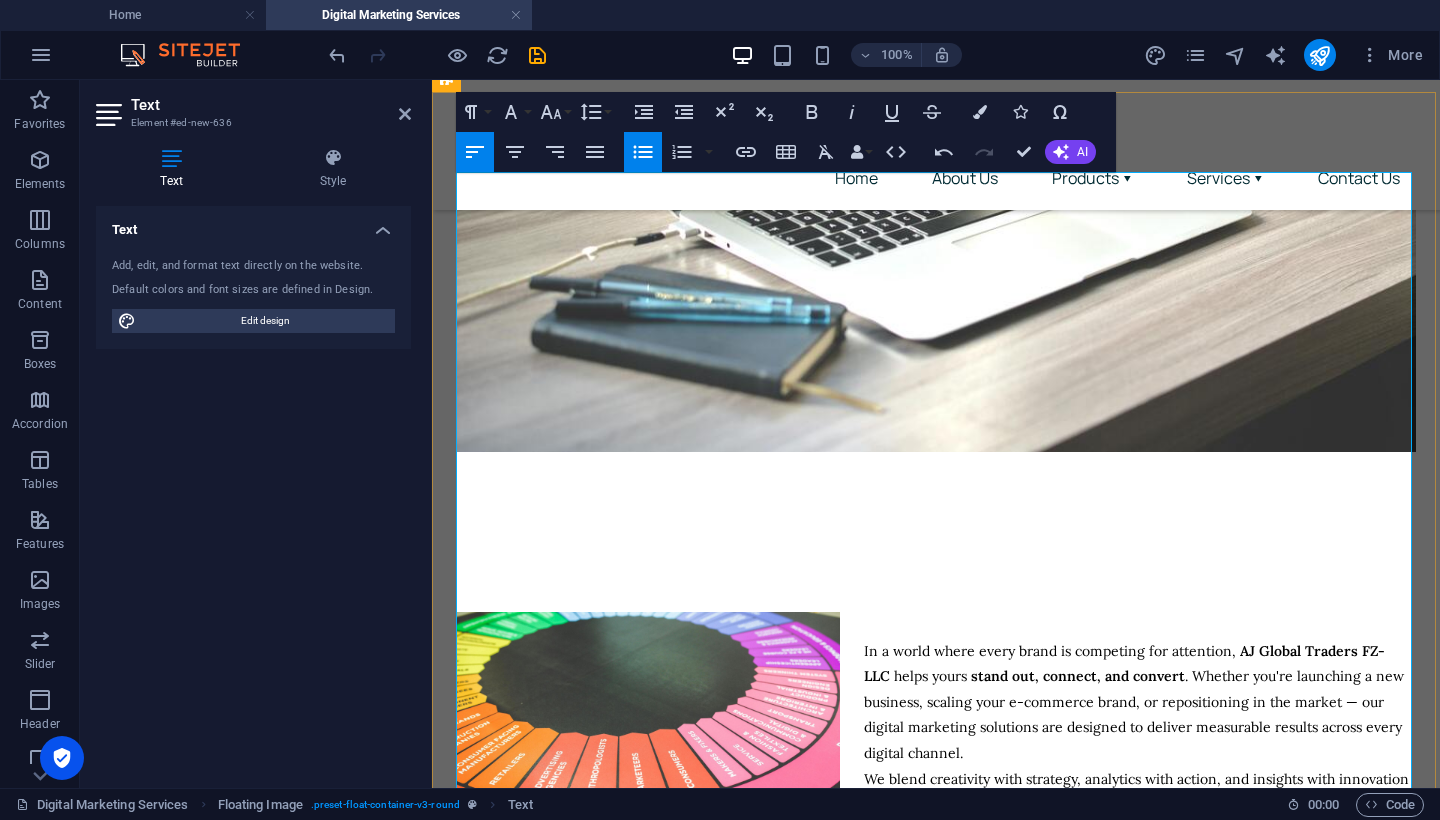 click on "In a world where every brand is competing for attention,   AJ Global Traders FZ-LLC   helps yours   stand out, connect, and convert . Whether you're launching a new business, scaling your e-commerce brand, or repositioning in the market — our digital marketing solutions are designed to deliver measurable results across every digital channel. We blend creativity with strategy, analytics with action, and insights with innovation — because your brand deserves more than just likes and followers; it deserves impact. Search Engine Optimization (SEO) Rank higher, get found faster, and stay visible. Our SEO strategies help you dominate organic search results. On-page & off-page SEO Keyword research & competitor analysis Technical SEO audits Local SEO for [GEOGRAPHIC_DATA] markets Link building & content optimization Social Media Marketing & Management Engage your audience with content that resonates. We build your brand’s voice and community on all major platforms. ✅ Strategy creation & content calendar" at bounding box center [936, 1316] 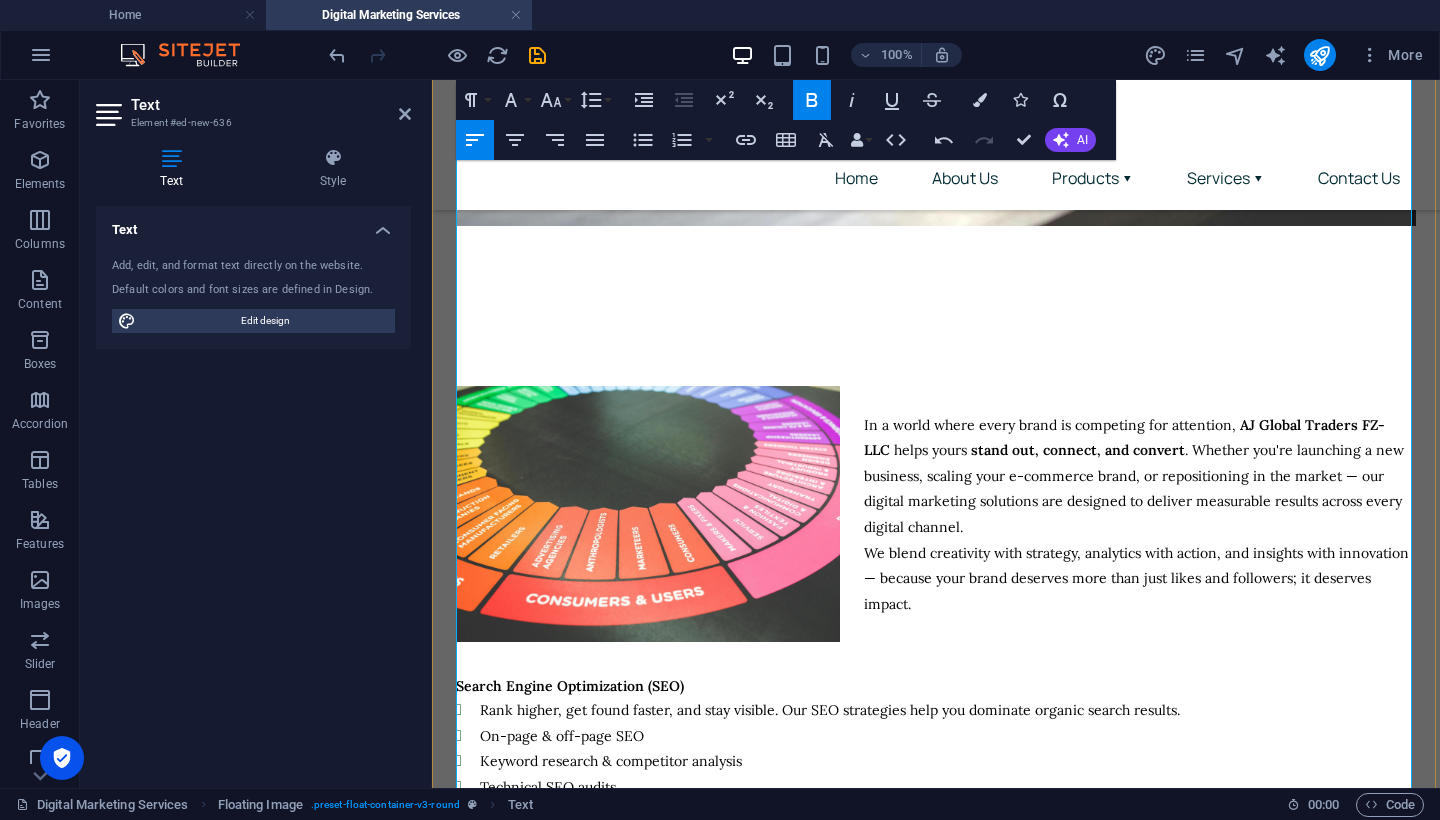 scroll, scrollTop: 789, scrollLeft: 0, axis: vertical 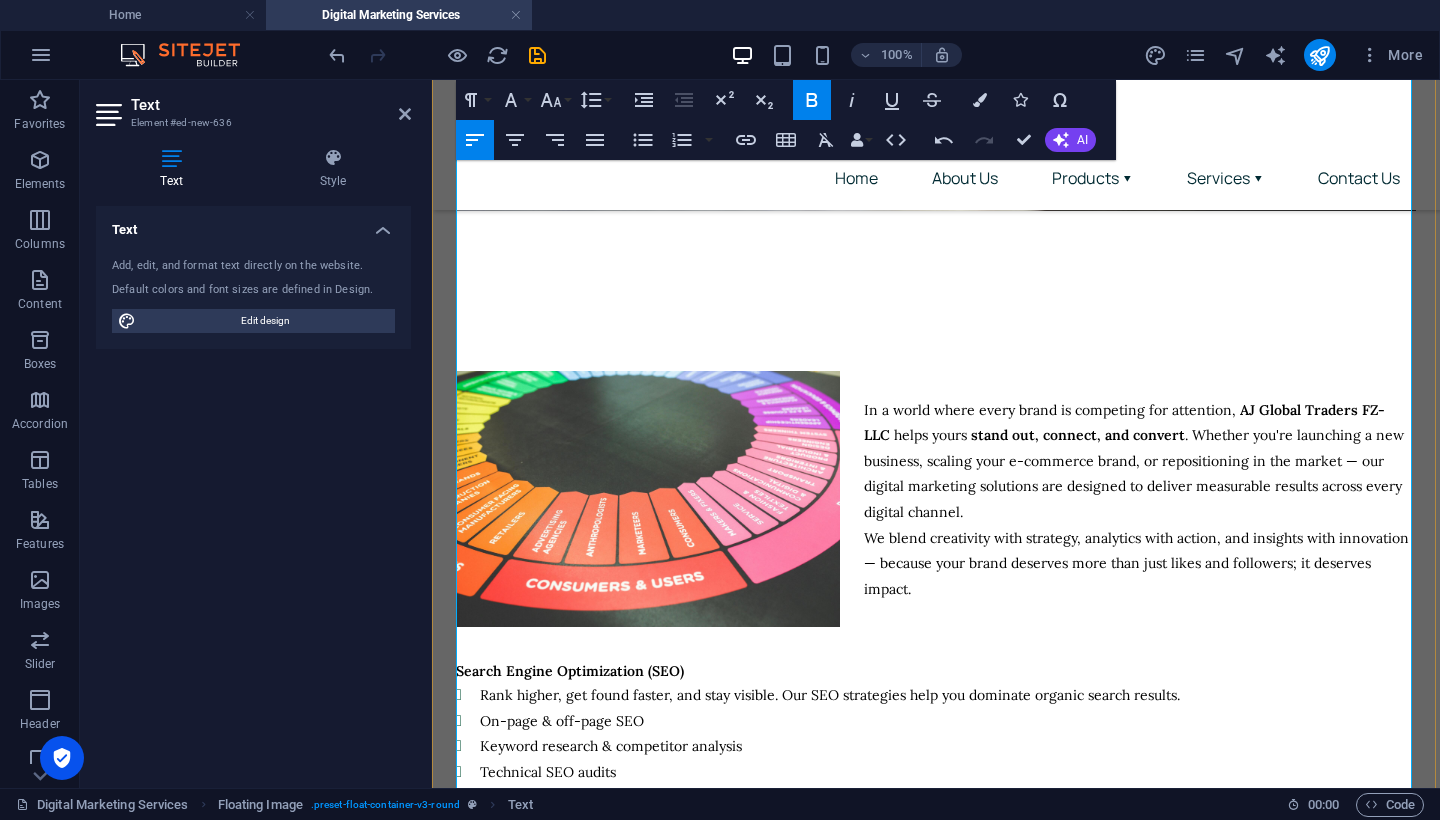 click on "✅ Strategy creation & content calendar ✅ Posts, reels, videos, stories & captions ✅ Paid social ads (Meta, LinkedIn, TikTok) ✅ Influencer marketing partnerships ✅ Engagement & community management" at bounding box center [602, 963] 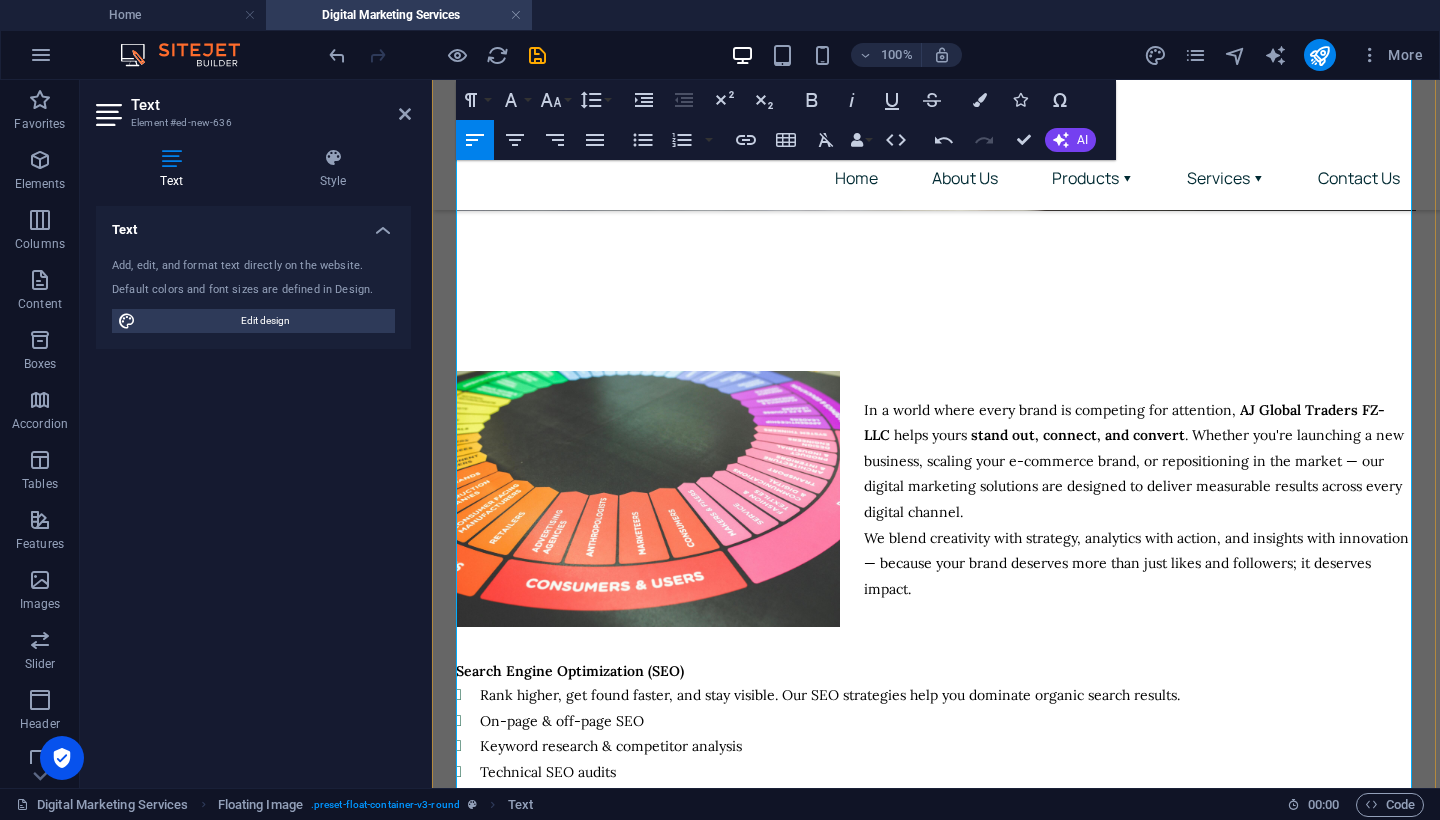 click on "✅ Strategy creation & content calendar ✅ Posts, reels, videos, stories & captions ✅ Paid social ads (Meta, LinkedIn, TikTok) ✅ Influencer marketing partnerships ✅ Engagement & community management" at bounding box center (602, 963) 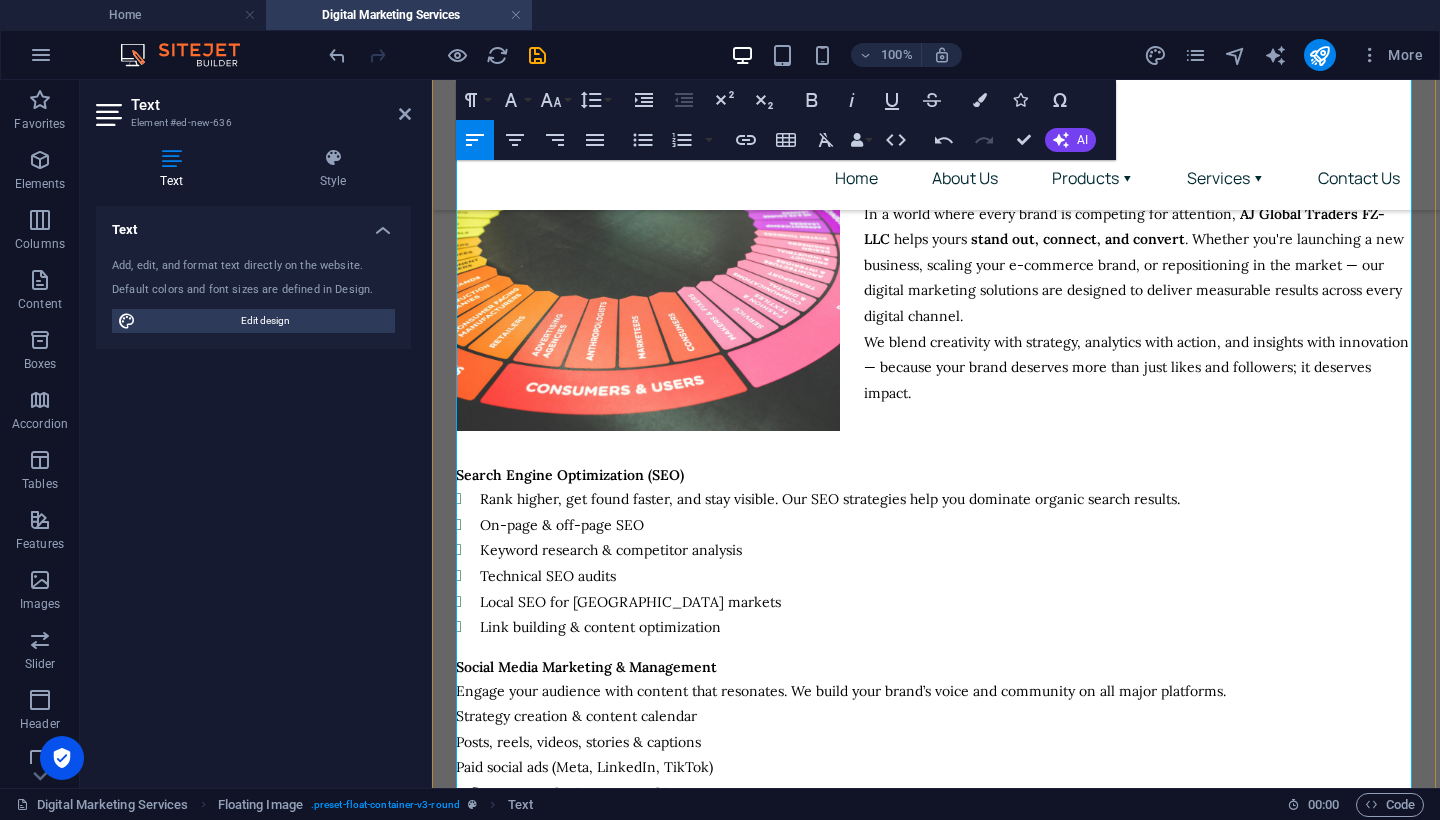 scroll, scrollTop: 980, scrollLeft: 0, axis: vertical 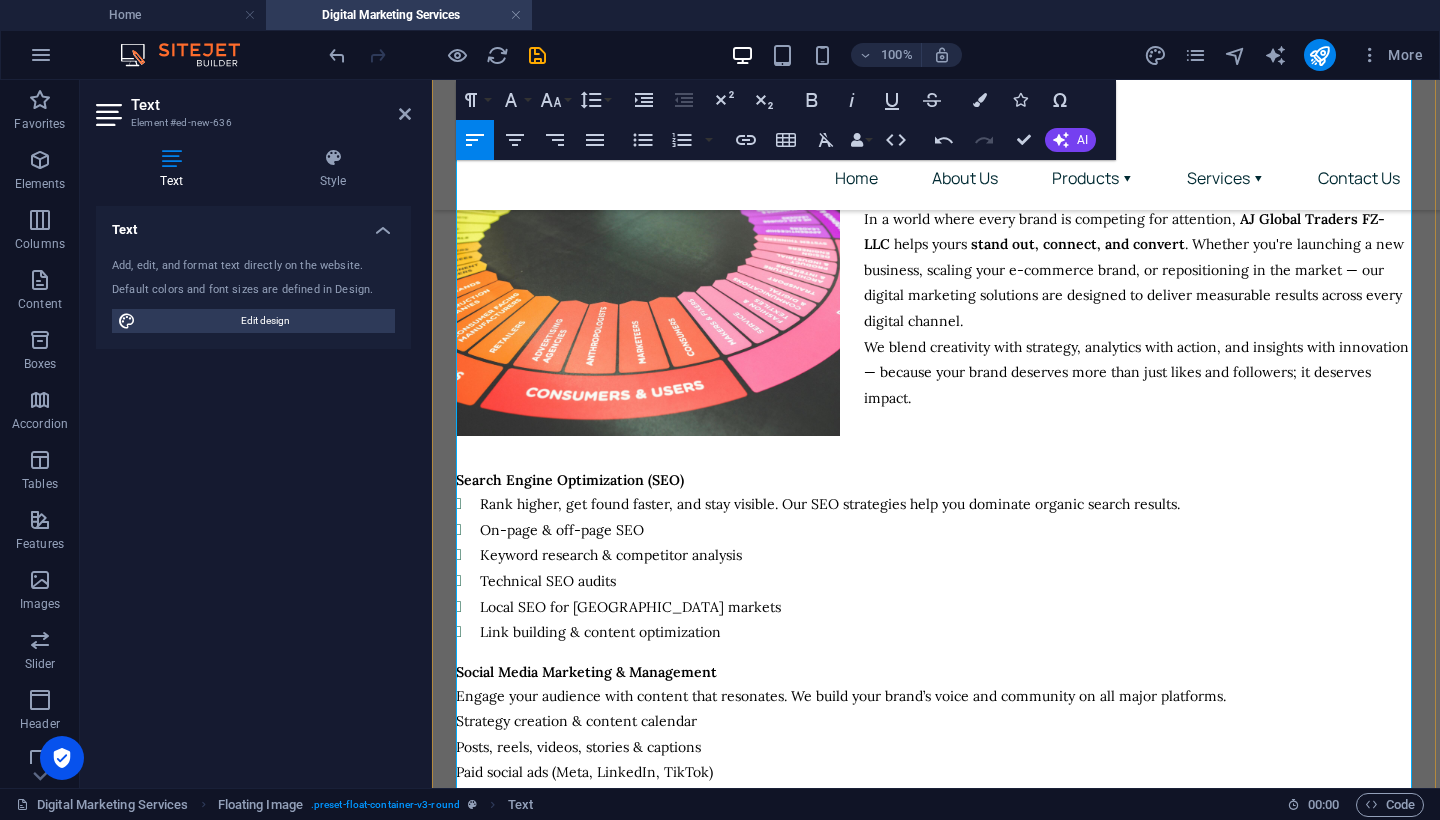 click on "Influencer marketing partnerships" at bounding box center (936, 798) 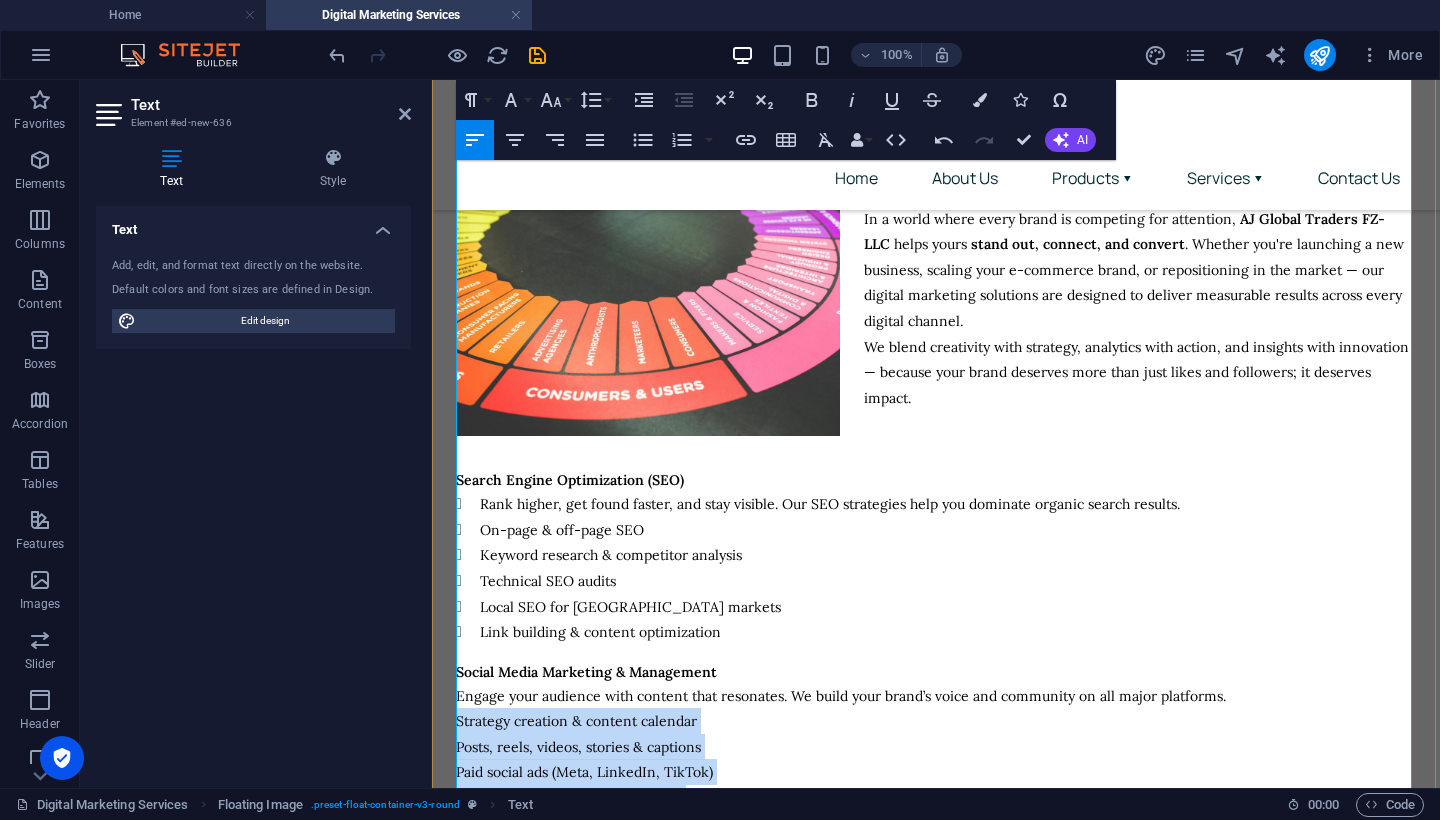 drag, startPoint x: 724, startPoint y: 367, endPoint x: 458, endPoint y: 269, distance: 283.4784 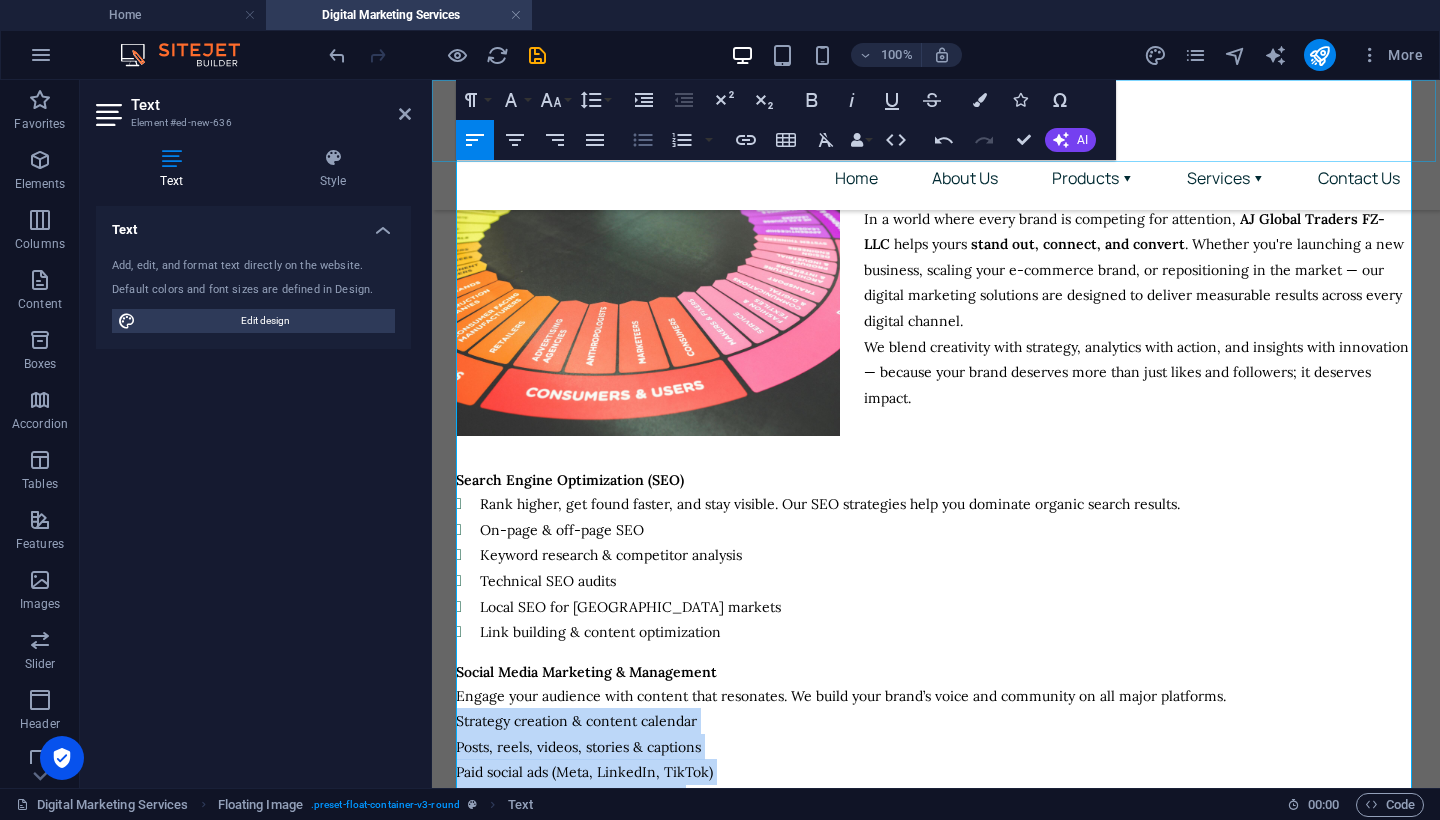 click 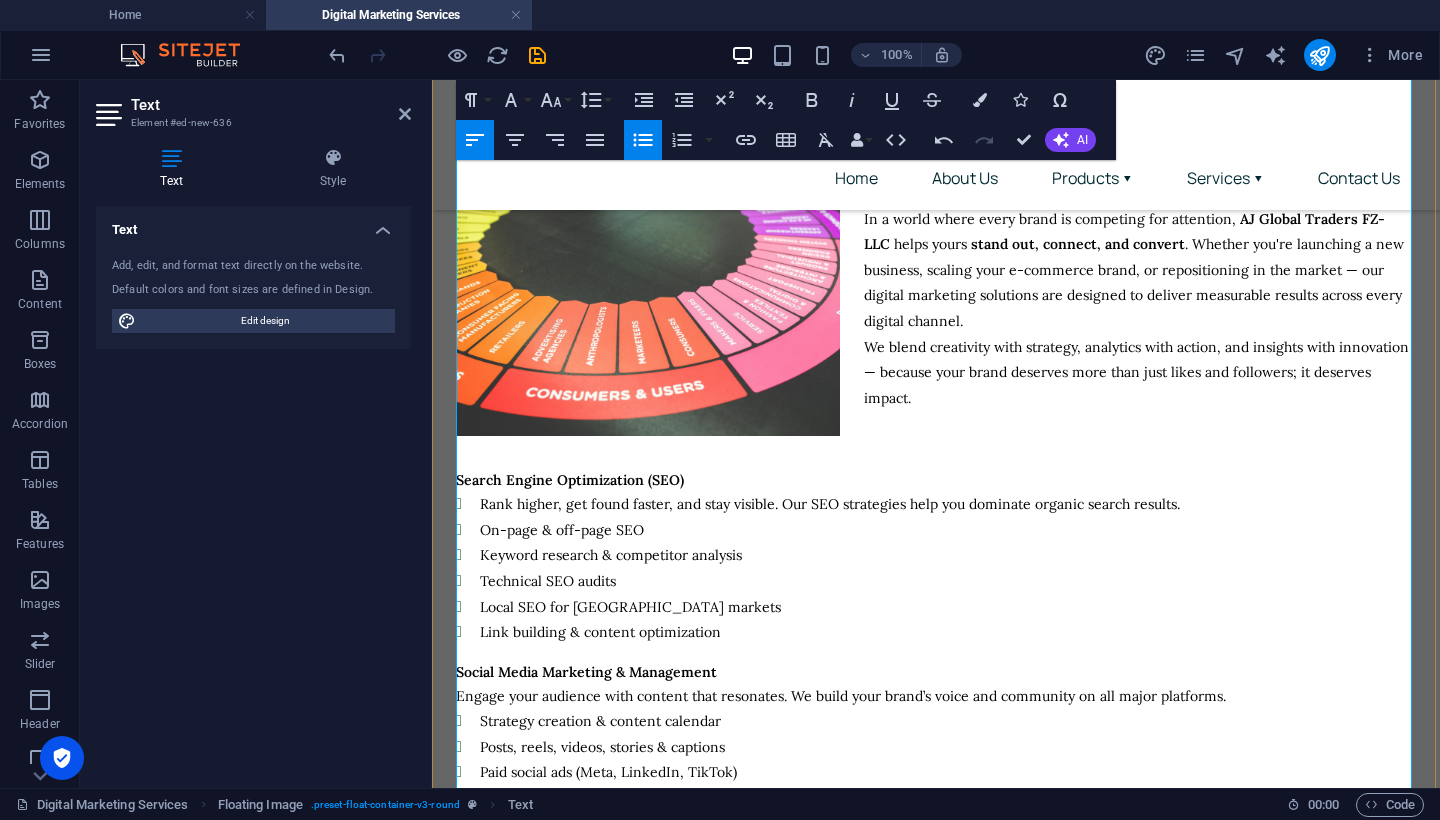click on "Pay-Per-Click (PPC) Advertising" at bounding box center [936, 859] 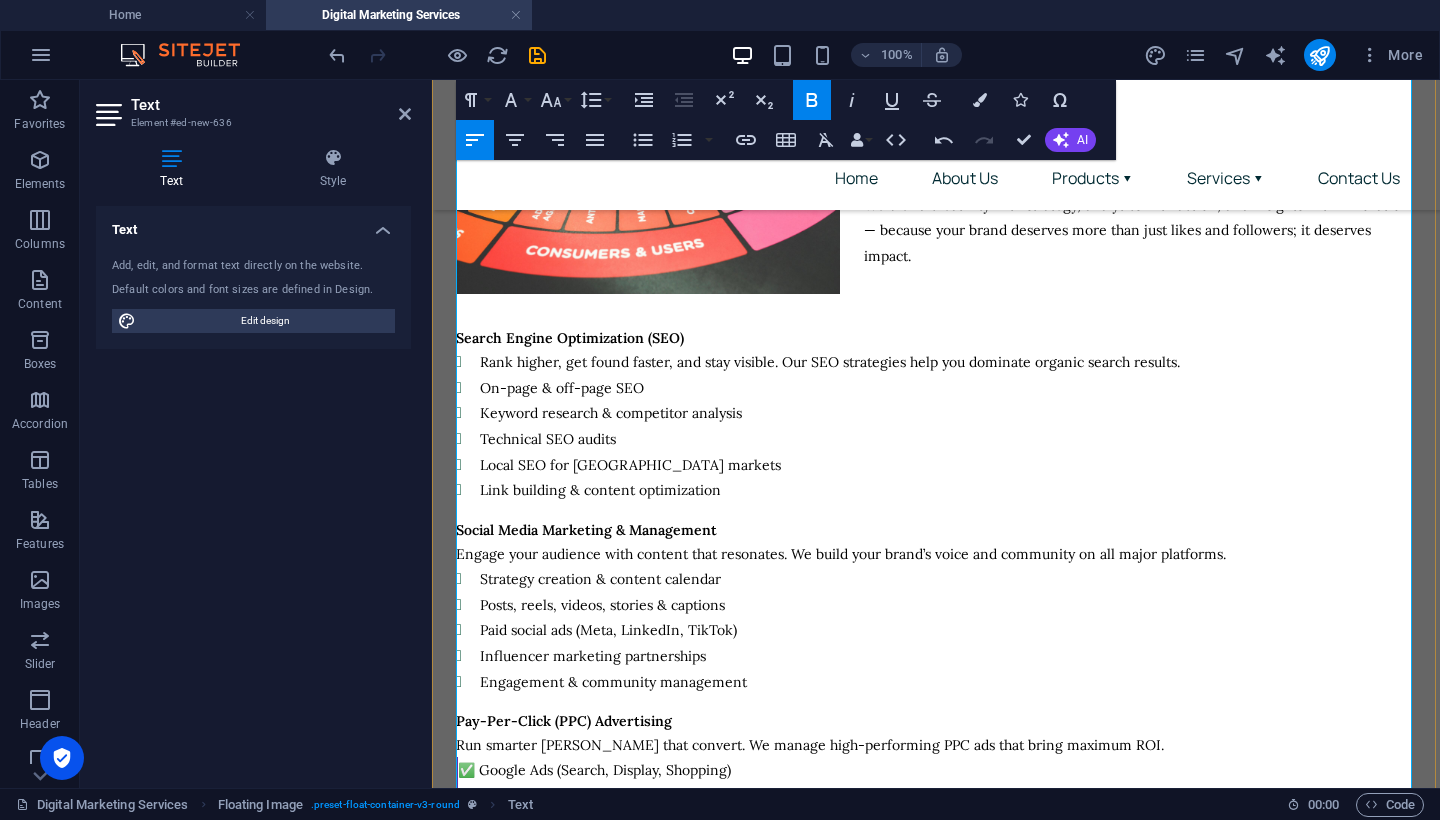 scroll, scrollTop: 1125, scrollLeft: 0, axis: vertical 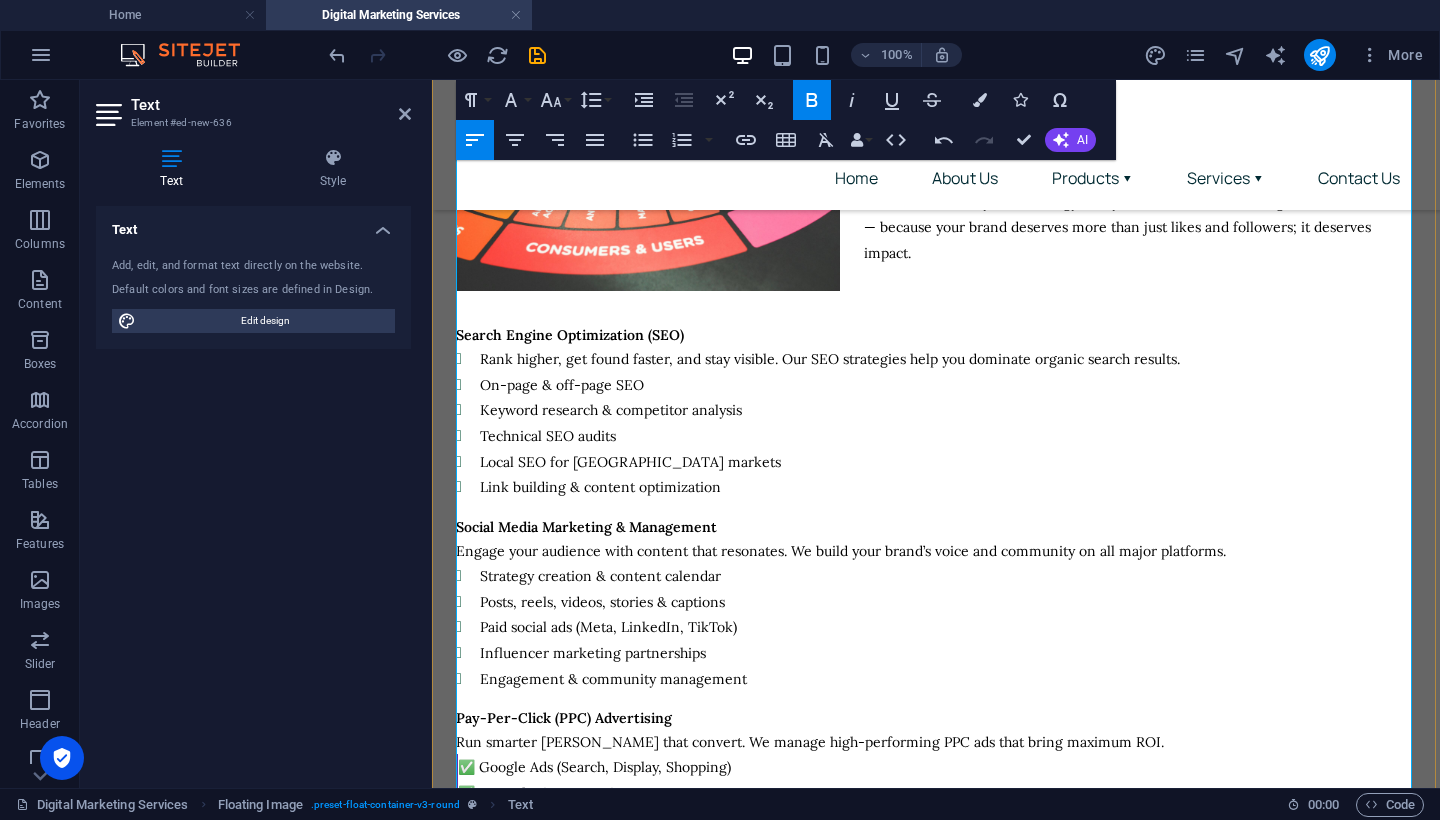 click on "Pay-Per-Click (PPC) Advertising" at bounding box center [564, 718] 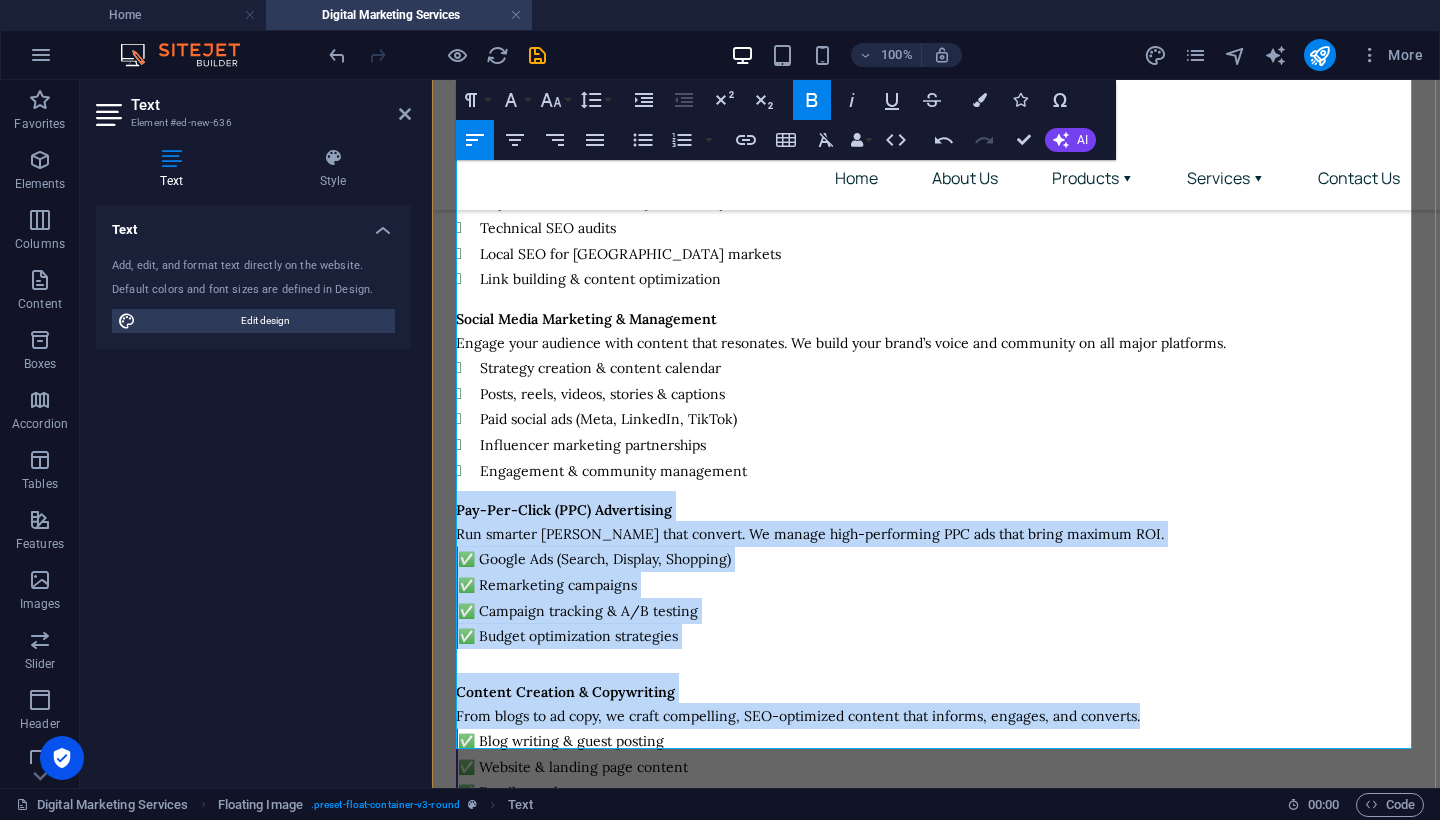 scroll, scrollTop: 1332, scrollLeft: 0, axis: vertical 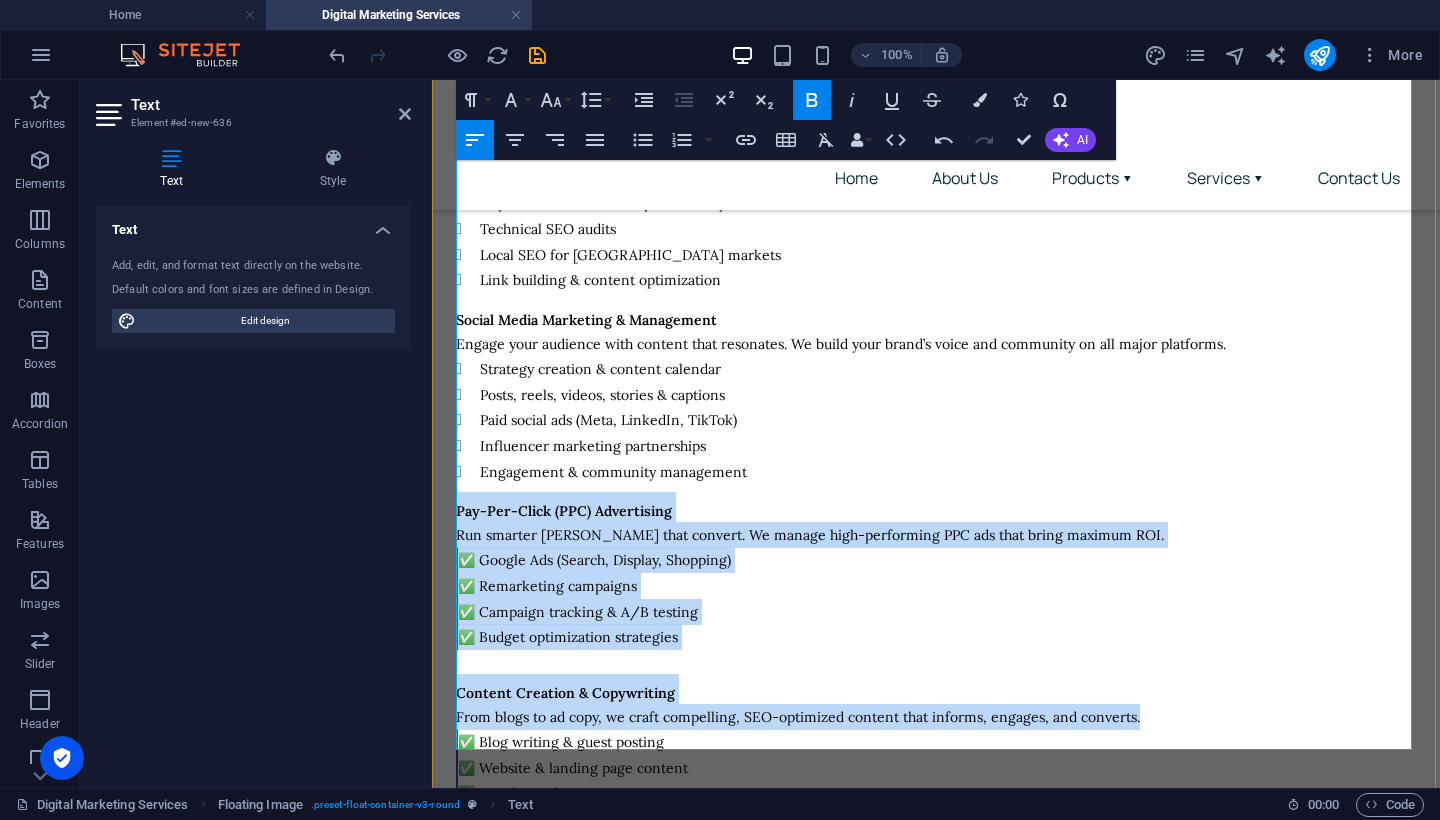 drag, startPoint x: 458, startPoint y: 261, endPoint x: 624, endPoint y: 387, distance: 208.40346 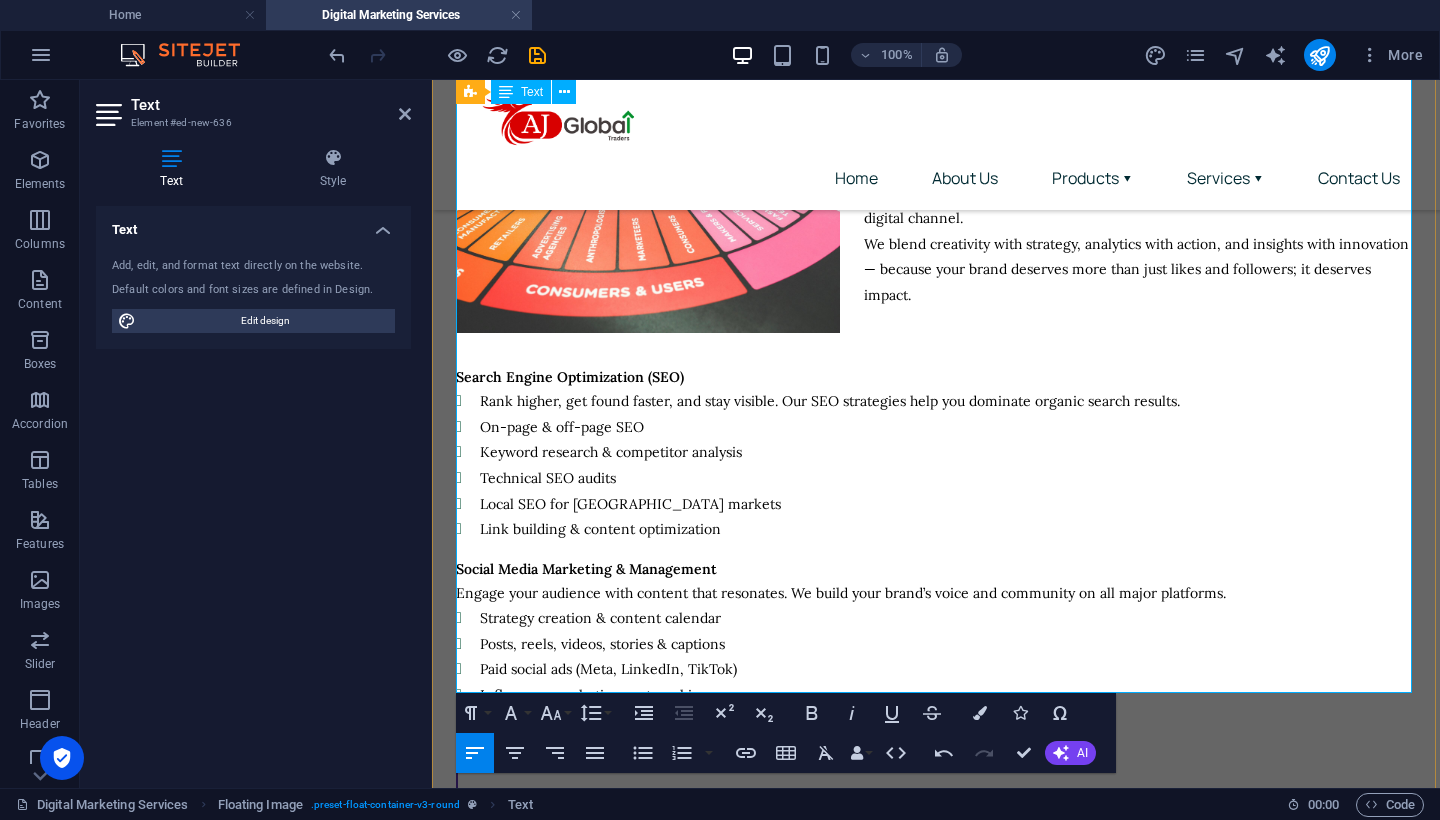 scroll, scrollTop: 1082, scrollLeft: 0, axis: vertical 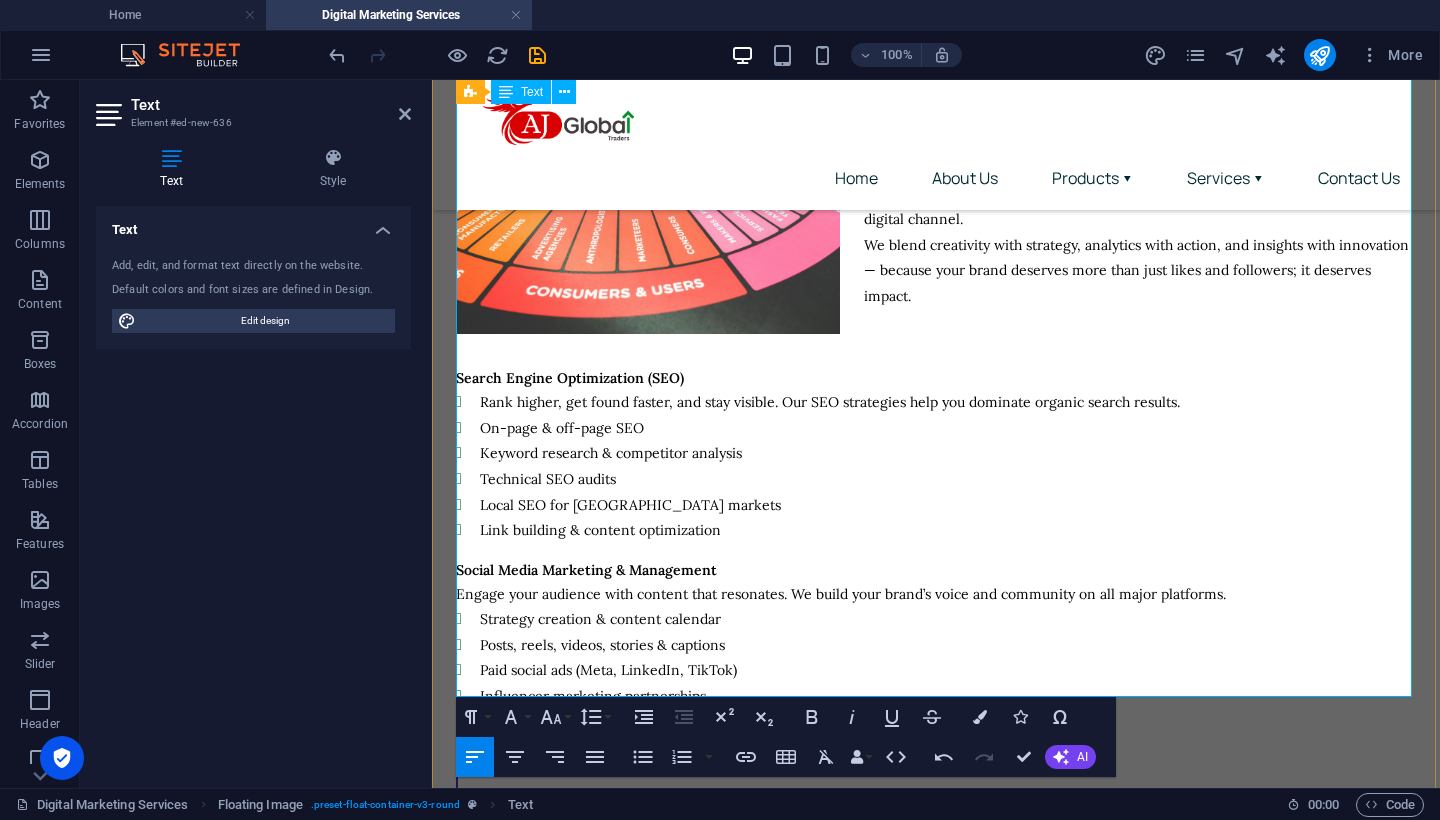 click on "Email Marketing & CRM Funnels" at bounding box center (936, 836) 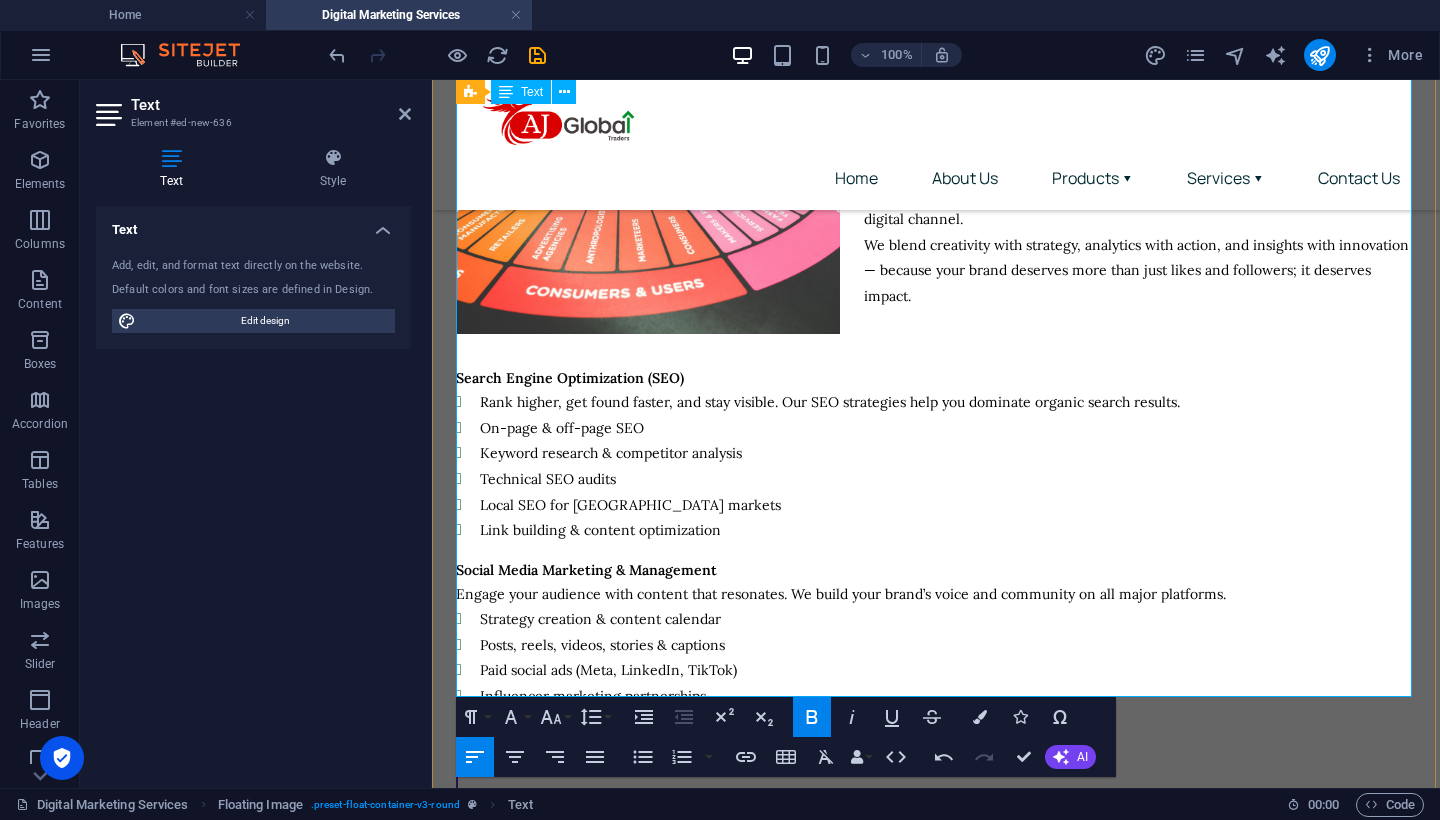 click on "Email Marketing & CRM Funnels" at bounding box center (936, 836) 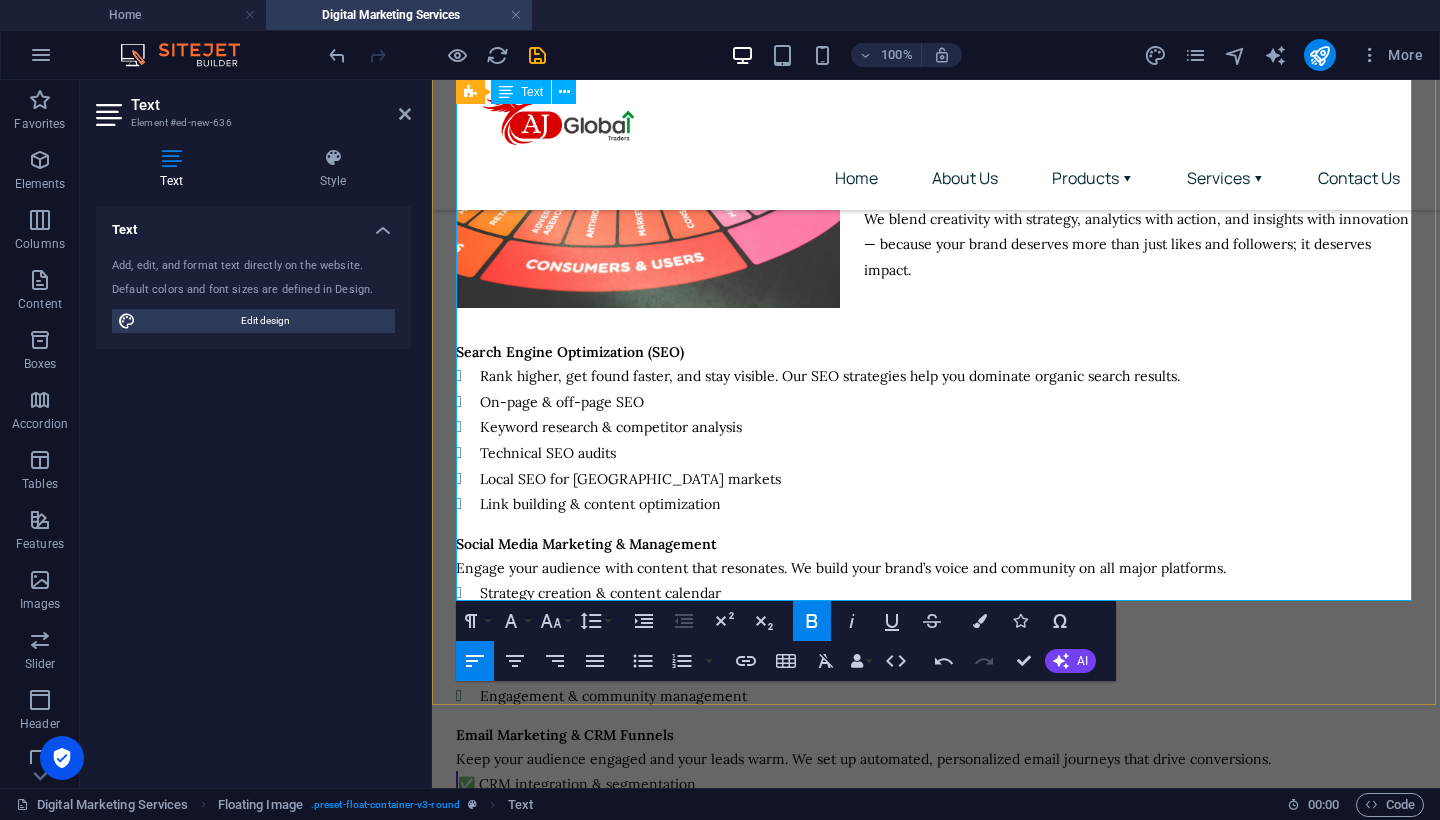 scroll, scrollTop: 1096, scrollLeft: 0, axis: vertical 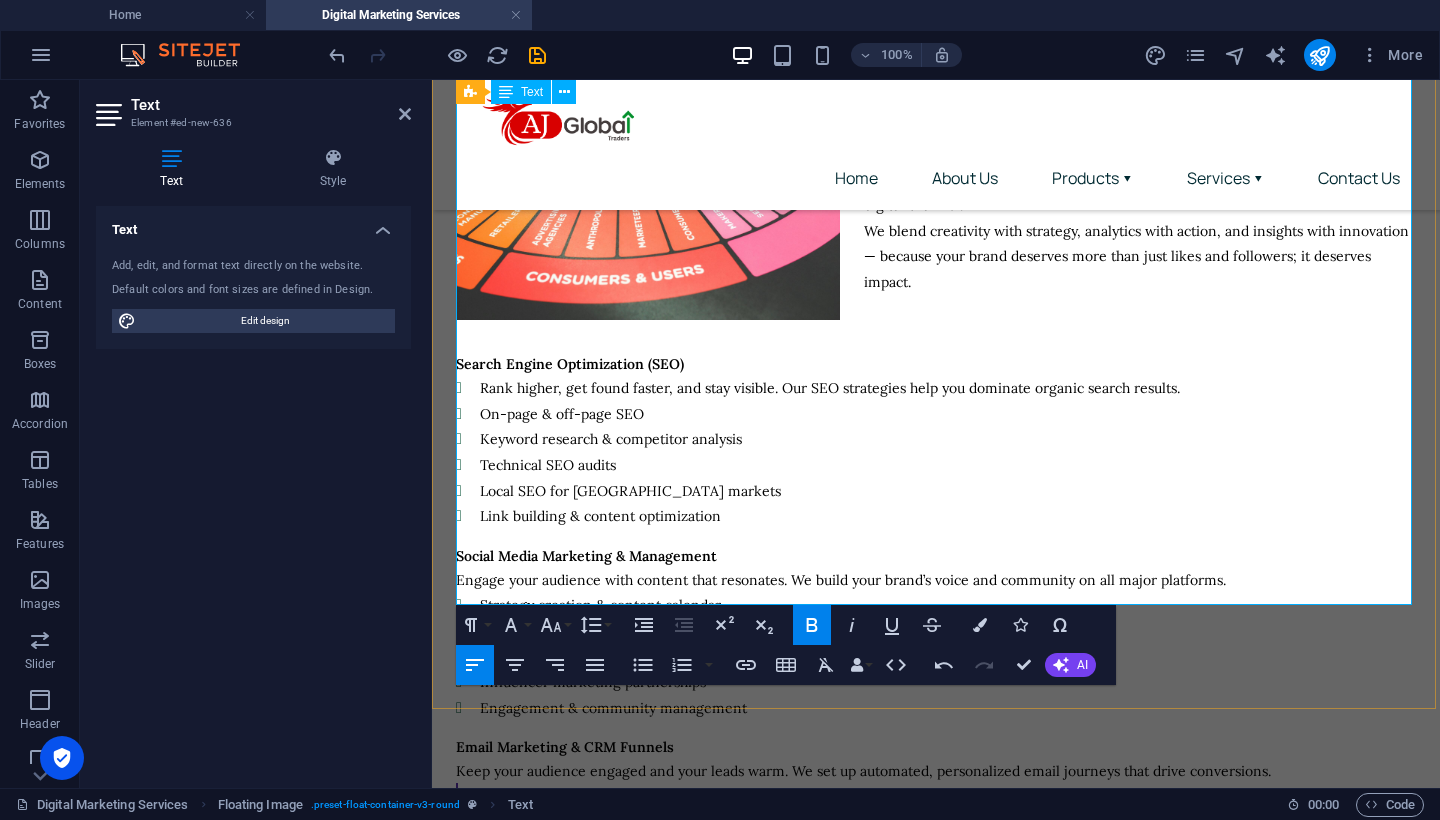 drag, startPoint x: 737, startPoint y: 593, endPoint x: 465, endPoint y: 443, distance: 310.61874 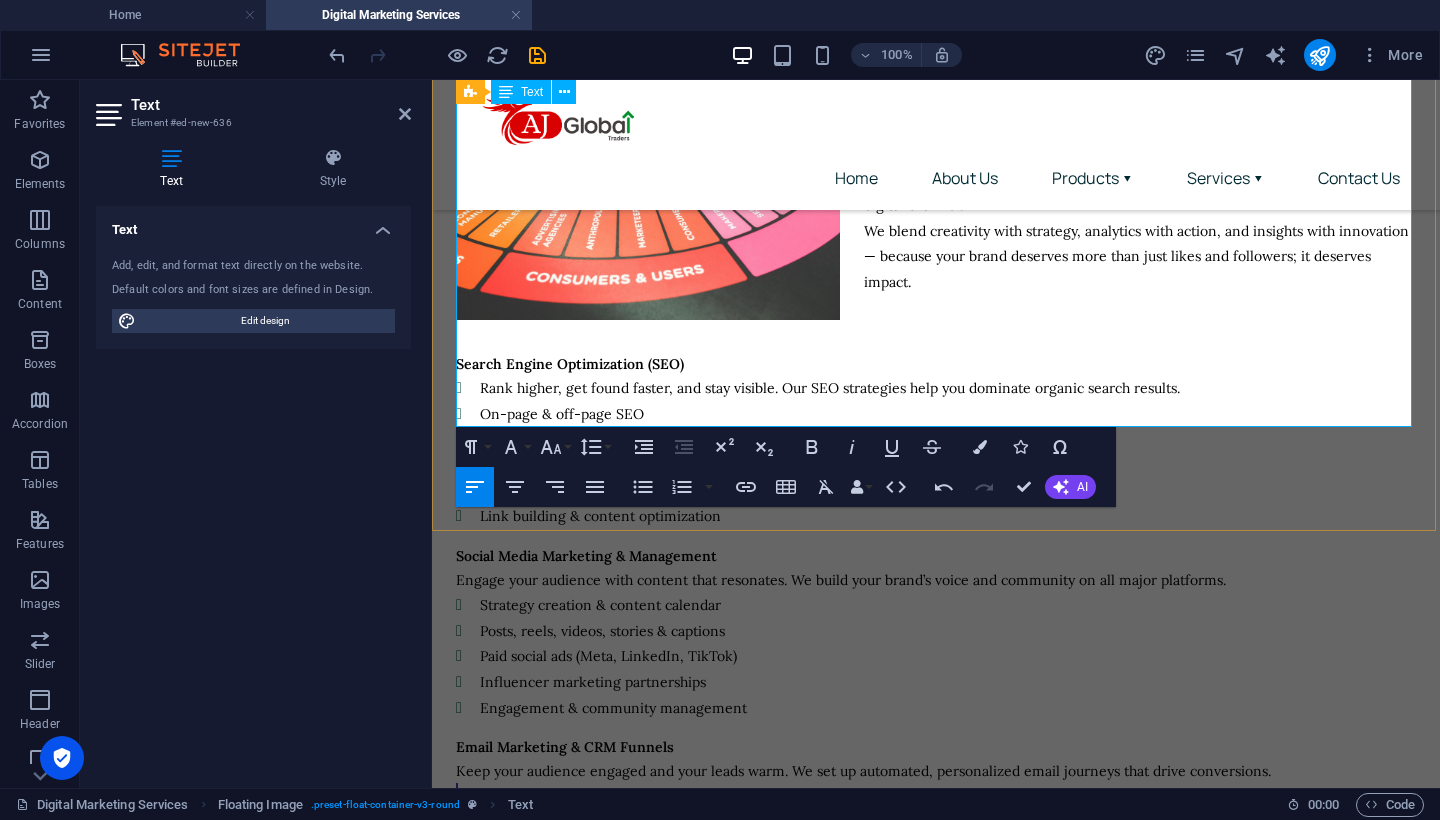 click on "✅ CRM integration & segmentation ✅ Campaign design and A/B testing ✅ Drip campaigns & lead nurturing ✅ E-commerce email flows" at bounding box center [579, 834] 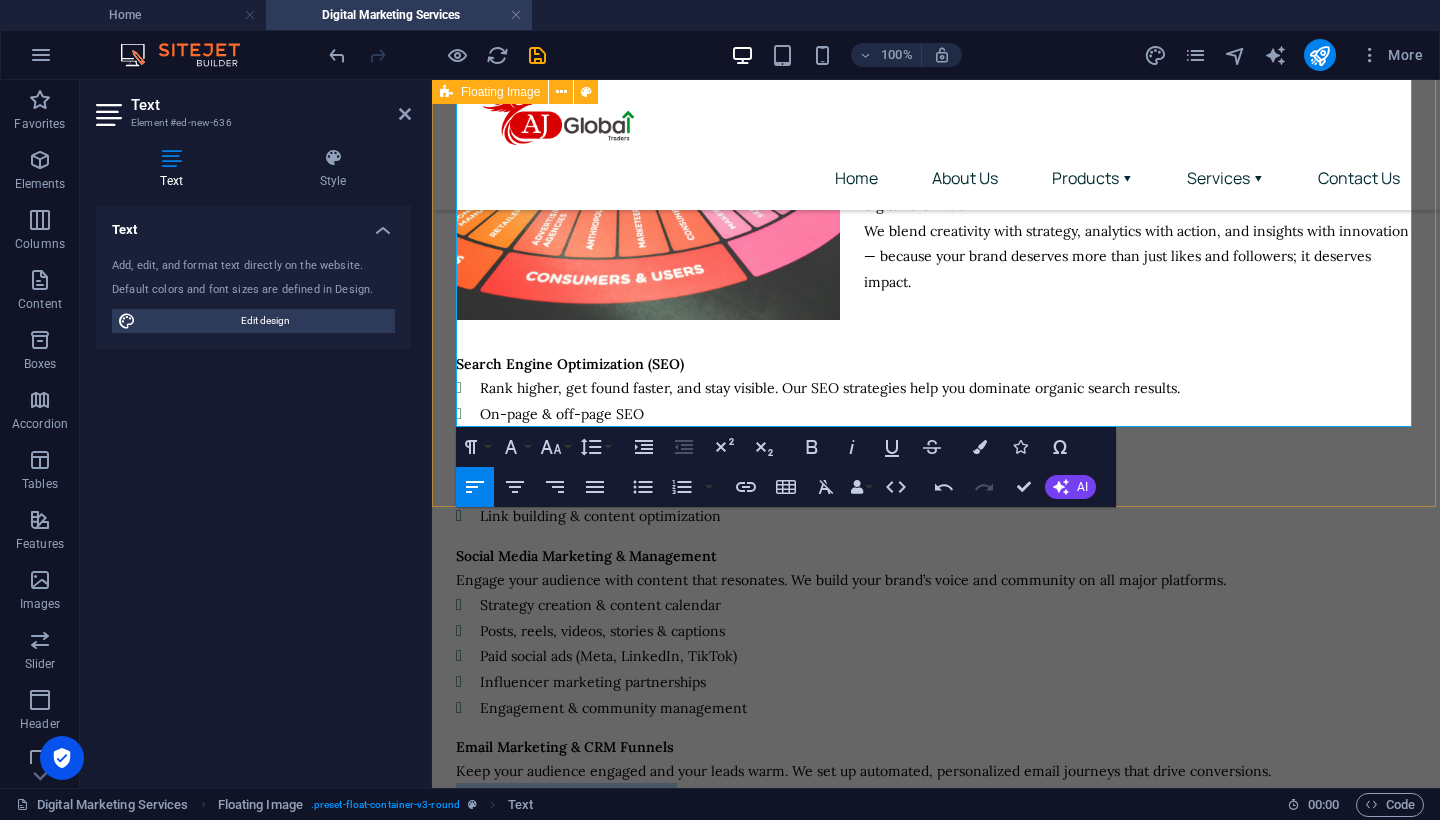 drag, startPoint x: 641, startPoint y: 407, endPoint x: 454, endPoint y: 337, distance: 199.67223 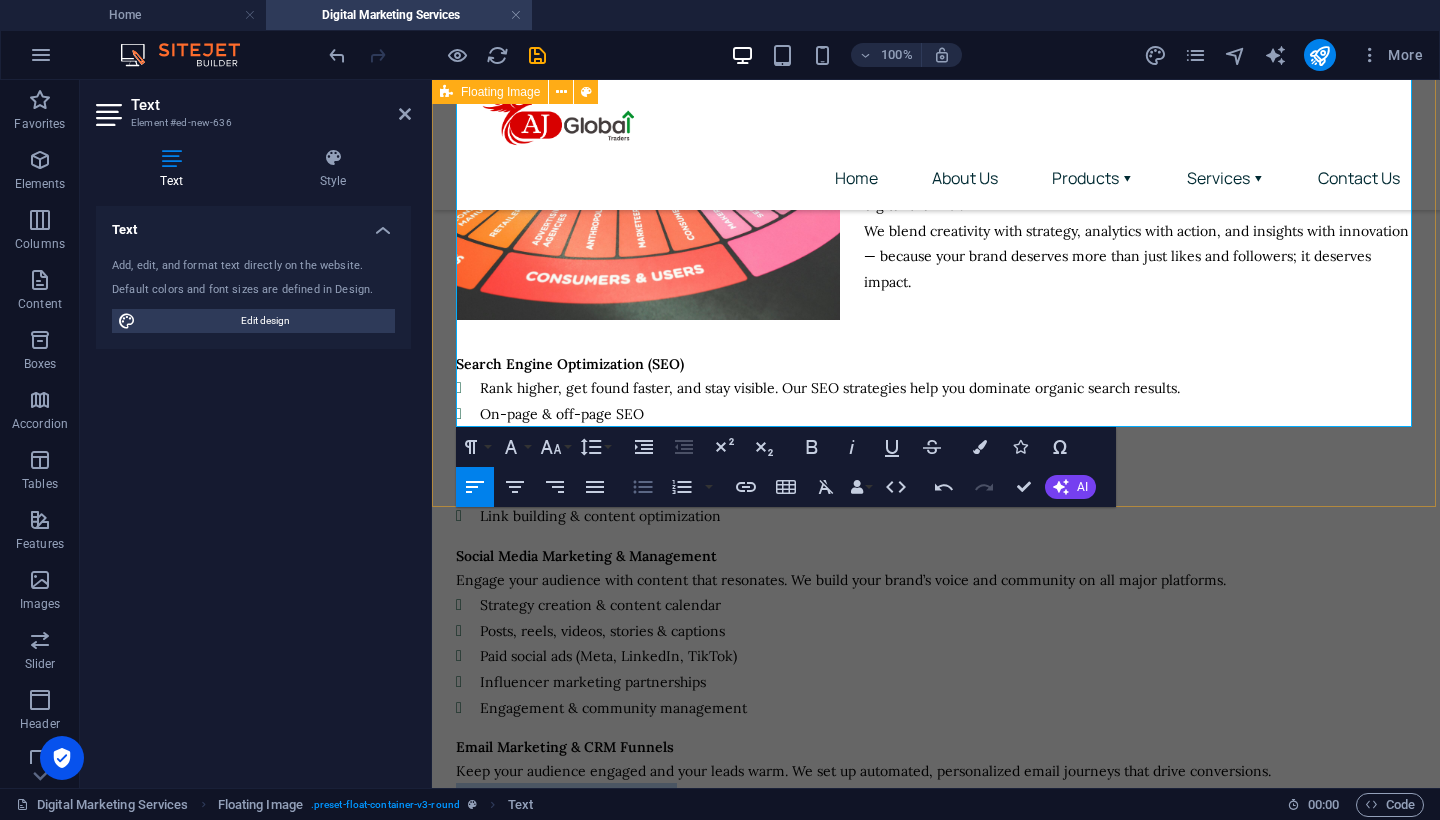 click 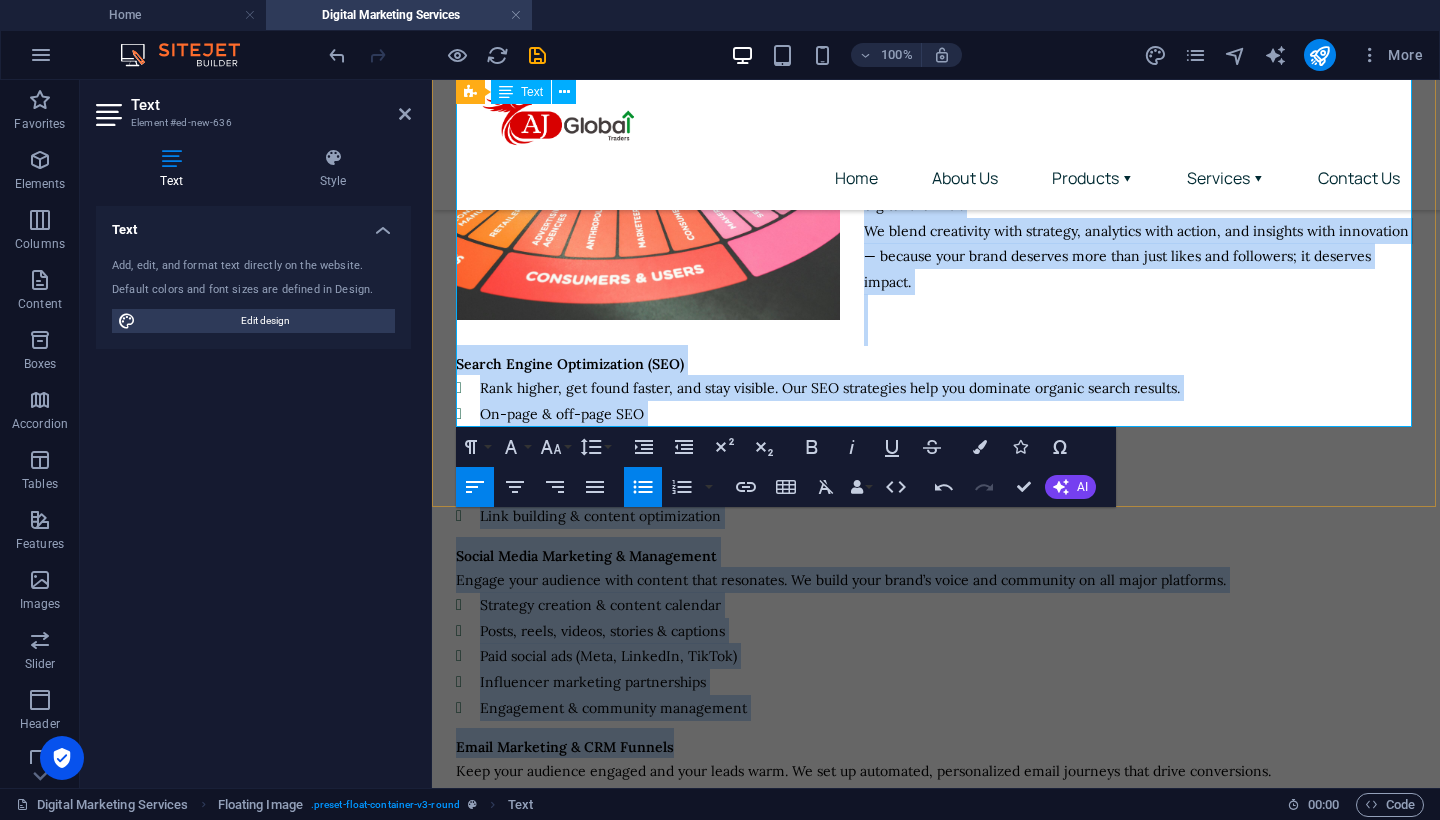 click on "Drip campaigns & lead nurturing" at bounding box center (948, 848) 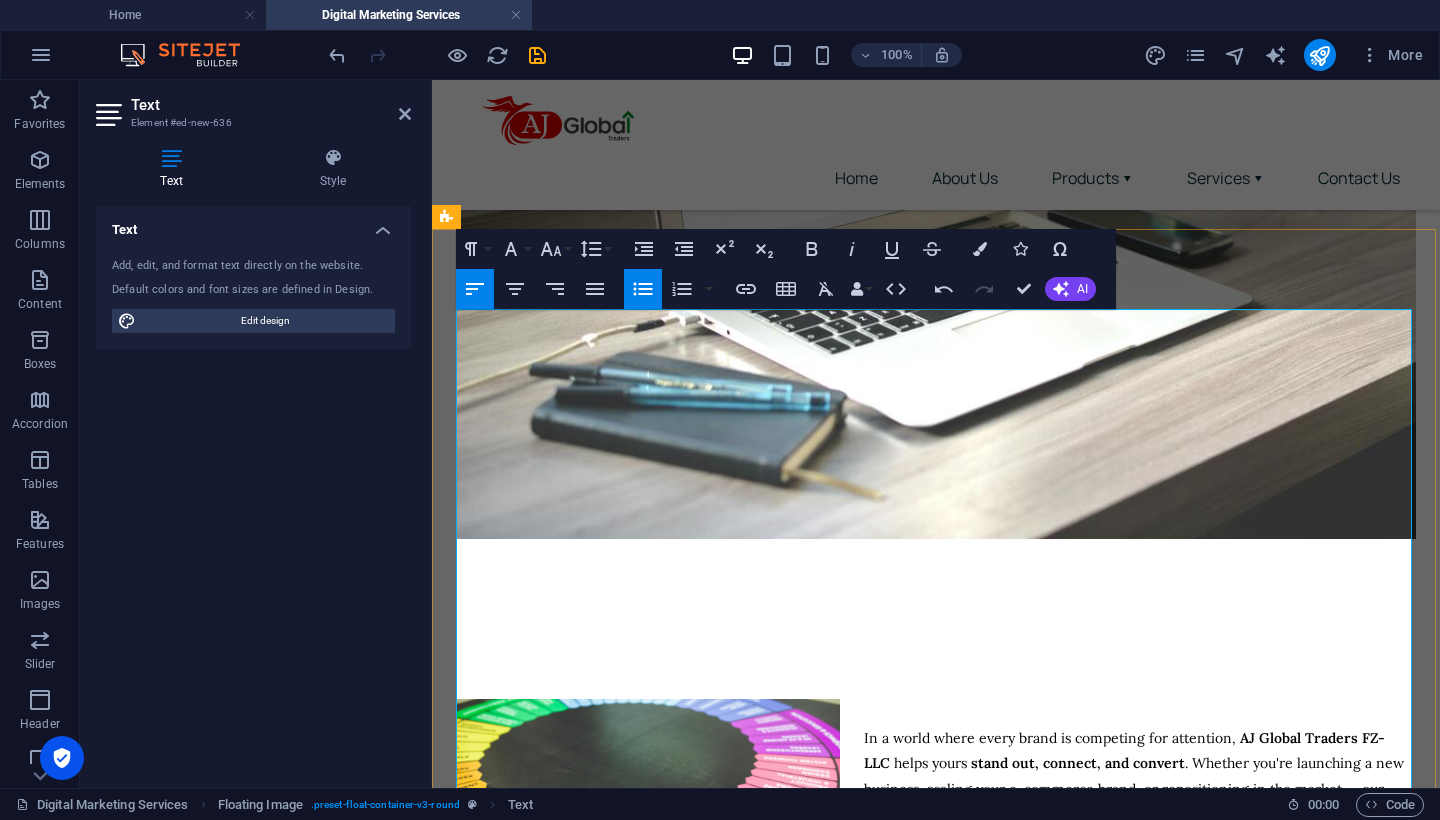 scroll, scrollTop: 409, scrollLeft: 0, axis: vertical 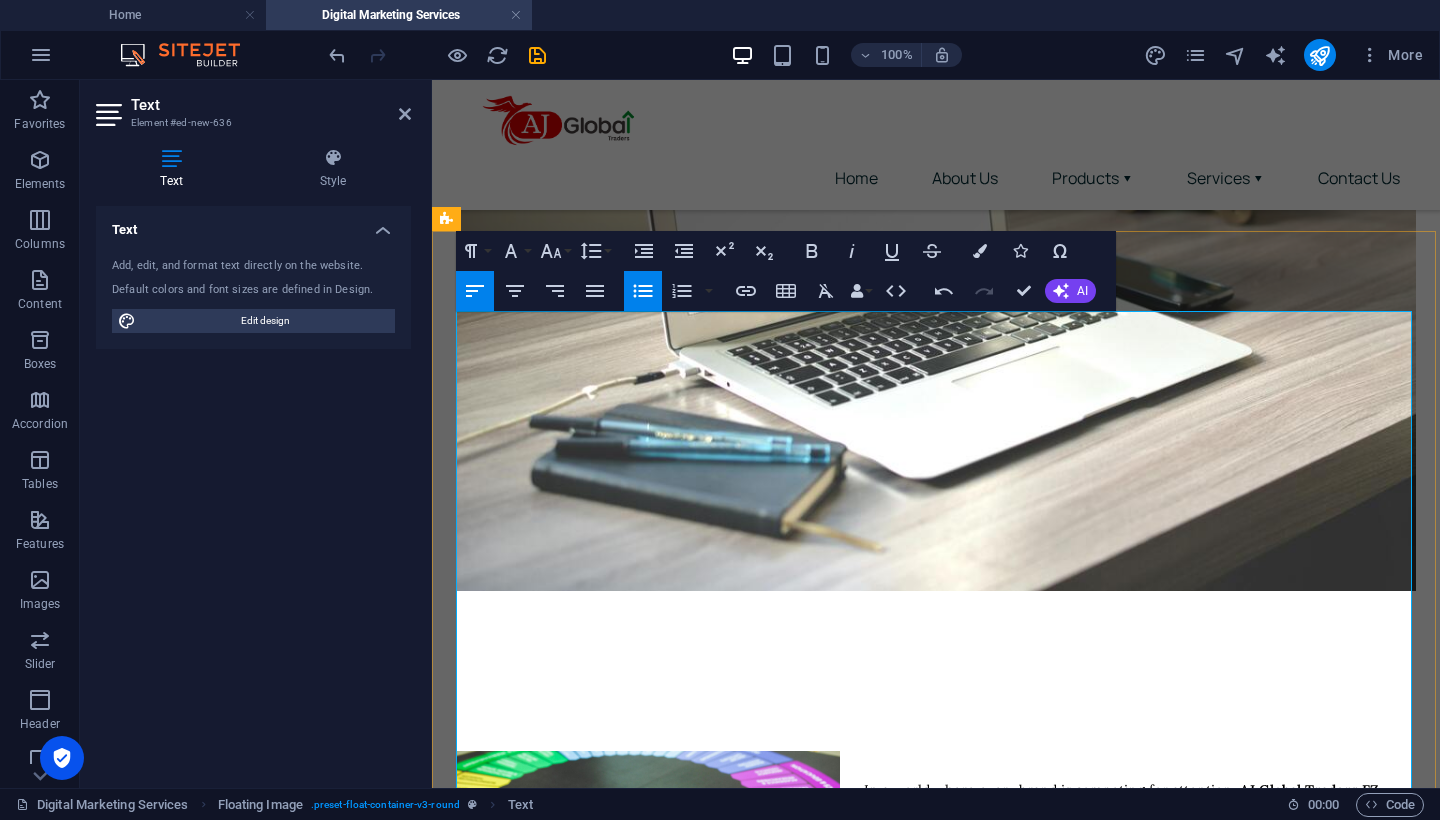 click on "In a world where every brand is competing for attention,   AJ Global Traders FZ-LLC   helps yours   stand out, connect, and convert . Whether you're launching a new business, scaling your e-commerce brand, or repositioning in the market — our digital marketing solutions are designed to deliver measurable results across every digital channel." at bounding box center (936, 841) 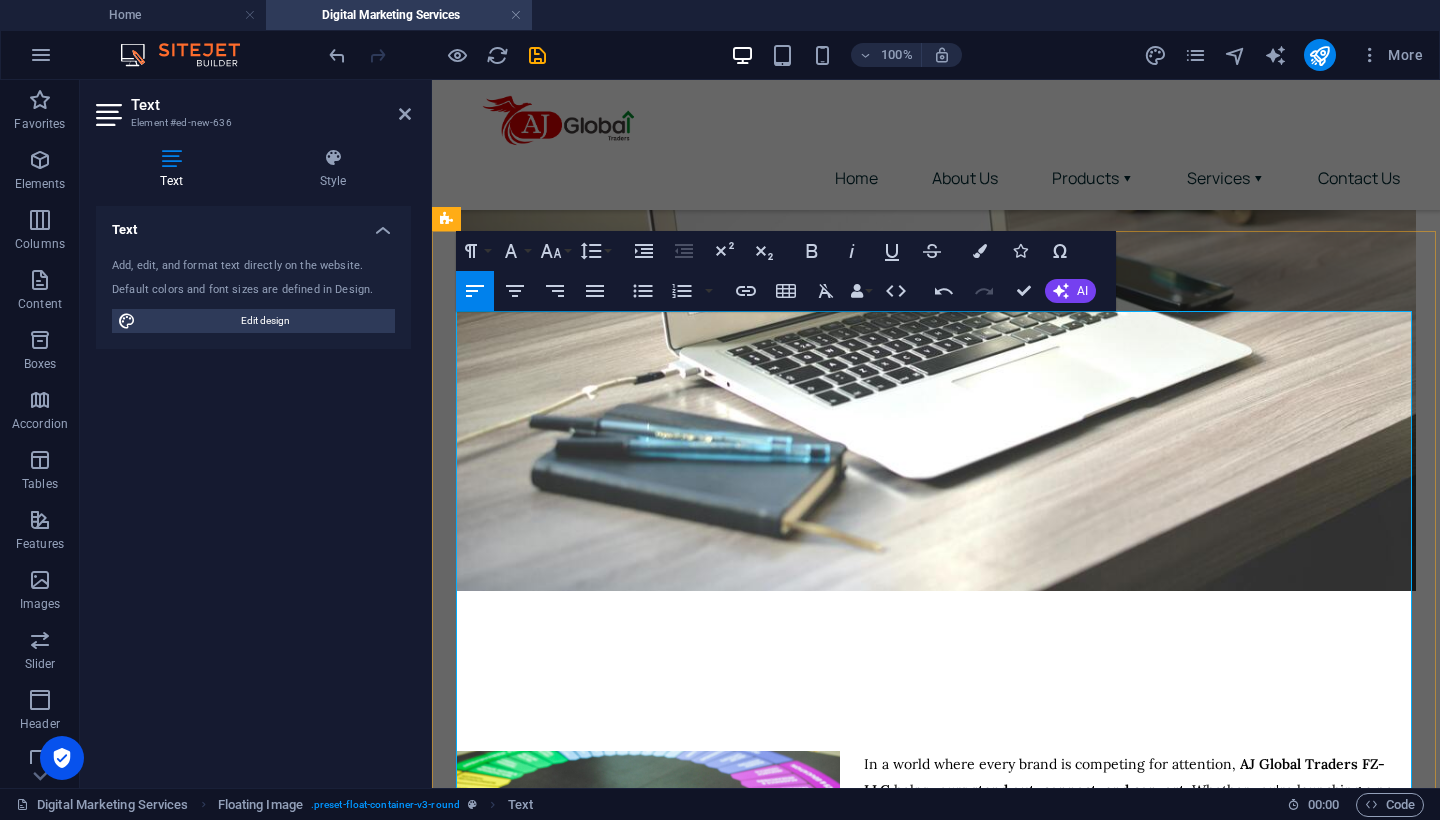 click at bounding box center (936, 994) 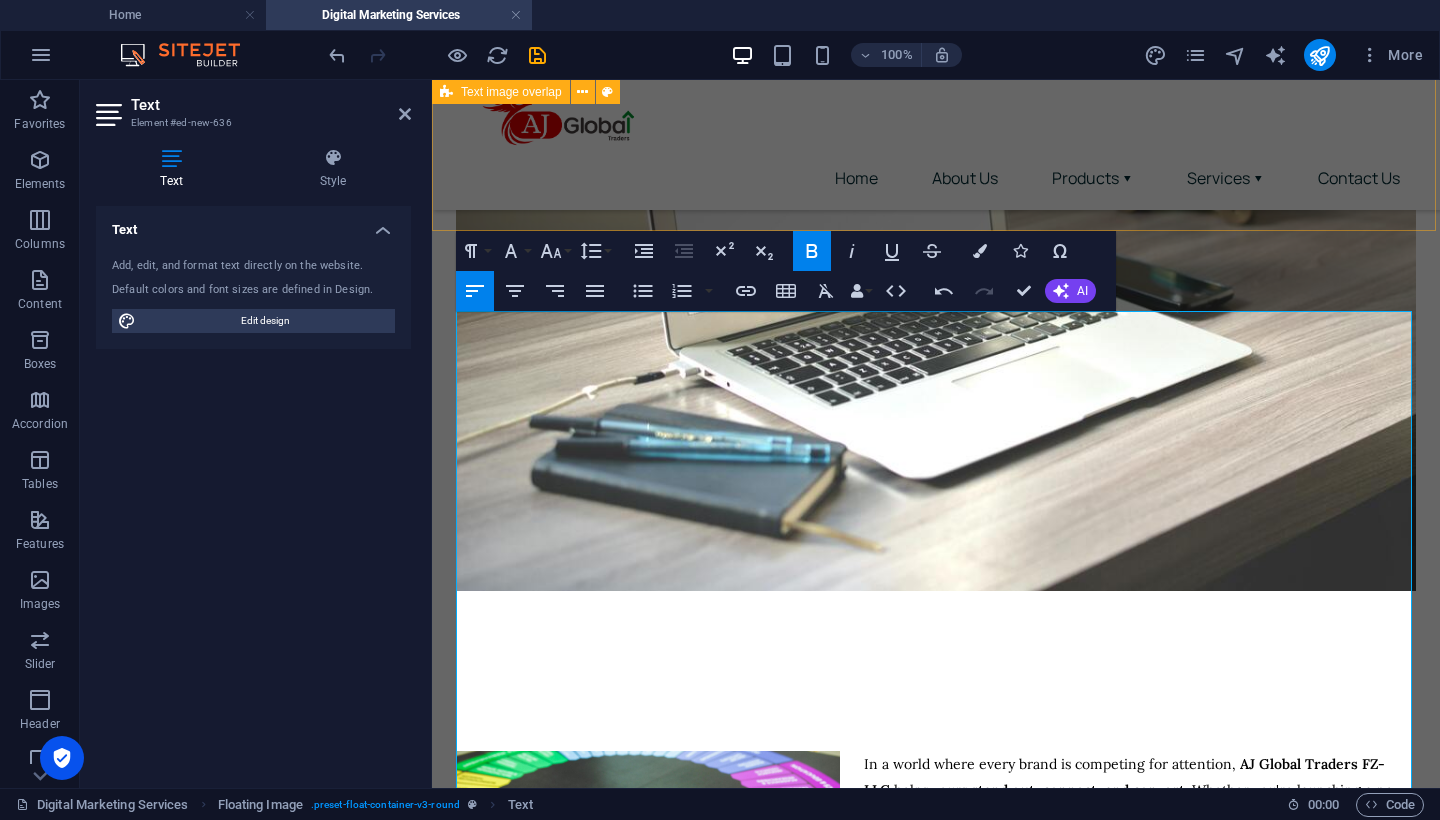 click on "Making Your Brand Seen, Heard & Remembered We craft data-driven digital strategies that drive real growth, real engagement, and real results" at bounding box center [936, 171] 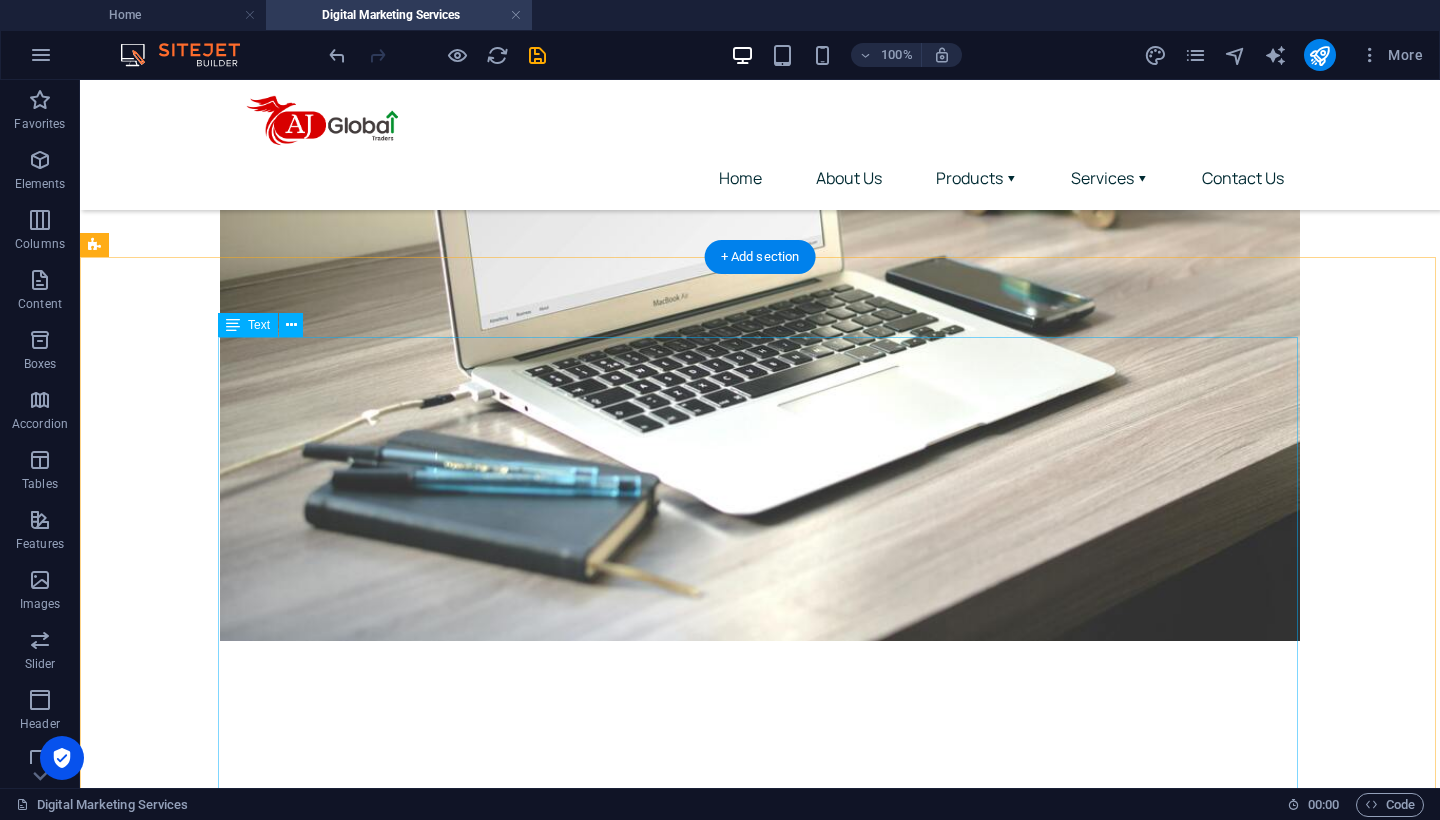 scroll, scrollTop: 424, scrollLeft: 0, axis: vertical 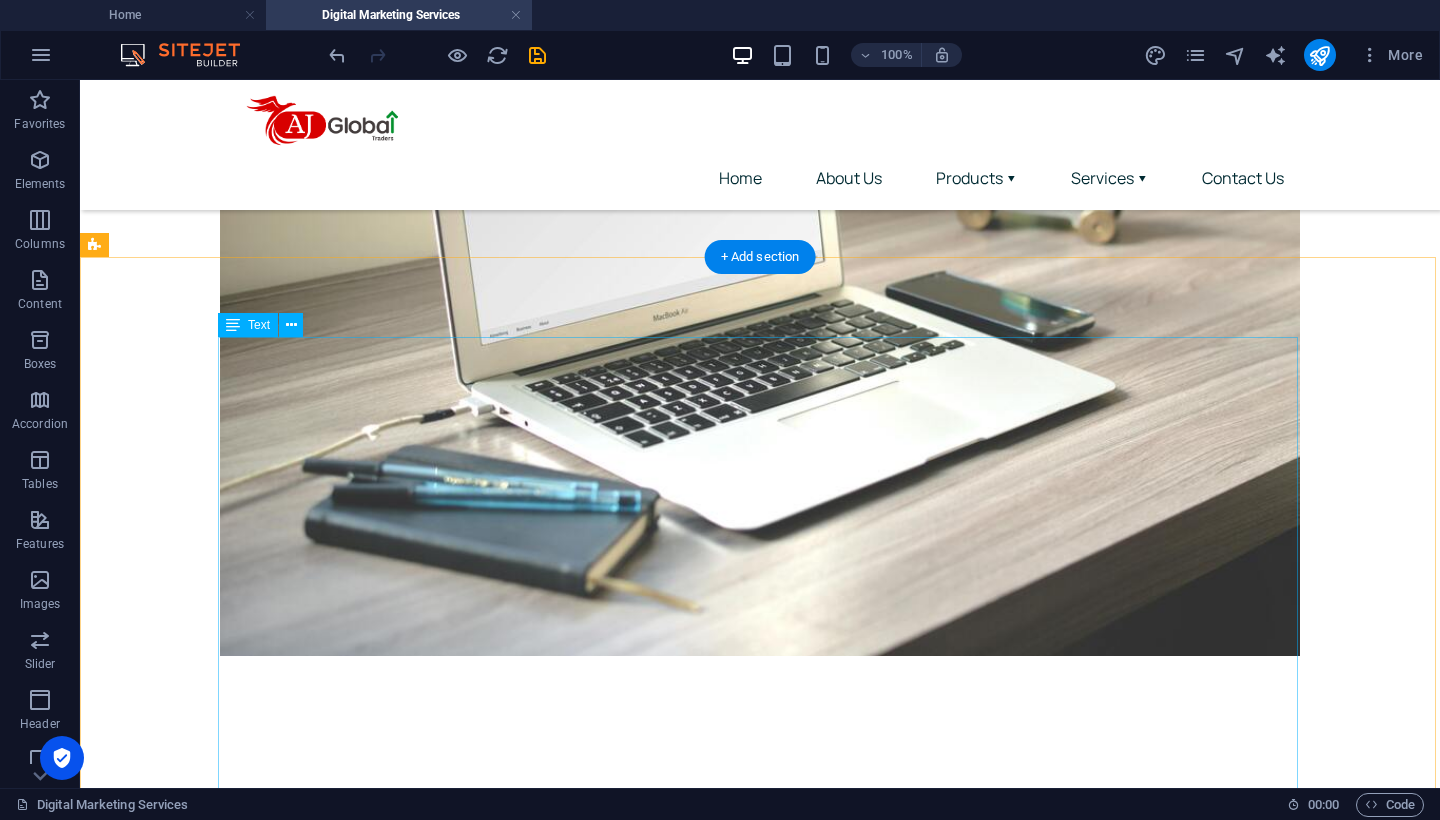 click on "In a world where every brand is competing for attention,   AJ Global Traders FZ-LLC   helps yours   stand out, connect, and convert . Whether you're launching a new business, scaling your e-commerce brand, or repositioning in the market — our digital marketing solutions are designed to deliver measurable results across every digital channel. We blend creativity with strategy, analytics with action, and insights with innovation — because your brand deserves more than just likes and followers; it deserves impact. Search Engine Optimization (SEO) Rank higher, get found faster, and stay visible. Our SEO strategies help you dominate organic search results. On-page & off-page SEO Keyword research & competitor analysis Technical SEO audits Local SEO for [GEOGRAPHIC_DATA] markets Link building & content optimization Social Media Marketing & Management Engage your audience with content that resonates. We build your brand’s voice and community on all major platforms. Strategy creation & content calendar" at bounding box center (760, 1220) 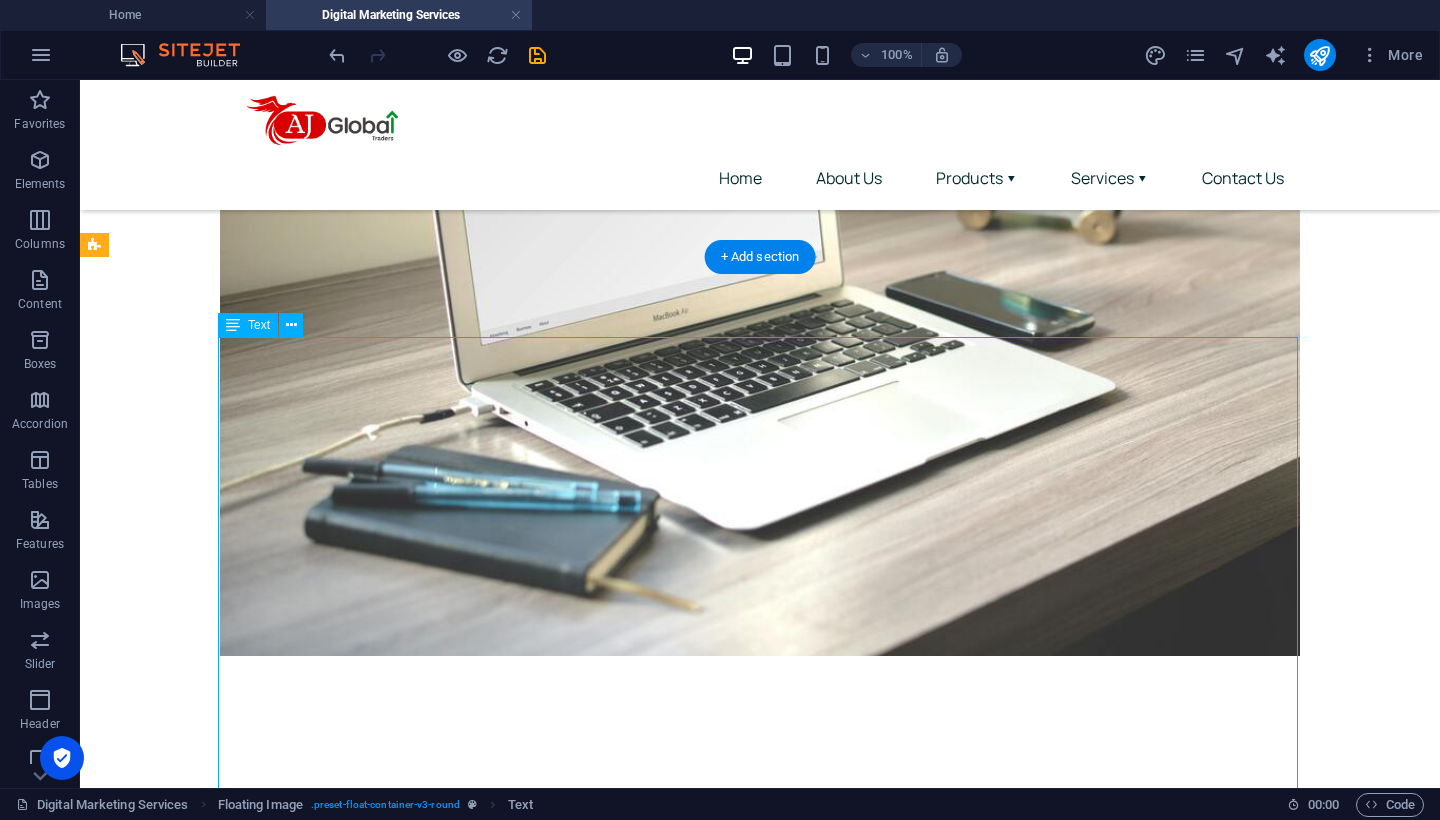 click on "In a world where every brand is competing for attention,   AJ Global Traders FZ-LLC   helps yours   stand out, connect, and convert . Whether you're launching a new business, scaling your e-commerce brand, or repositioning in the market — our digital marketing solutions are designed to deliver measurable results across every digital channel. We blend creativity with strategy, analytics with action, and insights with innovation — because your brand deserves more than just likes and followers; it deserves impact. Search Engine Optimization (SEO) Rank higher, get found faster, and stay visible. Our SEO strategies help you dominate organic search results. On-page & off-page SEO Keyword research & competitor analysis Technical SEO audits Local SEO for [GEOGRAPHIC_DATA] markets Link building & content optimization Social Media Marketing & Management Engage your audience with content that resonates. We build your brand’s voice and community on all major platforms. Strategy creation & content calendar" at bounding box center [760, 1220] 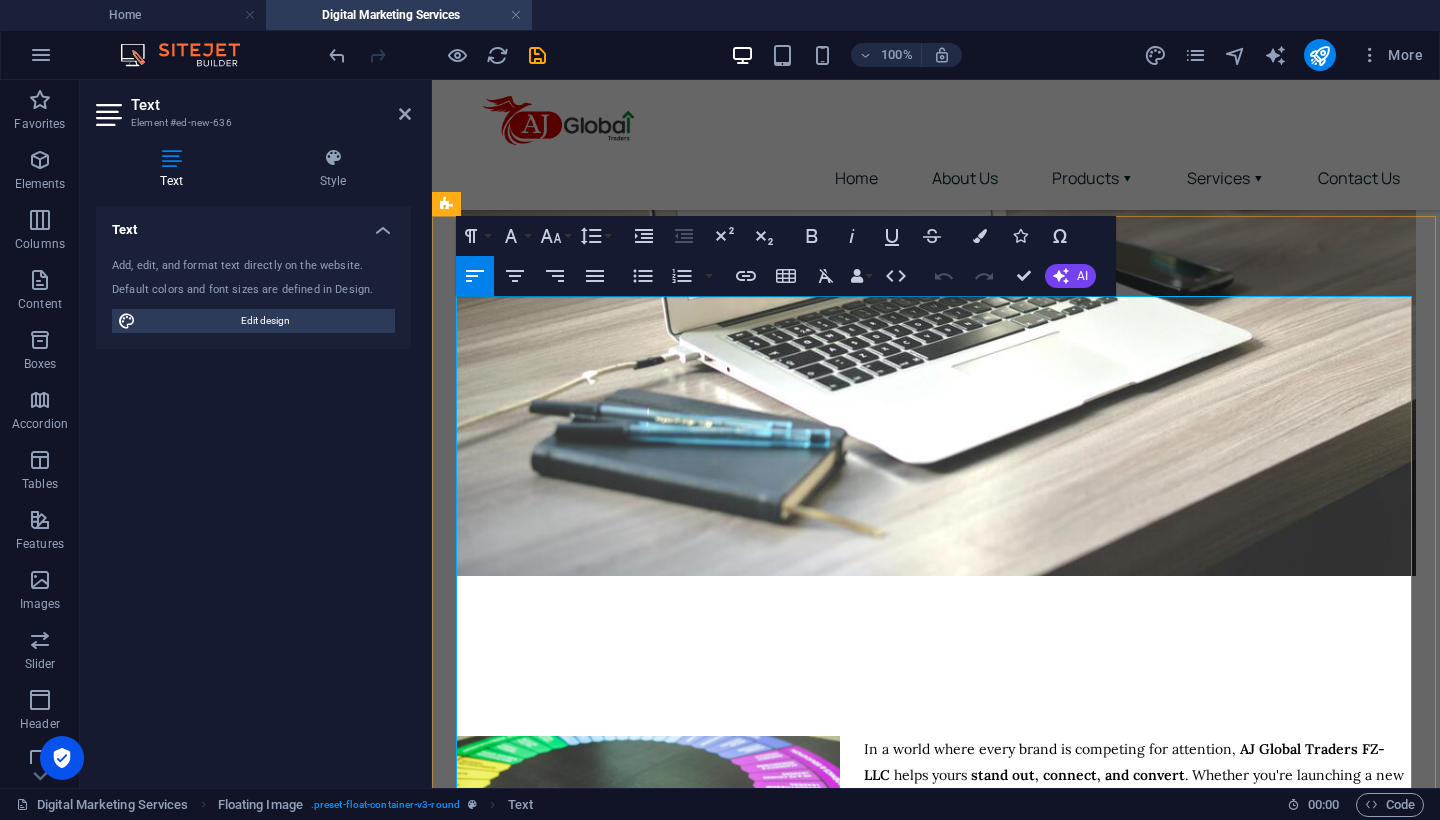click on "Search Engine Optimization (SEO)" at bounding box center [570, 1049] 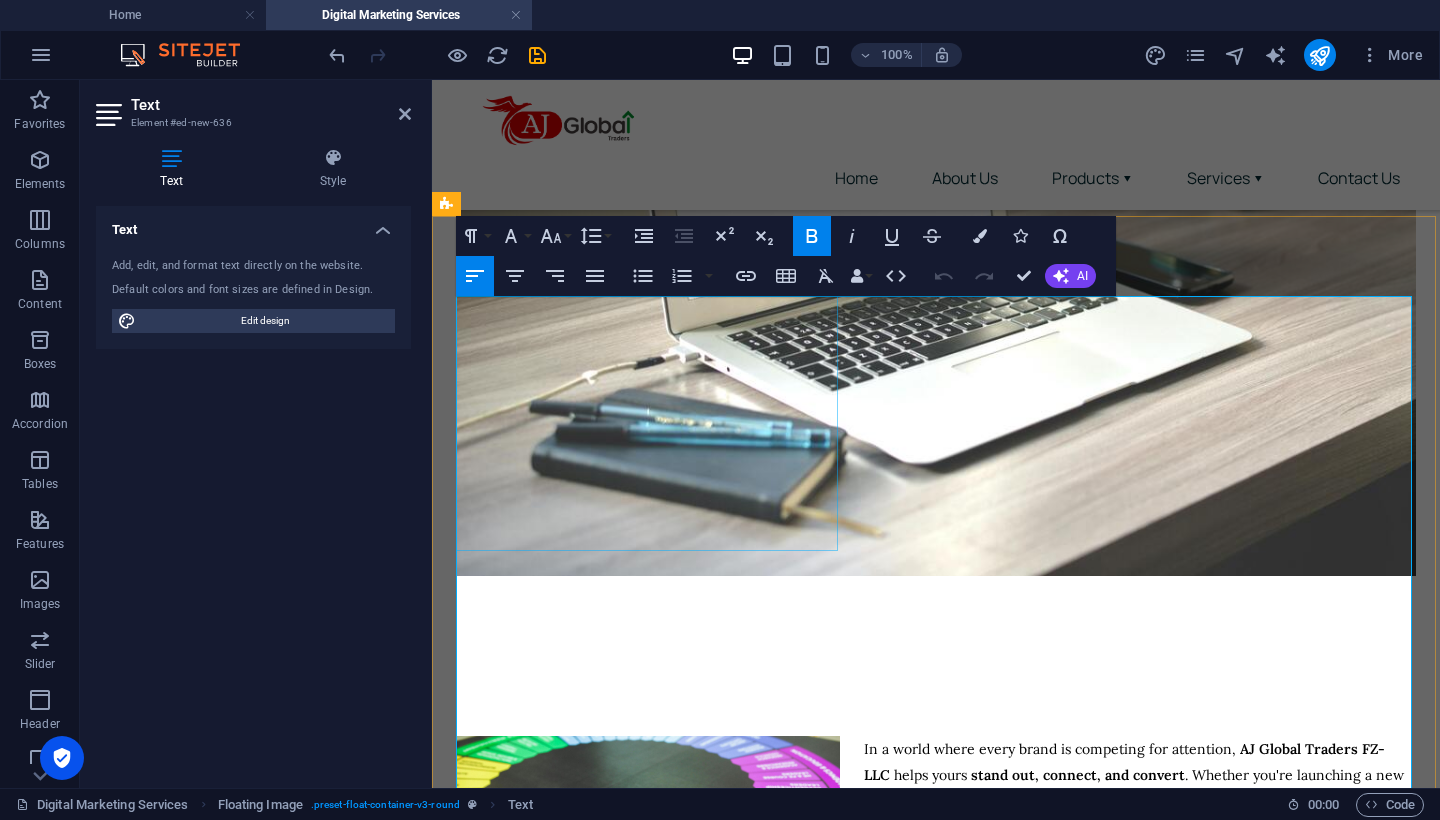 click at bounding box center [648, 864] 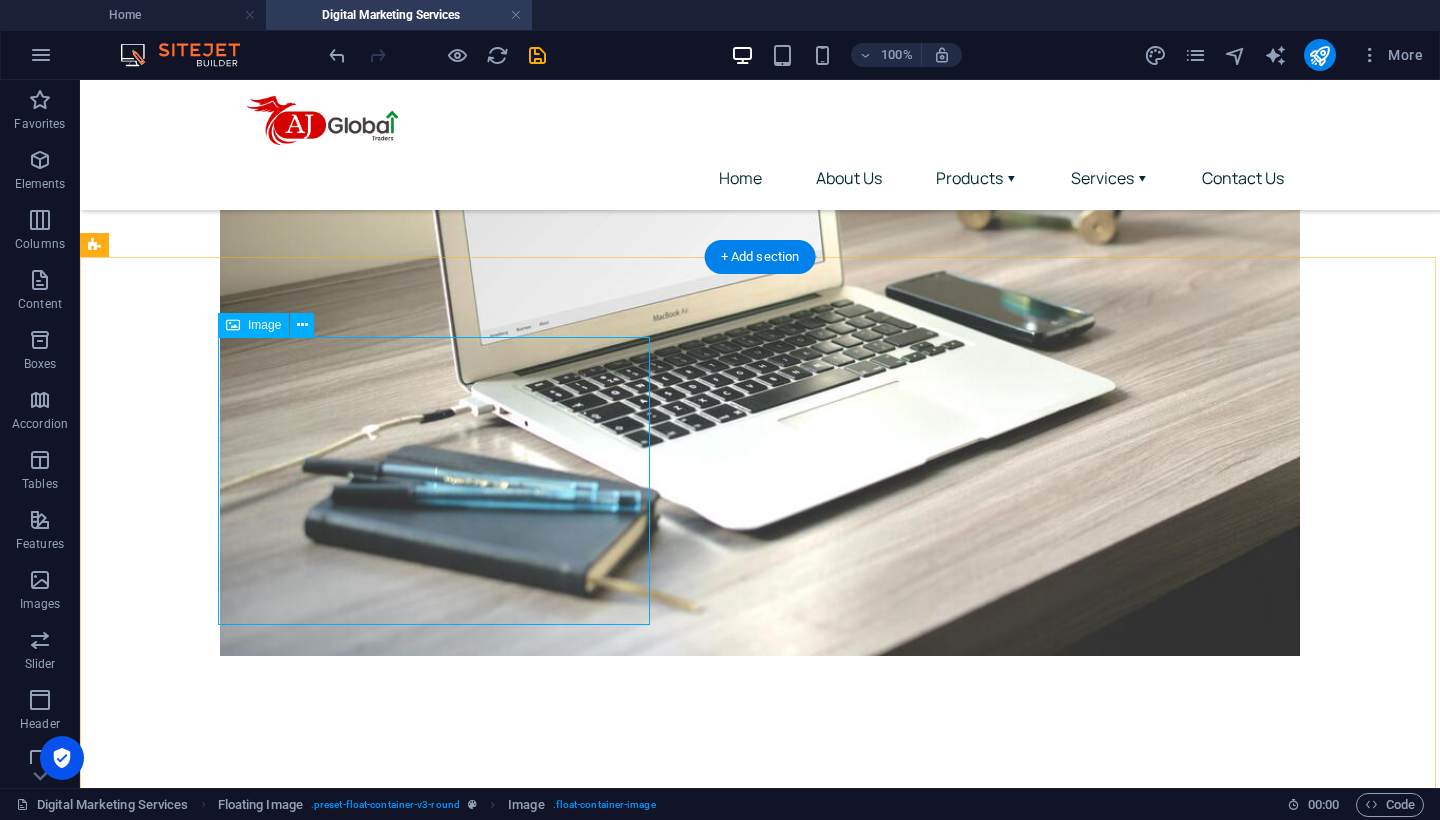 click at bounding box center (436, 960) 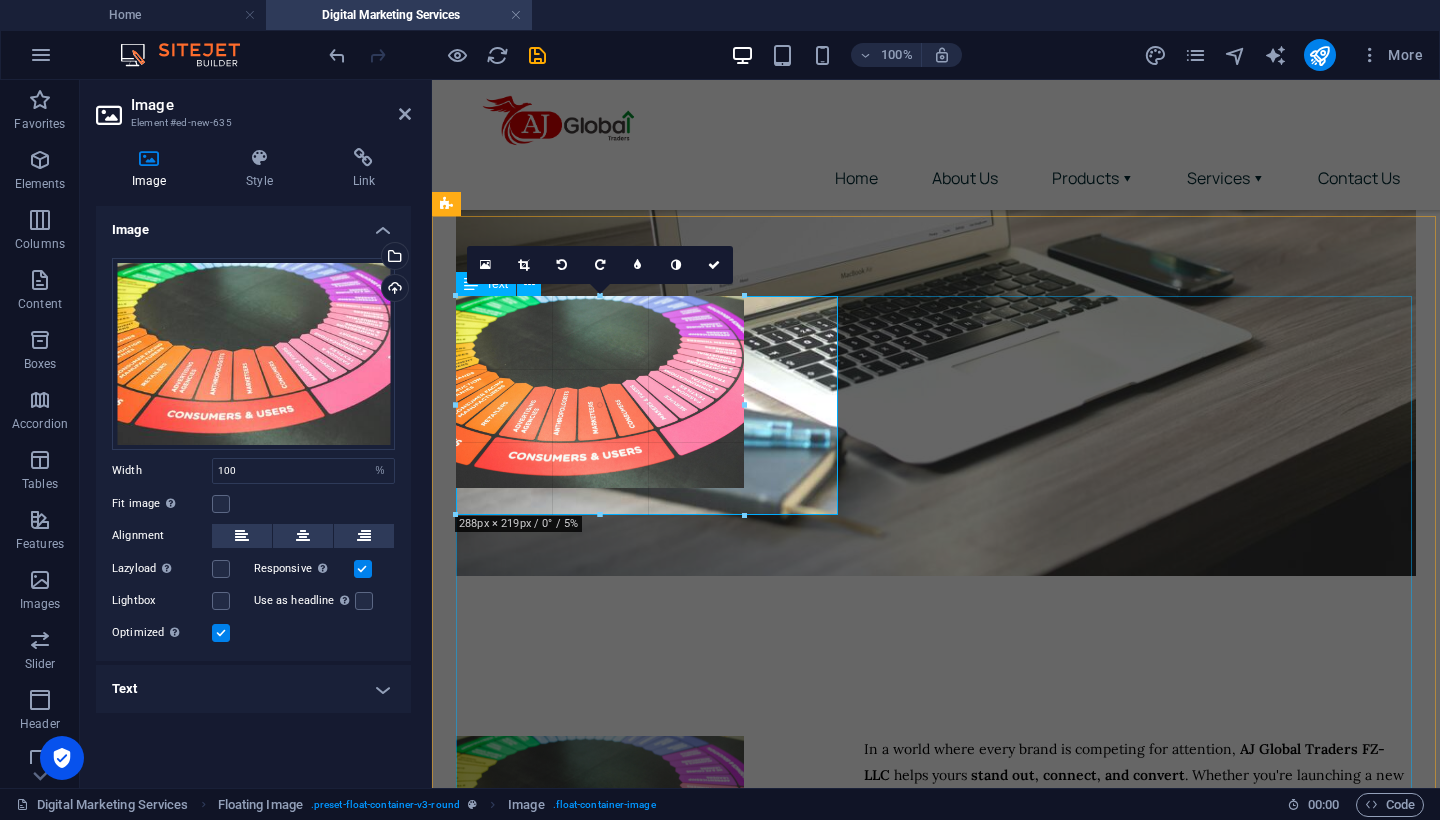 drag, startPoint x: 835, startPoint y: 548, endPoint x: 734, endPoint y: 469, distance: 128.22636 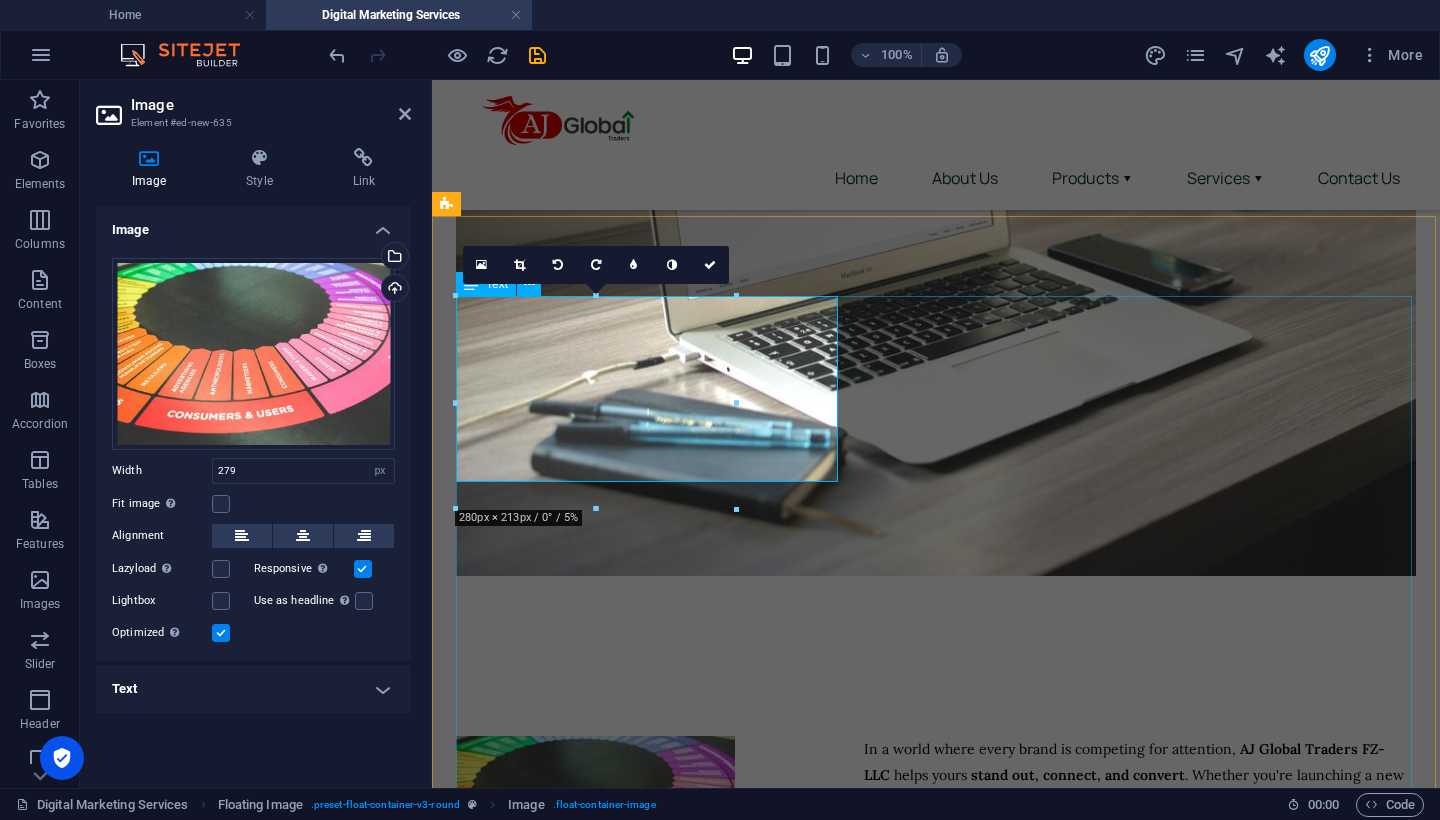 click on "In a world where every brand is competing for attention,   AJ Global Traders FZ-LLC   helps yours   stand out, connect, and convert . Whether you're launching a new business, scaling your e-commerce brand, or repositioning in the market — our digital marketing solutions are designed to deliver measurable results across every digital channel. We blend creativity with strategy, analytics with action, and insights with innovation — because your brand deserves more than just likes and followers; it deserves impact. Search Engine Optimization (SEO) Rank higher, get found faster, and stay visible. Our SEO strategies help you dominate organic search results. On-page & off-page SEO Keyword research & competitor analysis Technical SEO audits Local SEO for [GEOGRAPHIC_DATA] markets Link building & content optimization Social Media Marketing & Management Engage your audience with content that resonates. We build your brand’s voice and community on all major platforms. Strategy creation & content calendar" at bounding box center [936, 1153] 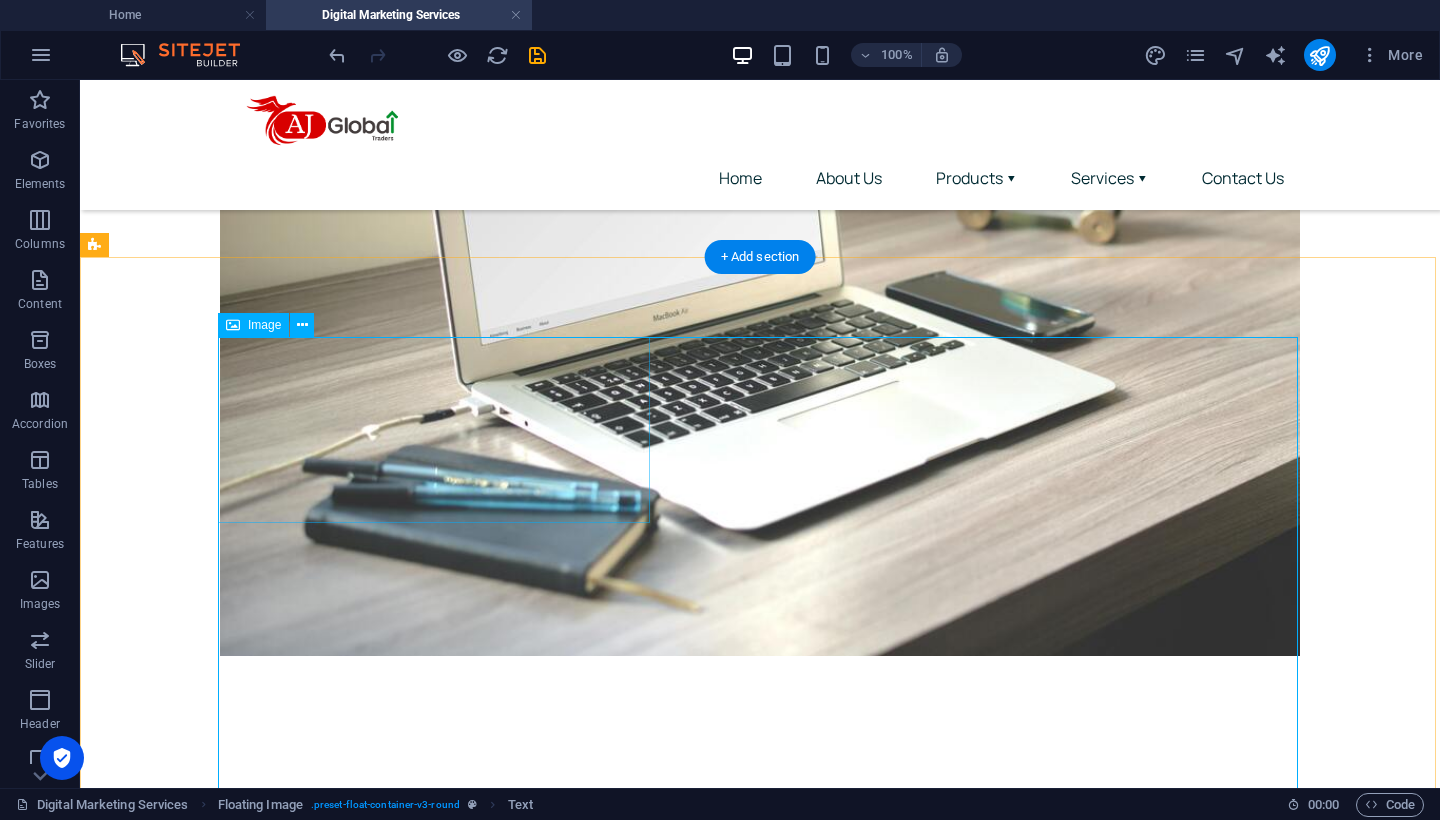 click at bounding box center (436, 909) 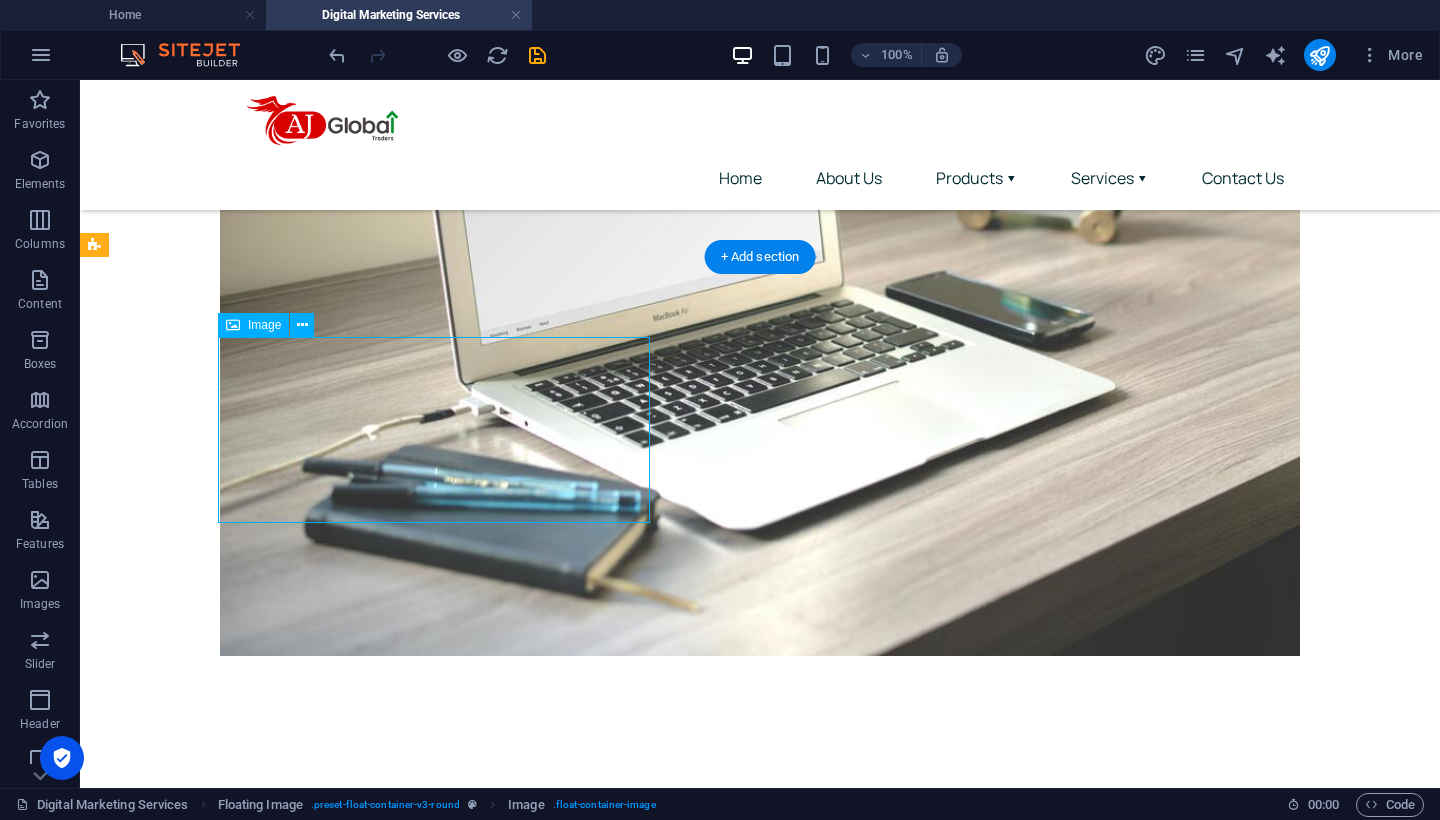 click at bounding box center (436, 909) 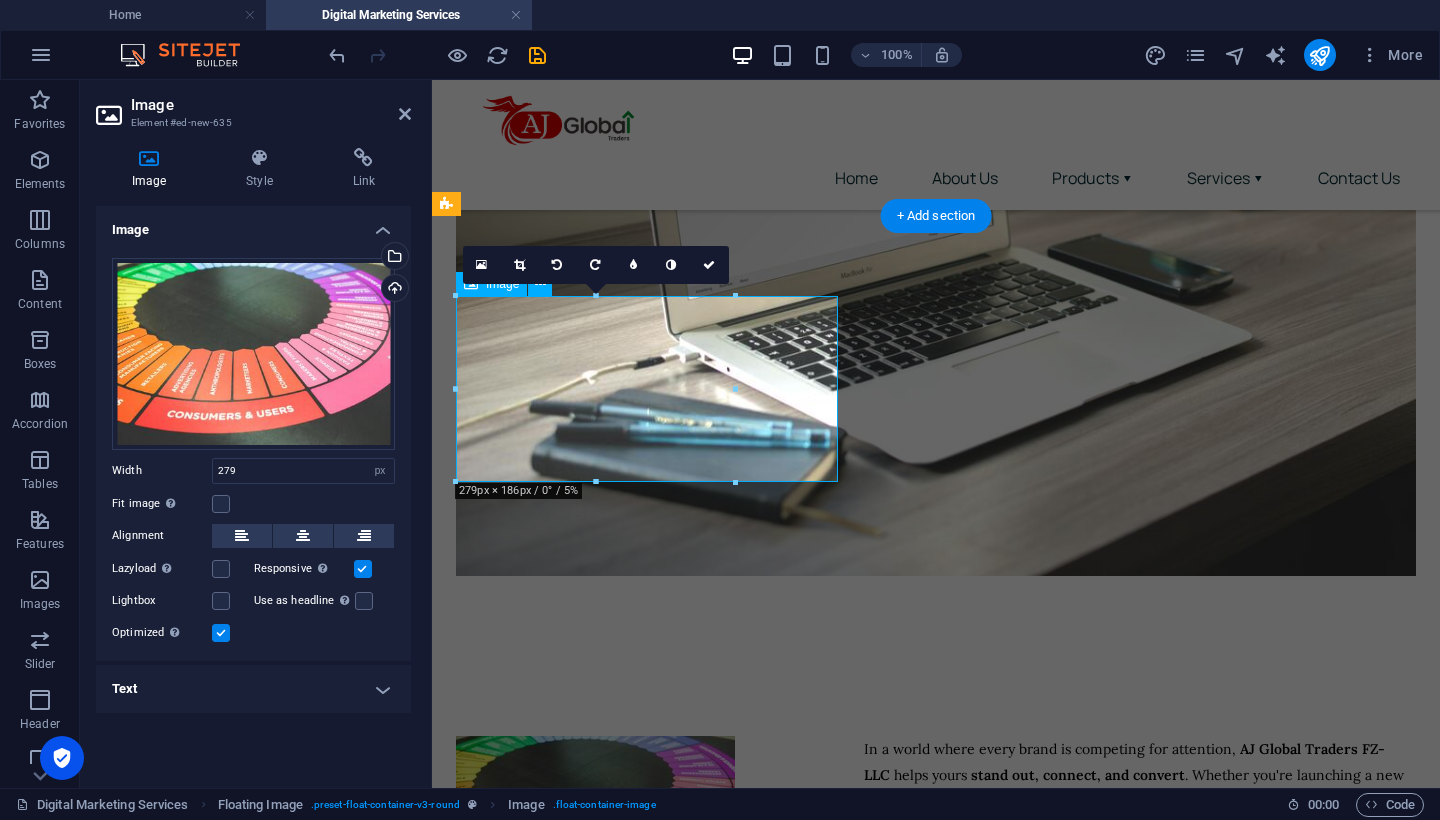 click at bounding box center [648, 829] 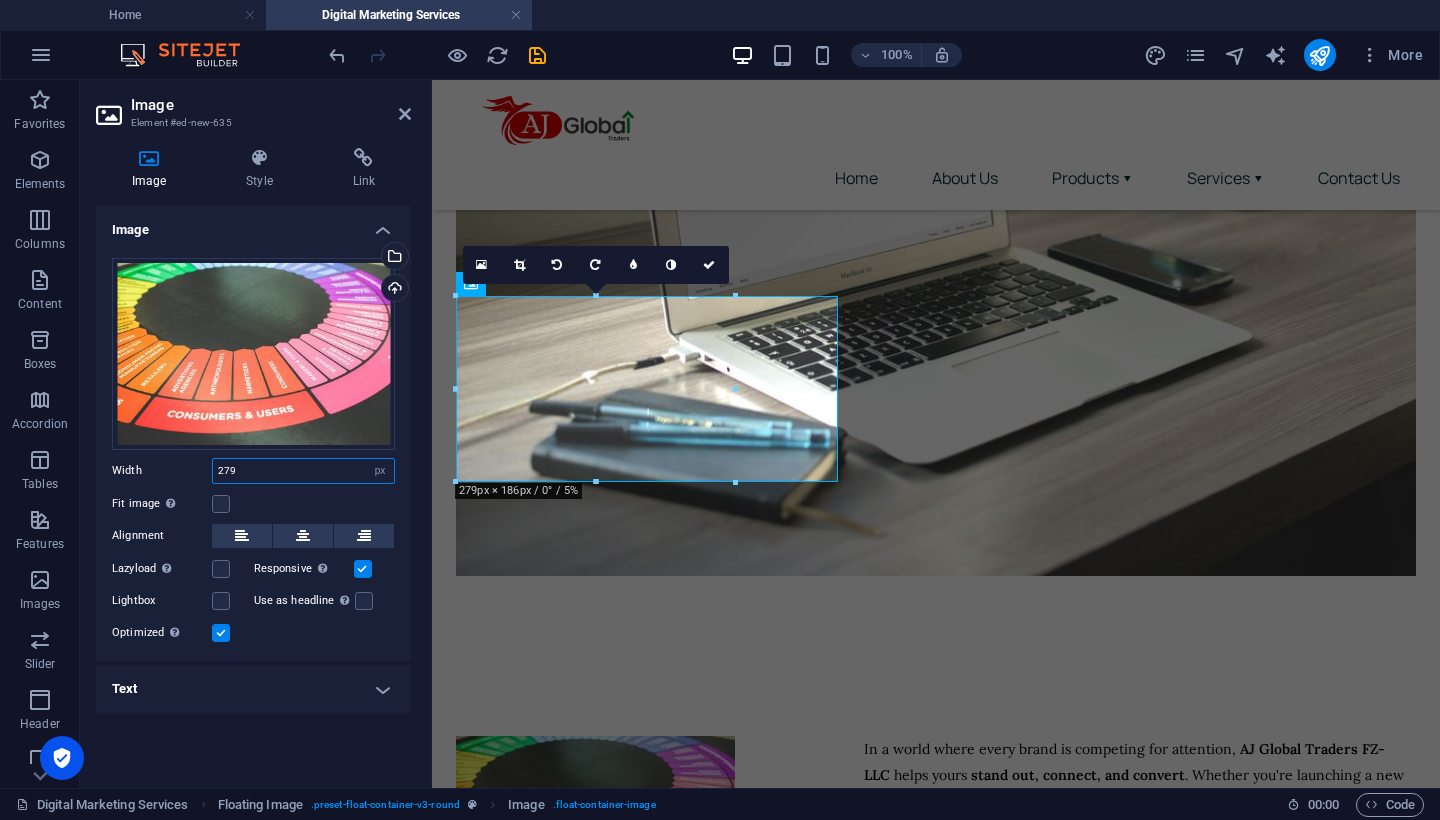 drag, startPoint x: 281, startPoint y: 470, endPoint x: 192, endPoint y: 469, distance: 89.005615 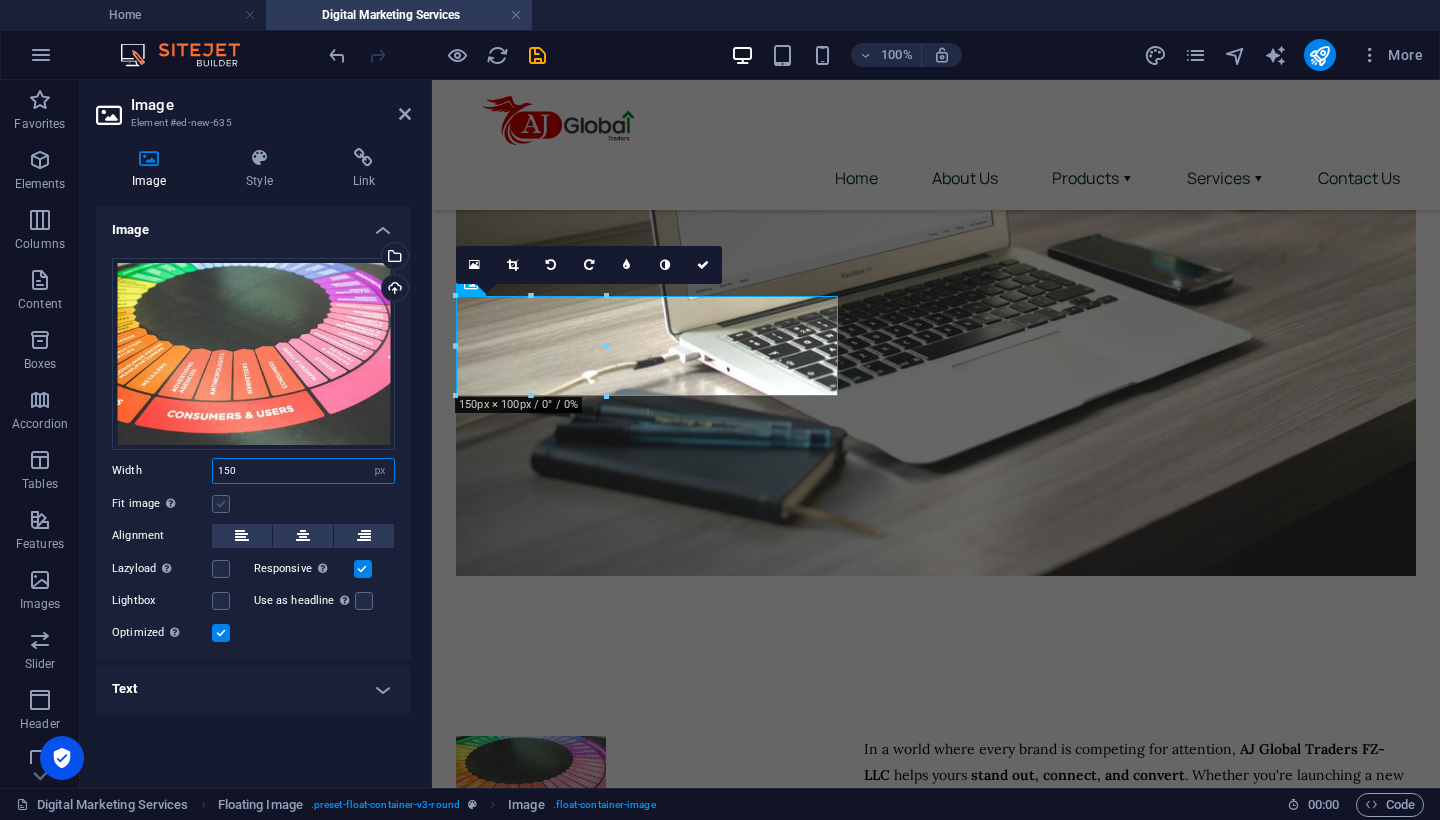 type on "150" 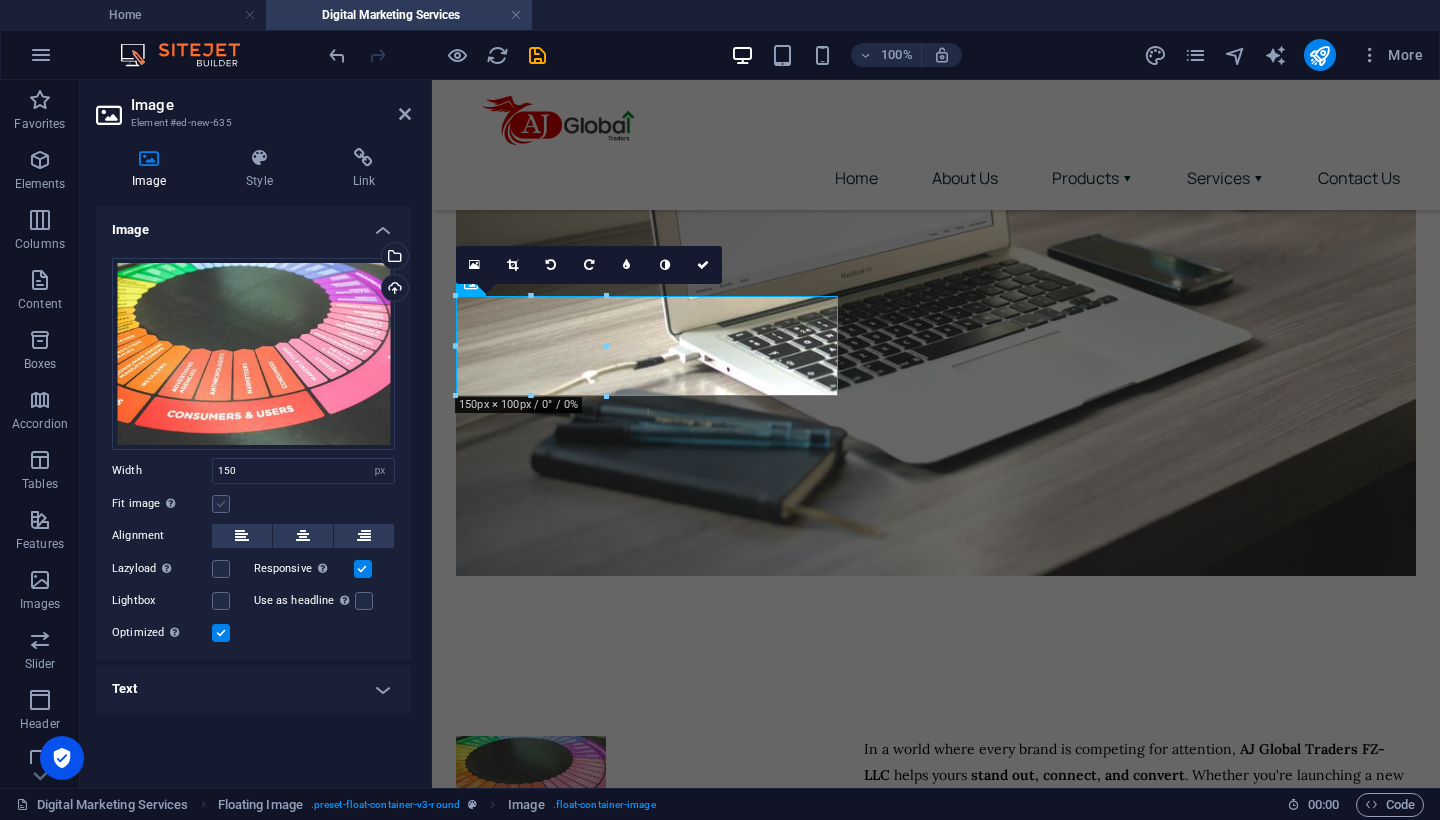 click at bounding box center (221, 504) 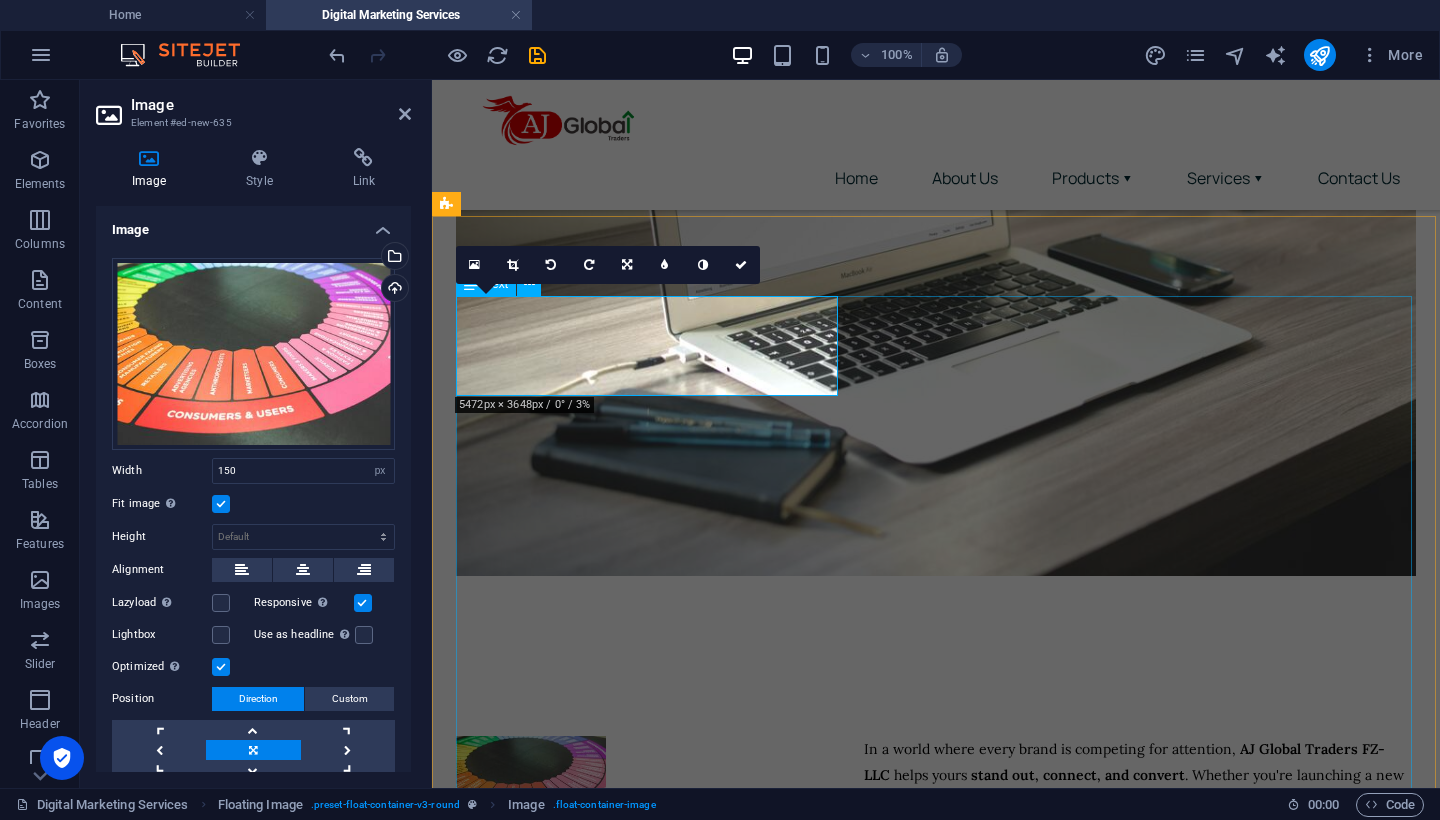 click on "In a world where every brand is competing for attention,   AJ Global Traders FZ-LLC   helps yours   stand out, connect, and convert . Whether you're launching a new business, scaling your e-commerce brand, or repositioning in the market — our digital marketing solutions are designed to deliver measurable results across every digital channel. We blend creativity with strategy, analytics with action, and insights with innovation — because your brand deserves more than just likes and followers; it deserves impact. Search Engine Optimization (SEO) Rank higher, get found faster, and stay visible. Our SEO strategies help you dominate organic search results. On-page & off-page SEO Keyword research & competitor analysis Technical SEO audits Local SEO for [GEOGRAPHIC_DATA] markets Link building & content optimization Social Media Marketing & Management Engage your audience with content that resonates. We build your brand’s voice and community on all major platforms. Strategy creation & content calendar" at bounding box center (936, 1140) 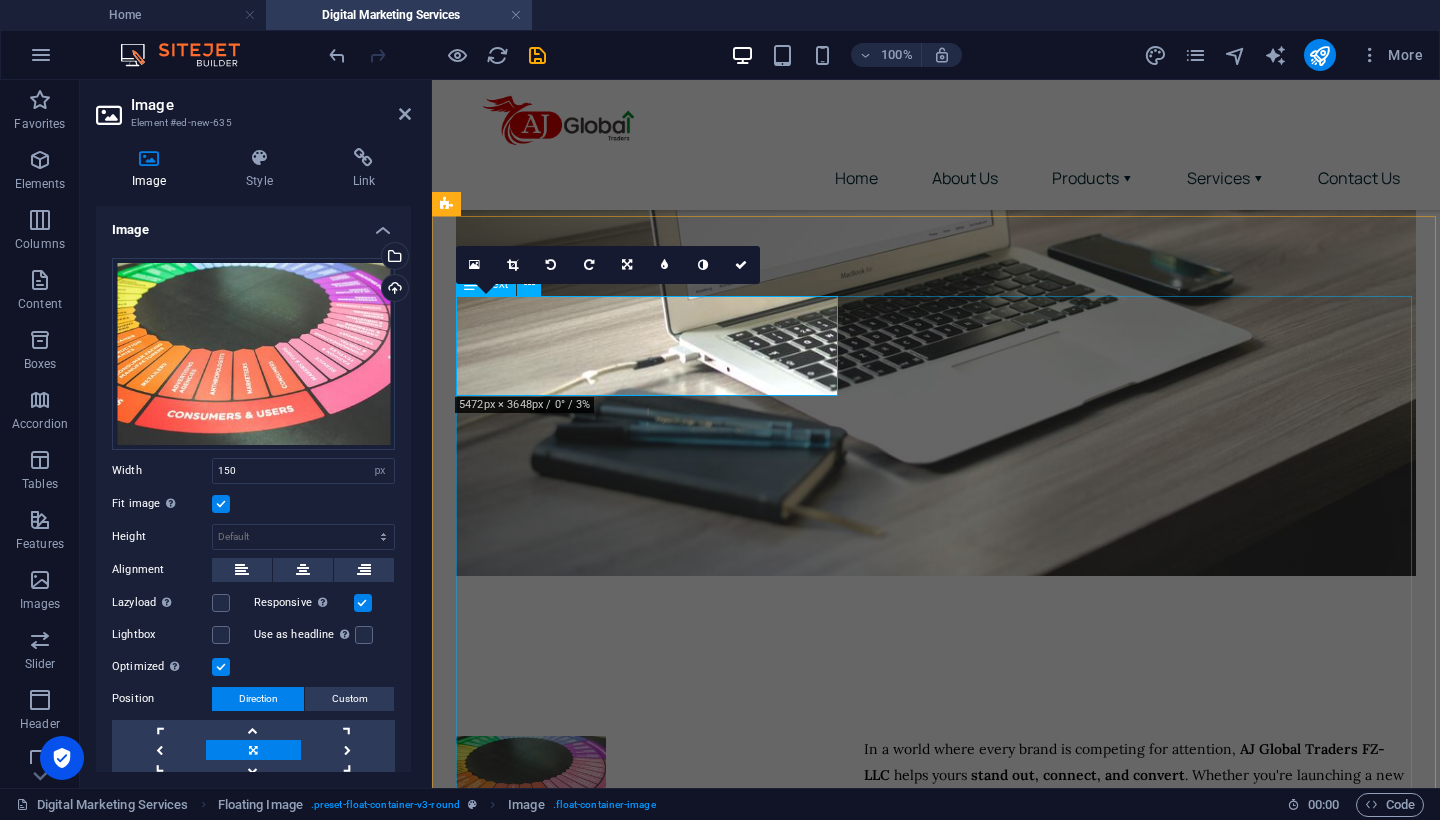 click on "In a world where every brand is competing for attention,   AJ Global Traders FZ-LLC   helps yours   stand out, connect, and convert . Whether you're launching a new business, scaling your e-commerce brand, or repositioning in the market — our digital marketing solutions are designed to deliver measurable results across every digital channel. We blend creativity with strategy, analytics with action, and insights with innovation — because your brand deserves more than just likes and followers; it deserves impact. Search Engine Optimization (SEO) Rank higher, get found faster, and stay visible. Our SEO strategies help you dominate organic search results. On-page & off-page SEO Keyword research & competitor analysis Technical SEO audits Local SEO for [GEOGRAPHIC_DATA] markets Link building & content optimization Social Media Marketing & Management Engage your audience with content that resonates. We build your brand’s voice and community on all major platforms. Strategy creation & content calendar" at bounding box center [936, 1140] 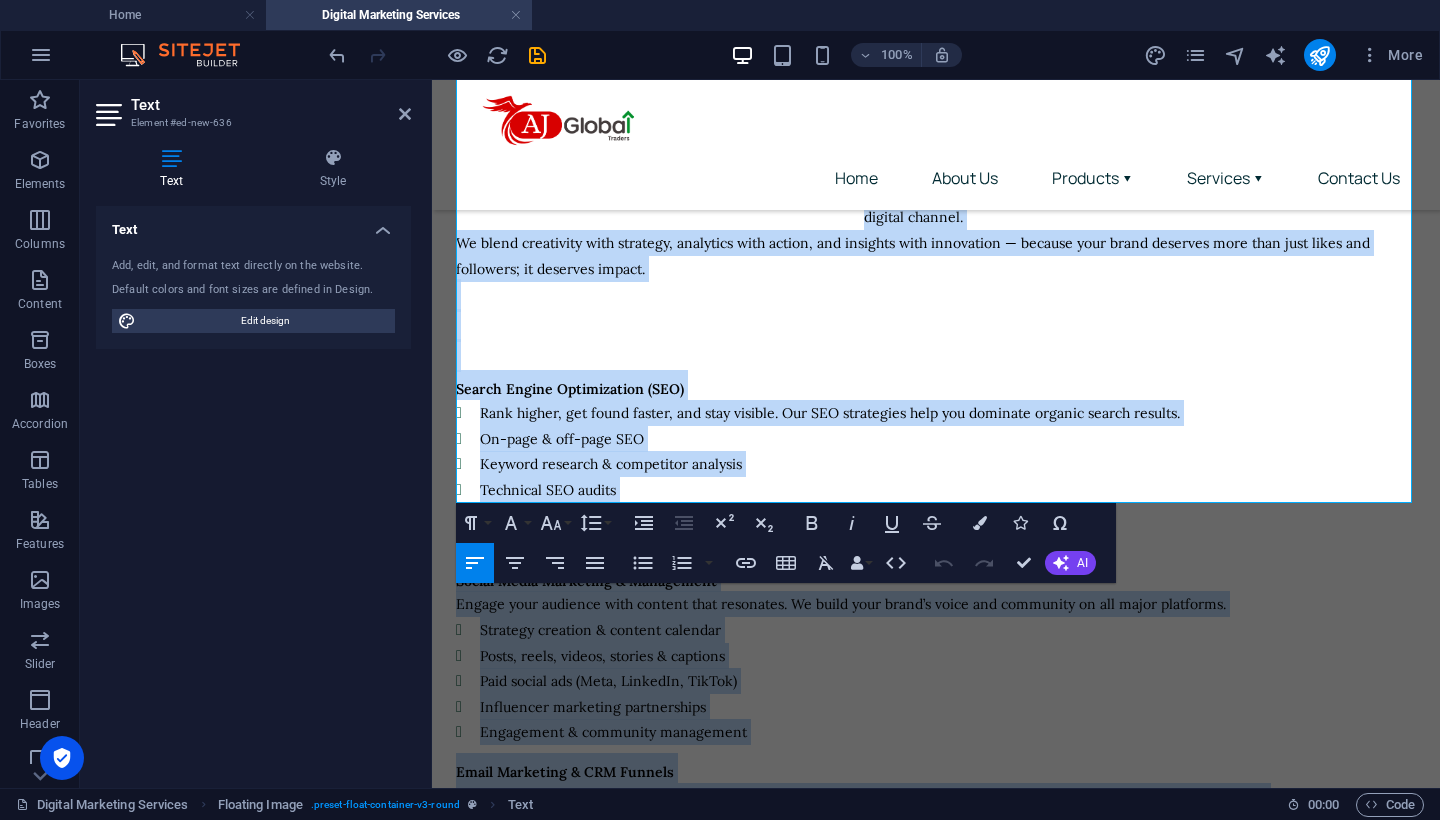 scroll, scrollTop: 1116, scrollLeft: 0, axis: vertical 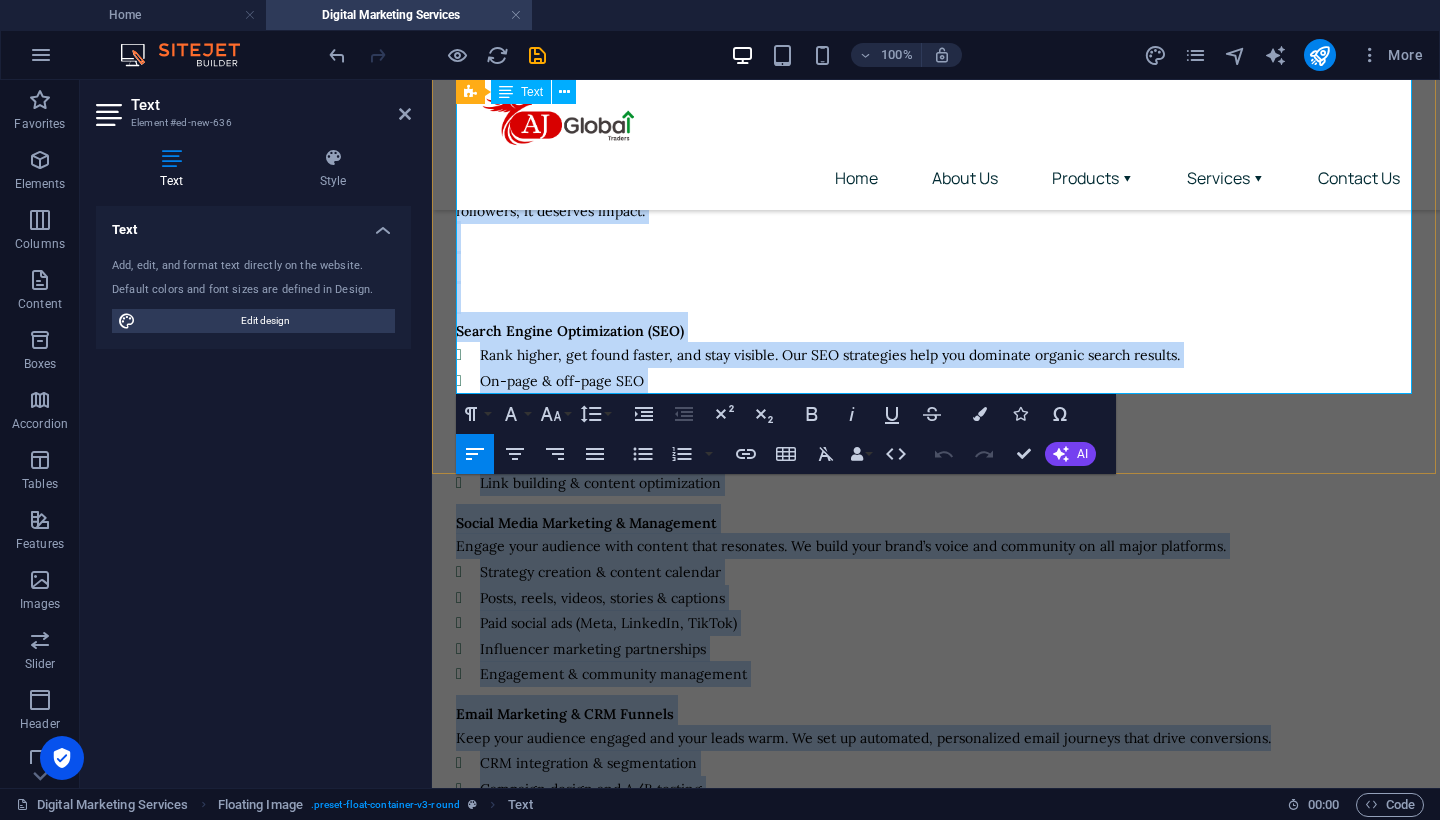 drag, startPoint x: 861, startPoint y: 310, endPoint x: 817, endPoint y: 374, distance: 77.665955 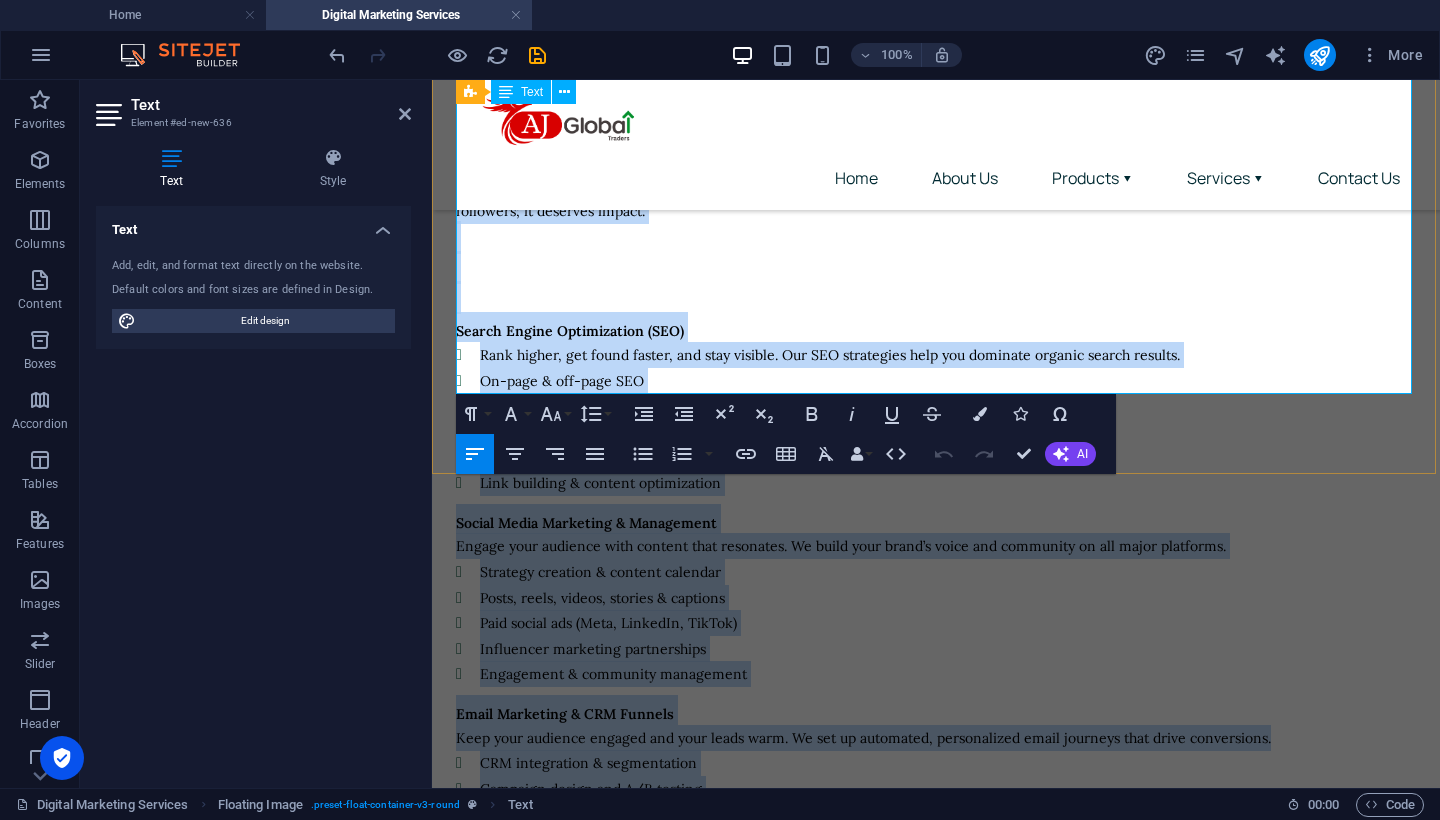type 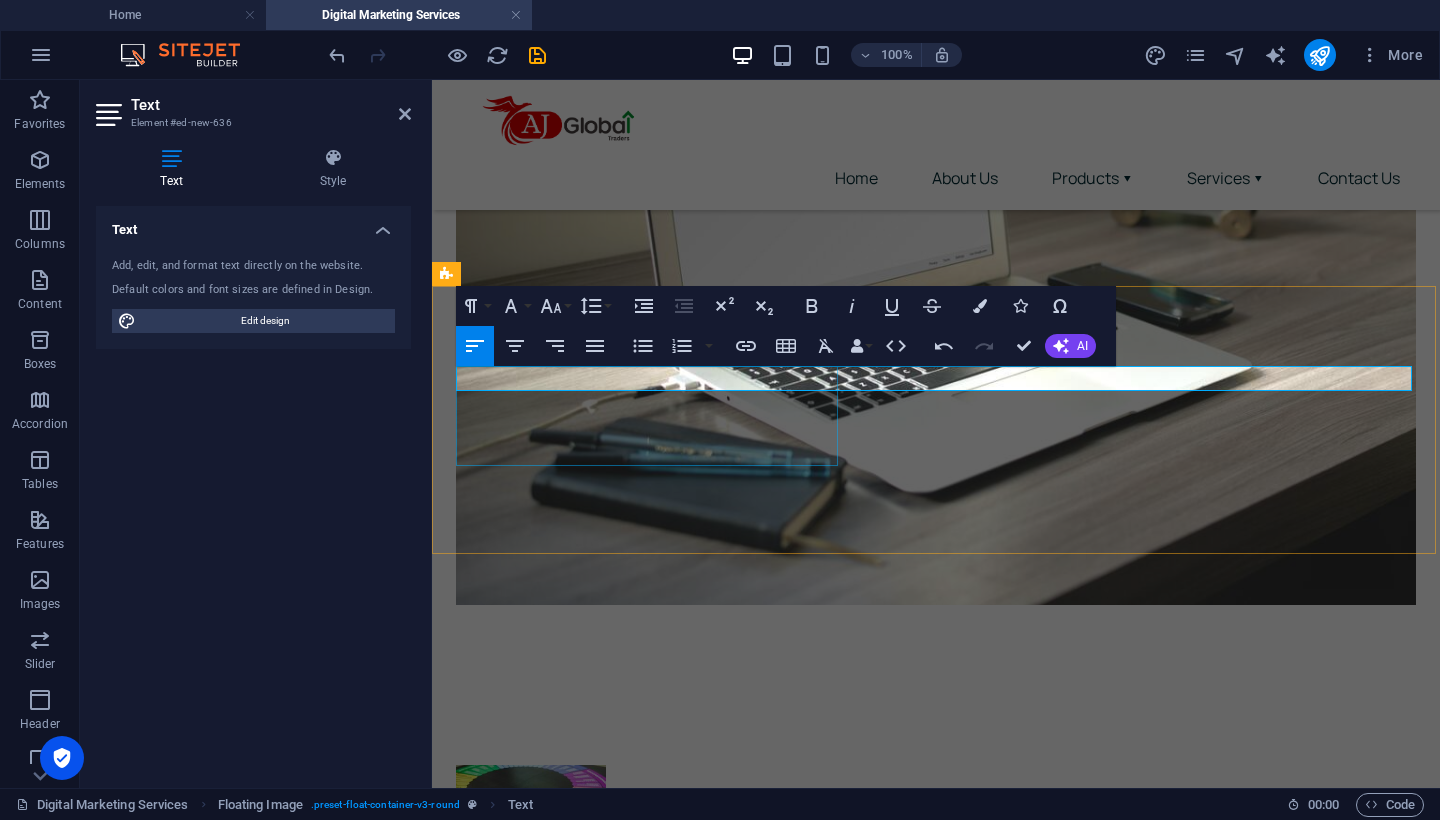 scroll, scrollTop: 349, scrollLeft: 0, axis: vertical 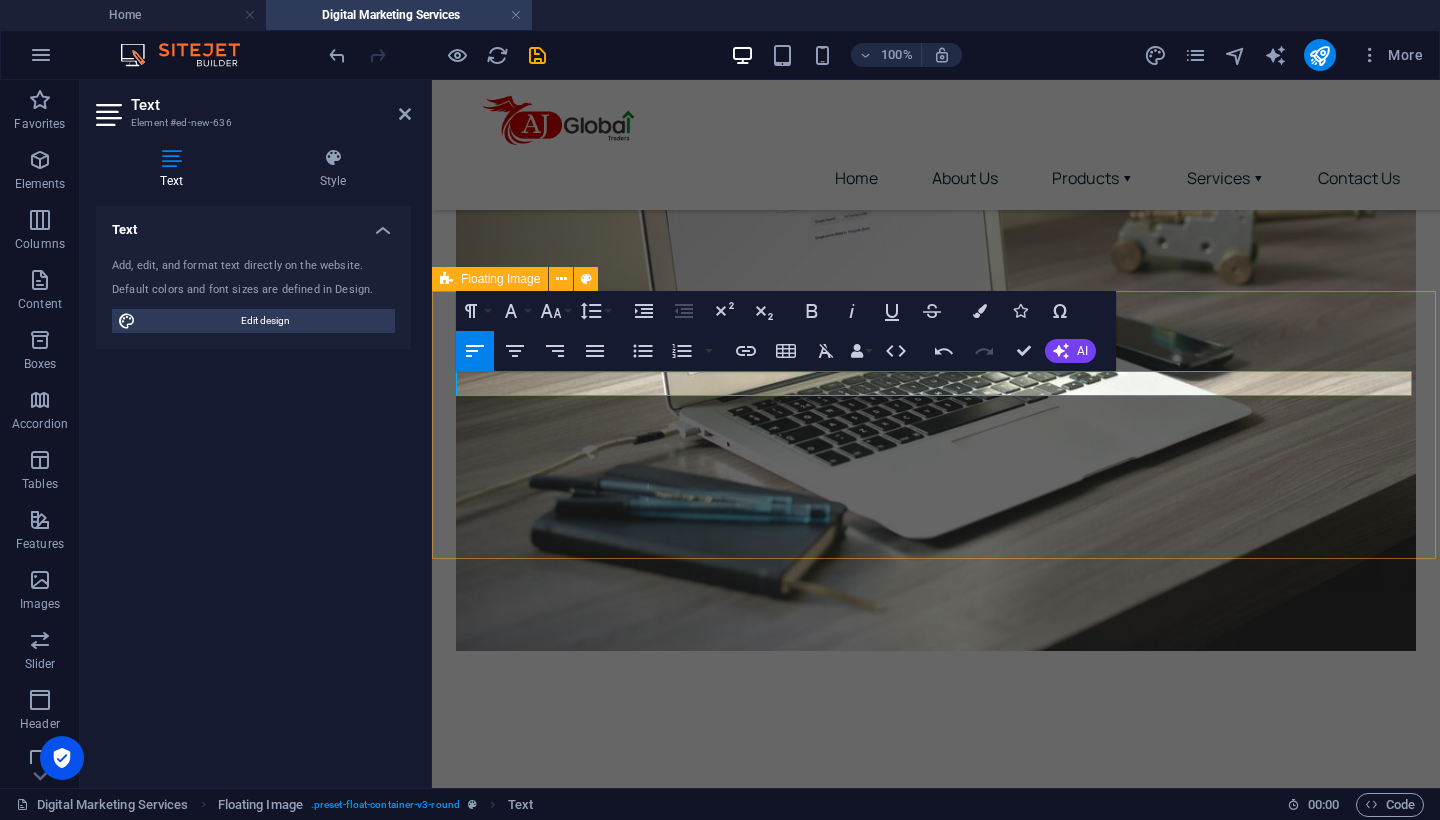 click at bounding box center [936, 824] 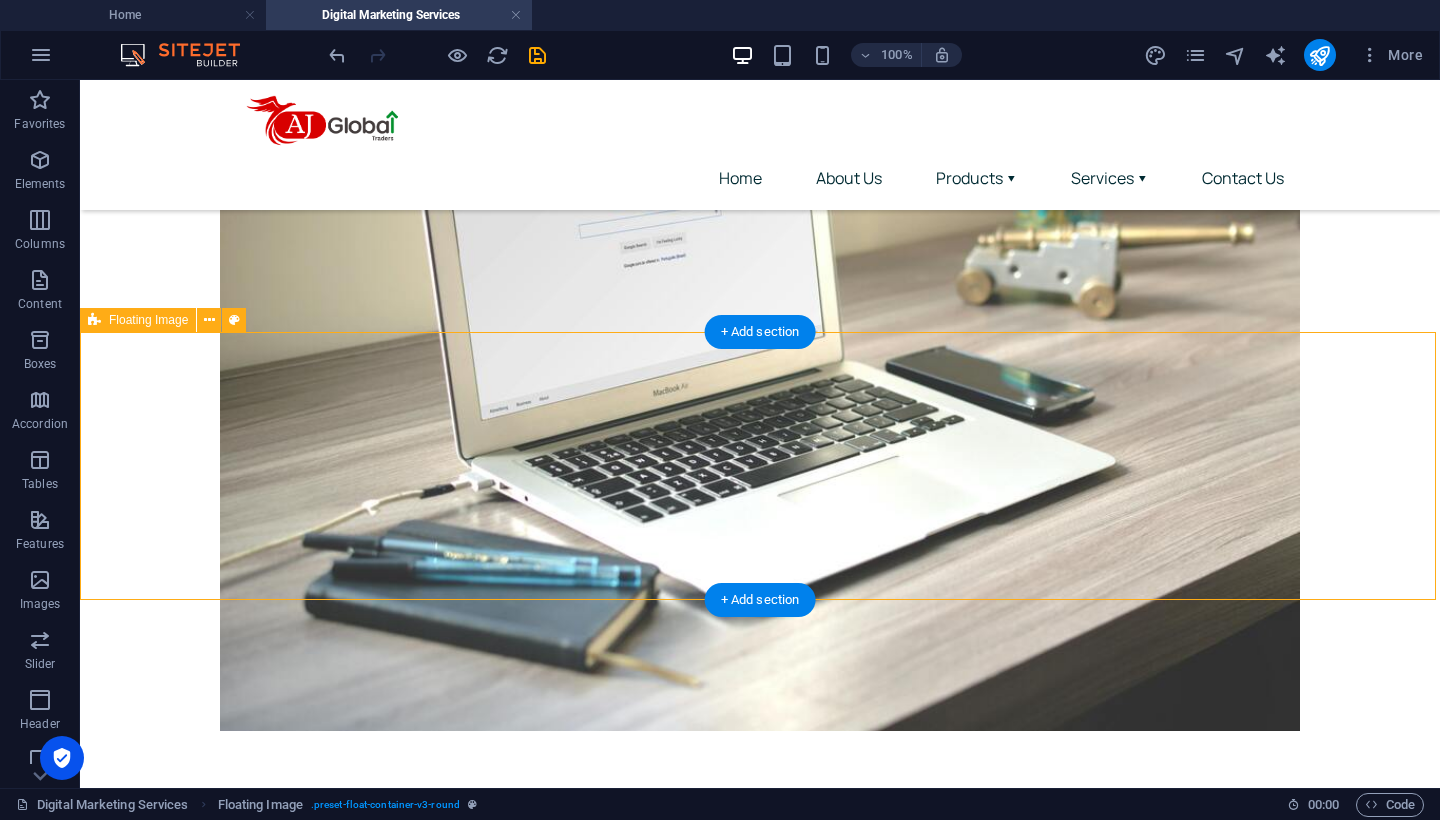 click at bounding box center (760, 891) 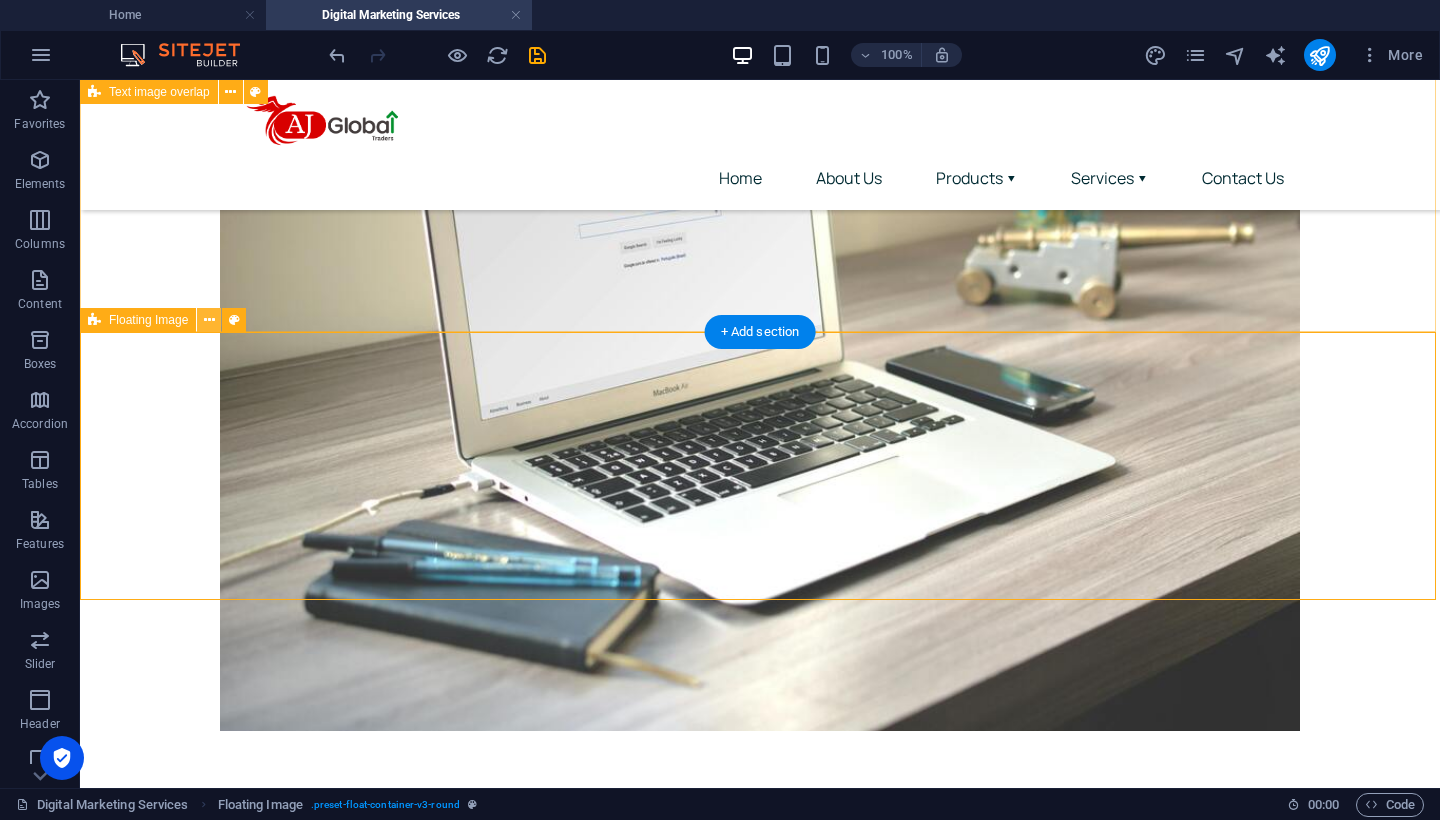 click at bounding box center (209, 320) 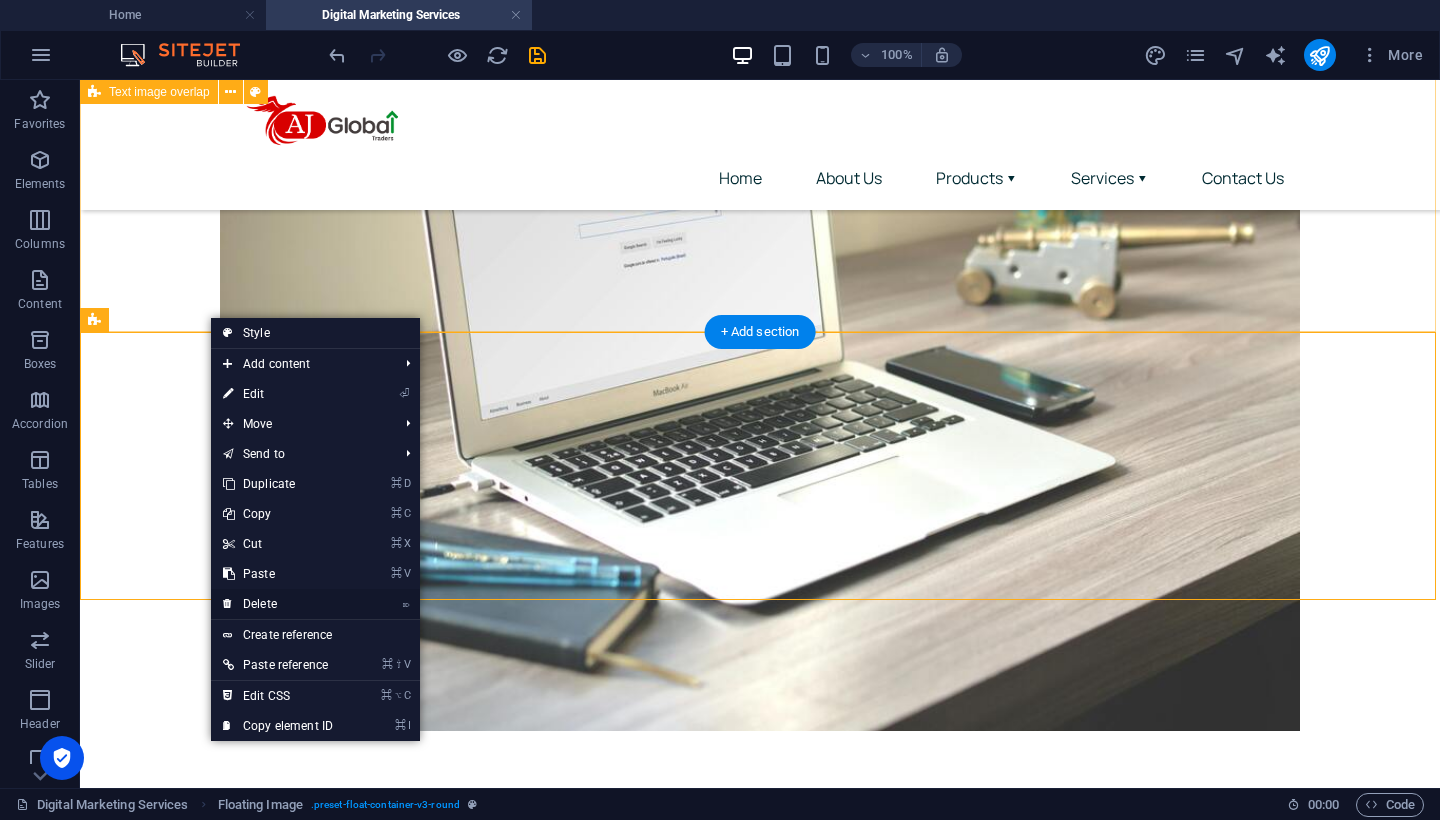 click on "⌦  Delete" at bounding box center (278, 604) 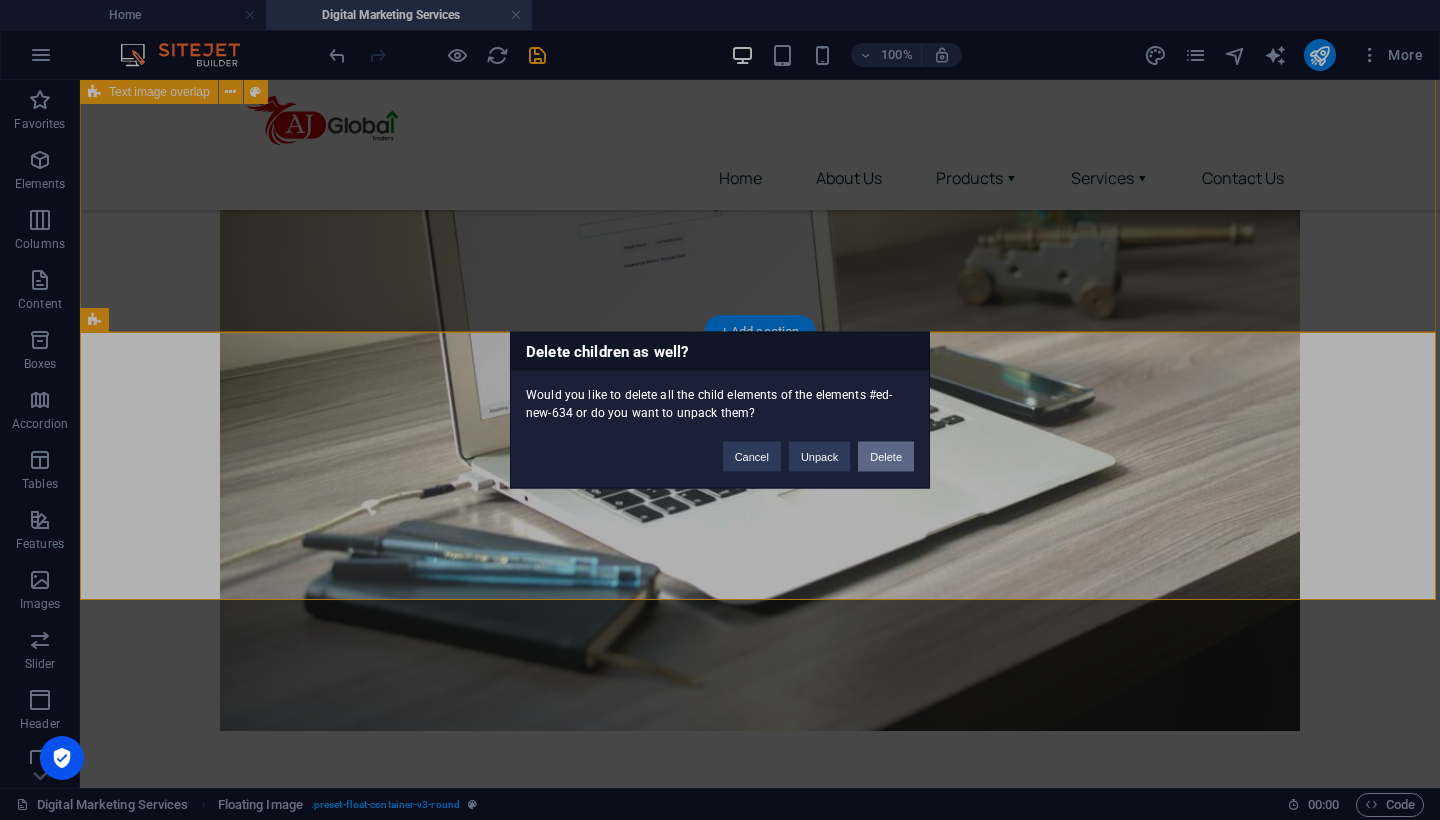 click on "Delete" at bounding box center (886, 457) 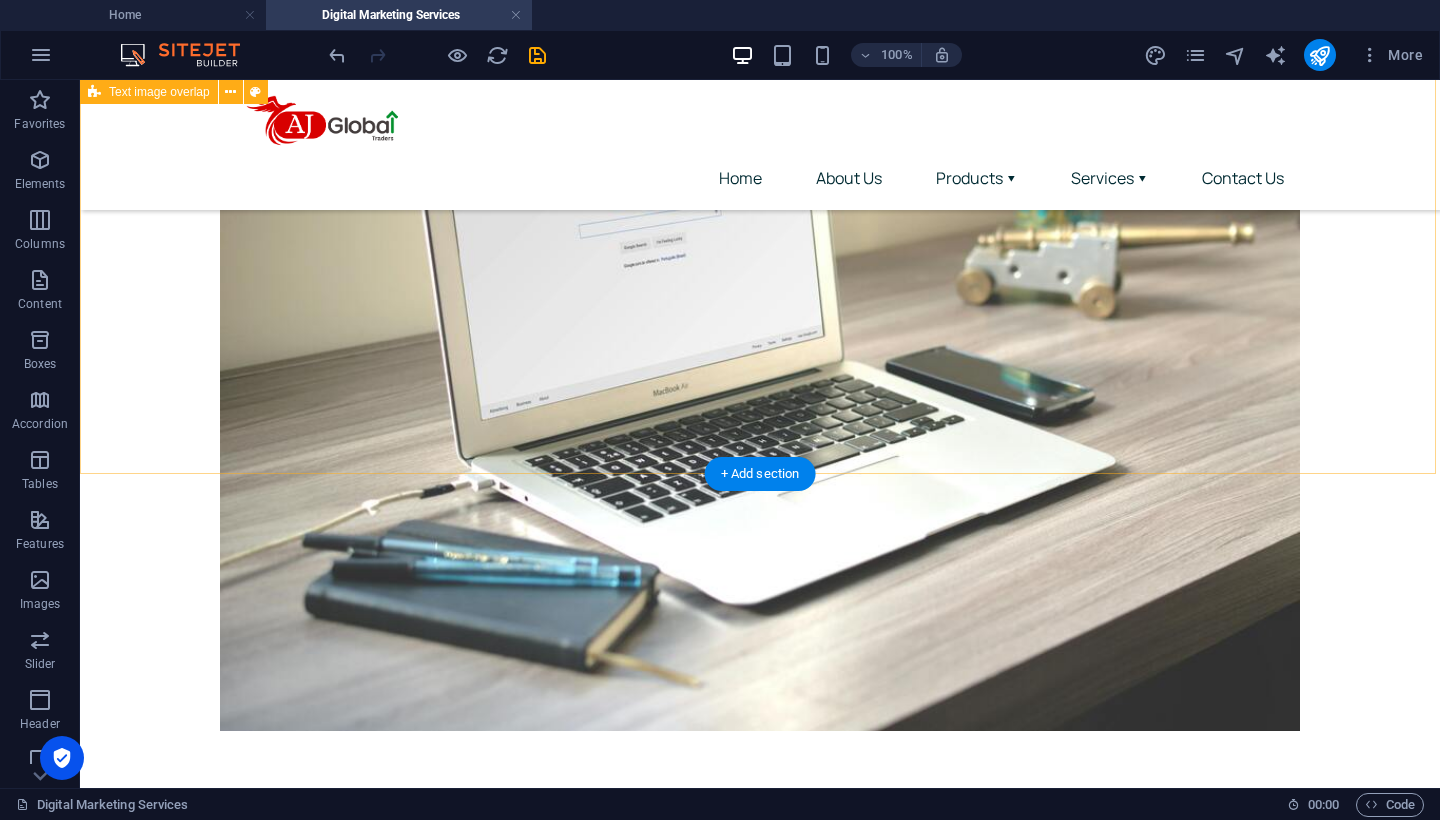scroll, scrollTop: 207, scrollLeft: 0, axis: vertical 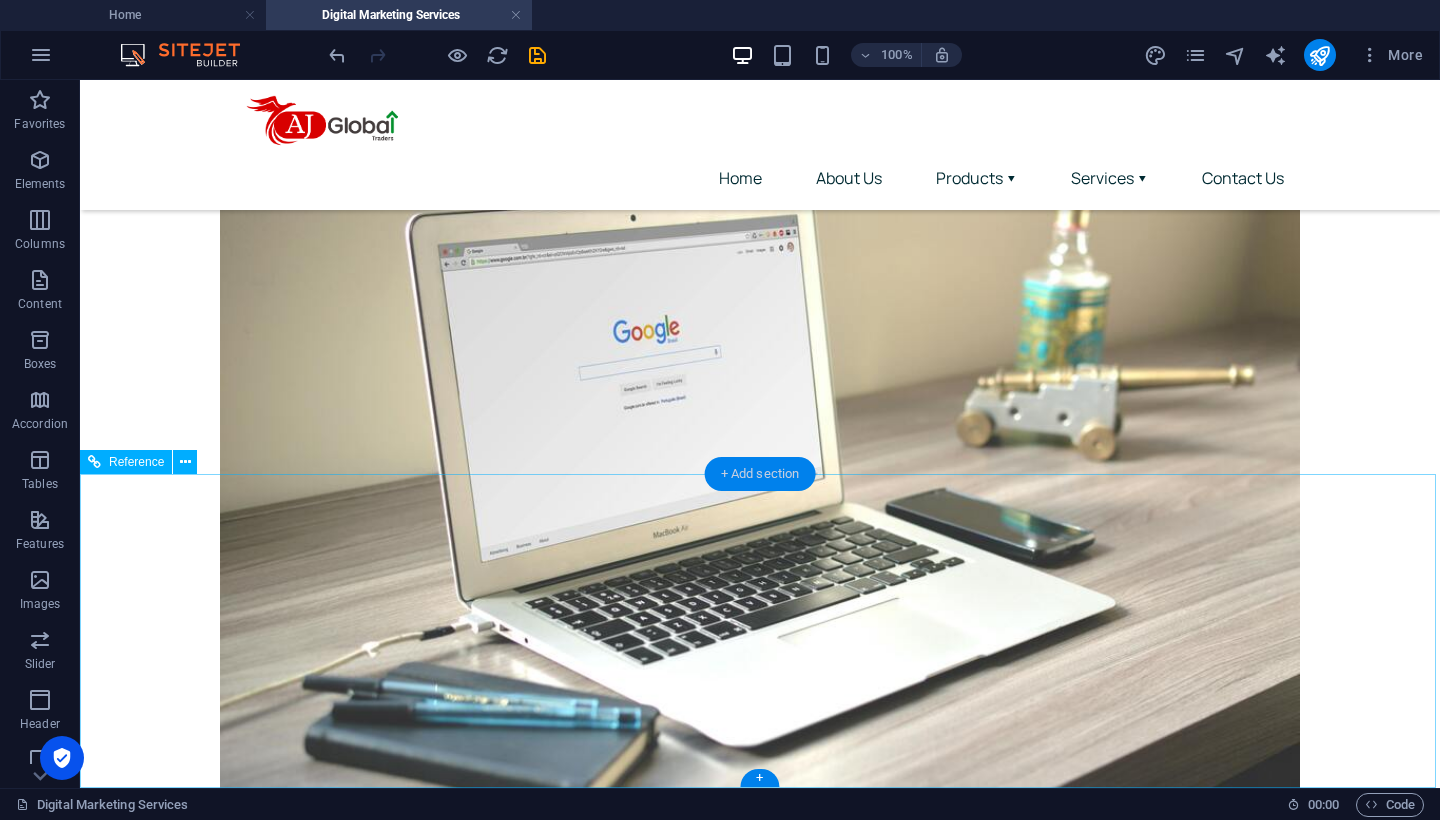 click on "+ Add section" at bounding box center (760, 474) 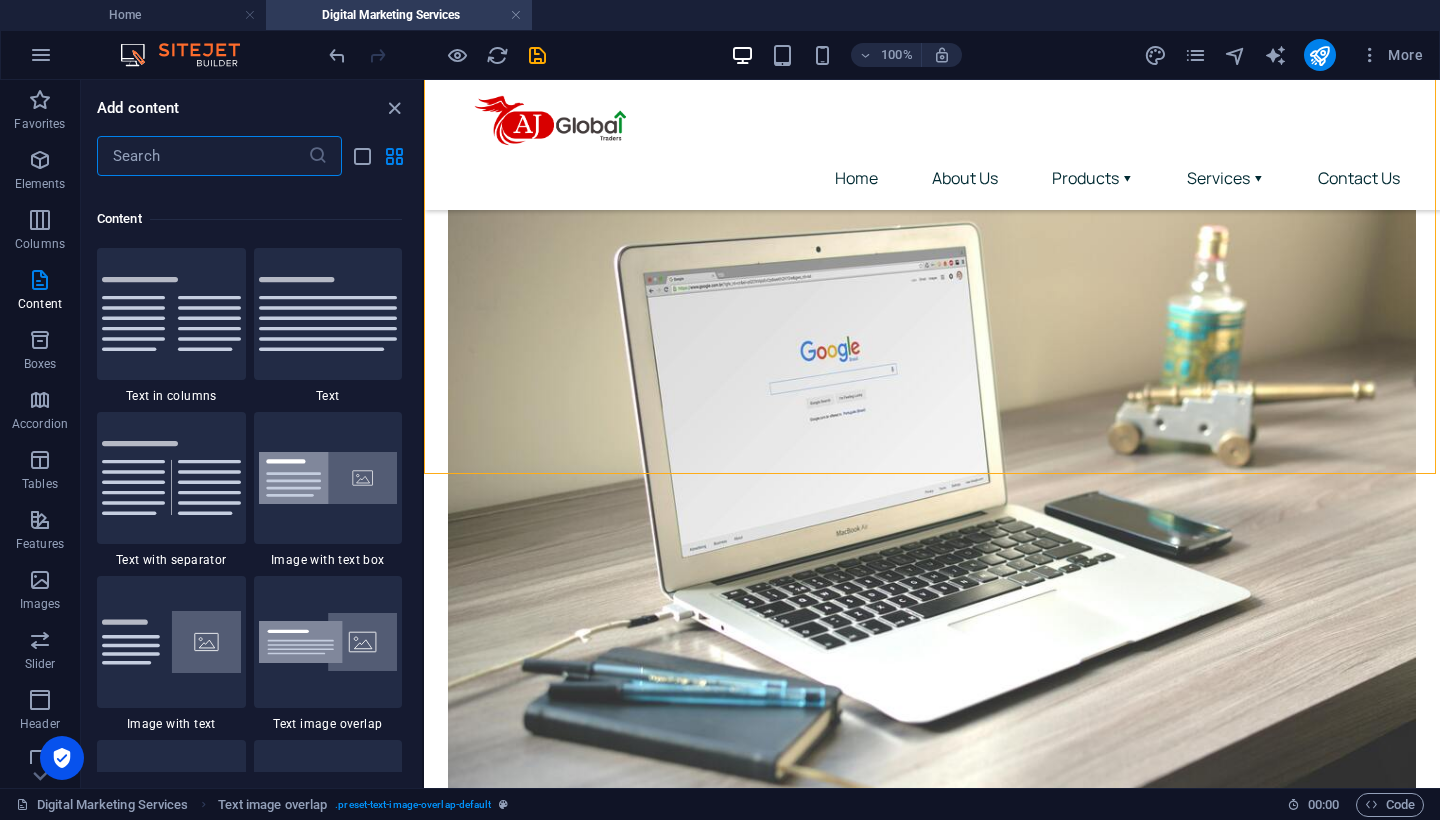 scroll, scrollTop: 3486, scrollLeft: 0, axis: vertical 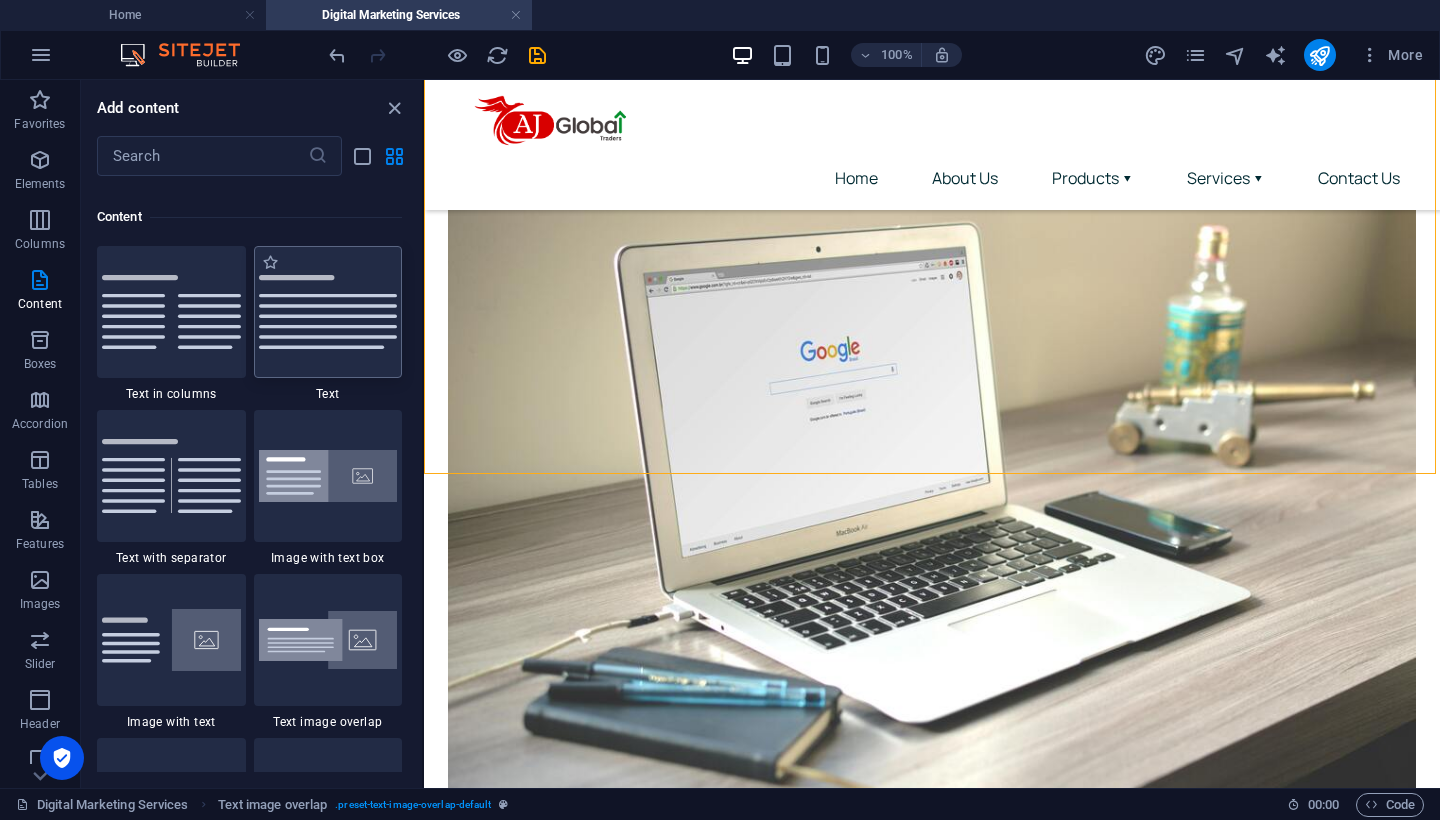 click at bounding box center [328, 312] 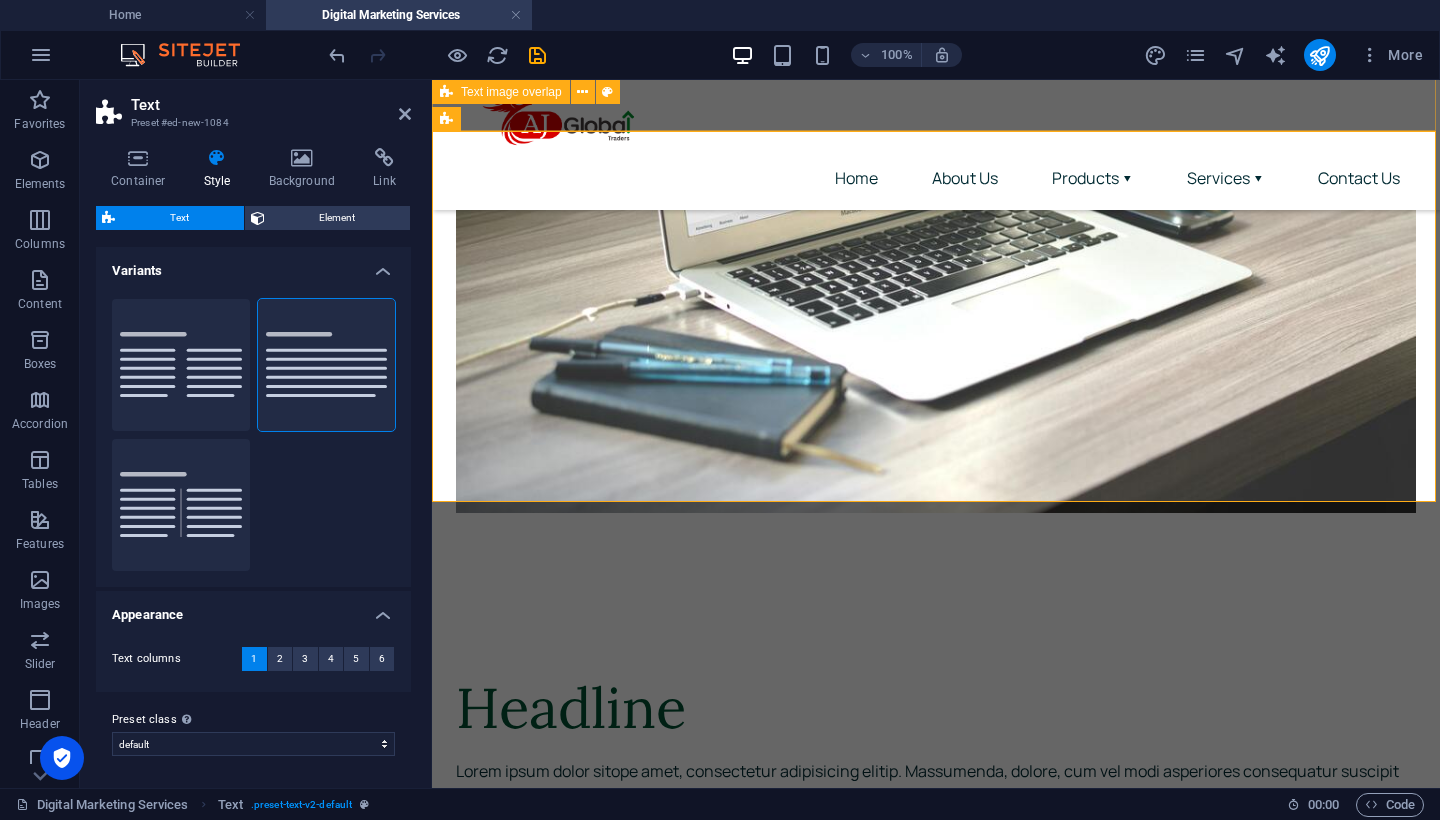scroll, scrollTop: 475, scrollLeft: 0, axis: vertical 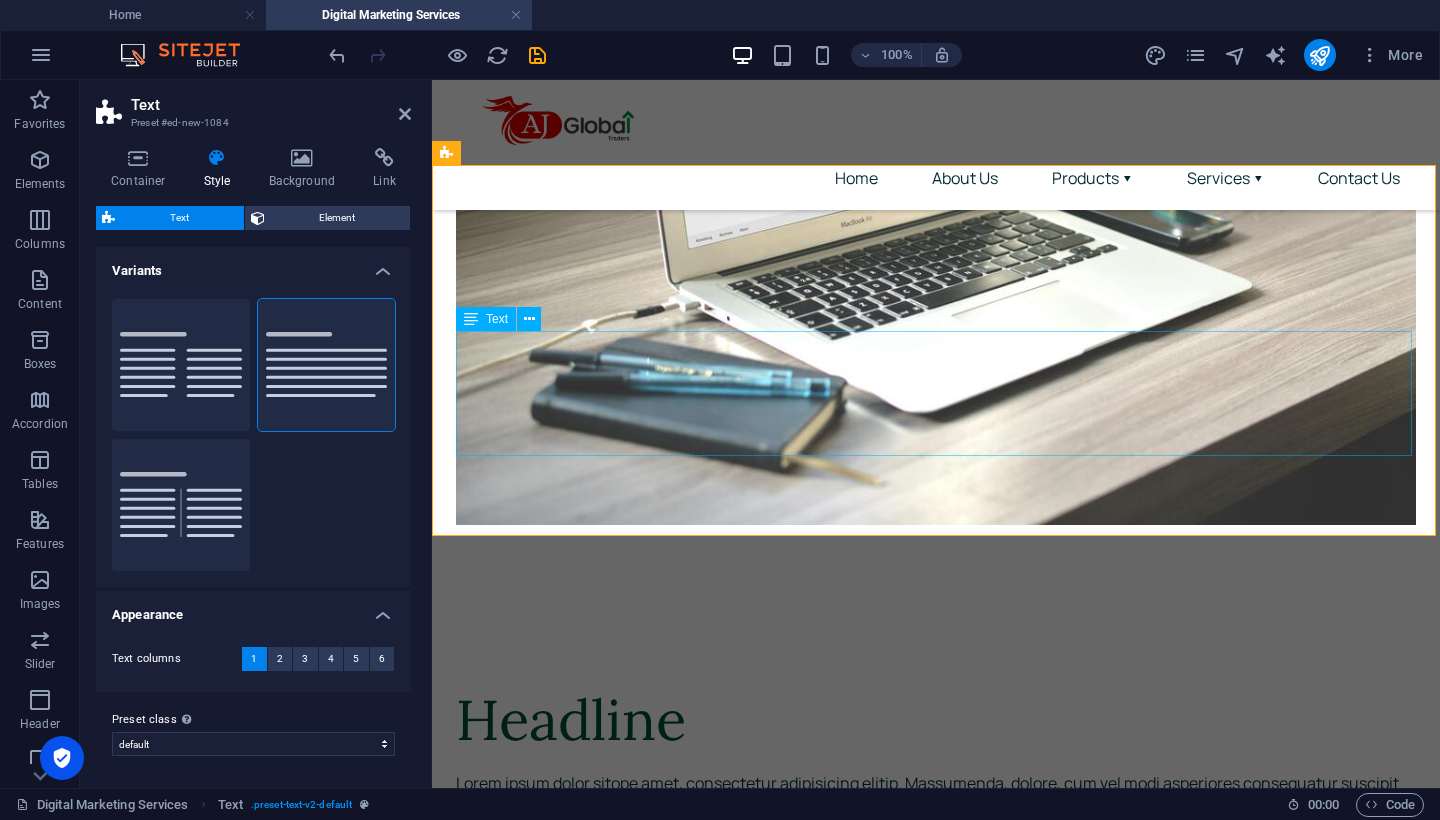 click on "Lorem ipsum dolor sitope amet, consectetur adipisicing elitip. Massumenda, dolore, cum vel modi asperiores consequatur suscipit quidem ducimus eveniet iure expedita consecteture odiogil voluptatum similique fugit voluptates atem accusamus quae quas dolorem tenetur facere tempora maiores adipisci reiciendis accusantium voluptatibus id voluptate tempore dolor harum nisi amet! Nobis, eaque. Aenean commodo ligula eget dolor. Lorem ipsum dolor sit amet, consectetuer adipiscing elit leget odiogil voluptatum similique fugit voluptates dolor. Libero assumenda, dolore, cum vel modi asperiores consequatur." at bounding box center [936, 835] 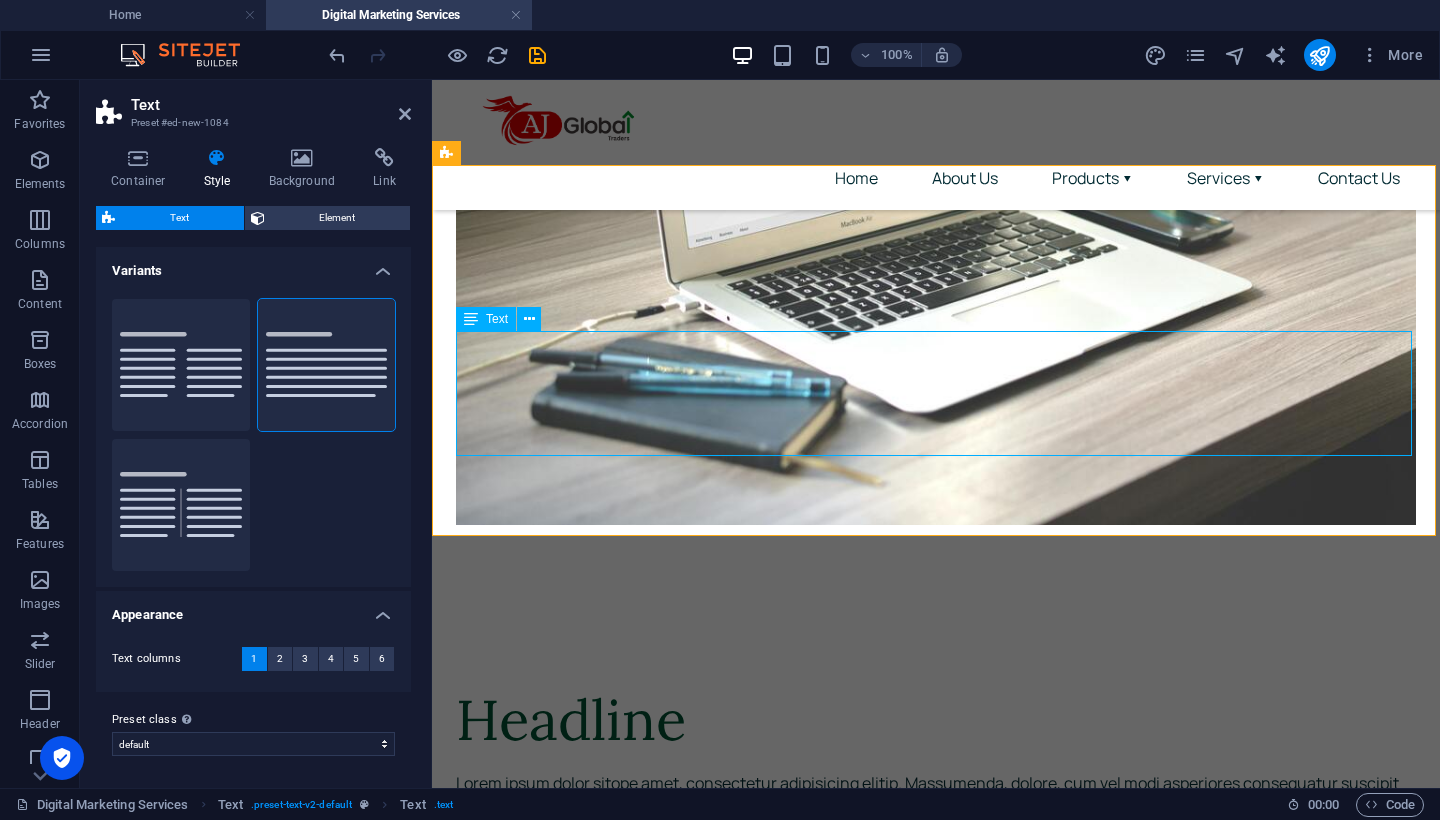 click on "Lorem ipsum dolor sitope amet, consectetur adipisicing elitip. Massumenda, dolore, cum vel modi asperiores consequatur suscipit quidem ducimus eveniet iure expedita consecteture odiogil voluptatum similique fugit voluptates atem accusamus quae quas dolorem tenetur facere tempora maiores adipisci reiciendis accusantium voluptatibus id voluptate tempore dolor harum nisi amet! Nobis, eaque. Aenean commodo ligula eget dolor. Lorem ipsum dolor sit amet, consectetuer adipiscing elit leget odiogil voluptatum similique fugit voluptates dolor. Libero assumenda, dolore, cum vel modi asperiores consequatur." at bounding box center [936, 835] 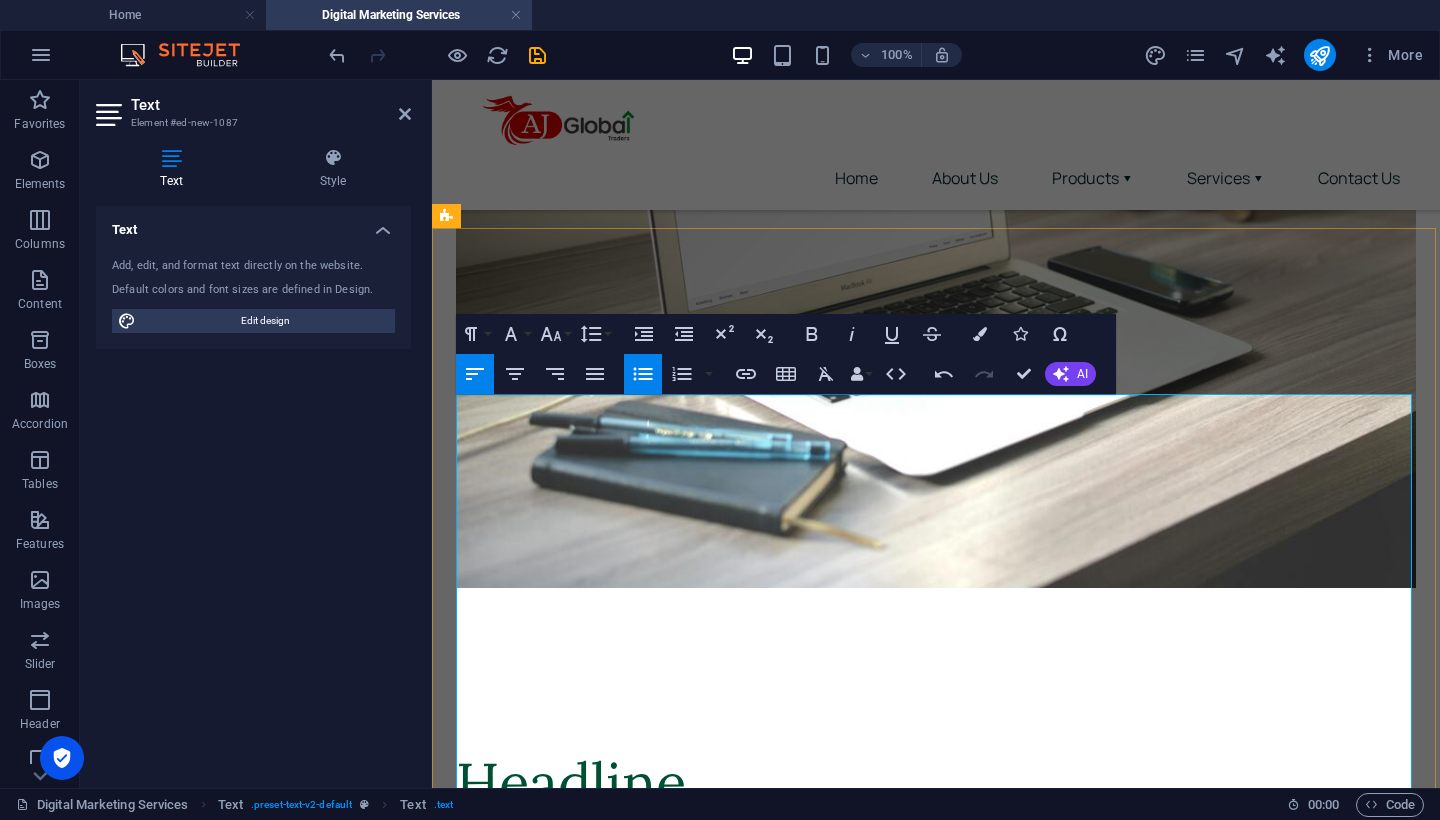 click at bounding box center [936, 1036] 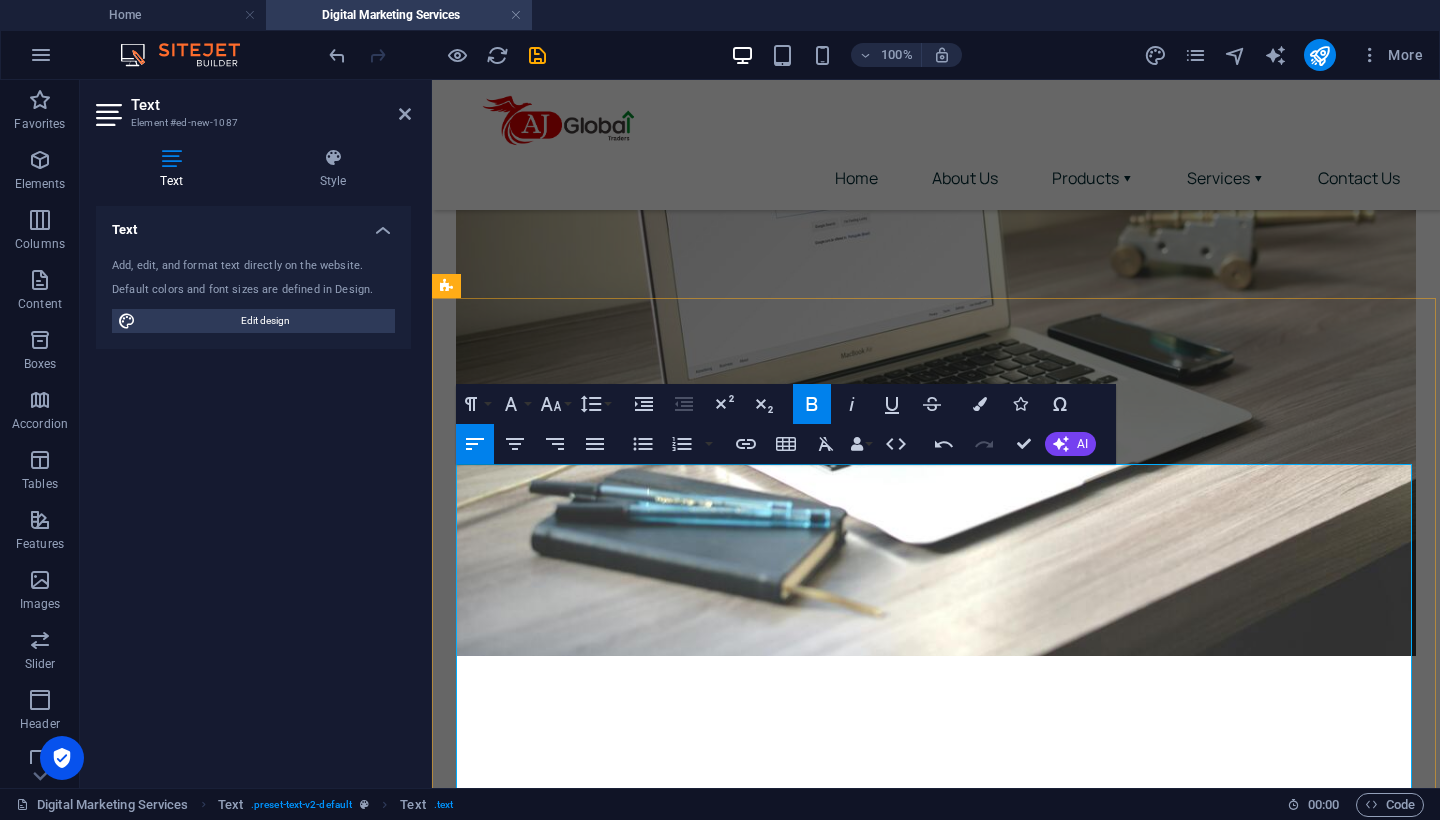 scroll, scrollTop: 332, scrollLeft: 0, axis: vertical 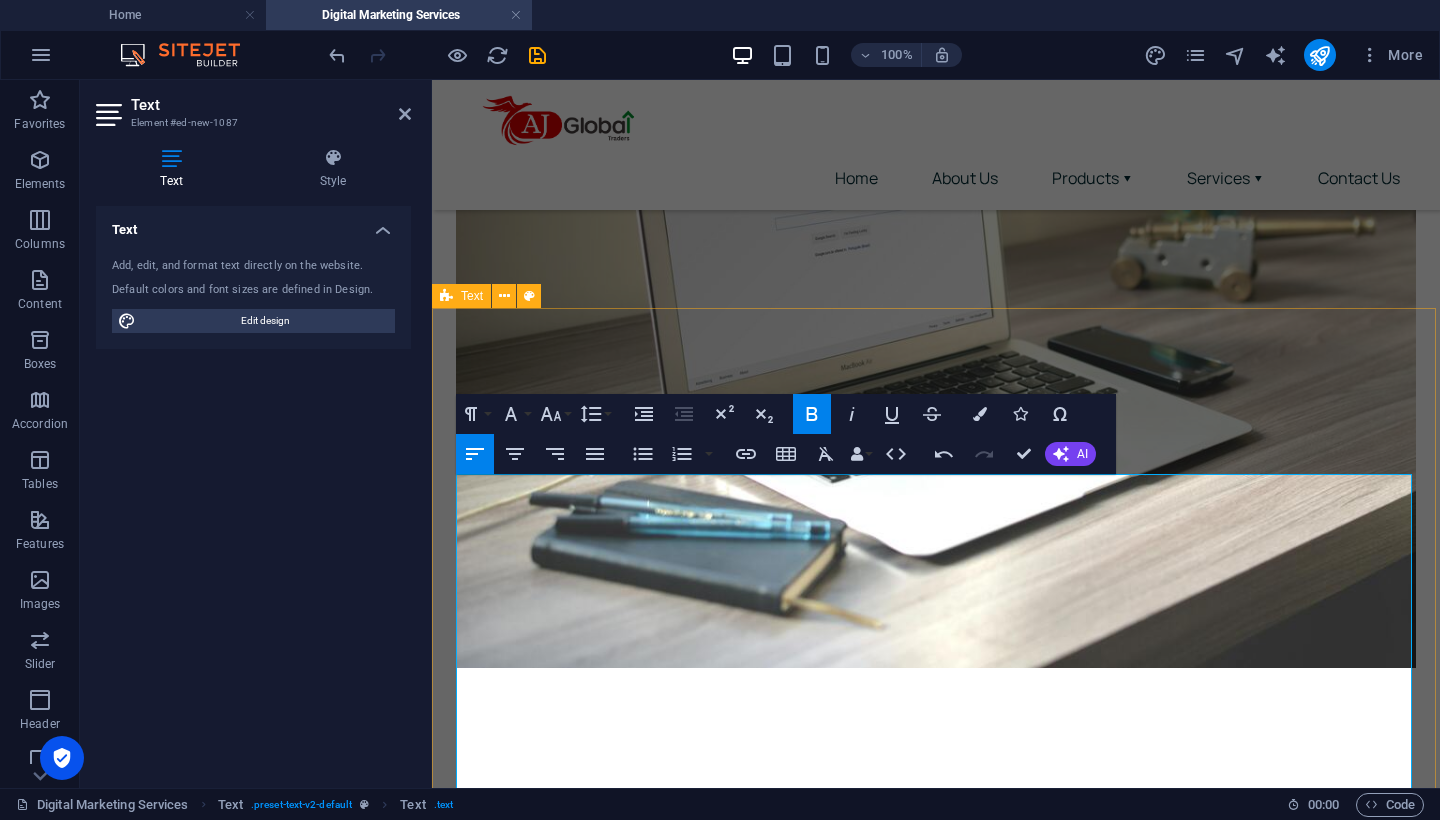 click on "Headline In a world where every brand is competing for attention,   AJ Global Traders FZ-LLC   helps yours   stand out, connect, and convert . Whether you're launching a new business, scaling your e-commerce brand, or repositioning in the market — our digital marketing solutions are designed to deliver measurable results across every digital channel. We blend creativity with strategy, analytics with action, and insights with innovation — because your brand deserves more than just likes and followers; it deserves impact. Search Engine Optimization (SEO) Rank higher, get found faster, and stay visible. Our SEO strategies help you dominate organic search results. On-page & off-page SEO Keyword research & competitor analysis Technical SEO audits Local SEO for [GEOGRAPHIC_DATA] markets Link building & content optimization Social Media Marketing & Management Engage your audience with content that resonates. We build your brand’s voice and community on all major platforms. Strategy creation & content calendar" at bounding box center (936, 1205) 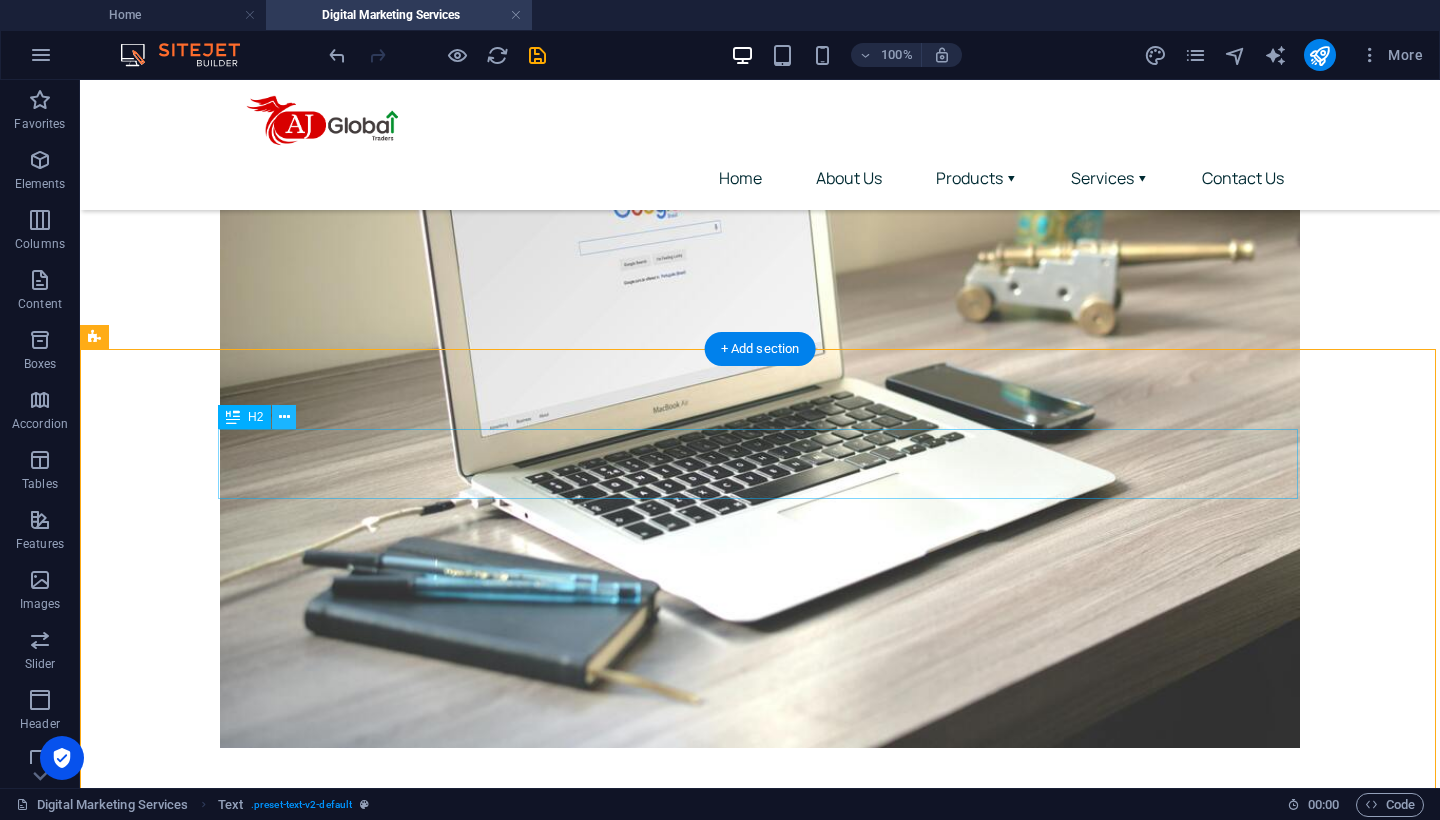 click at bounding box center (284, 417) 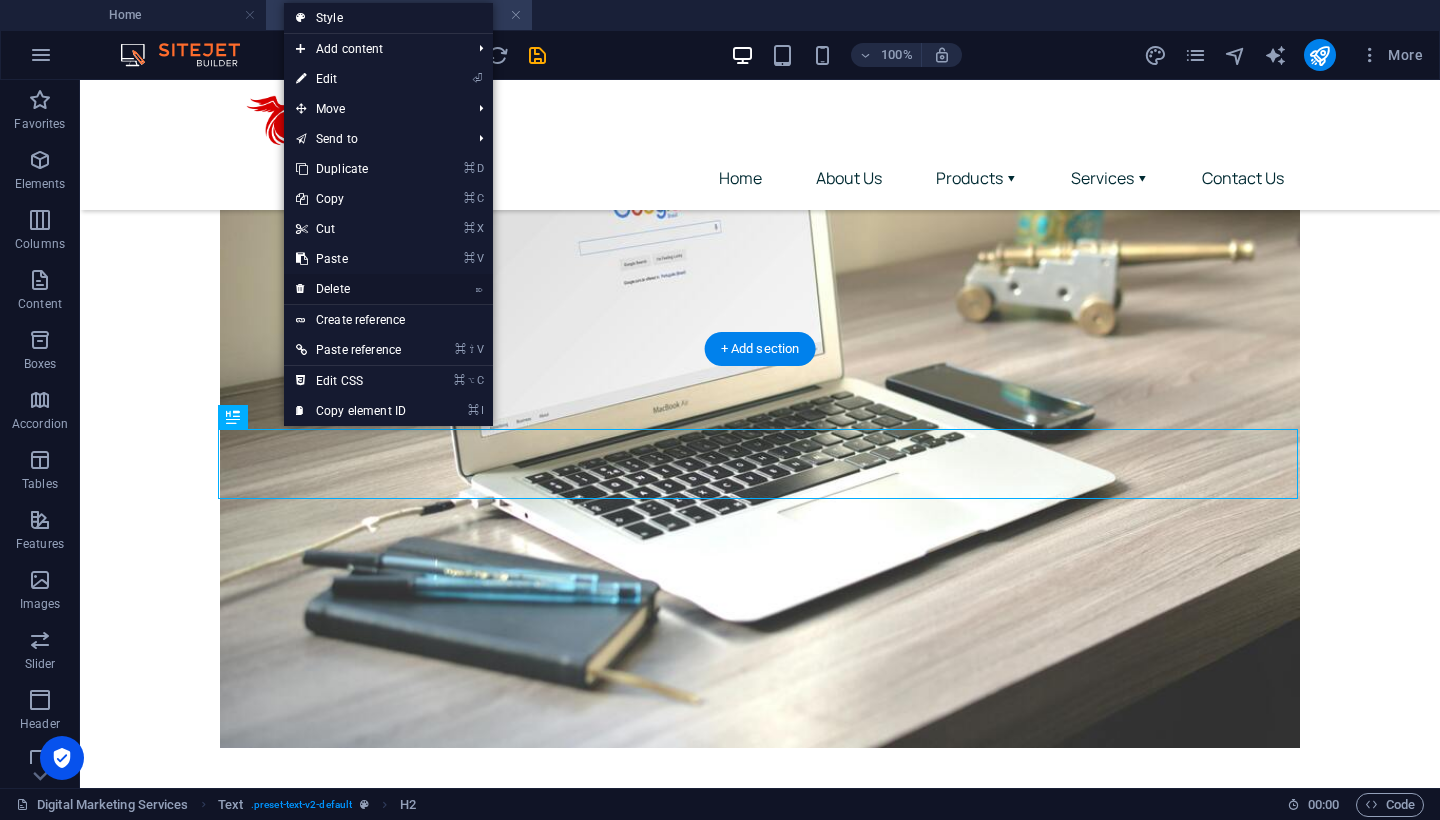 click on "⌦  Delete" at bounding box center [351, 289] 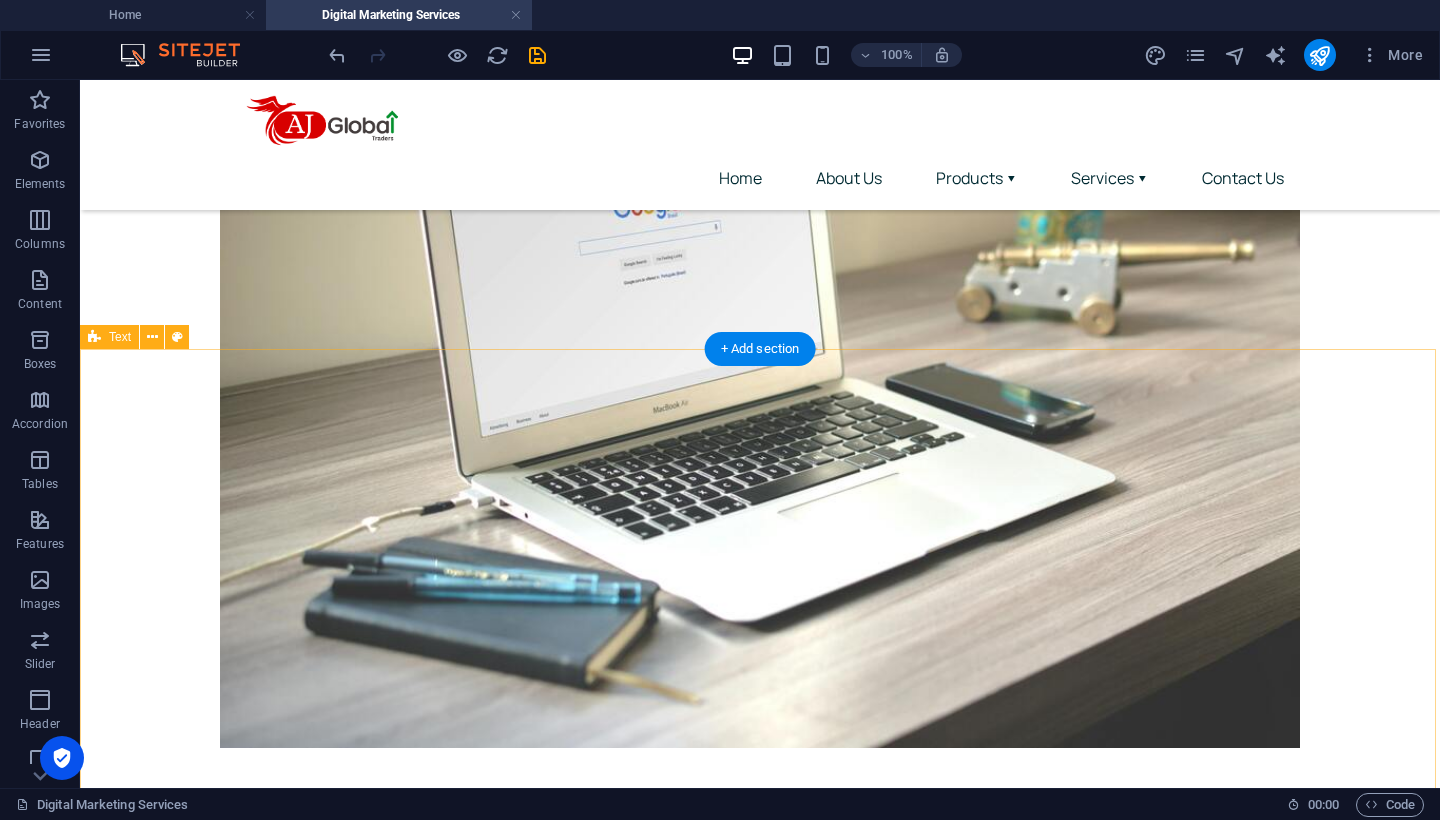 click on "In a world where every brand is competing for attention,   AJ Global Traders FZ-LLC   helps yours   stand out, connect, and convert . Whether you're launching a new business, scaling your e-commerce brand, or repositioning in the market — our digital marketing solutions are designed to deliver measurable results across every digital channel. We blend creativity with strategy, analytics with action, and insights with innovation — because your brand deserves more than just likes and followers; it deserves impact. Search Engine Optimization (SEO) Rank higher, get found faster, and stay visible. Our SEO strategies help you dominate organic search results. On-page & off-page SEO Keyword research & competitor analysis Technical SEO audits Local SEO for [GEOGRAPHIC_DATA] markets Link building & content optimization Social Media Marketing & Management Engage your audience with content that resonates. We build your brand’s voice and community on all major platforms. Strategy creation & content calendar" at bounding box center (760, 1250) 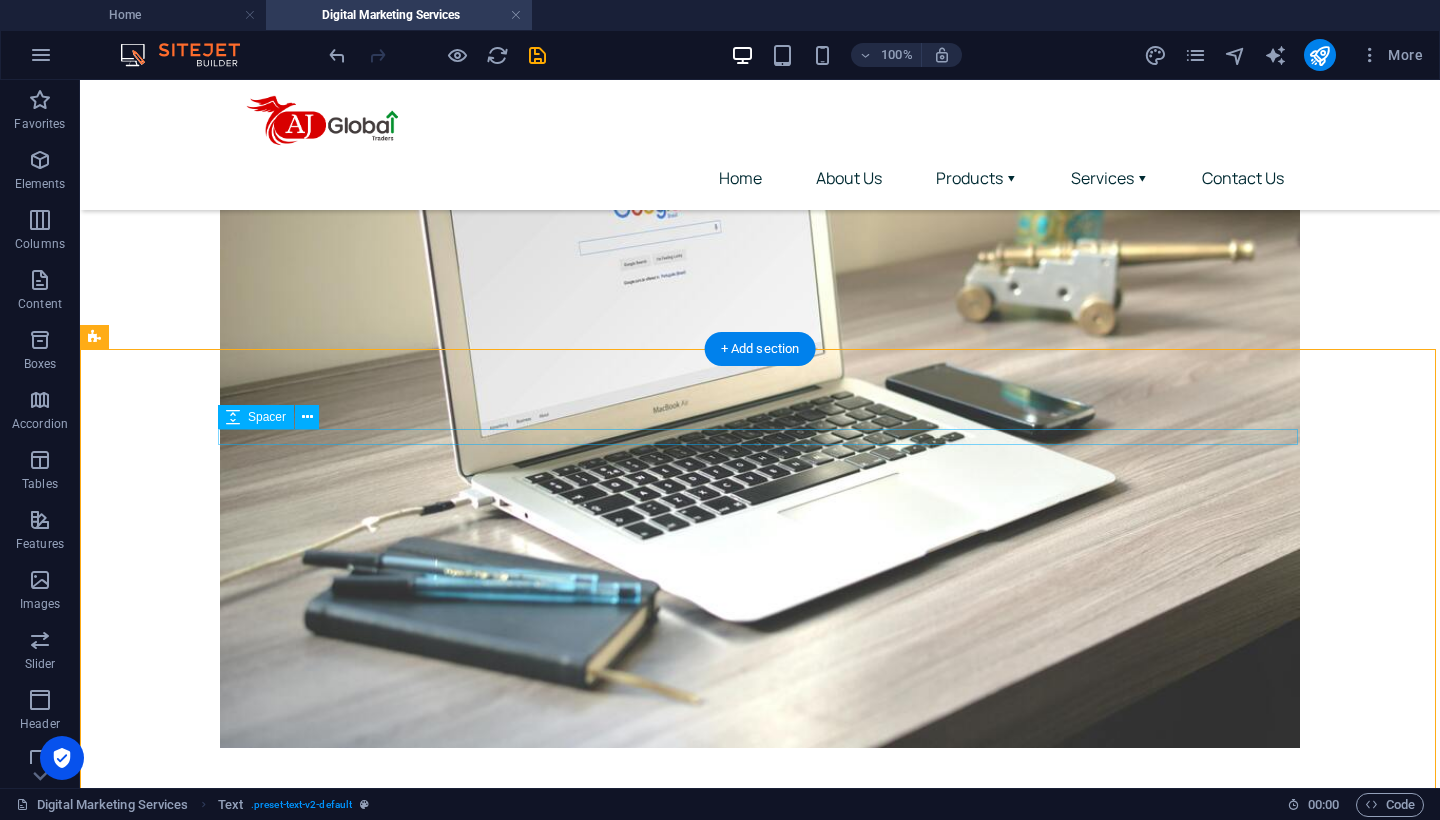 click at bounding box center (760, 916) 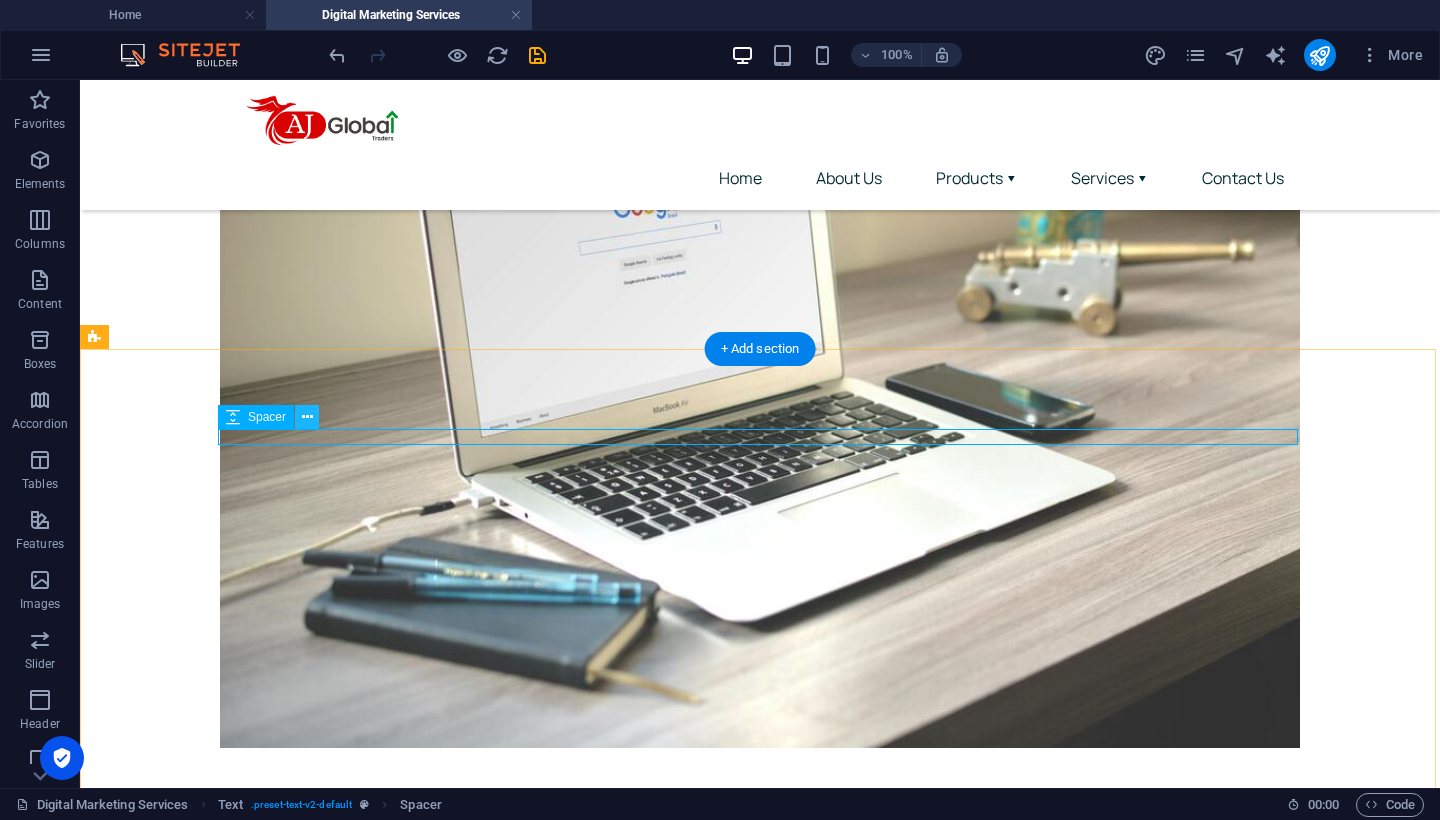 click at bounding box center [307, 417] 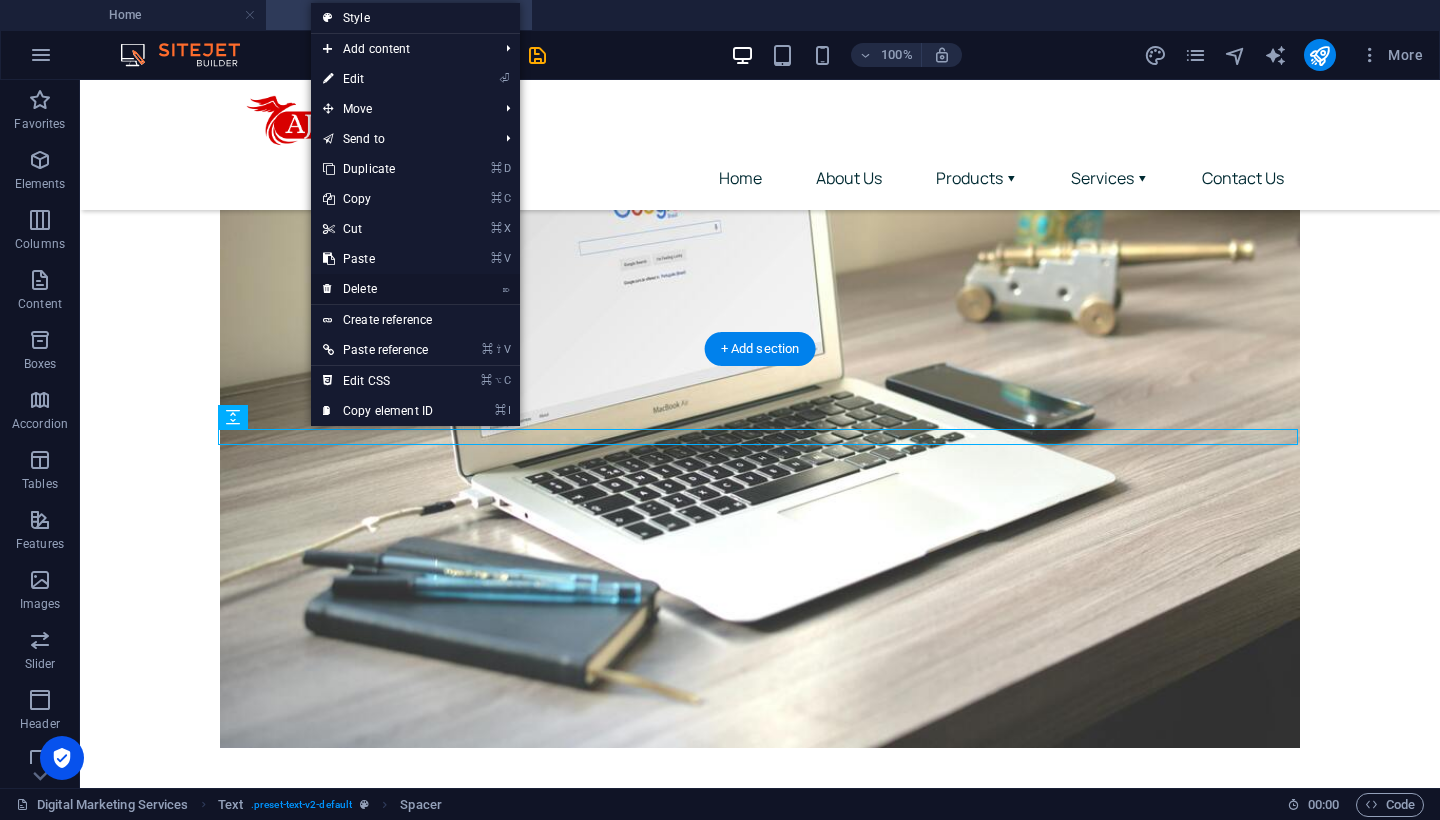 click on "⌦  Delete" at bounding box center [378, 289] 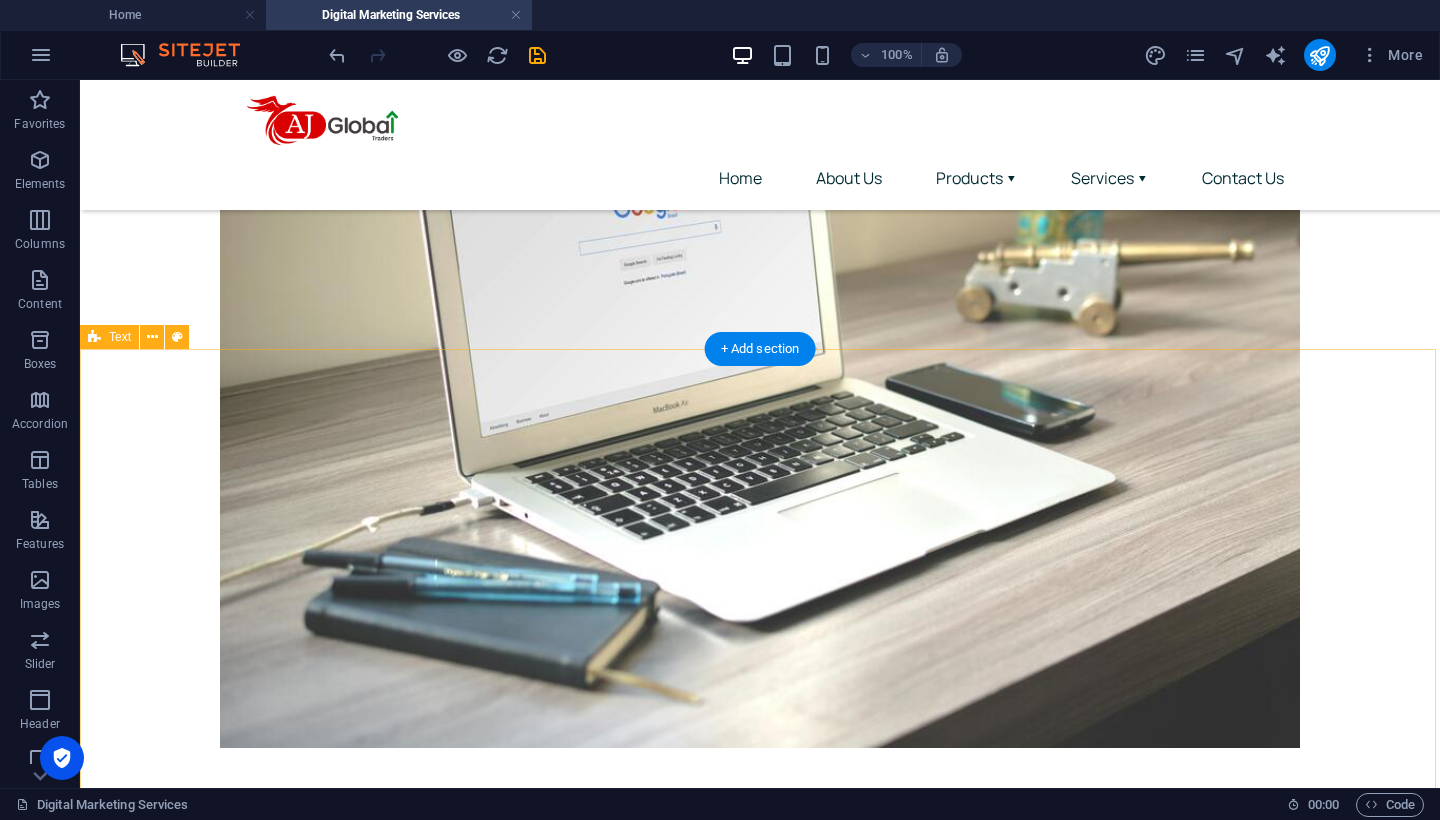 click on "In a world where every brand is competing for attention,   AJ Global Traders FZ-LLC   helps yours   stand out, connect, and convert . Whether you're launching a new business, scaling your e-commerce brand, or repositioning in the market — our digital marketing solutions are designed to deliver measurable results across every digital channel. We blend creativity with strategy, analytics with action, and insights with innovation — because your brand deserves more than just likes and followers; it deserves impact. Search Engine Optimization (SEO) Rank higher, get found faster, and stay visible. Our SEO strategies help you dominate organic search results. On-page & off-page SEO Keyword research & competitor analysis Technical SEO audits Local SEO for [GEOGRAPHIC_DATA] markets Link building & content optimization Social Media Marketing & Management Engage your audience with content that resonates. We build your brand’s voice and community on all major platforms. Strategy creation & content calendar" at bounding box center (760, 1242) 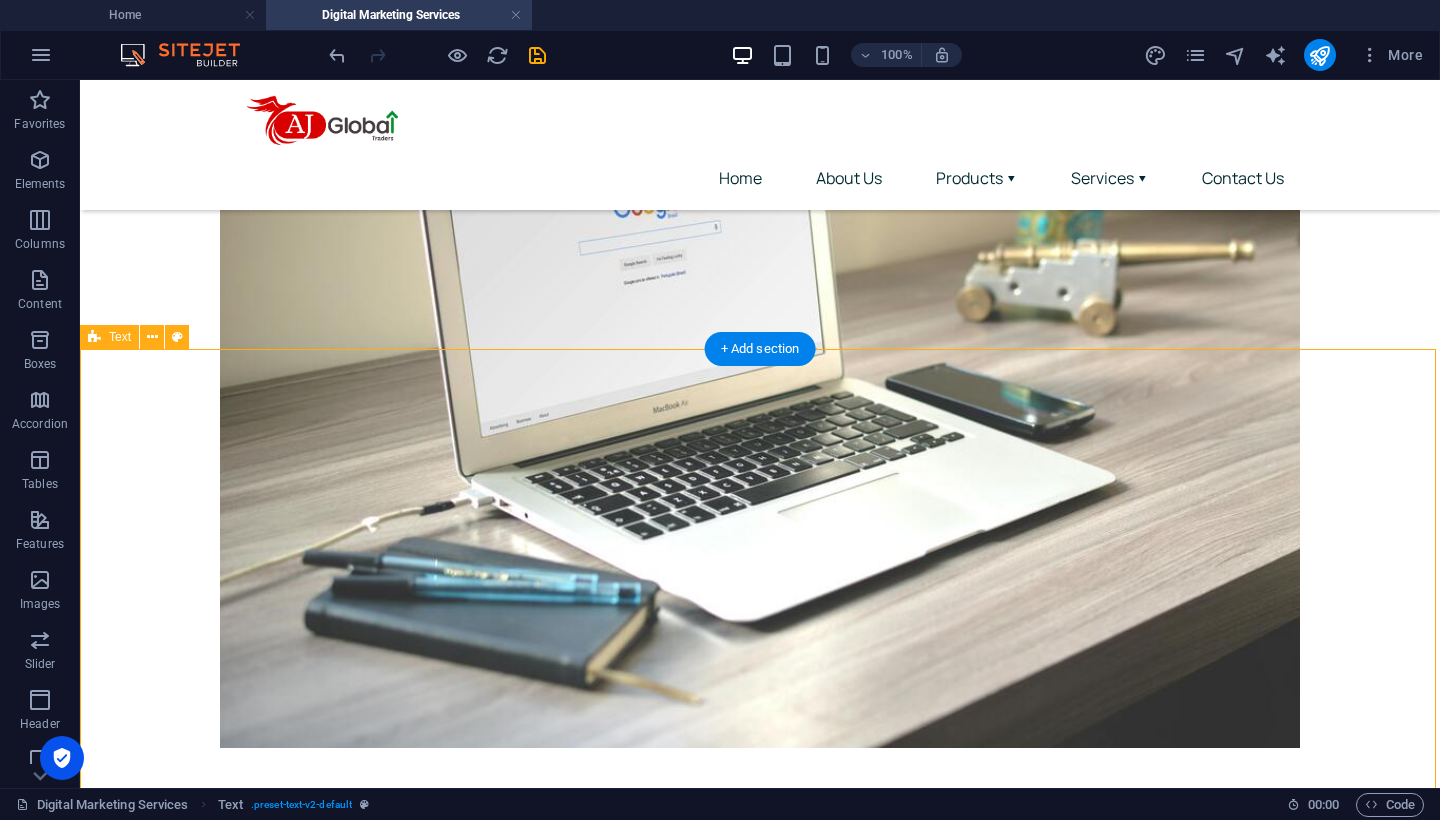 scroll, scrollTop: 333, scrollLeft: 0, axis: vertical 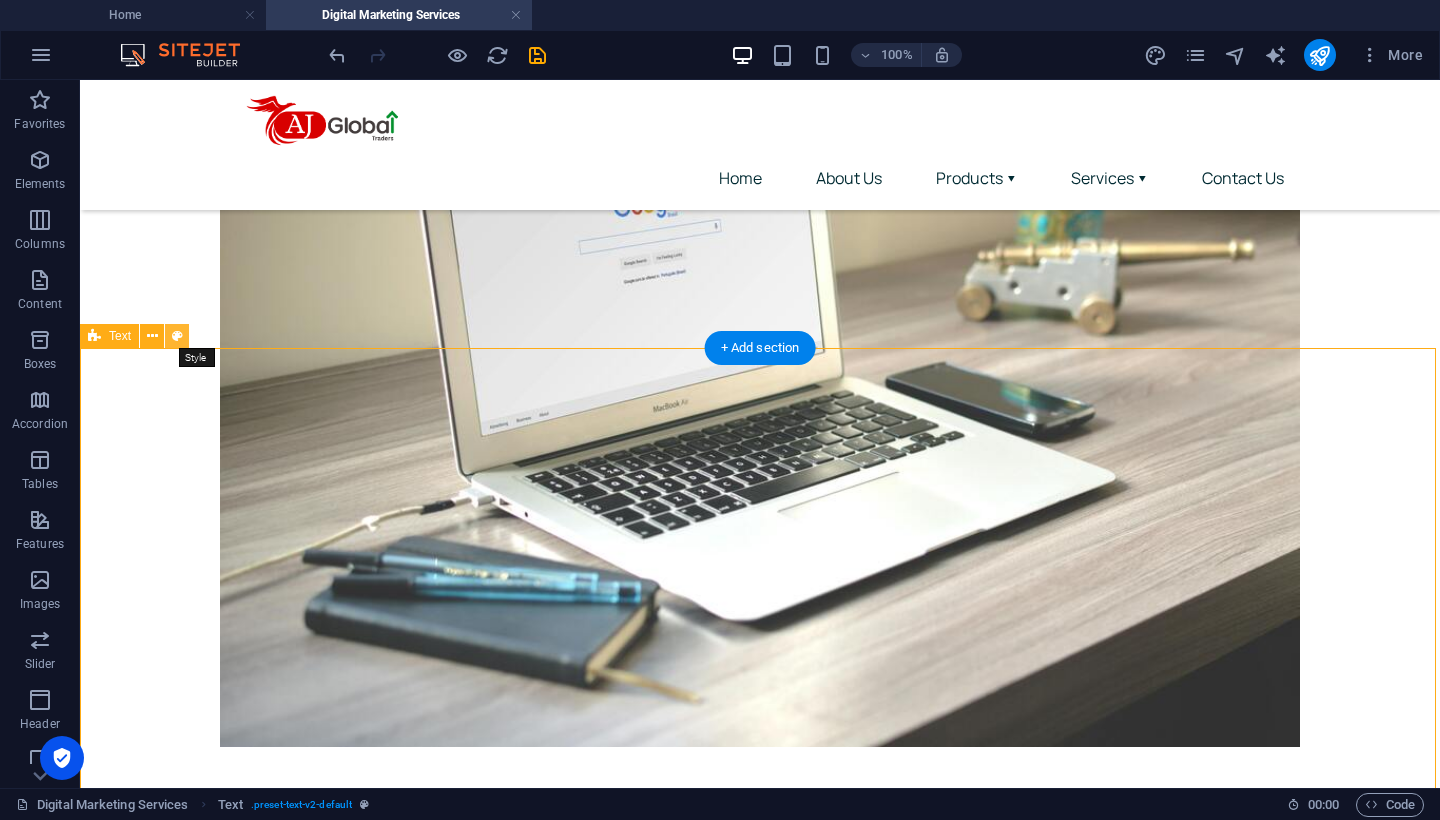 click at bounding box center (177, 336) 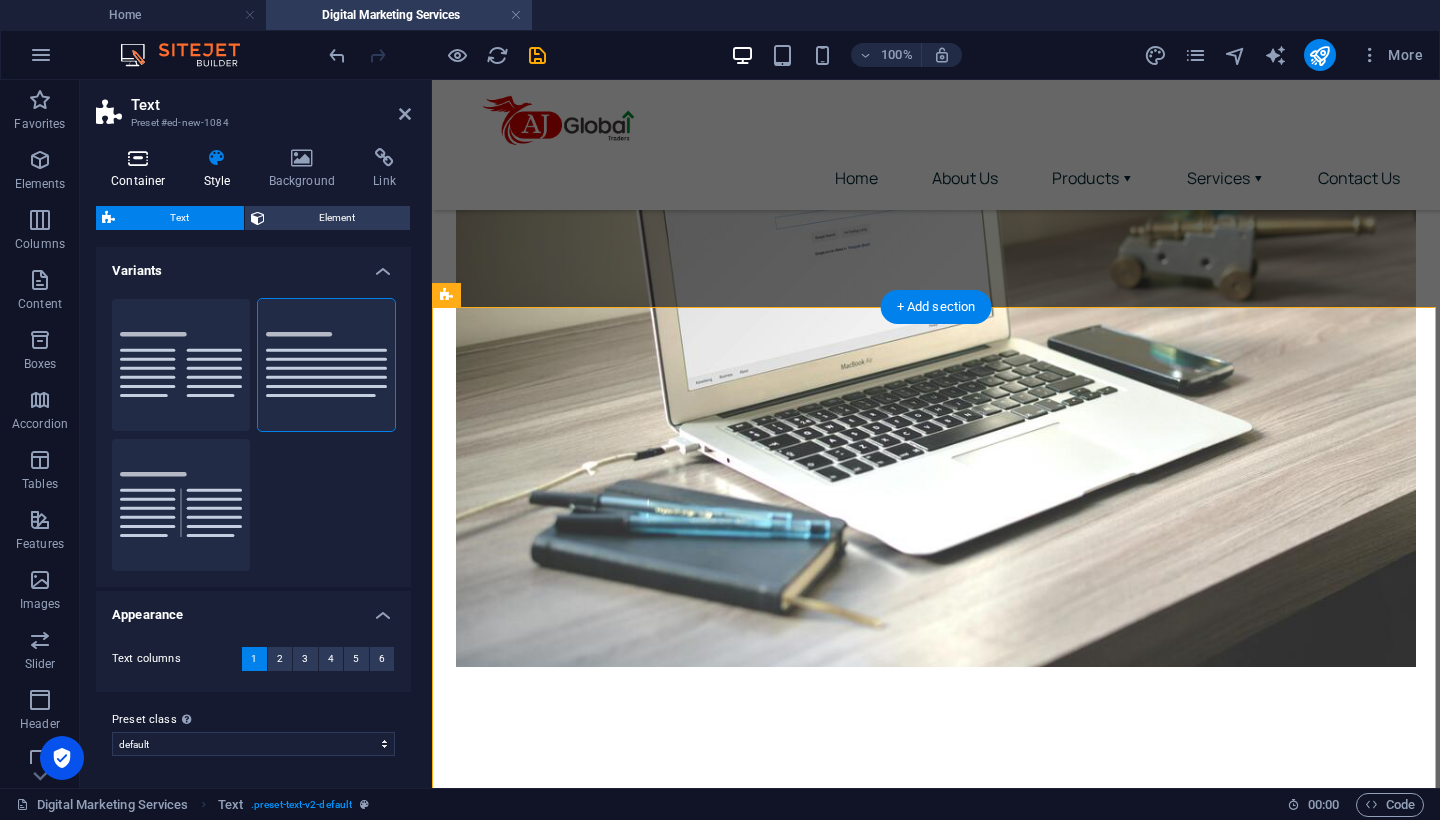 click at bounding box center [138, 158] 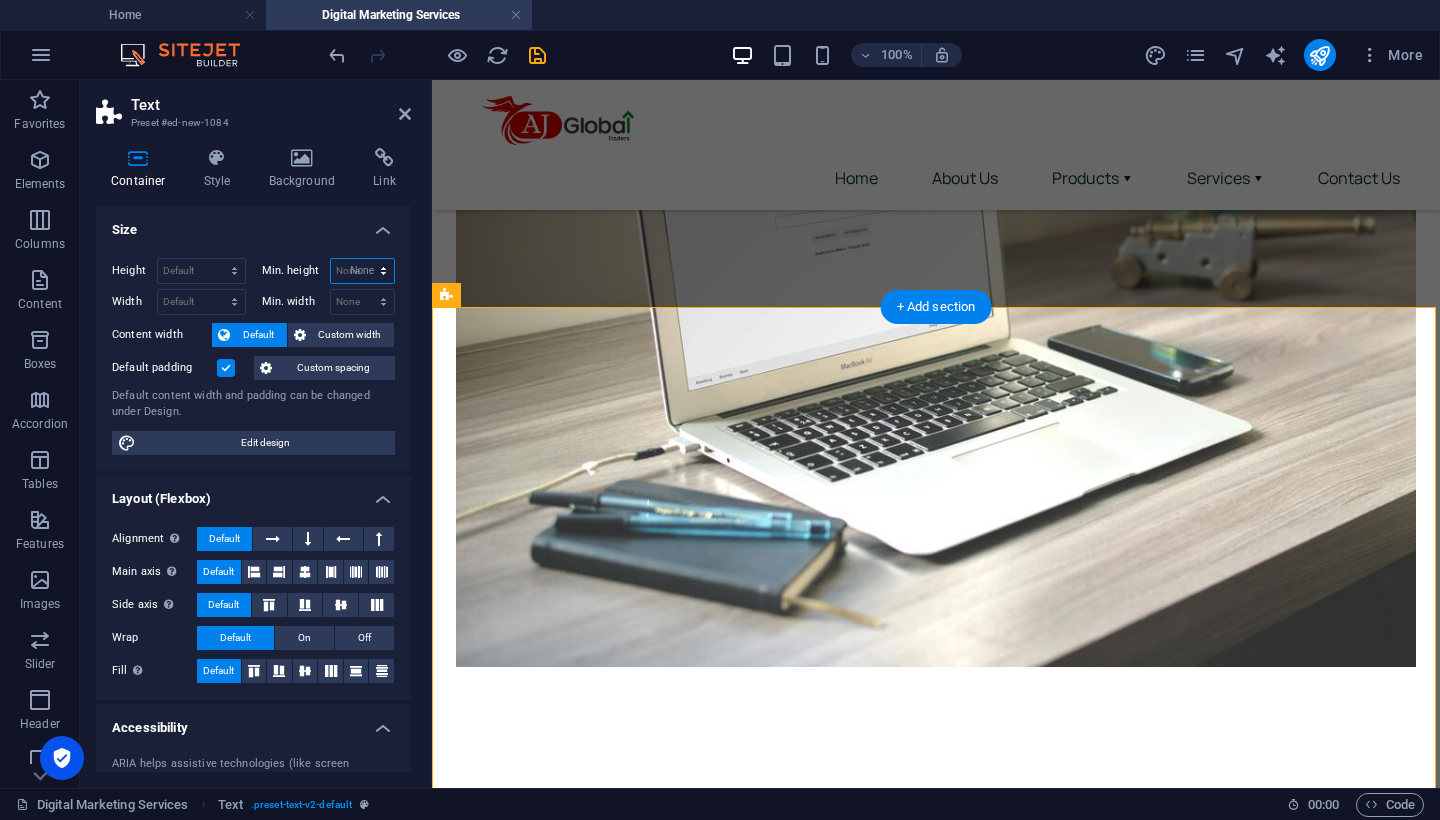 select on "DISABLED_OPTION_VALUE" 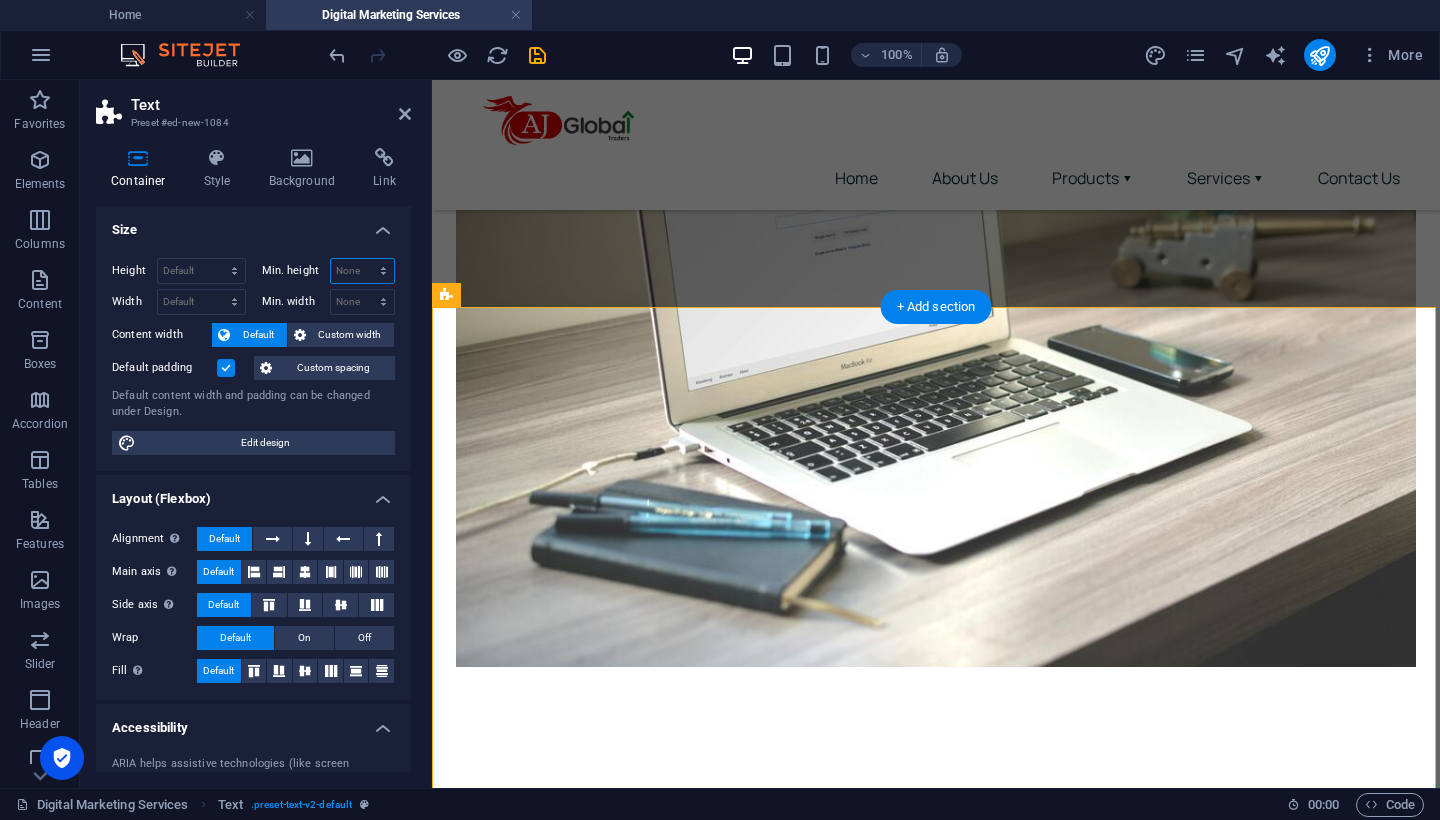 scroll, scrollTop: 0, scrollLeft: 0, axis: both 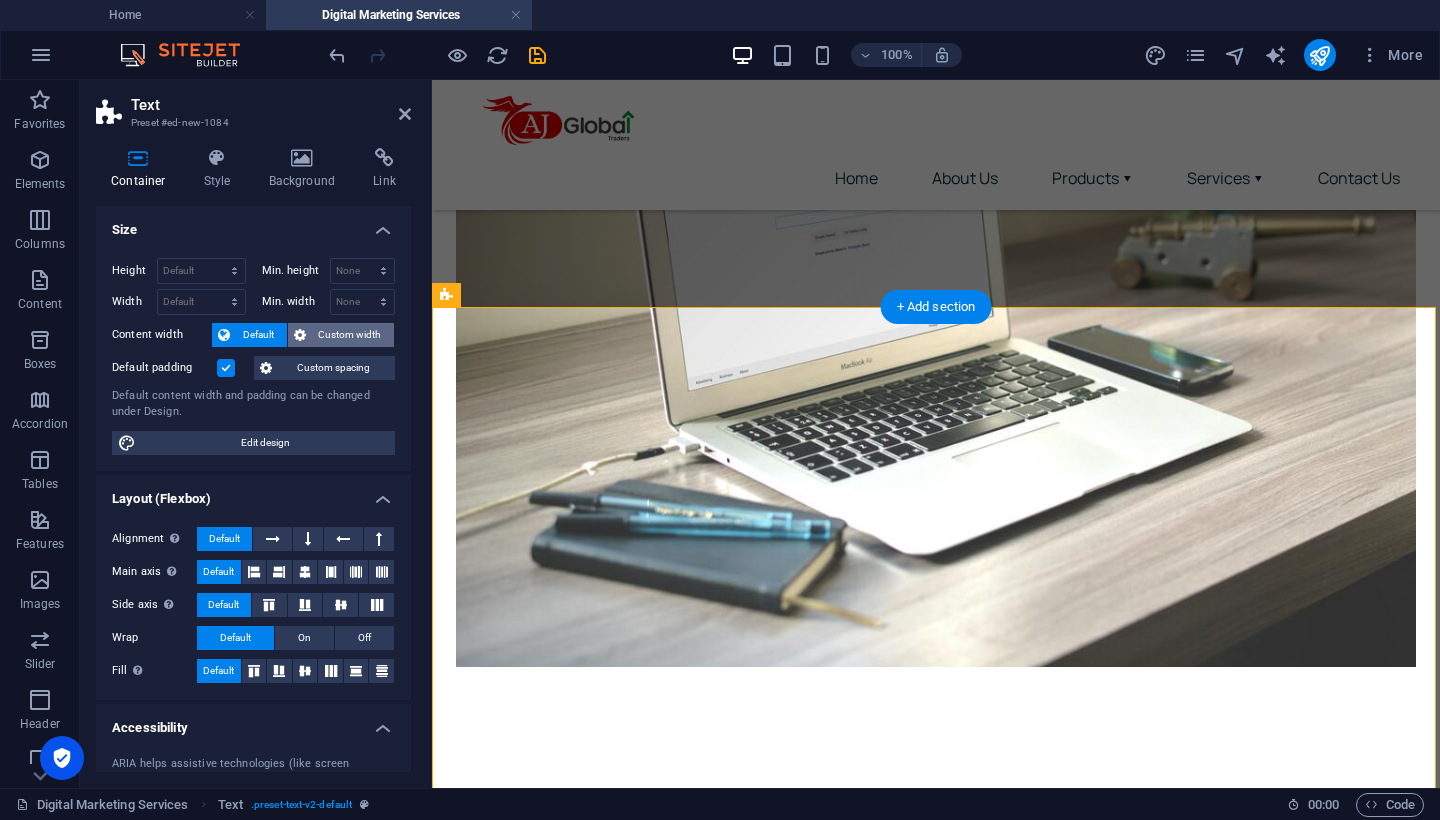 click on "Custom width" at bounding box center [350, 335] 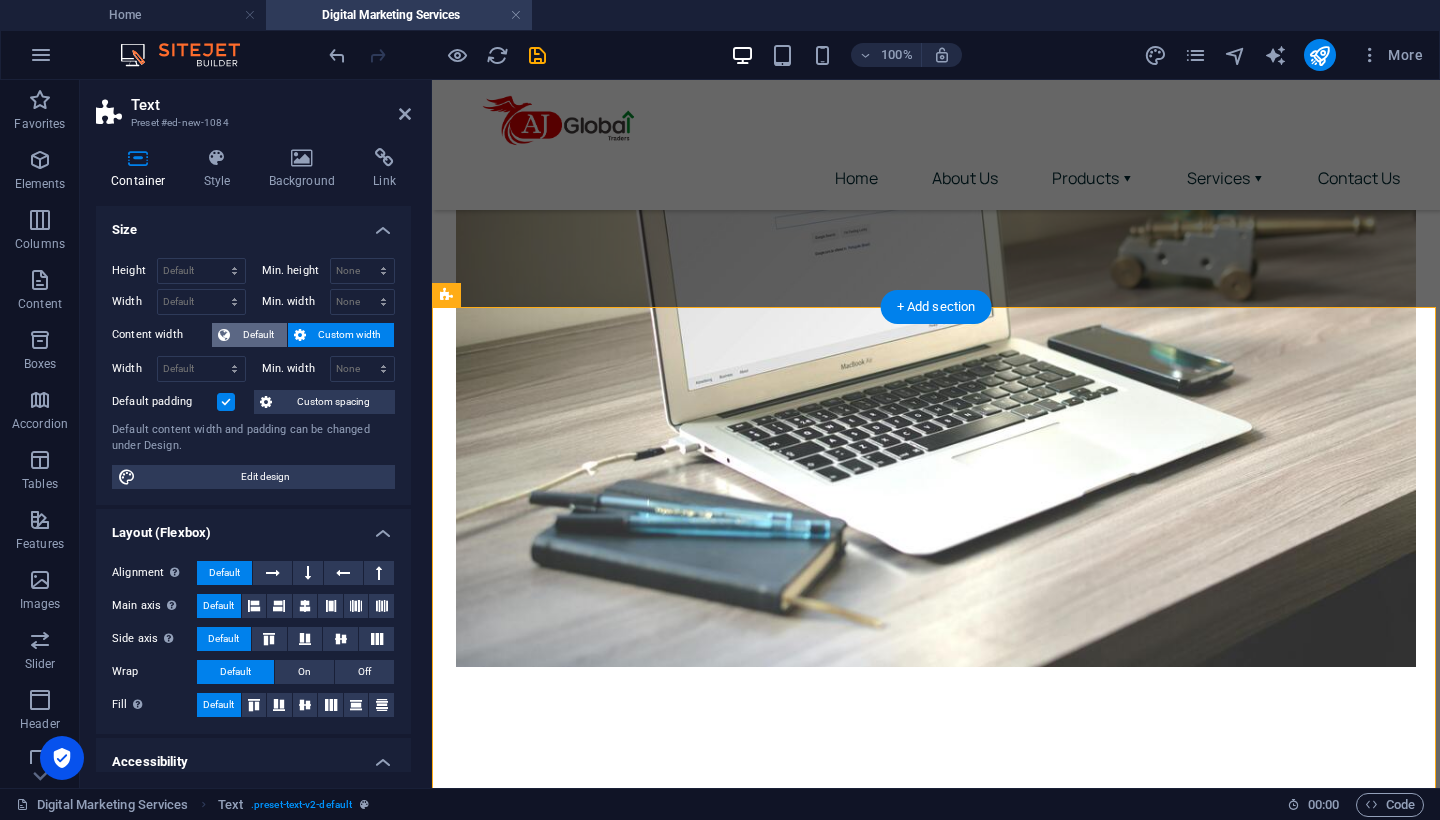 click on "Default" at bounding box center [258, 335] 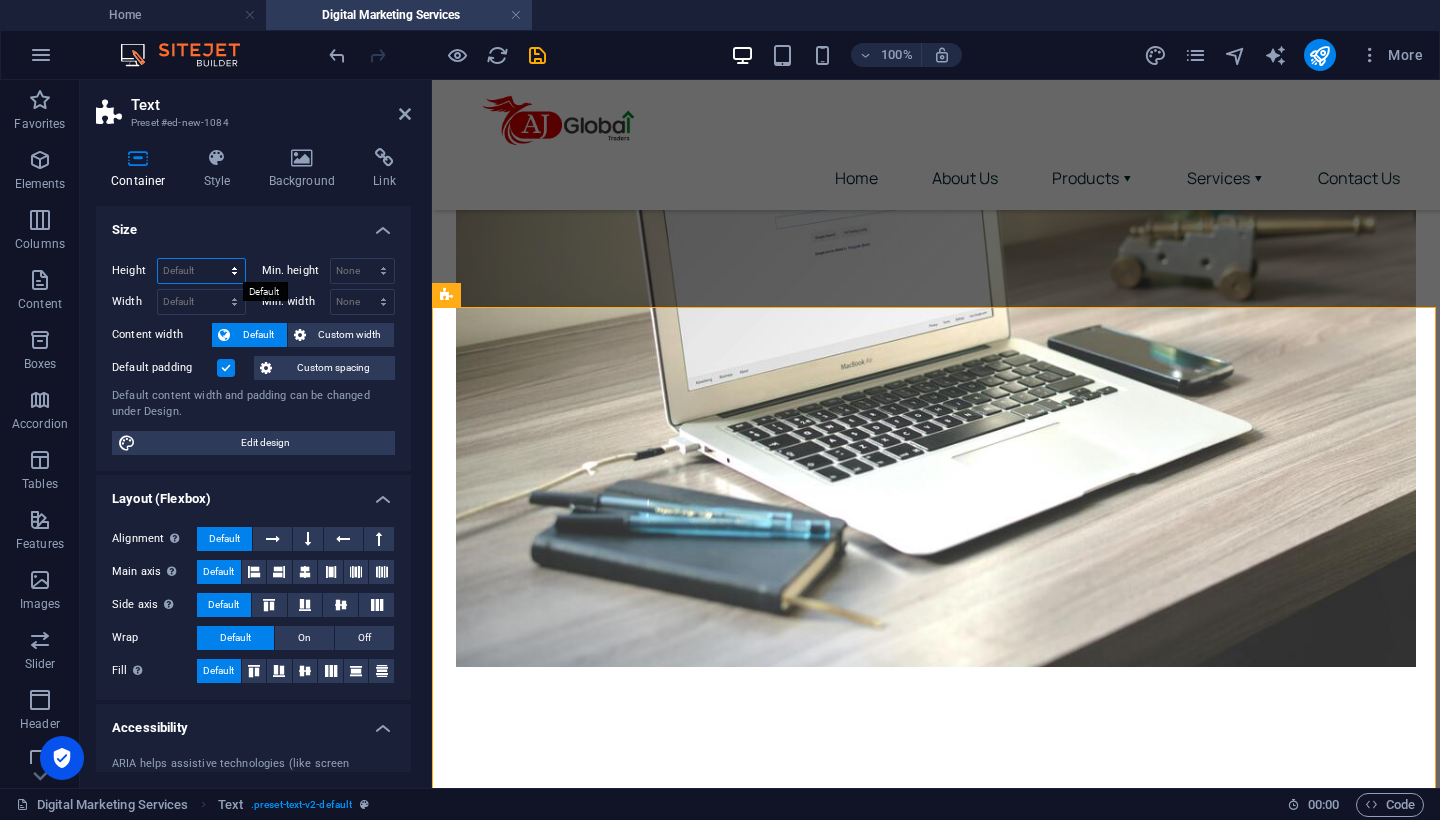 select on "px" 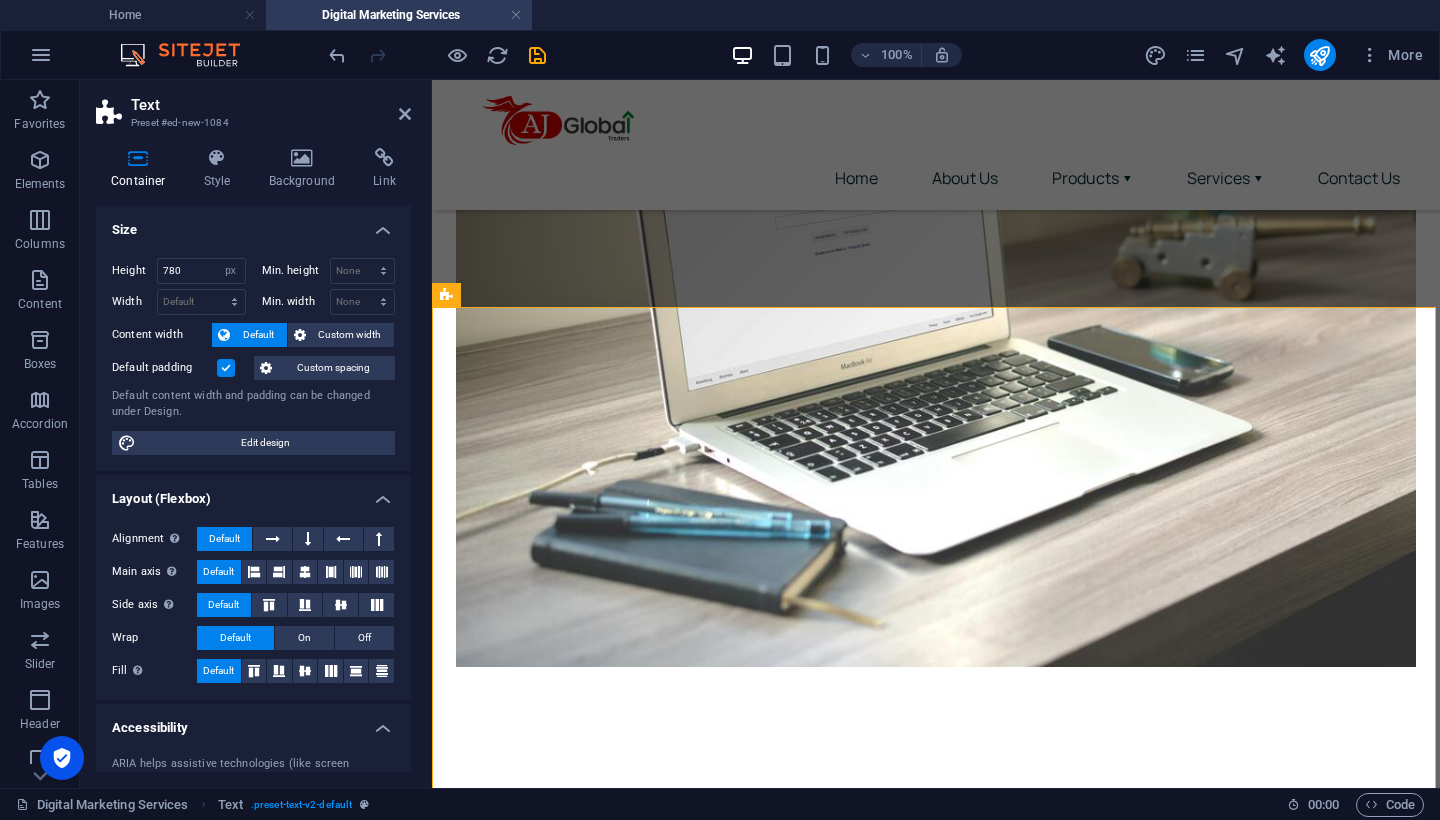 click on "Size" at bounding box center (253, 224) 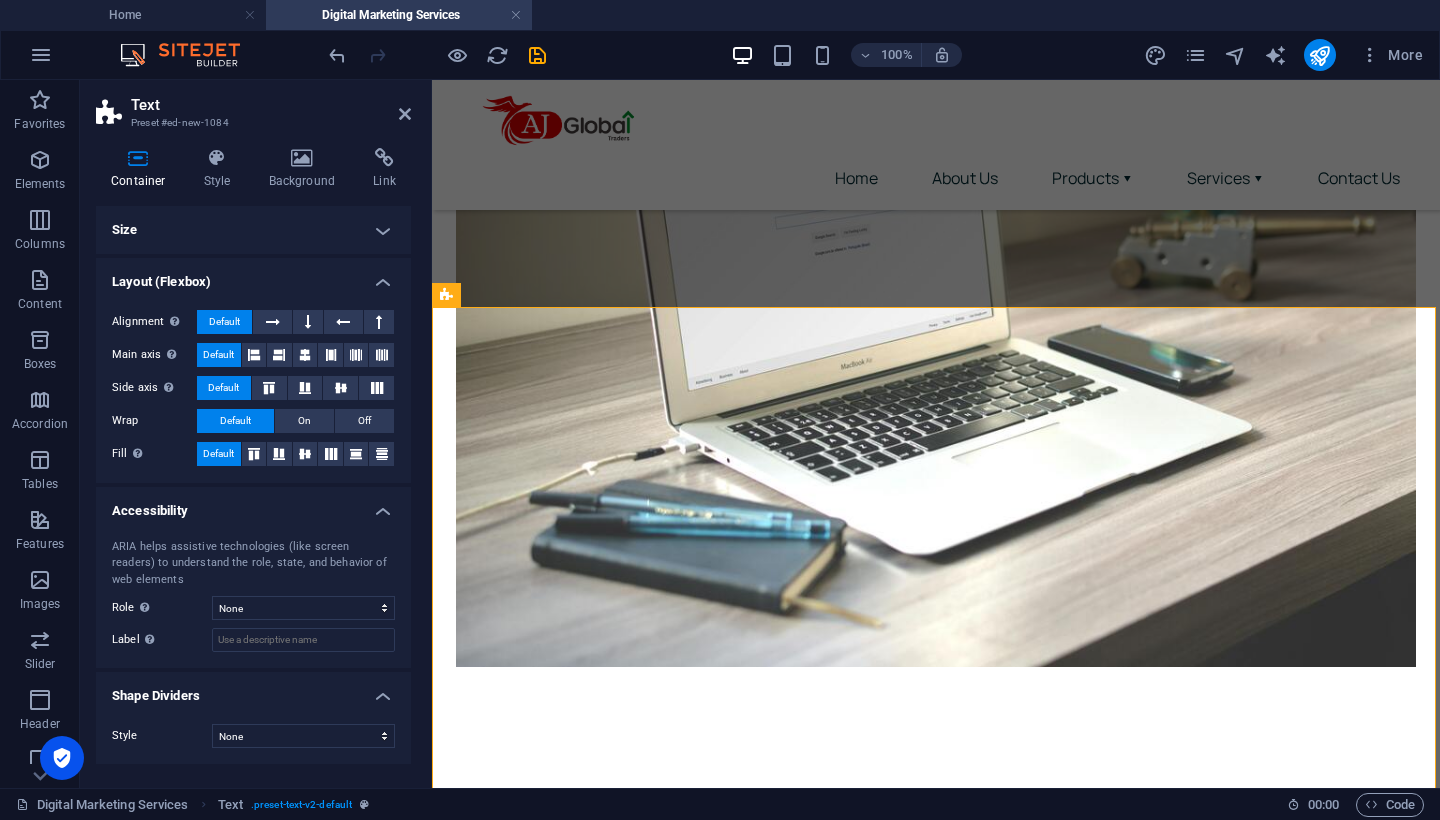 click on "Size" at bounding box center (253, 230) 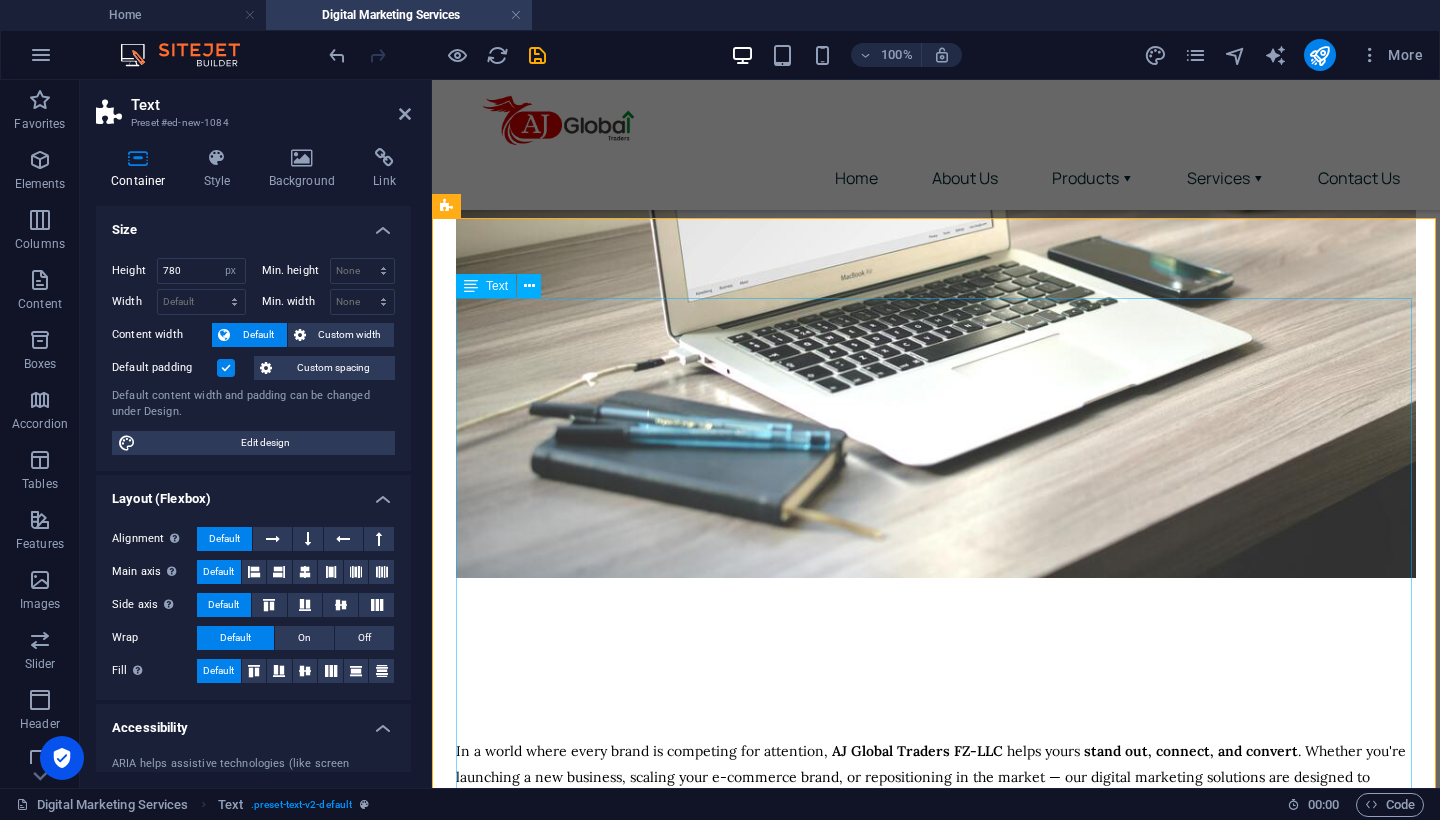 scroll, scrollTop: 413, scrollLeft: 0, axis: vertical 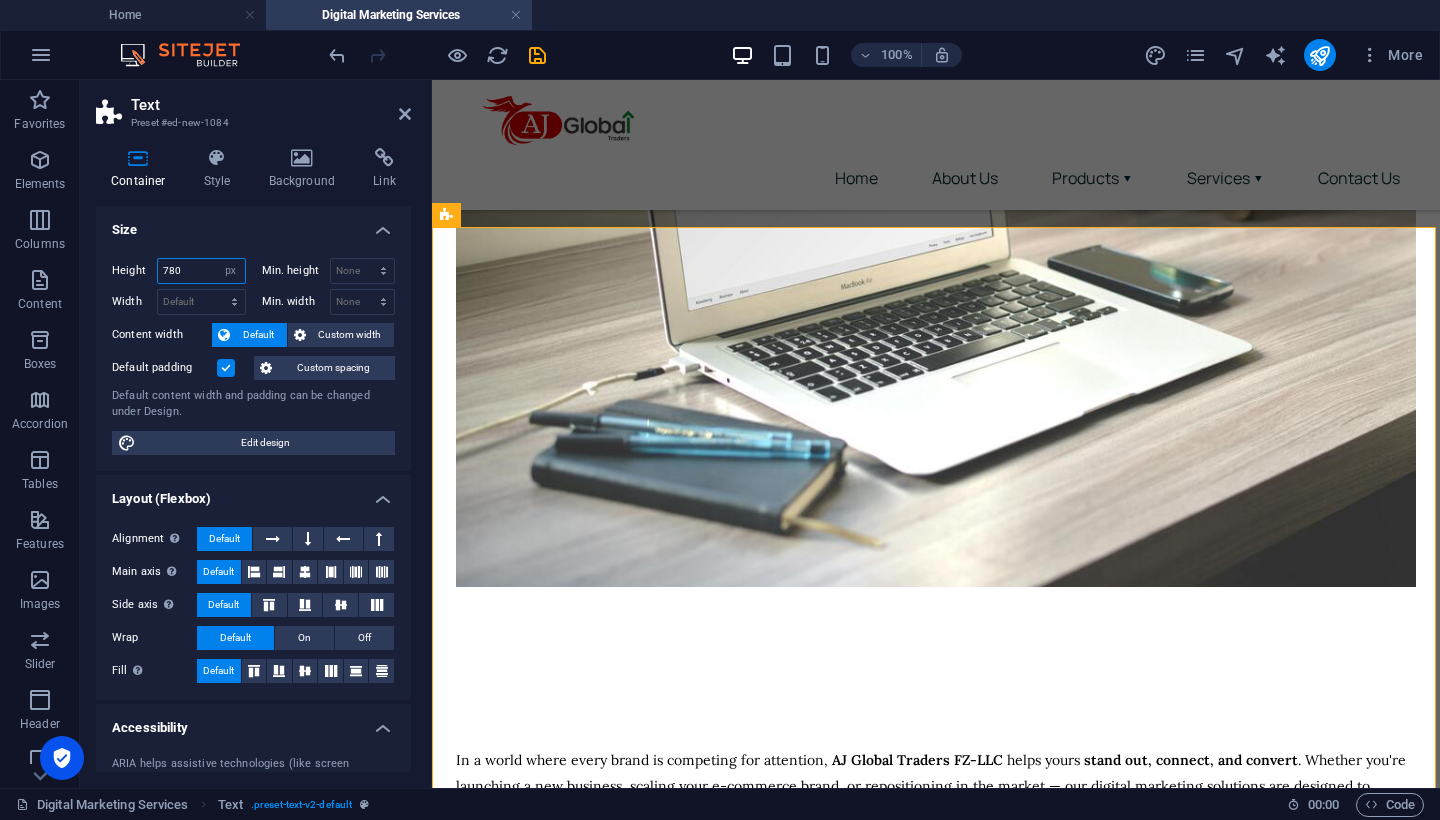 drag, startPoint x: 186, startPoint y: 272, endPoint x: 159, endPoint y: 264, distance: 28.160255 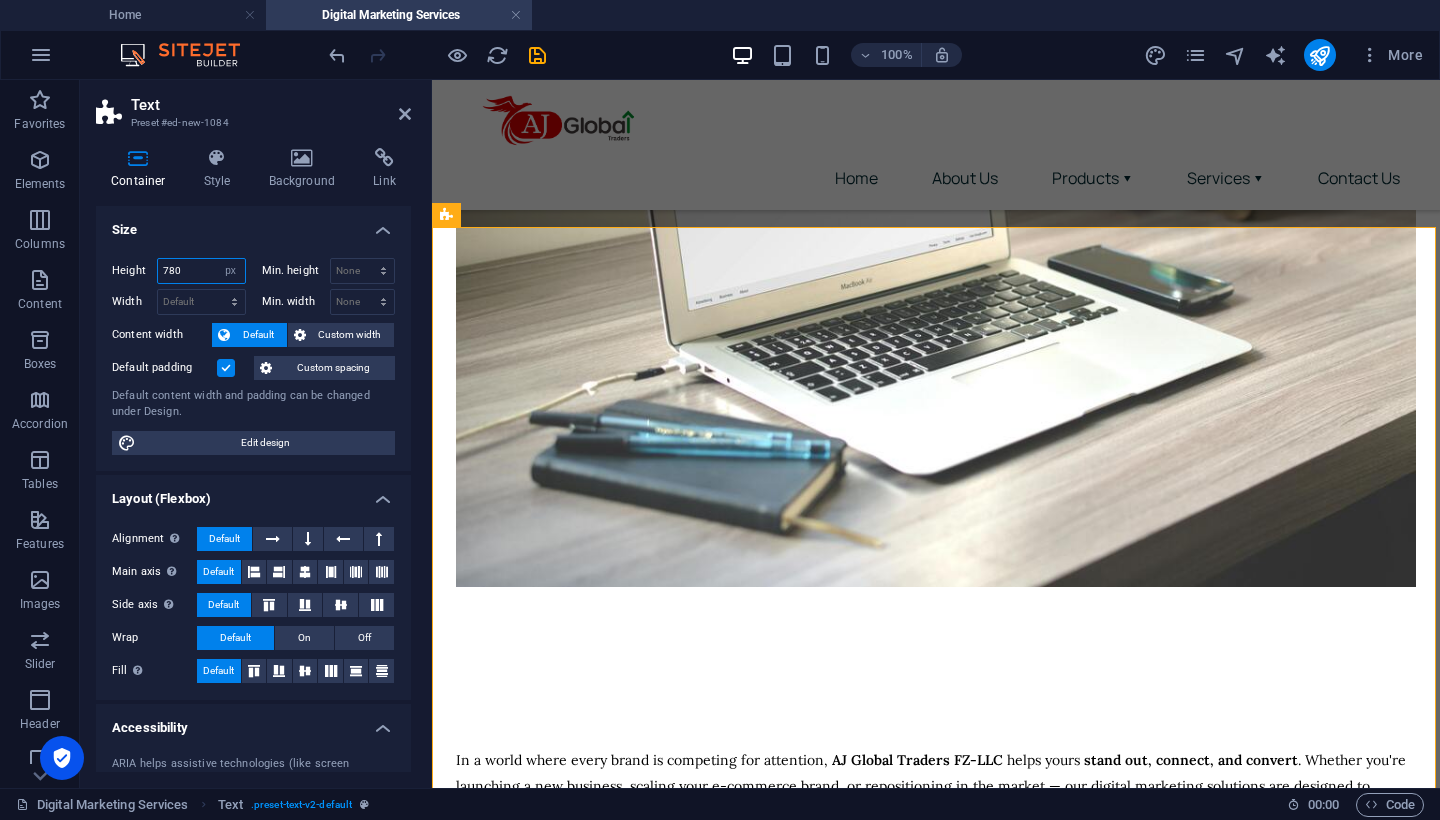 click on "780" at bounding box center [201, 271] 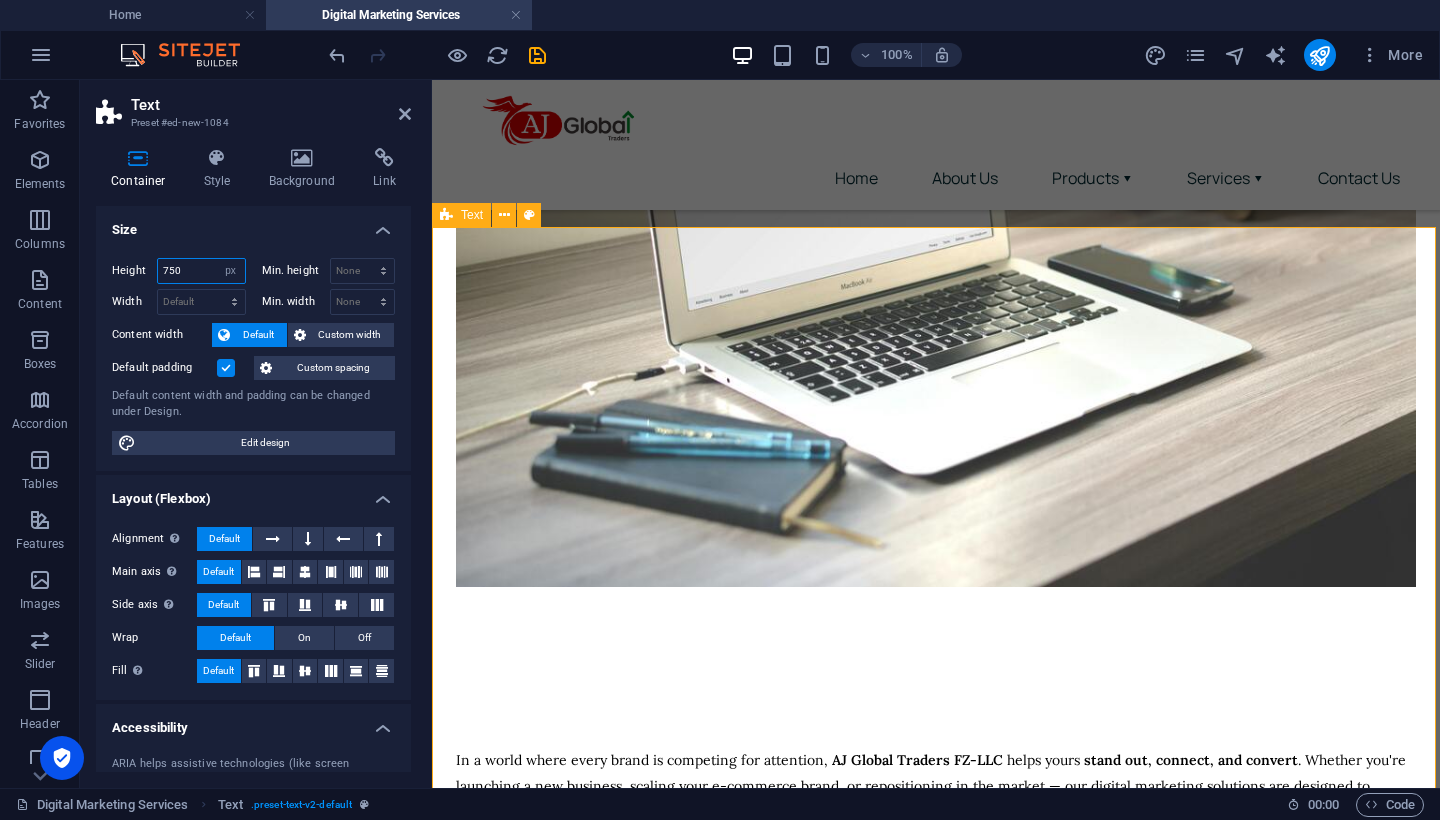 type on "750" 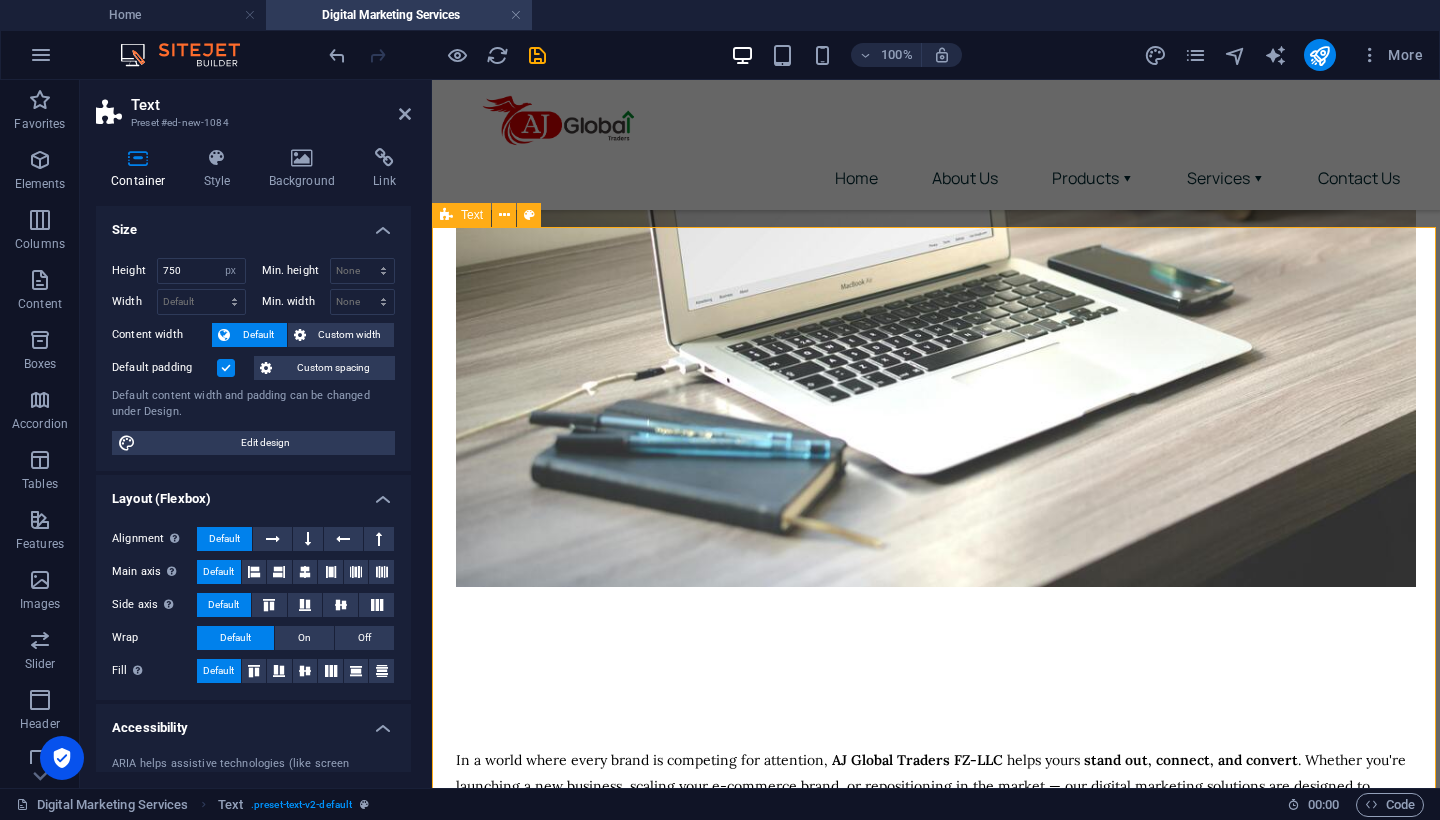 click on "In a world where every brand is competing for attention,   AJ Global Traders FZ-LLC   helps yours   stand out, connect, and convert . Whether you're launching a new business, scaling your e-commerce brand, or repositioning in the market — our digital marketing solutions are designed to deliver measurable results across every digital channel. We blend creativity with strategy, analytics with action, and insights with innovation — because your brand deserves more than just likes and followers; it deserves impact. Search Engine Optimization (SEO) Rank higher, get found faster, and stay visible. Our SEO strategies help you dominate organic search results. On-page & off-page SEO Keyword research & competitor analysis Technical SEO audits Local SEO for [GEOGRAPHIC_DATA] markets Link building & content optimization Social Media Marketing & Management Engage your audience with content that resonates. We build your brand’s voice and community on all major platforms. Strategy creation & content calendar" at bounding box center [936, 1042] 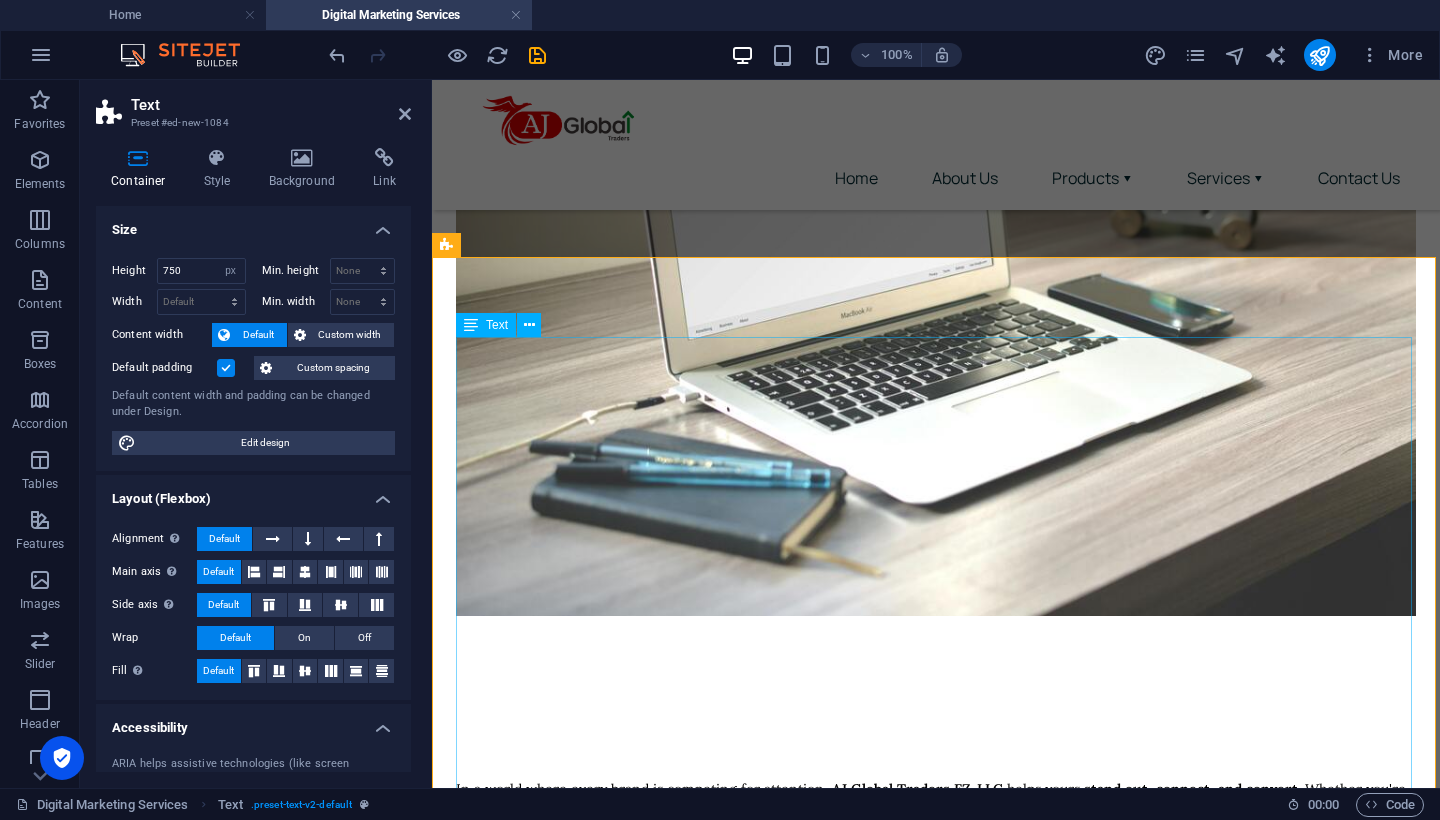 scroll, scrollTop: 383, scrollLeft: 0, axis: vertical 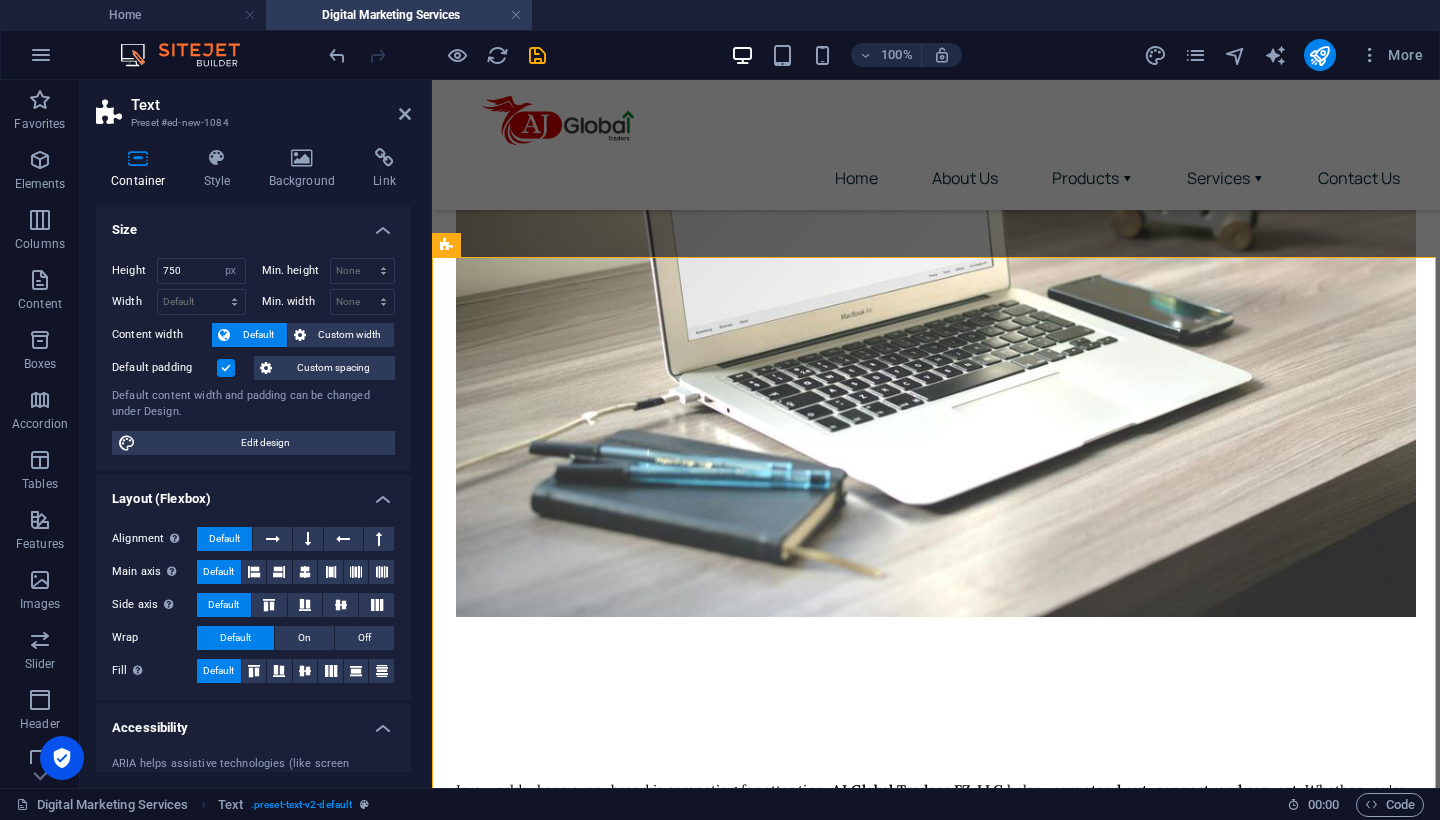 click at bounding box center (226, 368) 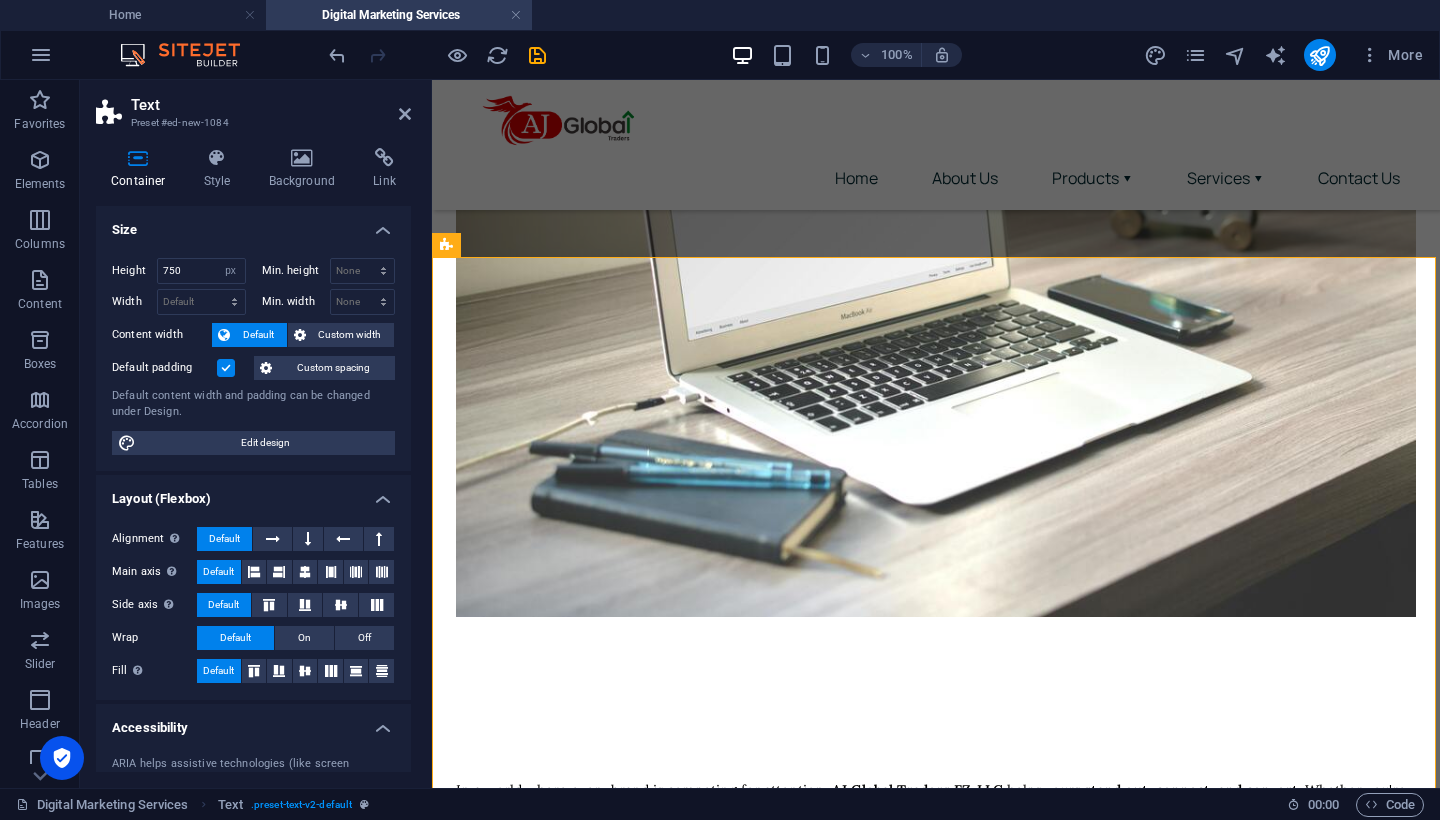 click on "Default padding" at bounding box center (0, 0) 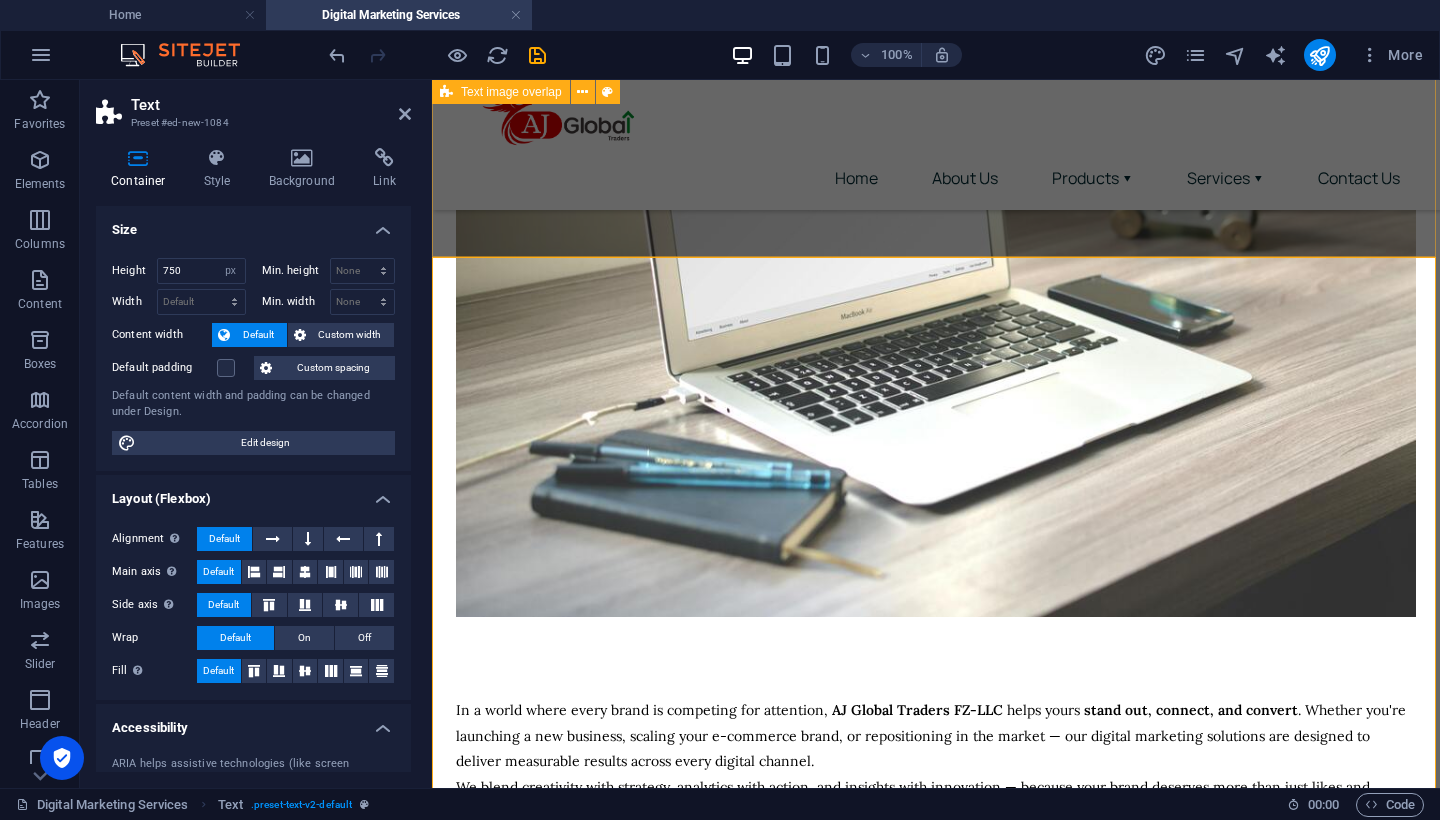 click on "Making Your Brand Seen, Heard & Remembered We craft data-driven digital strategies that drive real growth, real engagement, and real results" at bounding box center [936, 197] 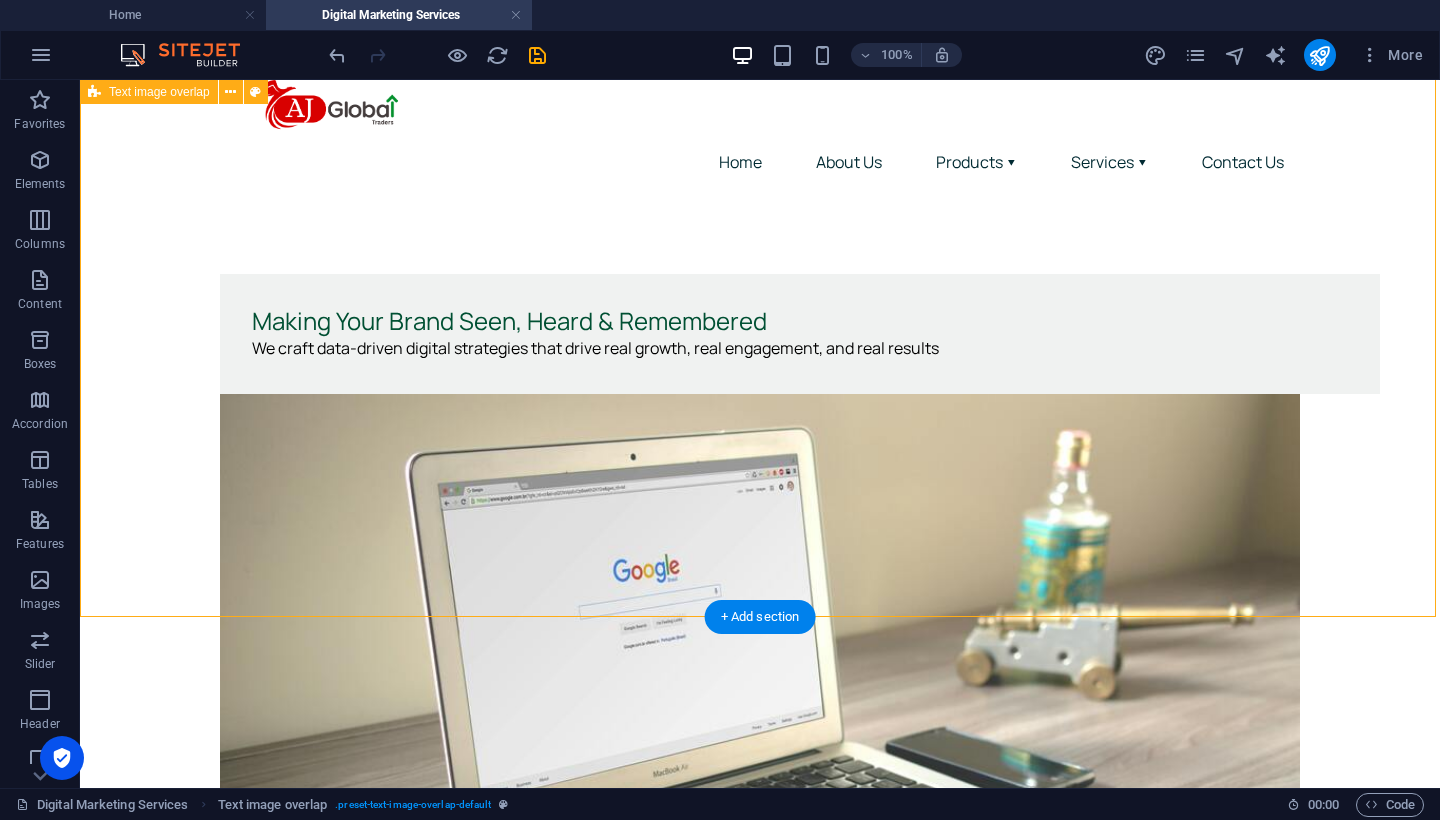 scroll, scrollTop: 2, scrollLeft: 0, axis: vertical 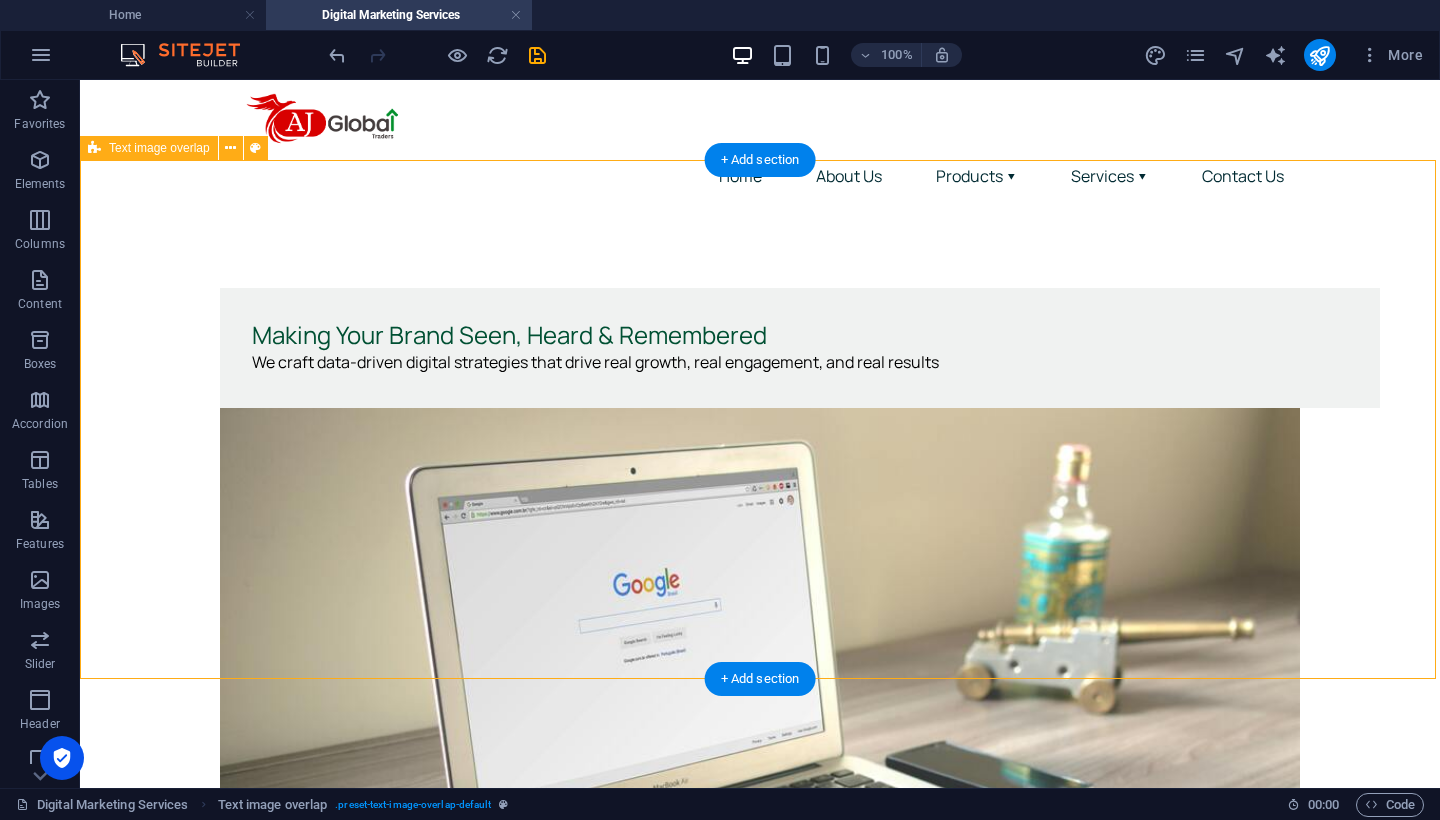 click on "Making Your Brand Seen, Heard & Remembered We craft data-driven digital strategies that drive real growth, real engagement, and real results" at bounding box center [760, 707] 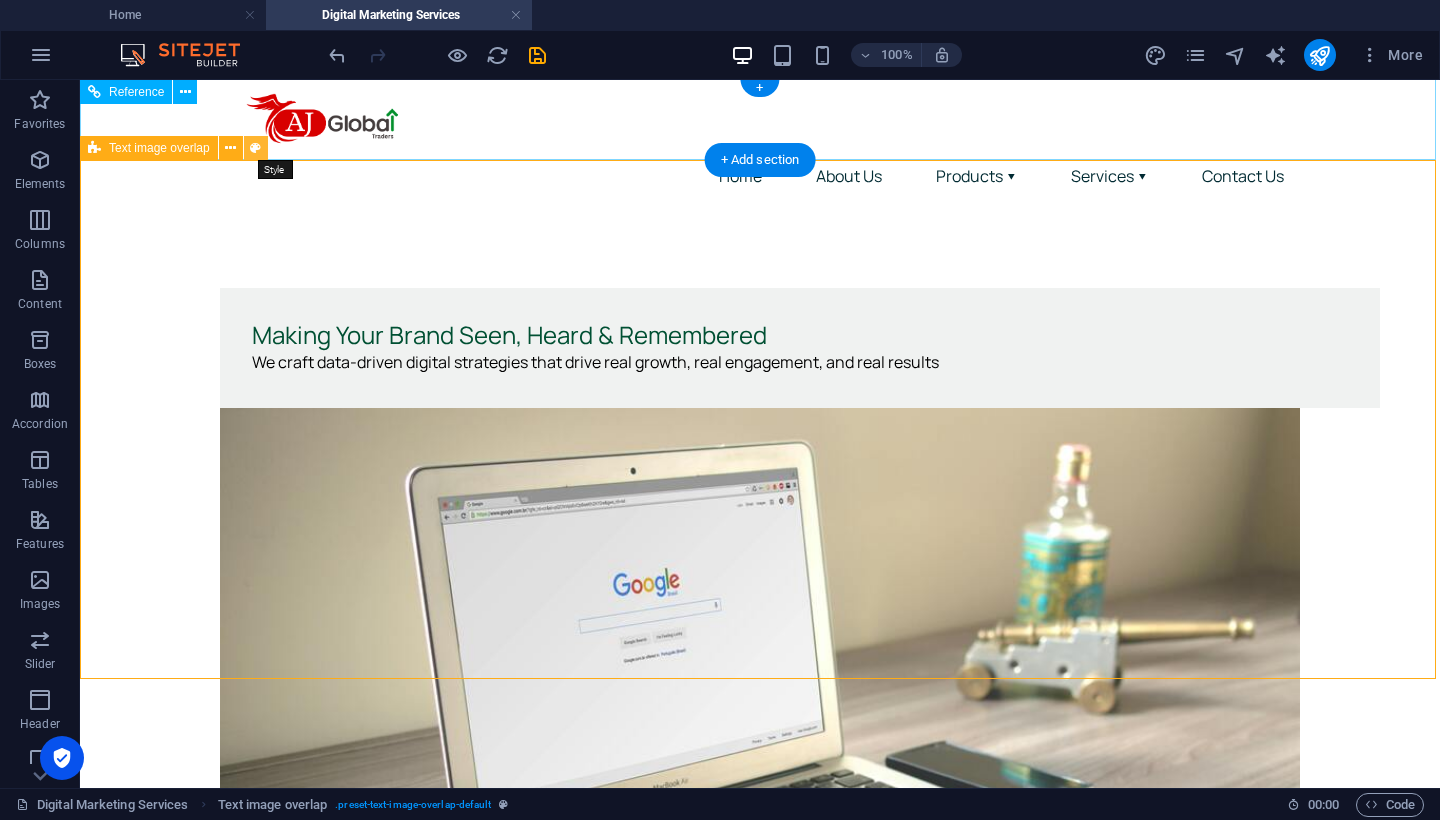 click at bounding box center [255, 148] 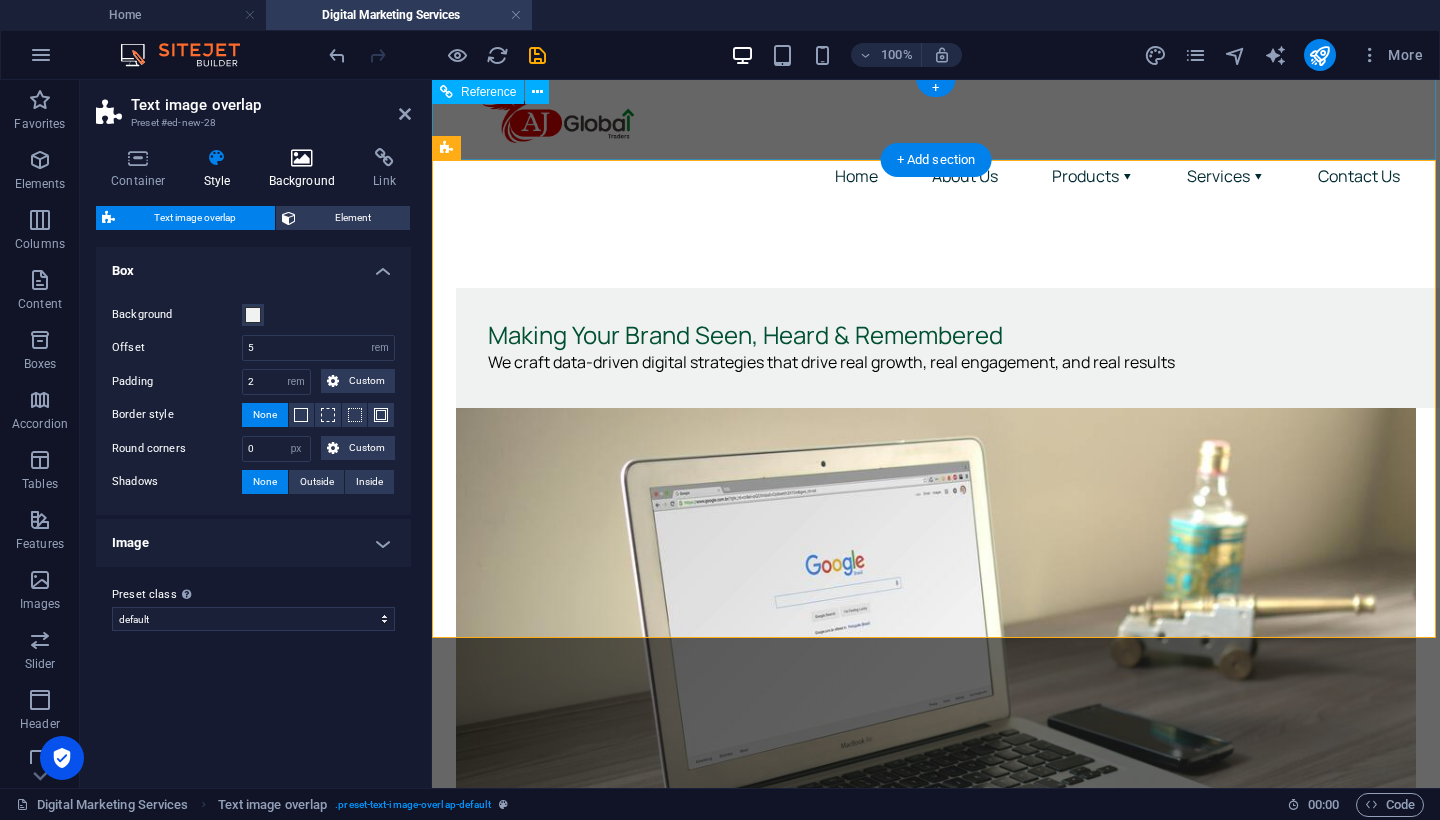click on "Background" at bounding box center [306, 169] 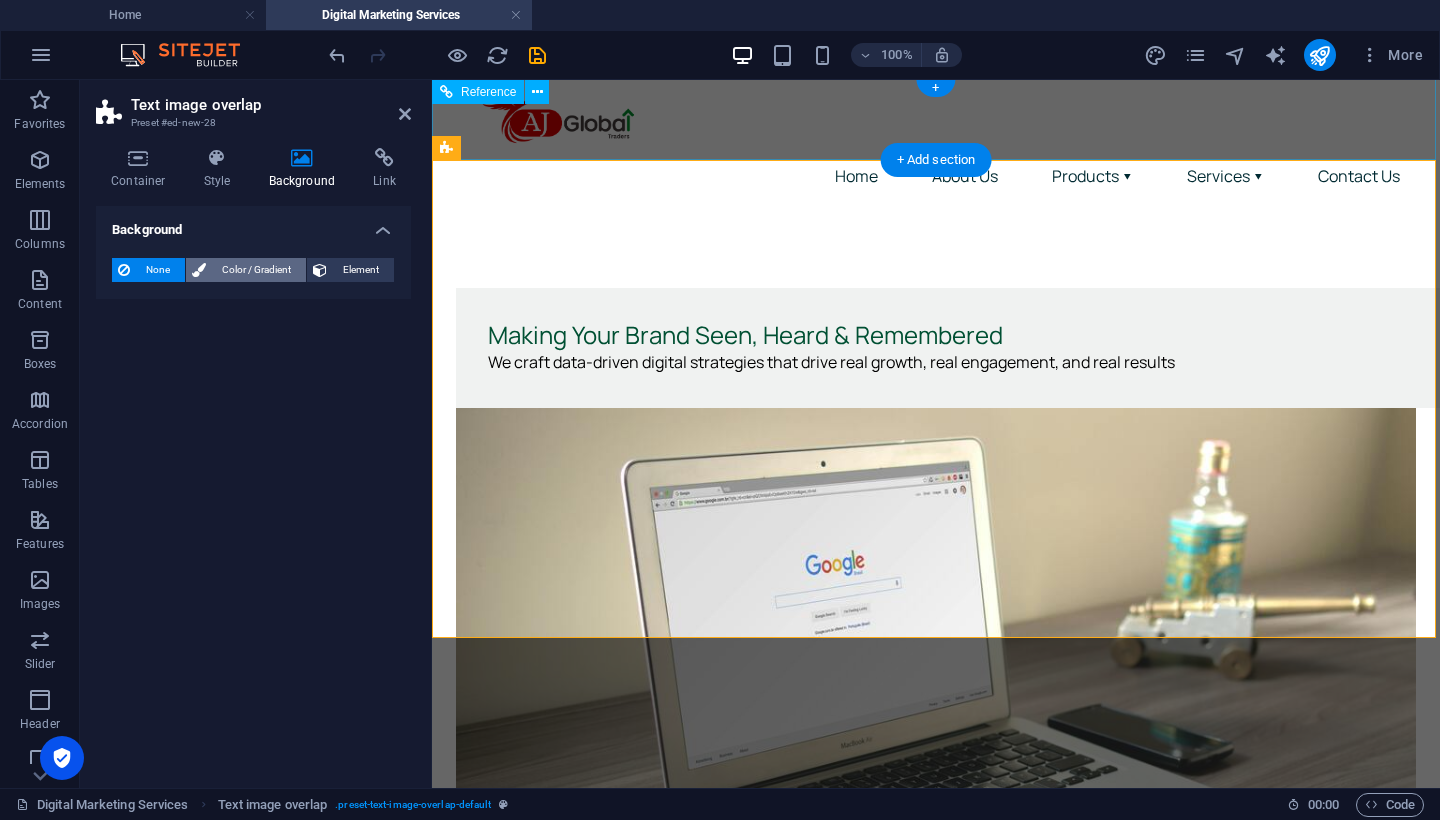 click on "Color / Gradient" at bounding box center (256, 270) 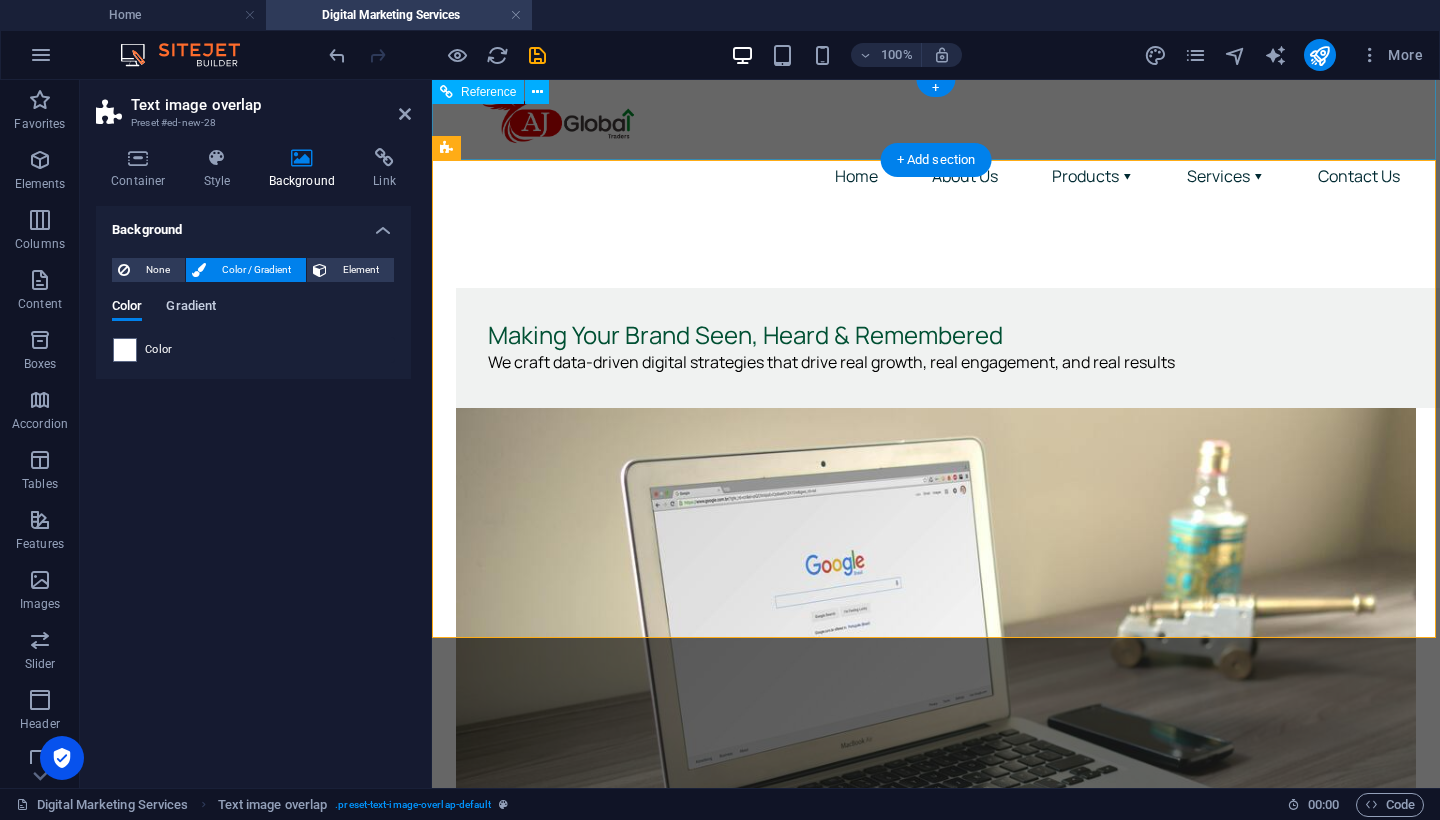 click on "Gradient" at bounding box center (191, 308) 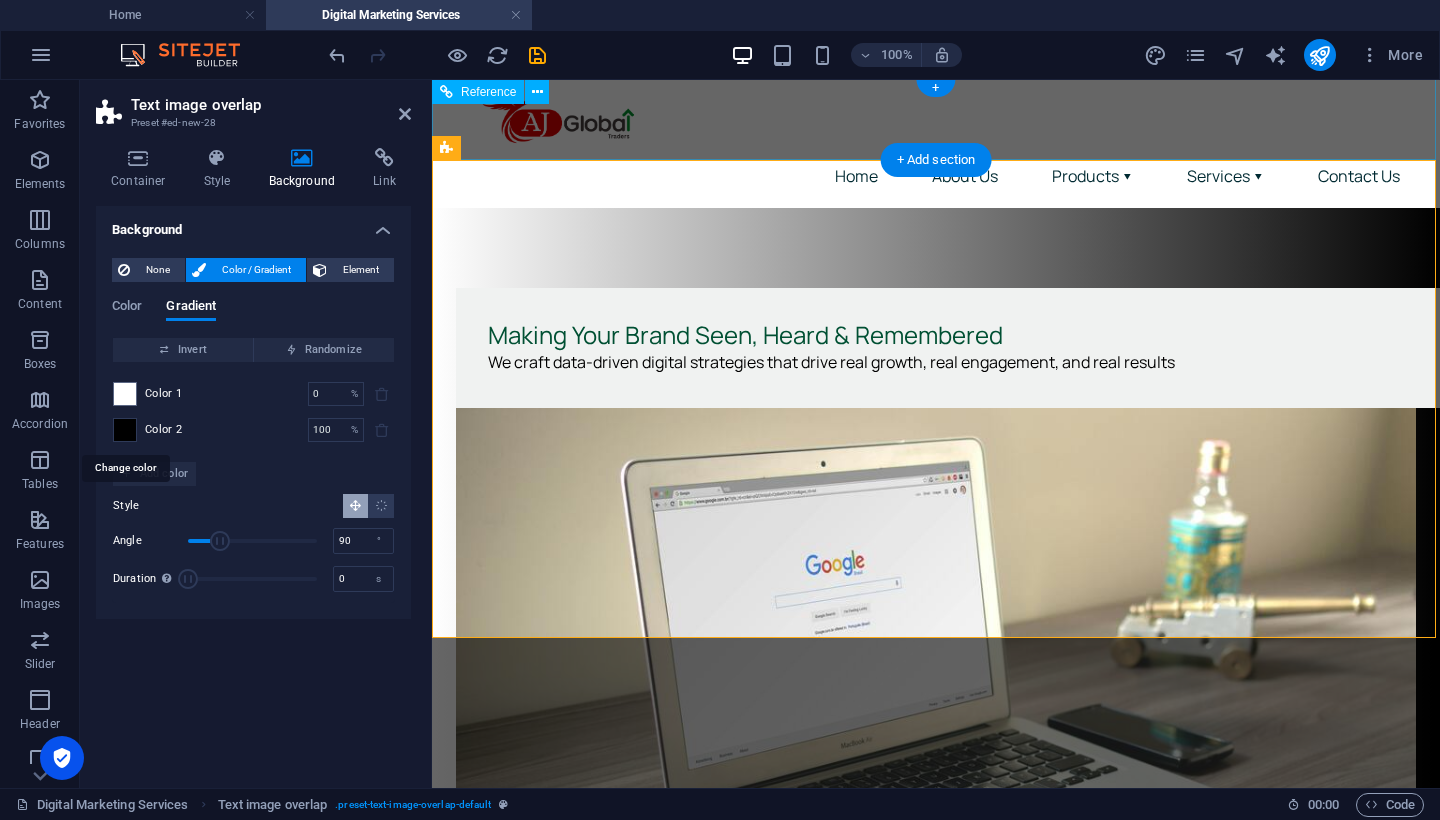 click at bounding box center (125, 430) 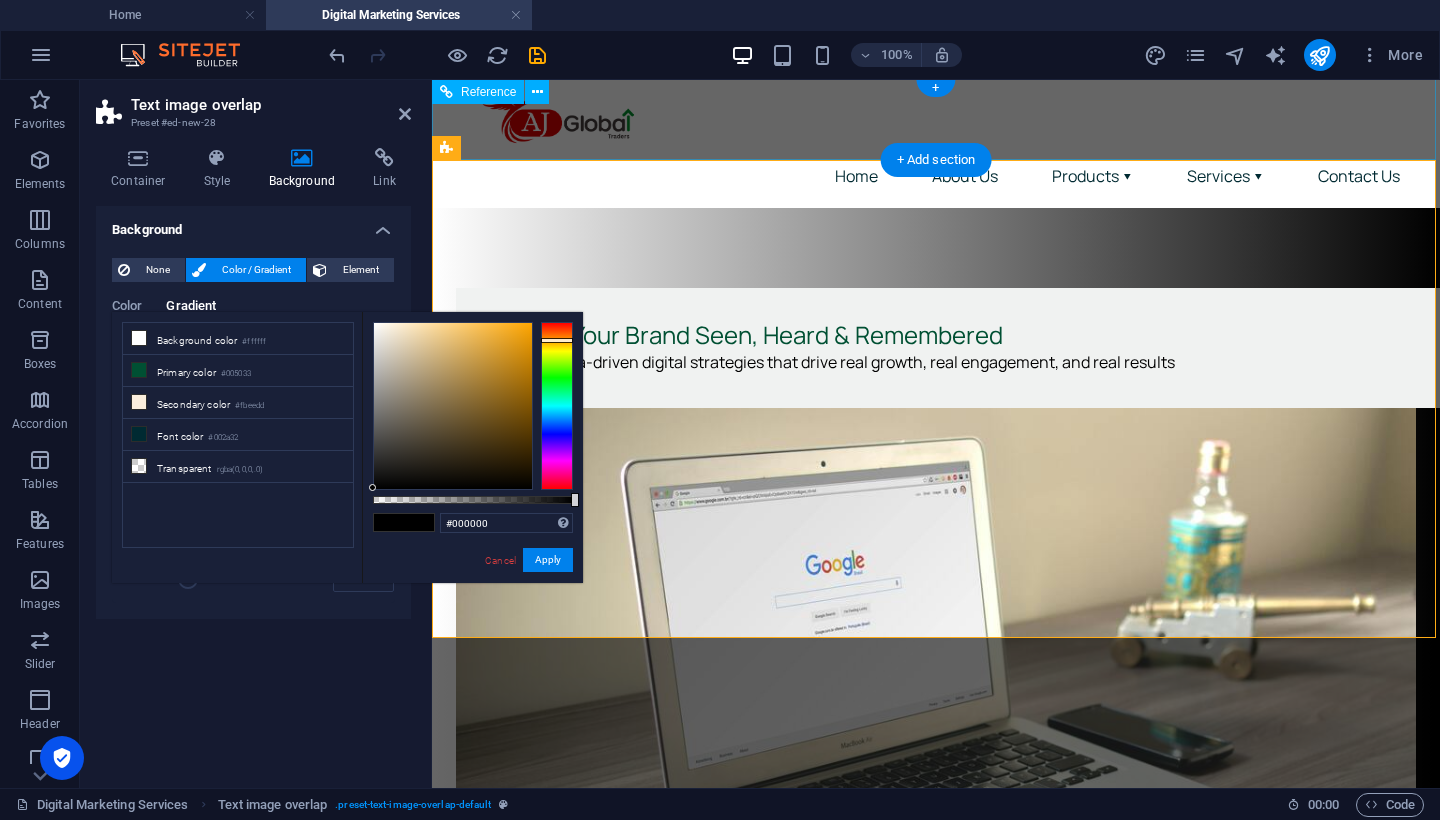 drag, startPoint x: 548, startPoint y: 321, endPoint x: 547, endPoint y: 340, distance: 19.026299 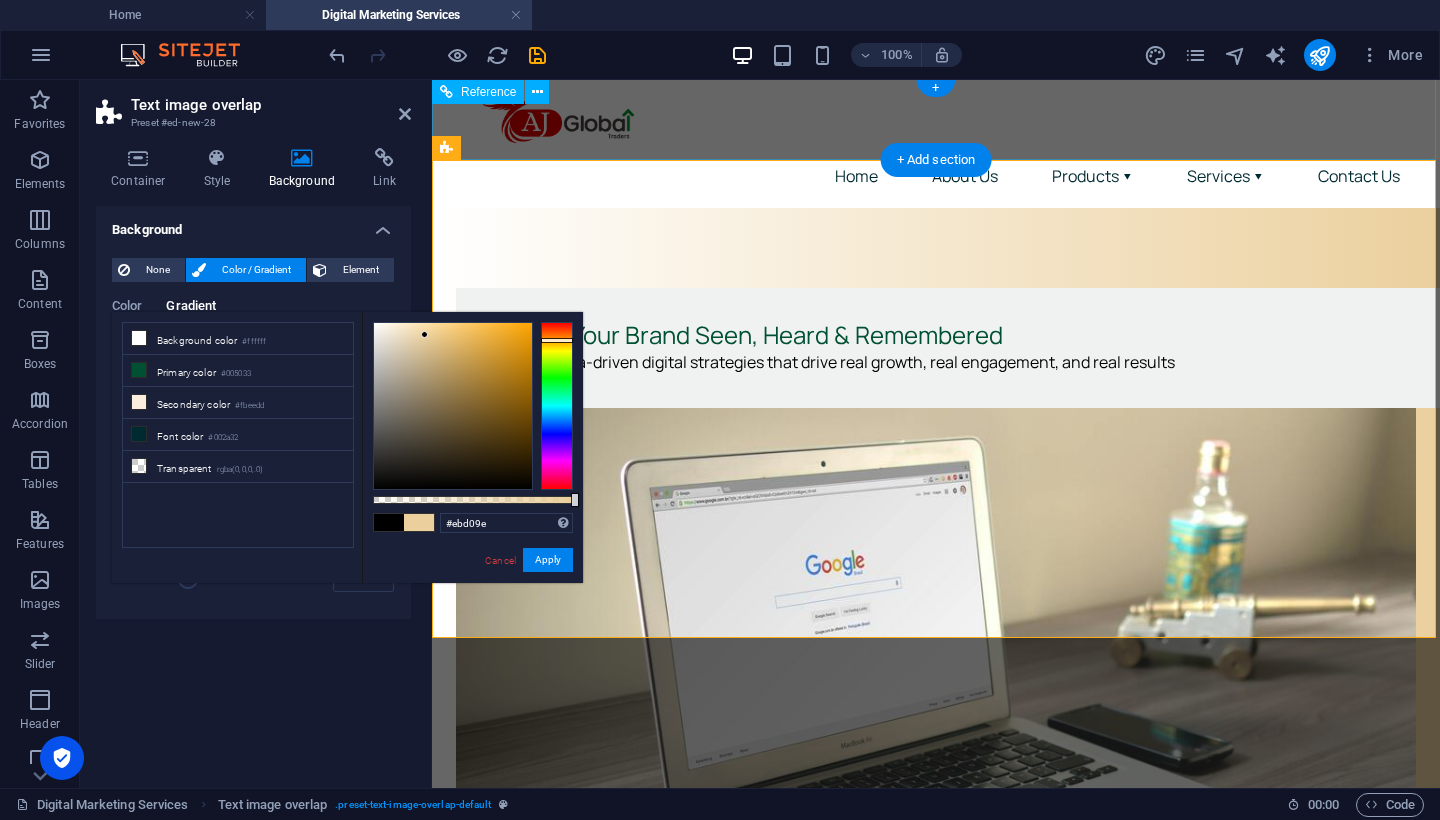 type on "#edd2a0" 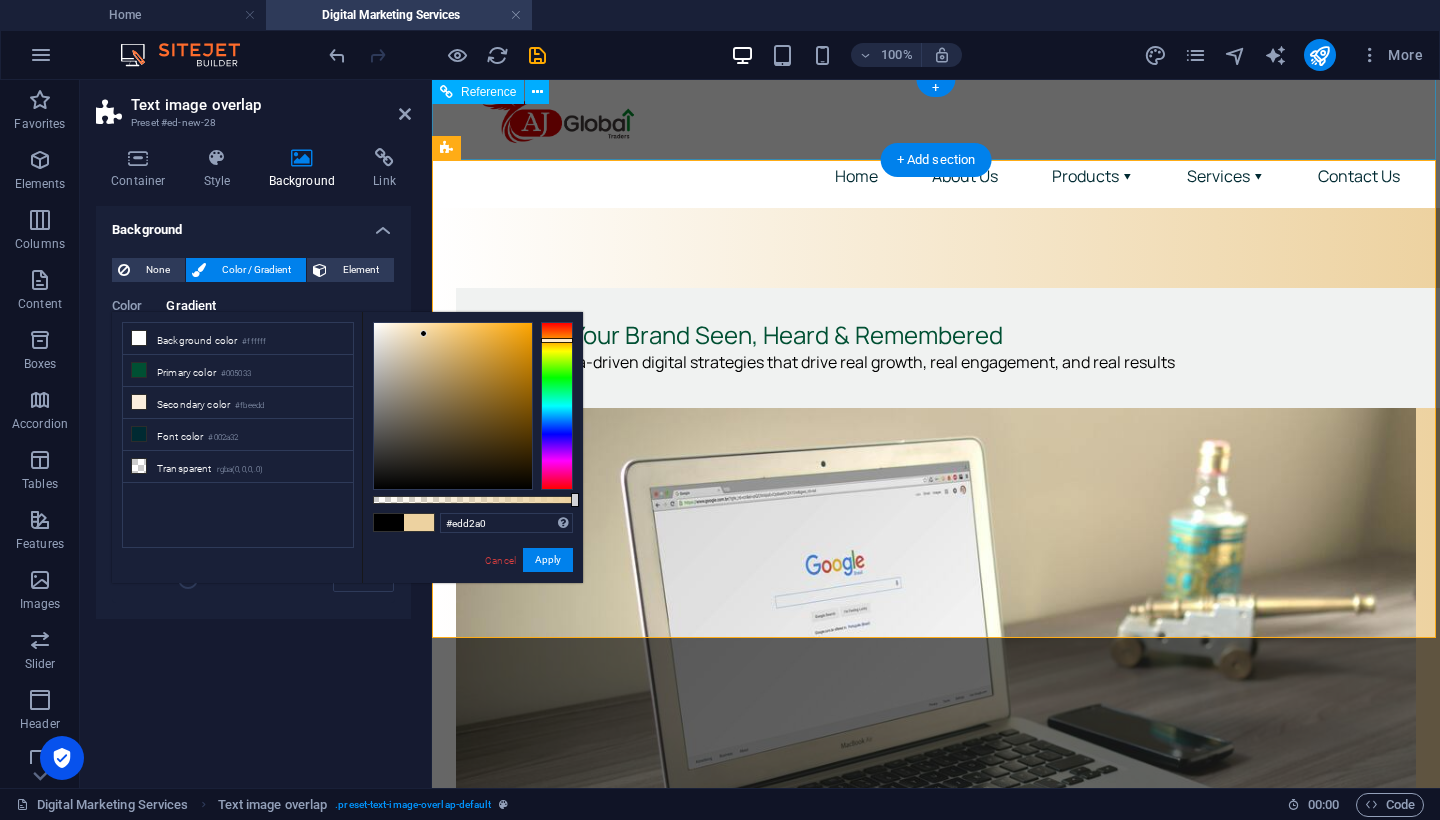 drag, startPoint x: 441, startPoint y: 357, endPoint x: 424, endPoint y: 334, distance: 28.600698 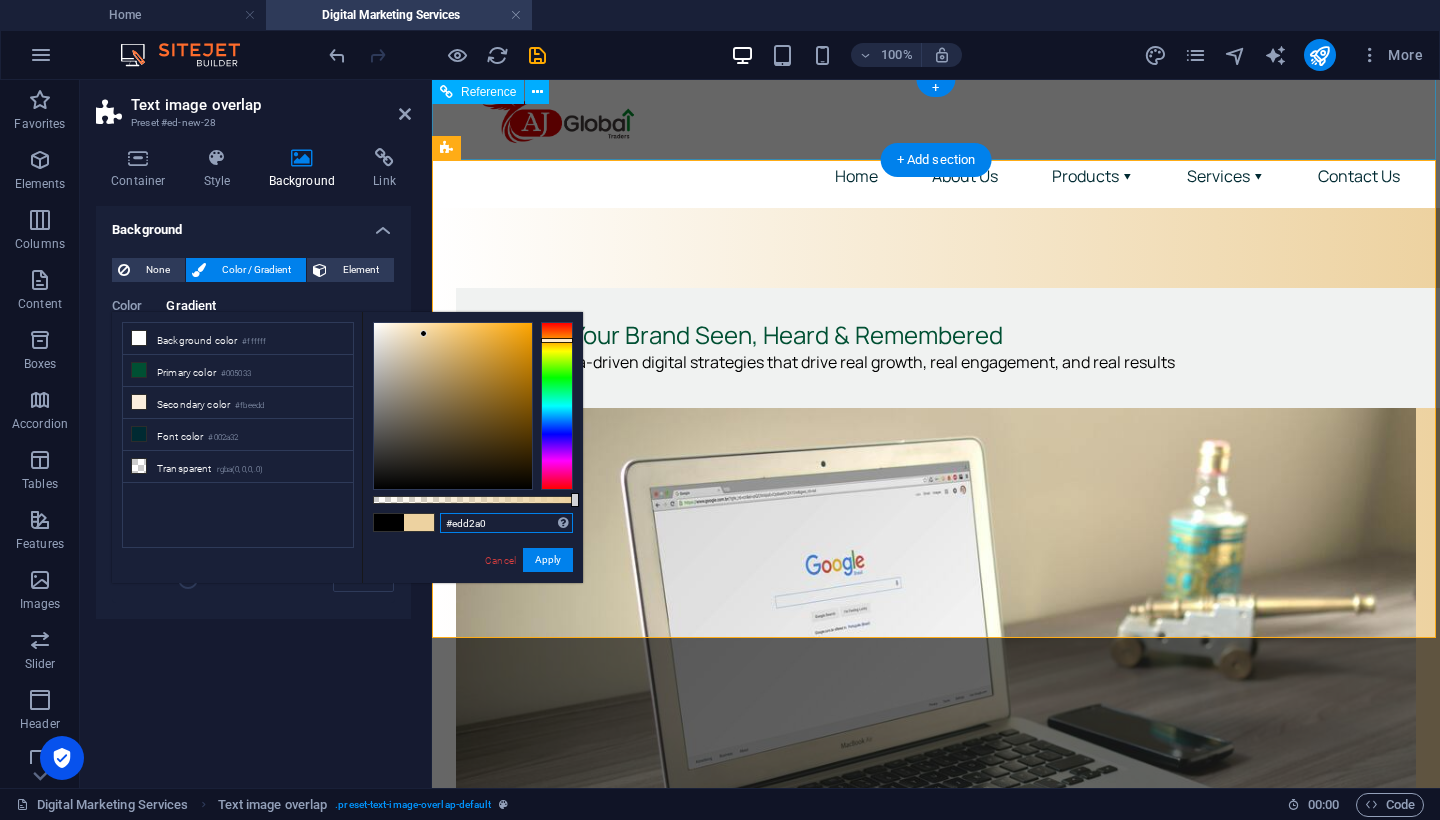 click on "#edd2a0" at bounding box center [506, 523] 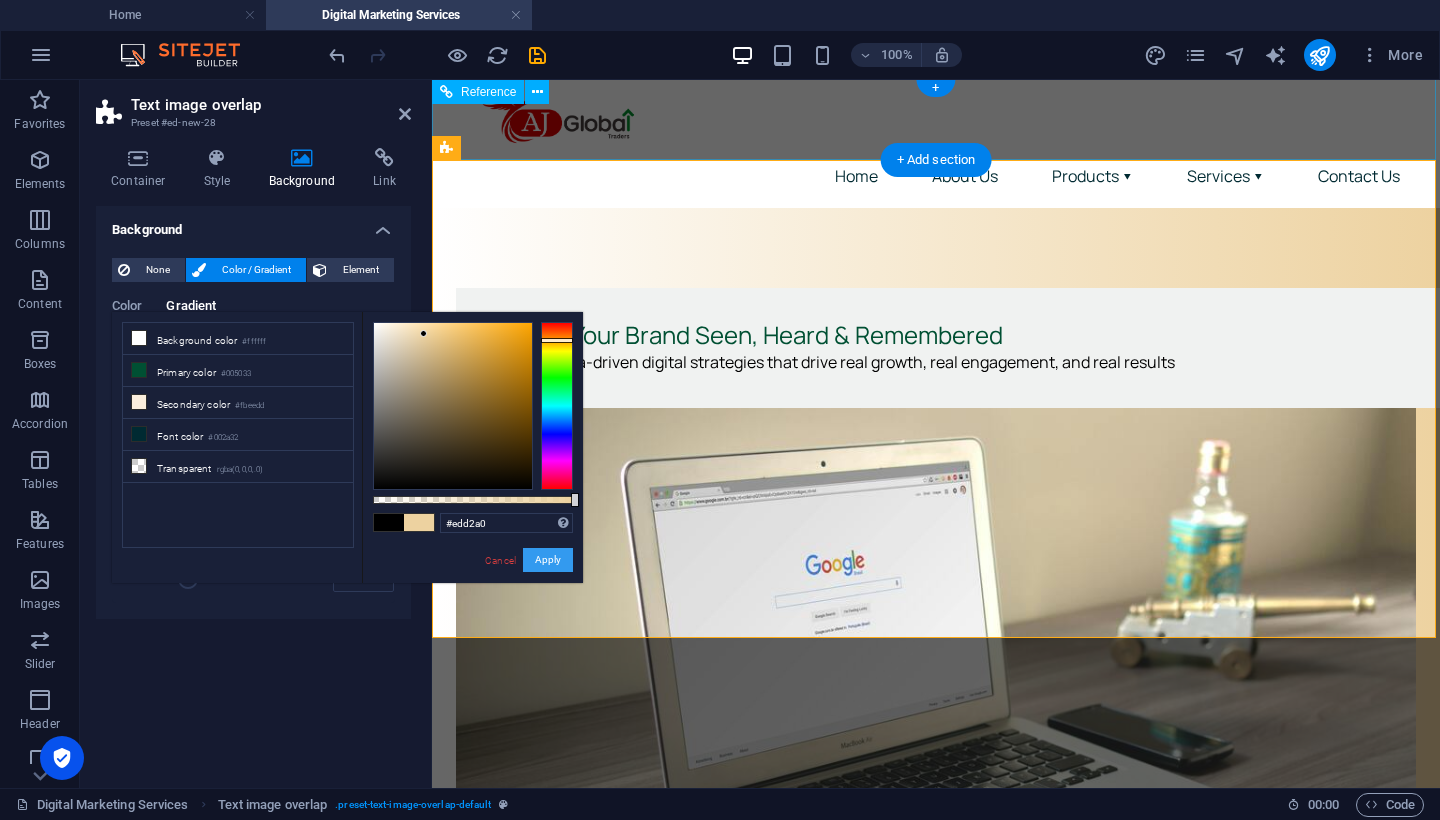click on "Apply" at bounding box center [548, 560] 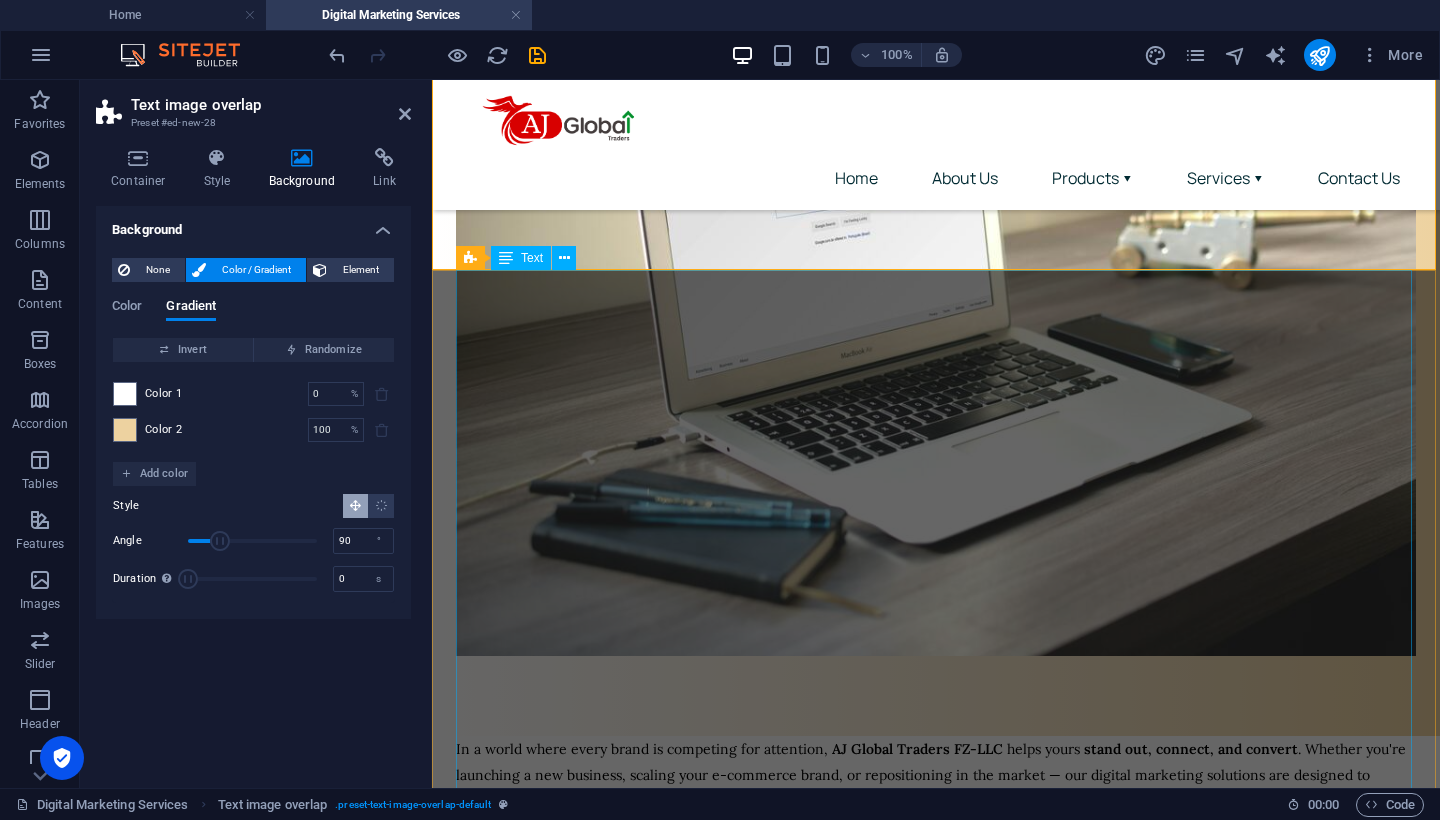 scroll, scrollTop: 370, scrollLeft: 0, axis: vertical 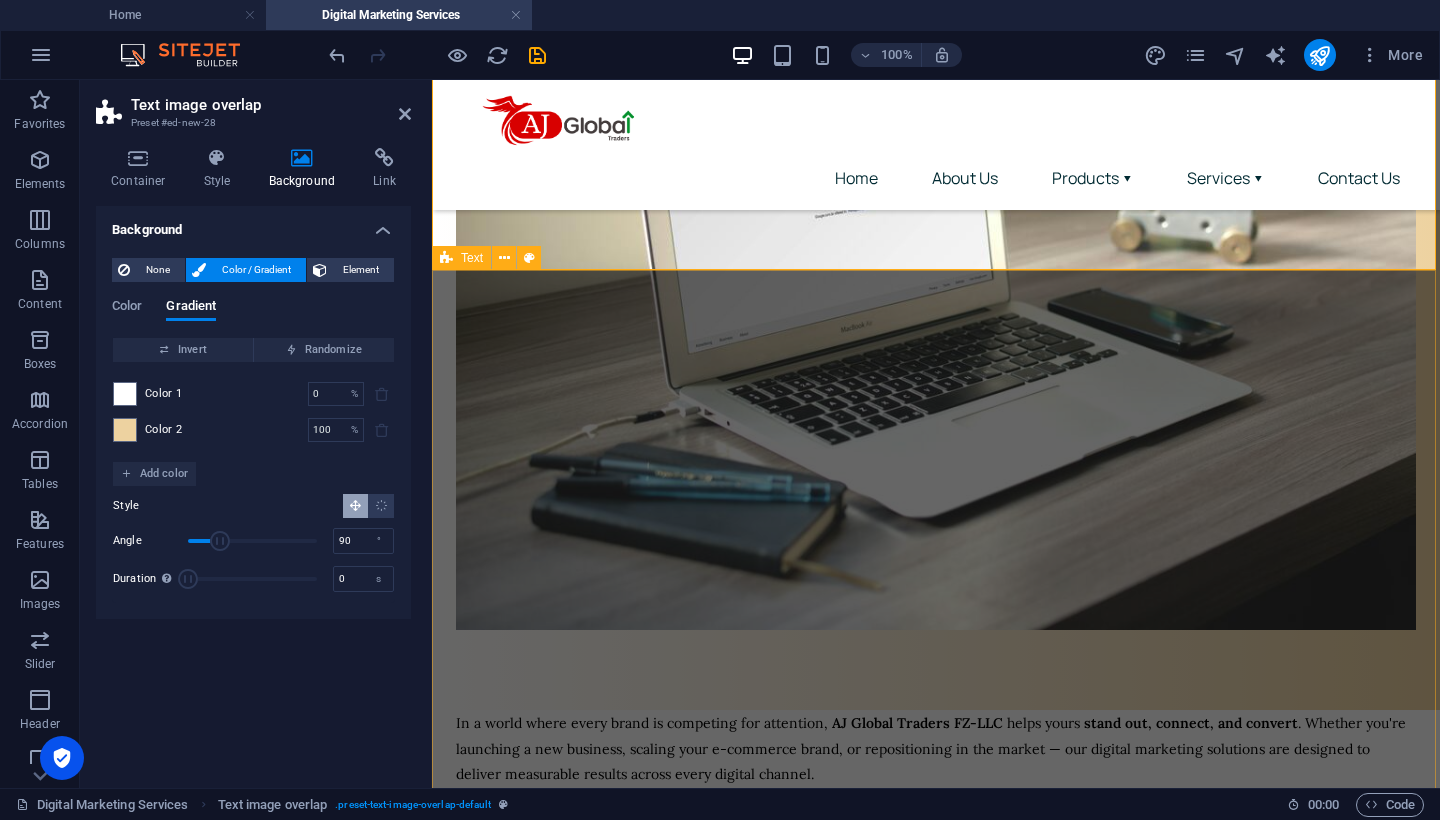 click on "In a world where every brand is competing for attention,   AJ Global Traders FZ-LLC   helps yours   stand out, connect, and convert . Whether you're launching a new business, scaling your e-commerce brand, or repositioning in the market — our digital marketing solutions are designed to deliver measurable results across every digital channel. We blend creativity with strategy, analytics with action, and insights with innovation — because your brand deserves more than just likes and followers; it deserves impact. Search Engine Optimization (SEO) Rank higher, get found faster, and stay visible. Our SEO strategies help you dominate organic search results. On-page & off-page SEO Keyword research & competitor analysis Technical SEO audits Local SEO for [GEOGRAPHIC_DATA] markets Link building & content optimization Social Media Marketing & Management Engage your audience with content that resonates. We build your brand’s voice and community on all major platforms. Strategy creation & content calendar" at bounding box center (936, 1085) 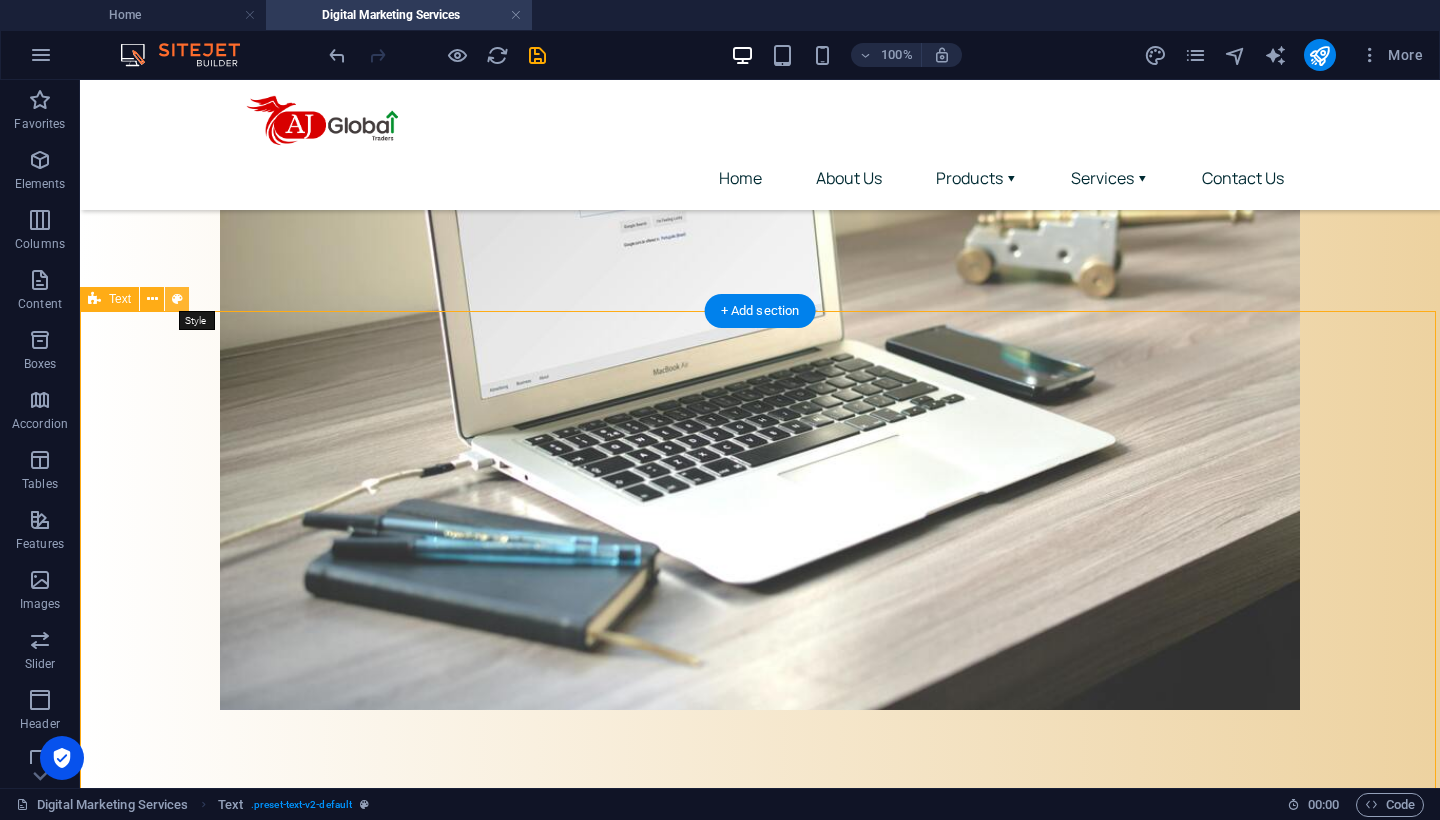 click at bounding box center [177, 299] 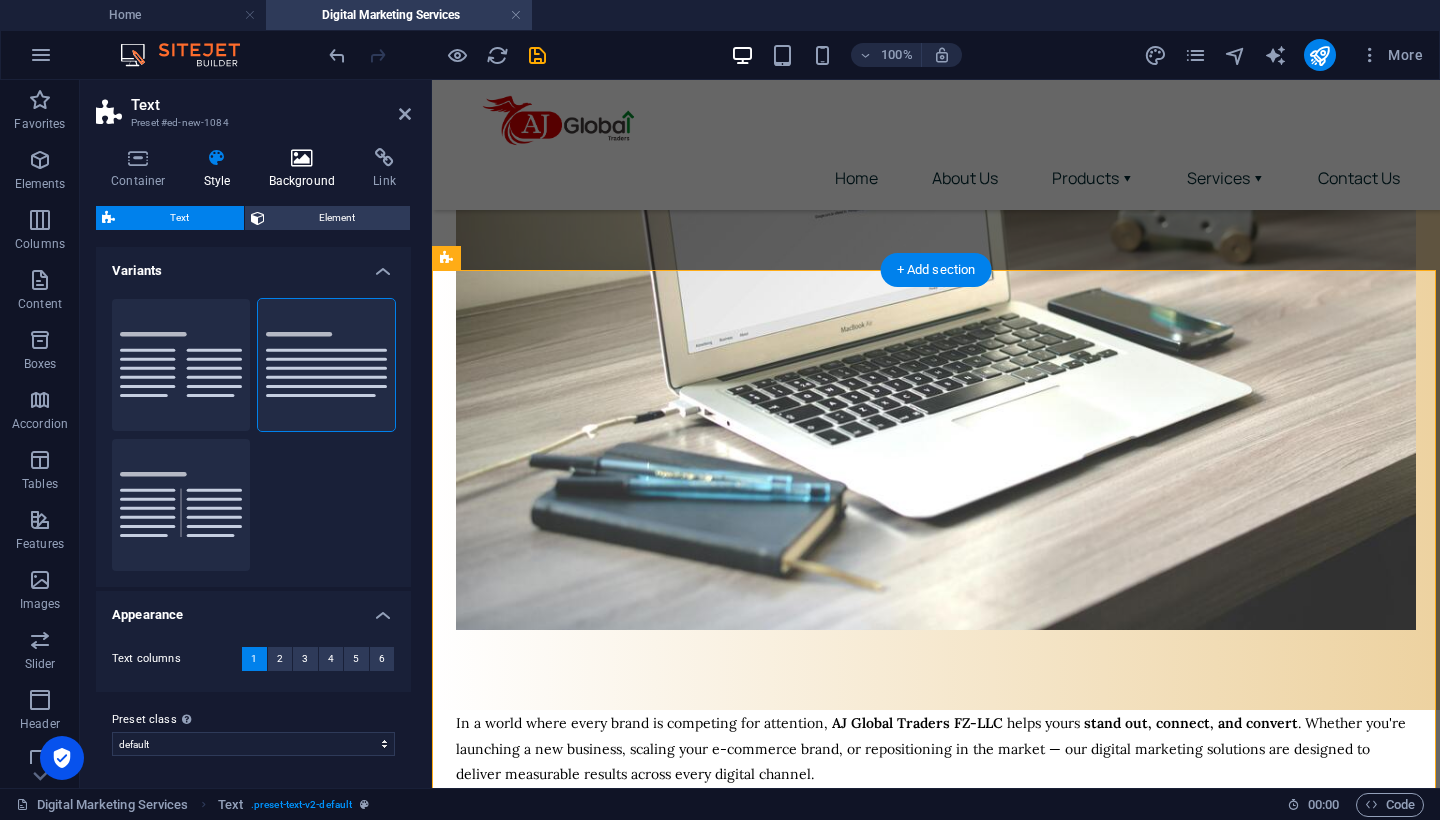 click on "Background" at bounding box center [306, 169] 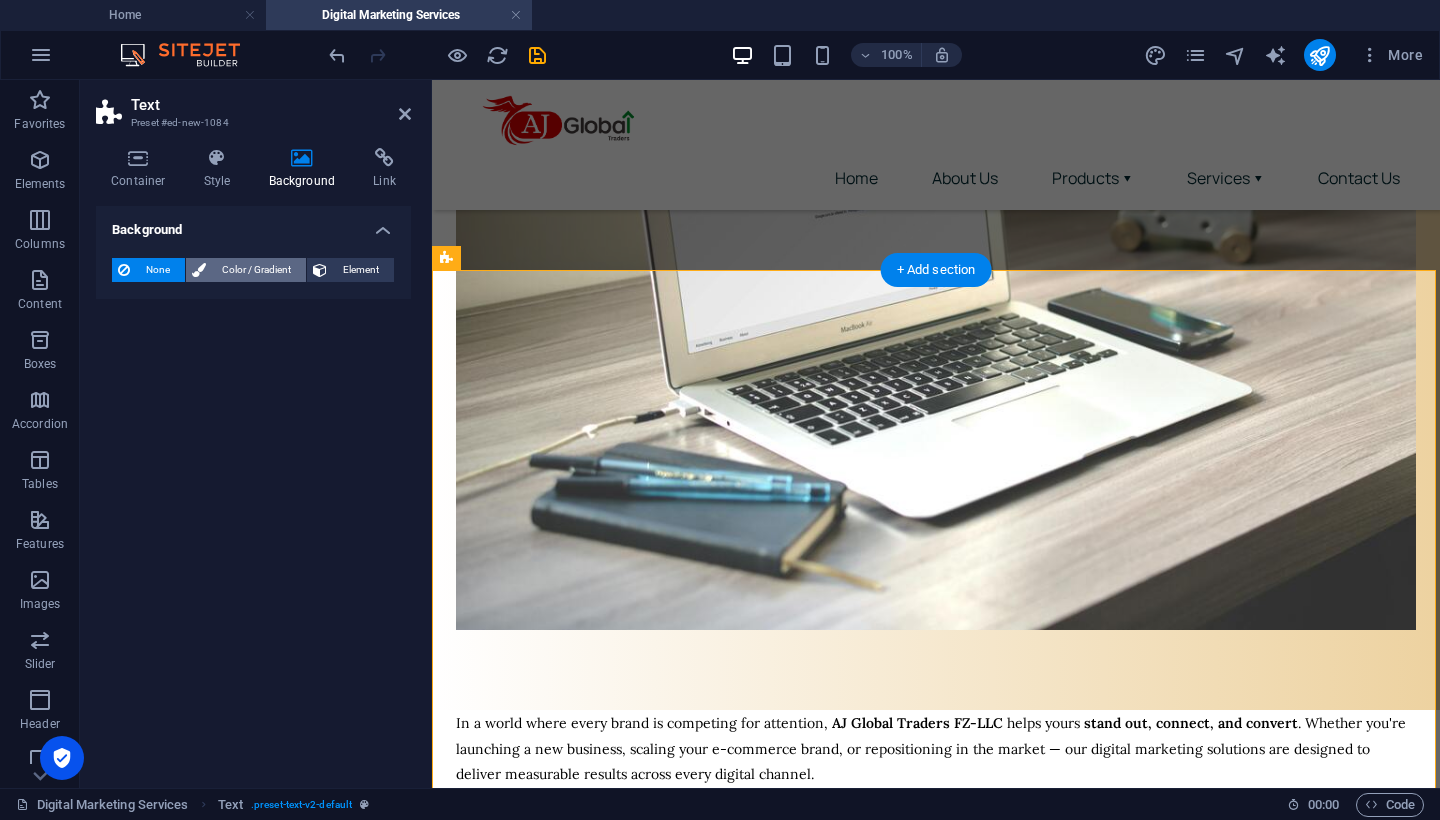 click on "Color / Gradient" at bounding box center (256, 270) 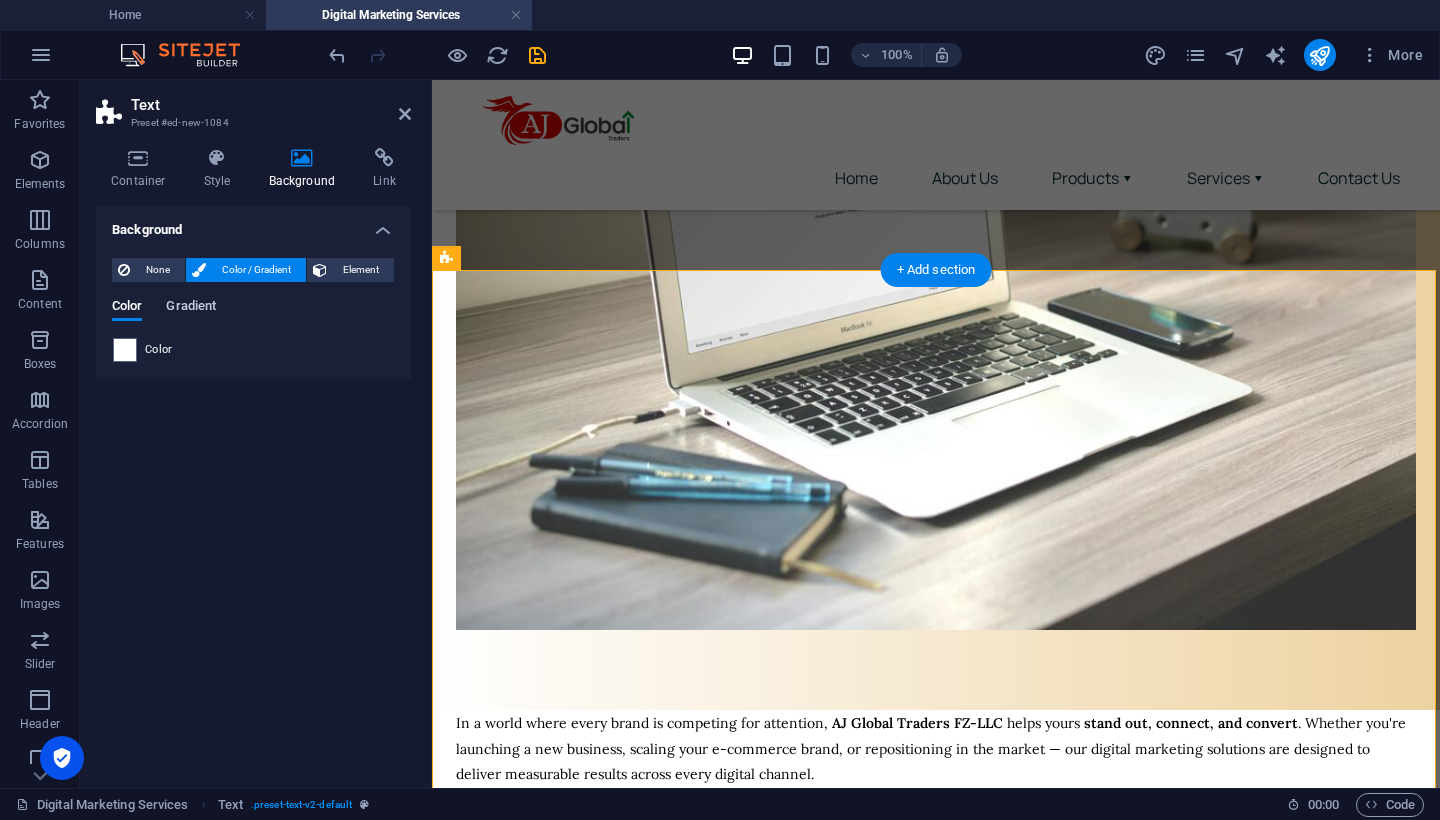 click on "Gradient" at bounding box center (191, 308) 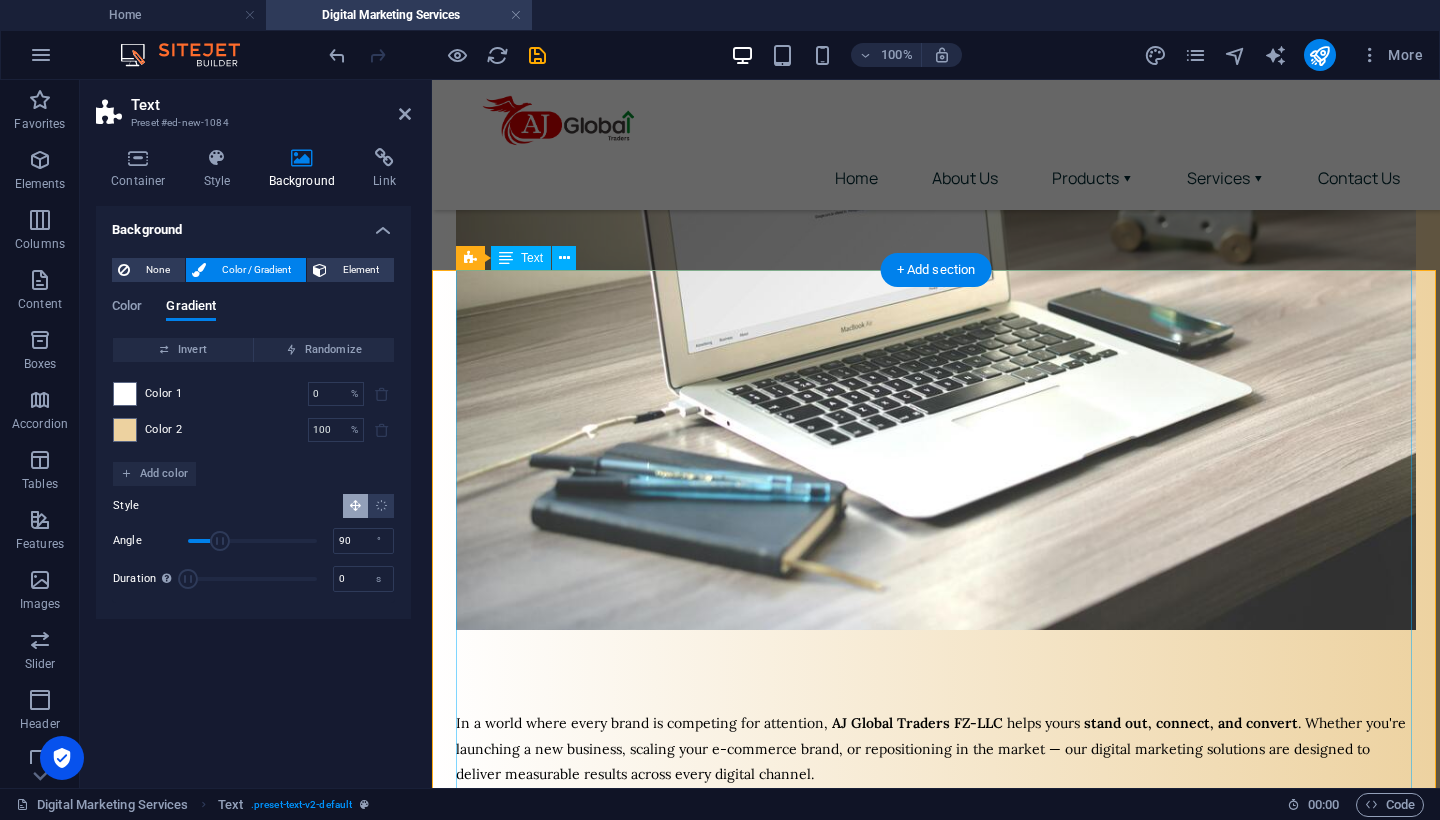 click on "In a world where every brand is competing for attention,   AJ Global Traders FZ-LLC   helps yours   stand out, connect, and convert . Whether you're launching a new business, scaling your e-commerce brand, or repositioning in the market — our digital marketing solutions are designed to deliver measurable results across every digital channel. We blend creativity with strategy, analytics with action, and insights with innovation — because your brand deserves more than just likes and followers; it deserves impact. Search Engine Optimization (SEO) Rank higher, get found faster, and stay visible. Our SEO strategies help you dominate organic search results. On-page & off-page SEO Keyword research & competitor analysis Technical SEO audits Local SEO for [GEOGRAPHIC_DATA] markets Link building & content optimization Social Media Marketing & Management Engage your audience with content that resonates. We build your brand’s voice and community on all major platforms. Strategy creation & content calendar" at bounding box center (936, 1044) 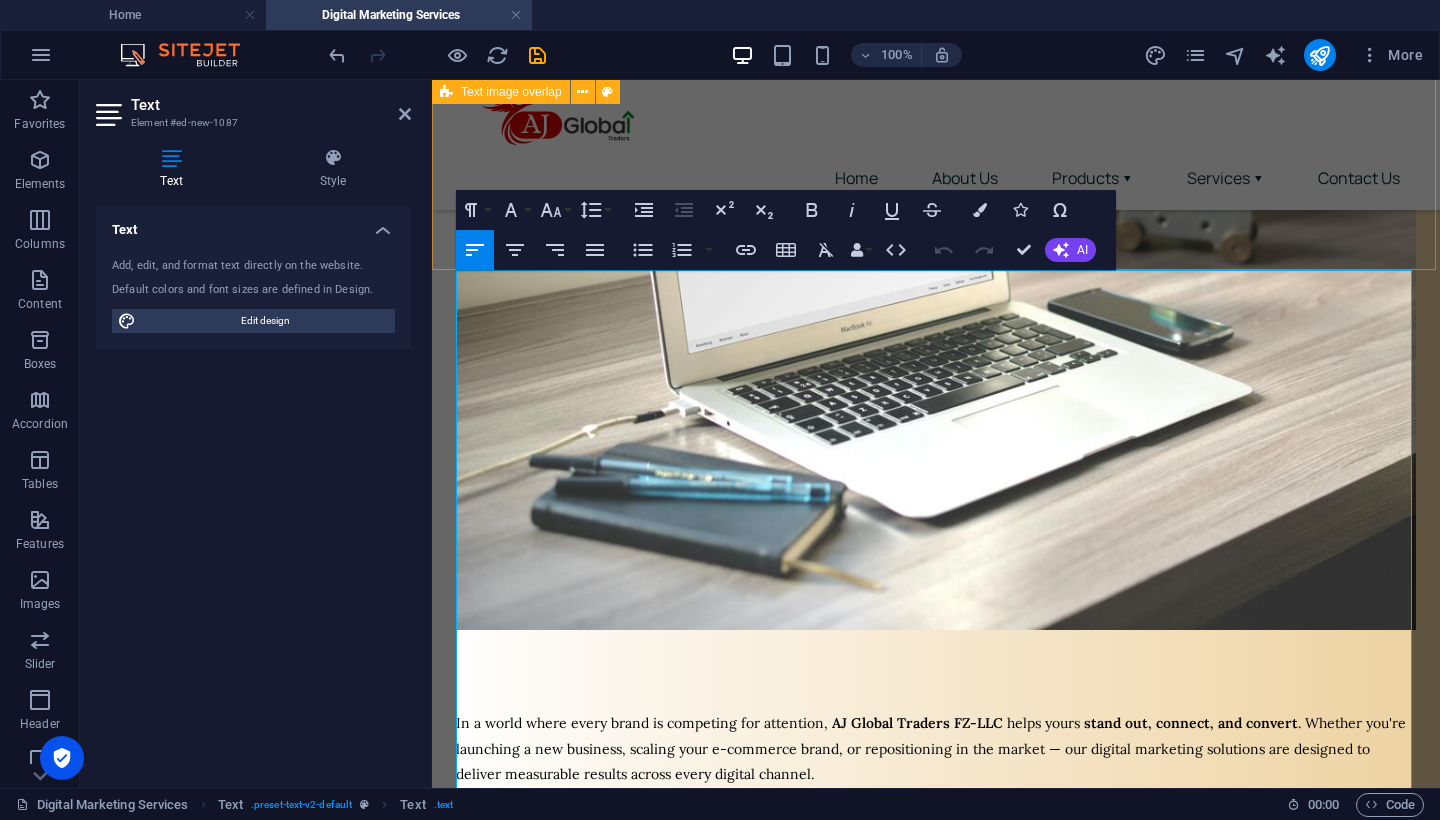 click on "Making Your Brand Seen, Heard & Remembered We craft data-driven digital strategies that drive real growth, real engagement, and real results" at bounding box center [936, 210] 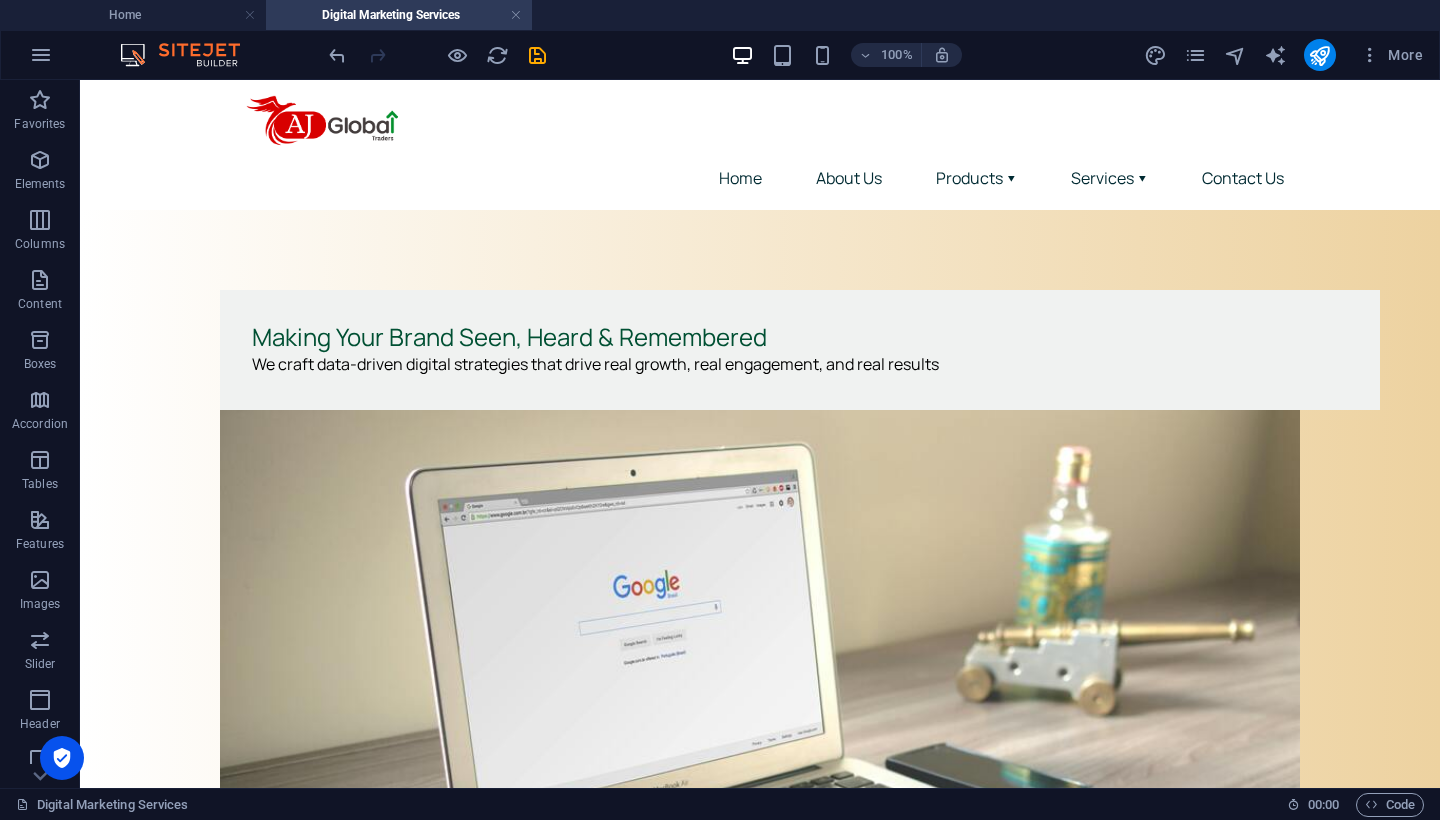 scroll, scrollTop: 0, scrollLeft: 0, axis: both 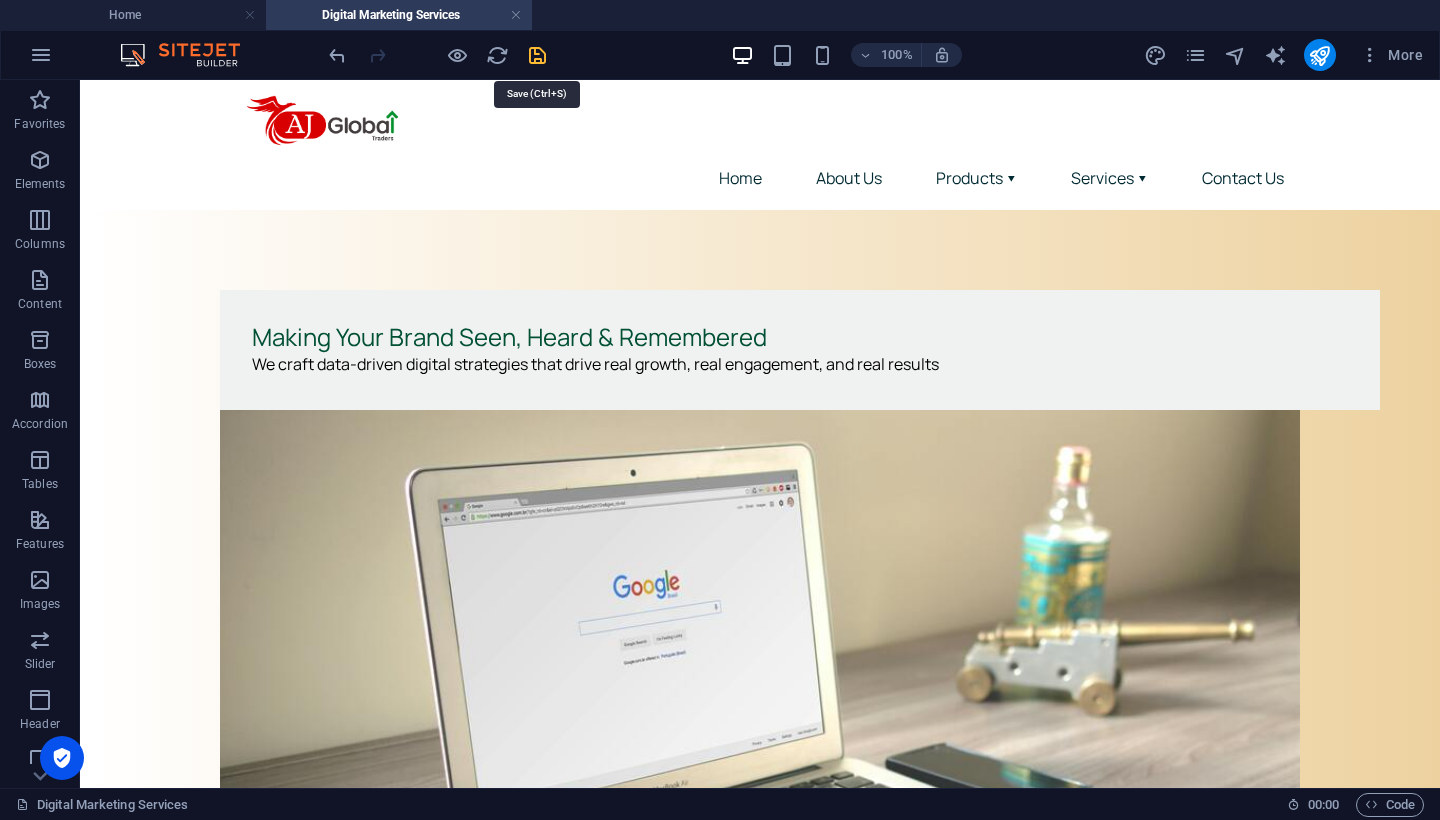 click at bounding box center [537, 55] 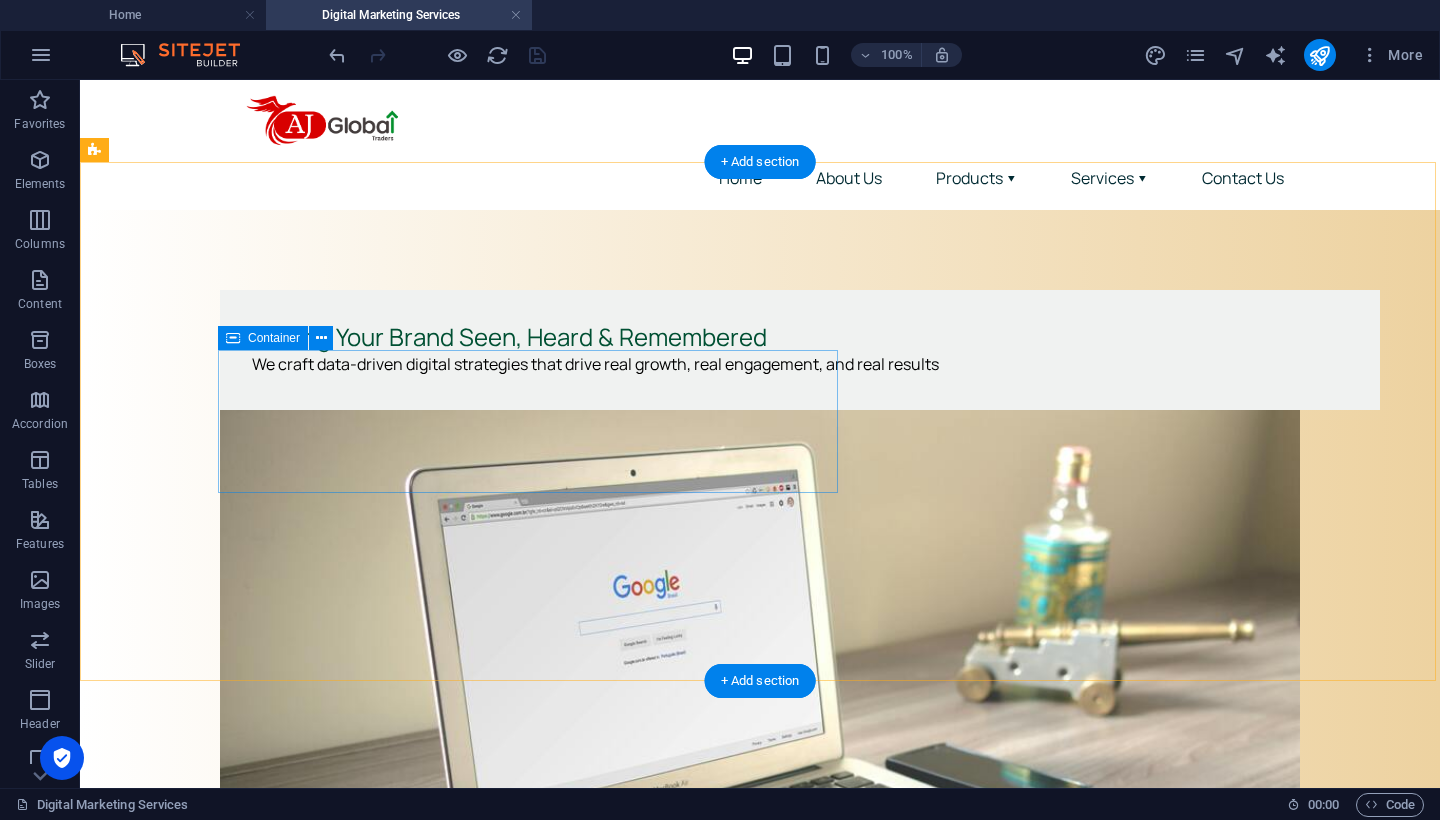 click on "Making Your Brand Seen, Heard & Remembered We craft data-driven digital strategies that drive real growth, real engagement, and real results" at bounding box center [800, 349] 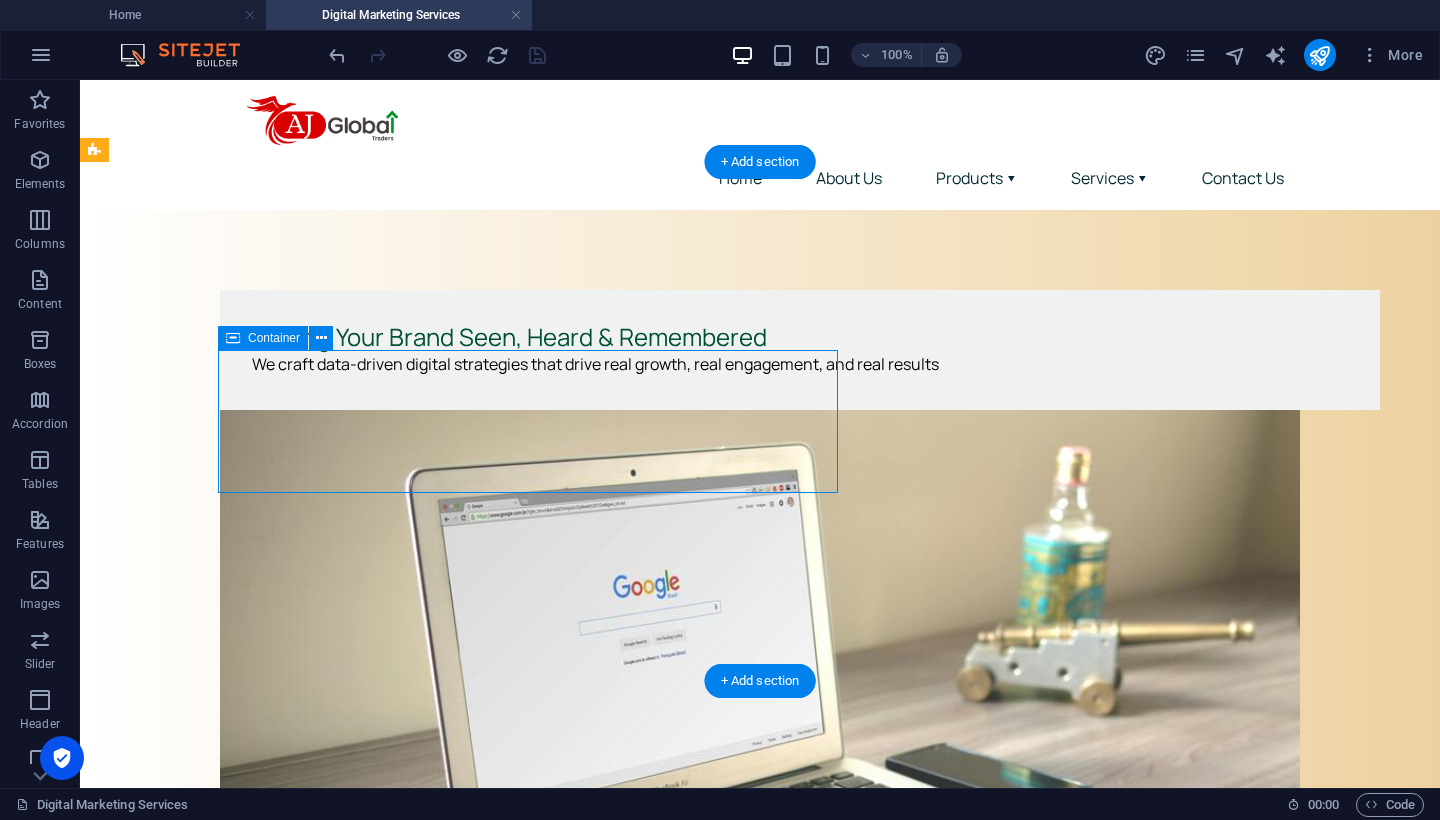 click on "Making Your Brand Seen, Heard & Remembered We craft data-driven digital strategies that drive real growth, real engagement, and real results" at bounding box center [800, 349] 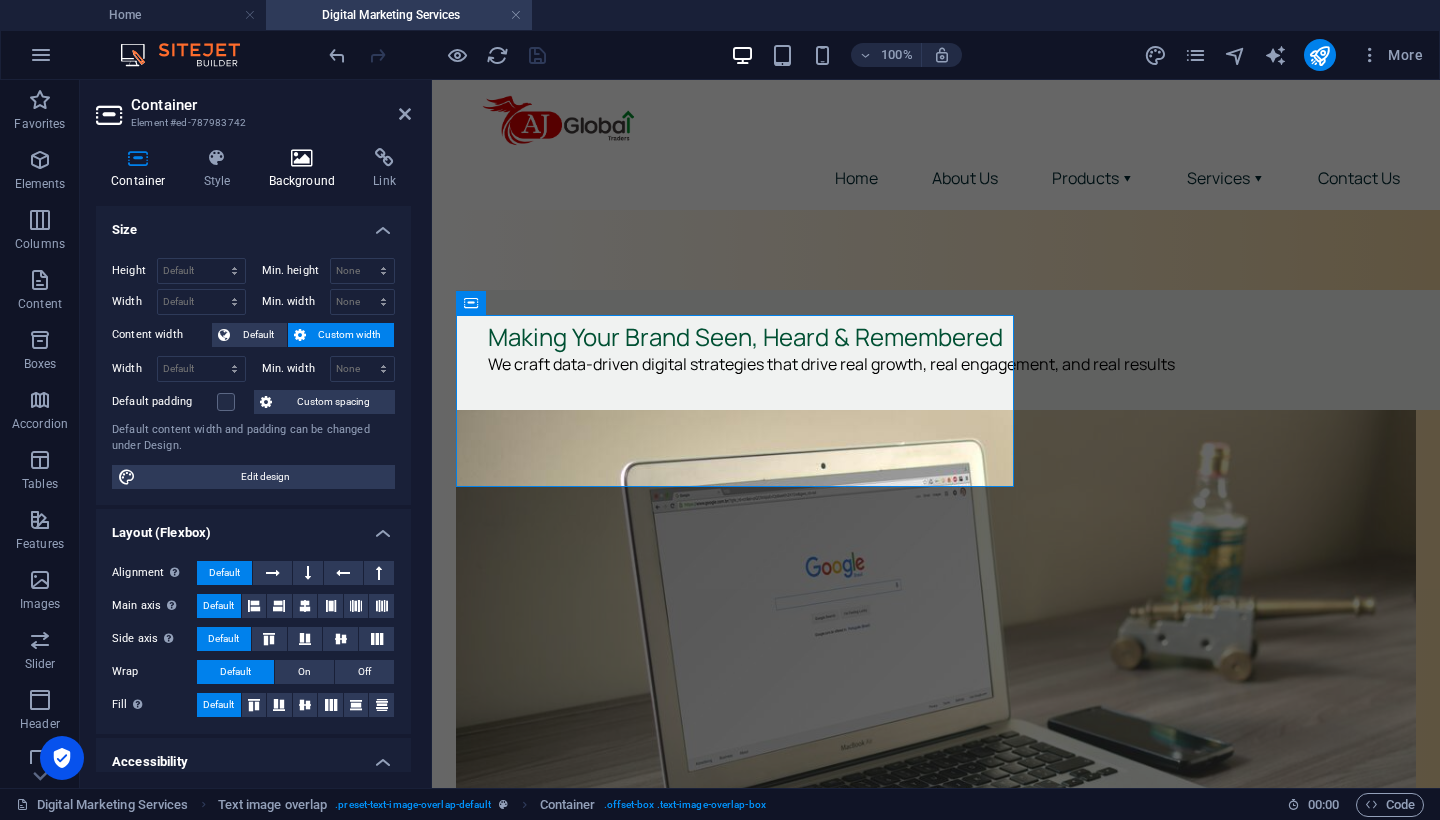 click on "Background" at bounding box center [306, 169] 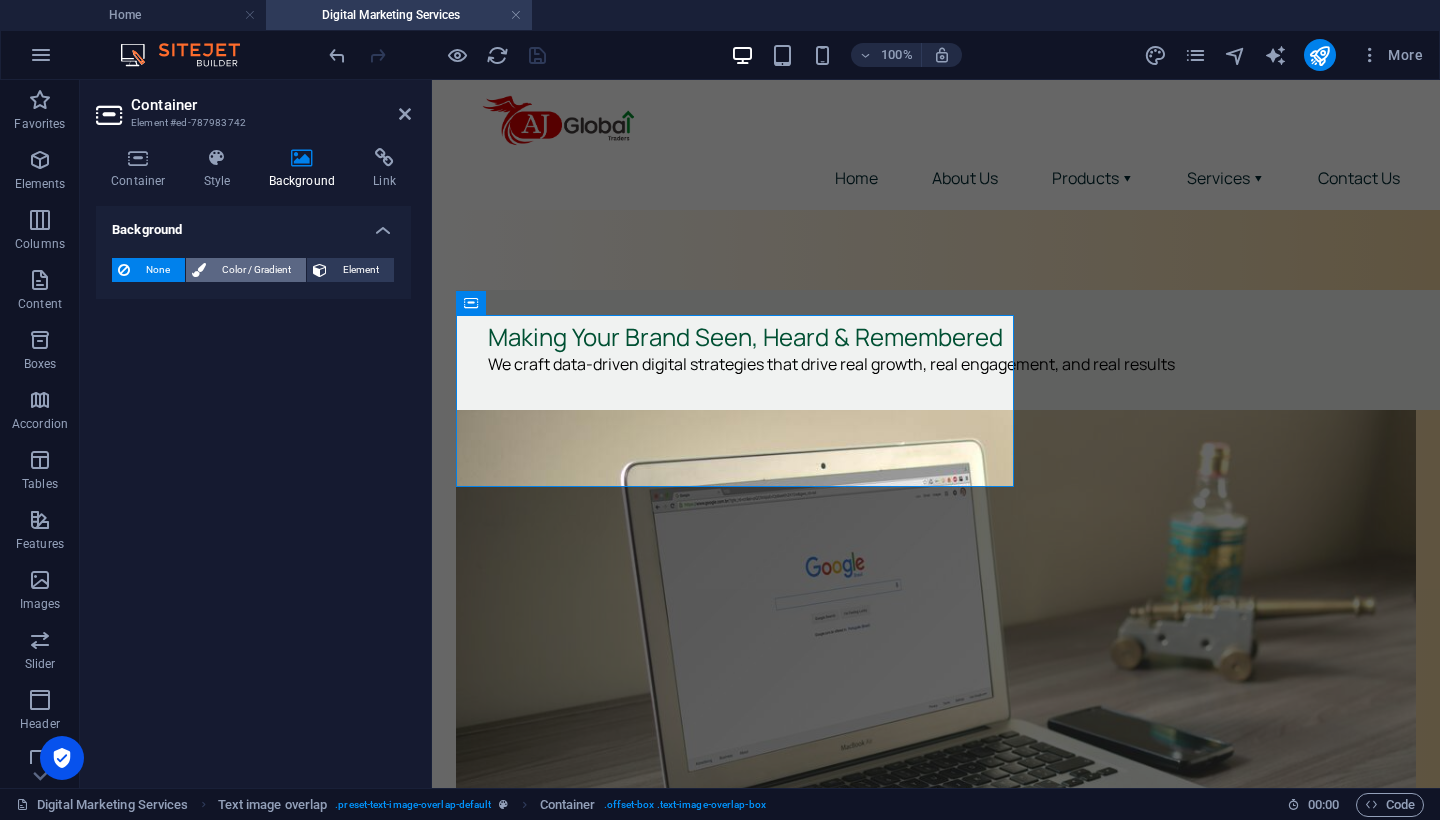 click on "Color / Gradient" at bounding box center [256, 270] 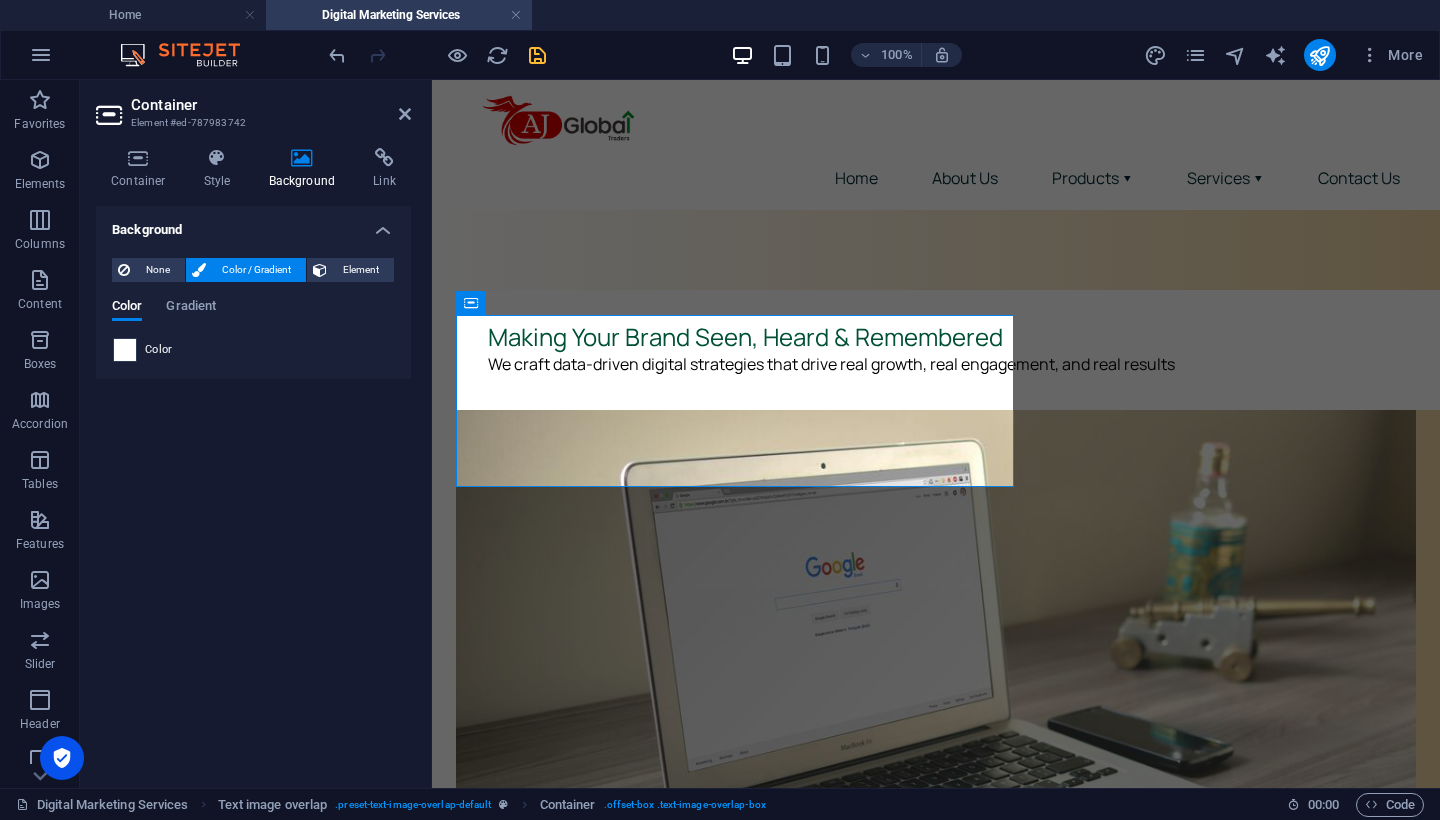click at bounding box center [125, 350] 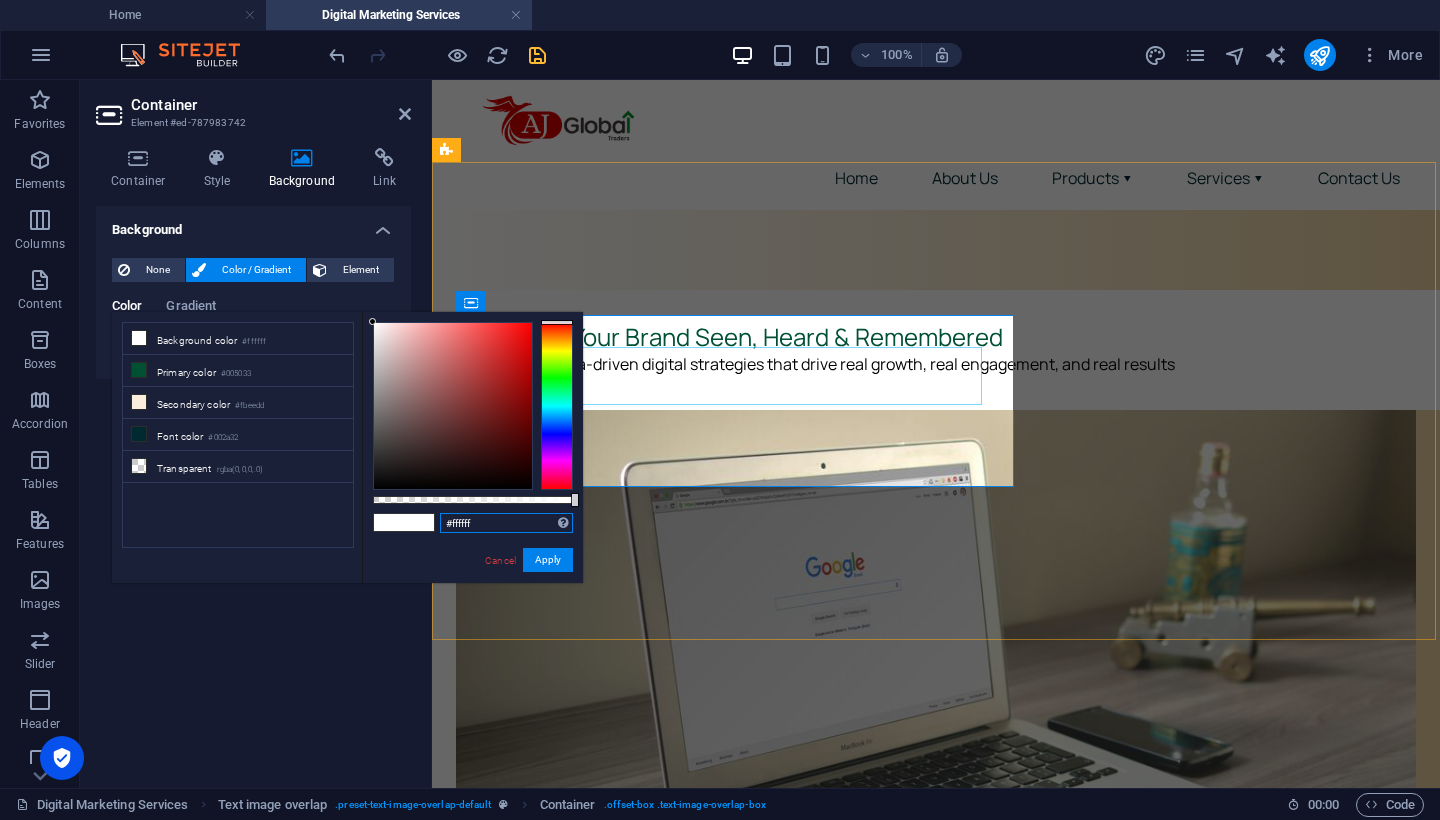drag, startPoint x: 494, startPoint y: 522, endPoint x: 430, endPoint y: 495, distance: 69.46222 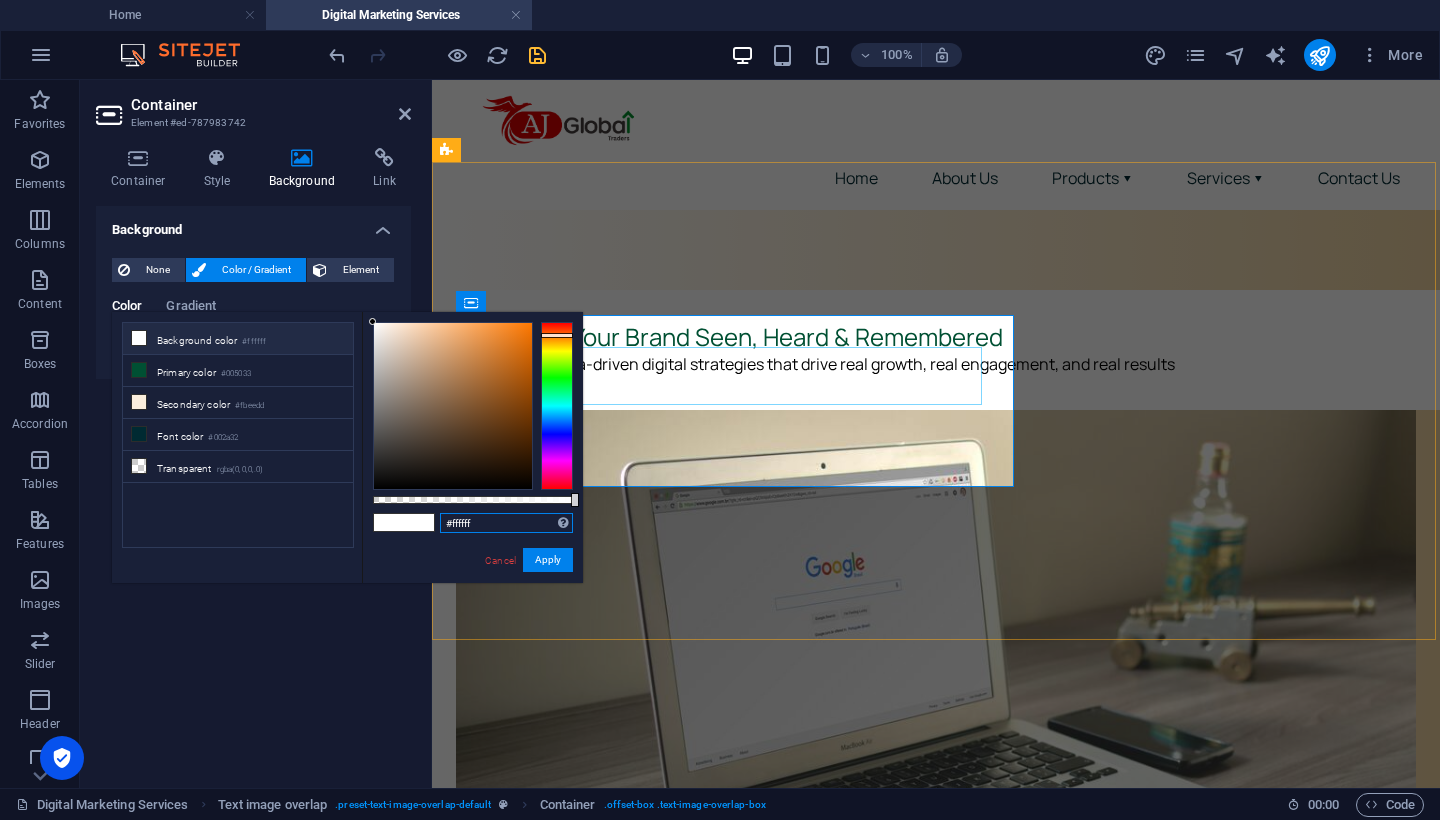 drag, startPoint x: 558, startPoint y: 325, endPoint x: 554, endPoint y: 335, distance: 10.770329 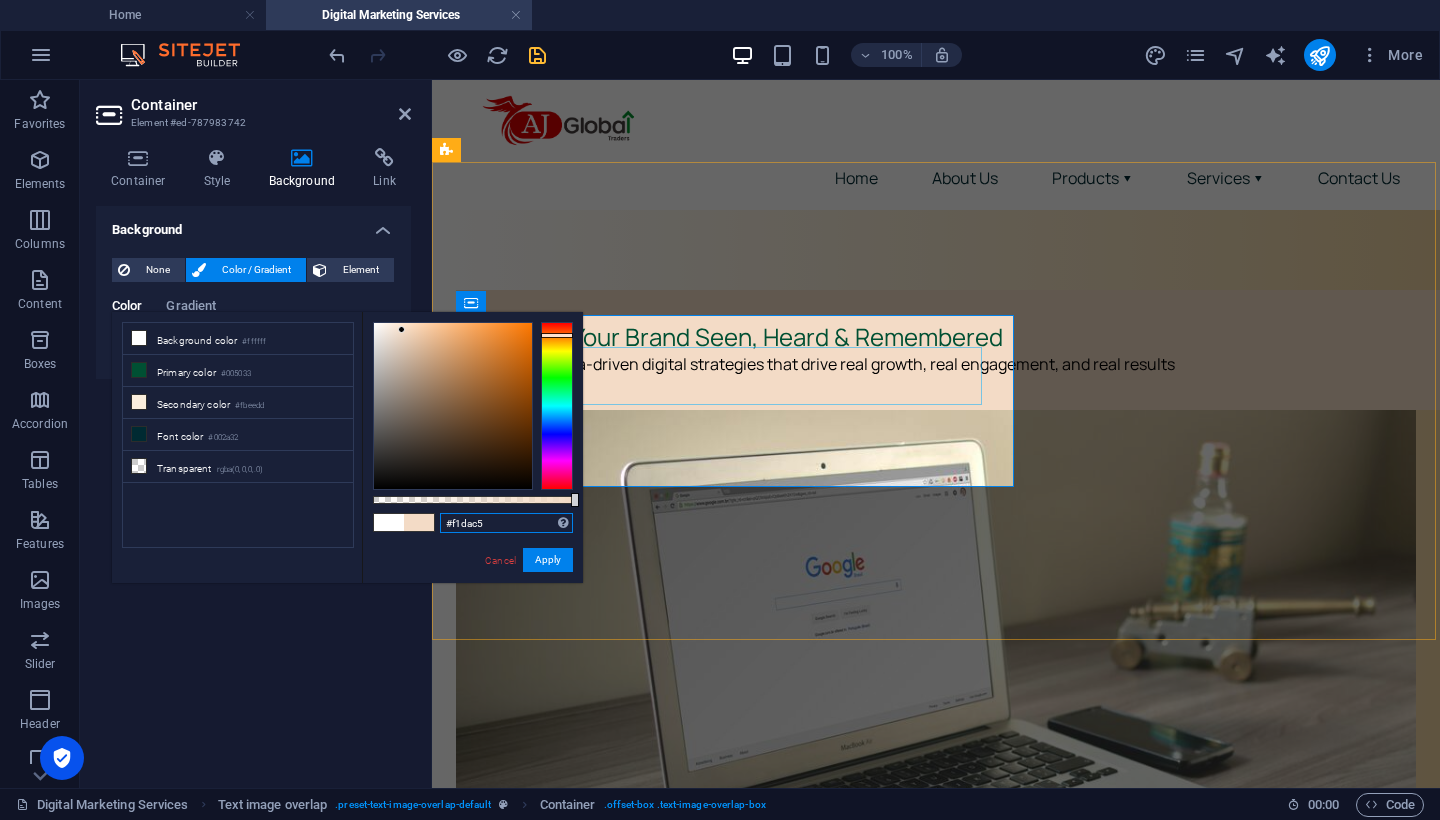 type on "#f0d8c4" 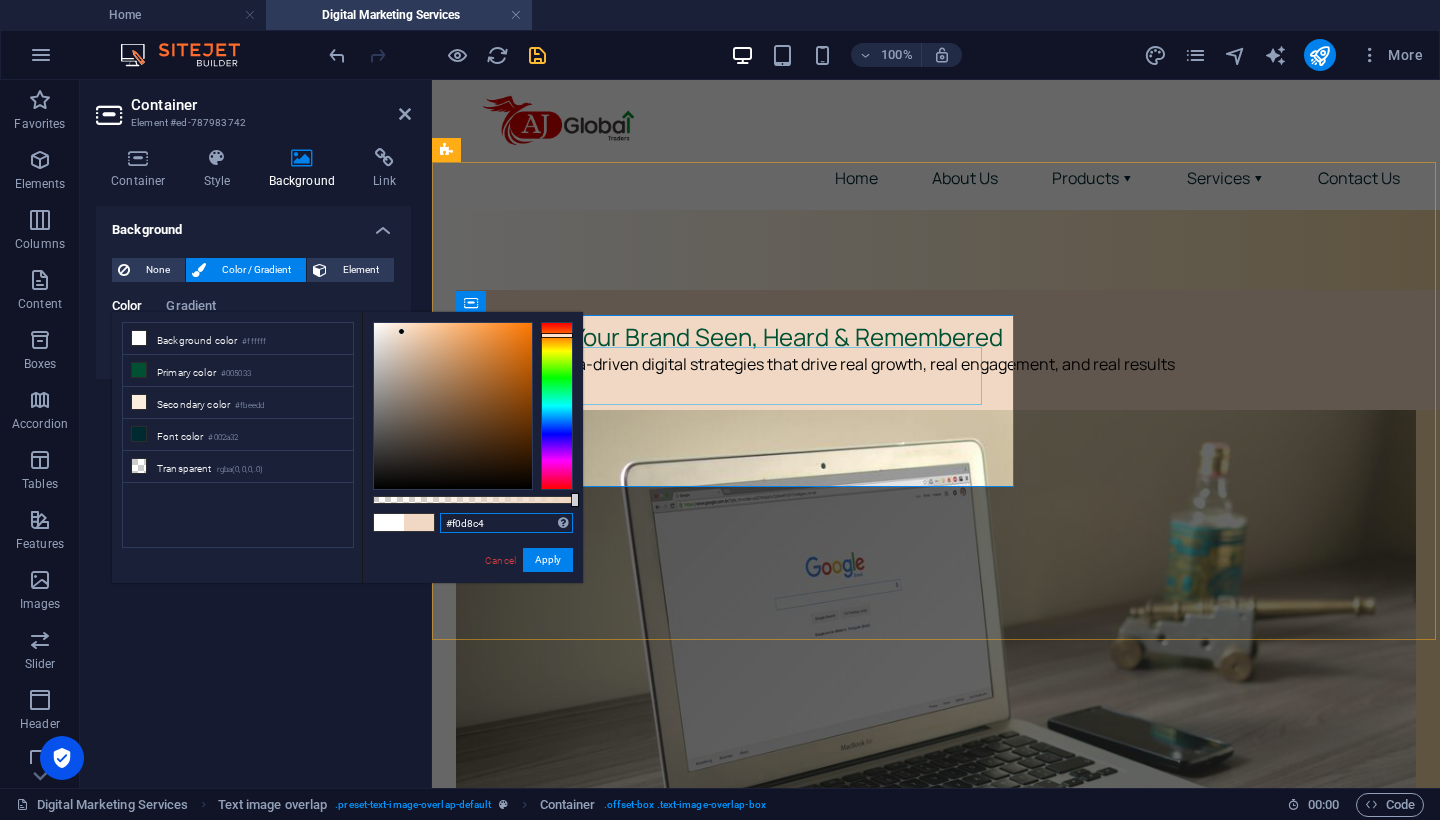 drag, startPoint x: 411, startPoint y: 340, endPoint x: 402, endPoint y: 332, distance: 12.0415945 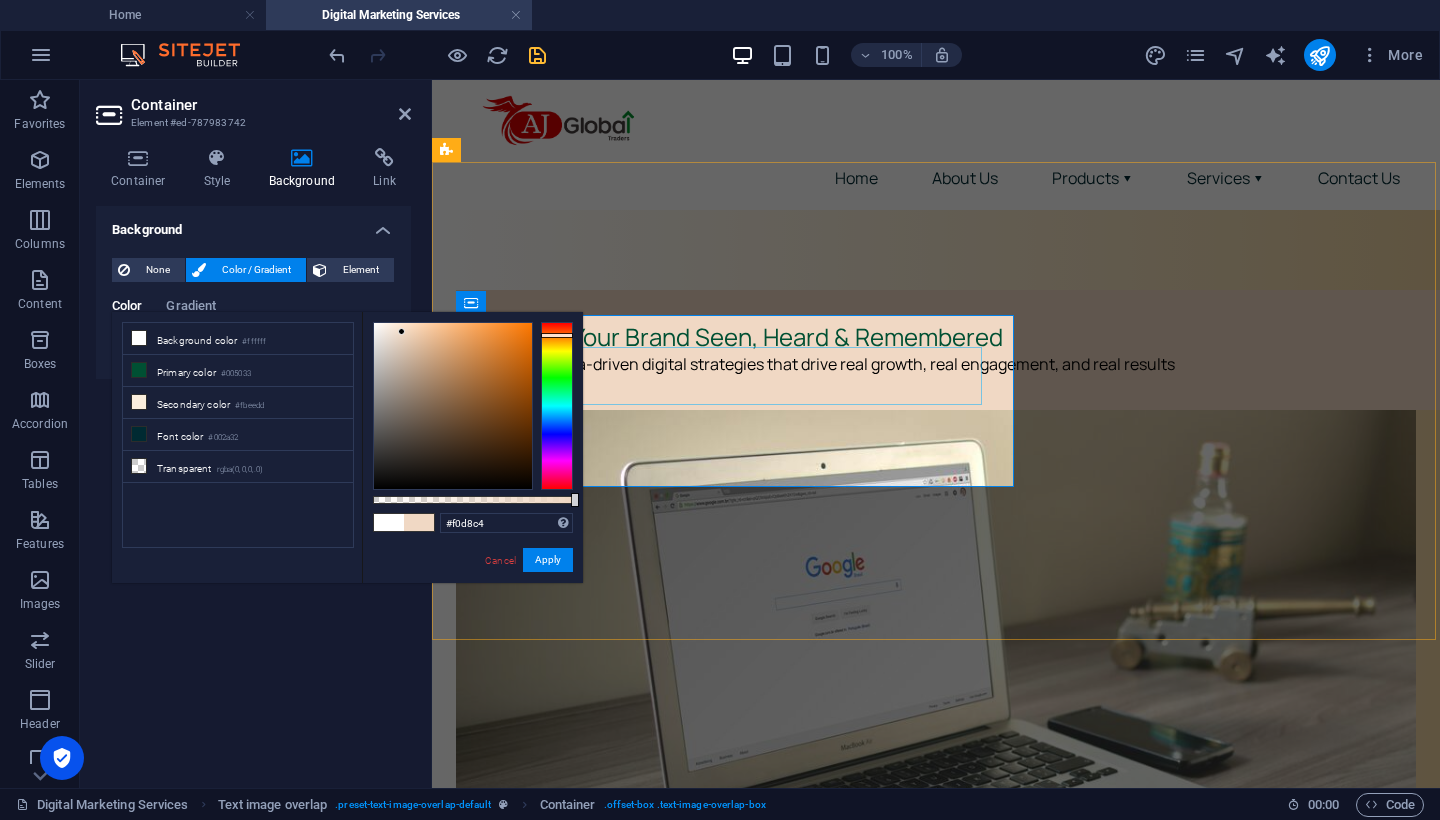 click on "Making Your Brand Seen, Heard & Remembered" at bounding box center (976, 337) 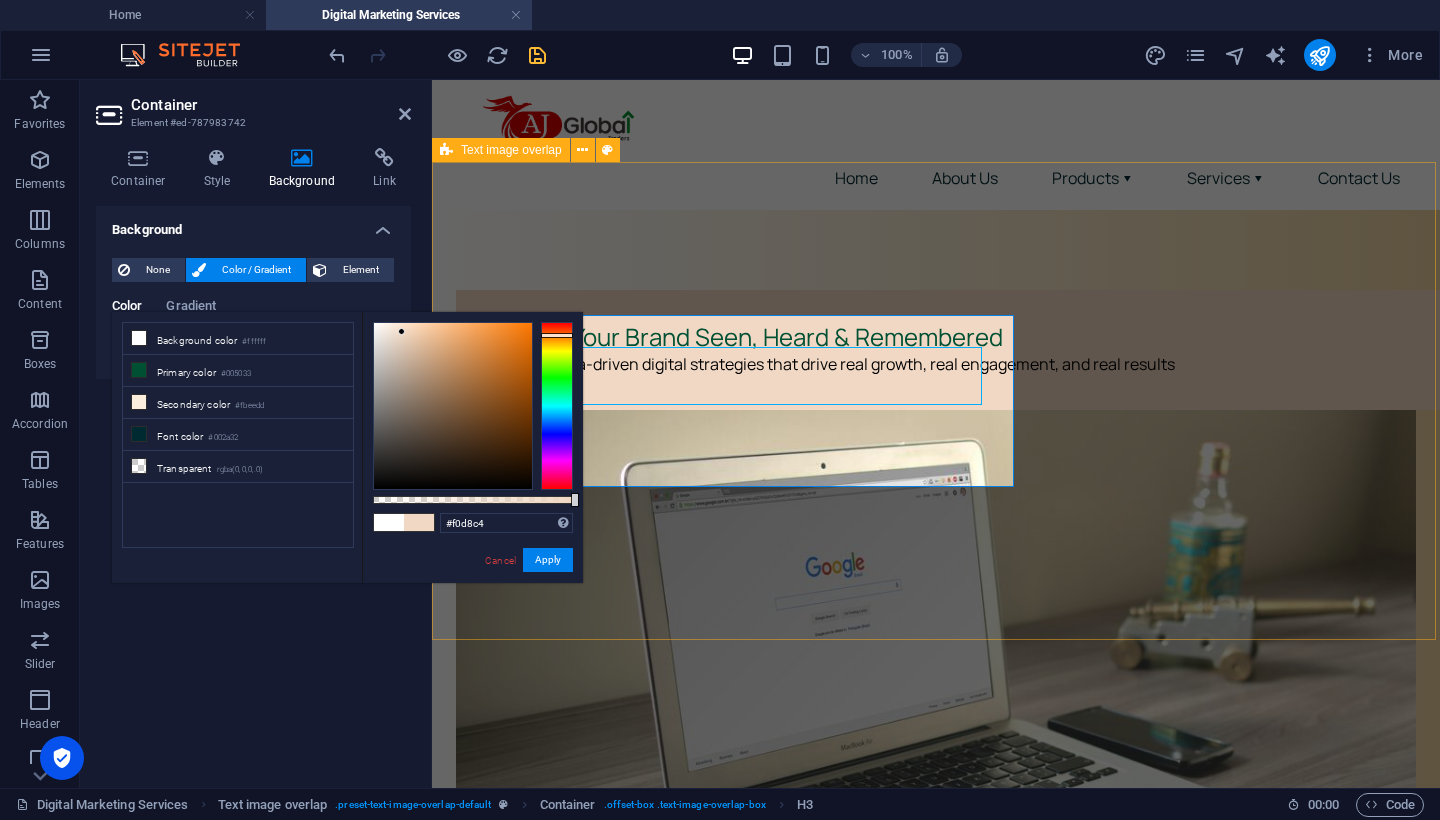 click on "Making Your Brand Seen, Heard & Remembered We craft data-driven digital strategies that drive real growth, real engagement, and real results" at bounding box center [936, 669] 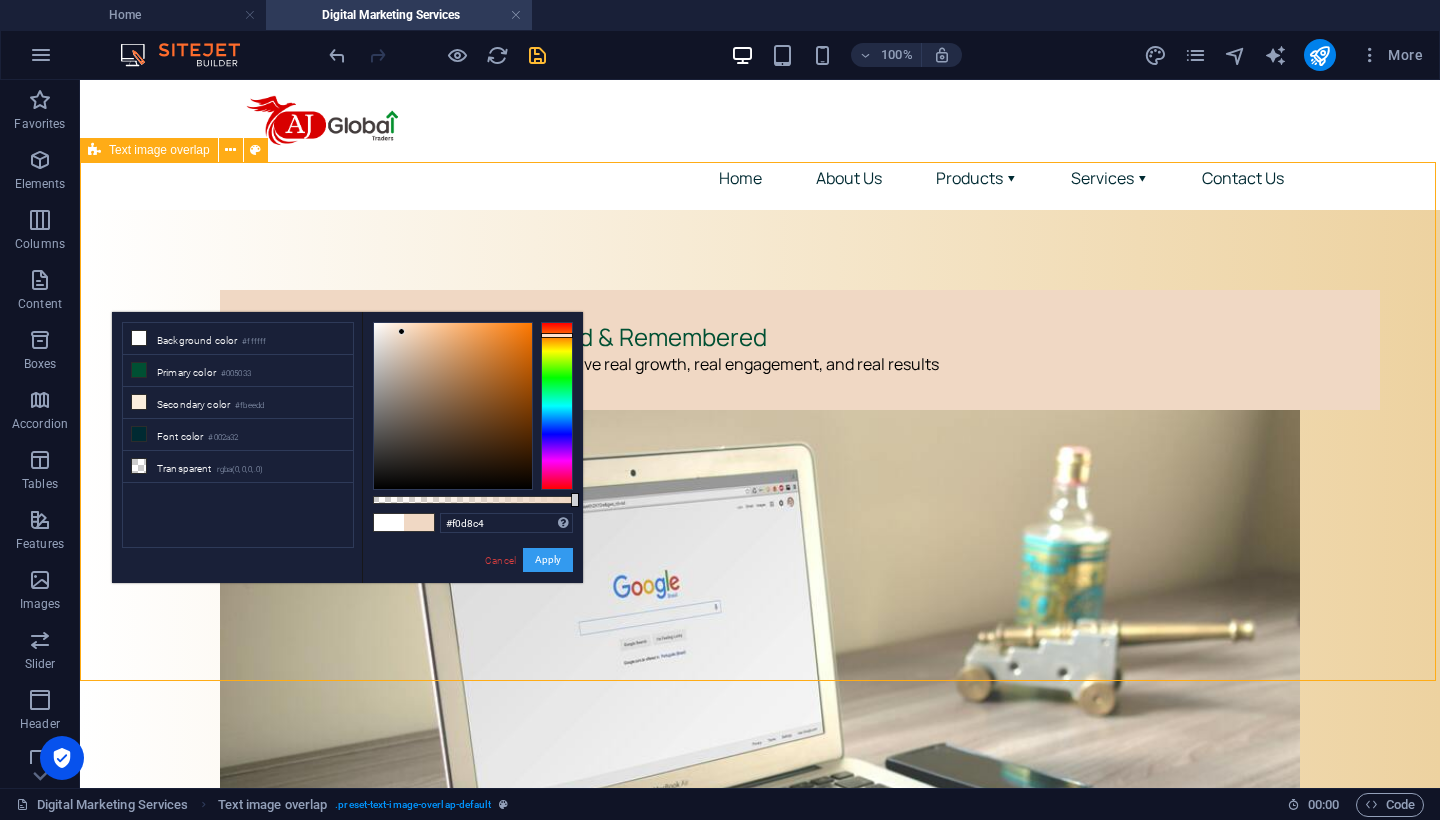 click on "Apply" at bounding box center [548, 560] 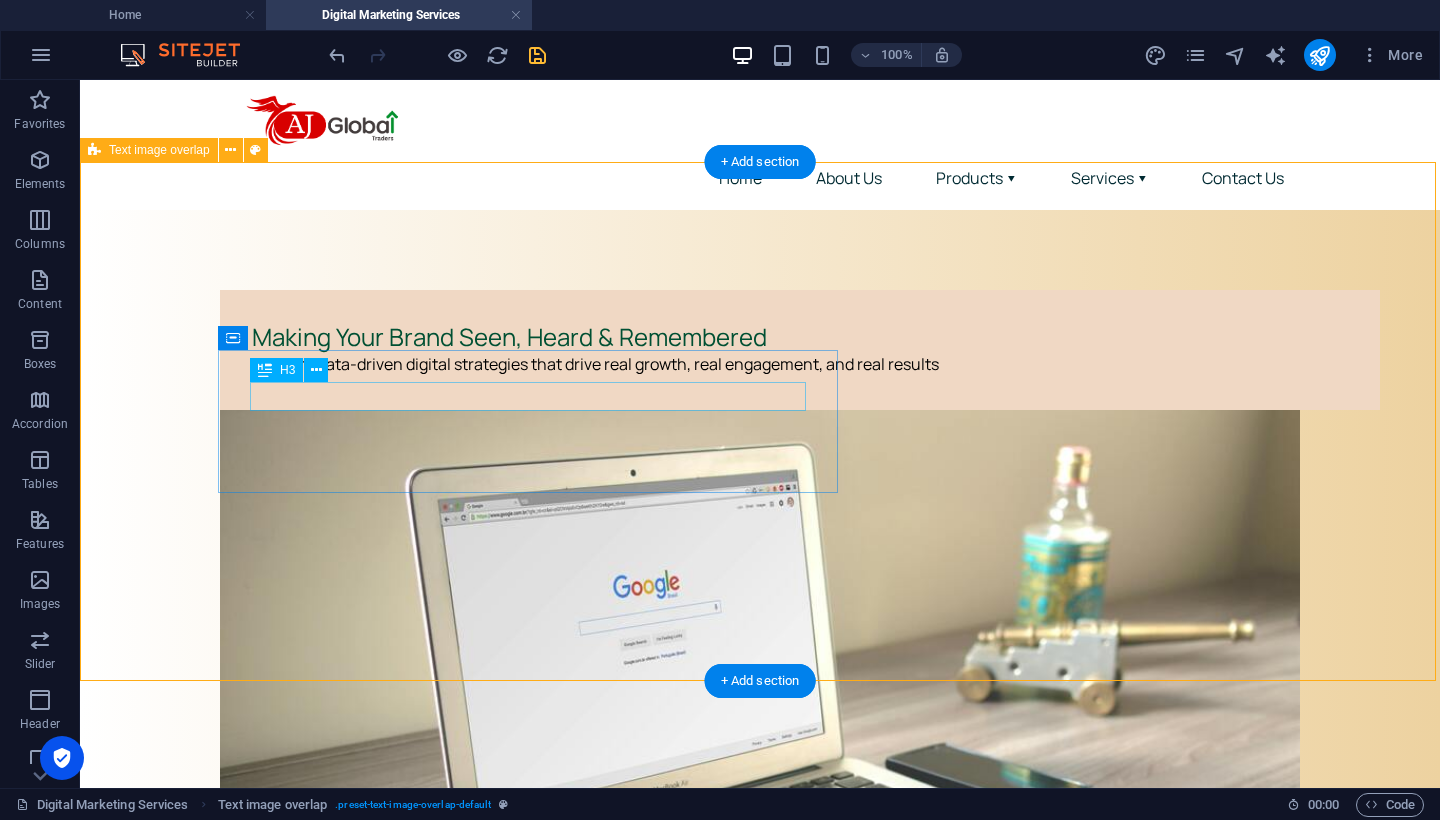click on "Making Your Brand Seen, Heard & Remembered" at bounding box center [800, 337] 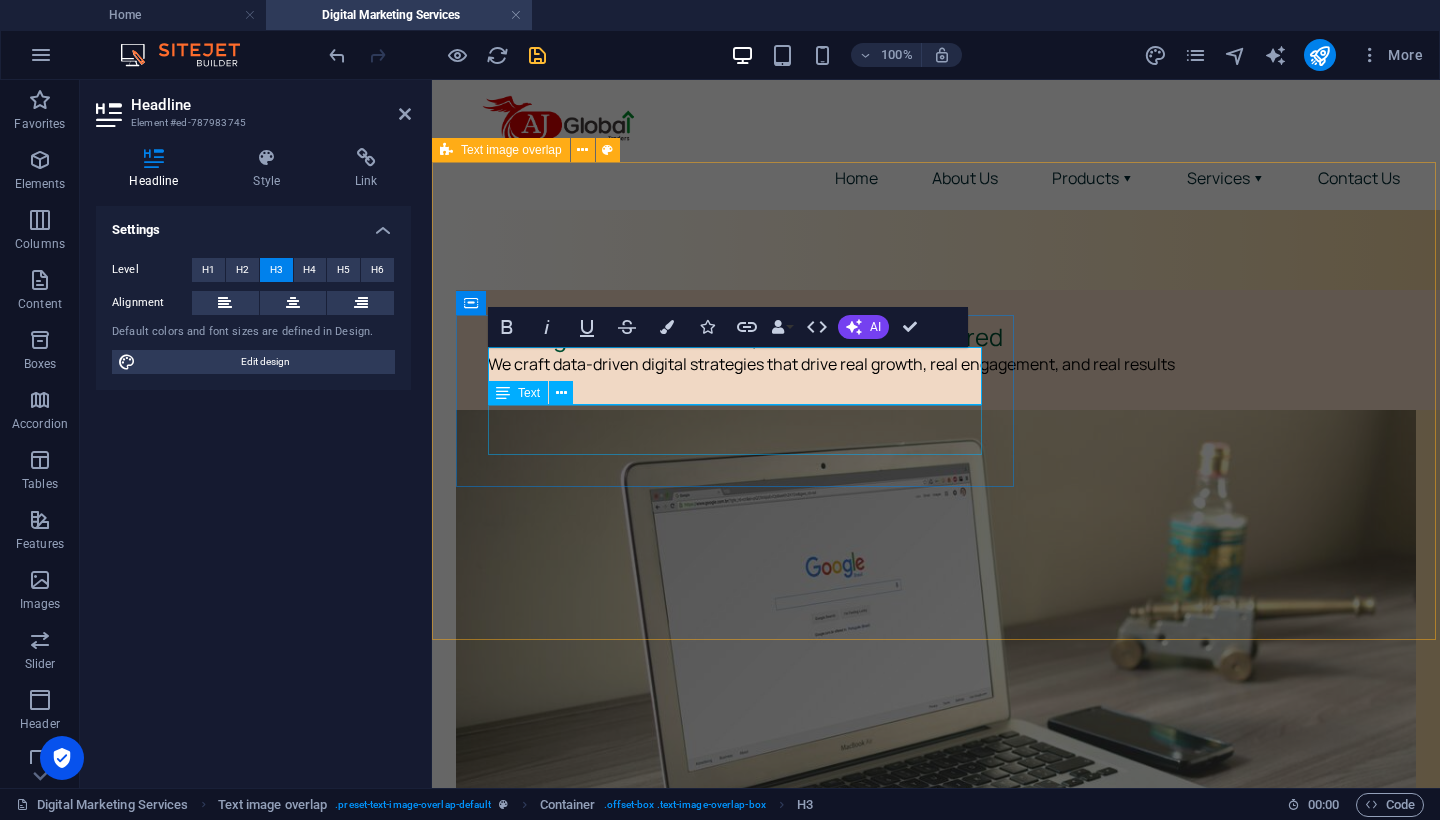 click on "We craft data-driven digital strategies that drive real growth, real engagement, and real results" at bounding box center (976, 365) 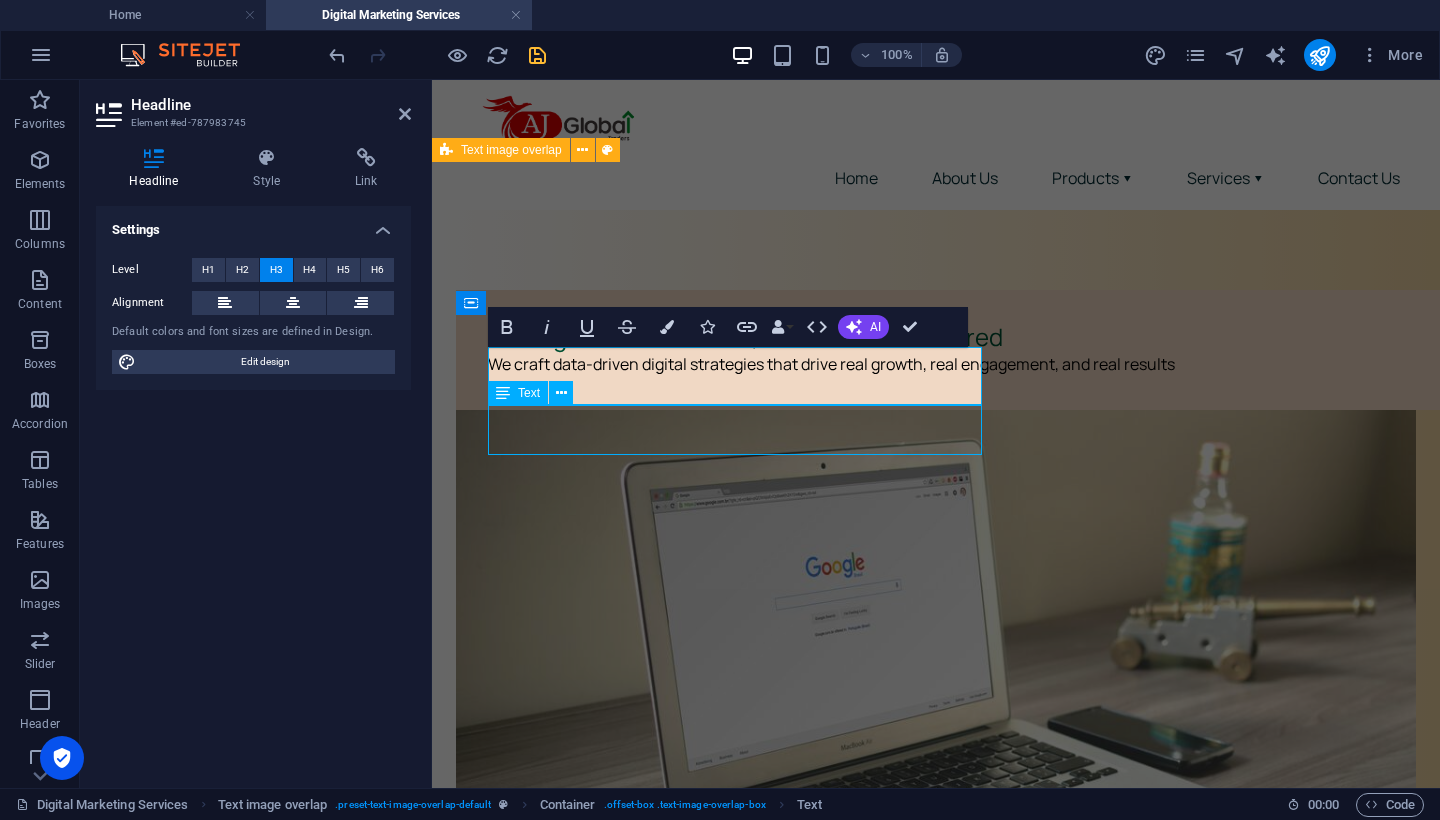click on "We craft data-driven digital strategies that drive real growth, real engagement, and real results" at bounding box center [976, 365] 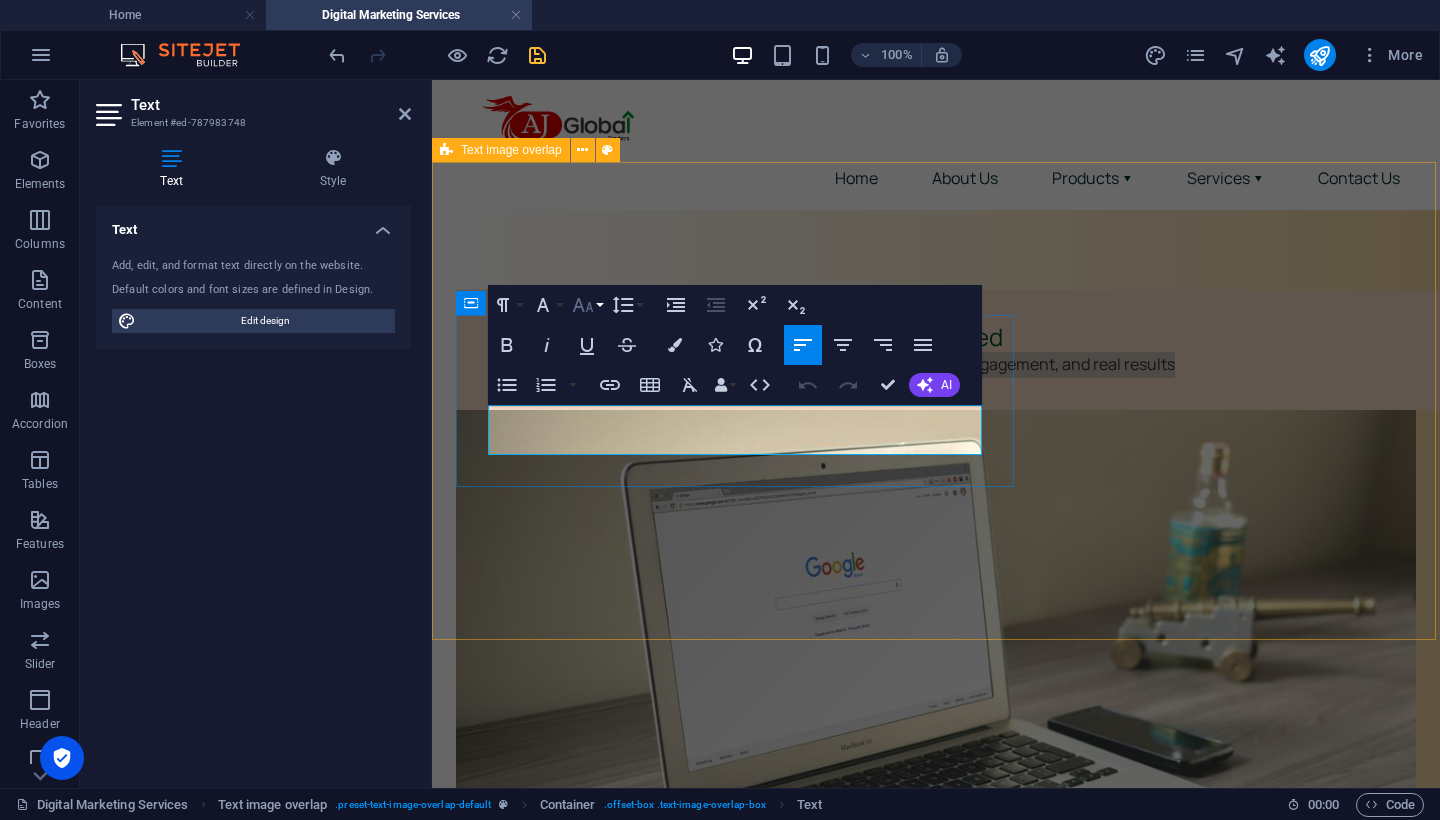 click 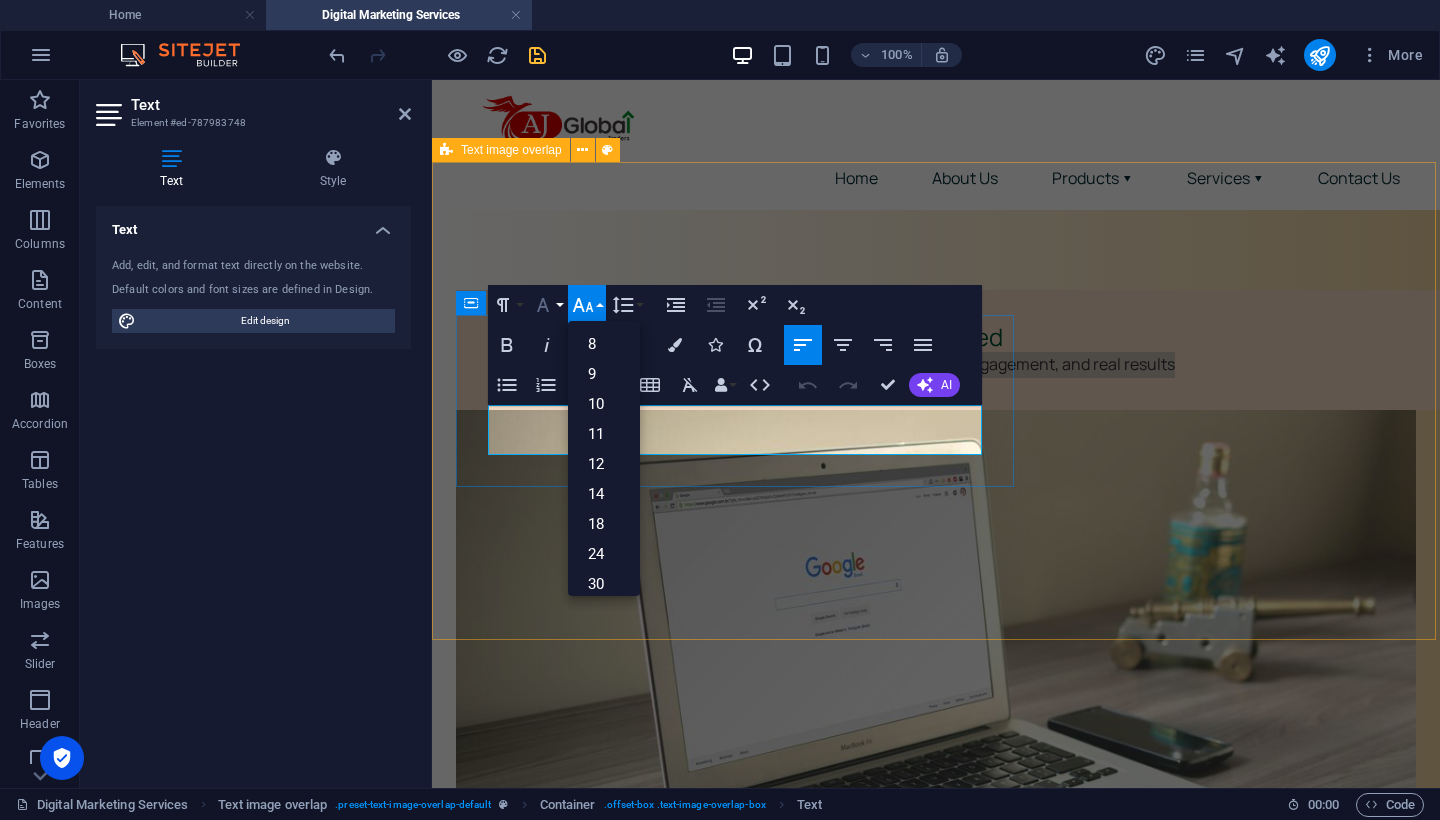 click on "Font Family" at bounding box center [547, 305] 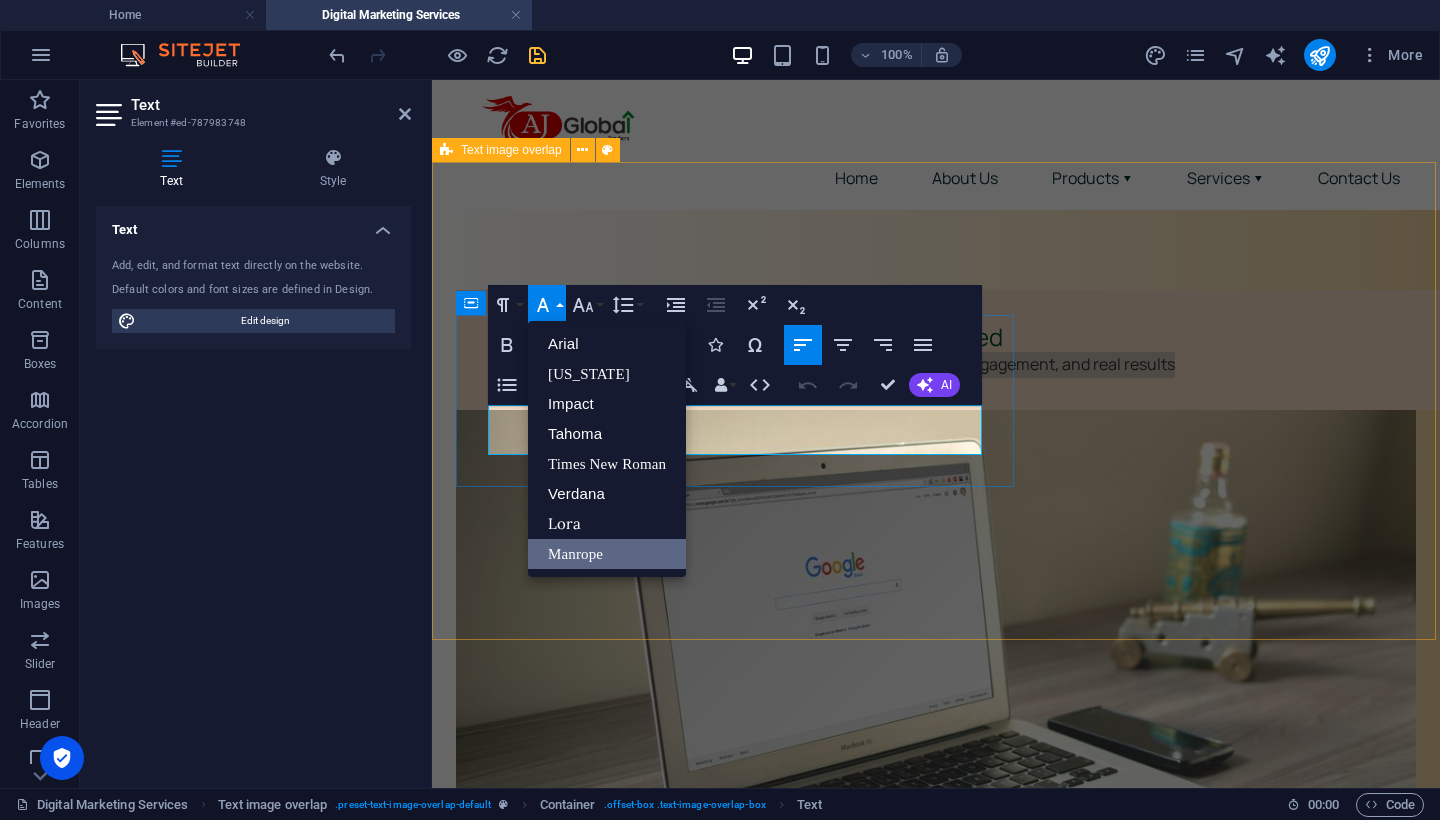 scroll, scrollTop: 0, scrollLeft: 0, axis: both 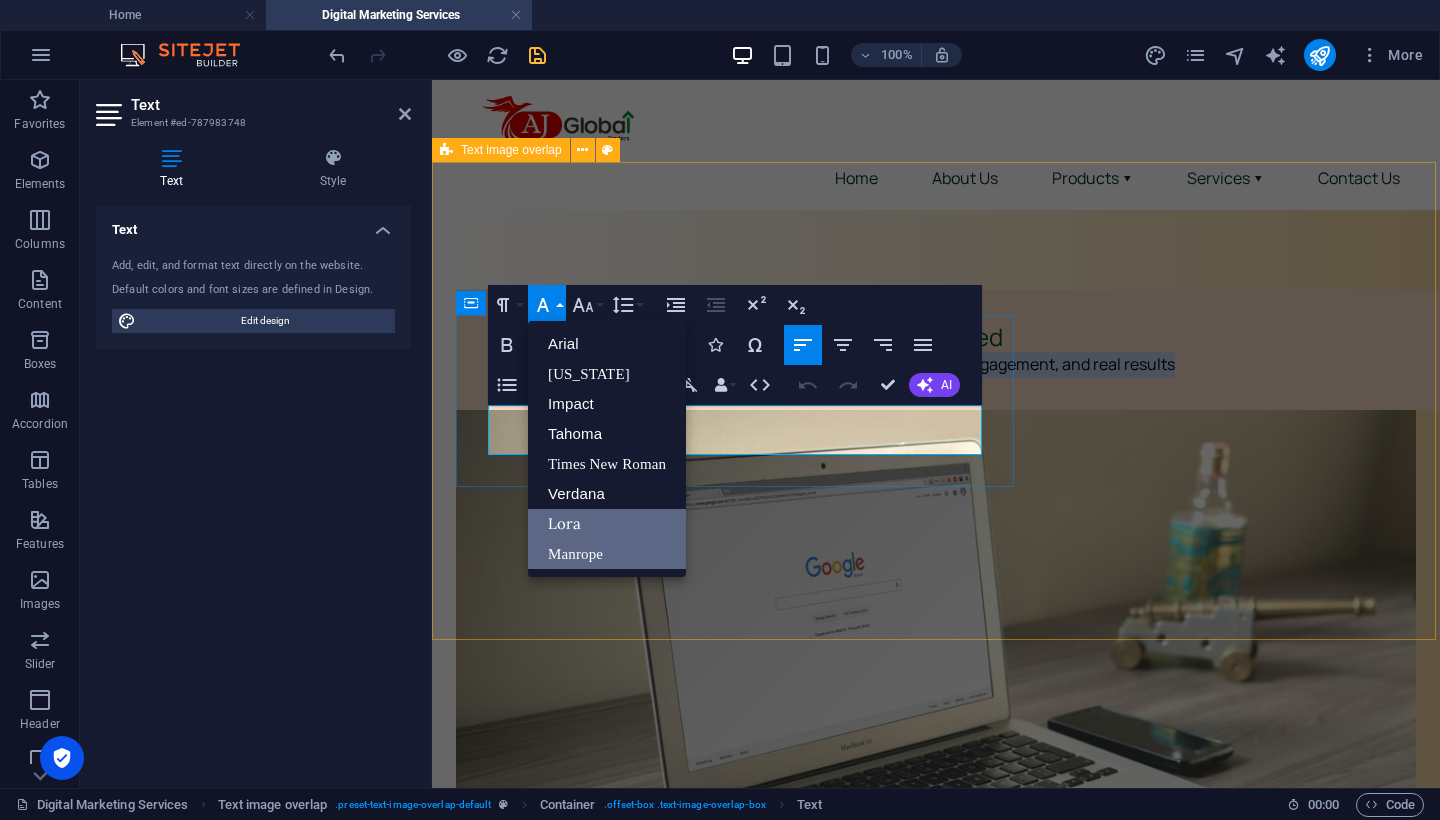 click on "Lora" at bounding box center (607, 524) 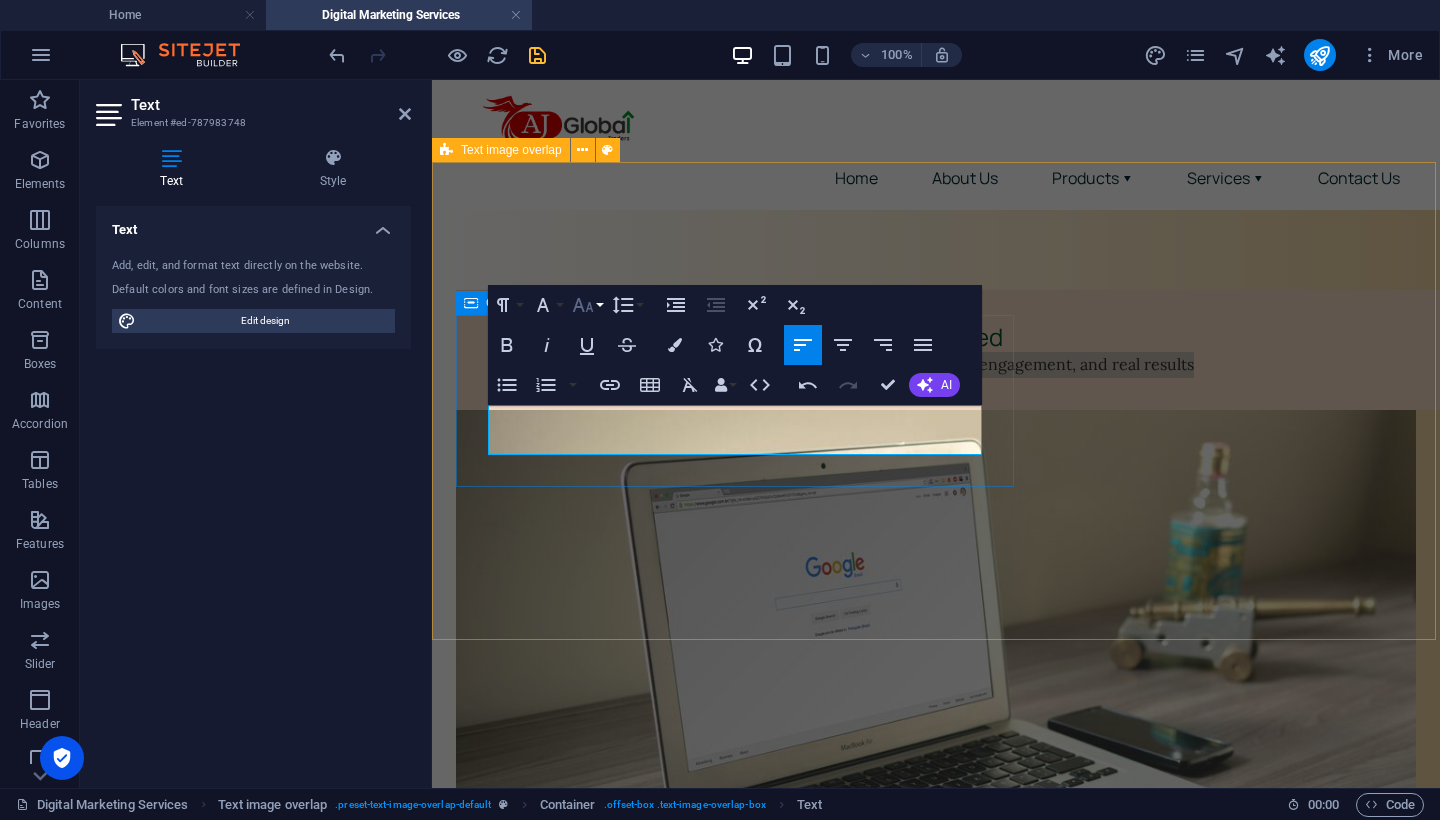 click 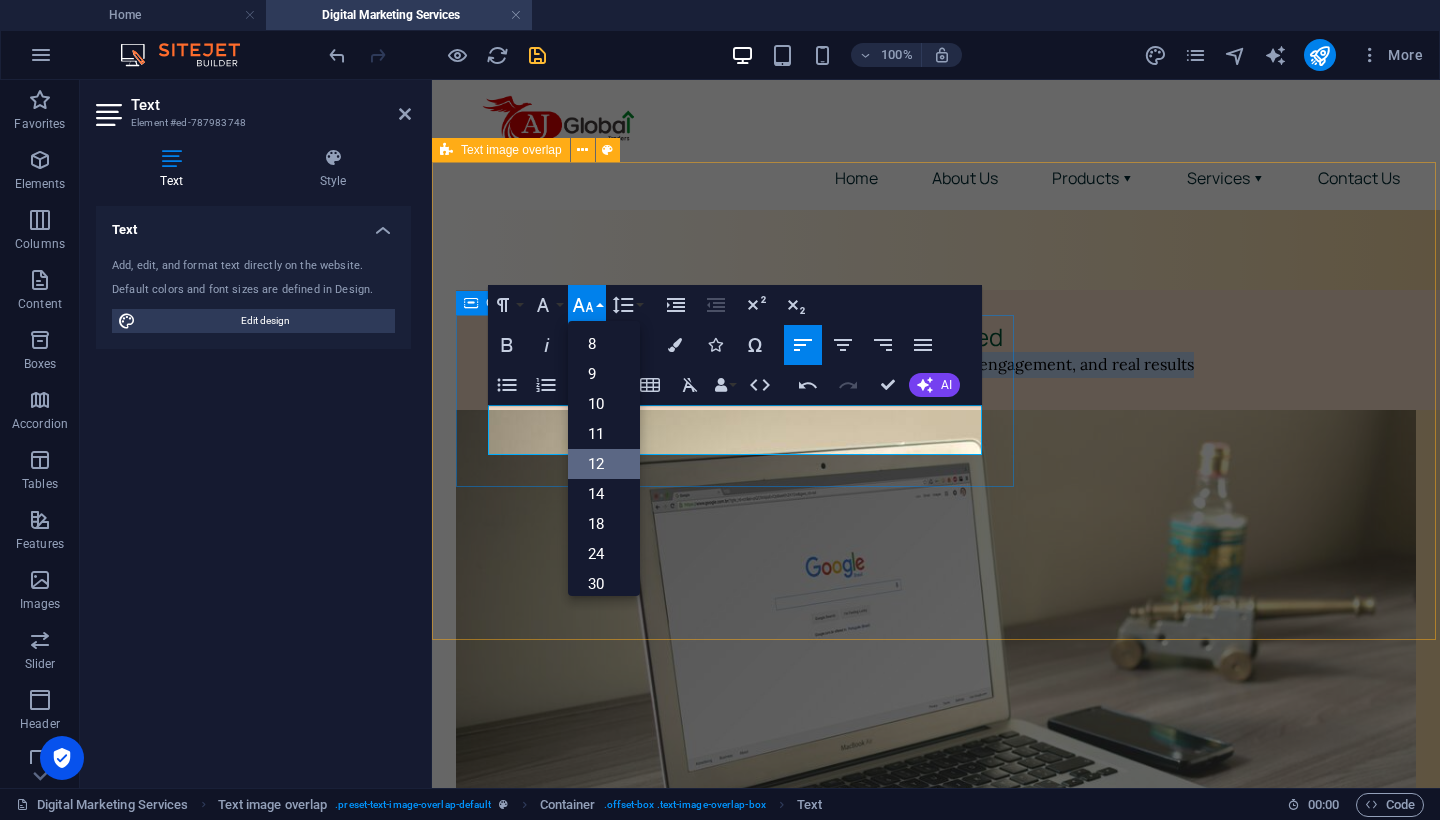 click on "12" at bounding box center [604, 464] 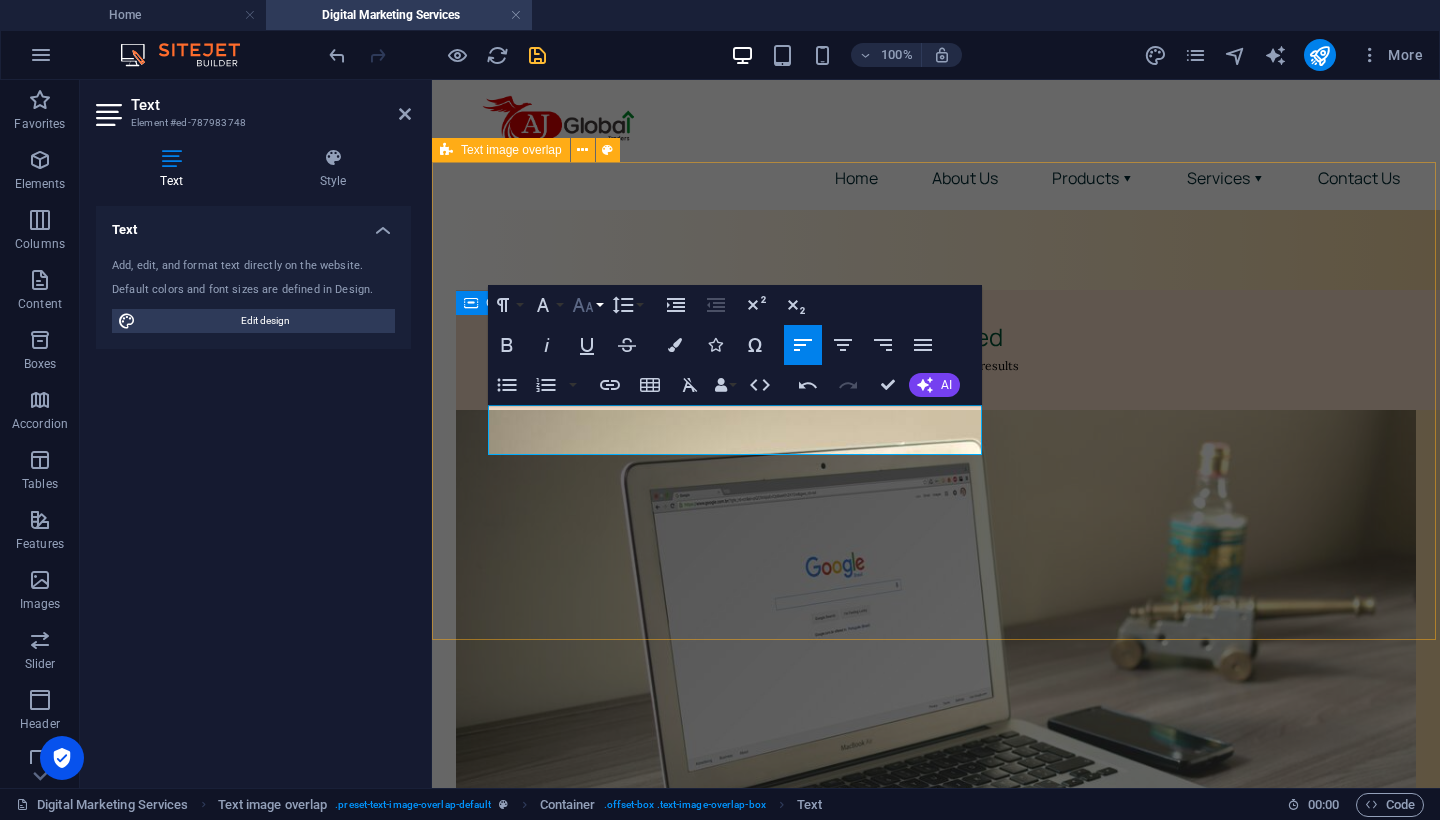 click 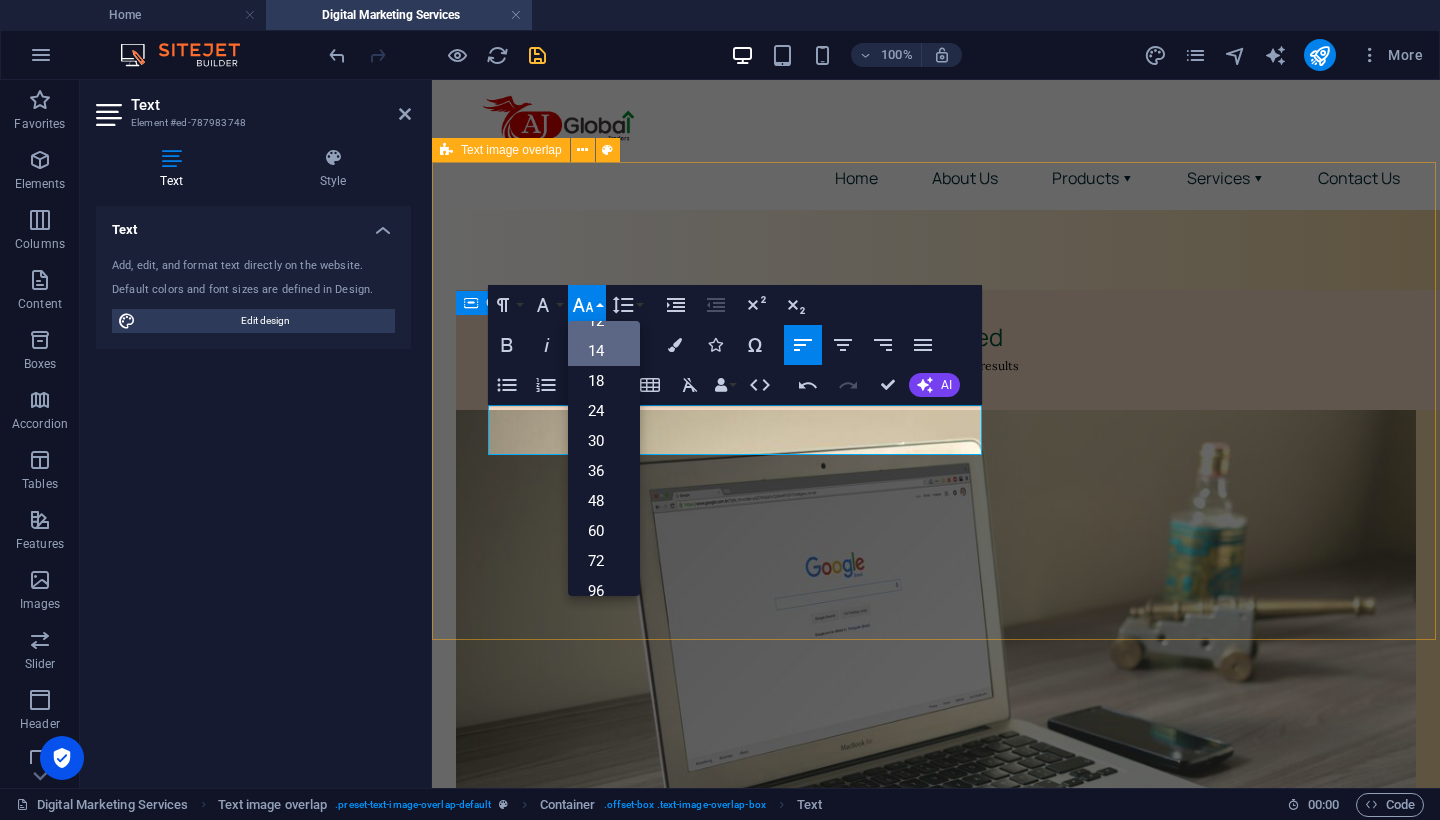 click on "14" at bounding box center (604, 351) 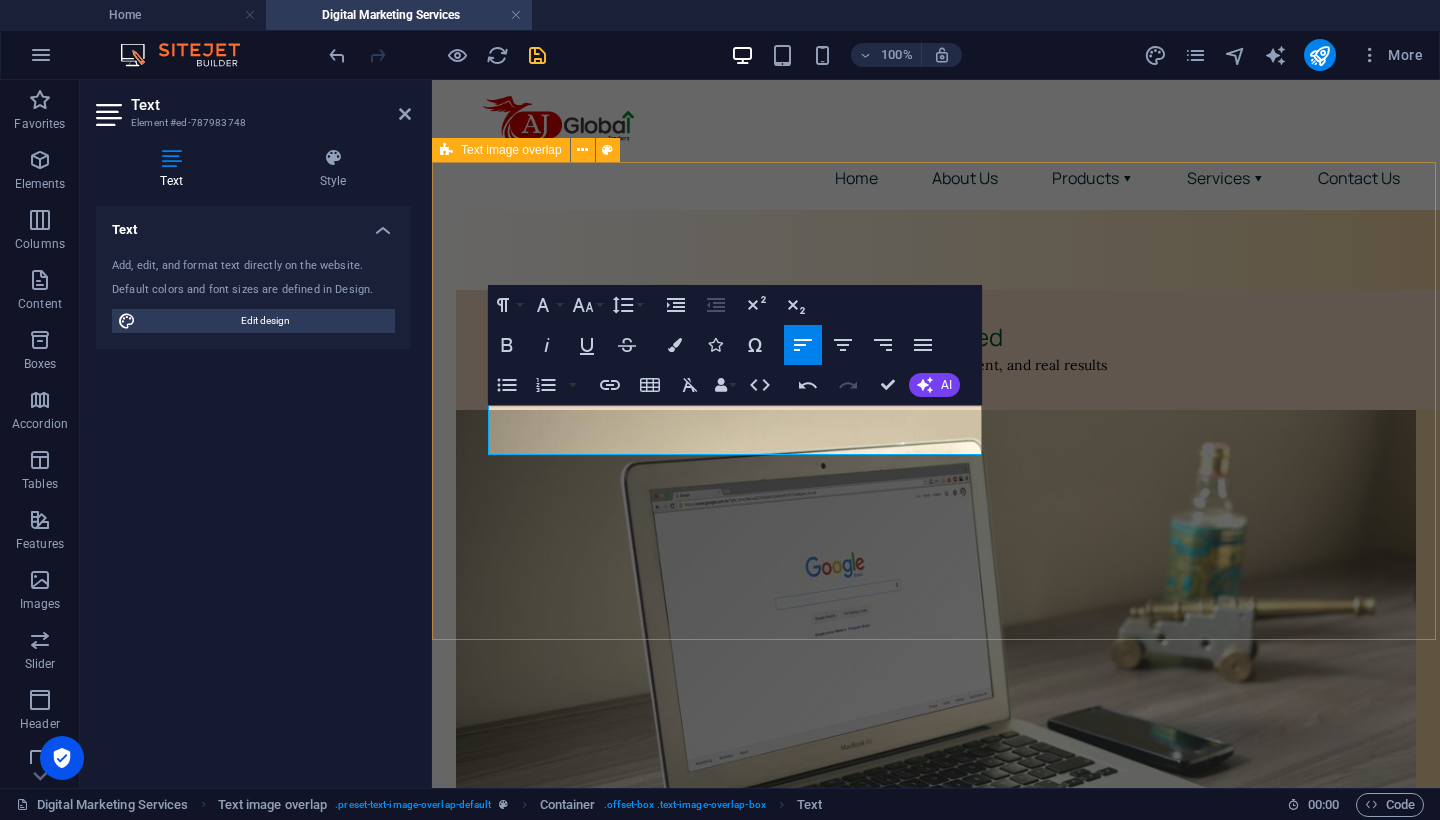 click on "Making Your Brand Seen, Heard & Remembered We craft data-driven digital strategies that drive real growth, real engagement, and real results" at bounding box center (936, 669) 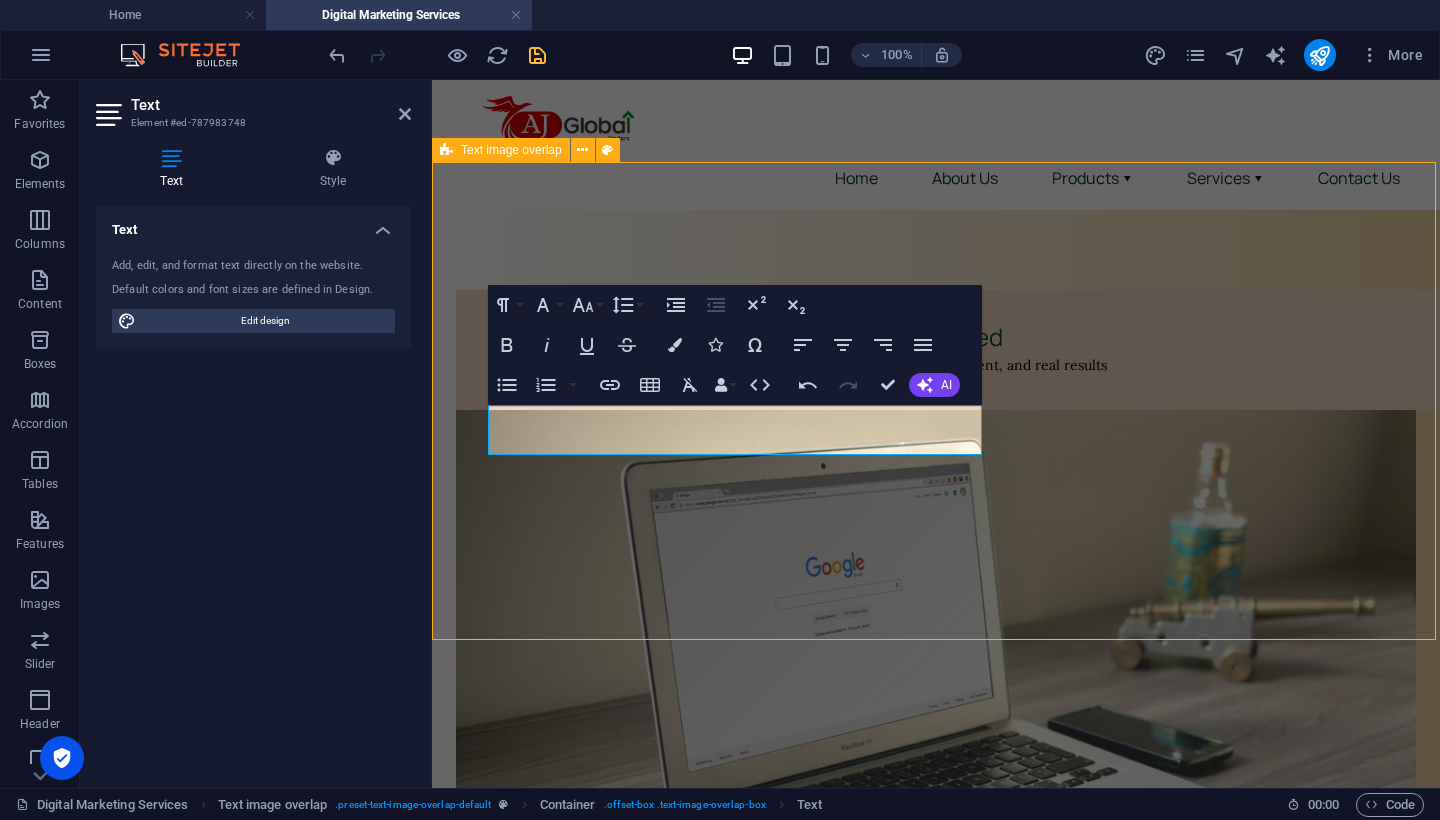 click on "Making Your Brand Seen, Heard & Remembered We craft data-driven digital strategies that drive real growth, real engagement, and real results" at bounding box center (936, 669) 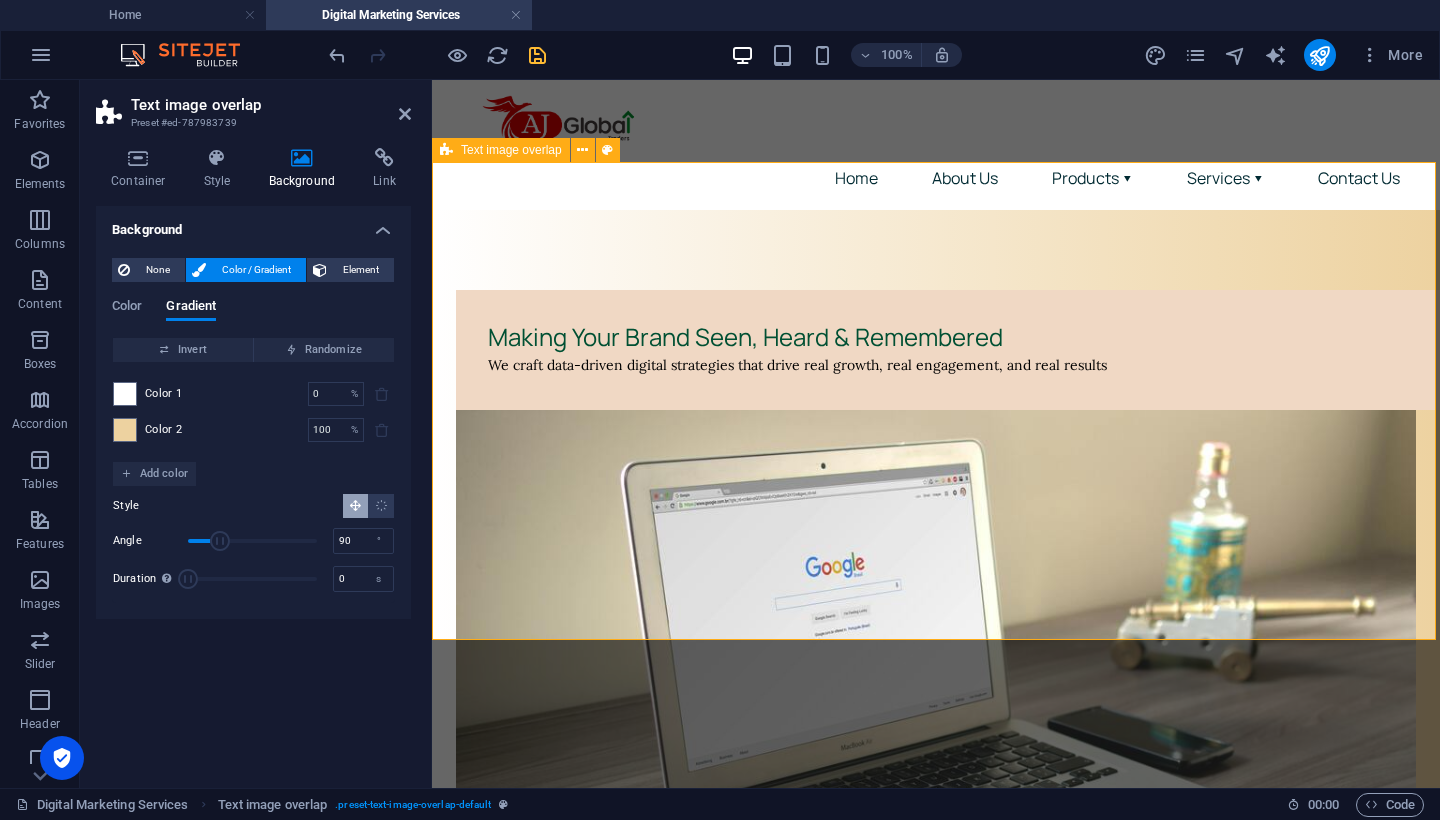 click on "Making Your Brand Seen, Heard & Remembered We craft data-driven digital strategies that drive real growth, real engagement, and real results" at bounding box center [936, 669] 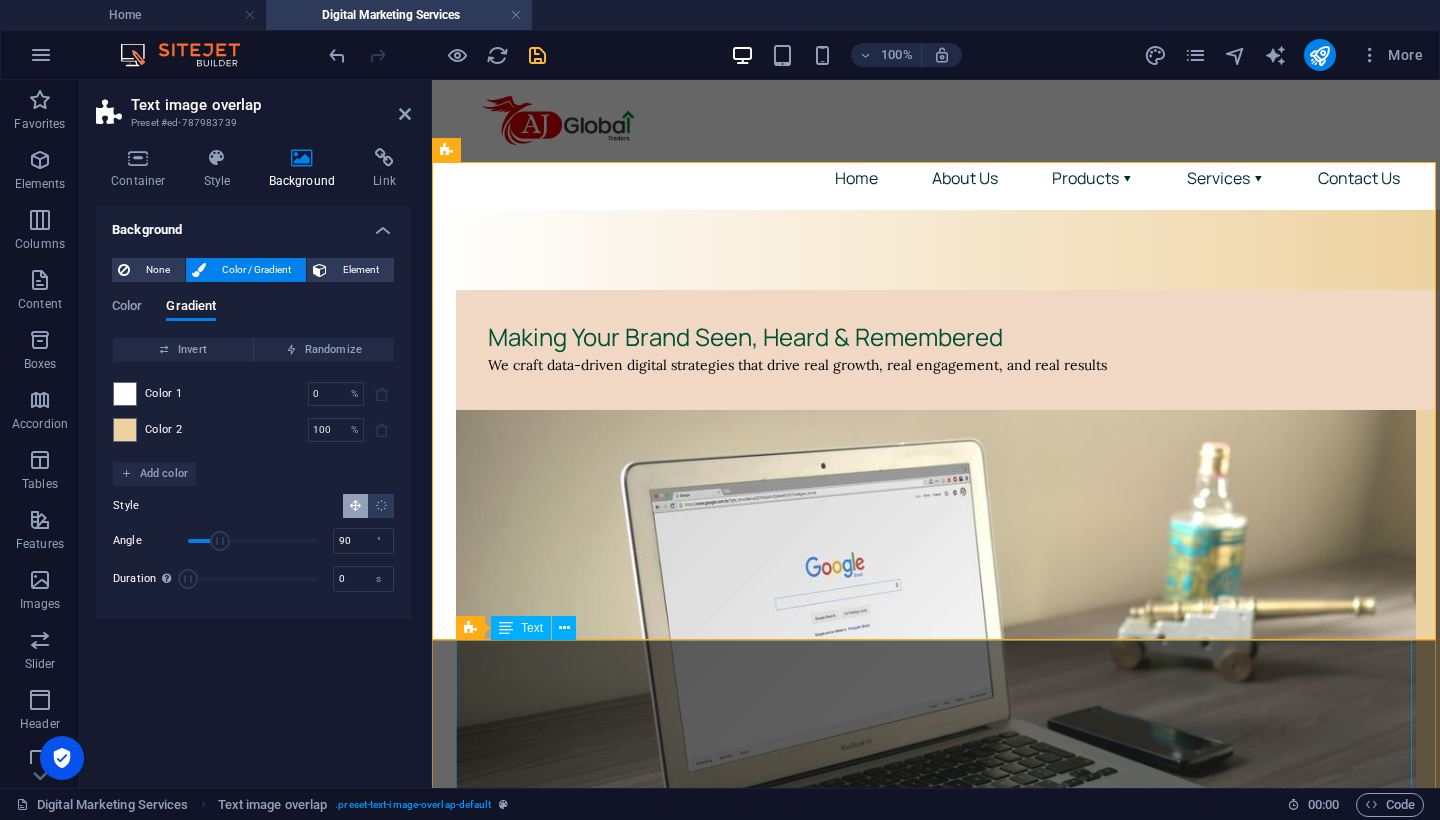 click on "In a world where every brand is competing for attention,   AJ Global Traders FZ-LLC   helps yours   stand out, connect, and convert . Whether you're launching a new business, scaling your e-commerce brand, or repositioning in the market — our digital marketing solutions are designed to deliver measurable results across every digital channel. We blend creativity with strategy, analytics with action, and insights with innovation — because your brand deserves more than just likes and followers; it deserves impact. Search Engine Optimization (SEO) Rank higher, get found faster, and stay visible. Our SEO strategies help you dominate organic search results. On-page & off-page SEO Keyword research & competitor analysis Technical SEO audits Local SEO for [GEOGRAPHIC_DATA] markets Link building & content optimization Social Media Marketing & Management Engage your audience with content that resonates. We build your brand’s voice and community on all major platforms. Strategy creation & content calendar" at bounding box center (936, 1462) 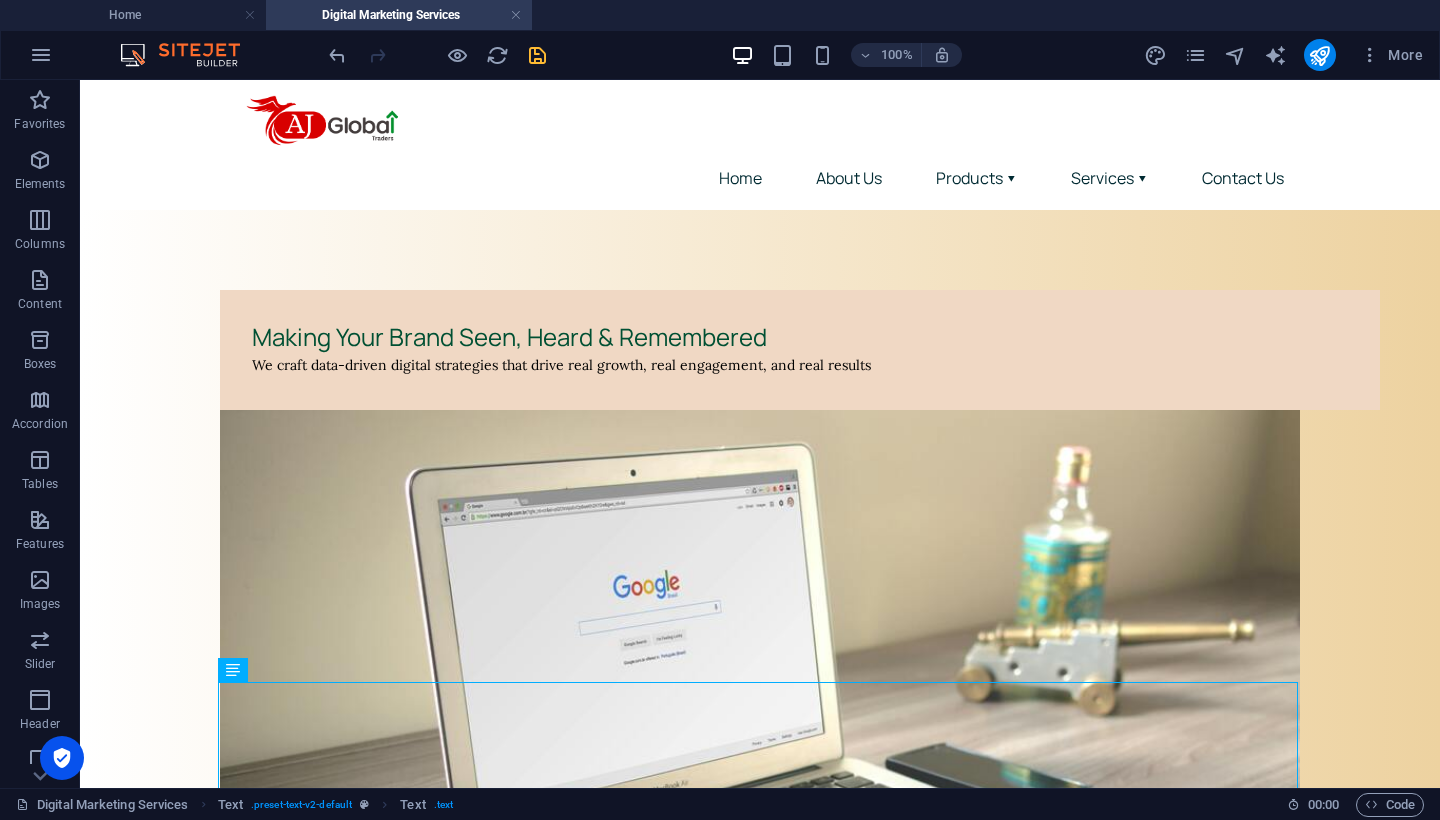 scroll, scrollTop: 0, scrollLeft: 0, axis: both 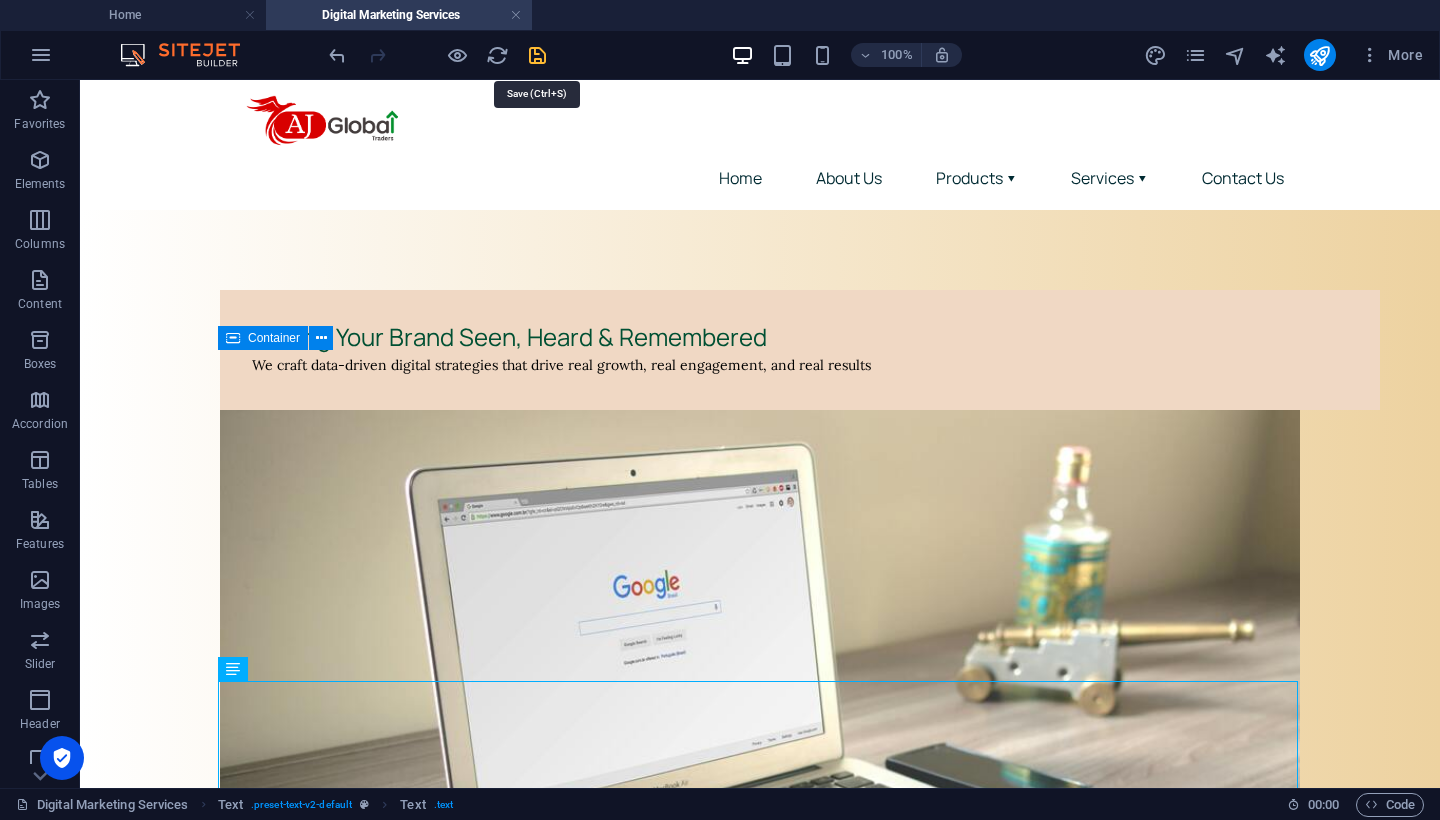 click at bounding box center (537, 55) 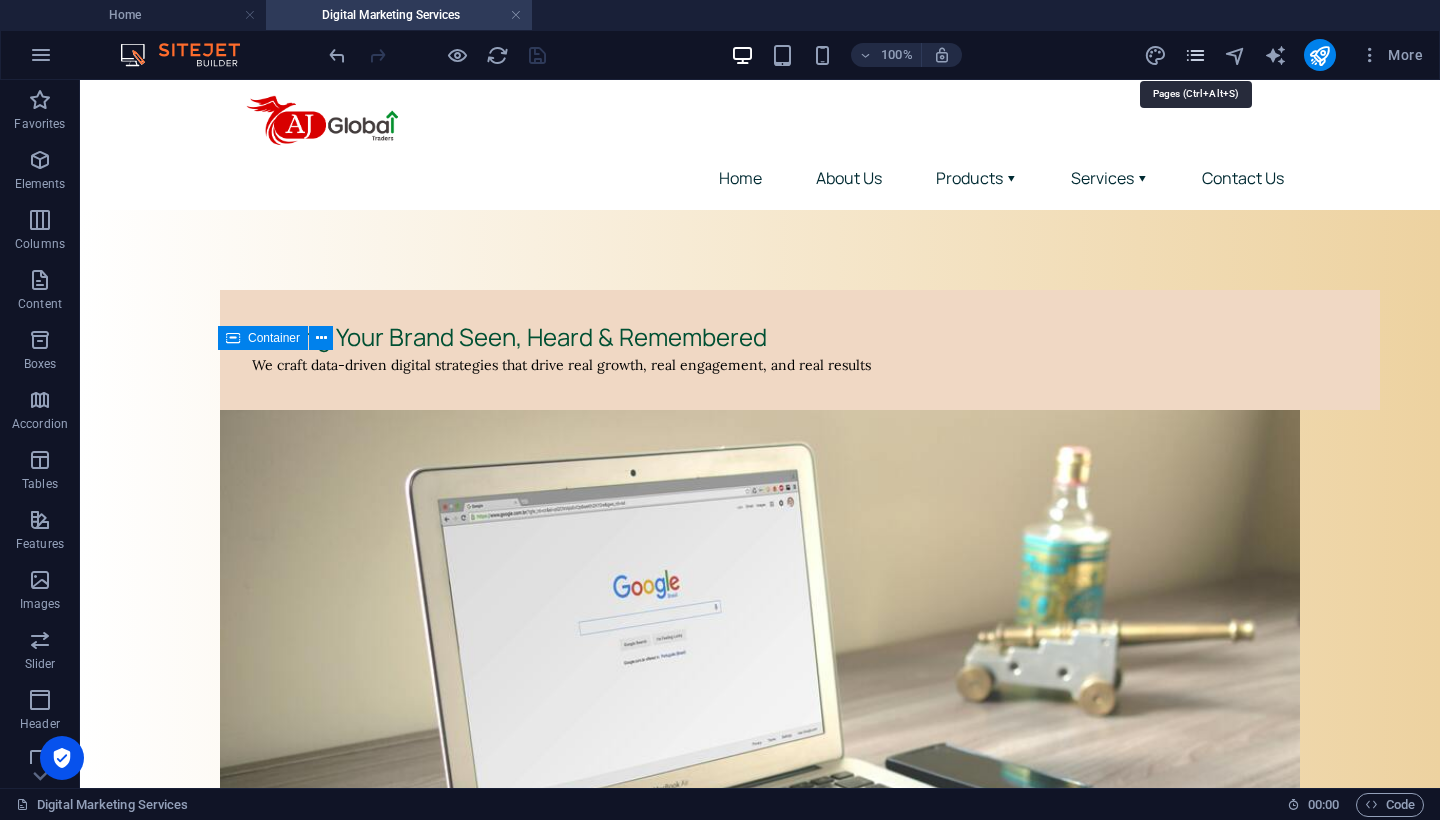 click at bounding box center [1195, 55] 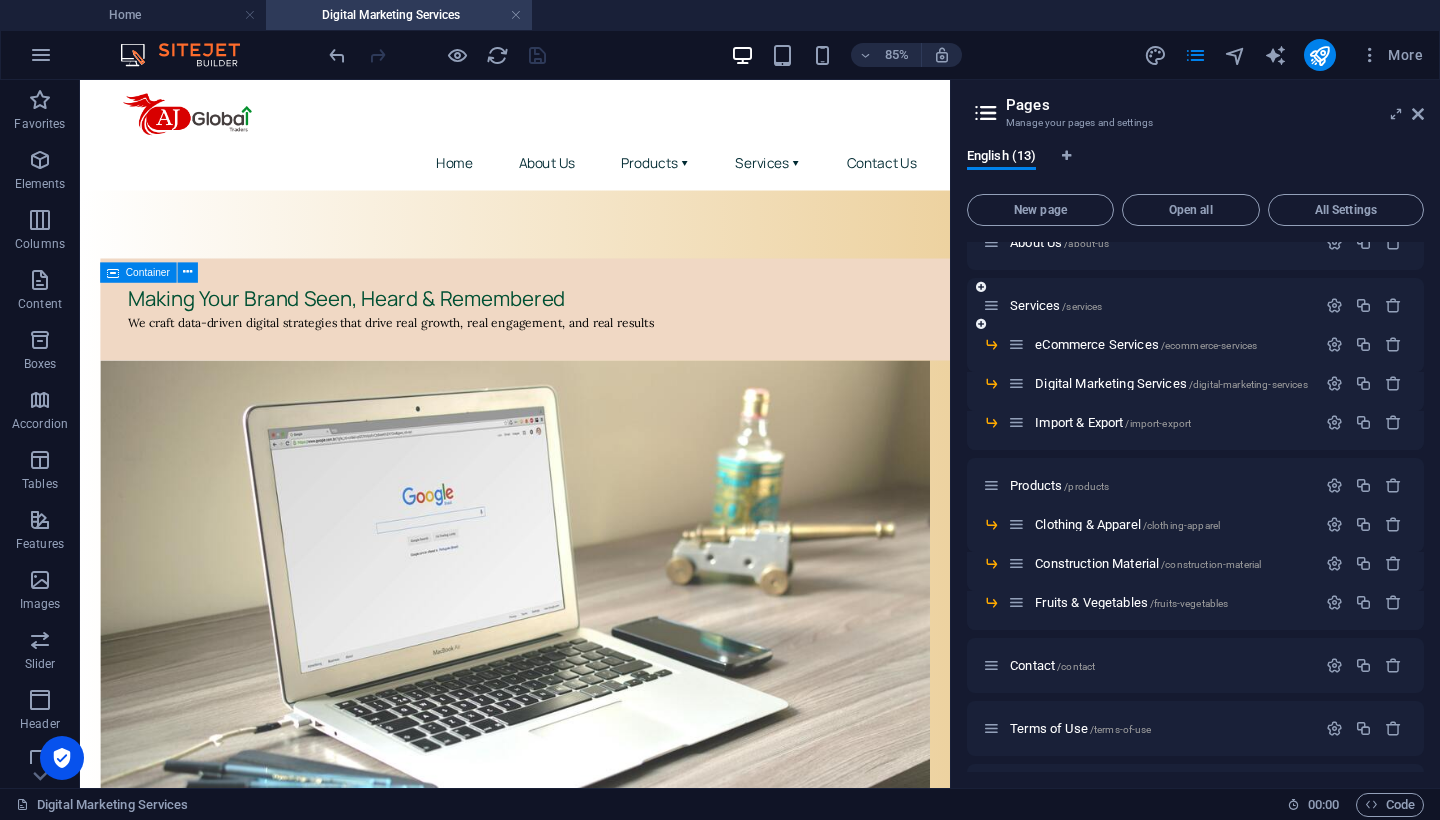 scroll, scrollTop: 100, scrollLeft: 0, axis: vertical 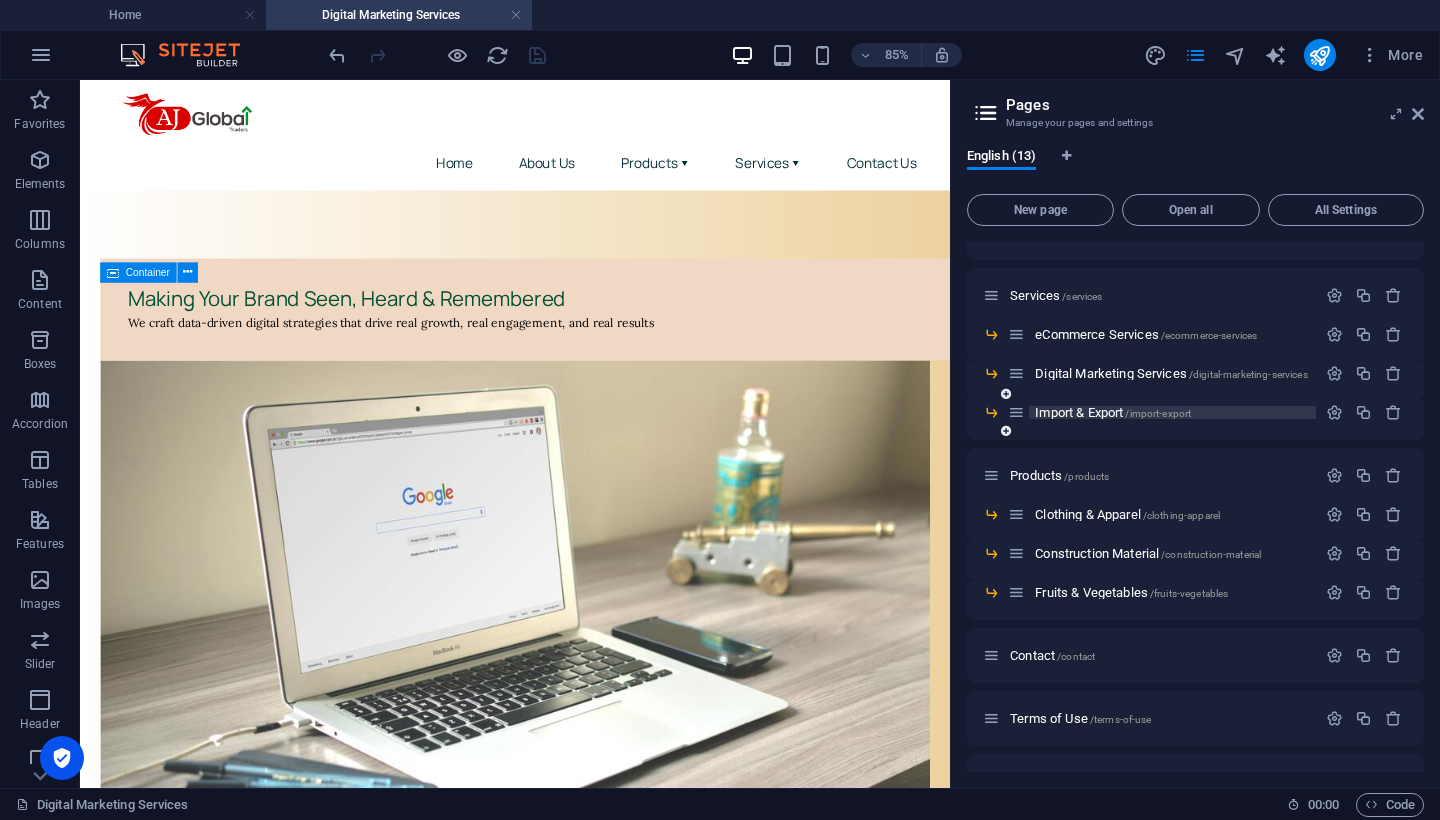 click on "Import & Export /import-export" at bounding box center [1113, 412] 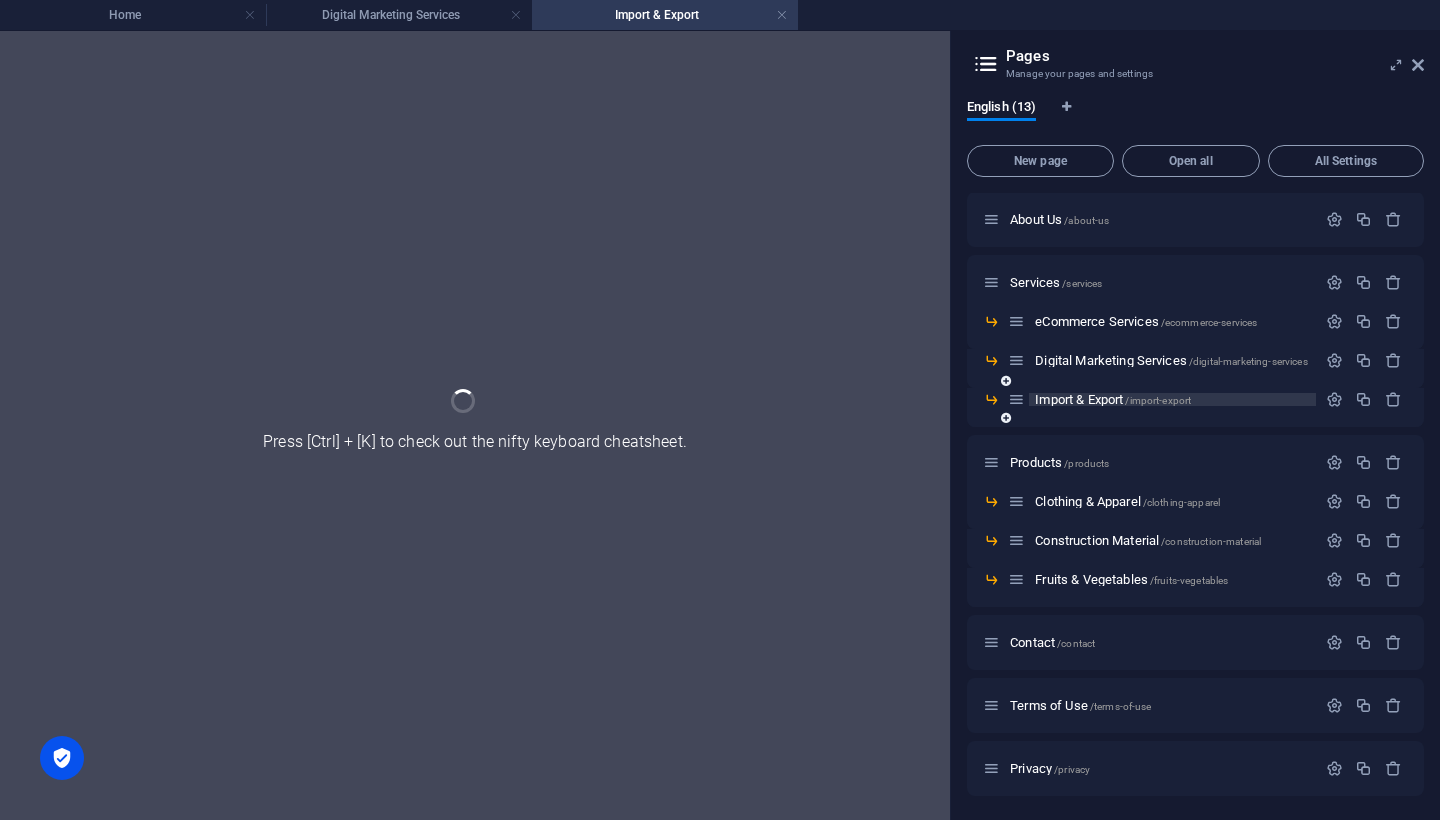 scroll, scrollTop: 64, scrollLeft: 0, axis: vertical 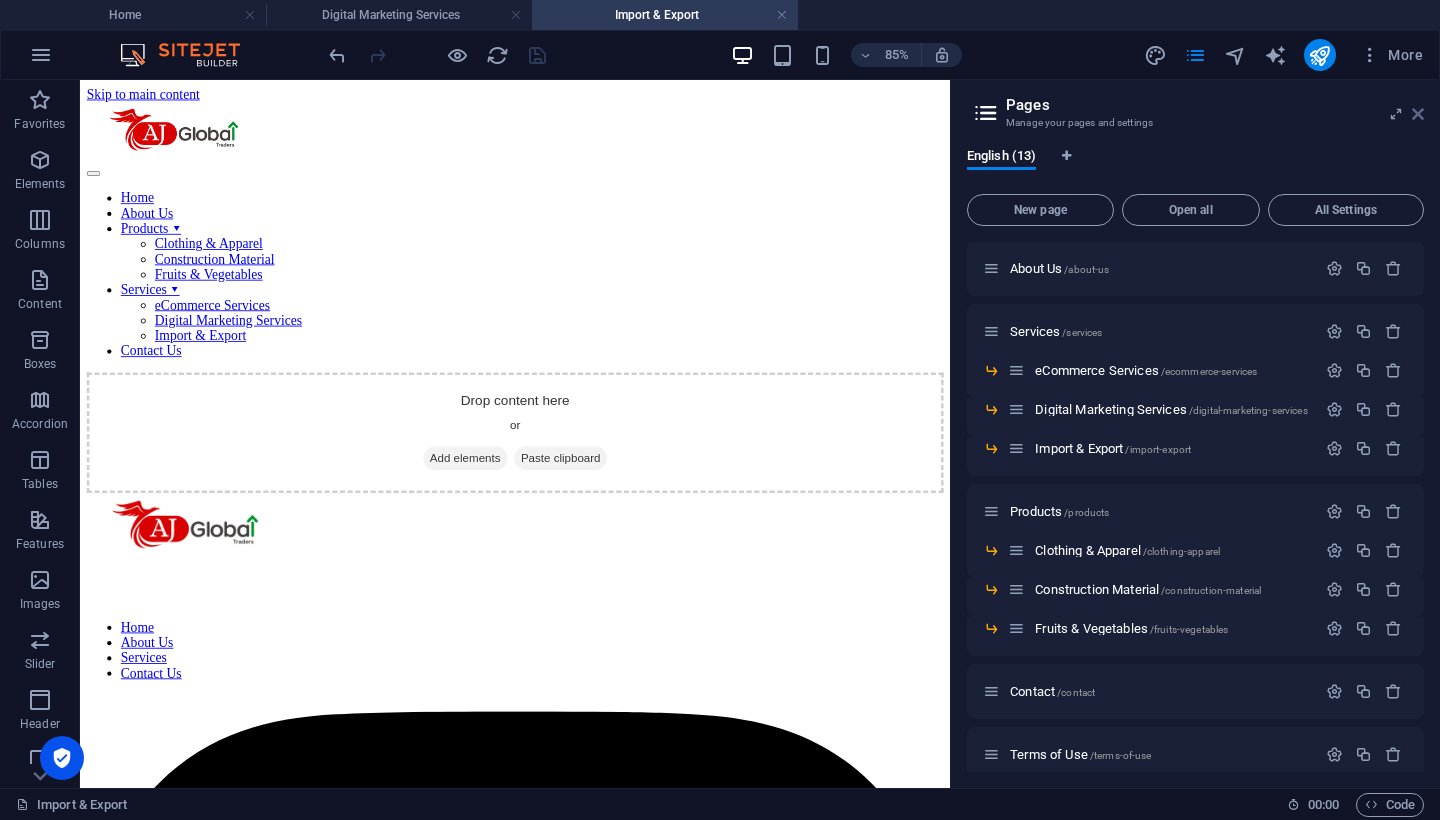 click at bounding box center [1418, 114] 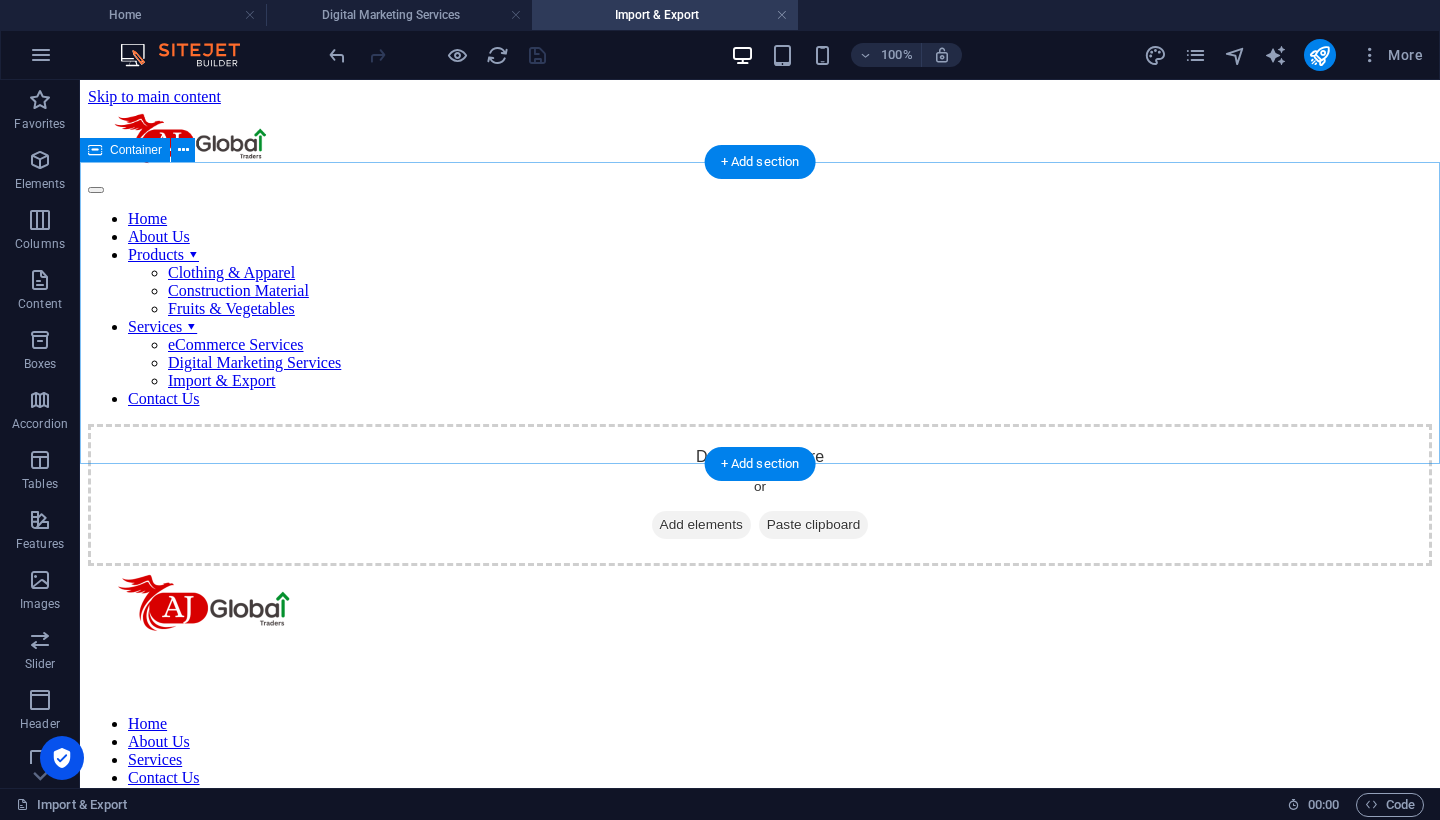 click on "Add elements" at bounding box center [701, 525] 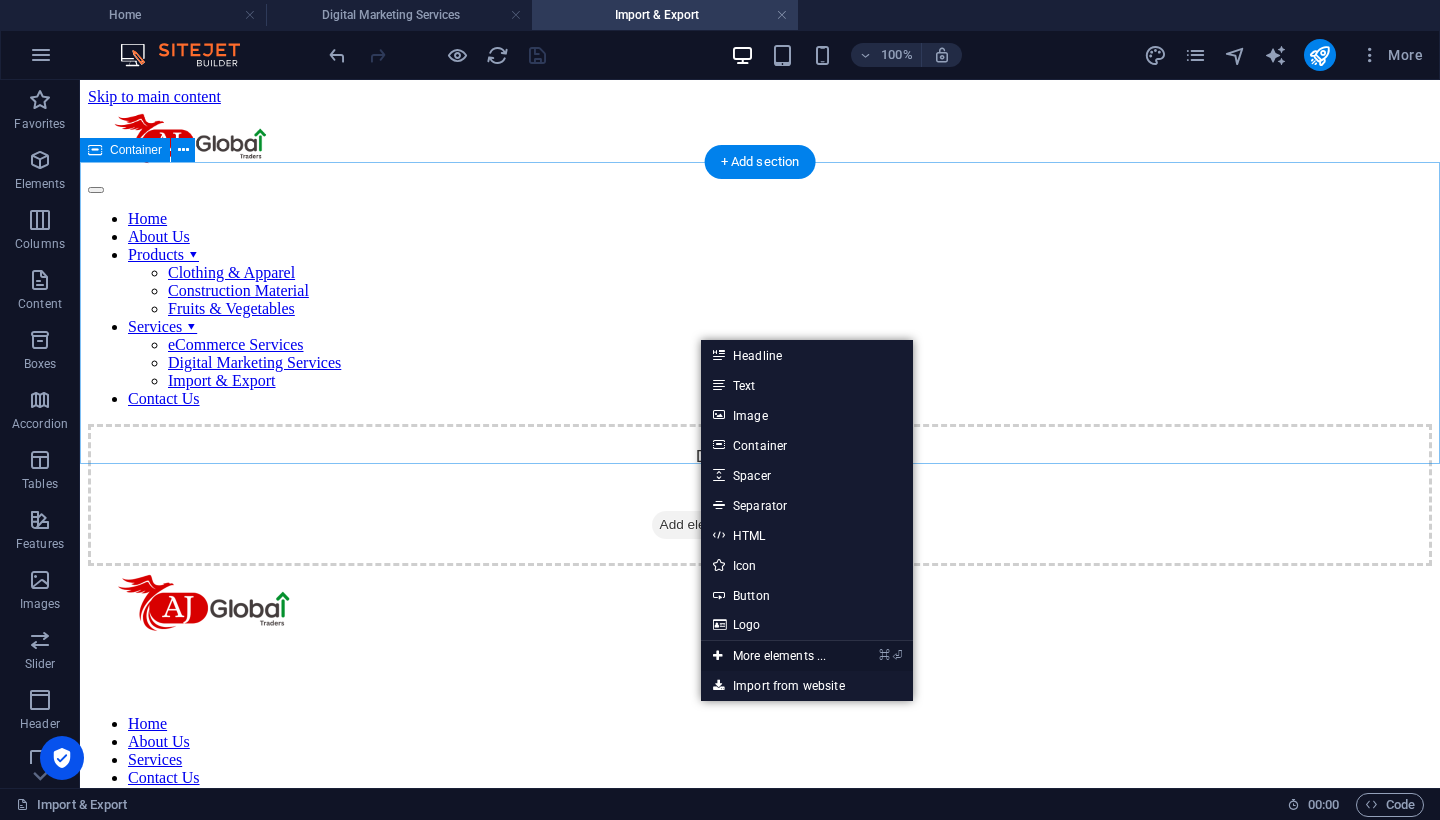 click on "⌘ ⏎  More elements ..." at bounding box center [769, 656] 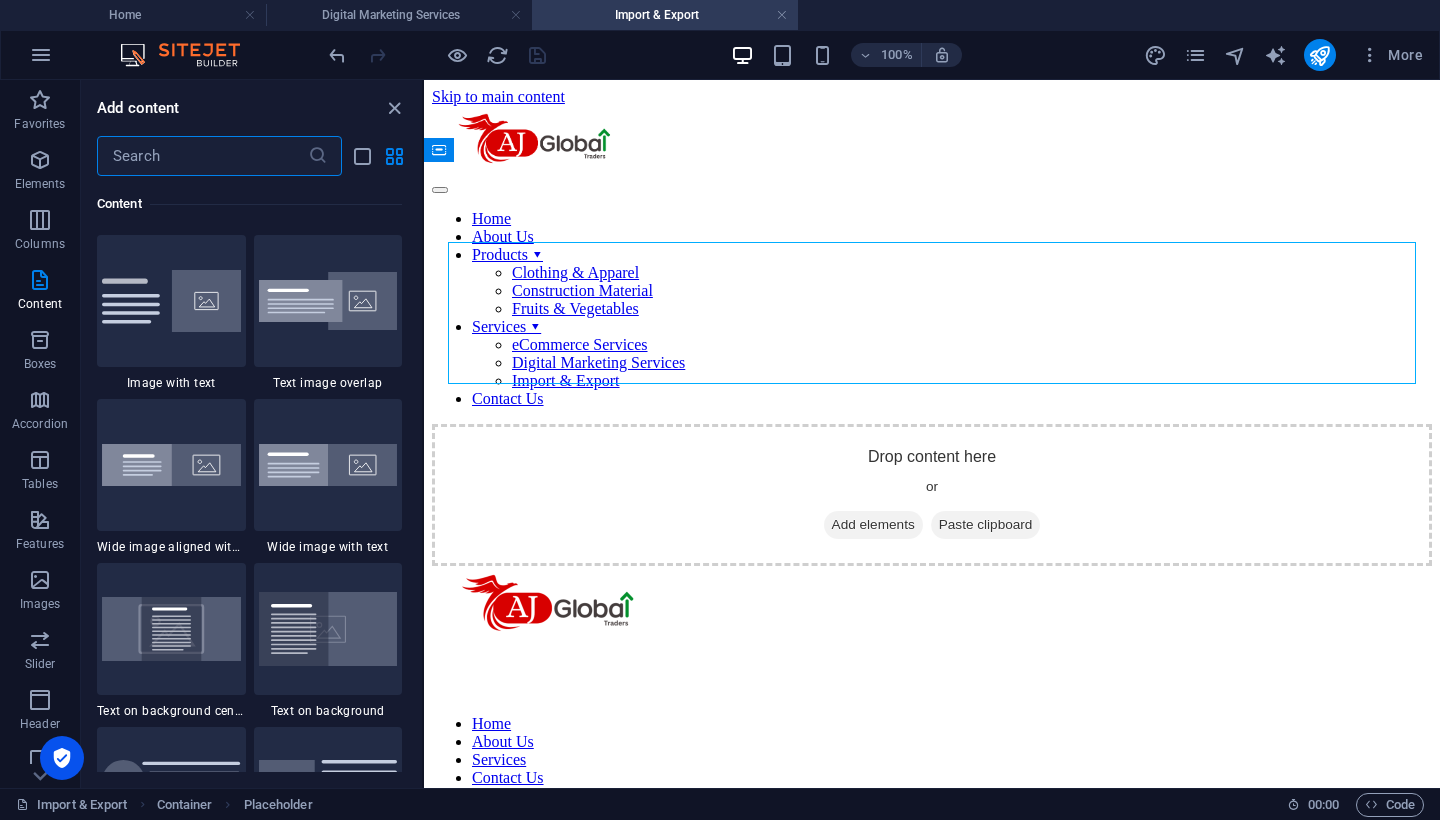 scroll, scrollTop: 3838, scrollLeft: 0, axis: vertical 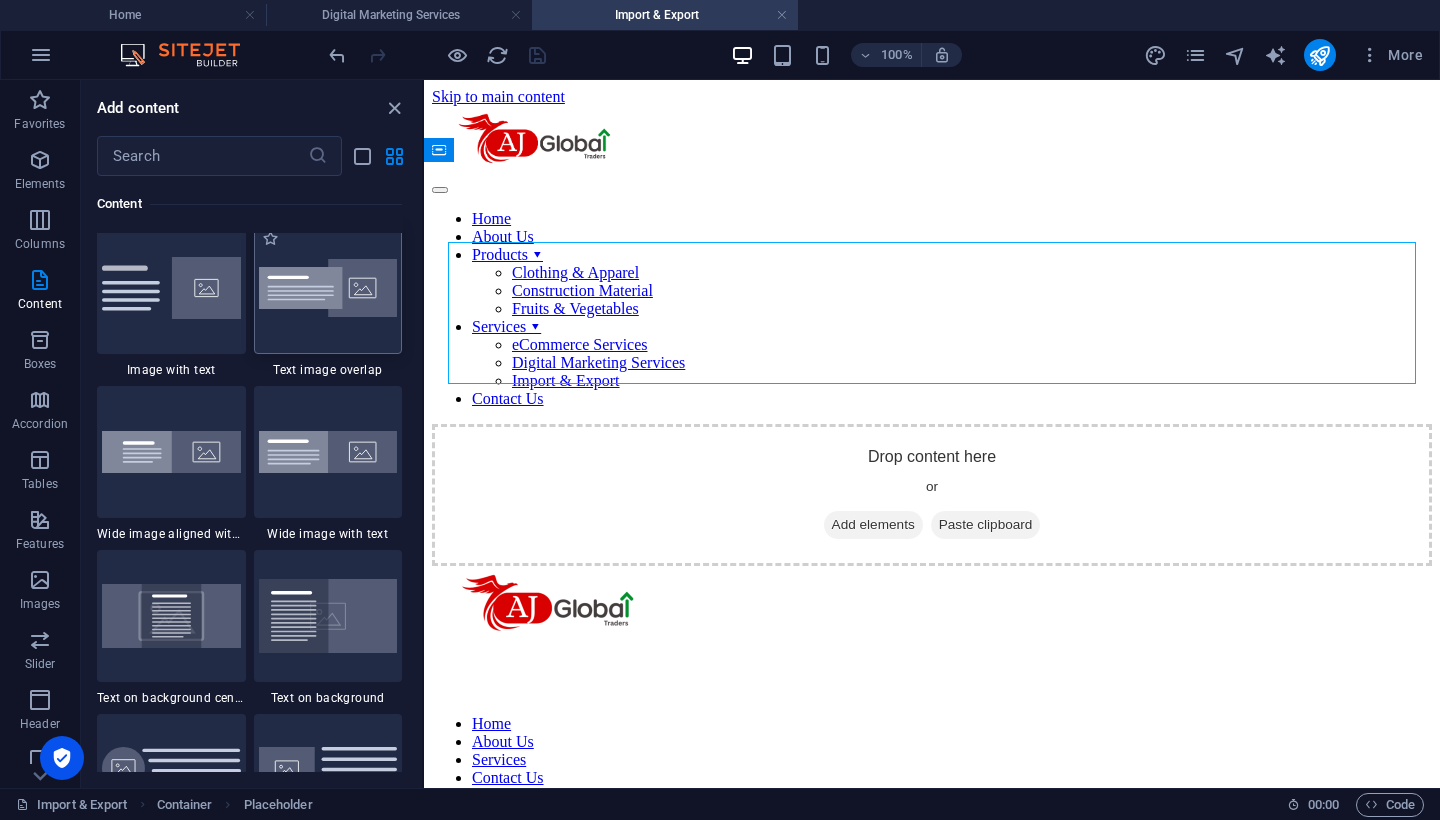 click at bounding box center (328, 288) 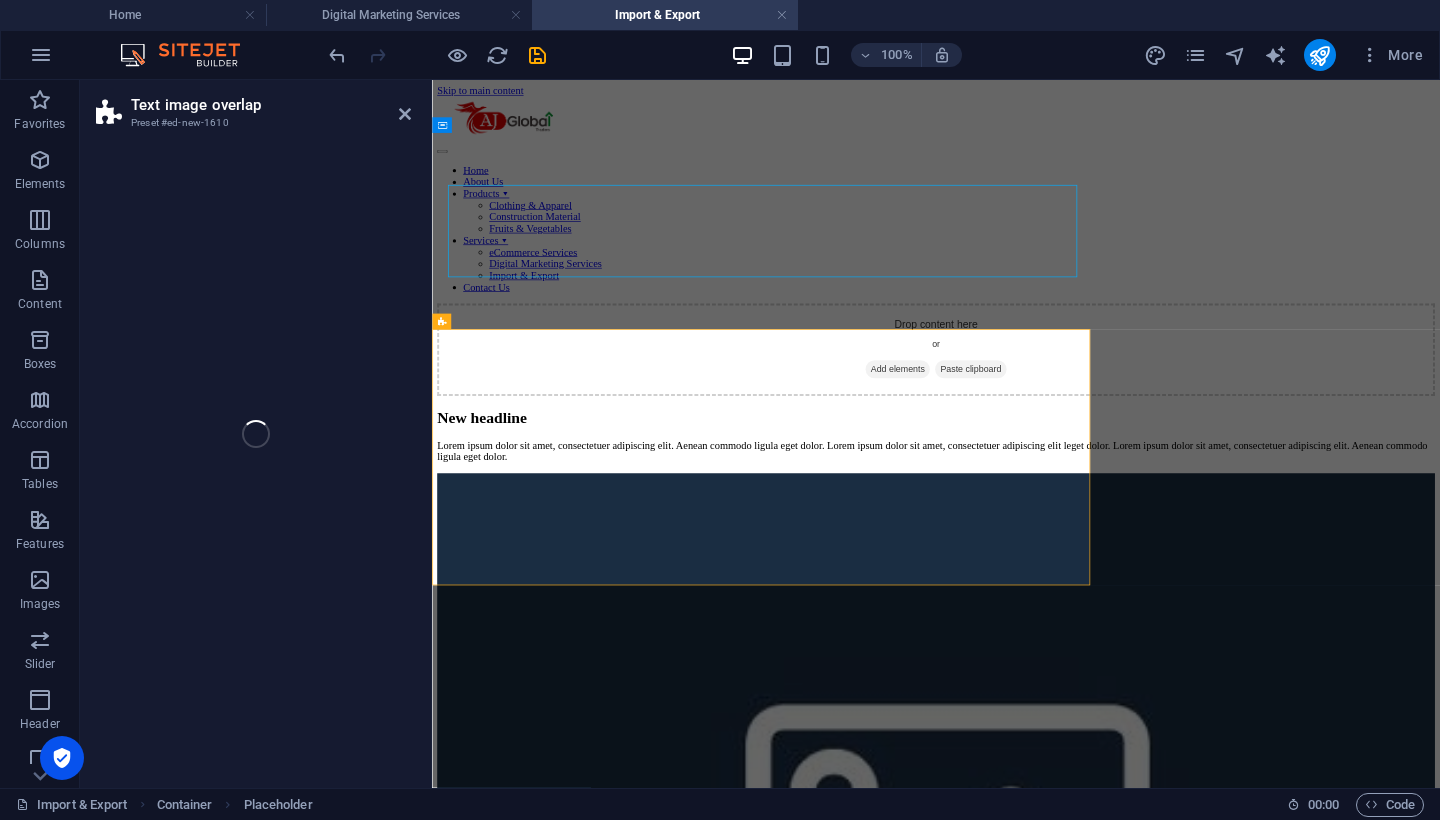 select on "rem" 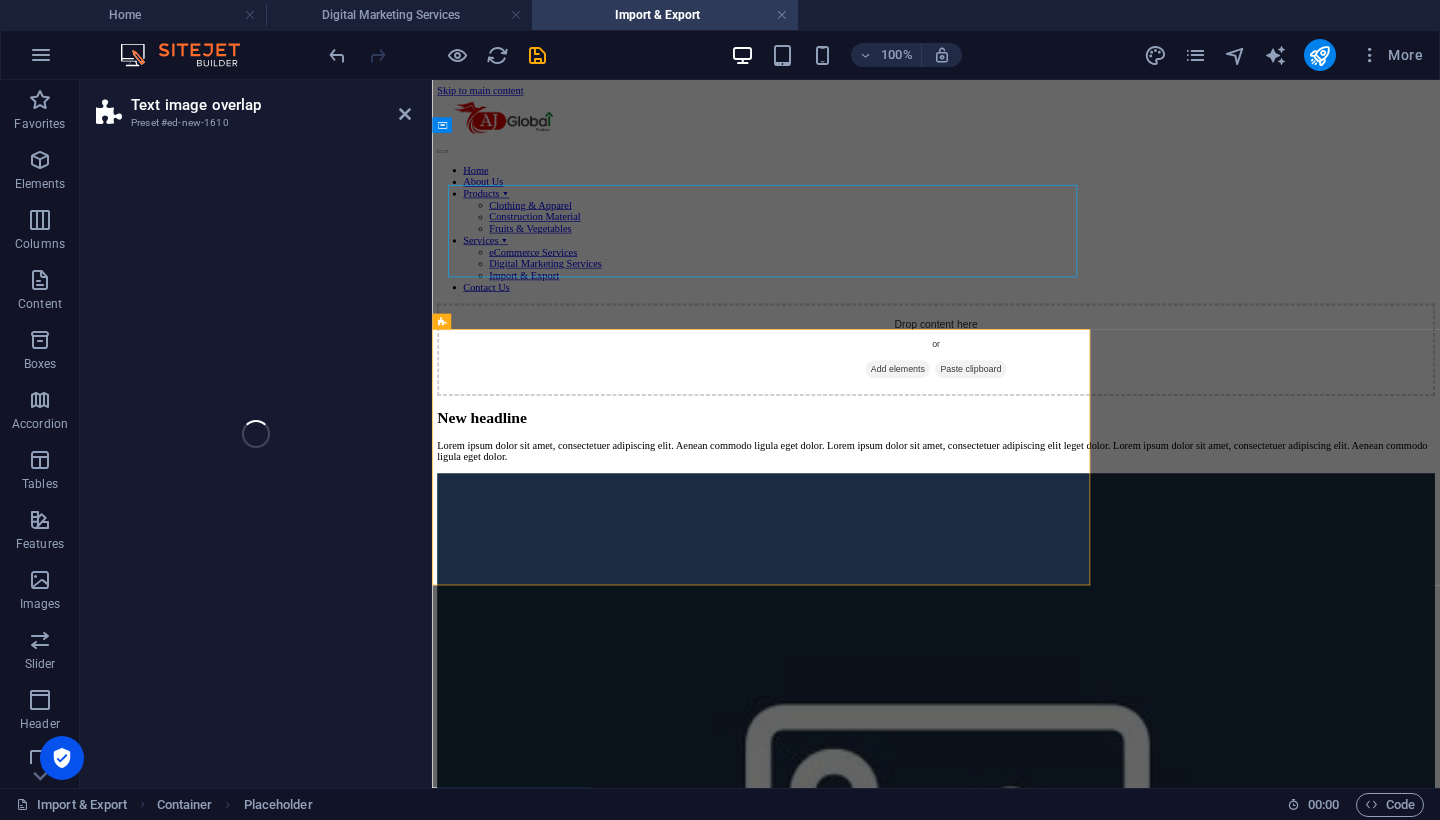 select on "px" 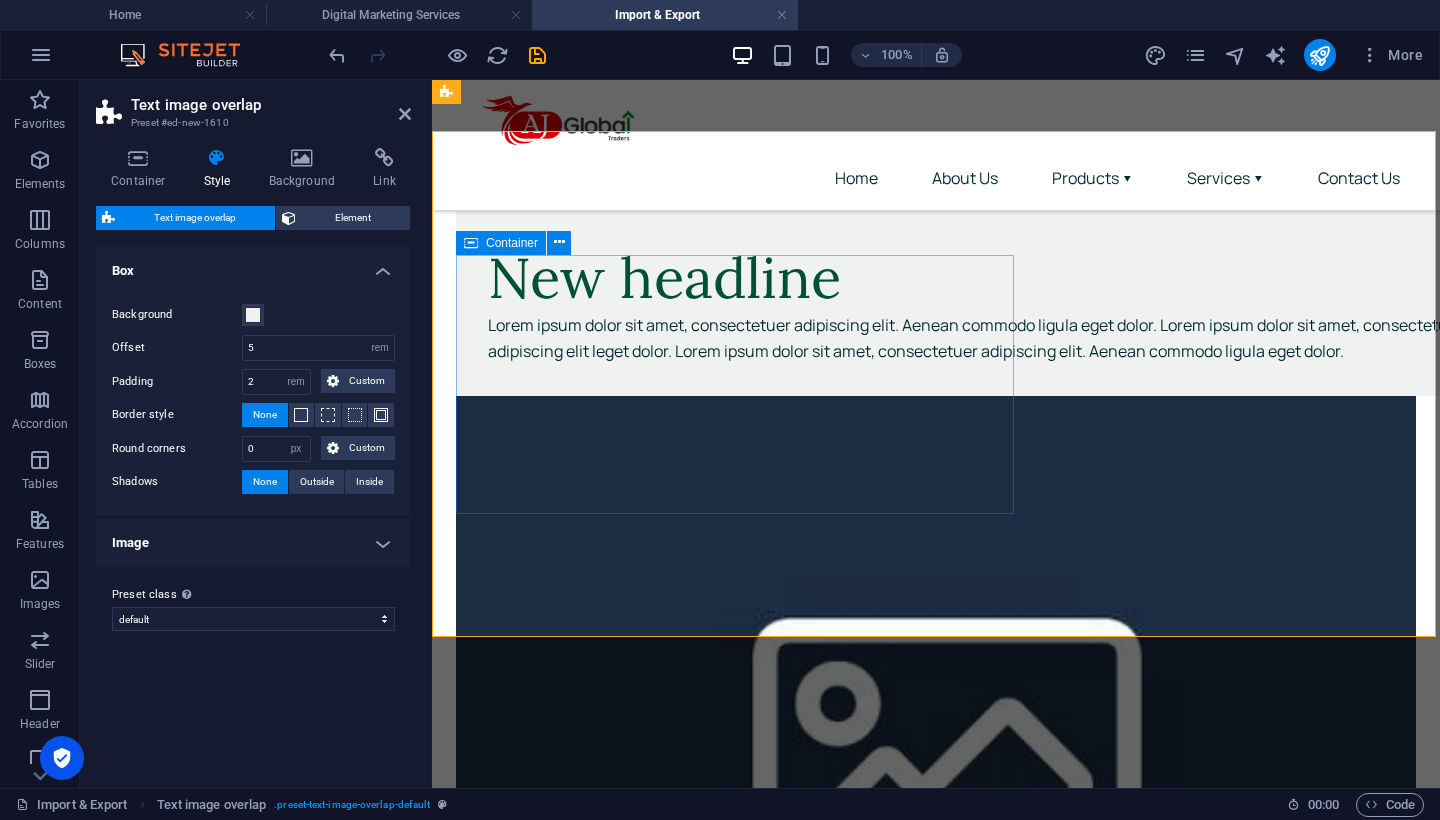 scroll, scrollTop: 331, scrollLeft: 0, axis: vertical 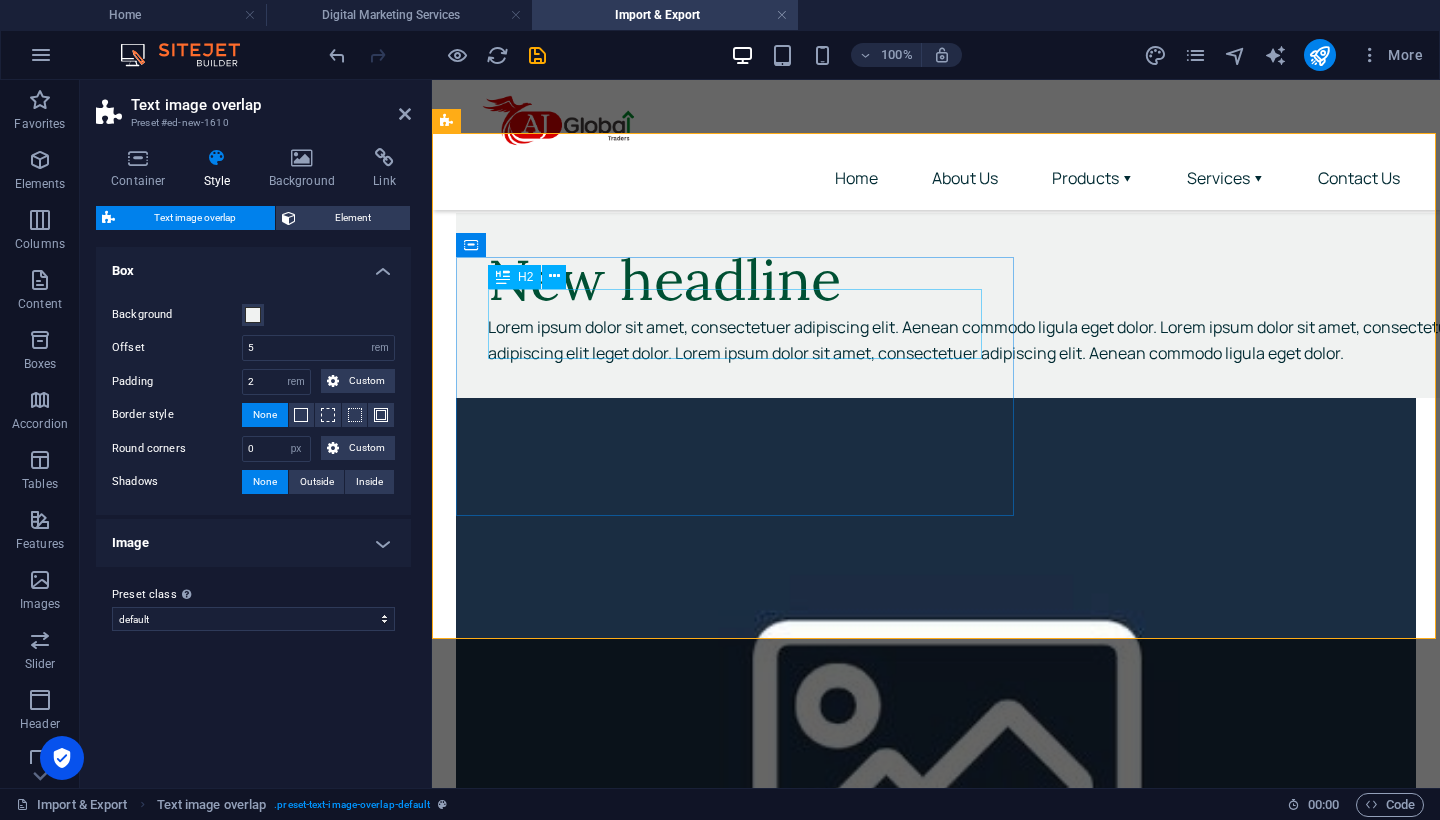 click on "New headline" at bounding box center [976, 280] 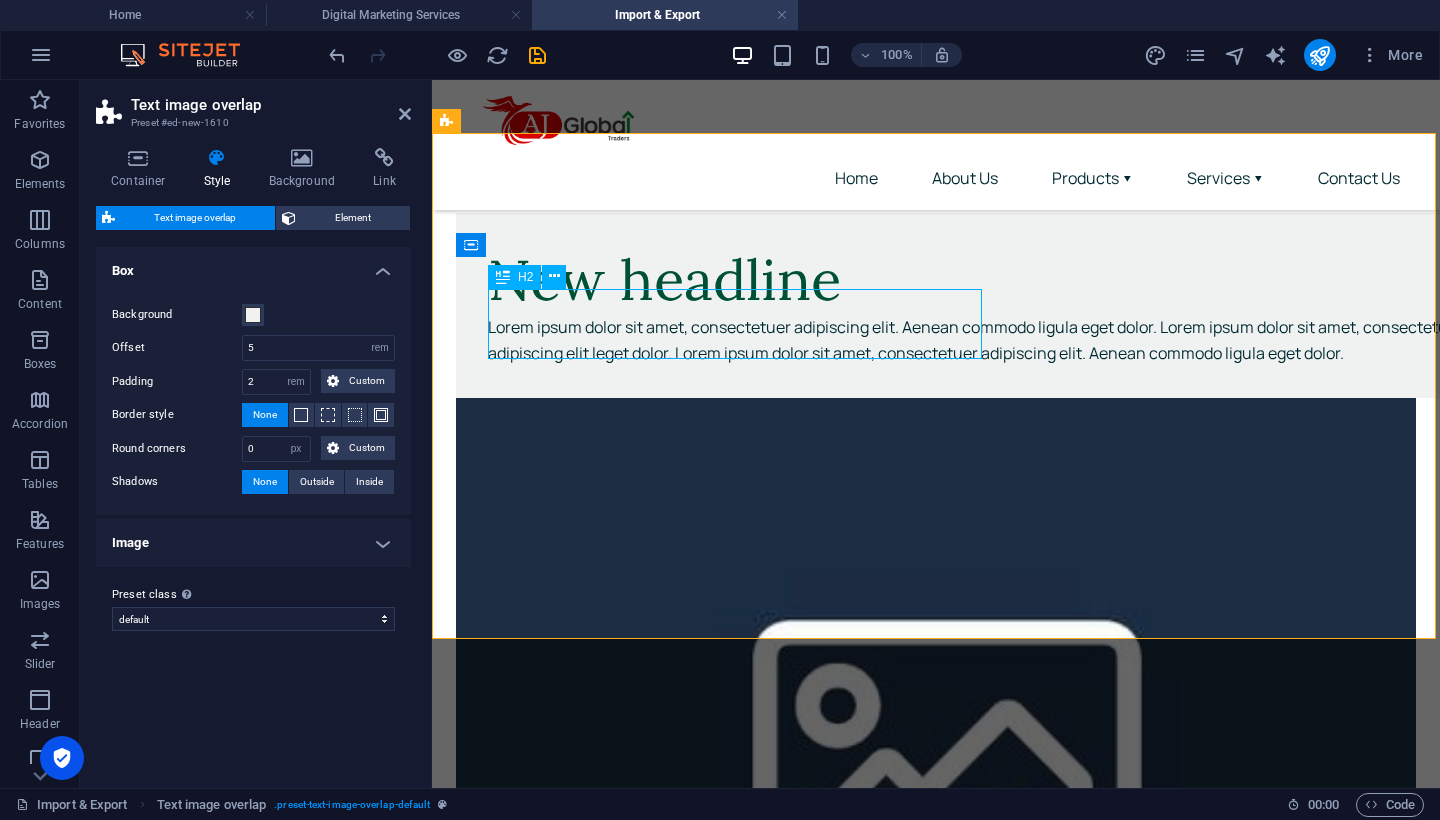 click on "New headline" at bounding box center [976, 280] 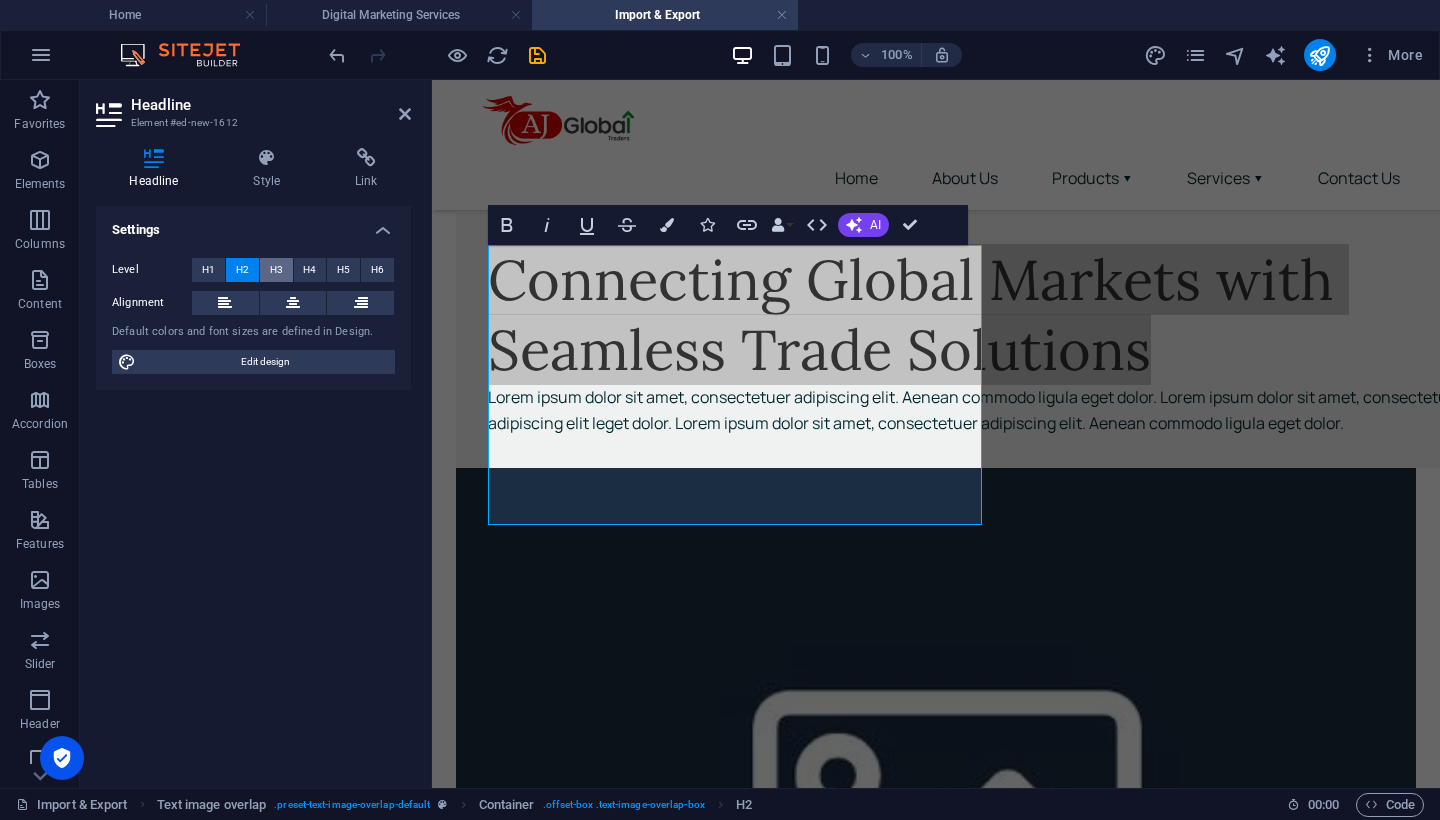 click on "H3" at bounding box center (276, 270) 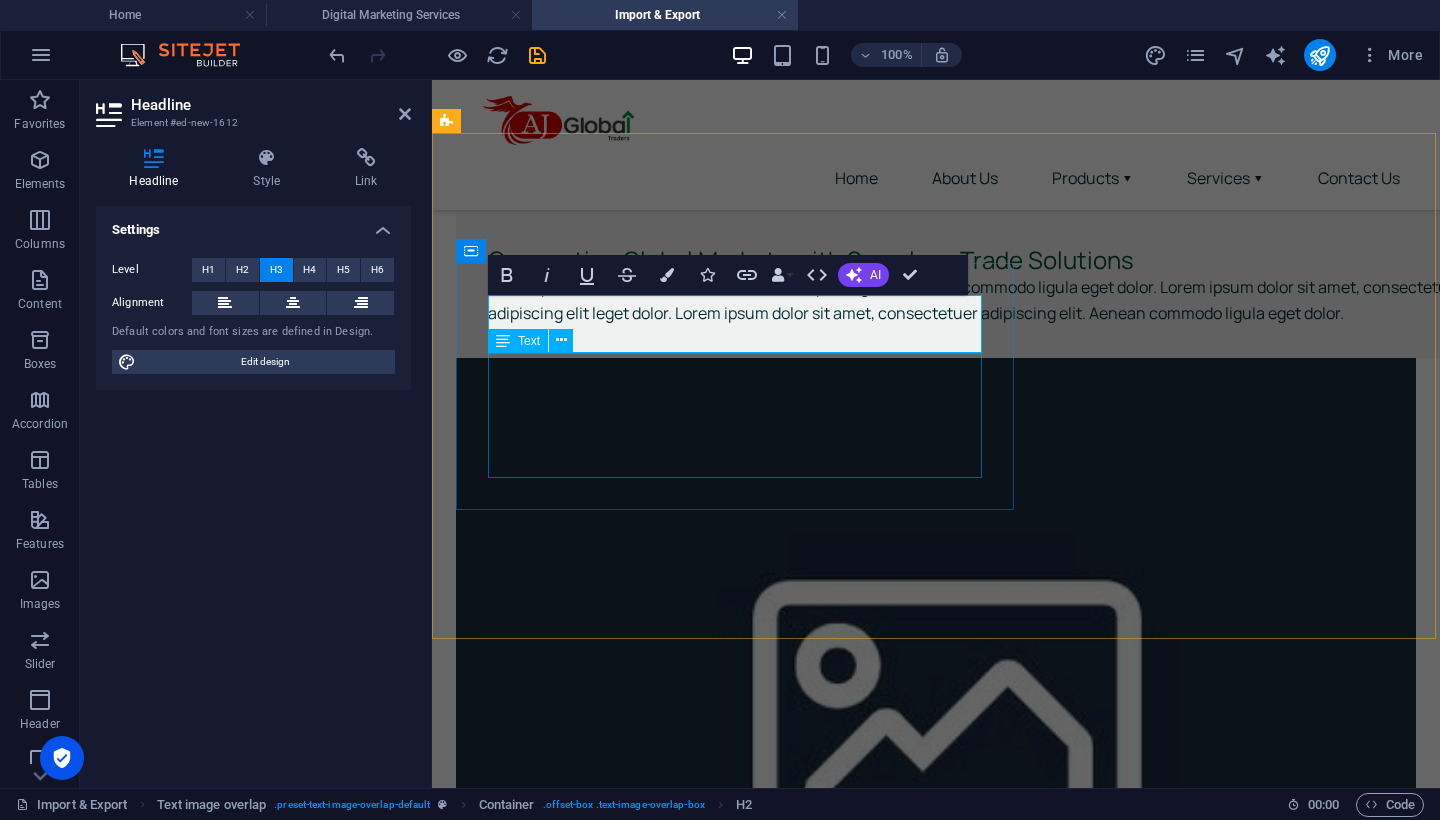 click on "Lorem ipsum dolor sit amet, consectetuer adipiscing elit. Aenean commodo ligula eget dolor. Lorem ipsum dolor sit amet, consectetuer adipiscing elit leget dolor. Lorem ipsum dolor sit amet, consectetuer adipiscing elit. Aenean commodo ligula eget dolor." at bounding box center (976, 300) 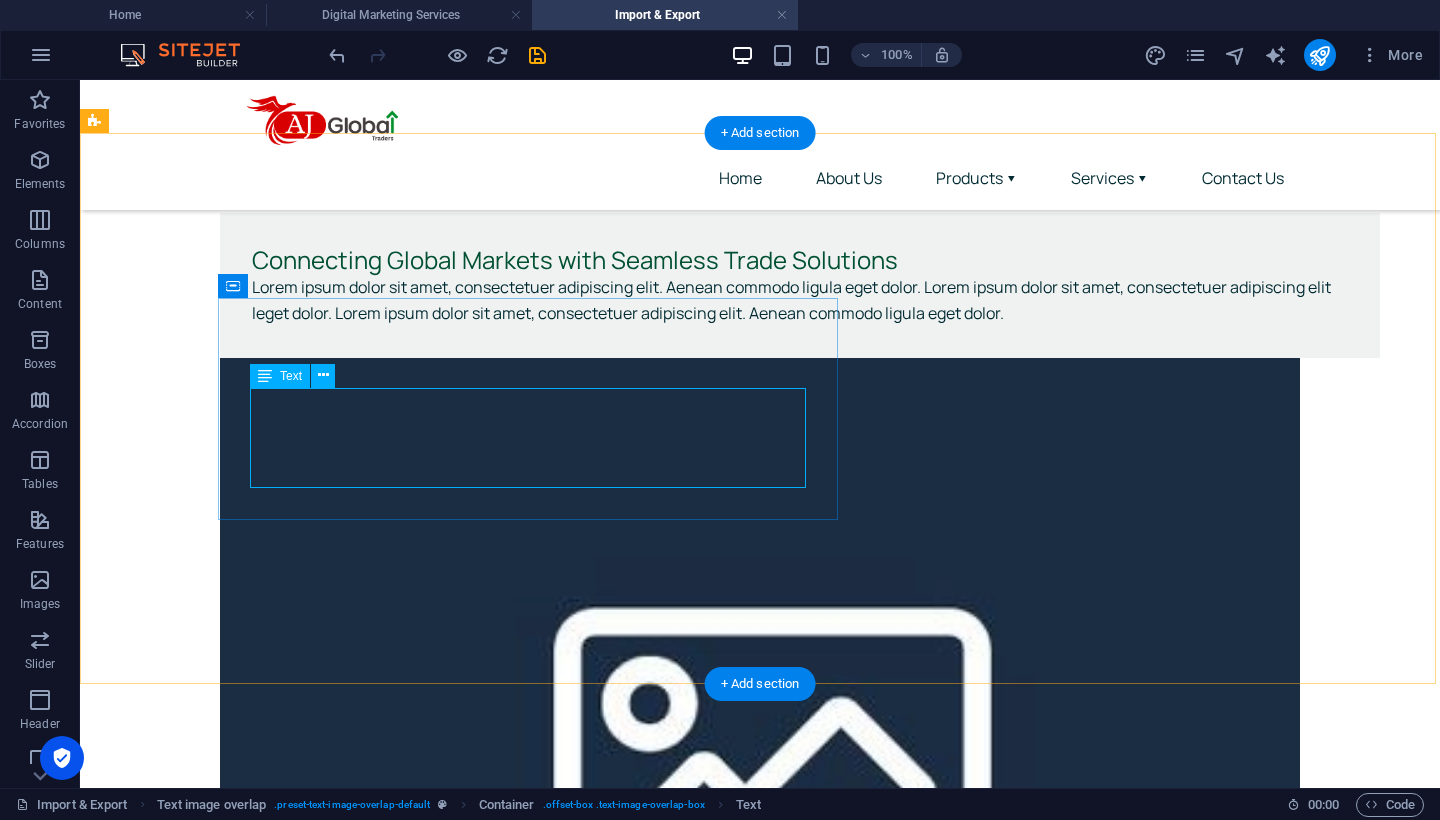 click on "Lorem ipsum dolor sit amet, consectetuer adipiscing elit. Aenean commodo ligula eget dolor. Lorem ipsum dolor sit amet, consectetuer adipiscing elit leget dolor. Lorem ipsum dolor sit amet, consectetuer adipiscing elit. Aenean commodo ligula eget dolor." at bounding box center (800, 300) 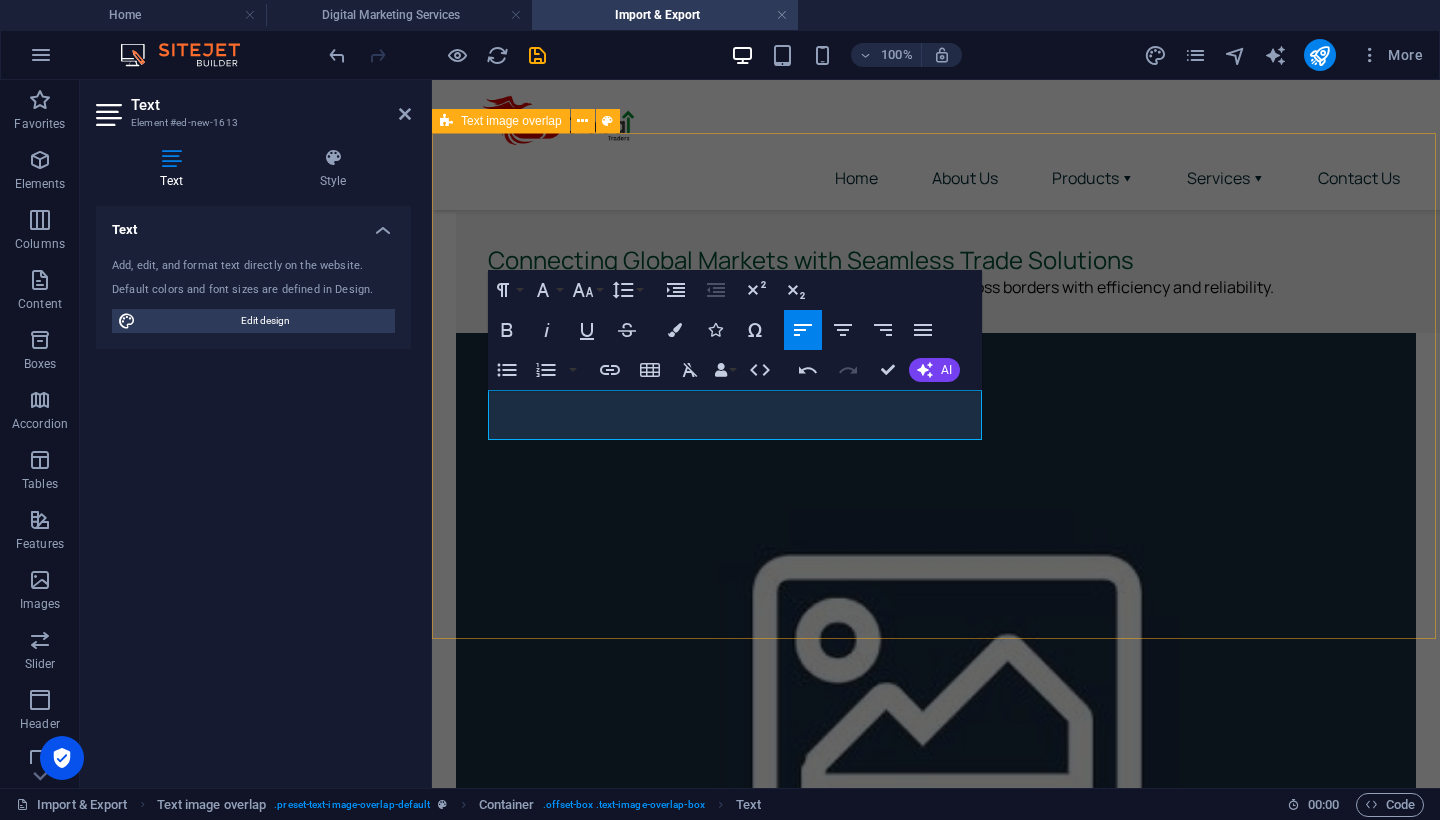click on "Connecting Global Markets with Seamless Trade Solutions Your trusted partner in sourcing, shipping, and delivering goods across borders with efficiency and reliability." at bounding box center (936, 620) 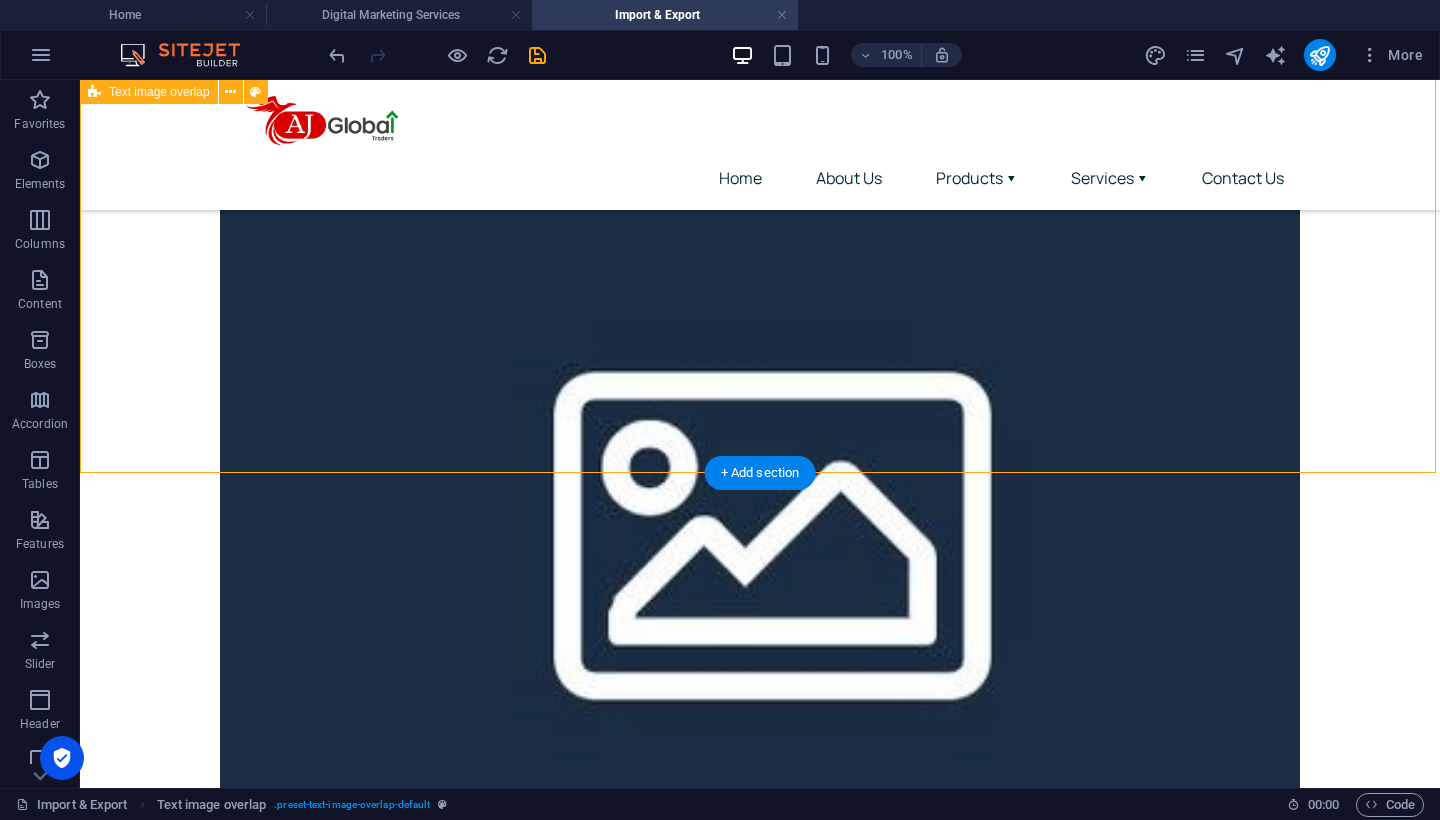 scroll, scrollTop: 541, scrollLeft: 0, axis: vertical 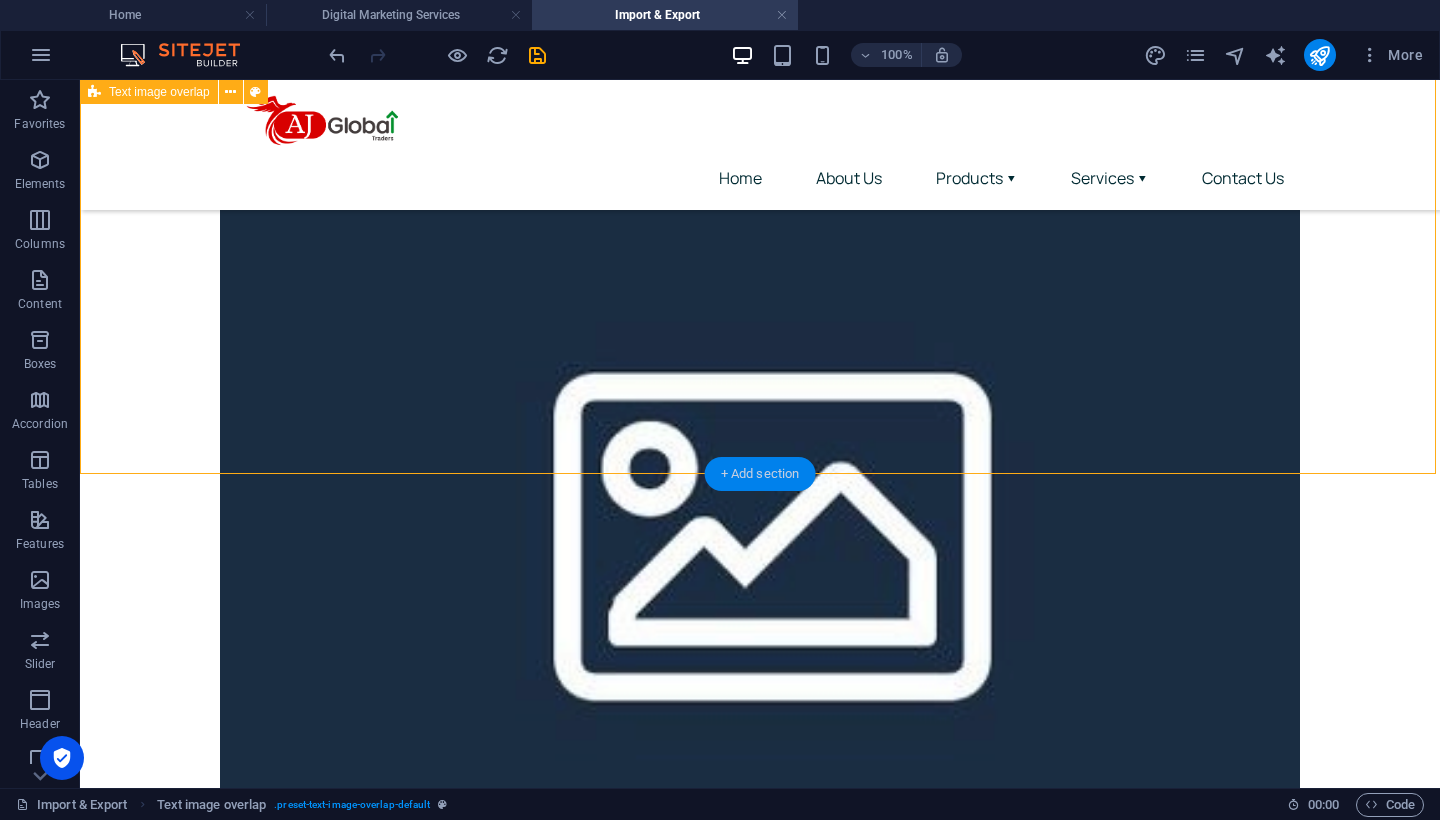 click on "+ Add section" at bounding box center (760, 474) 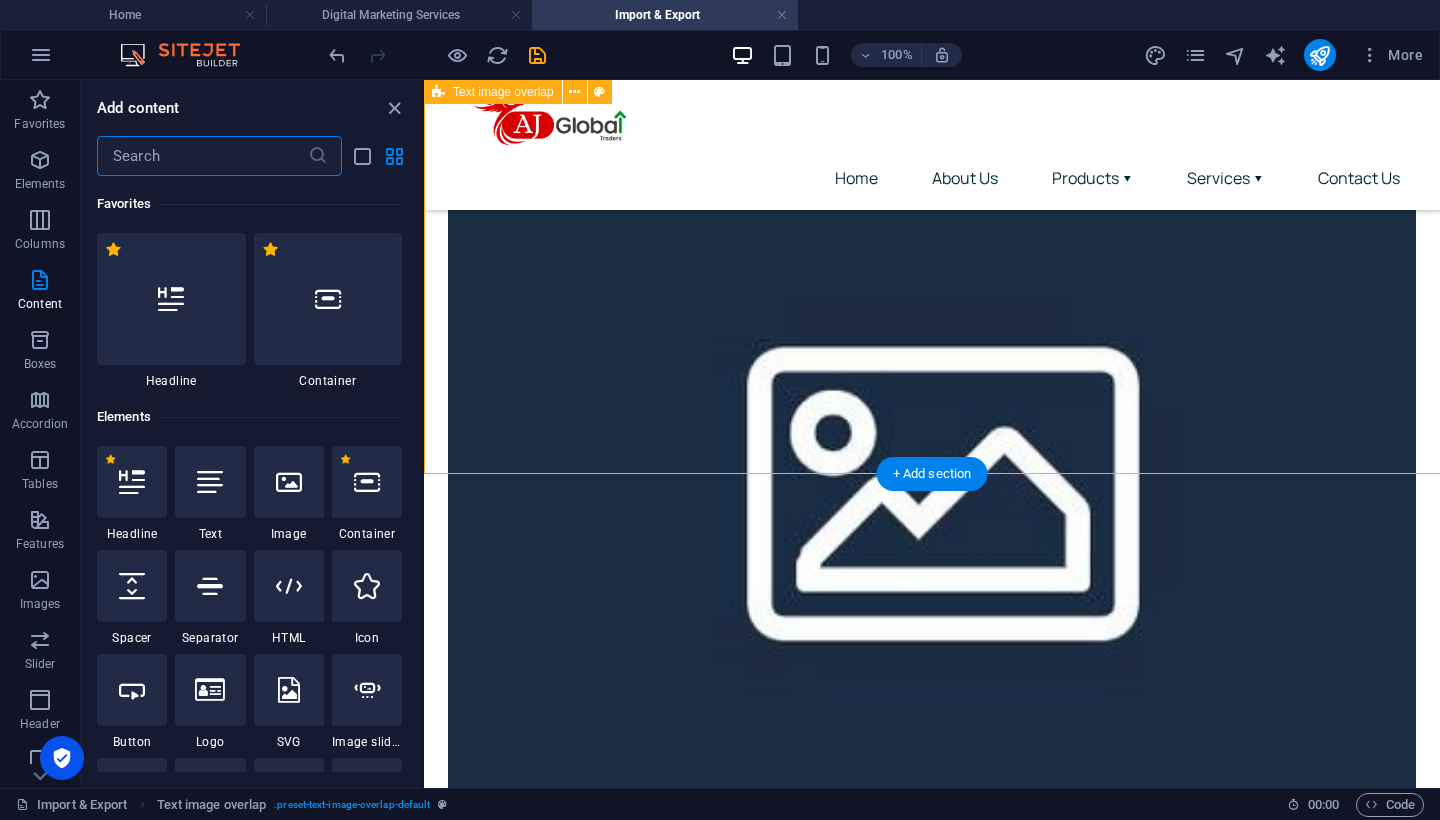 scroll, scrollTop: 499, scrollLeft: 0, axis: vertical 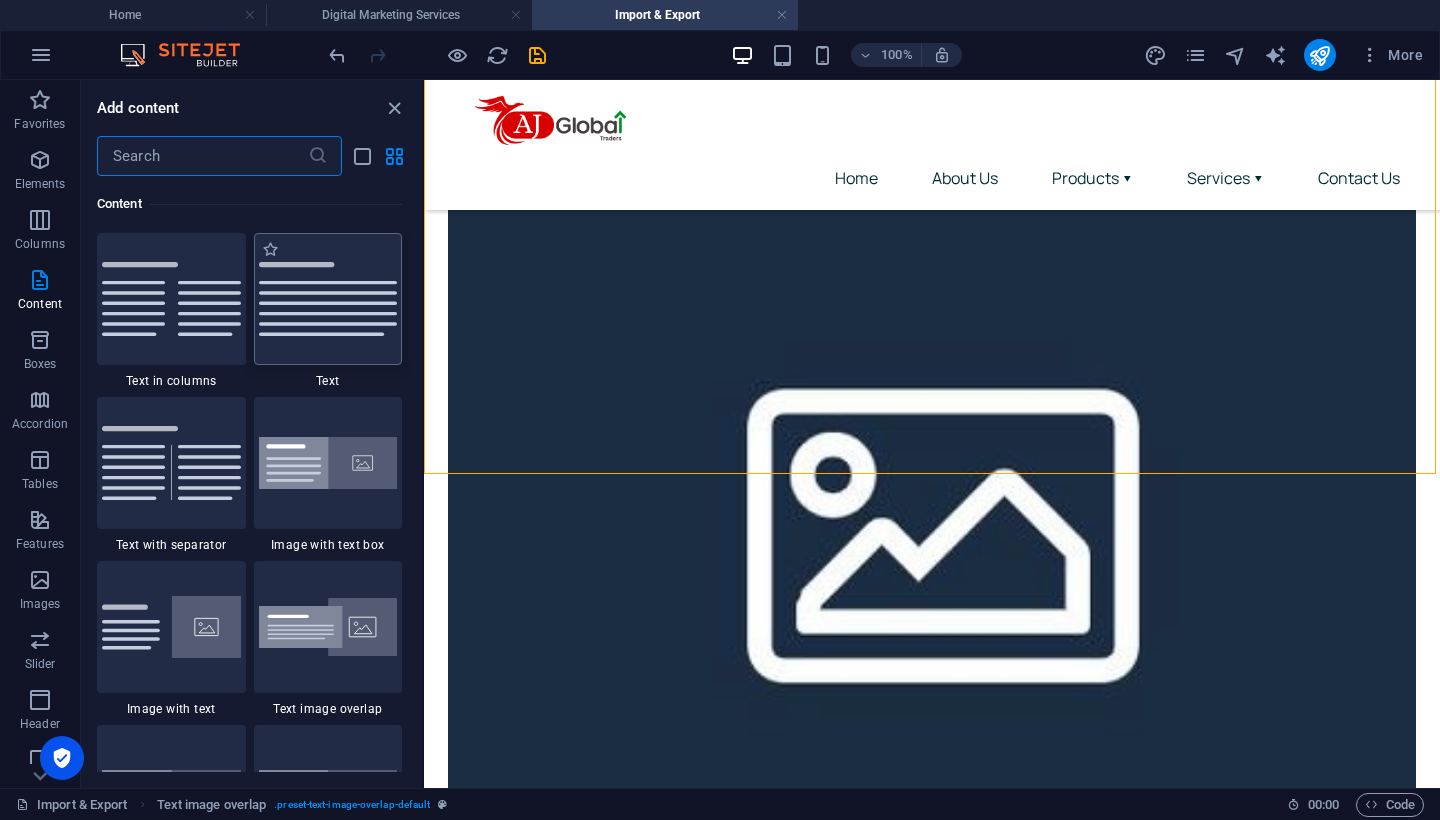 click at bounding box center (328, 299) 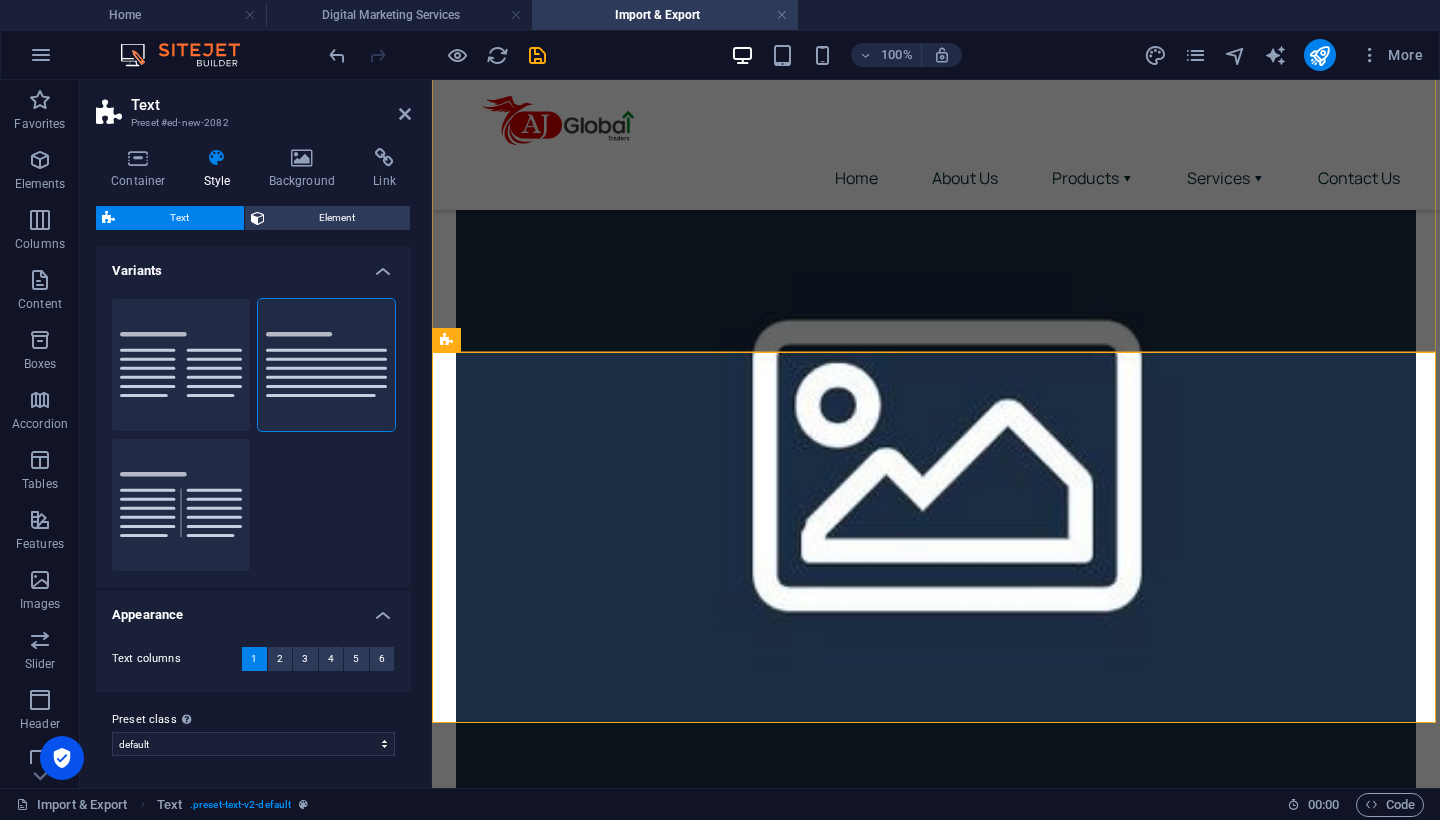 scroll, scrollTop: 646, scrollLeft: 0, axis: vertical 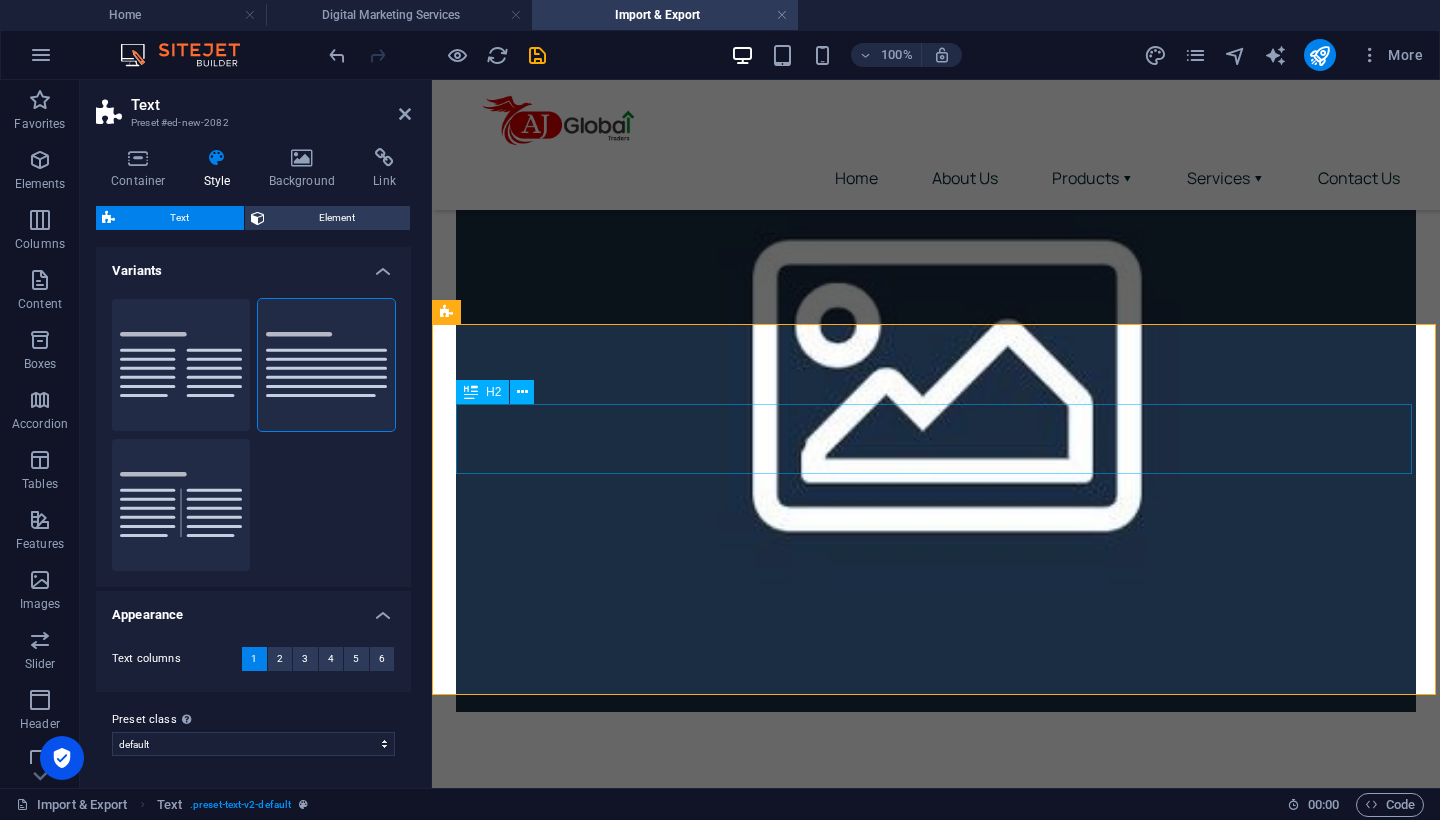 click on "Headline" at bounding box center [936, 907] 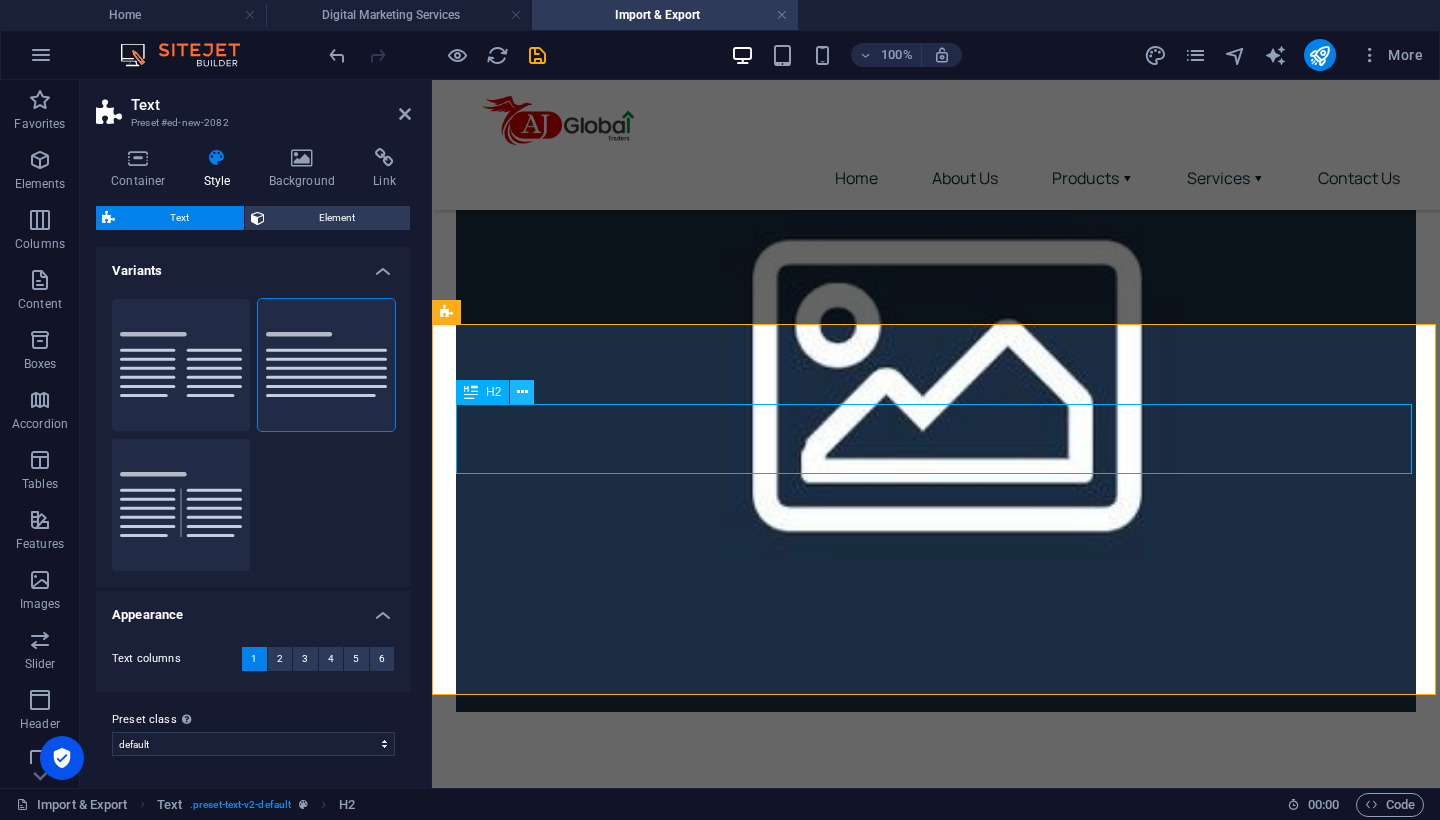 click at bounding box center [522, 392] 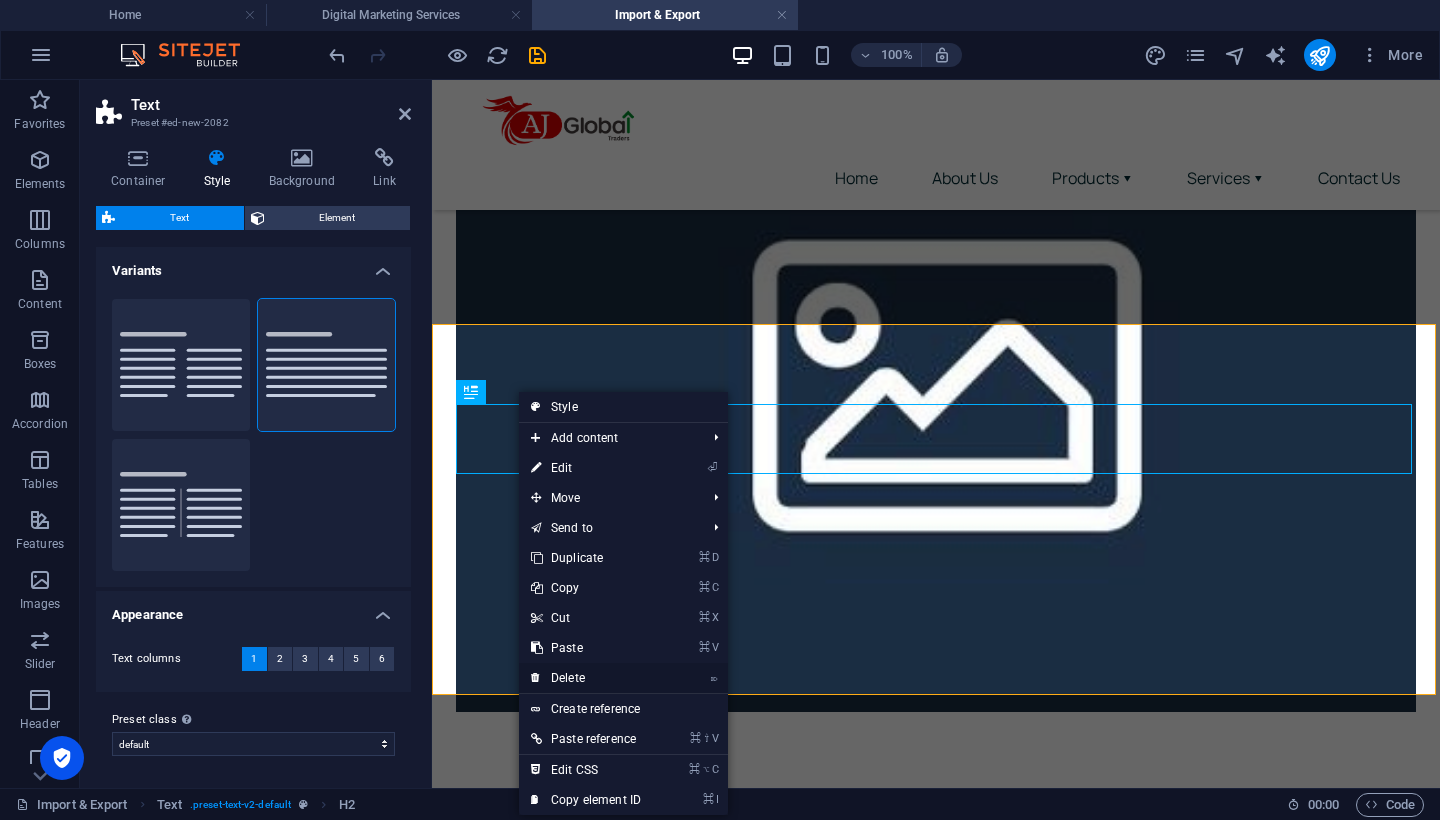 click on "⌦  Delete" at bounding box center (586, 678) 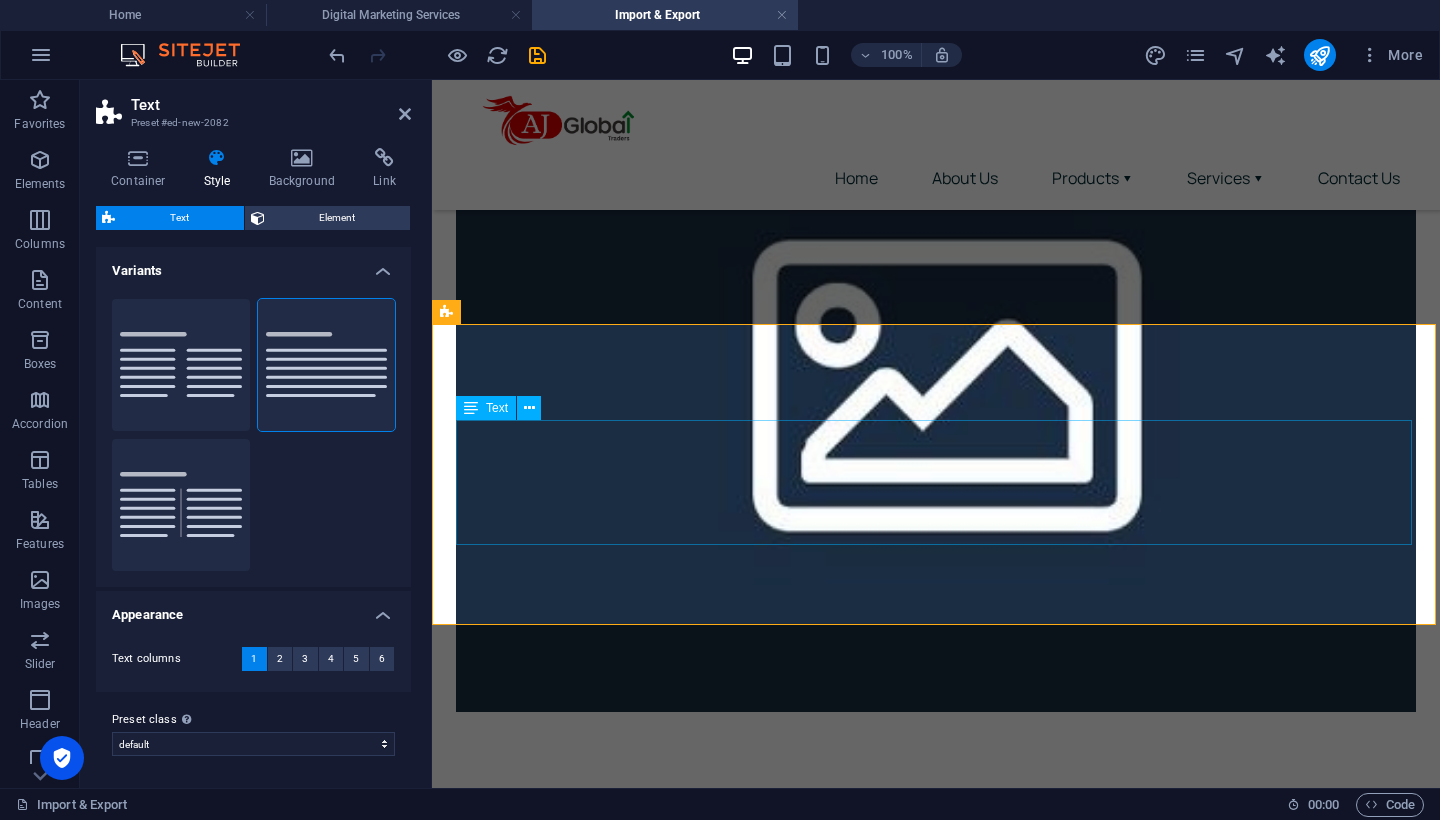click on "Lorem ipsum dolor sitope amet, consectetur adipisicing elitip. Massumenda, dolore, cum vel modi asperiores consequatur suscipit quidem ducimus eveniet iure expedita consecteture odiogil voluptatum similique fugit voluptates atem accusamus quae quas dolorem tenetur facere tempora maiores adipisci reiciendis accusantium voluptatibus id voluptate tempore dolor harum nisi amet! Nobis, eaque. Aenean commodo ligula eget dolor. Lorem ipsum dolor sit amet, consectetuer adipiscing elit leget odiogil voluptatum similique fugit voluptates dolor. Libero assumenda, dolore, cum vel modi asperiores consequatur." at bounding box center (936, 952) 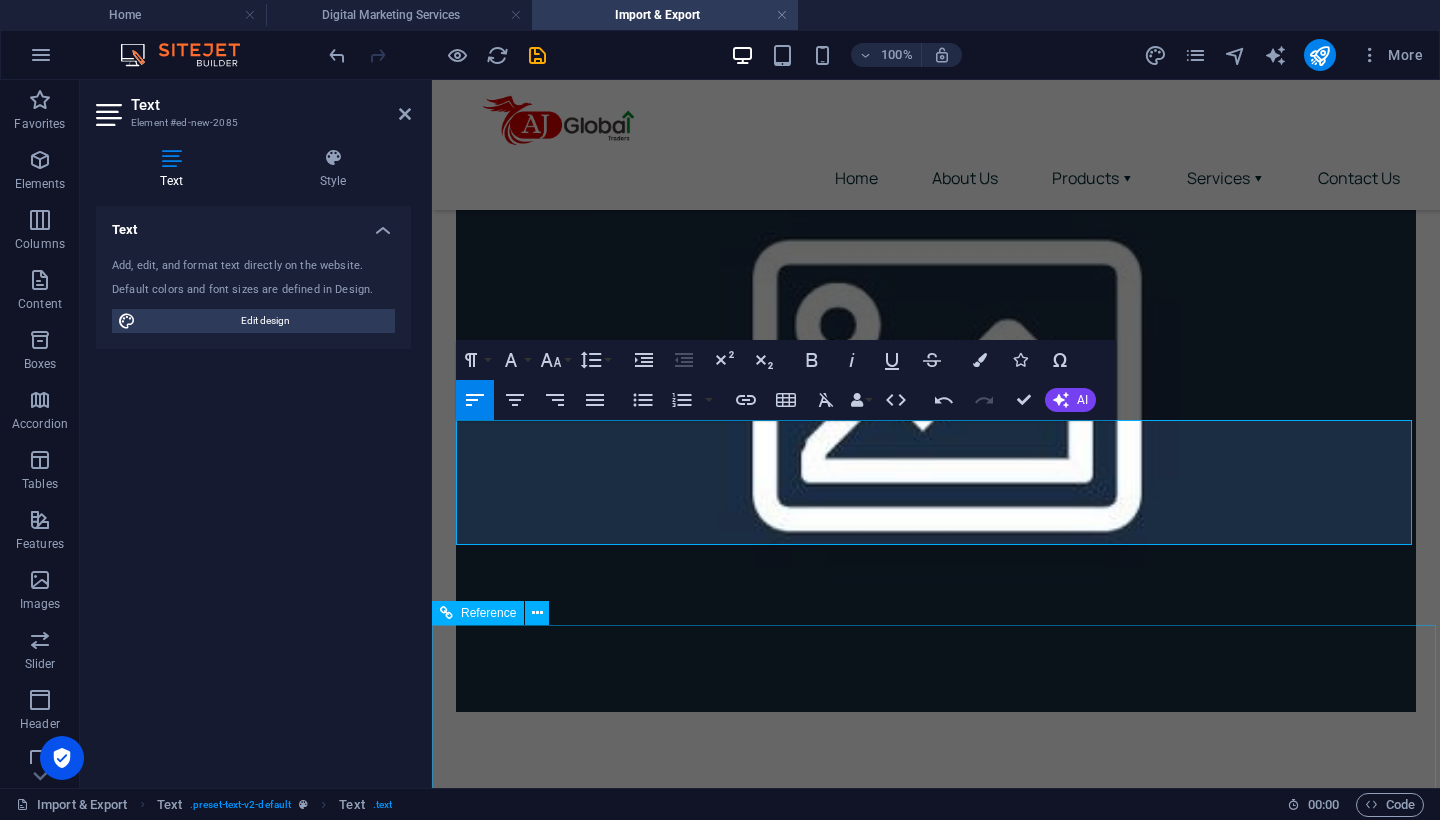 click on "Home About Us Services Contact Us  2025   |     AJ Global Traders FZ-LLC    |    All Rights Reserved Privacy Policy    |    Terms of Use" at bounding box center (936, 1405) 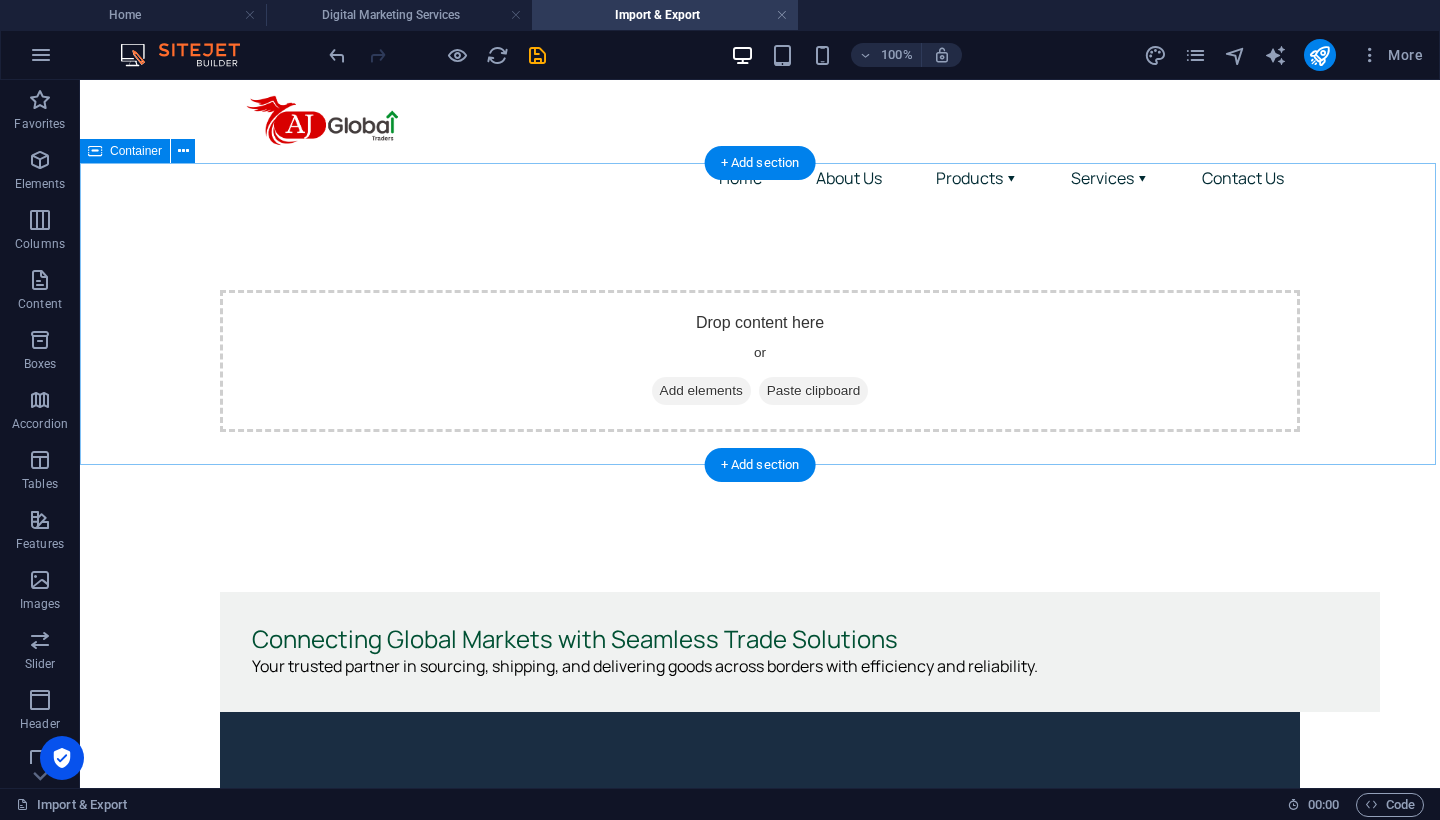 scroll, scrollTop: 0, scrollLeft: 0, axis: both 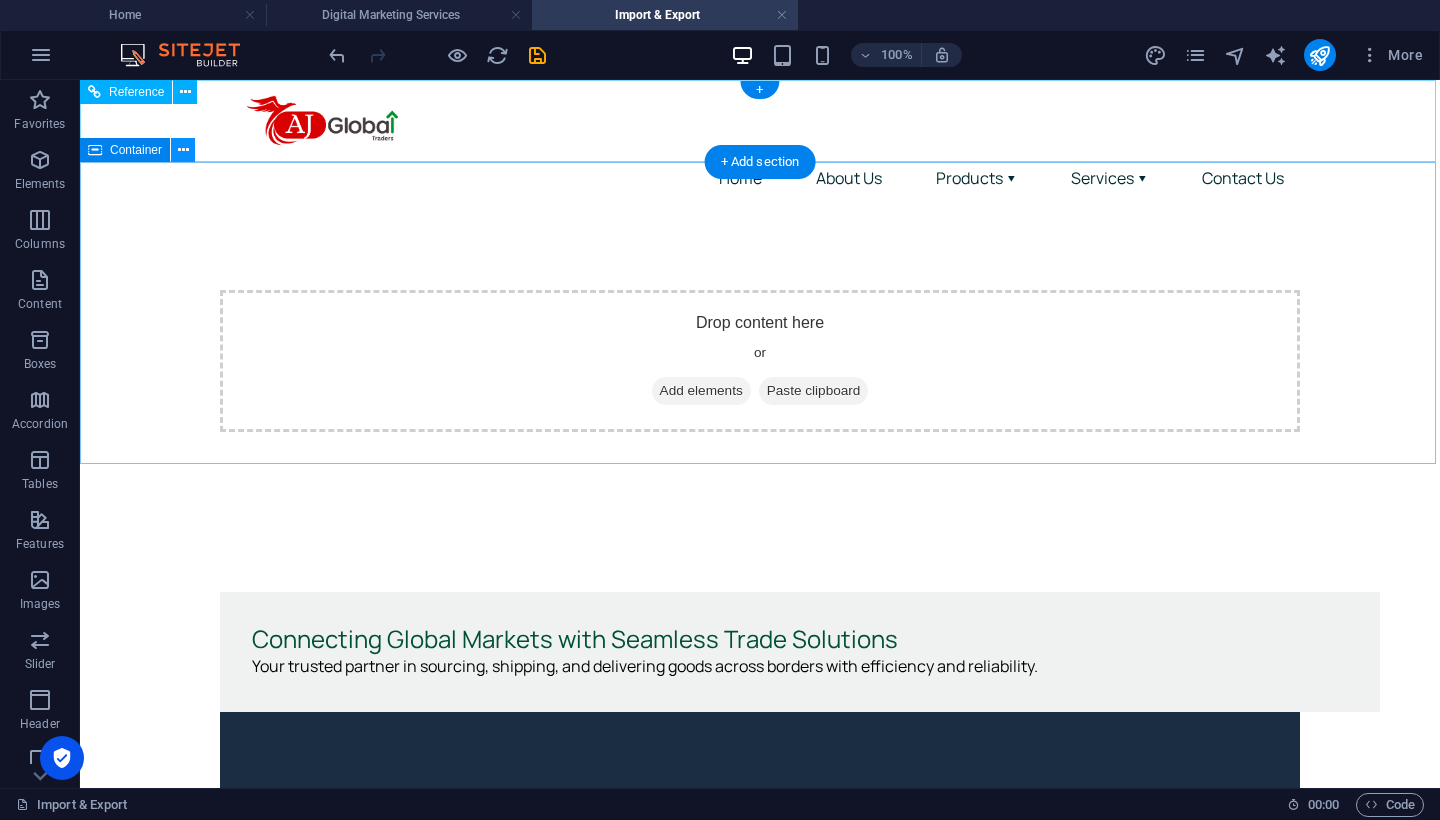 click at bounding box center (183, 150) 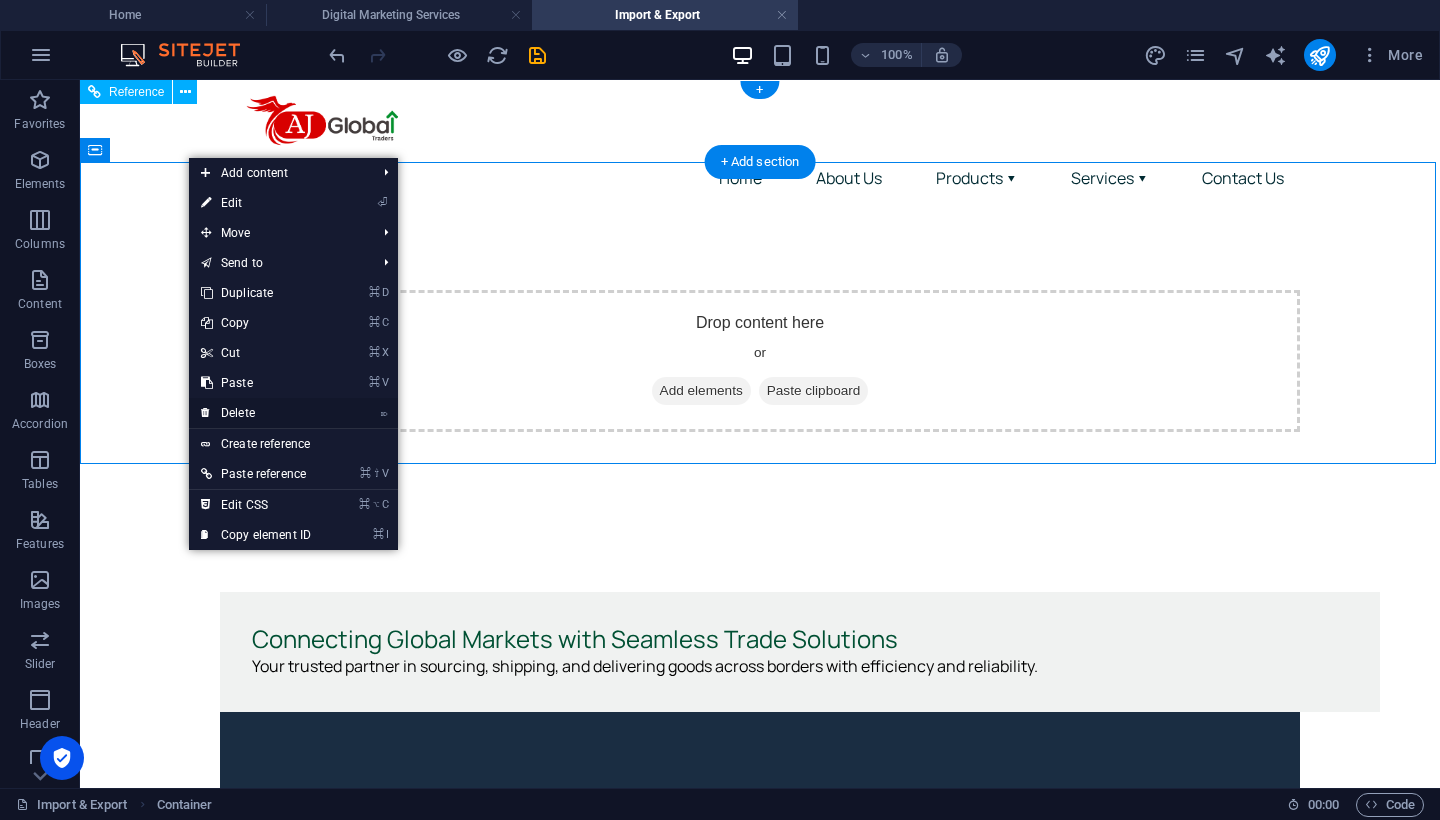 click on "⌦  Delete" at bounding box center (256, 413) 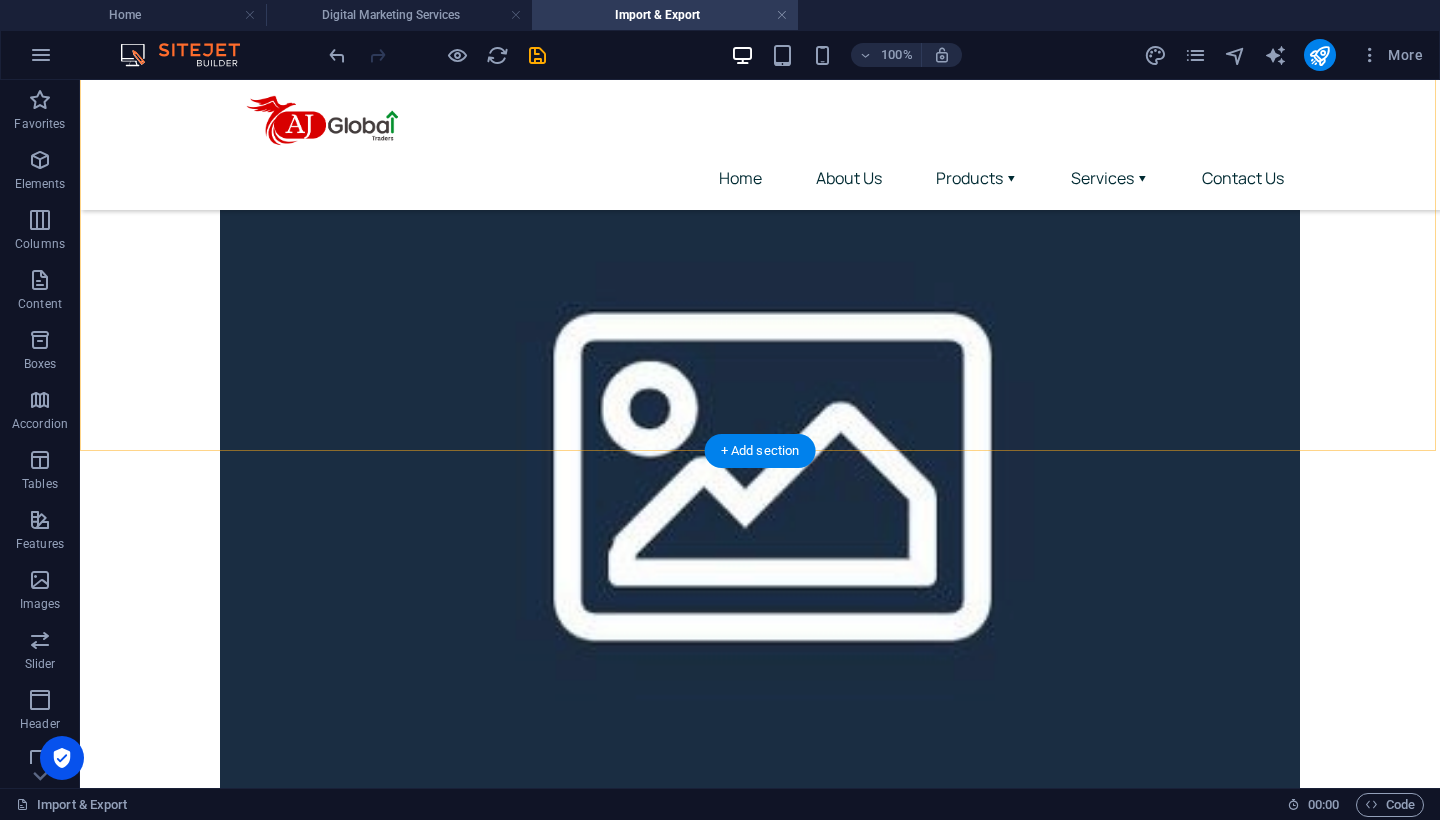 scroll, scrollTop: 327, scrollLeft: 0, axis: vertical 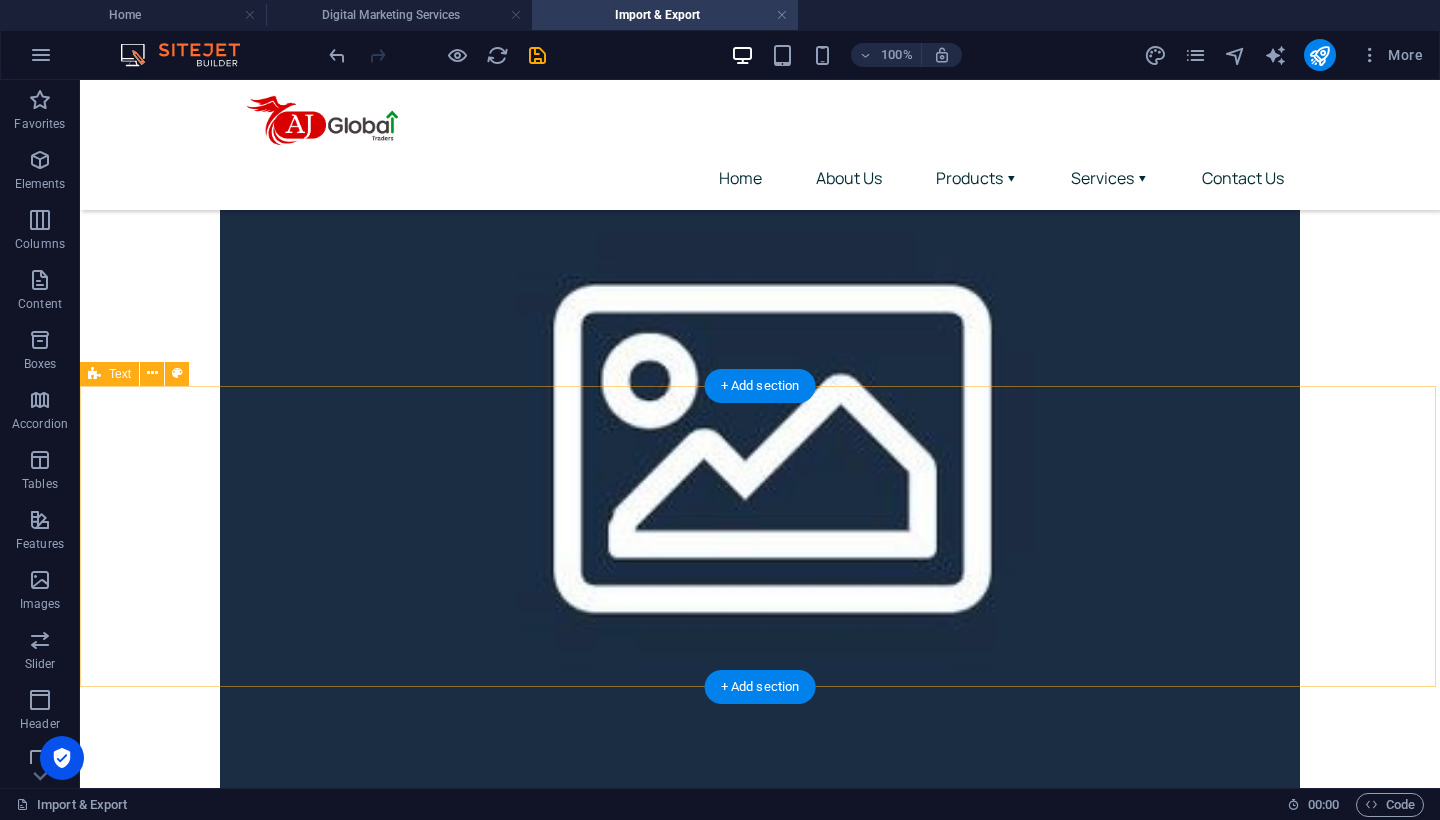 click on "At   AJ Global Traders FZ-LLC , we specialize in streamlining international trade through our comprehensive   import and export services . Based in   [GEOGRAPHIC_DATA], [GEOGRAPHIC_DATA] , we operate as a strategic trade link between the UAE and global markets — sourcing premium products, ensuring compliance, and managing shipments with care. Whether you're looking to bring international goods into the [GEOGRAPHIC_DATA] or export regional products to overseas markets, we provide   end-to-end trade solutions   designed to make your cross-border business efficient, secure, and scalable." at bounding box center (760, 1048) 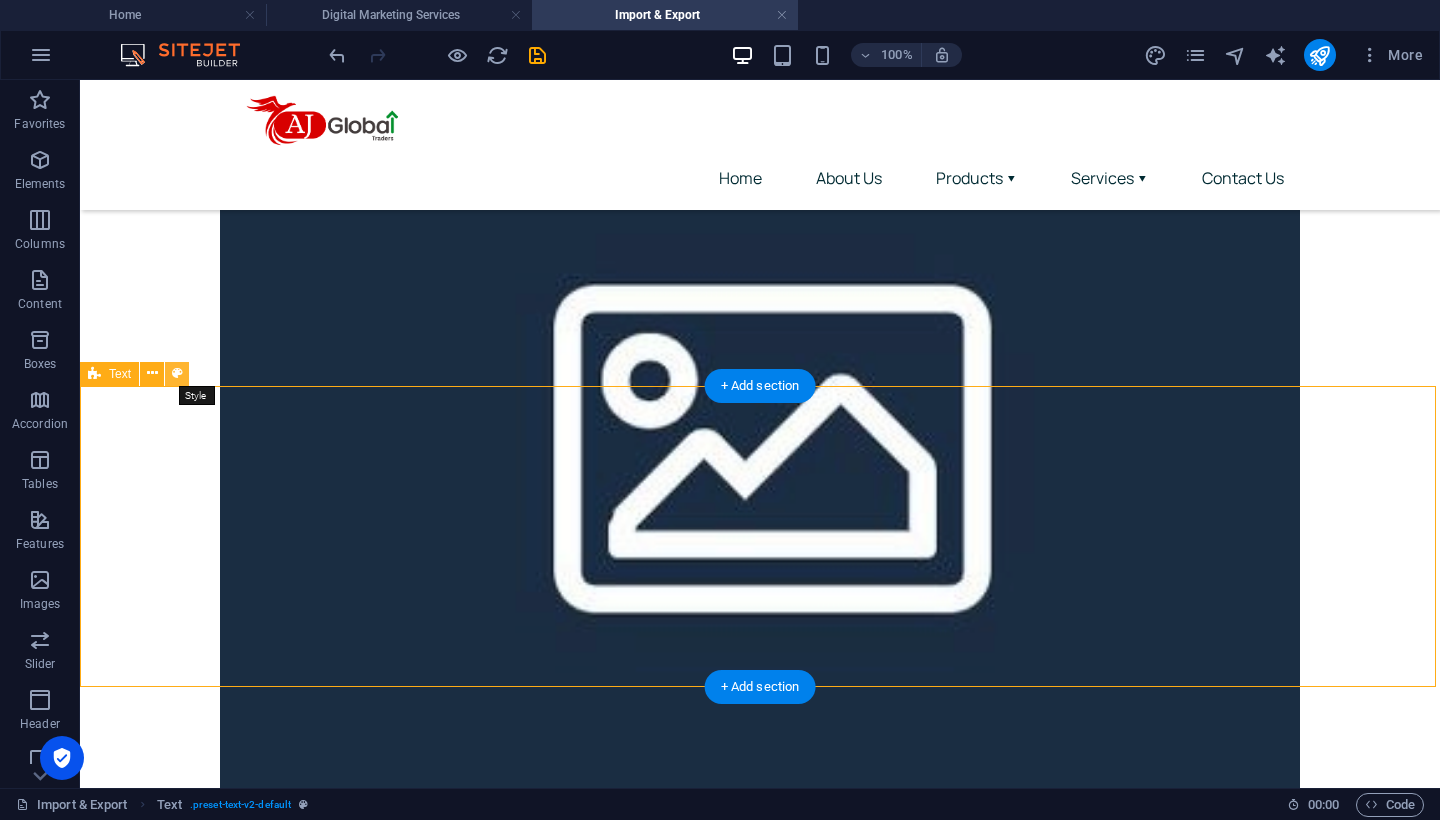 click at bounding box center [177, 373] 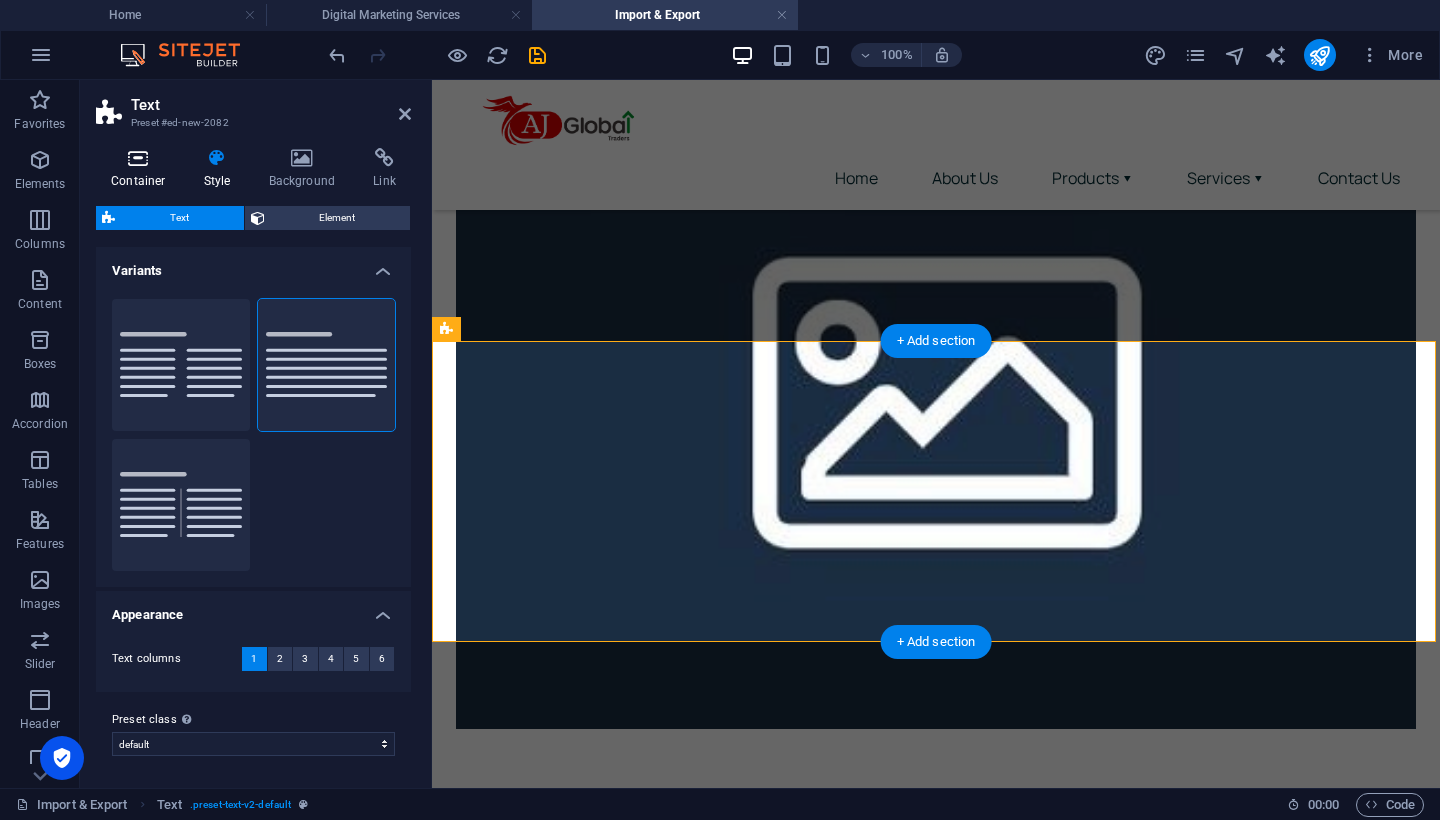 click at bounding box center (138, 158) 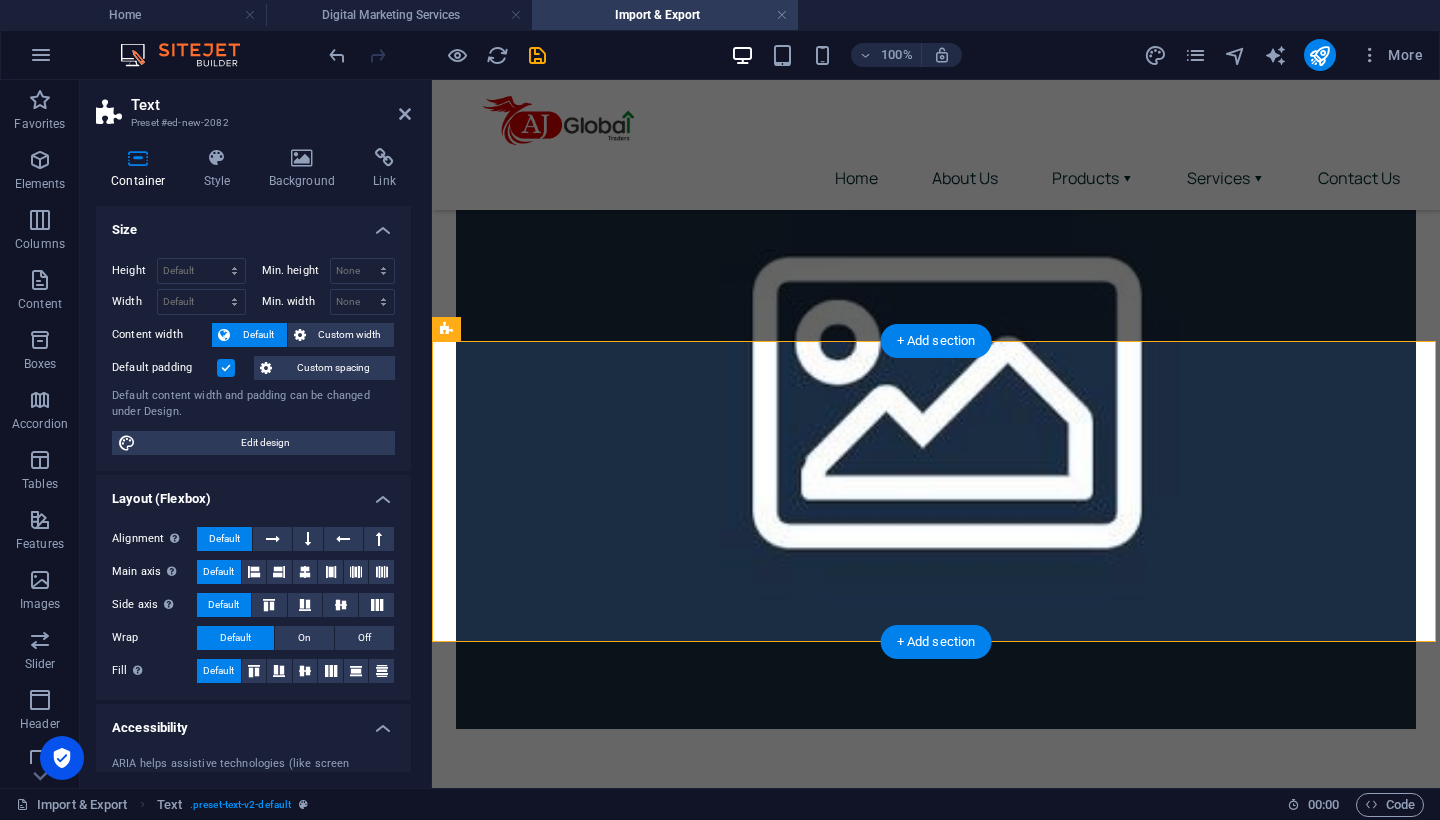 scroll, scrollTop: 0, scrollLeft: 0, axis: both 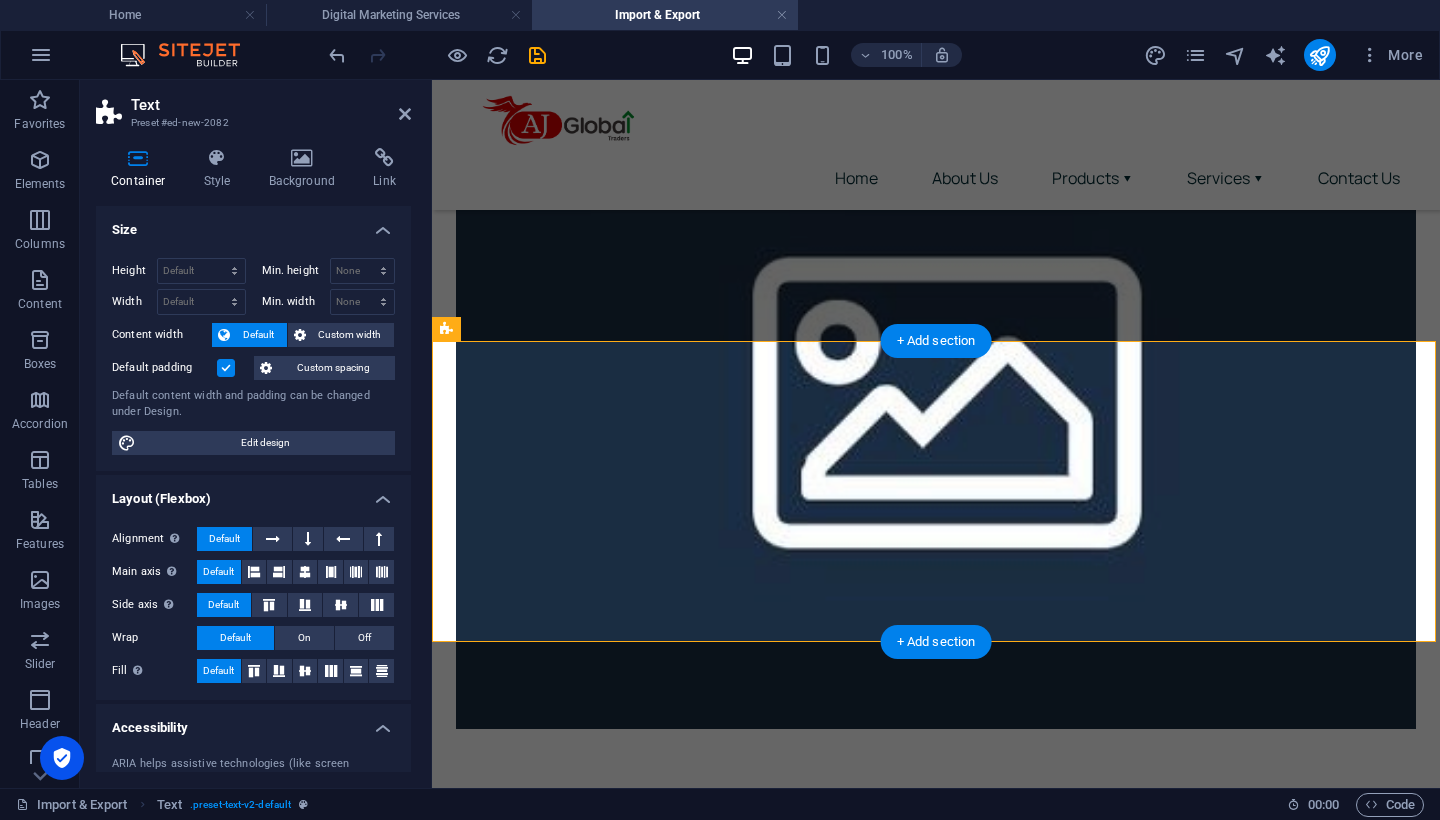 click at bounding box center (226, 368) 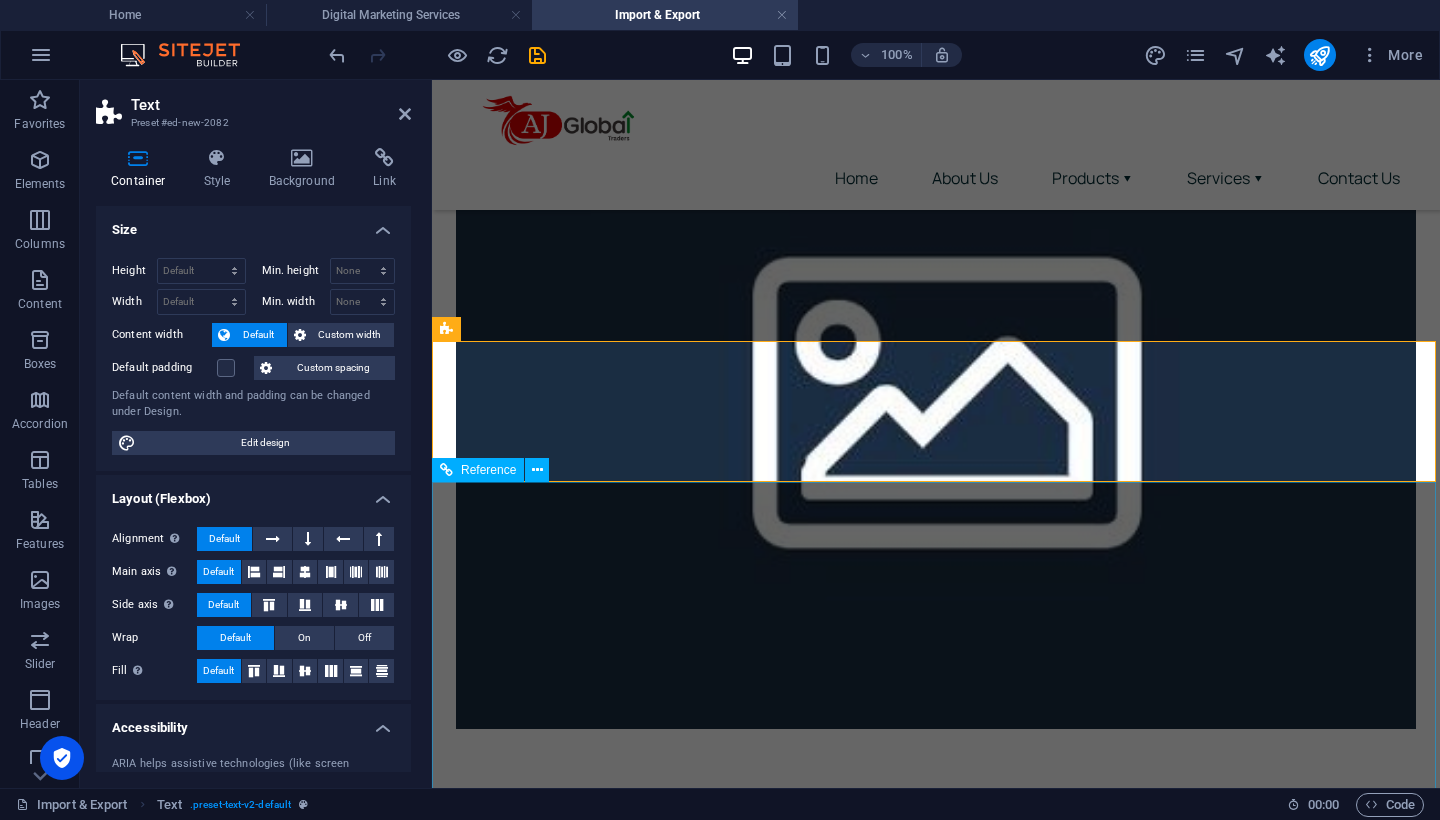 click on "Home About Us Services Contact Us  2025   |     AJ Global Traders FZ-LLC    |    All Rights Reserved Privacy Policy    |    Terms of Use" at bounding box center [936, 1262] 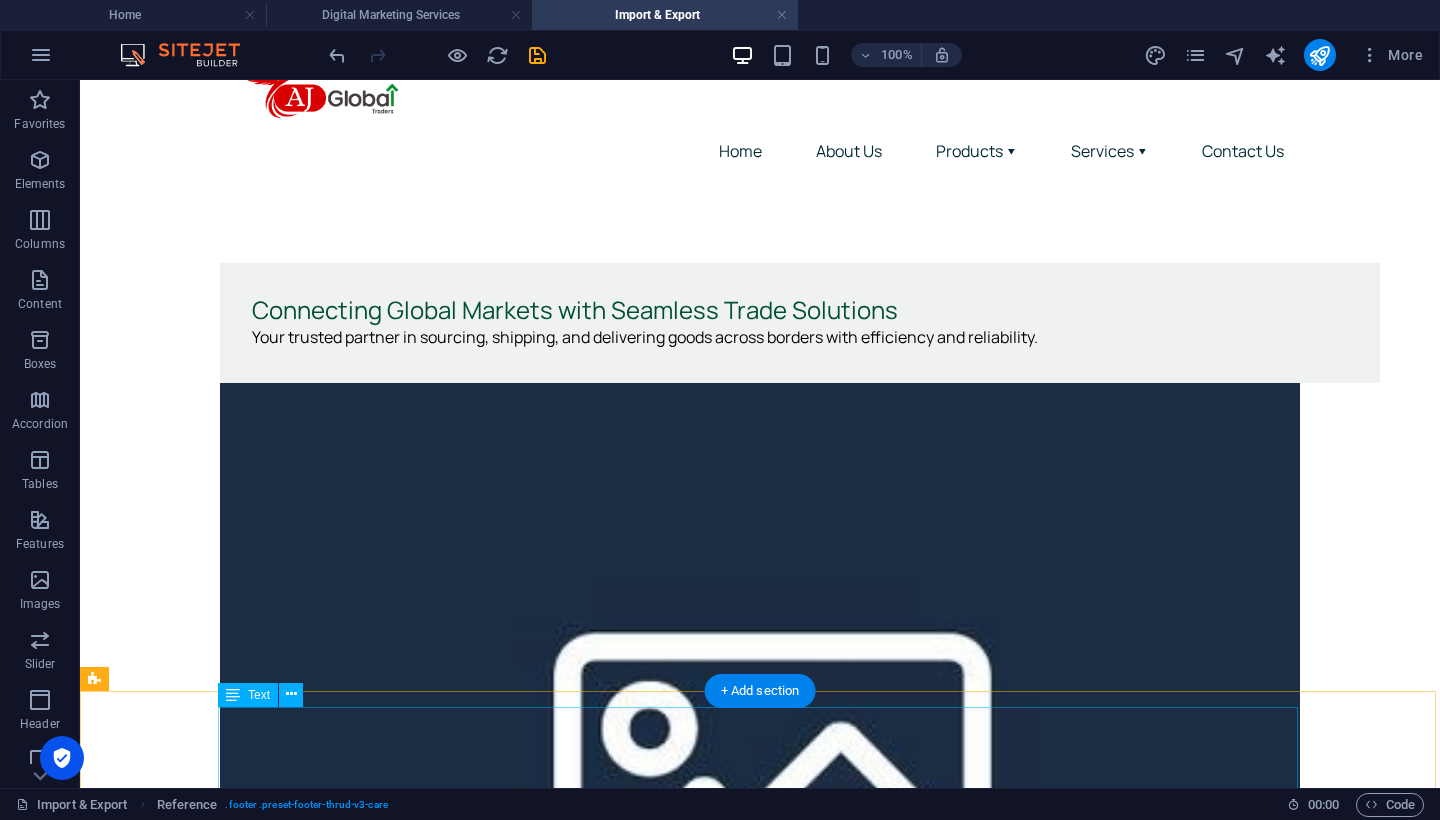 scroll, scrollTop: 22, scrollLeft: 0, axis: vertical 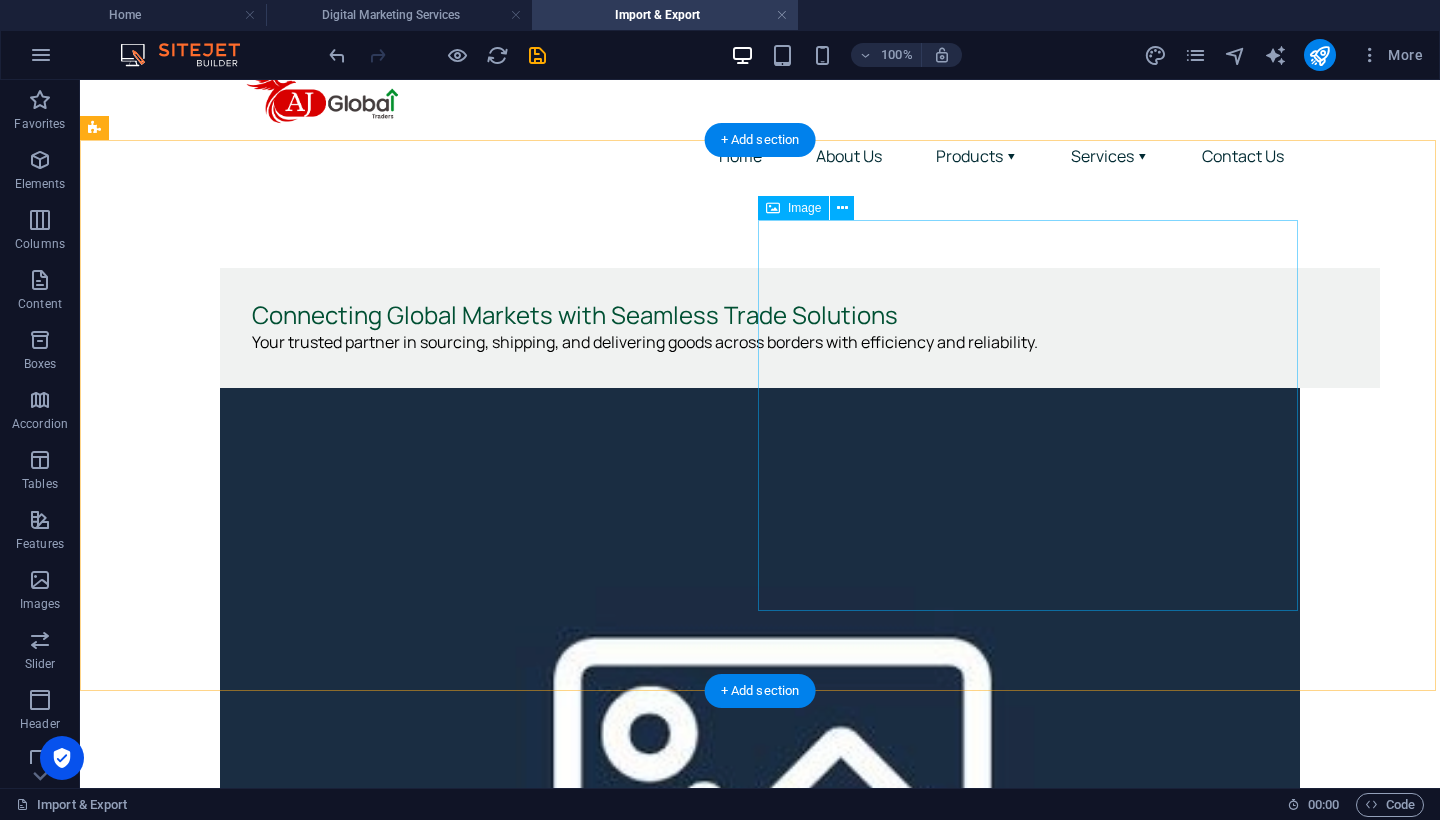 click at bounding box center [760, 778] 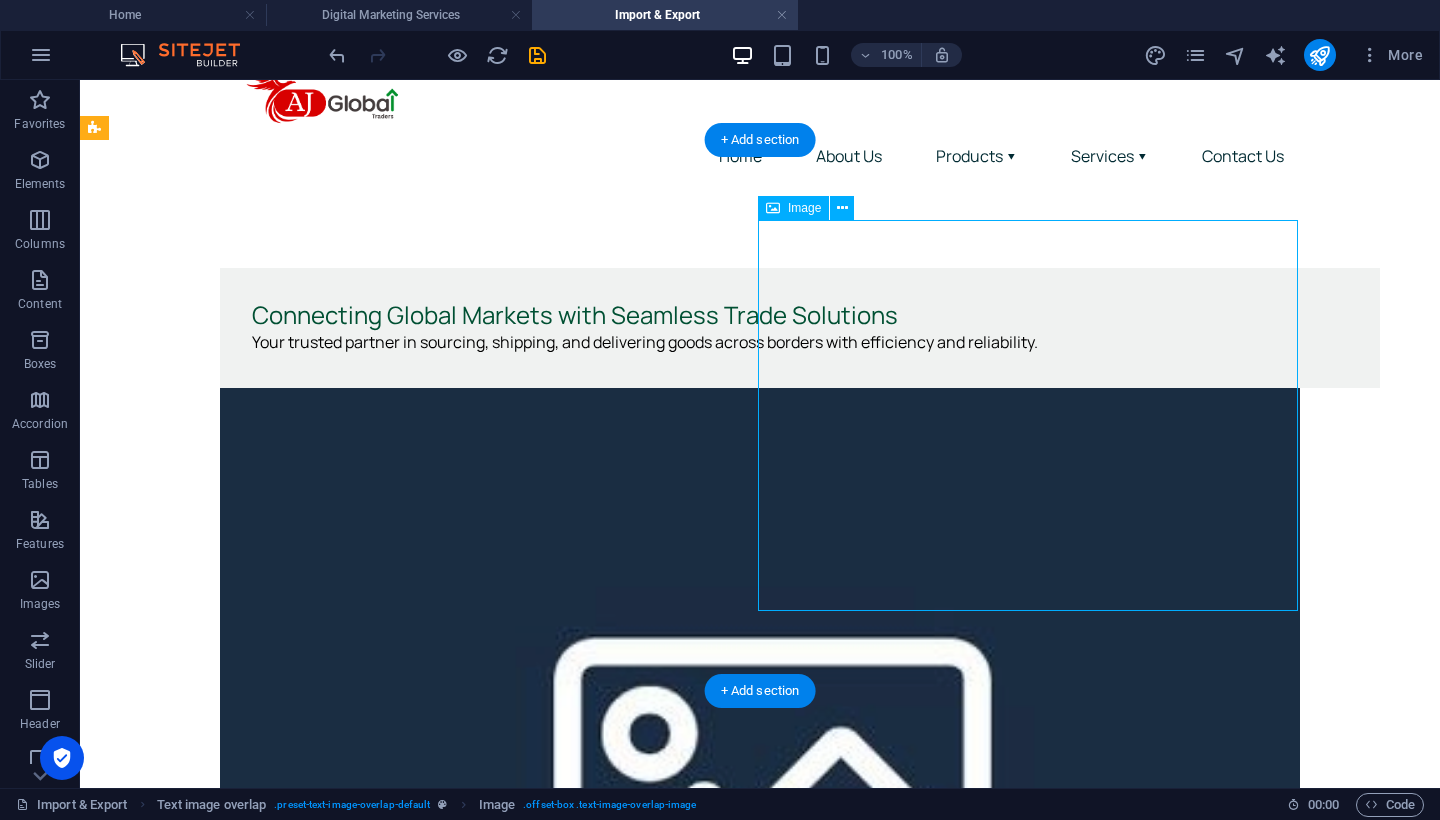 click at bounding box center [760, 778] 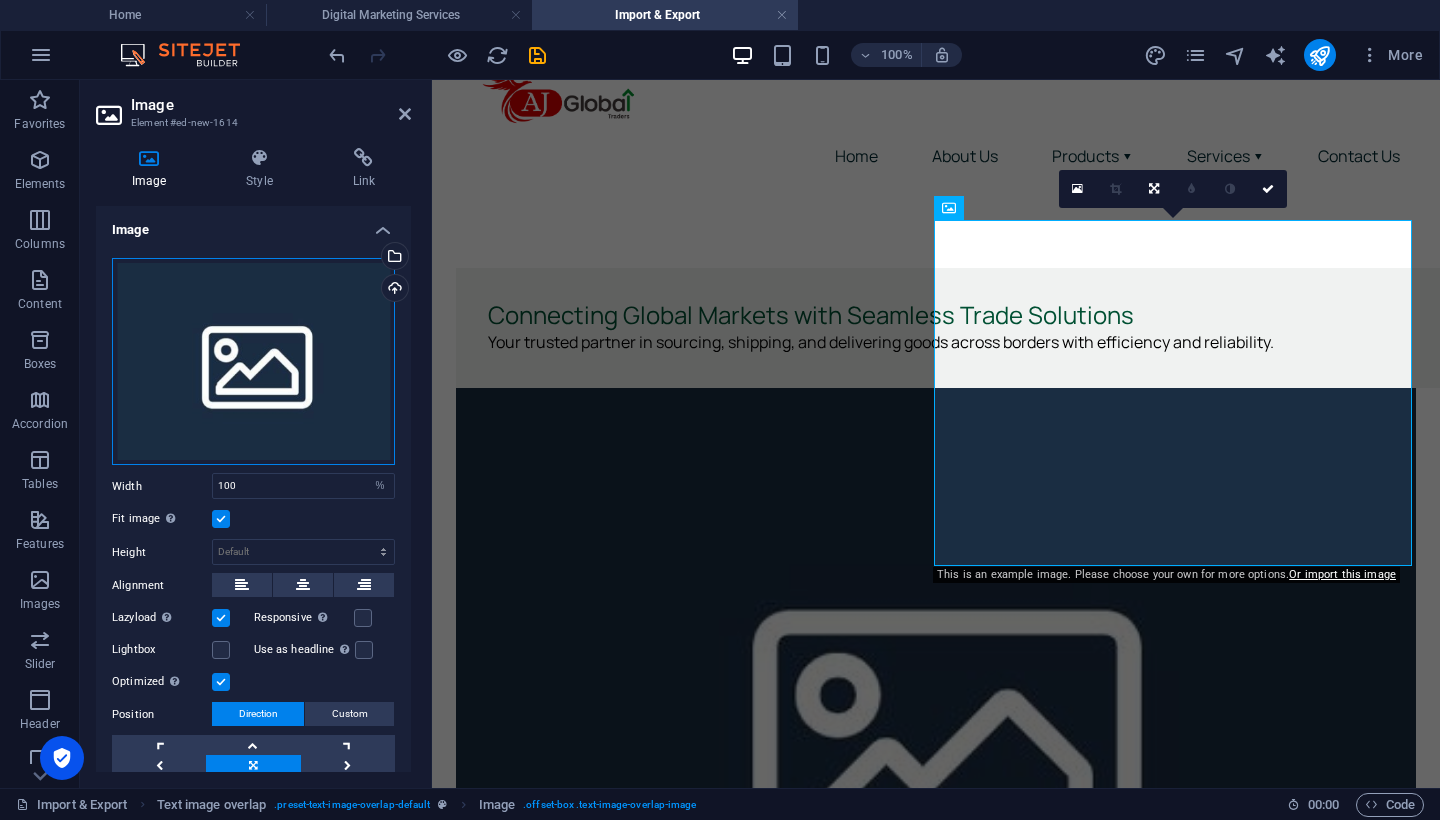 click on "Drag files here, click to choose files or select files from Files or our free stock photos & videos" at bounding box center (253, 362) 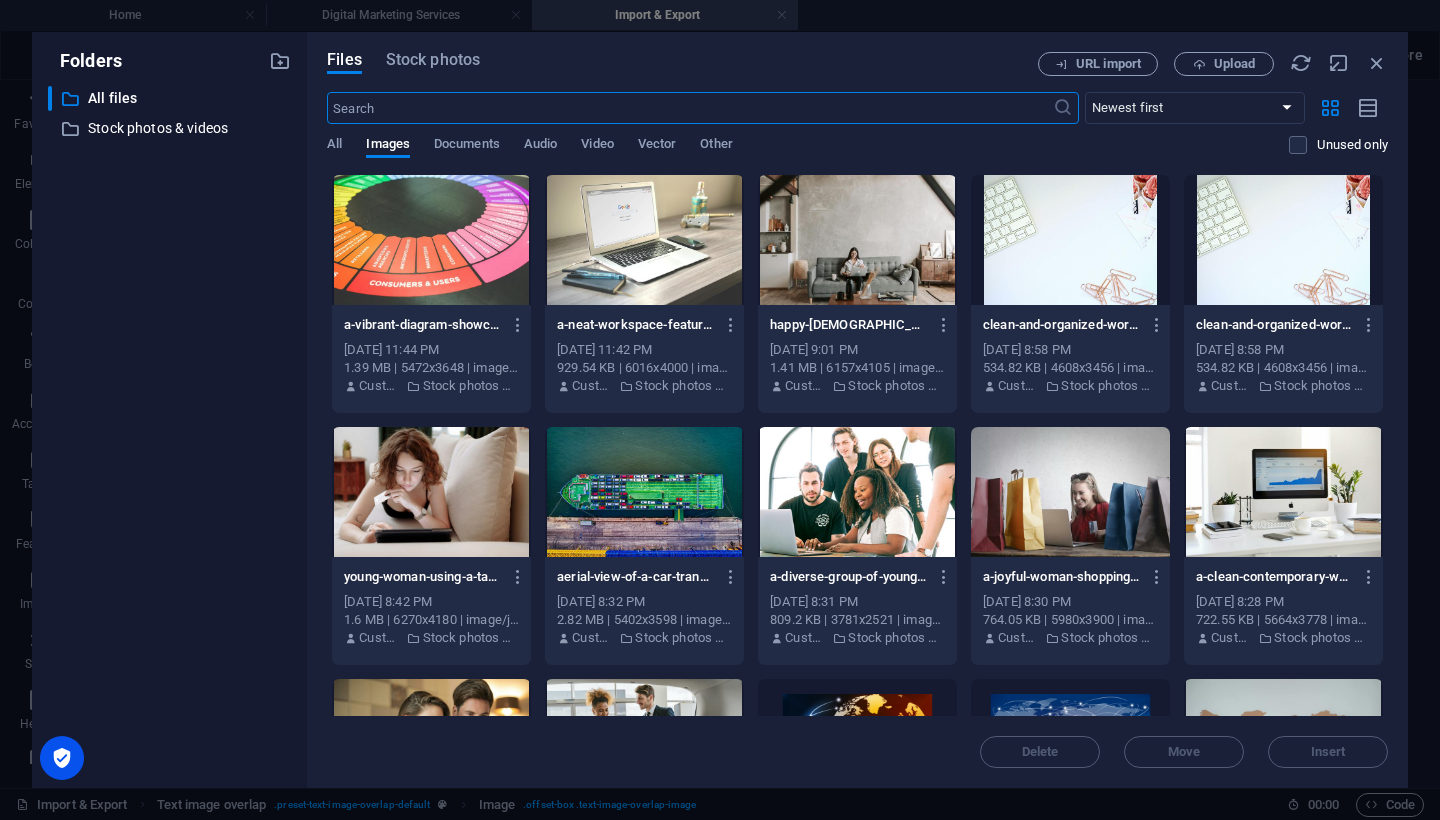 scroll, scrollTop: 0, scrollLeft: 0, axis: both 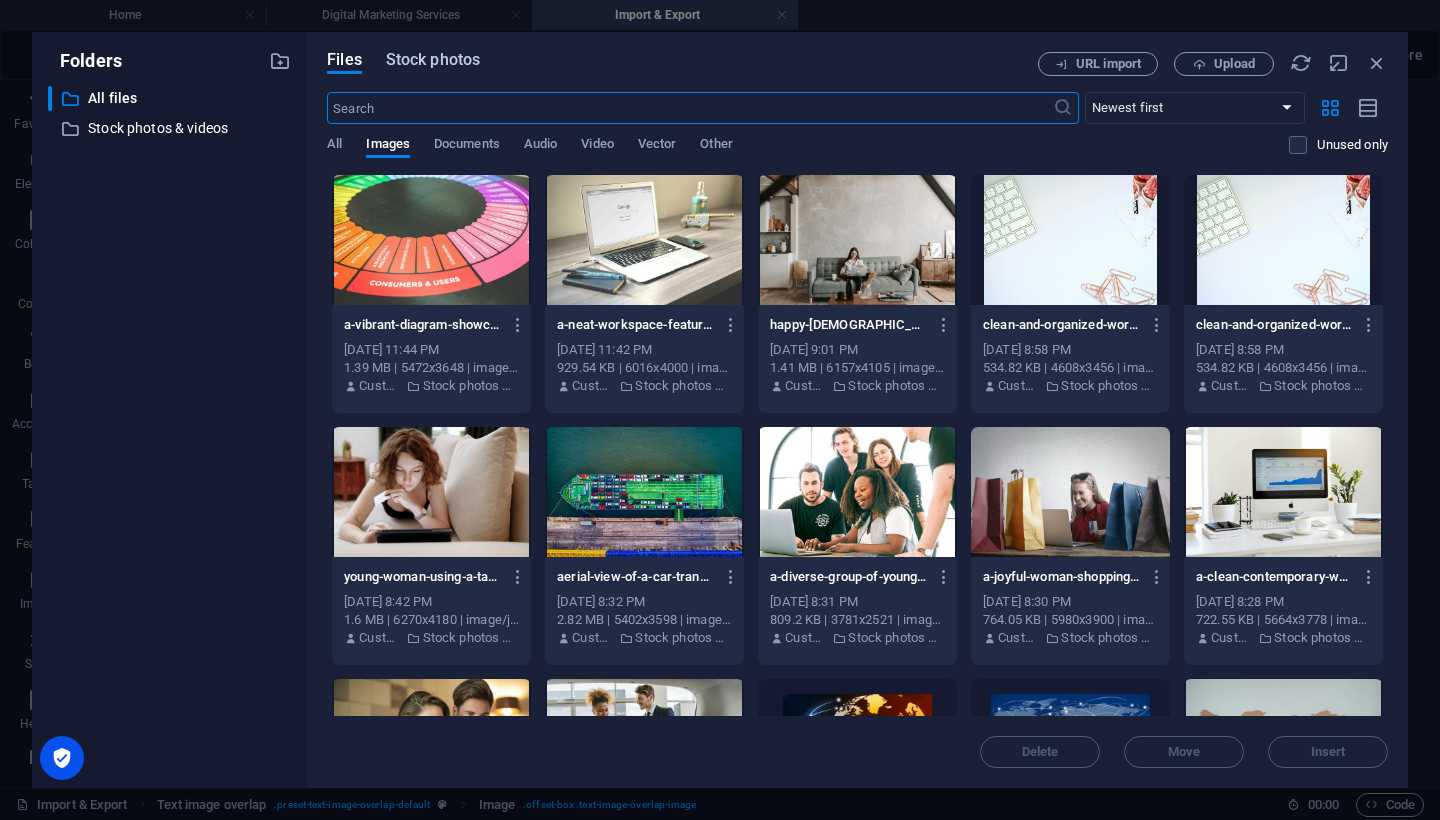 click on "Stock photos" at bounding box center (433, 60) 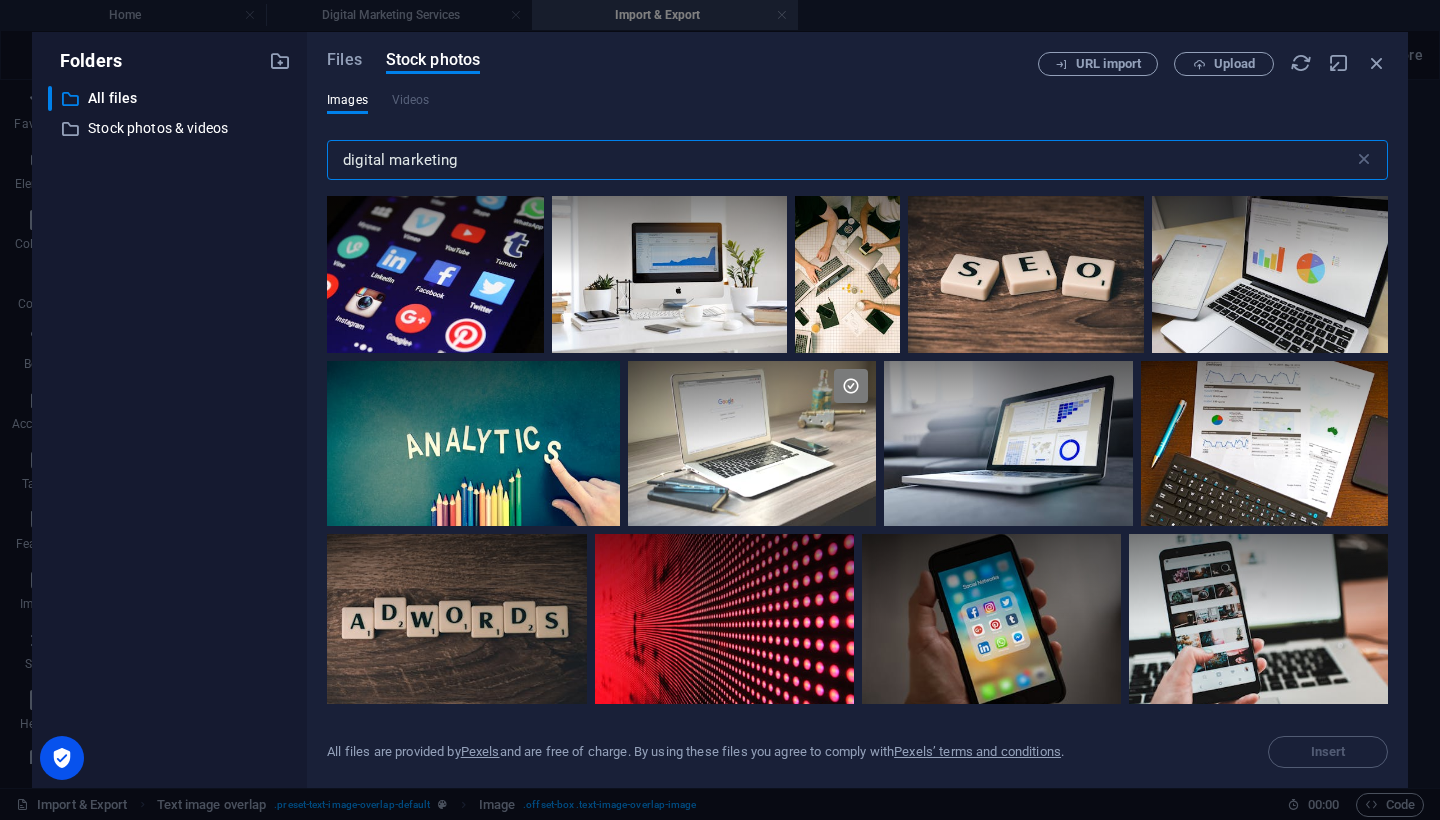 drag, startPoint x: 495, startPoint y: 143, endPoint x: 468, endPoint y: 179, distance: 45 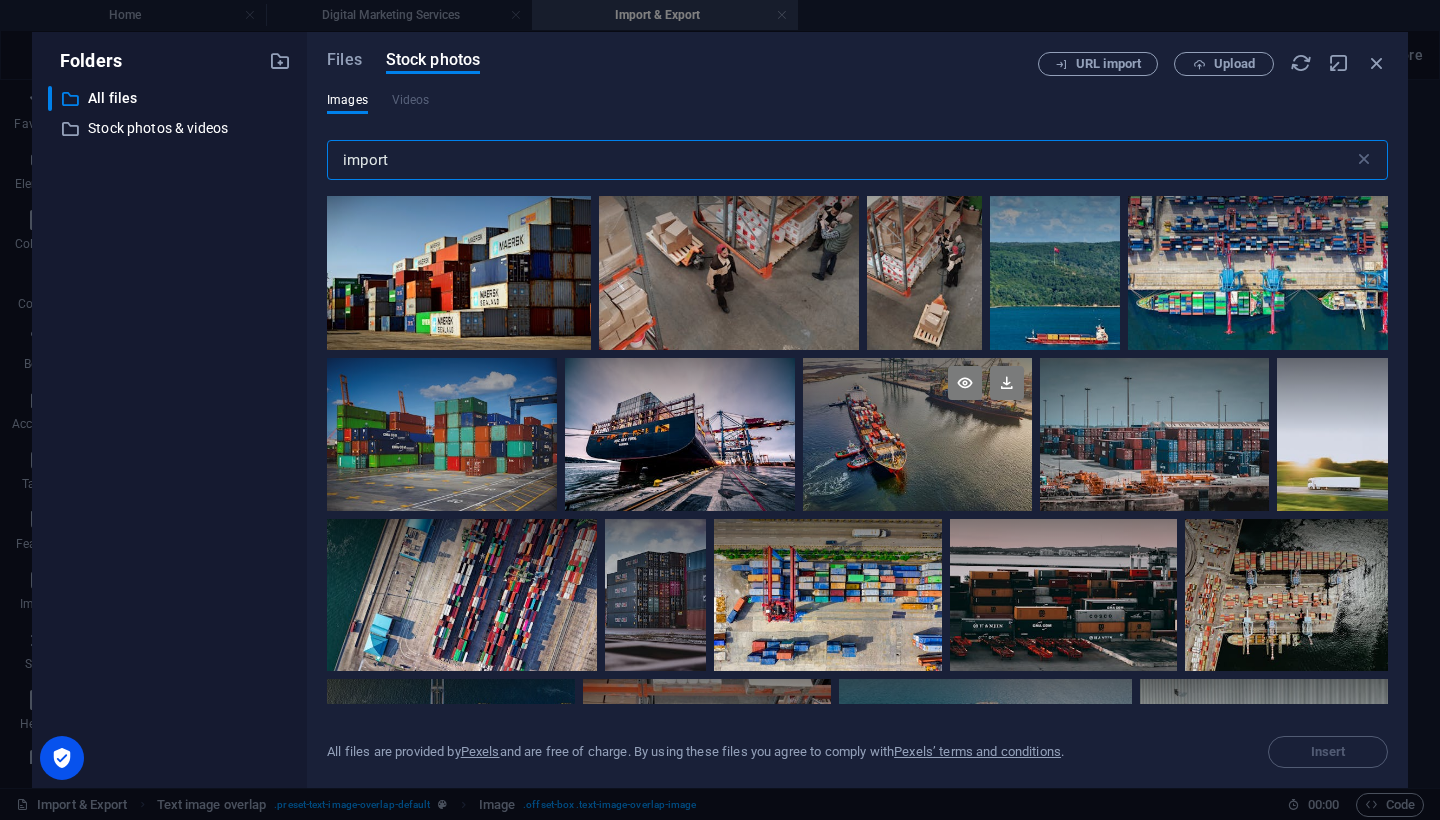 scroll, scrollTop: 549, scrollLeft: 0, axis: vertical 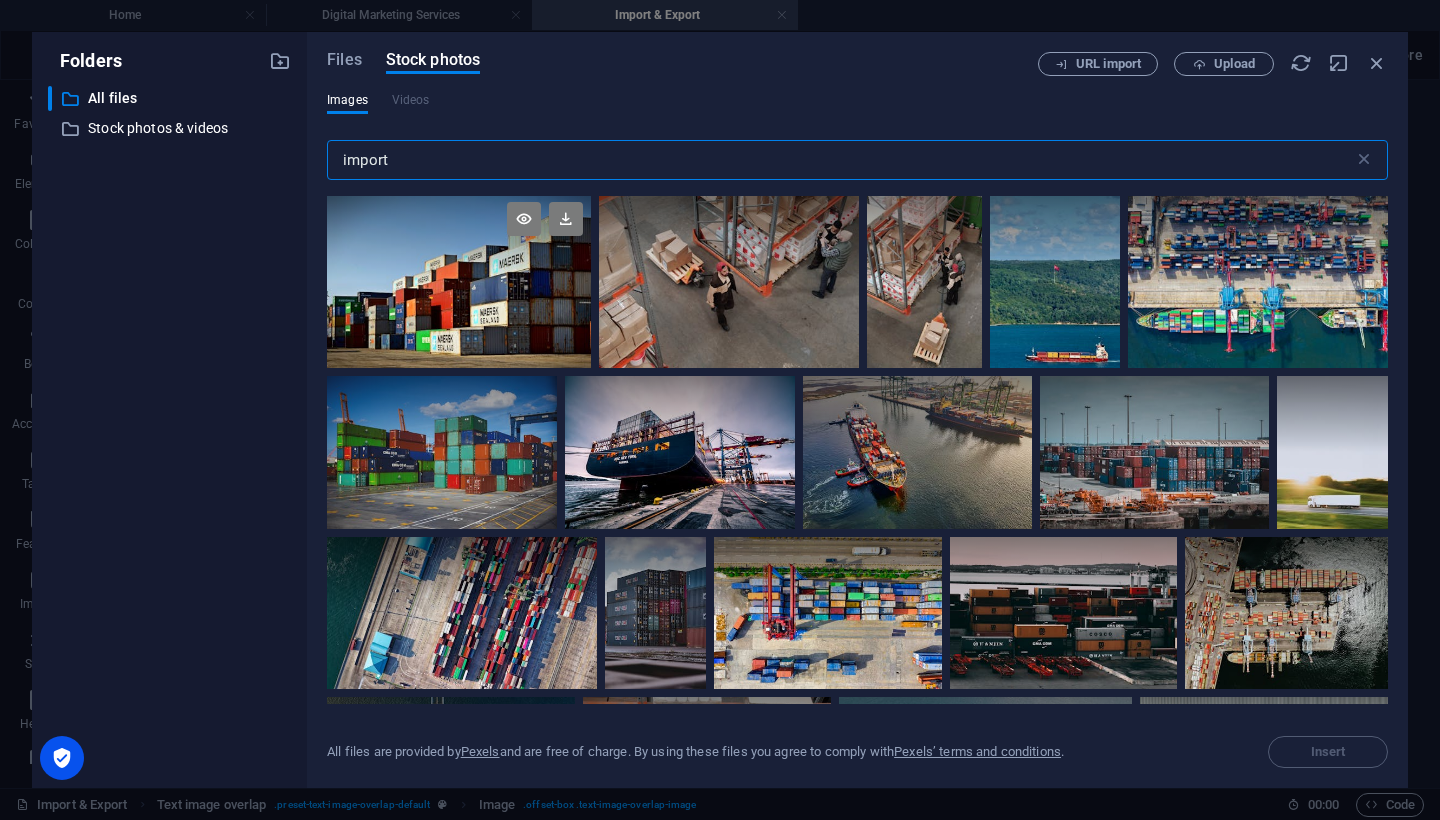 type on "import" 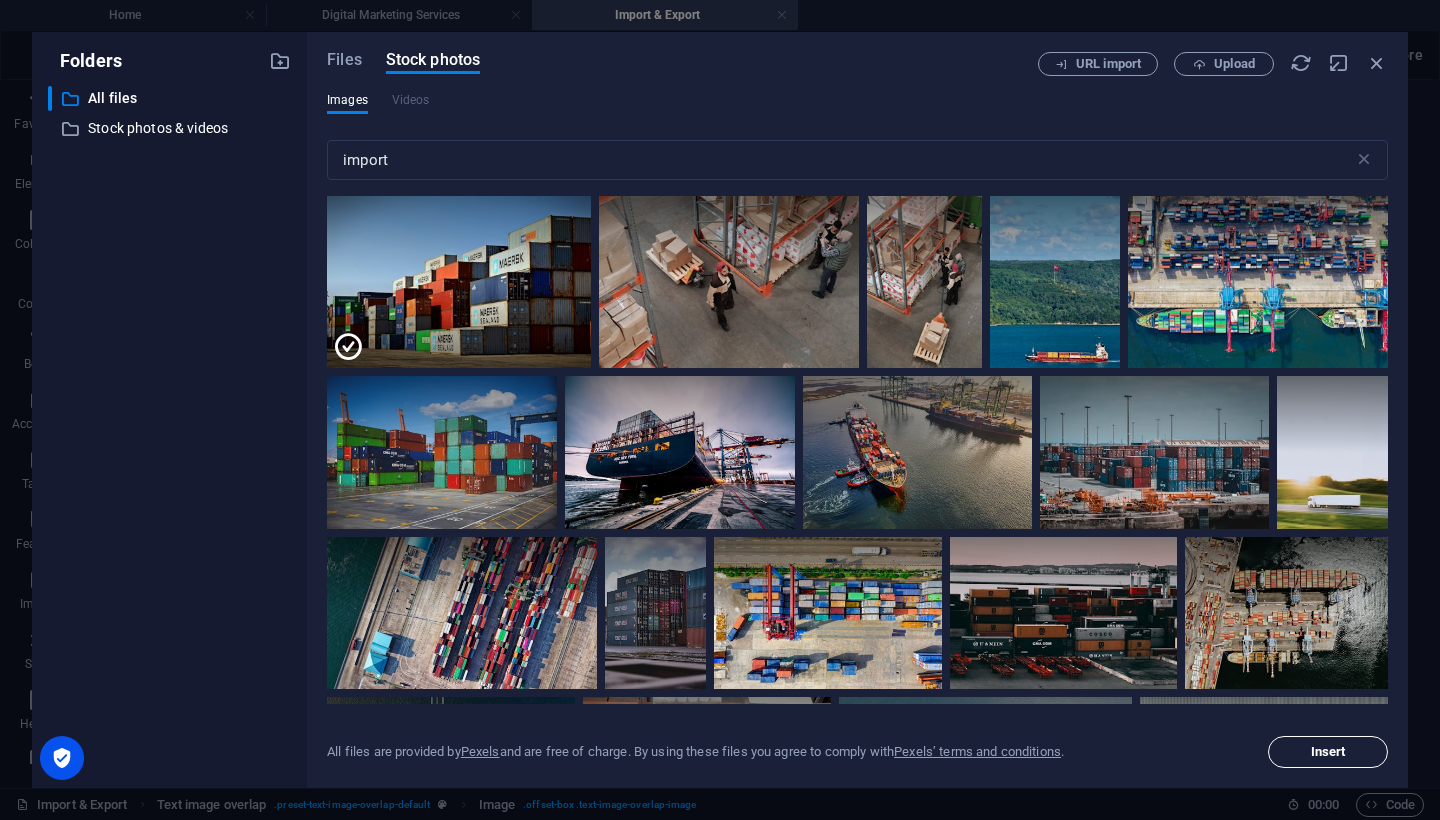 click on "Insert" at bounding box center (1328, 752) 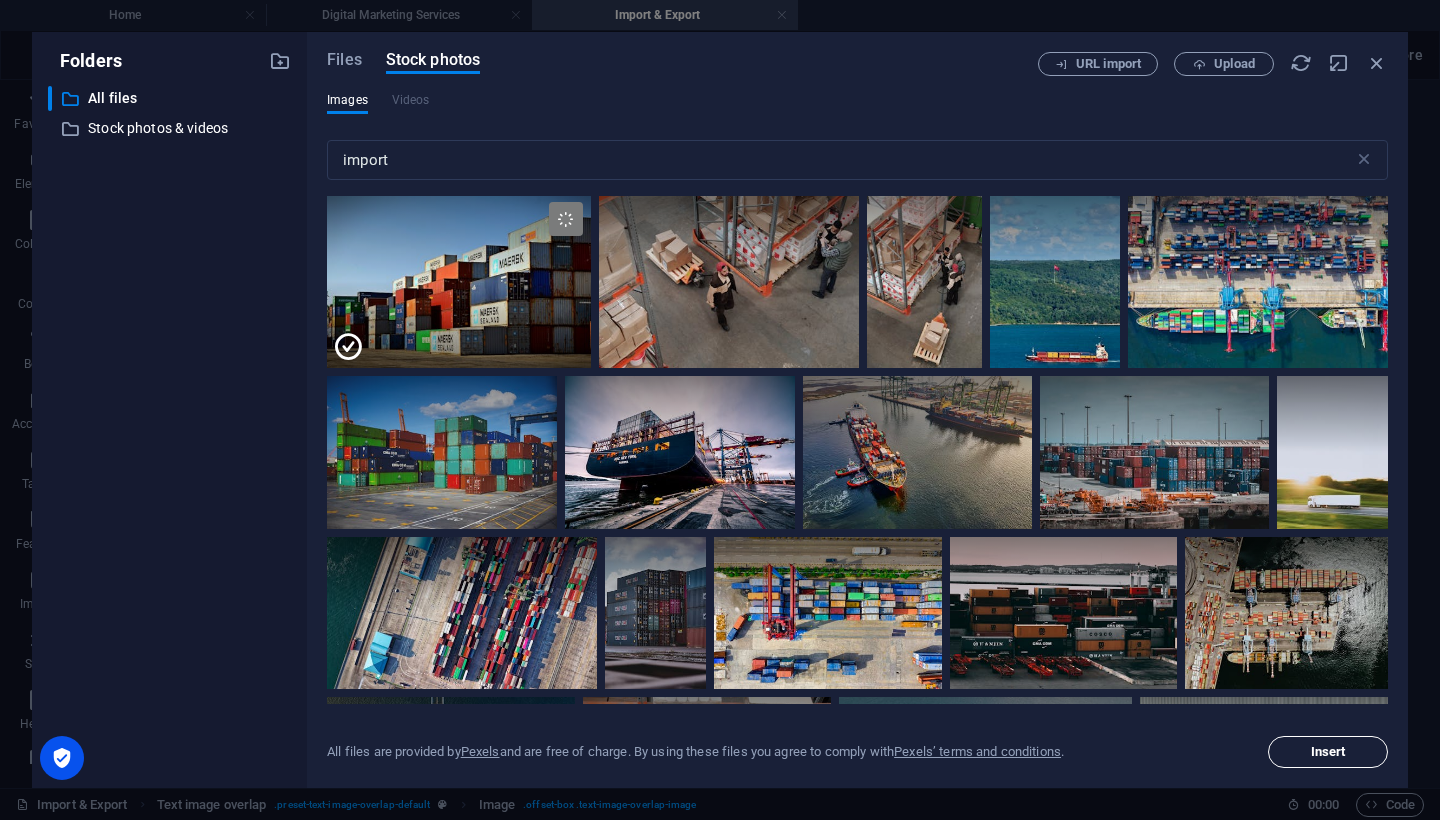 click on "Insert" at bounding box center [1328, 752] 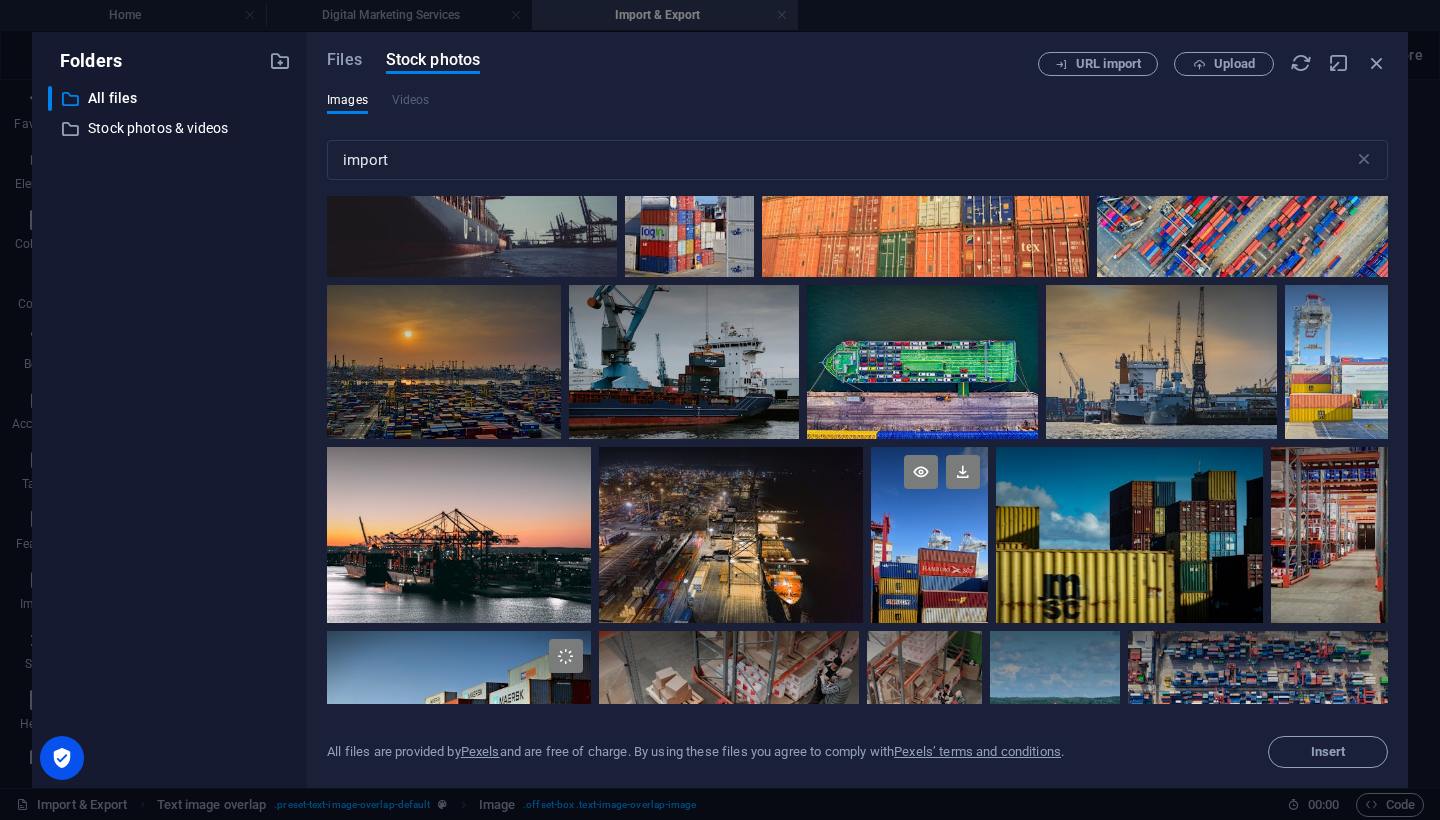 scroll, scrollTop: 571, scrollLeft: 0, axis: vertical 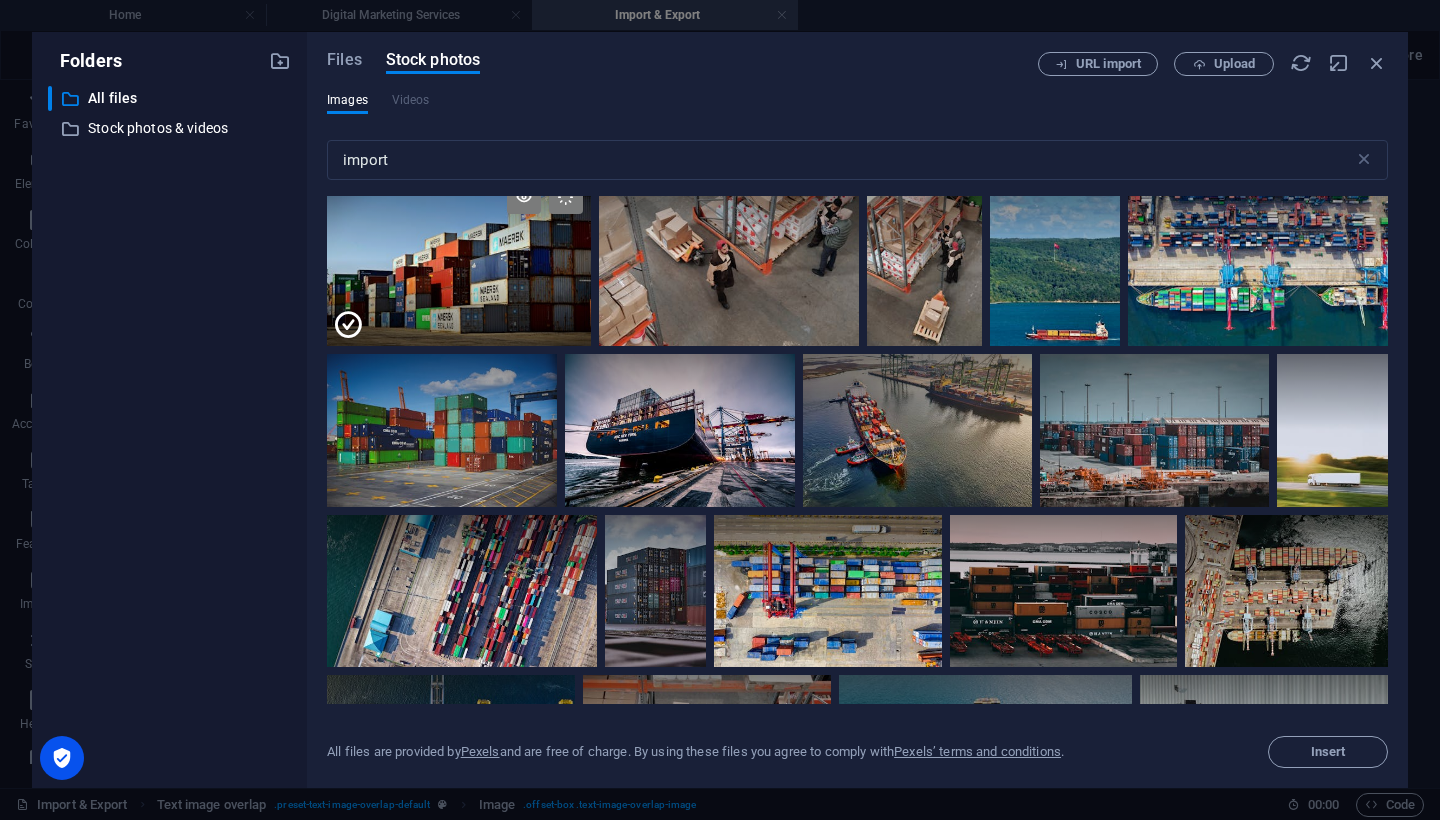 click at bounding box center (459, 302) 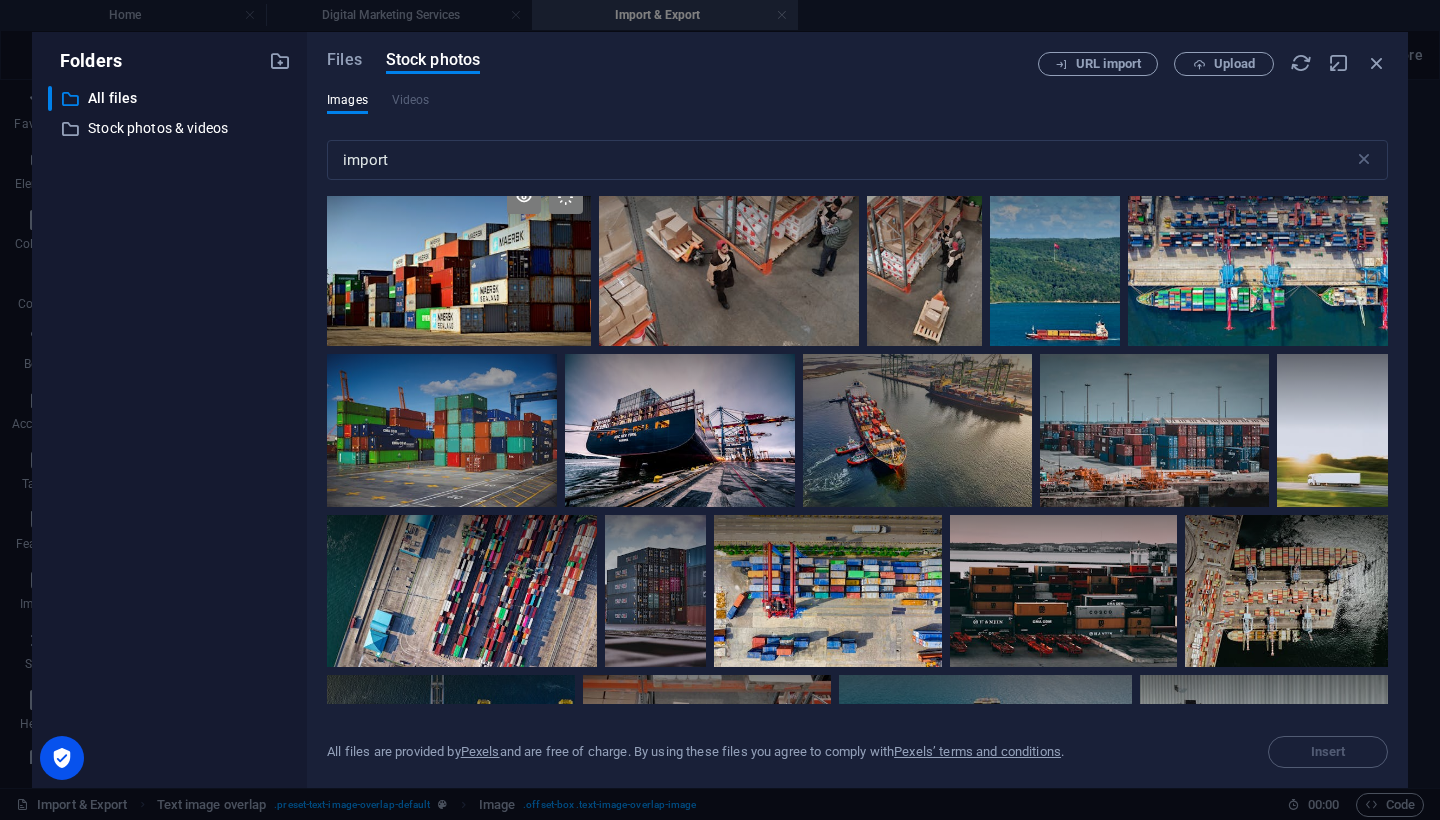 click at bounding box center (459, 258) 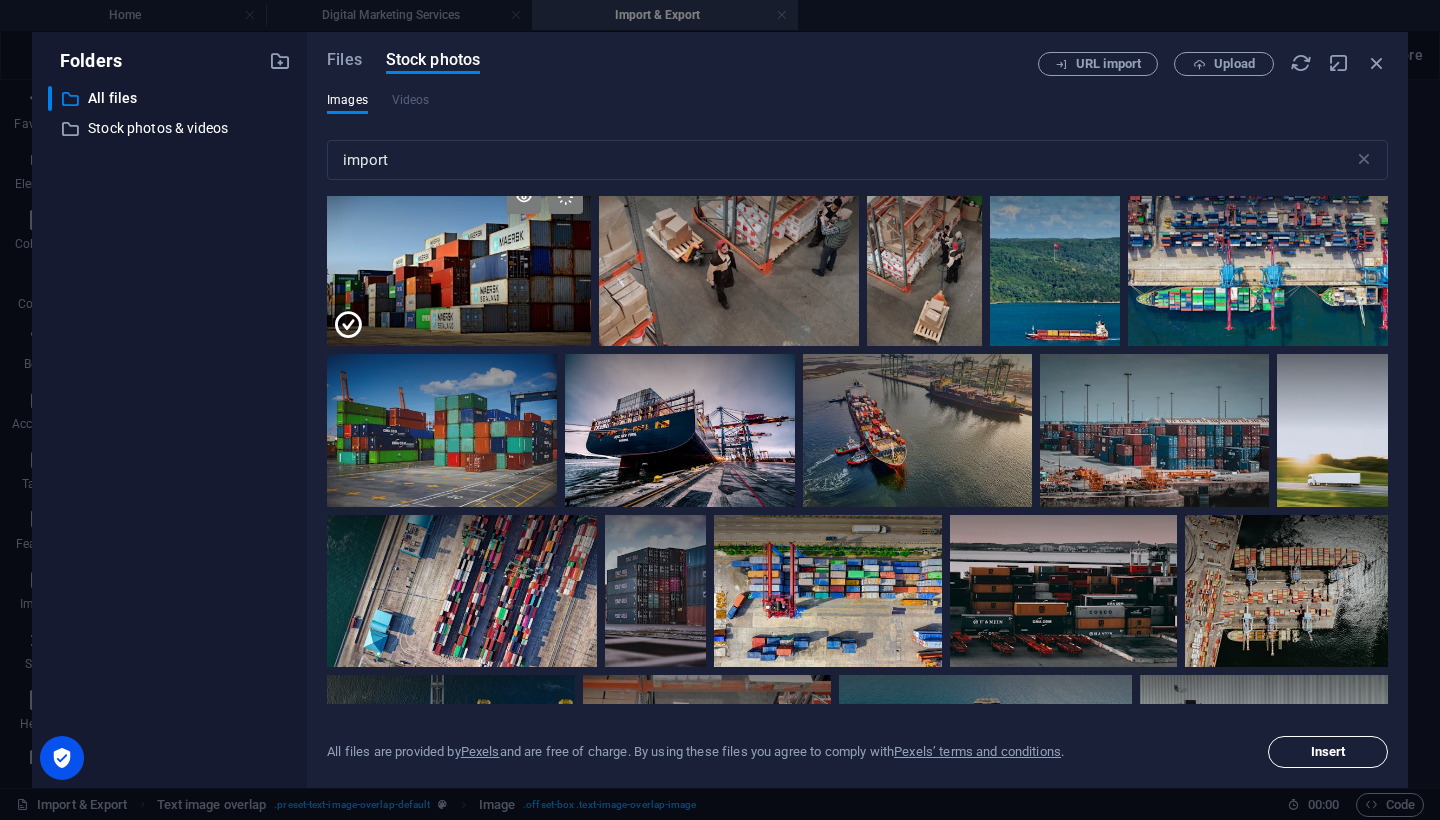 click on "Insert" at bounding box center (1328, 752) 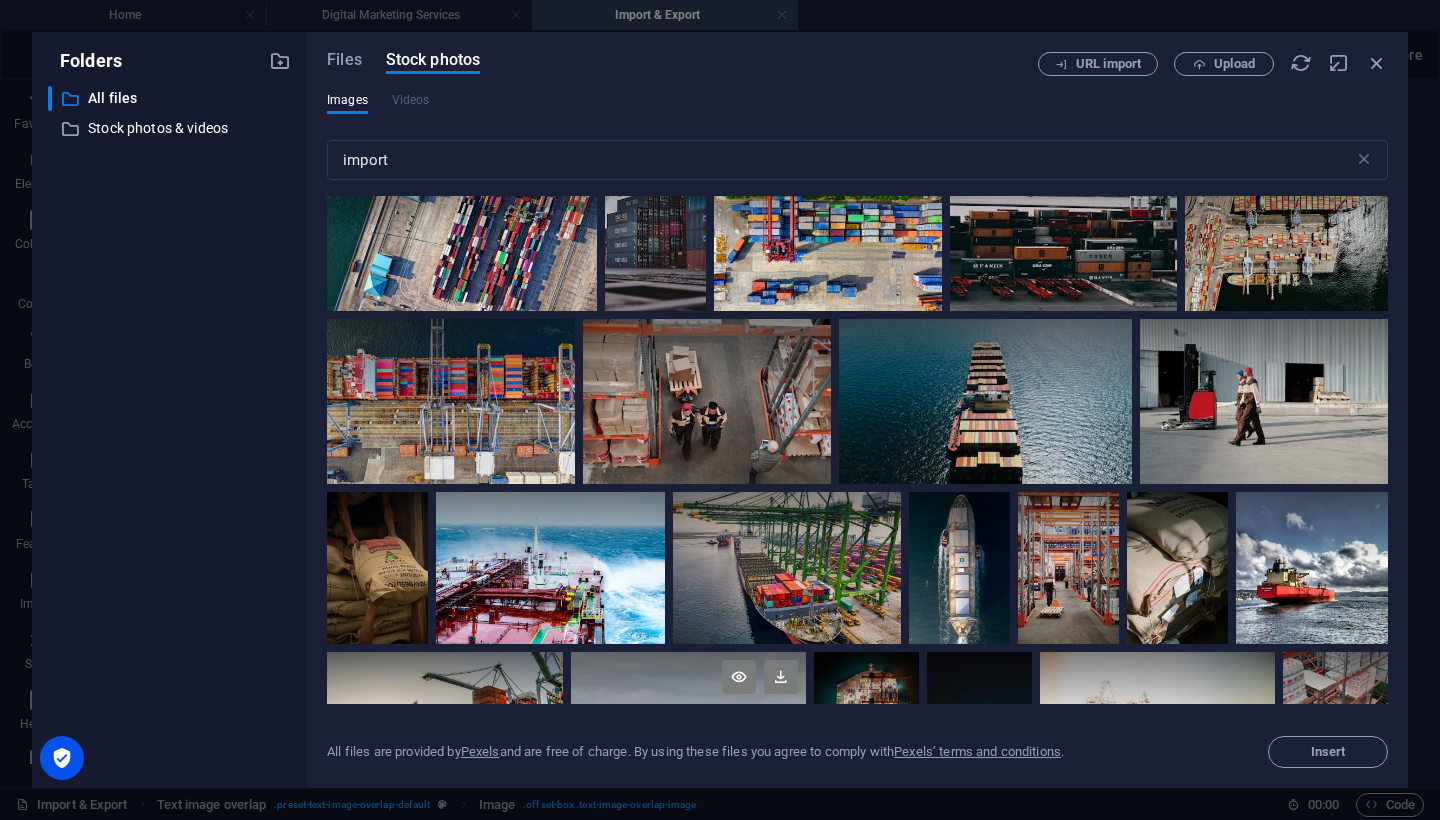 scroll, scrollTop: 893, scrollLeft: 0, axis: vertical 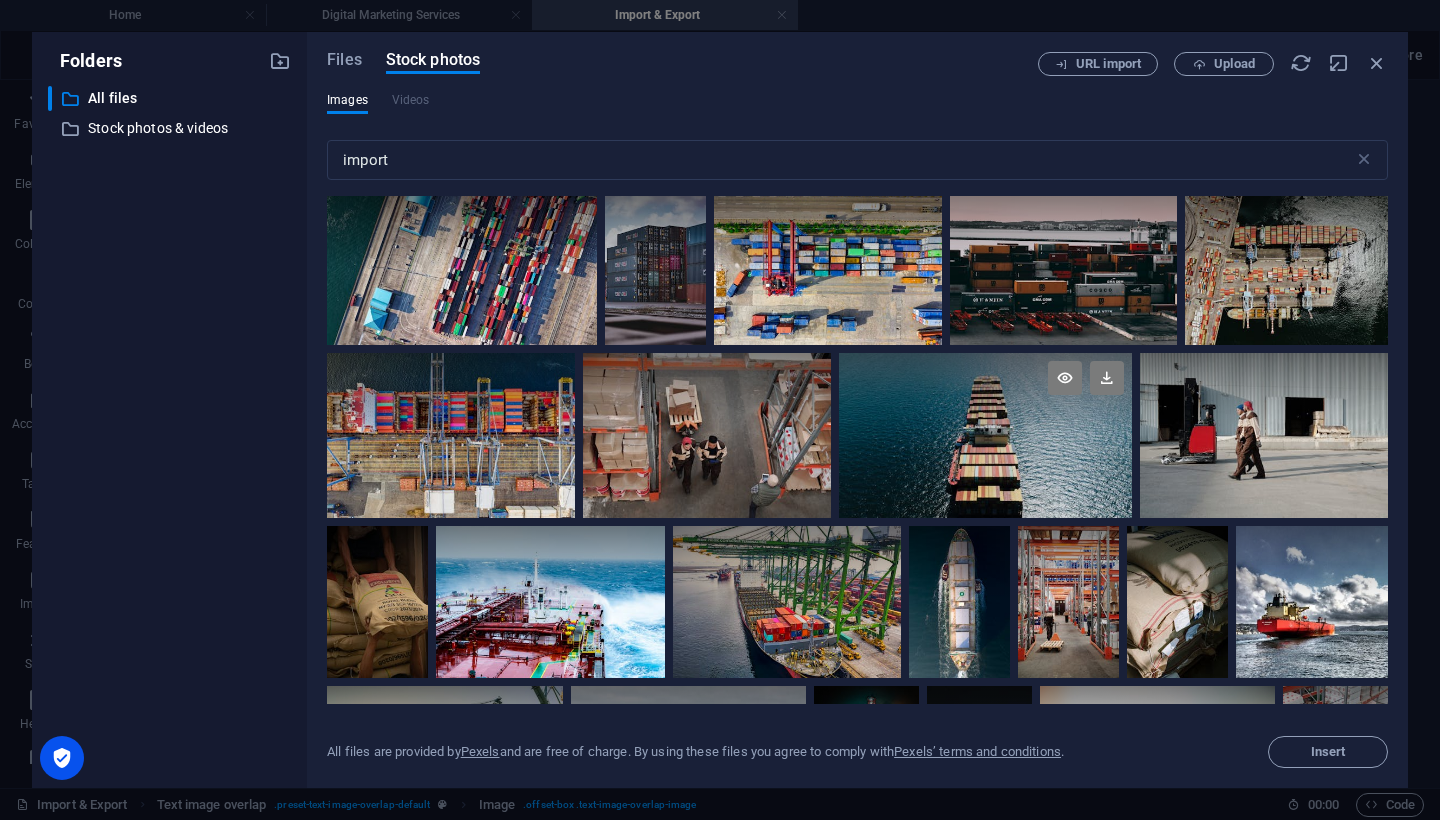 click at bounding box center [986, 435] 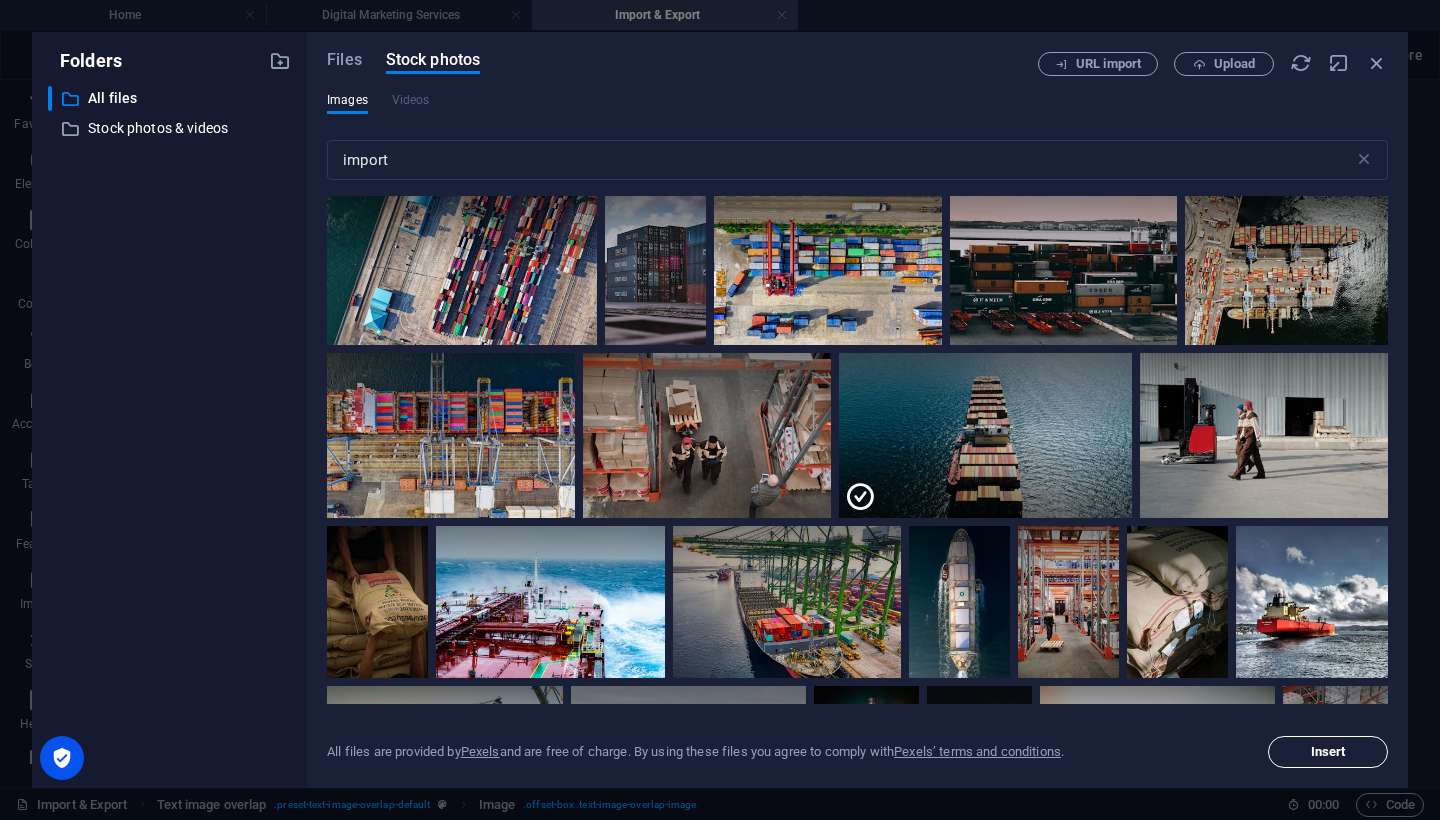 click on "Insert" at bounding box center [1328, 752] 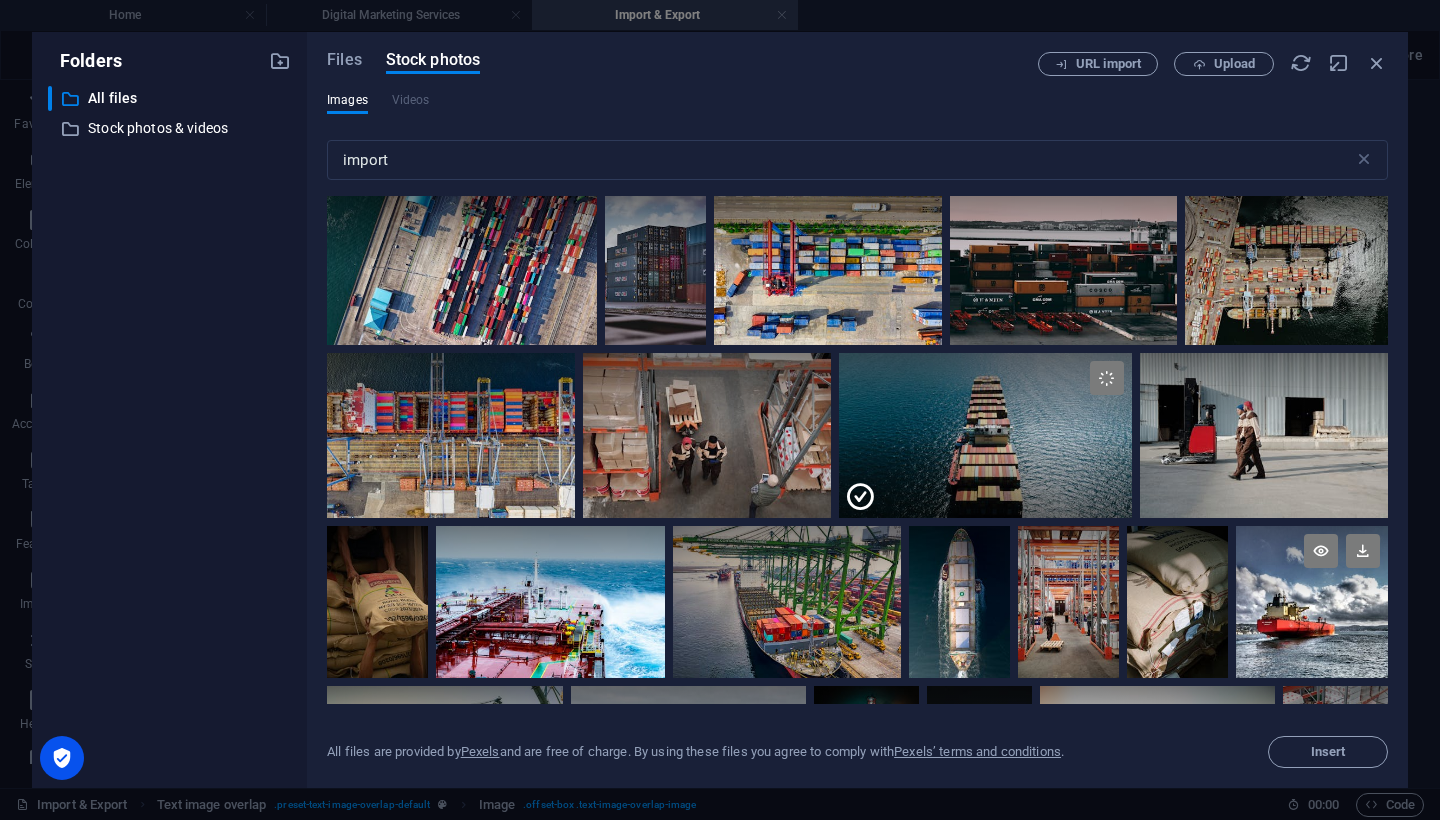 scroll, scrollTop: 1030, scrollLeft: 0, axis: vertical 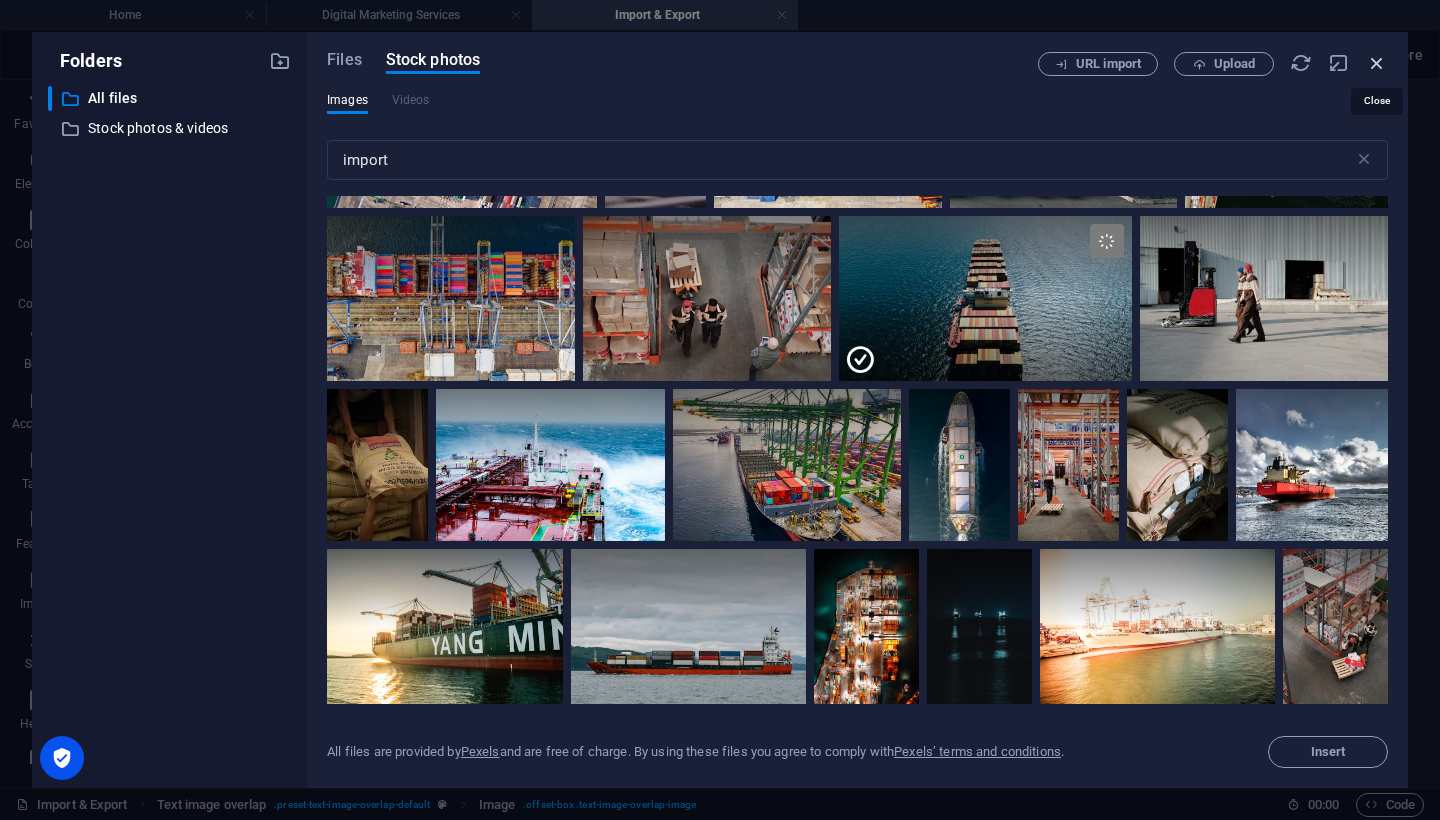 click at bounding box center (1377, 63) 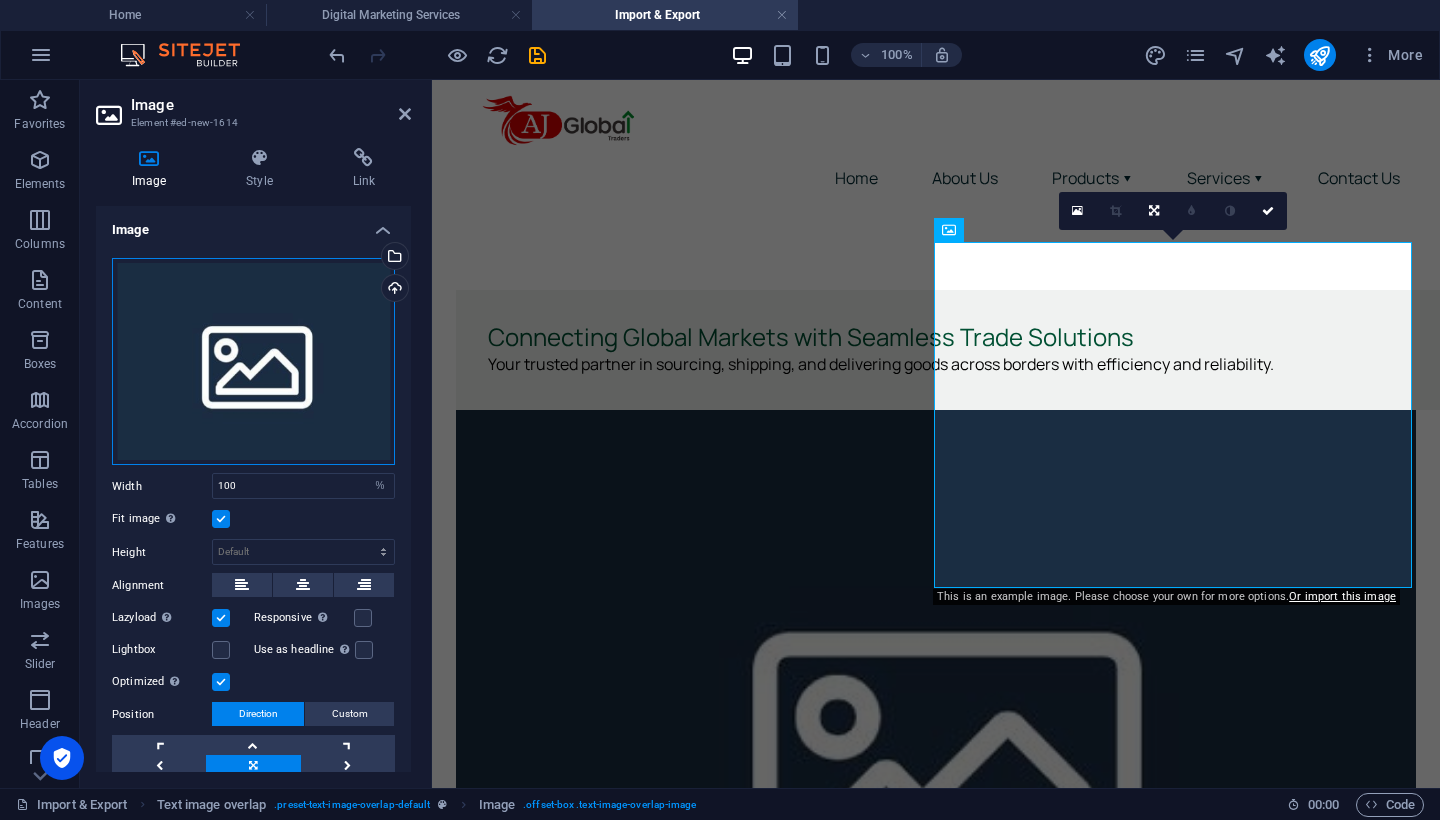 click on "Drag files here, click to choose files or select files from Files or our free stock photos & videos" at bounding box center [253, 362] 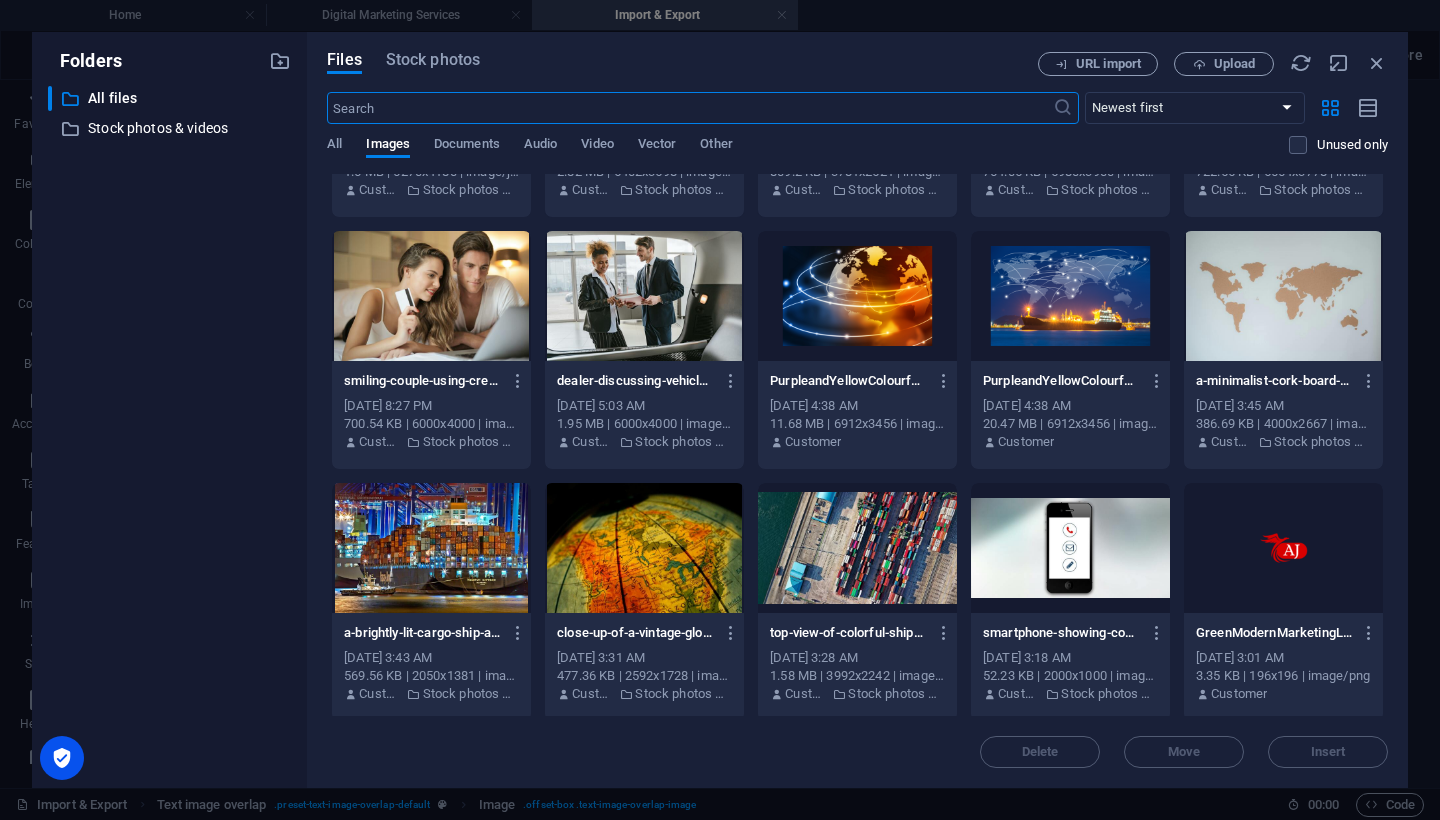 scroll, scrollTop: 465, scrollLeft: 0, axis: vertical 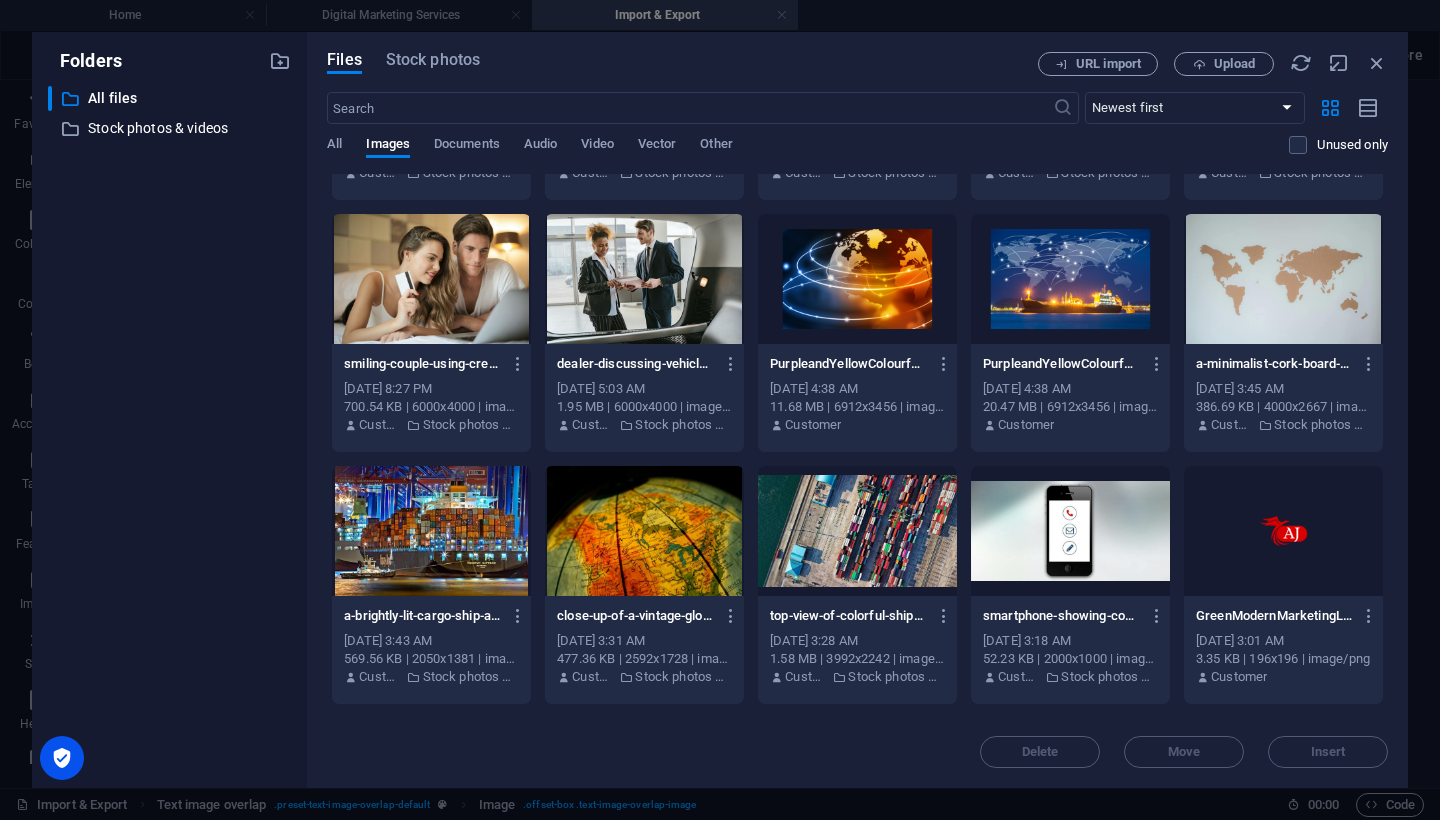 click at bounding box center [1070, 279] 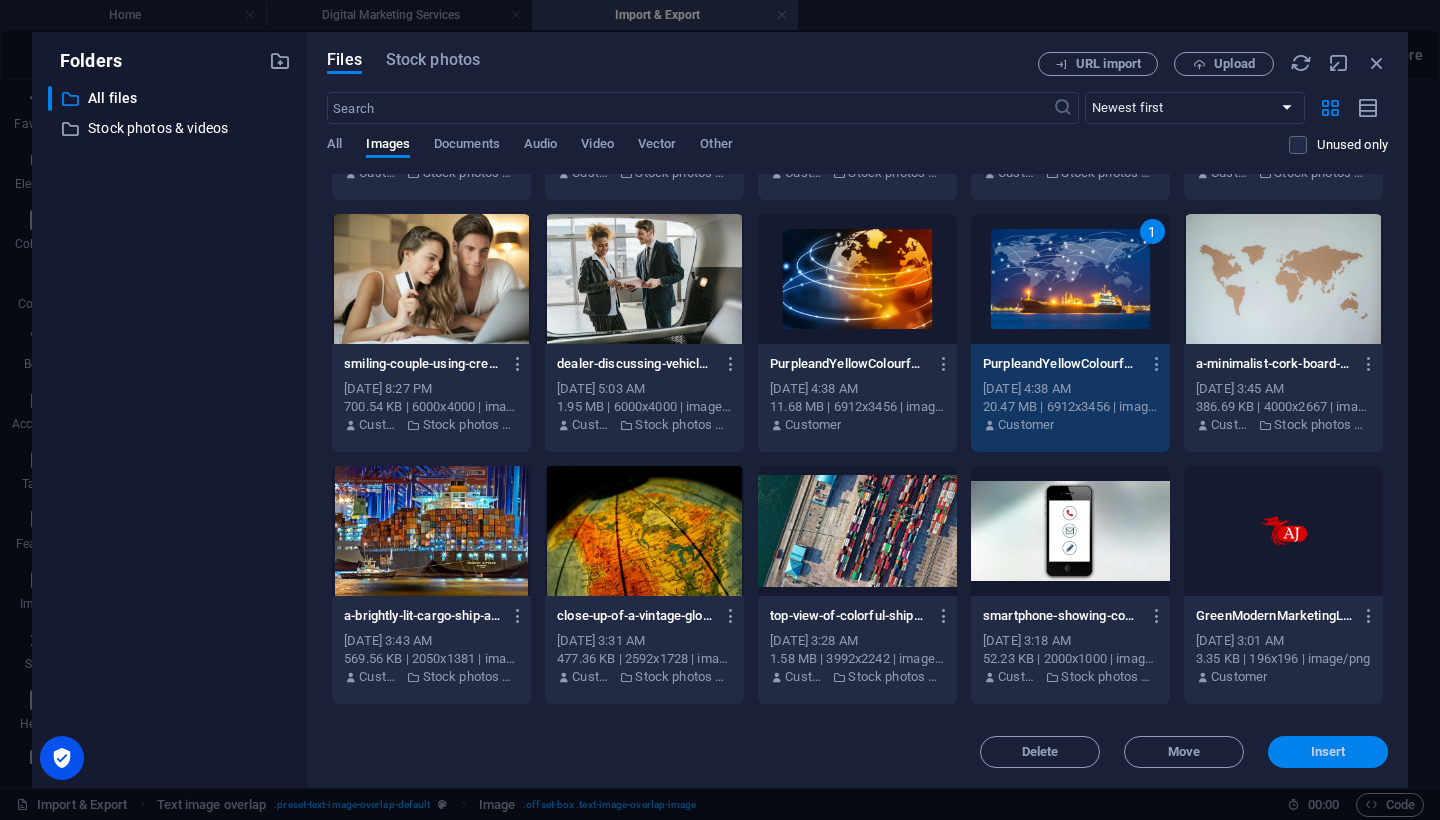 click on "Insert" at bounding box center [1328, 752] 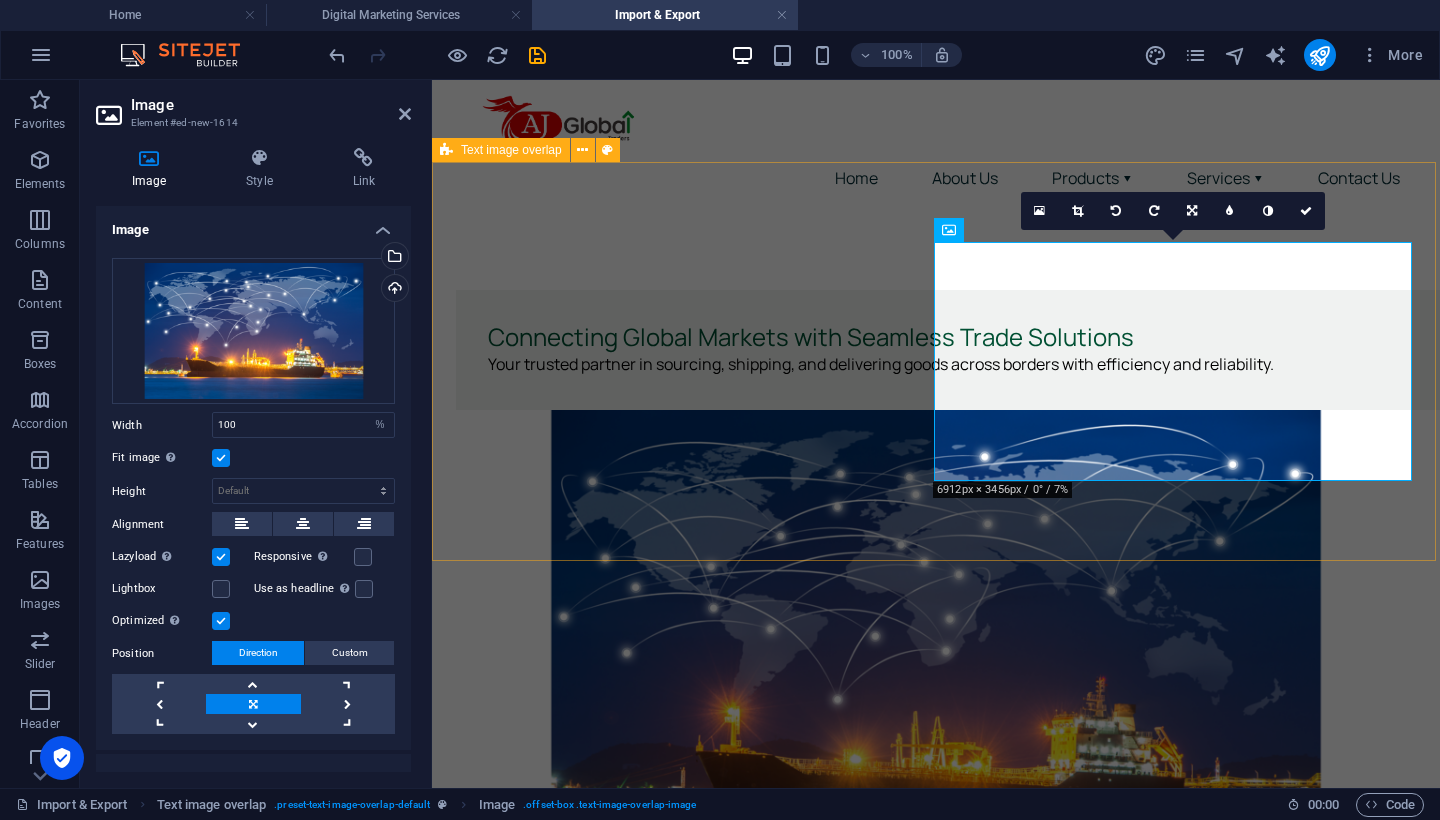 click on "Connecting Global Markets with Seamless Trade Solutions Your trusted partner in sourcing, shipping, and delivering goods across borders with efficiency and reliability." at bounding box center (936, 589) 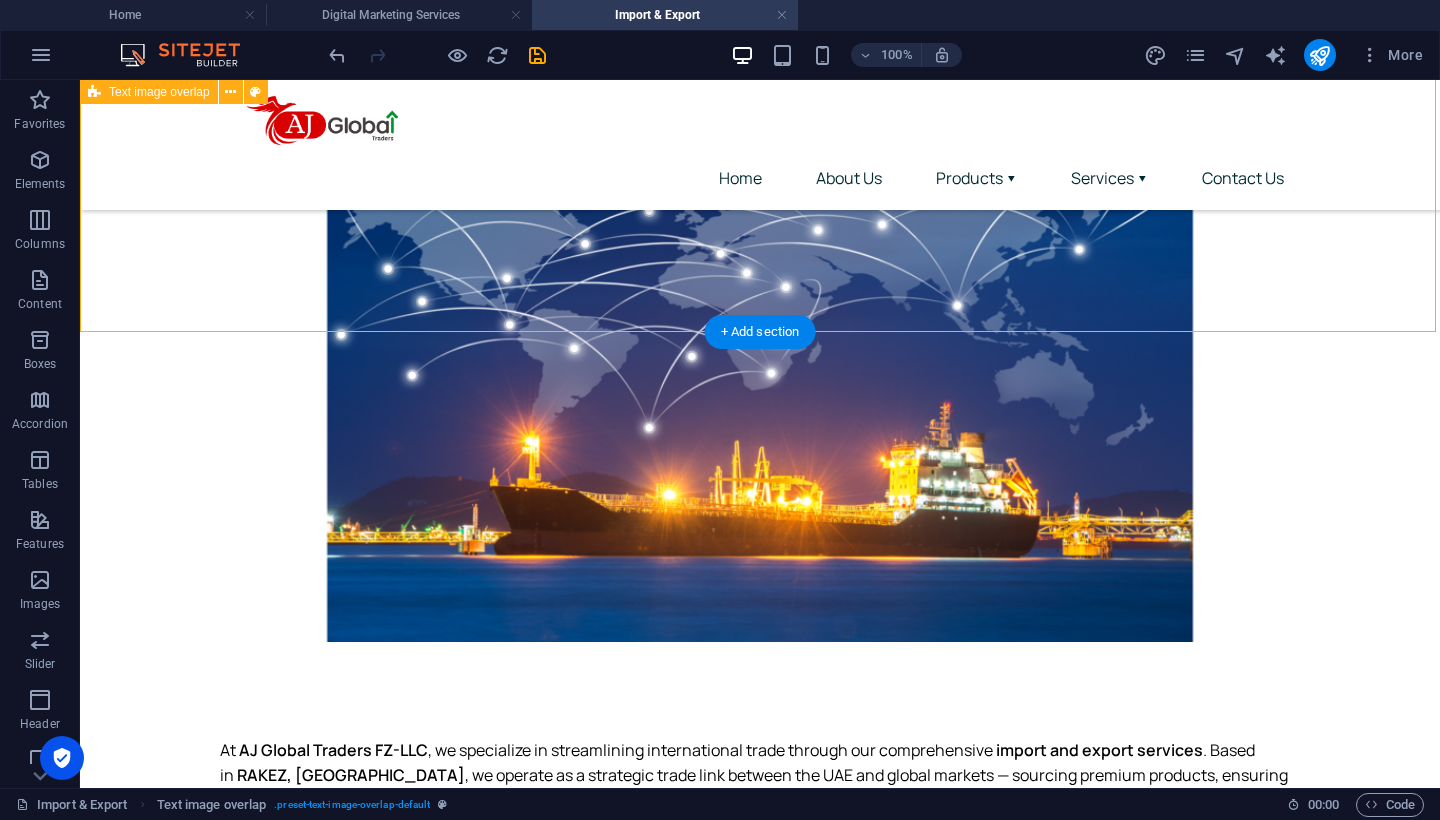 scroll, scrollTop: 259, scrollLeft: 0, axis: vertical 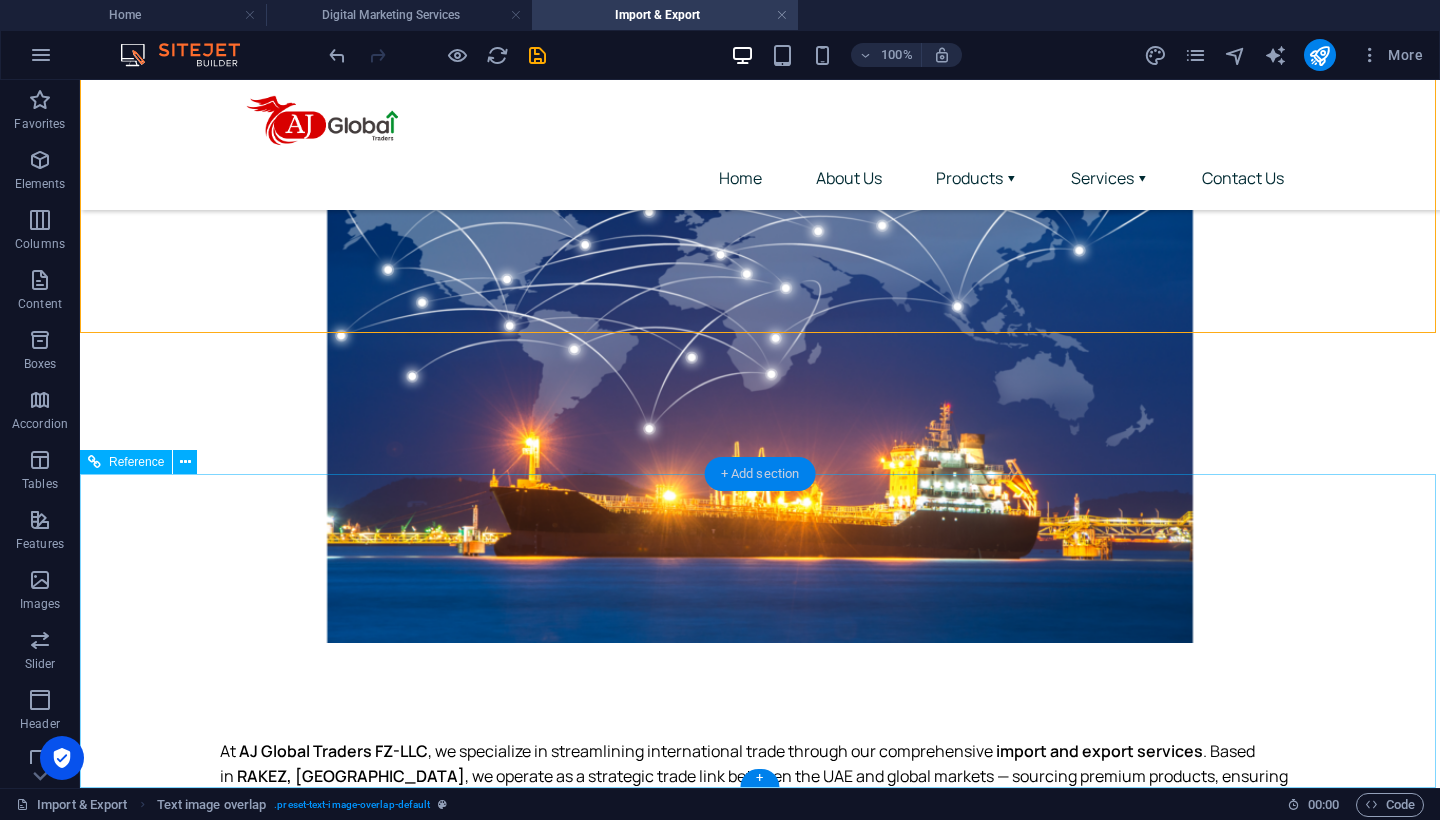 click on "+ Add section" at bounding box center (760, 474) 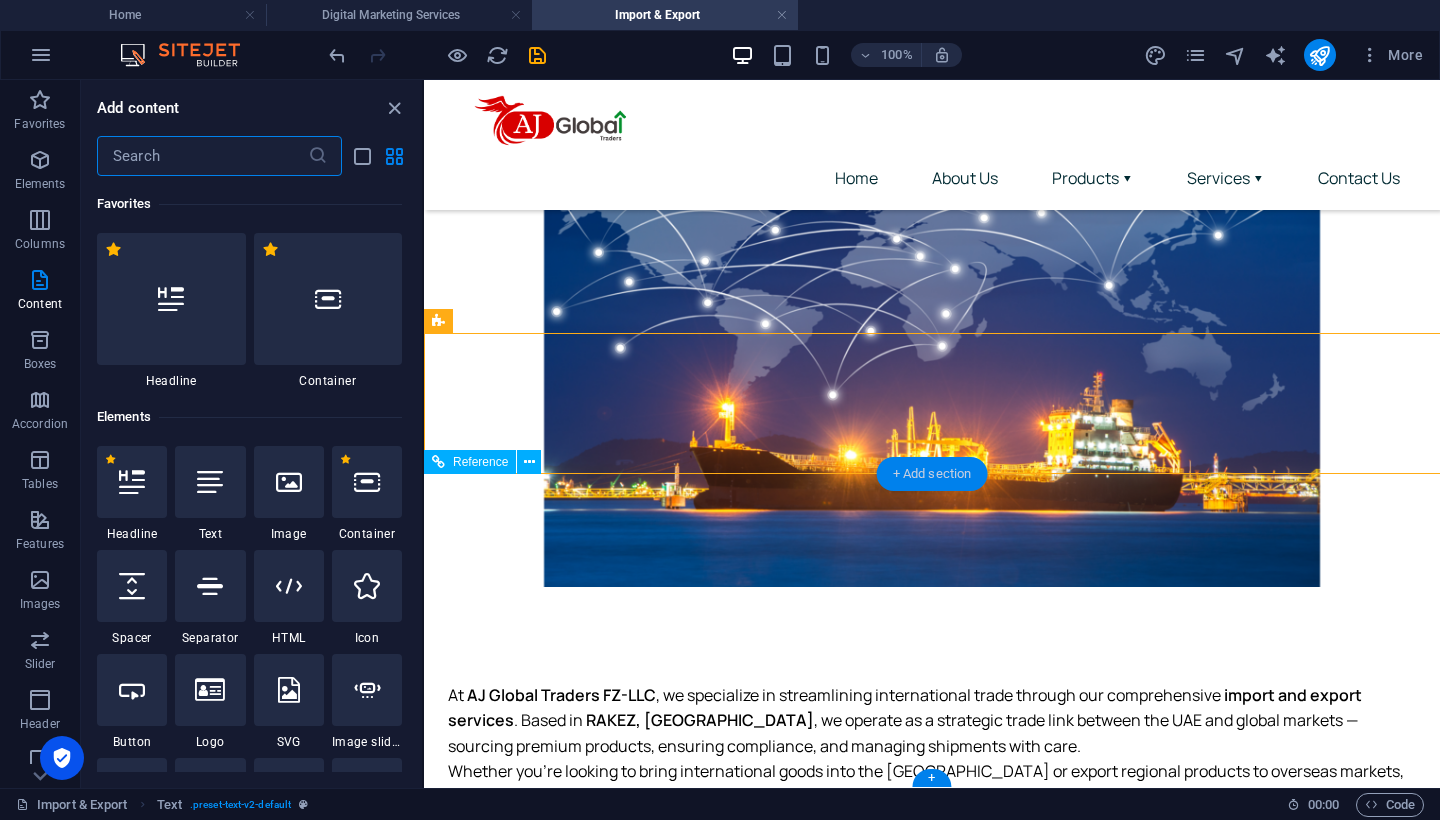 scroll, scrollTop: 230, scrollLeft: 0, axis: vertical 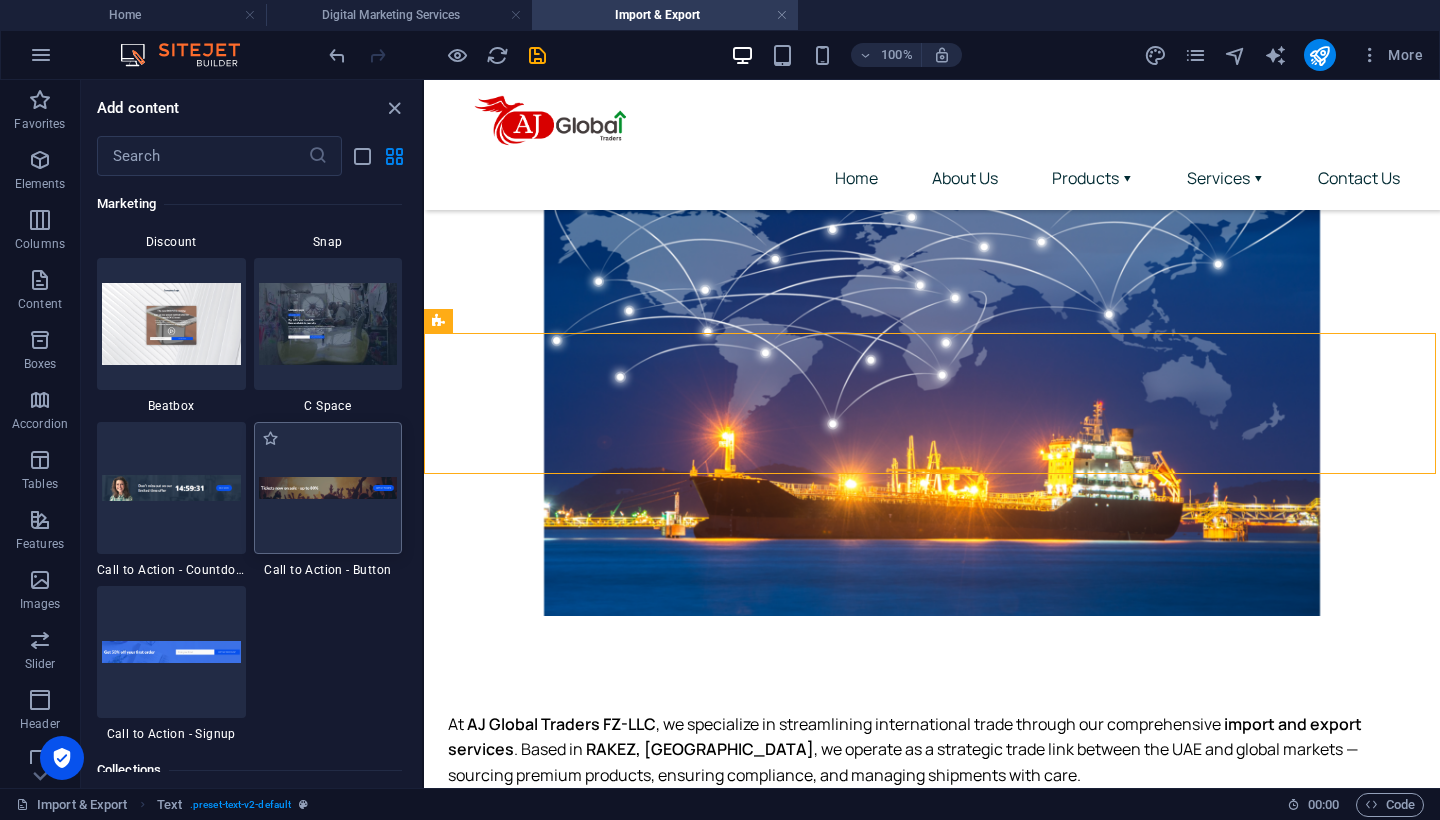 click at bounding box center [328, 488] 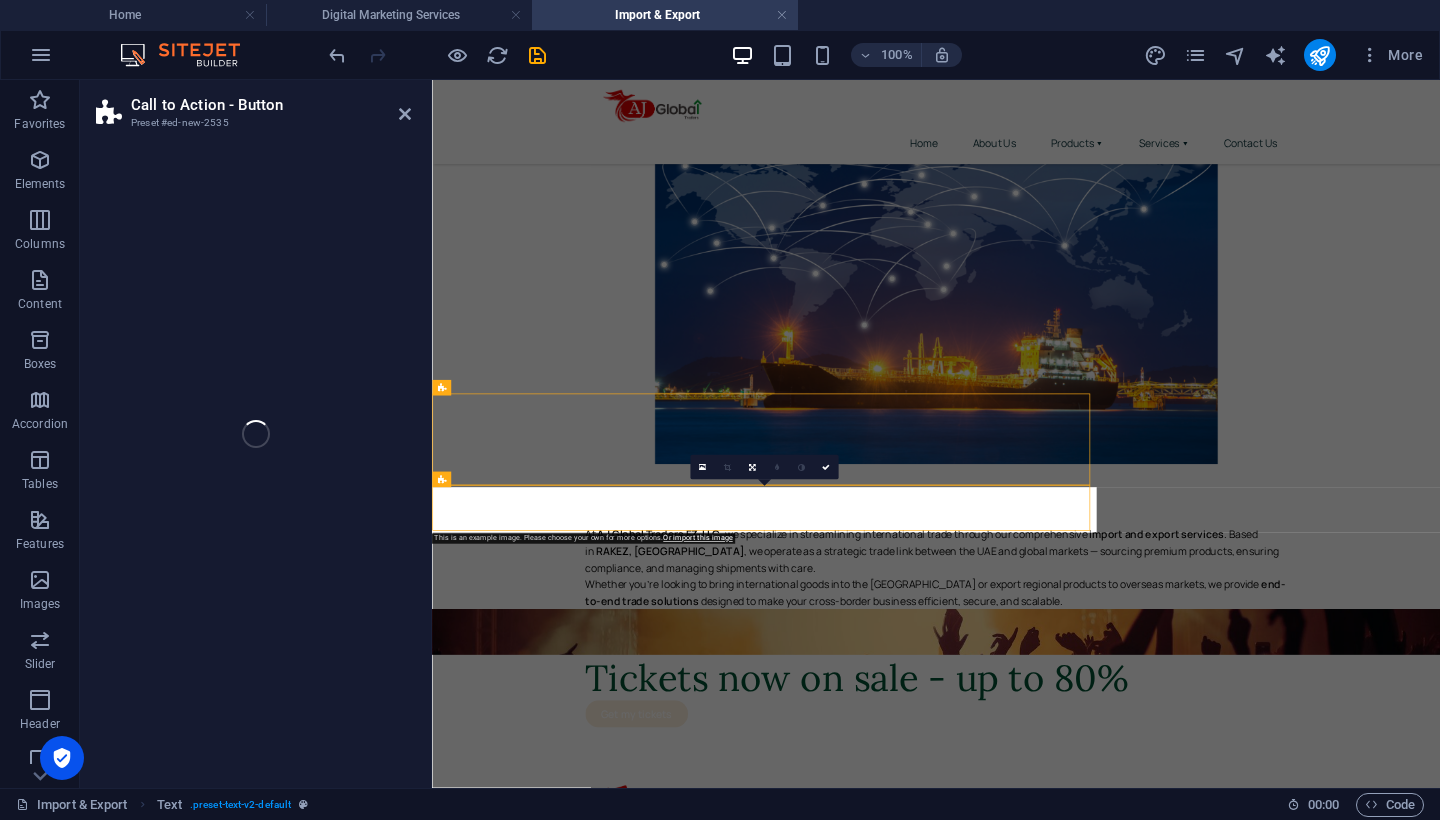 select on "rem" 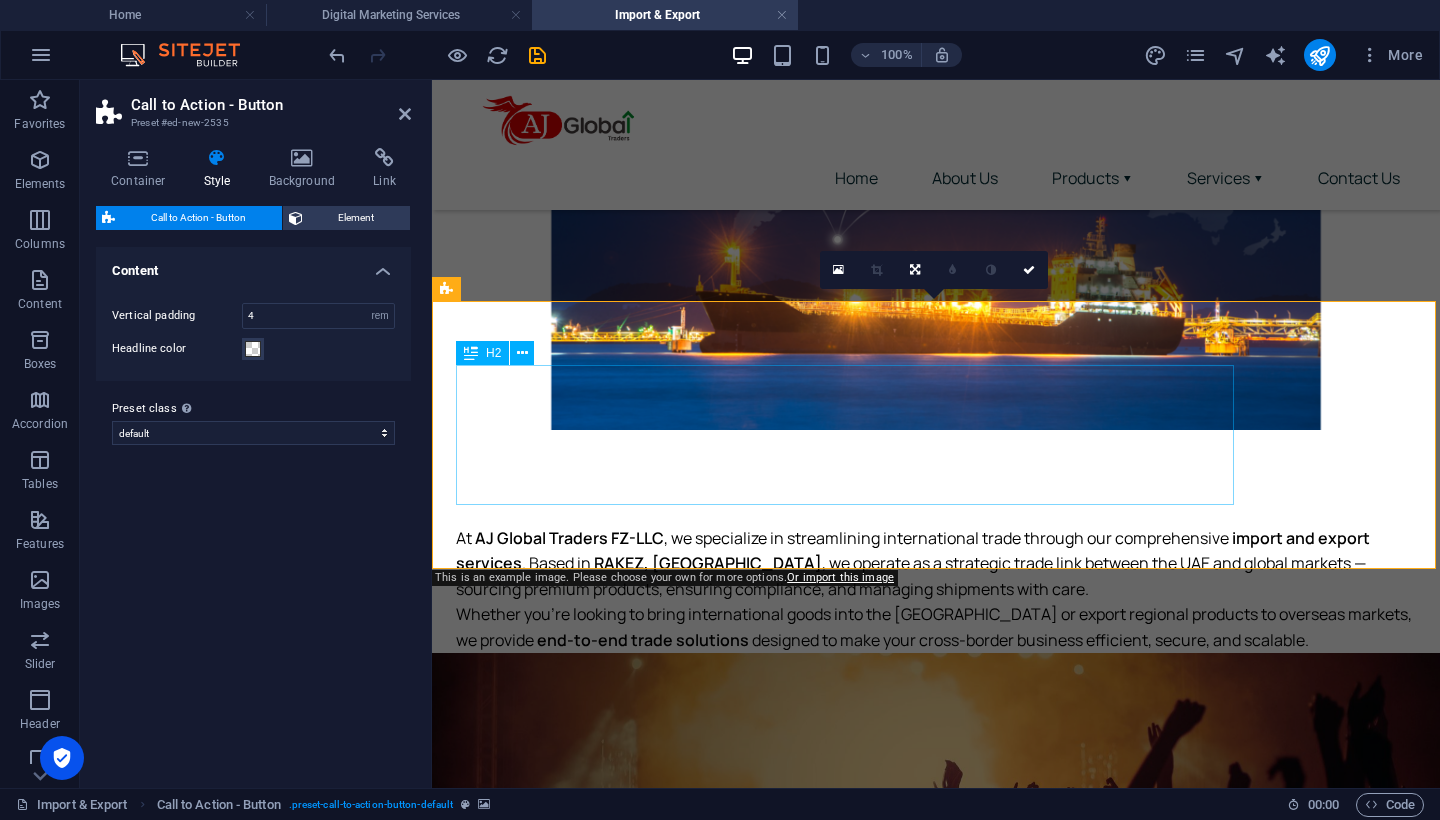 scroll, scrollTop: 401, scrollLeft: 0, axis: vertical 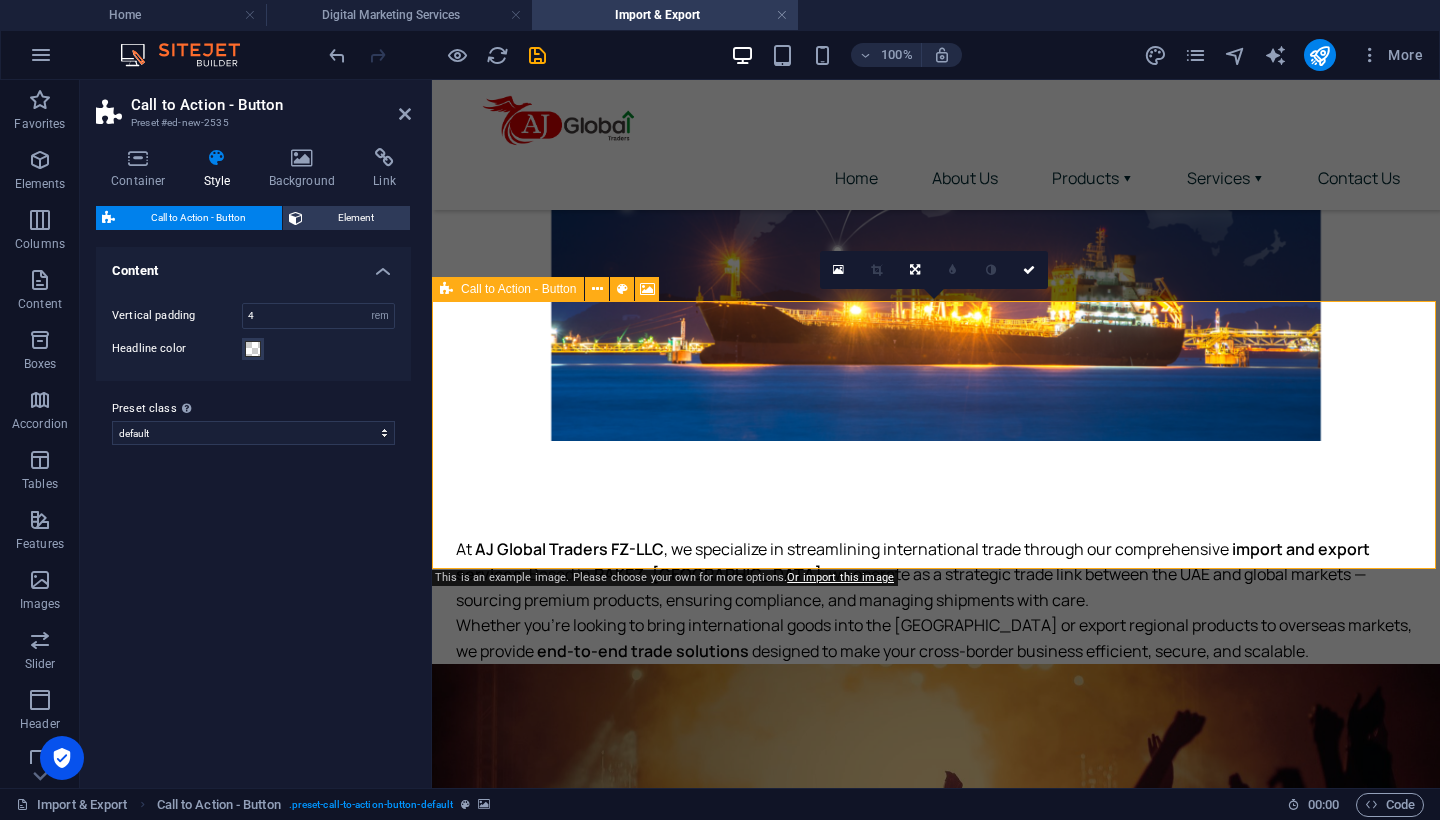 click on "Call to Action - Button" at bounding box center (518, 289) 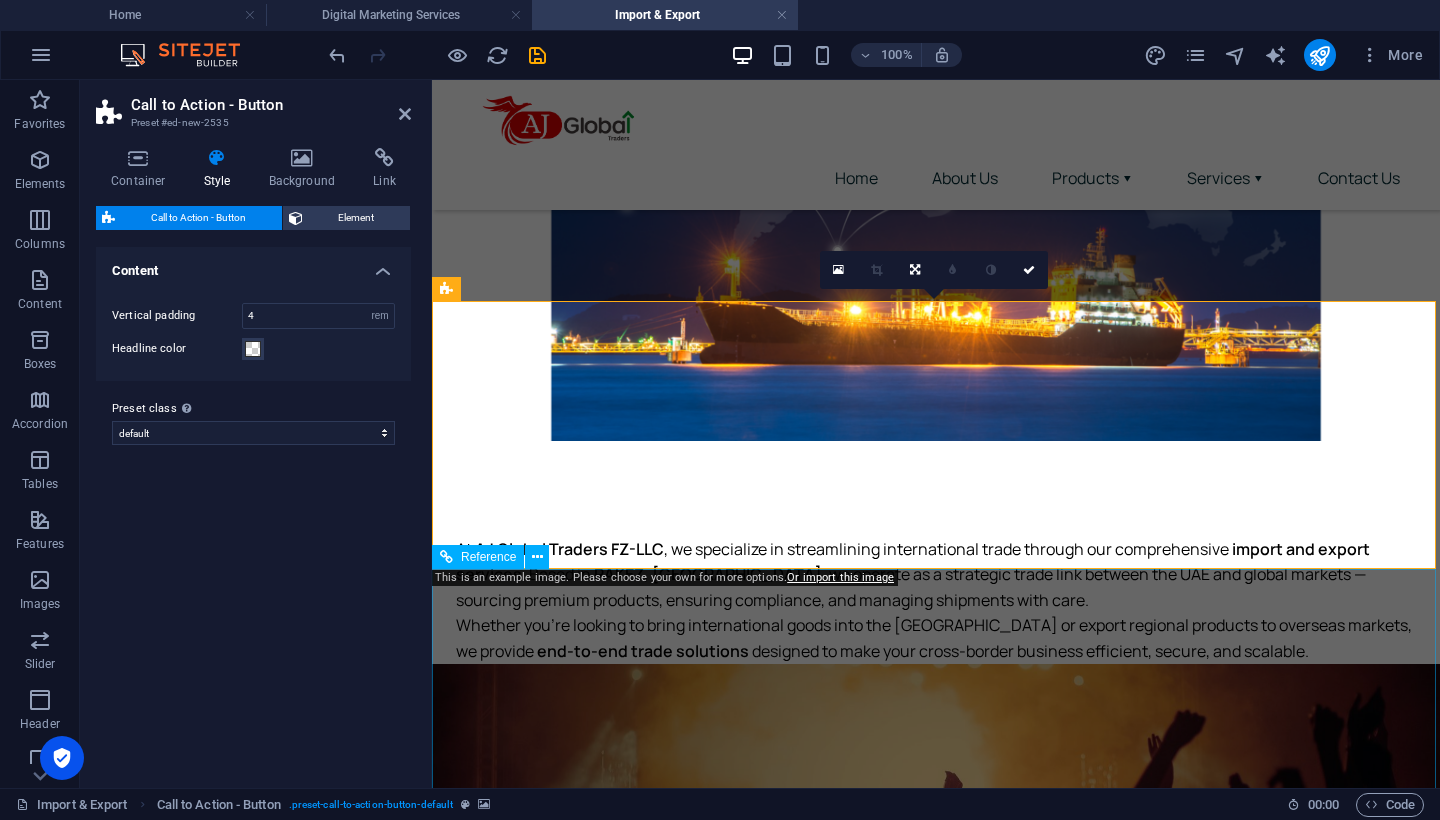click on "Home About Us Services Contact Us  2025   |     AJ Global Traders FZ-LLC    |    All Rights Reserved Privacy Policy    |    Terms of Use" at bounding box center [936, 1481] 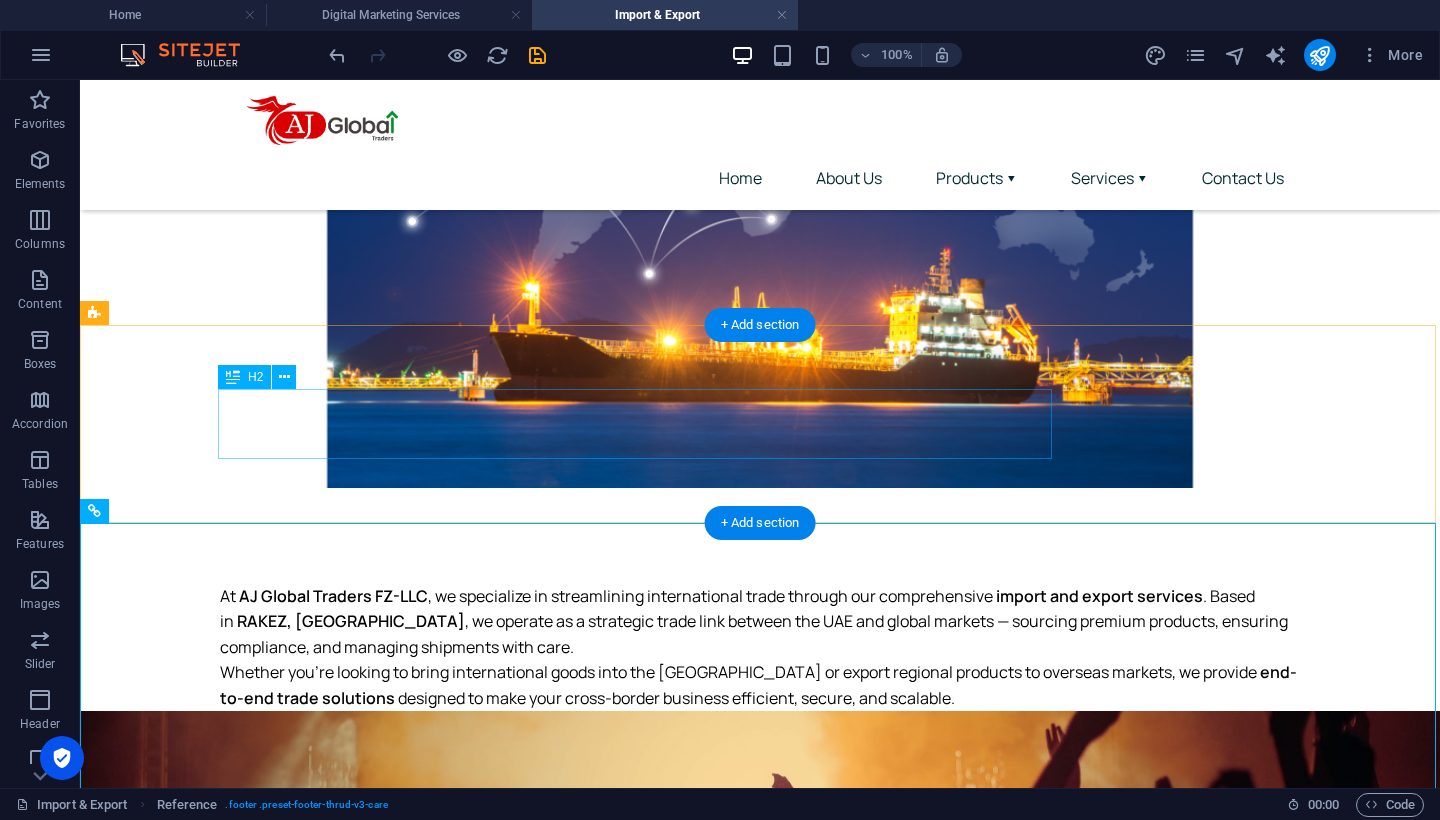 scroll, scrollTop: 421, scrollLeft: 0, axis: vertical 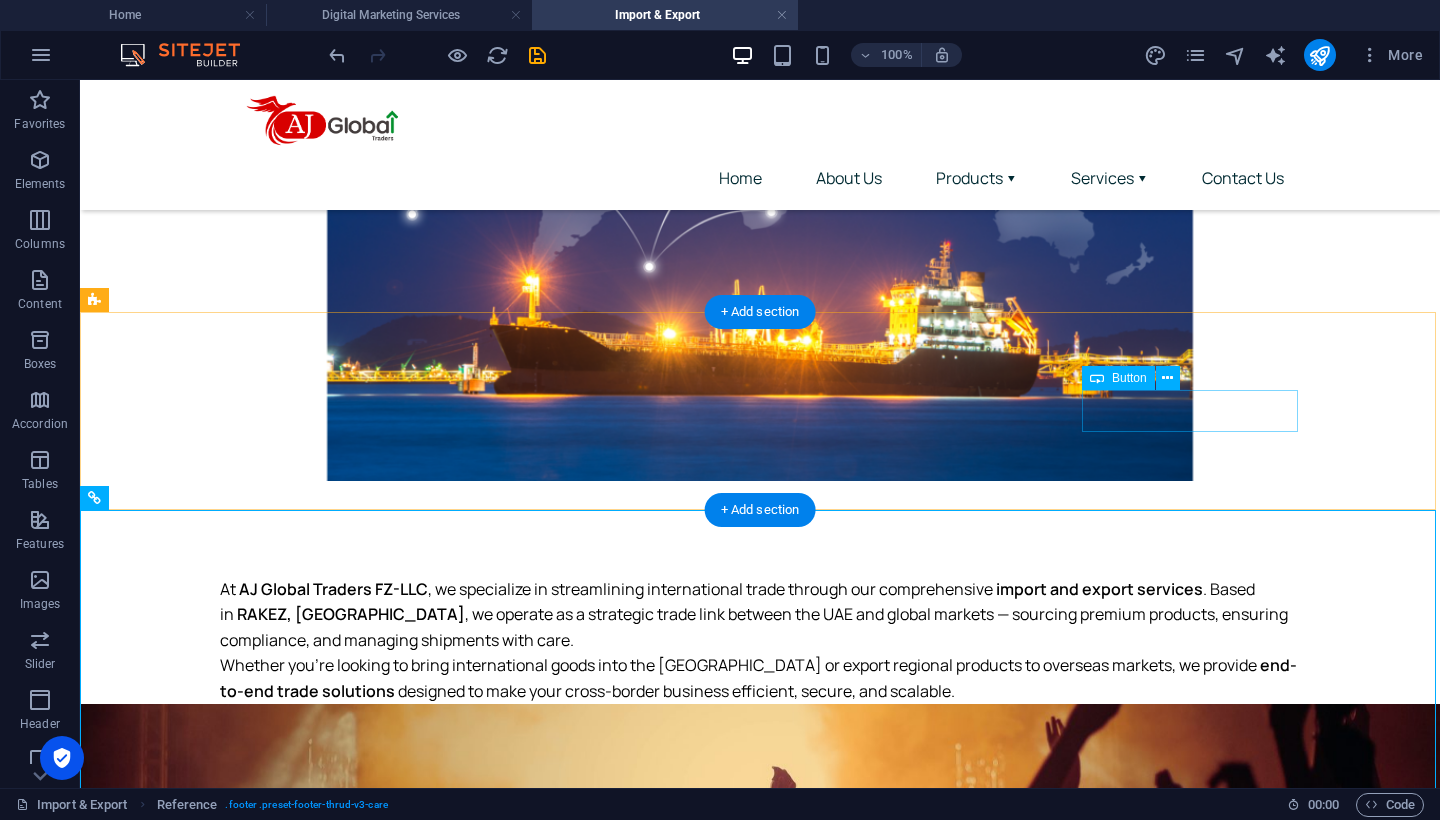 click on "Get my tickets" at bounding box center [760, 1057] 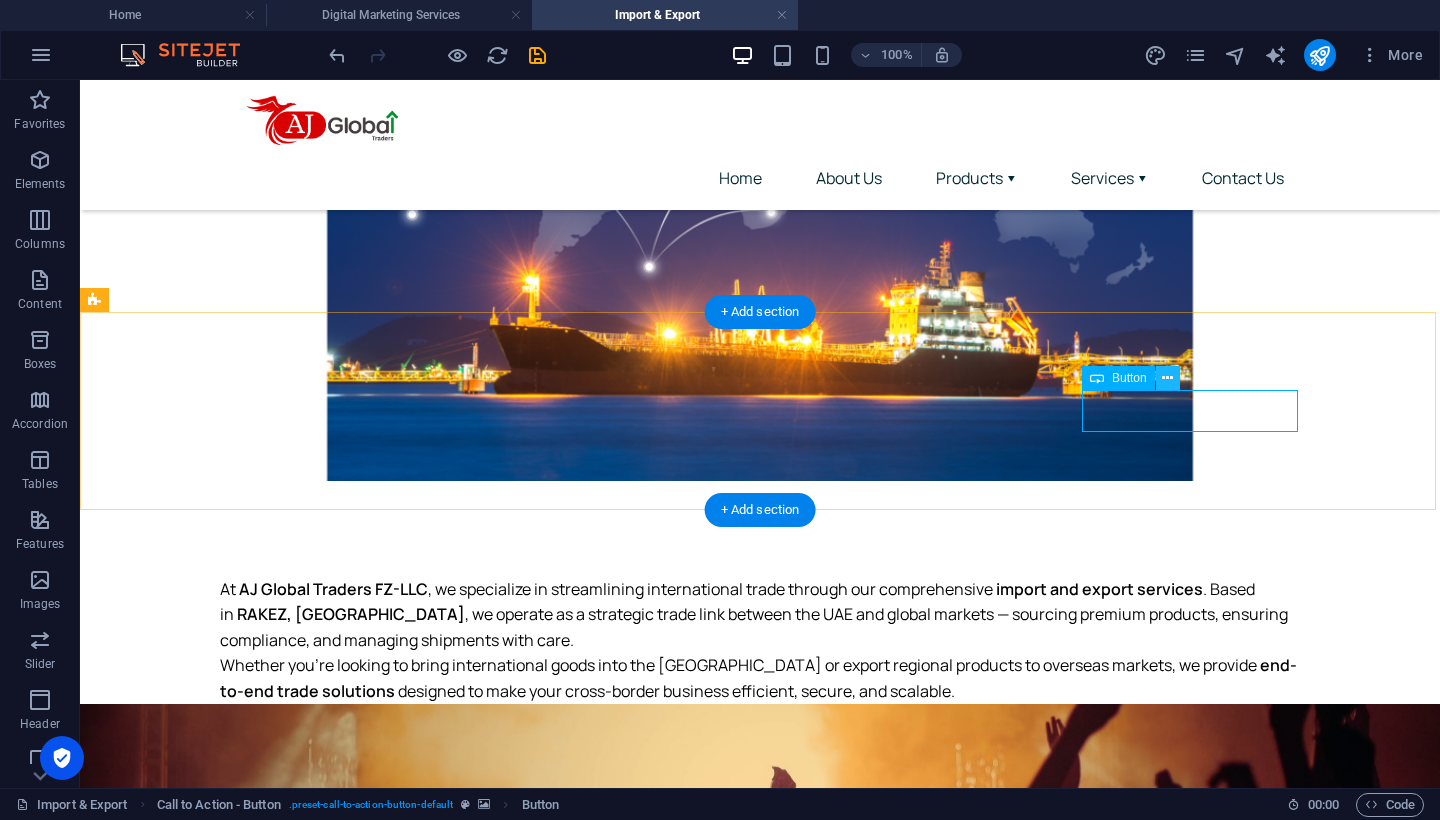 click at bounding box center (1167, 378) 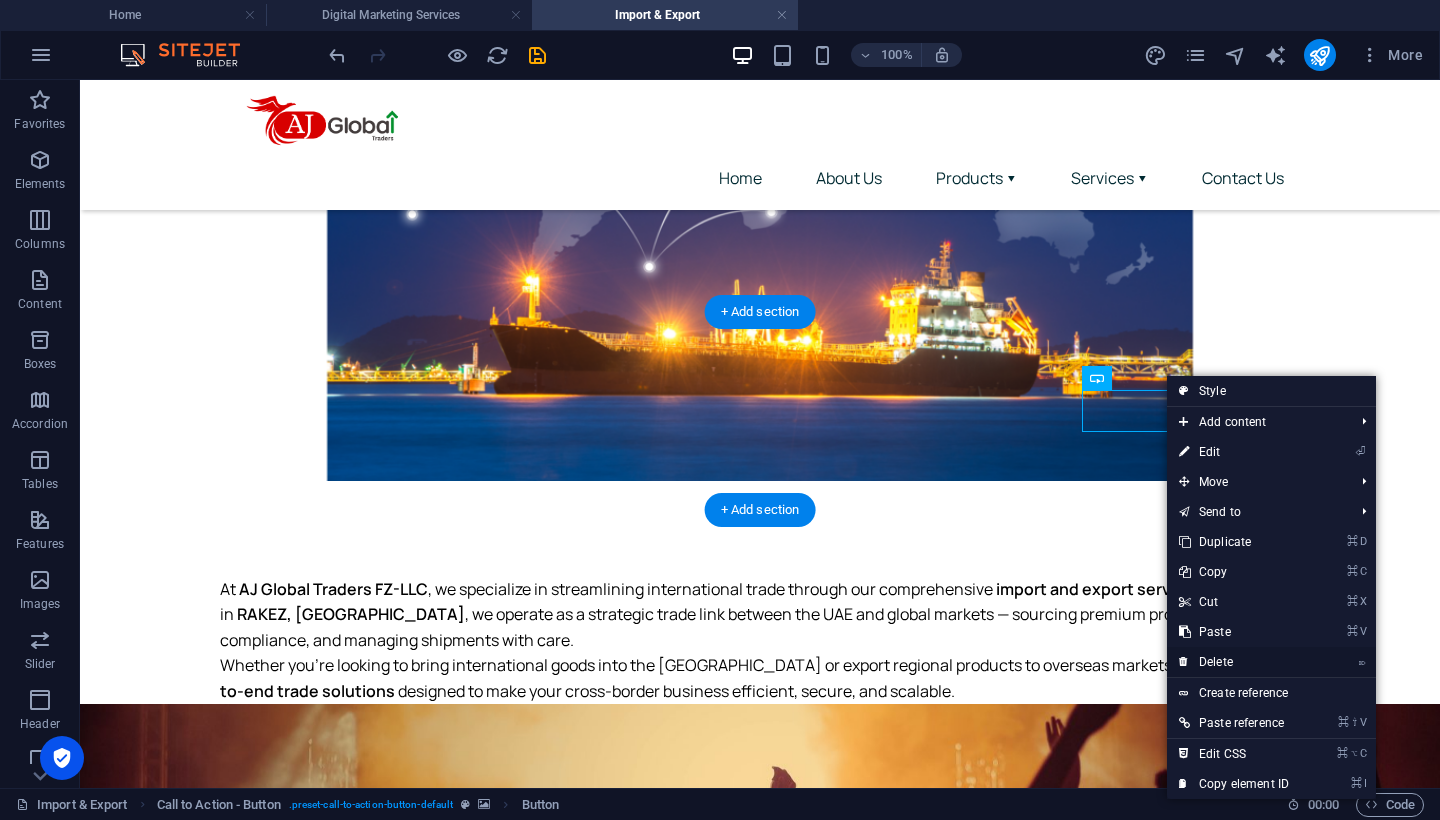 click on "⌦  Delete" at bounding box center (1234, 662) 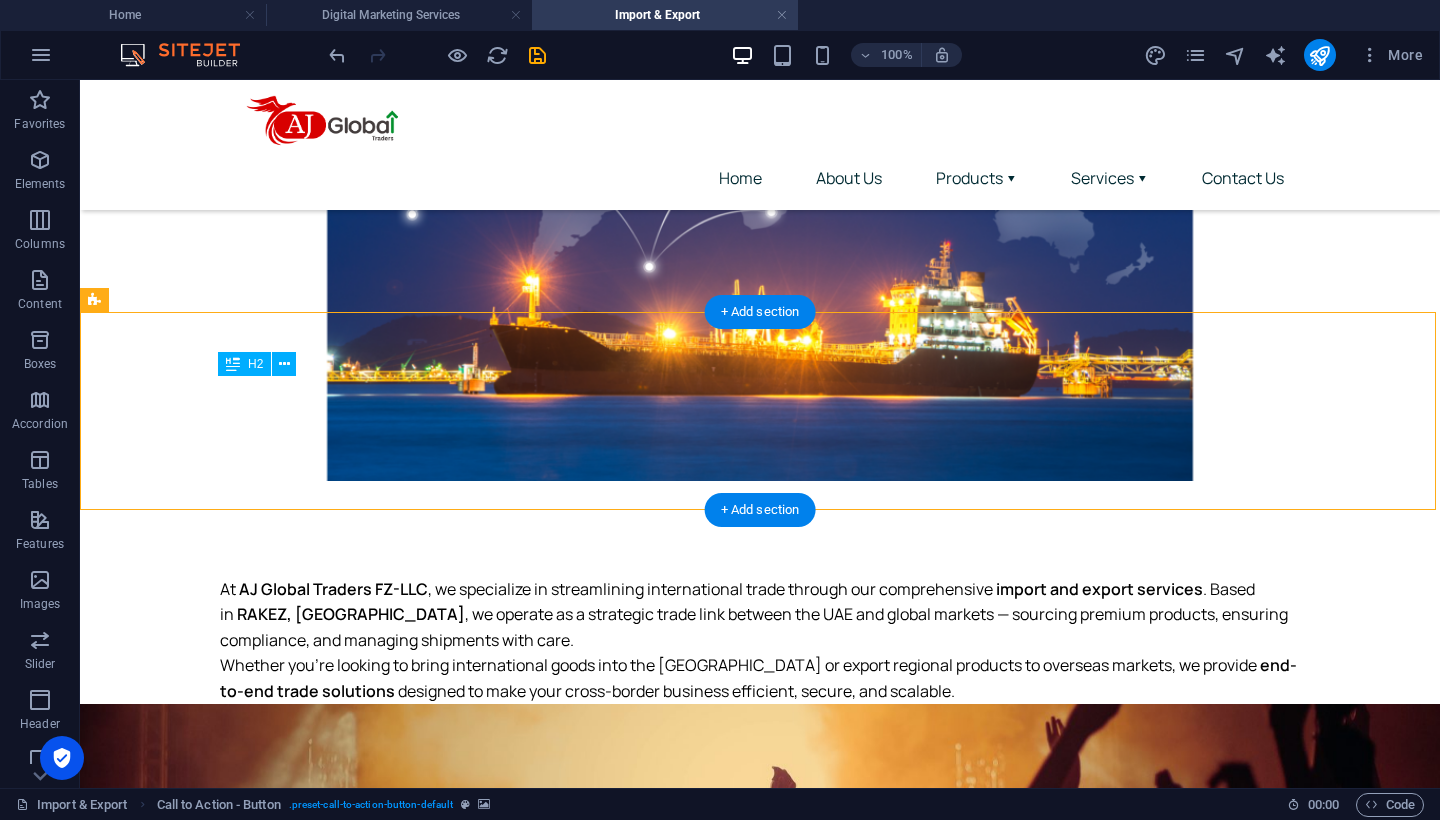 drag, startPoint x: 775, startPoint y: 425, endPoint x: 932, endPoint y: 412, distance: 157.5373 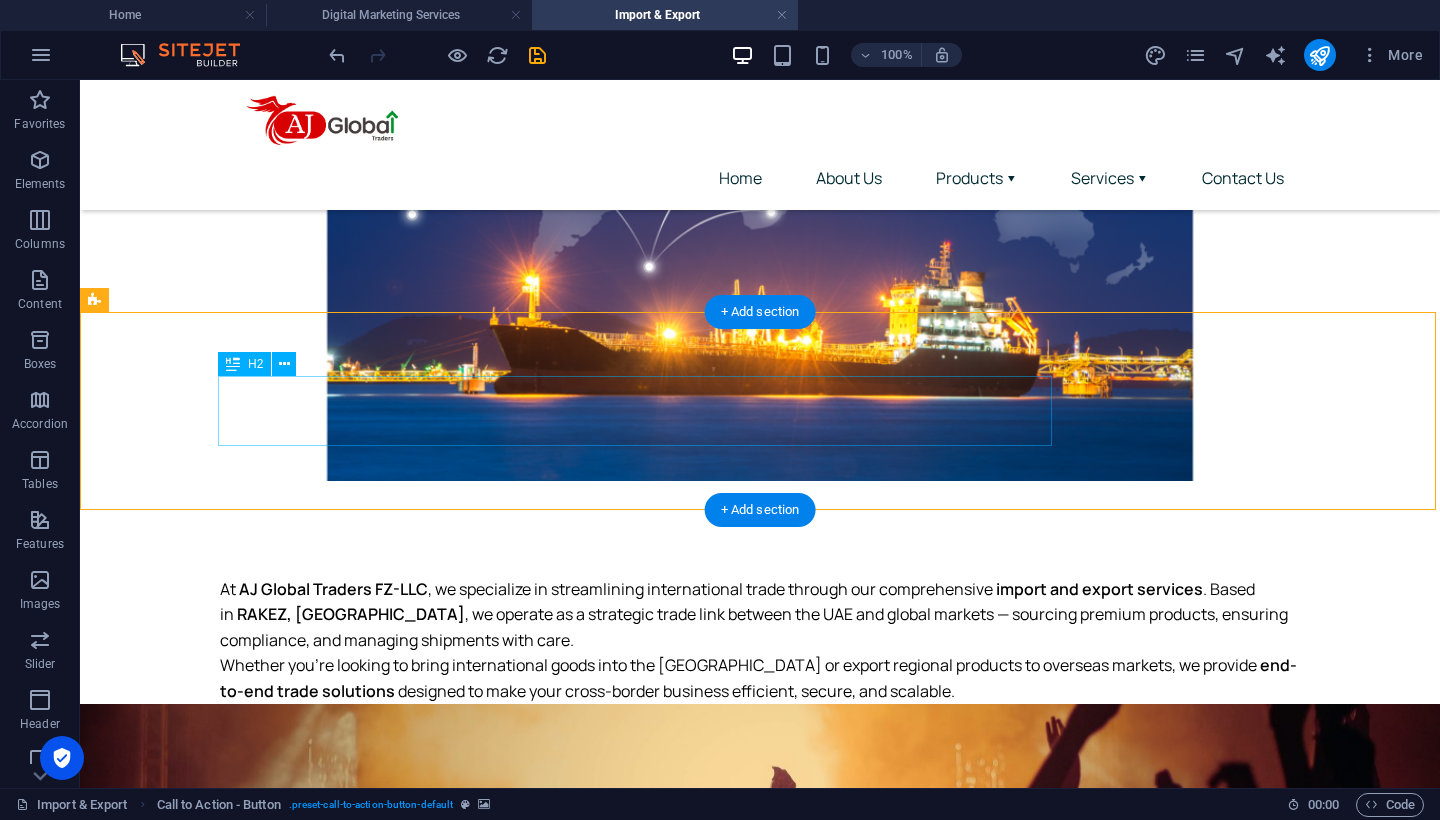 click on "Tickets now on sale - up to 80%" at bounding box center [760, 1001] 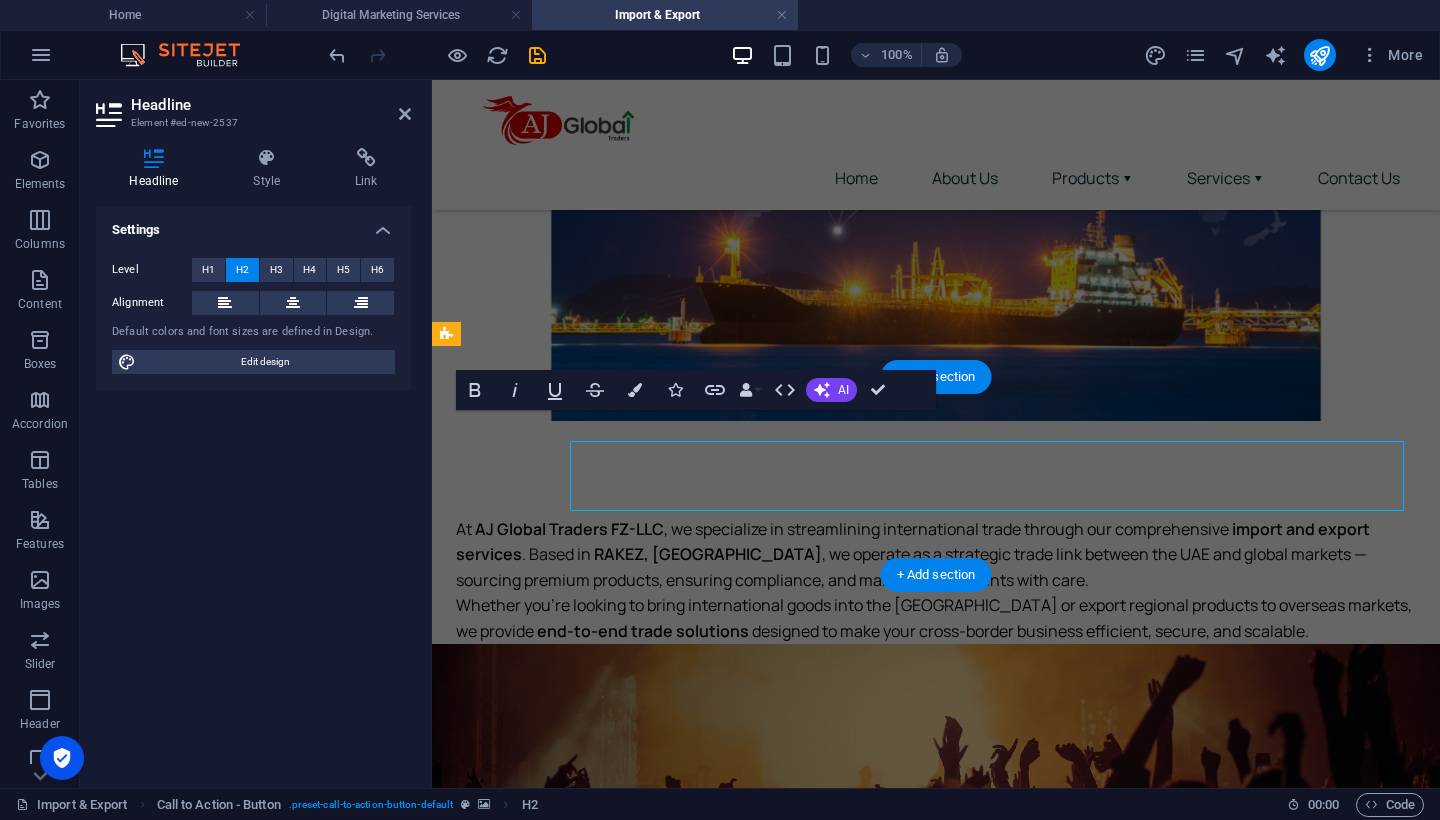 scroll, scrollTop: 356, scrollLeft: 0, axis: vertical 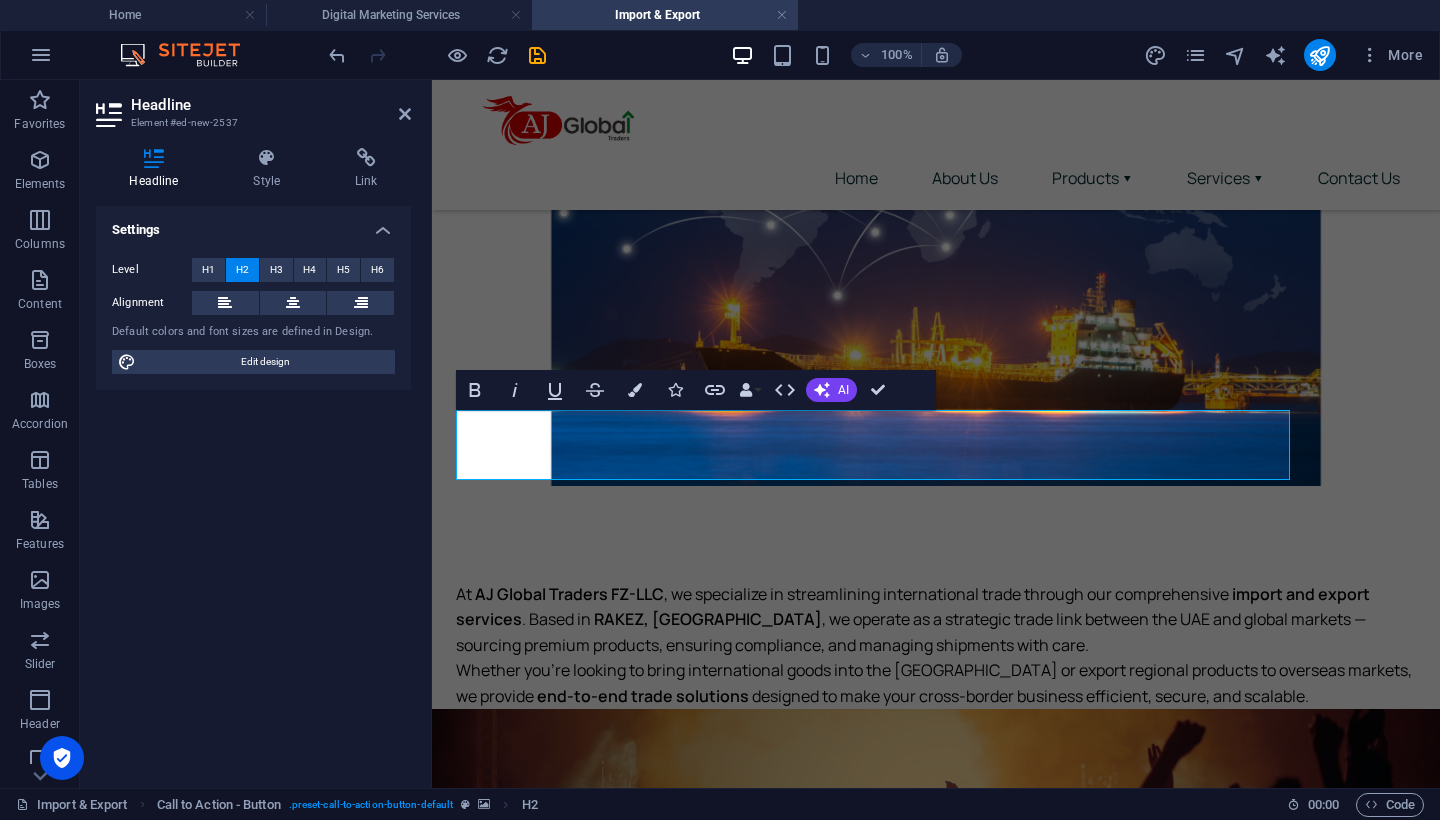 click on "Home Digital Marketing Services Import & Export" at bounding box center [720, 15] 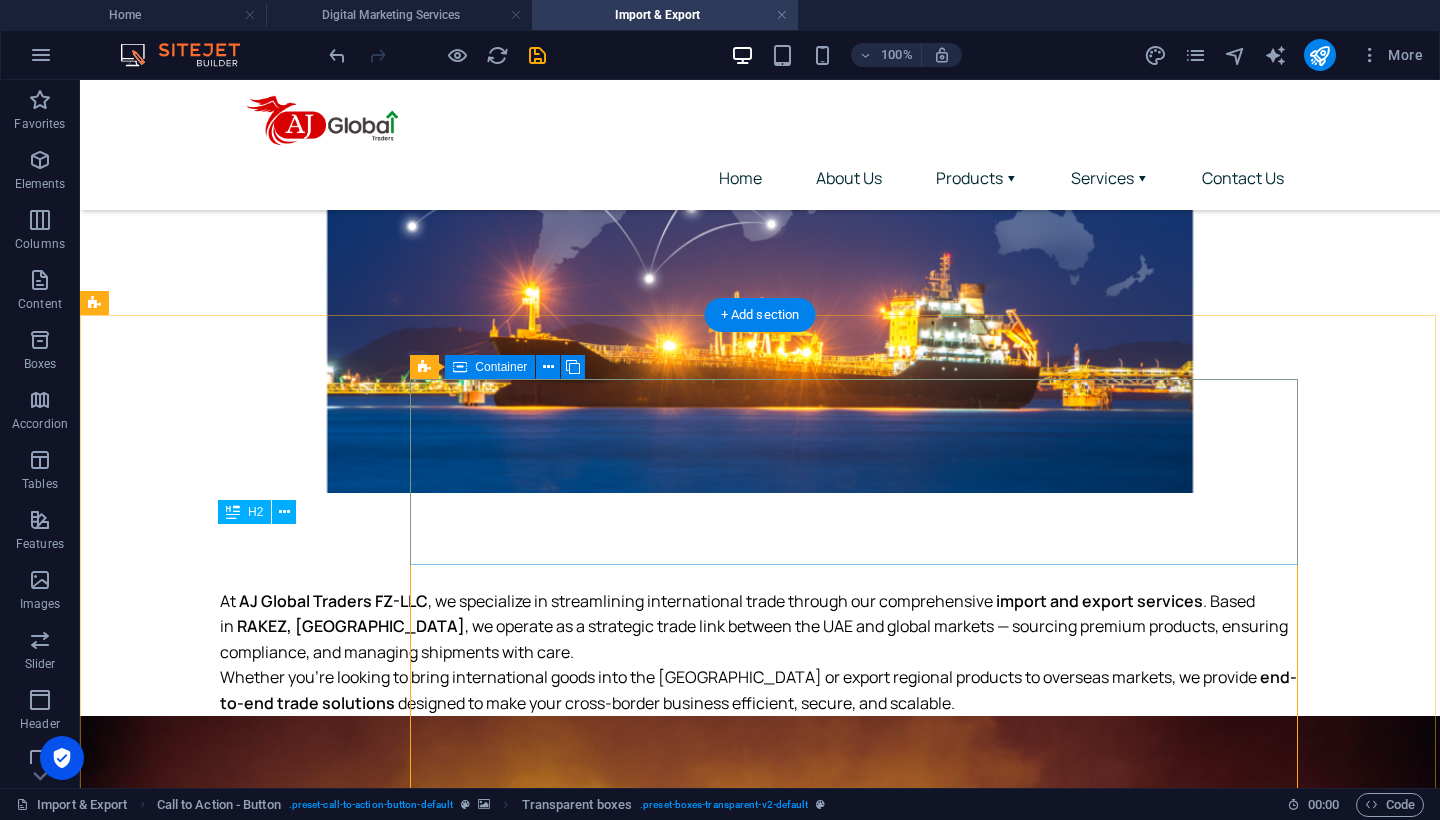 scroll, scrollTop: 419, scrollLeft: 0, axis: vertical 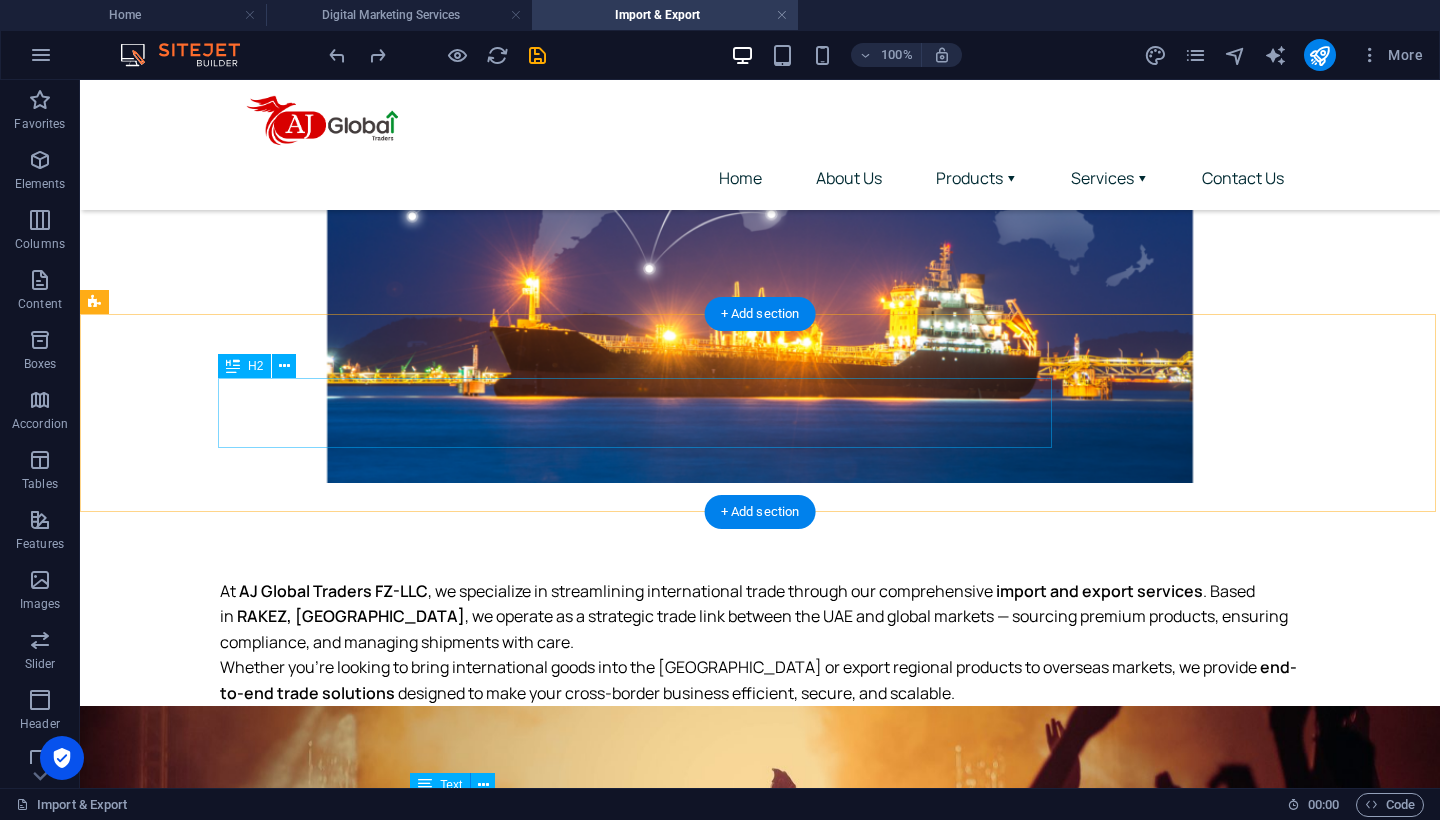 click on "Tickets now on sale - up to 80%" at bounding box center (760, 1003) 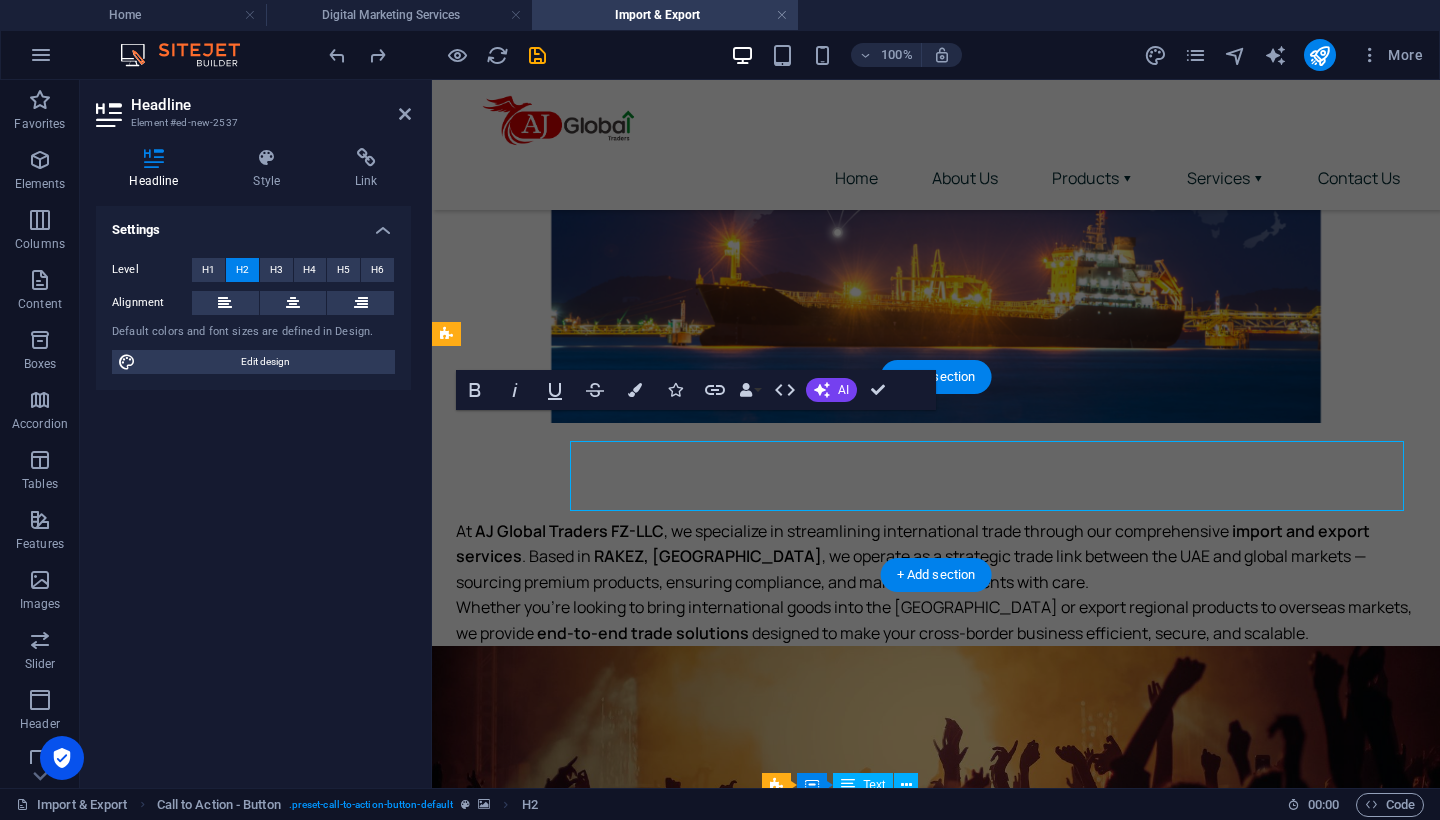 scroll, scrollTop: 356, scrollLeft: 0, axis: vertical 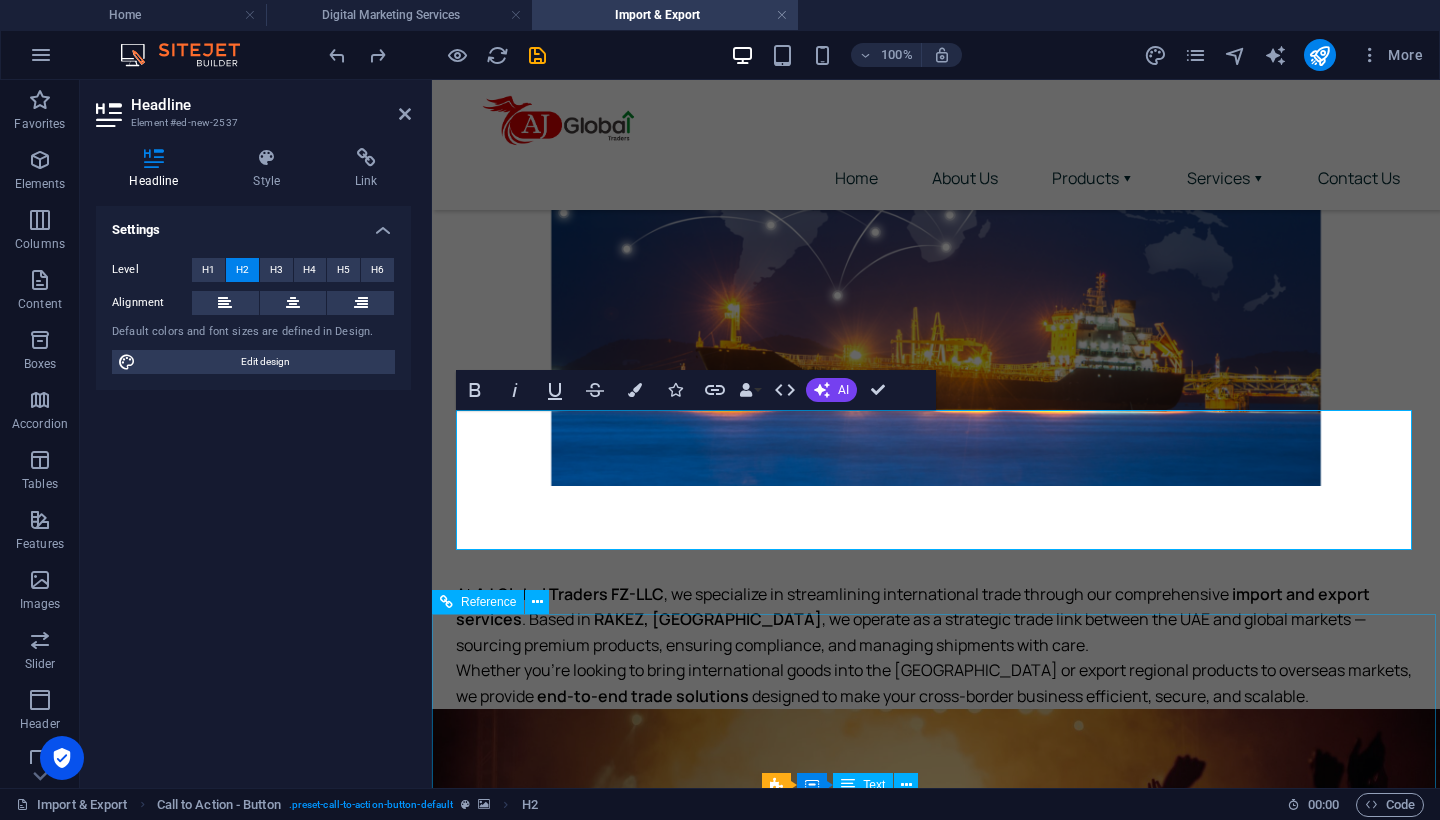 click on "Home About Us Services Contact Us  2025   |     AJ Global Traders FZ-LLC    |    All Rights Reserved Privacy Policy    |    Terms of Use" at bounding box center [936, 1554] 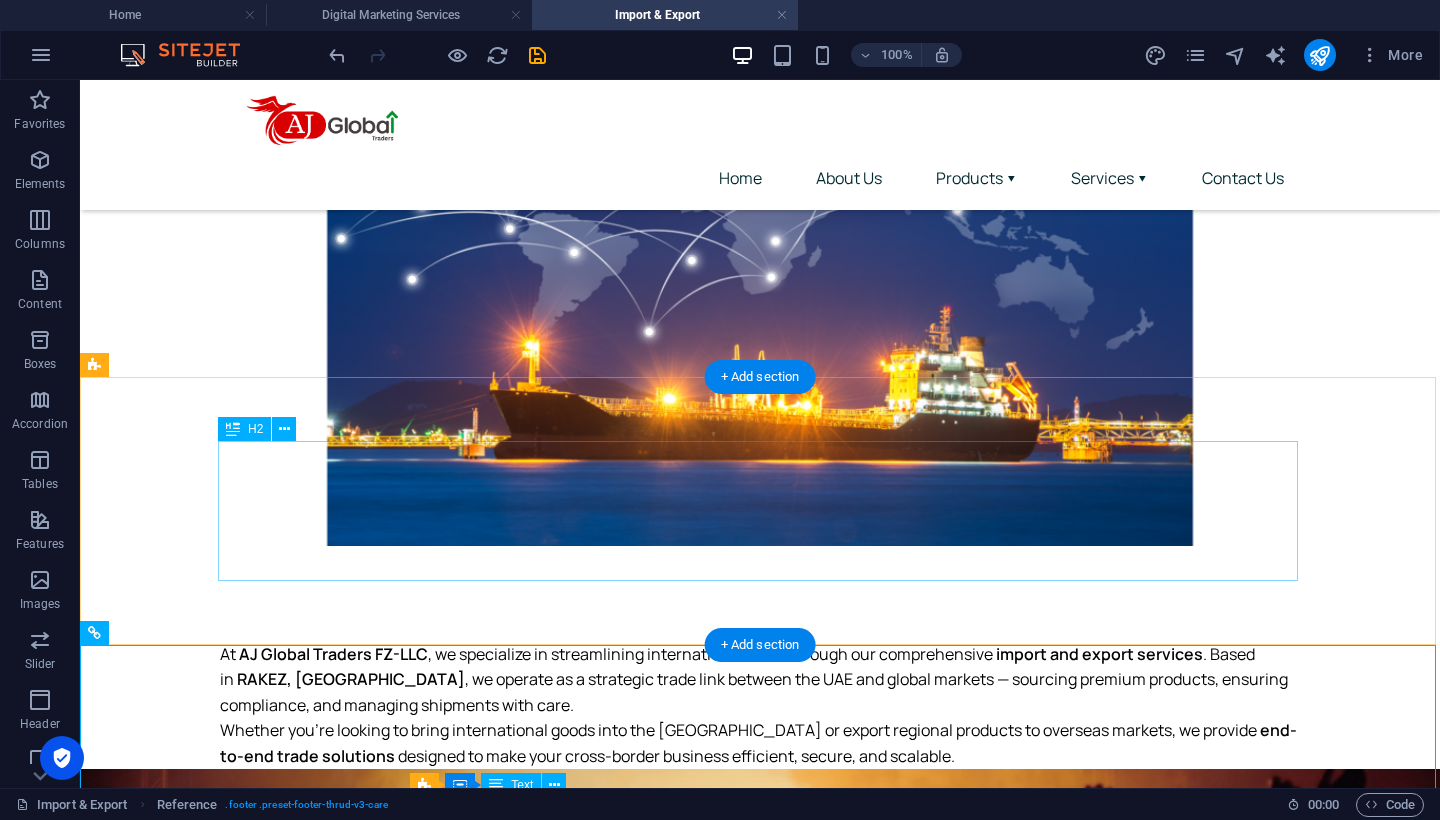click on "Let’s Build Trade Connections That Matter" at bounding box center (760, 1171) 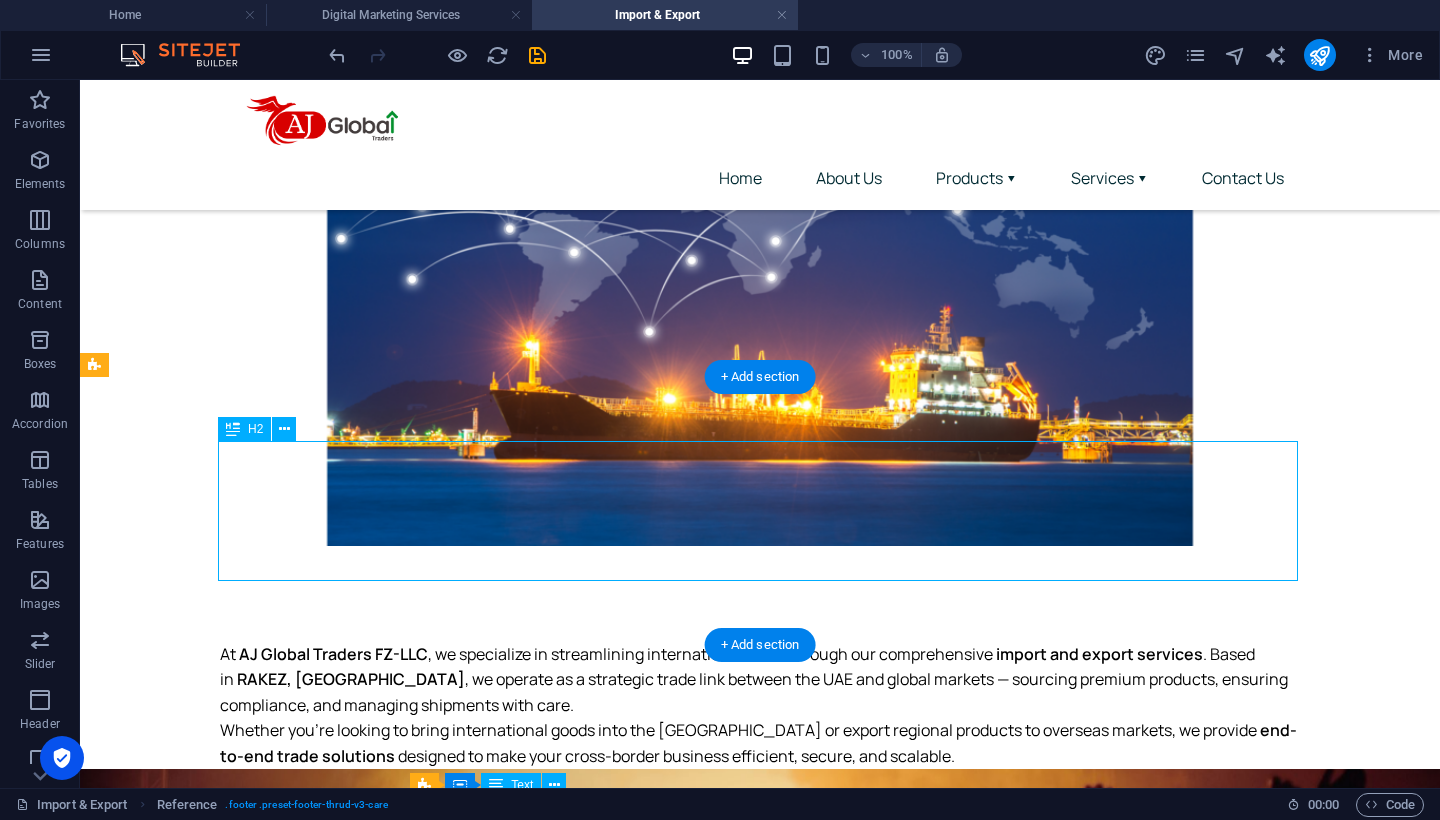 click on "Let’s Build Trade Connections That Matter" at bounding box center [760, 1171] 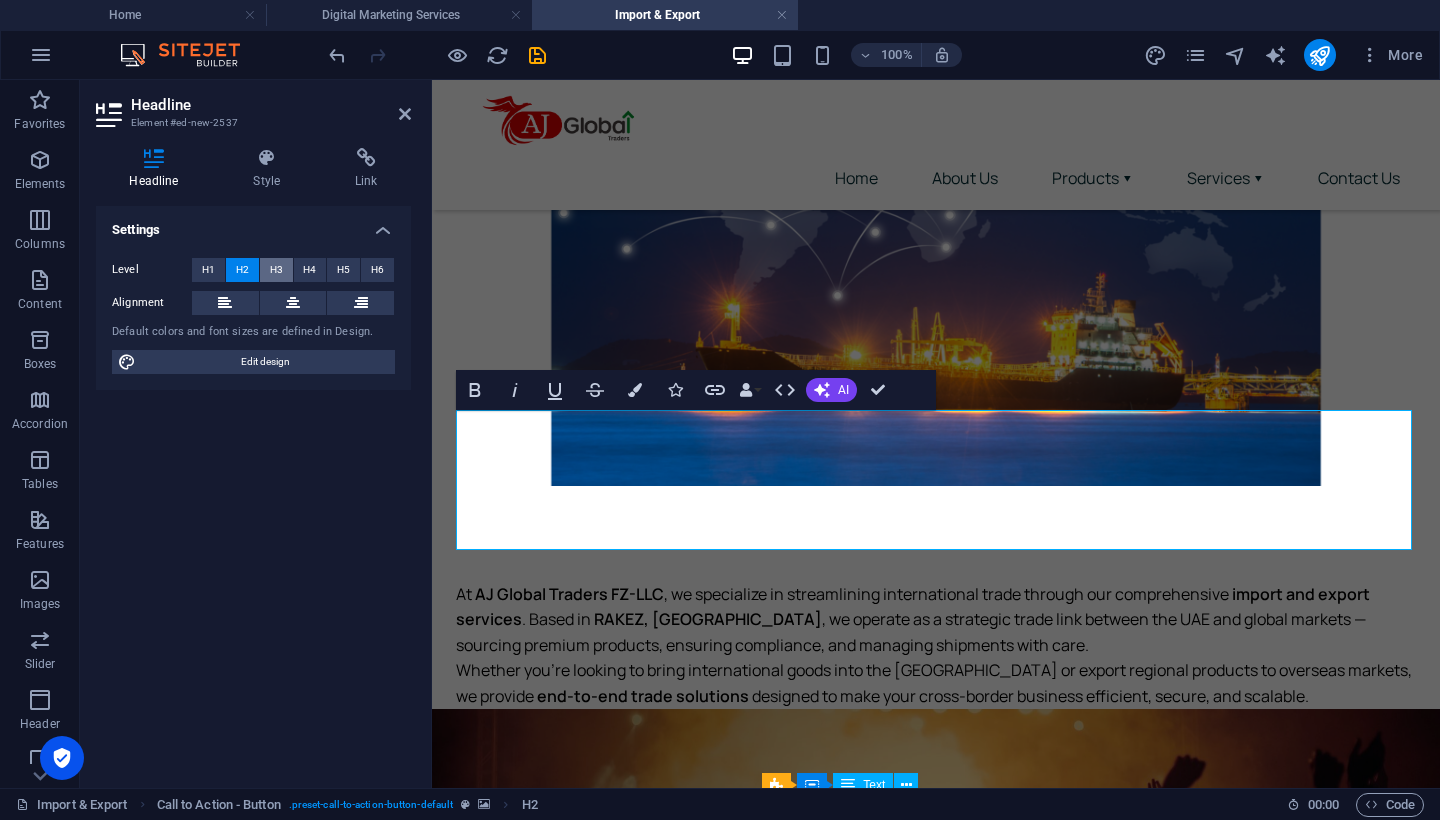 click on "H3" at bounding box center [276, 270] 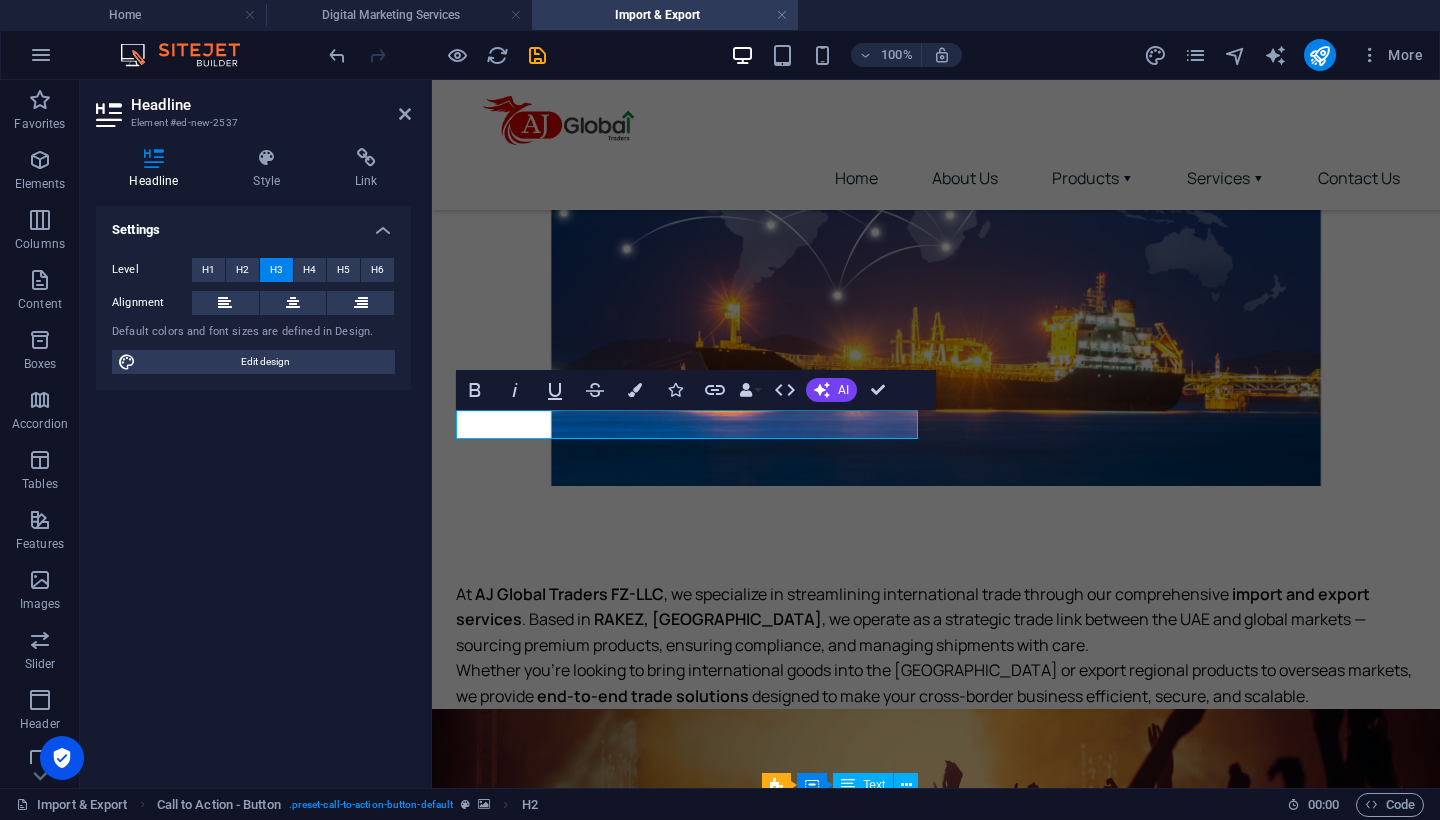 click at bounding box center (936, 787) 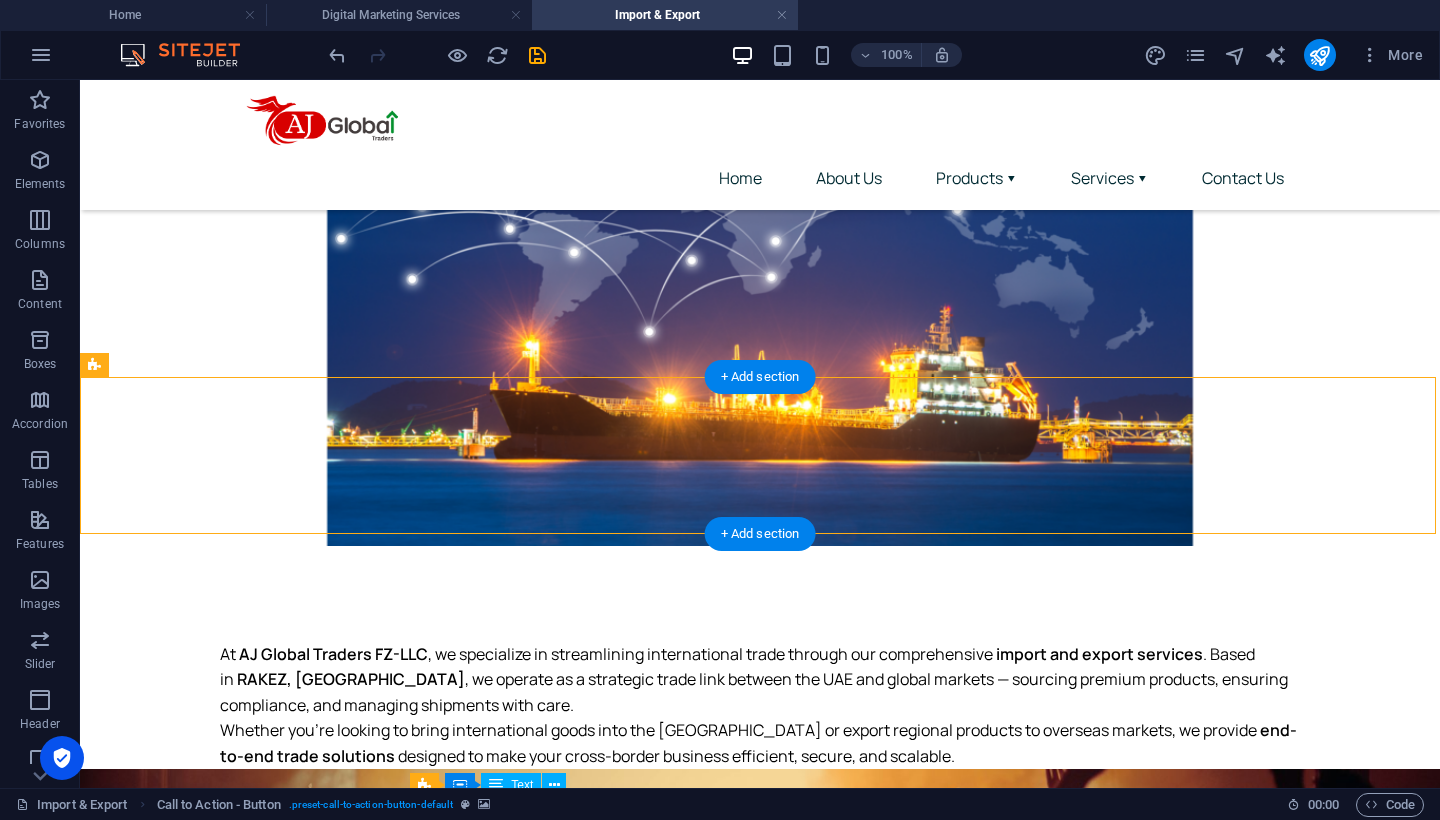 click at bounding box center [760, 847] 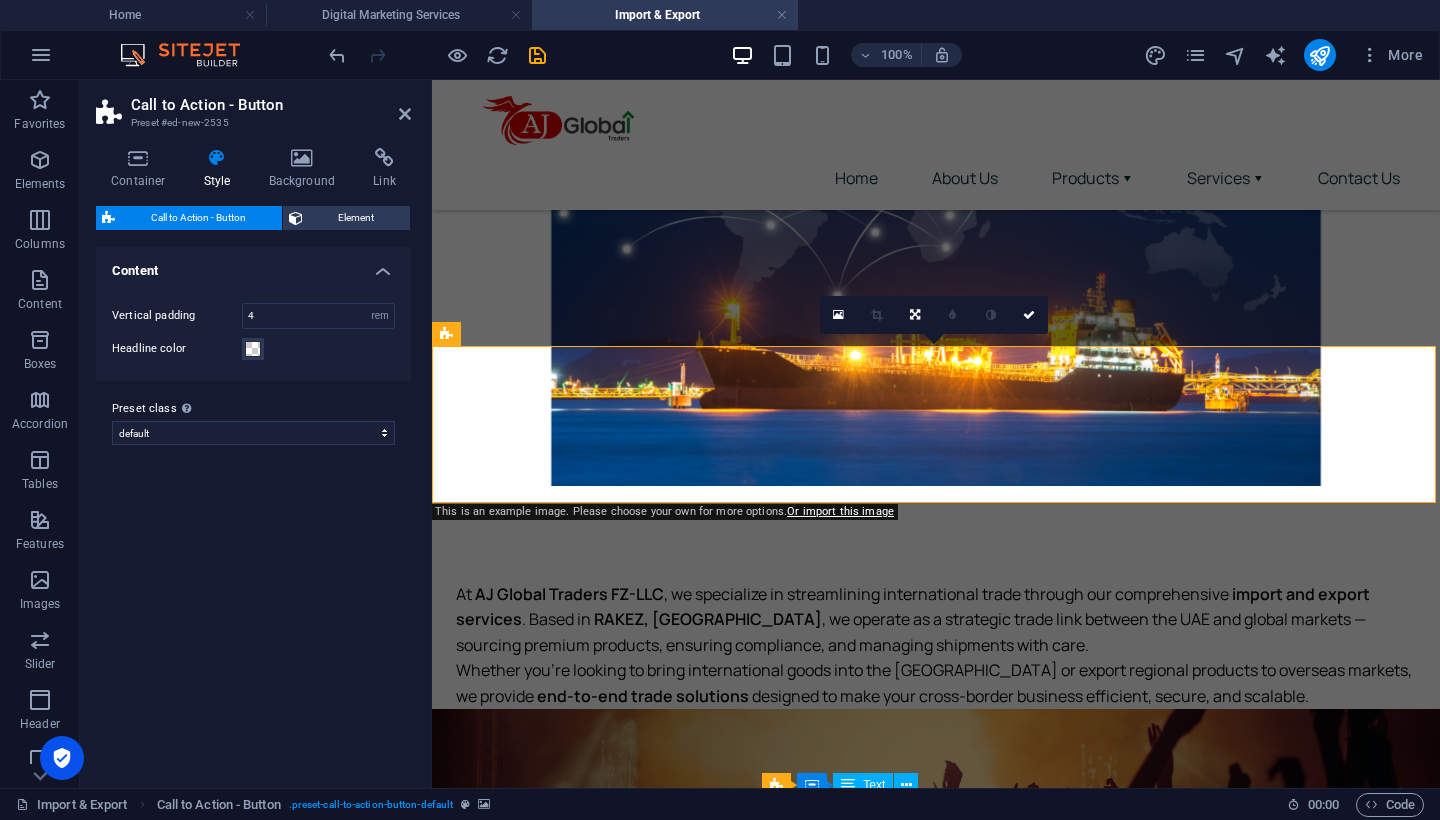 click at bounding box center (936, 787) 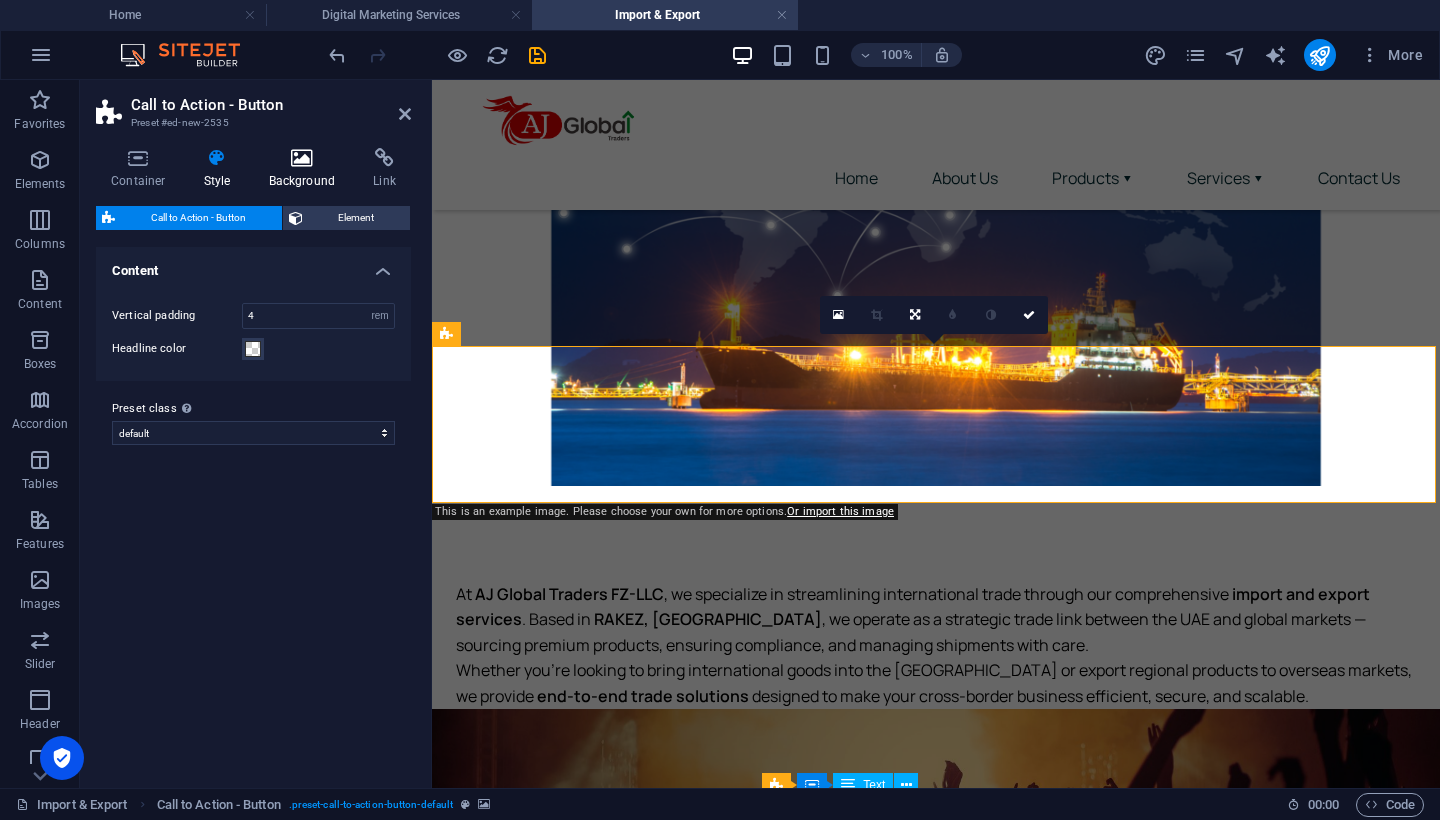 click at bounding box center (302, 158) 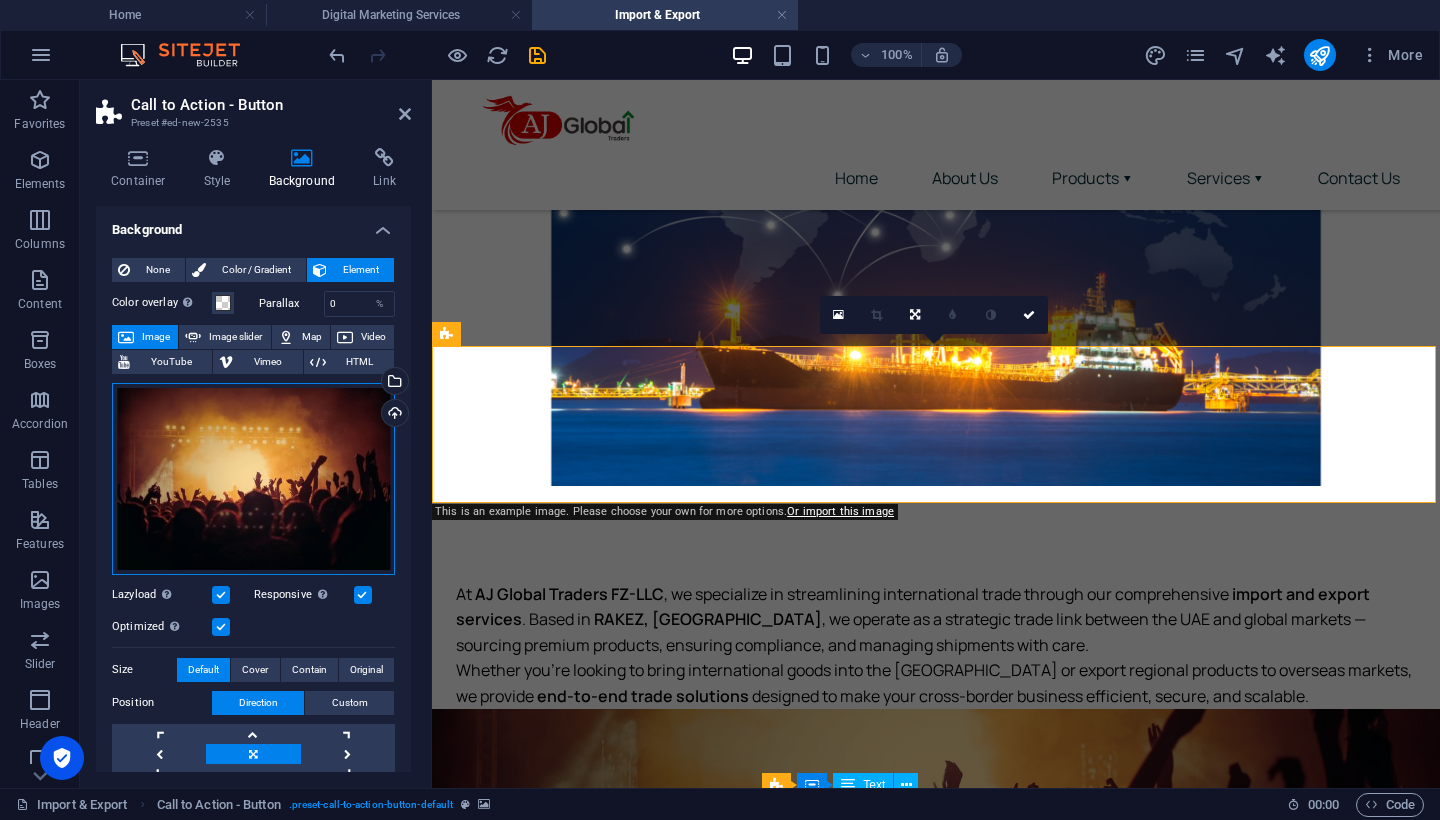 click on "Drag files here, click to choose files or select files from Files or our free stock photos & videos" at bounding box center (253, 479) 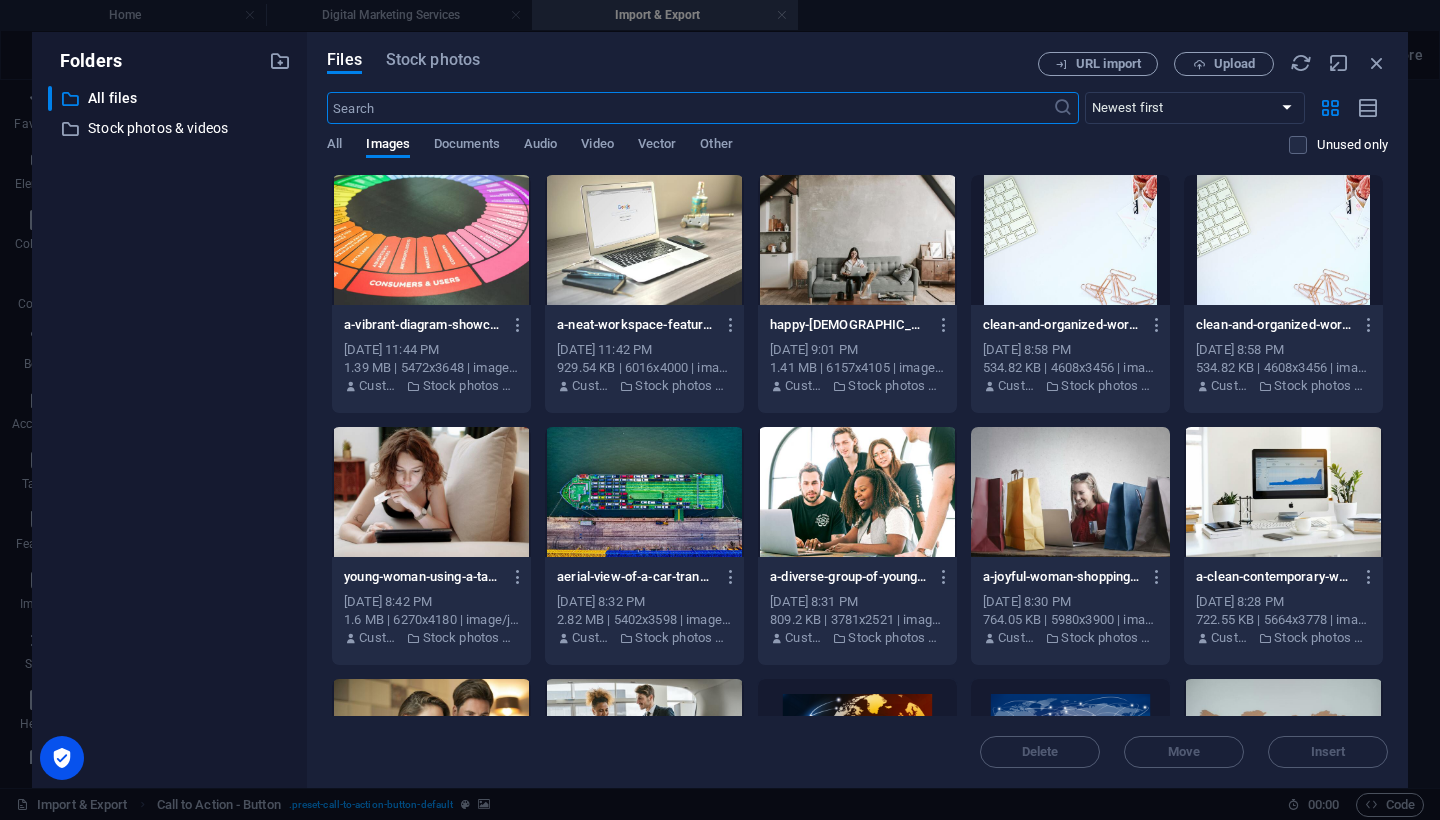 scroll, scrollTop: 0, scrollLeft: 0, axis: both 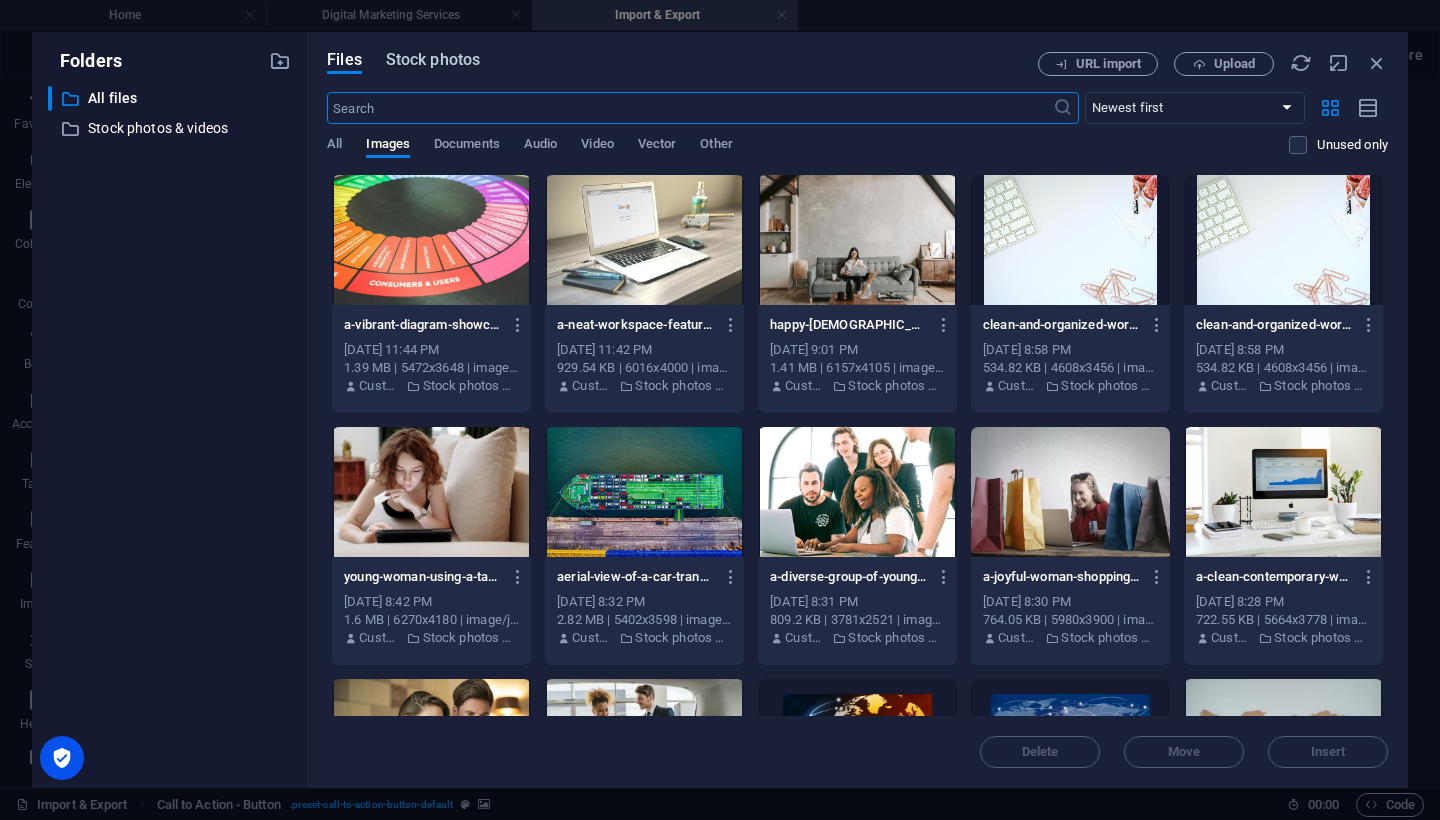 click on "Stock photos" at bounding box center [433, 60] 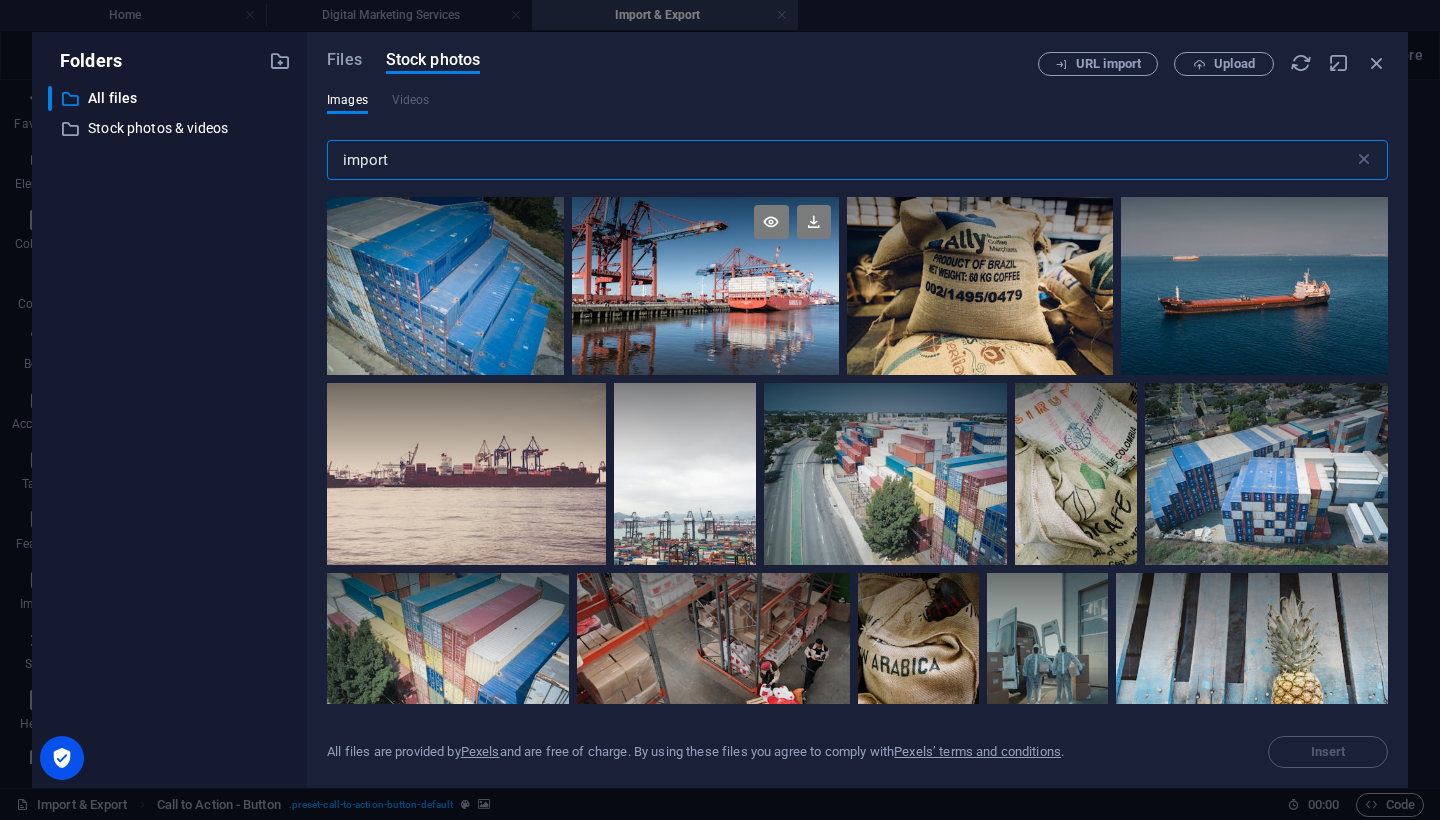 scroll, scrollTop: 1548, scrollLeft: 0, axis: vertical 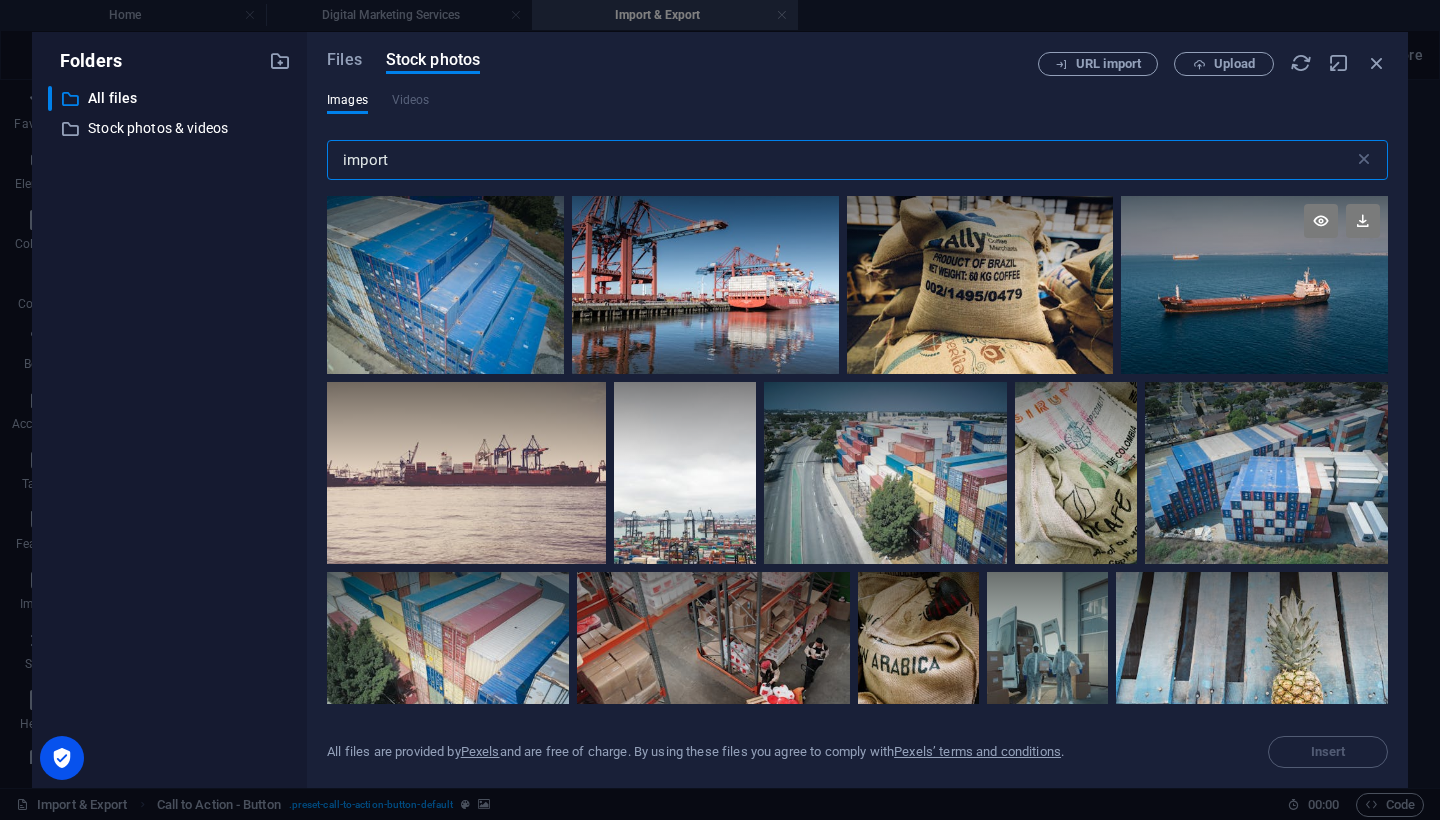 click at bounding box center (1254, 285) 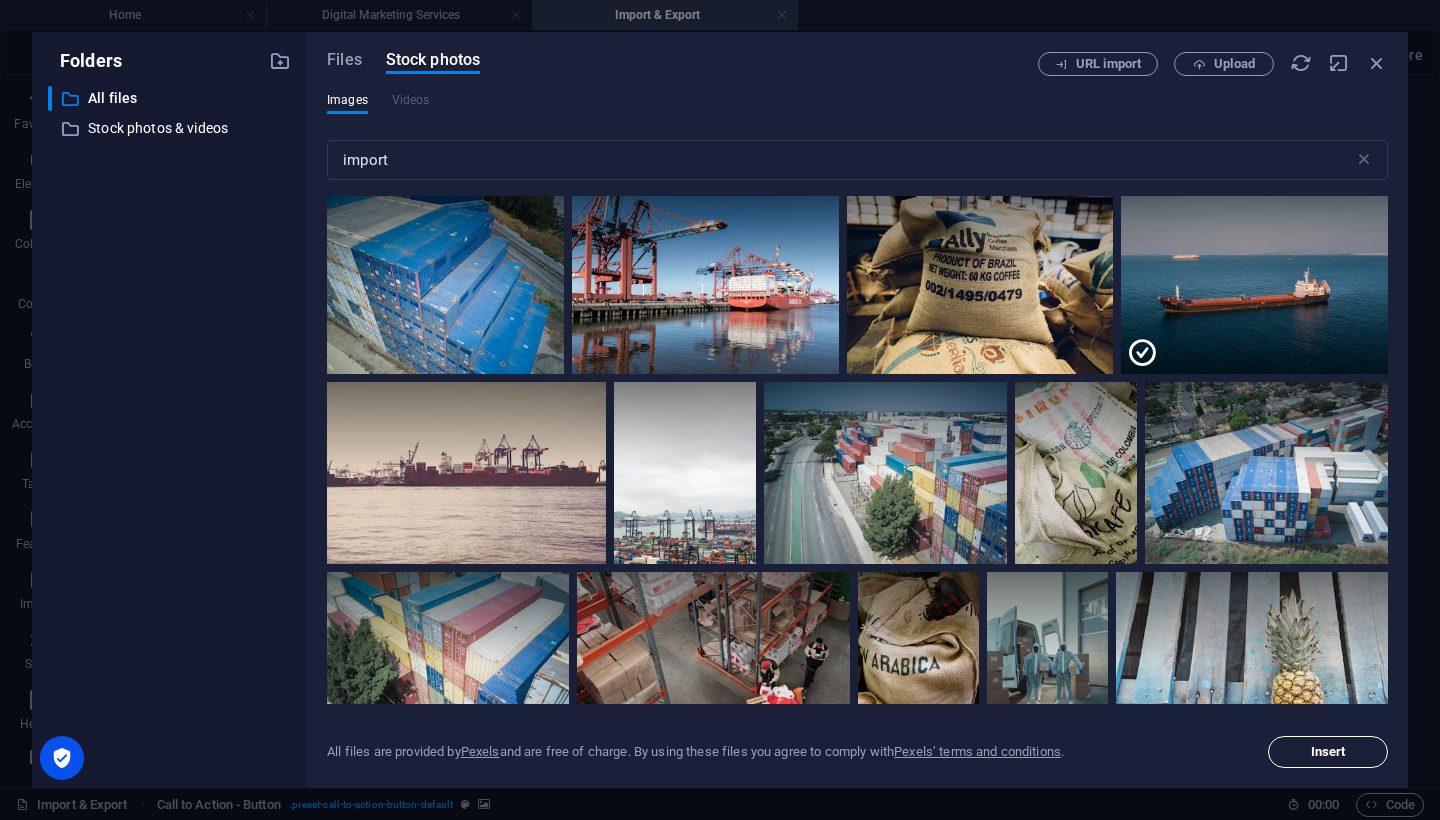 click on "Insert" at bounding box center (1328, 752) 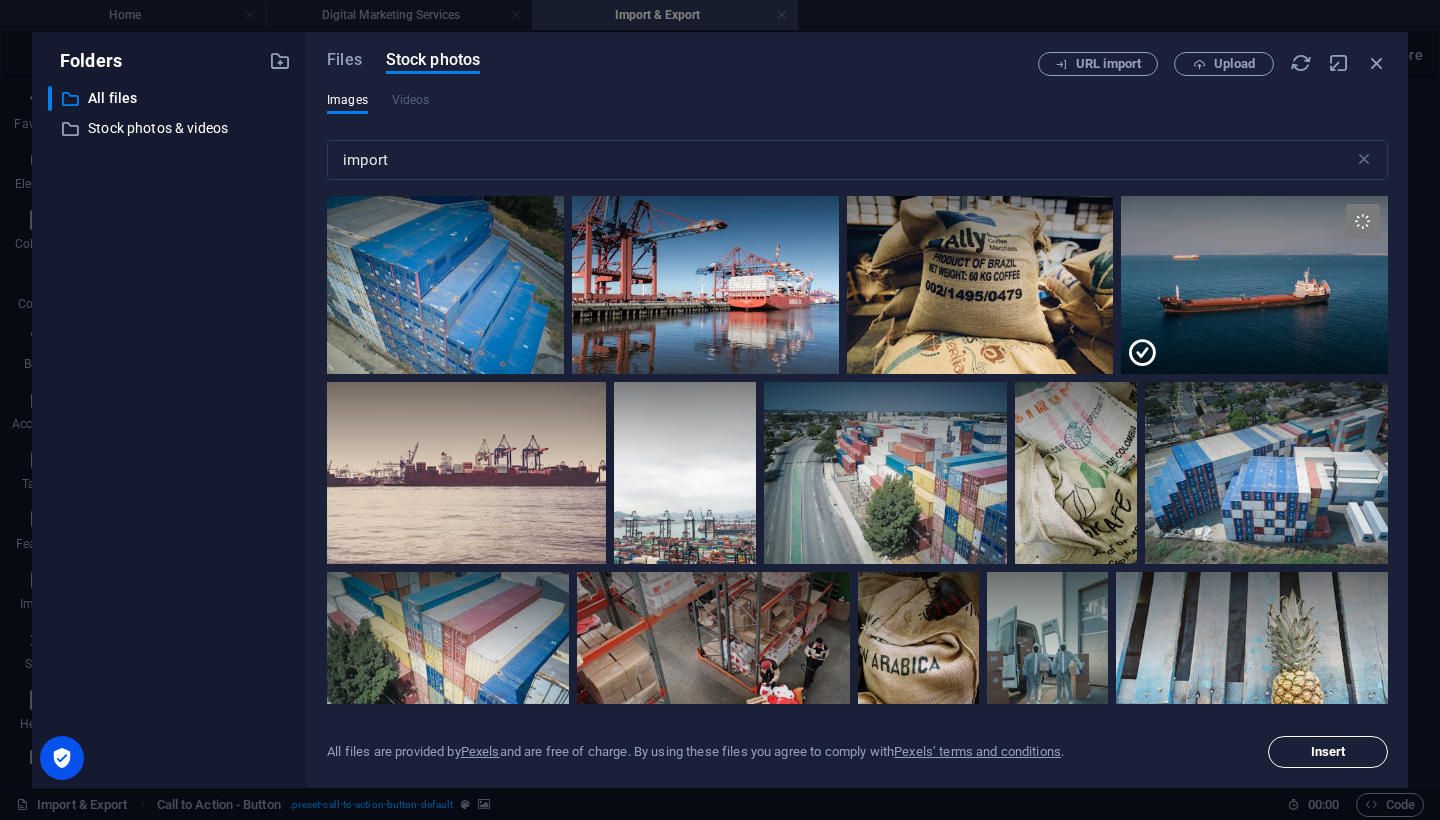 click on "Insert" at bounding box center (1328, 752) 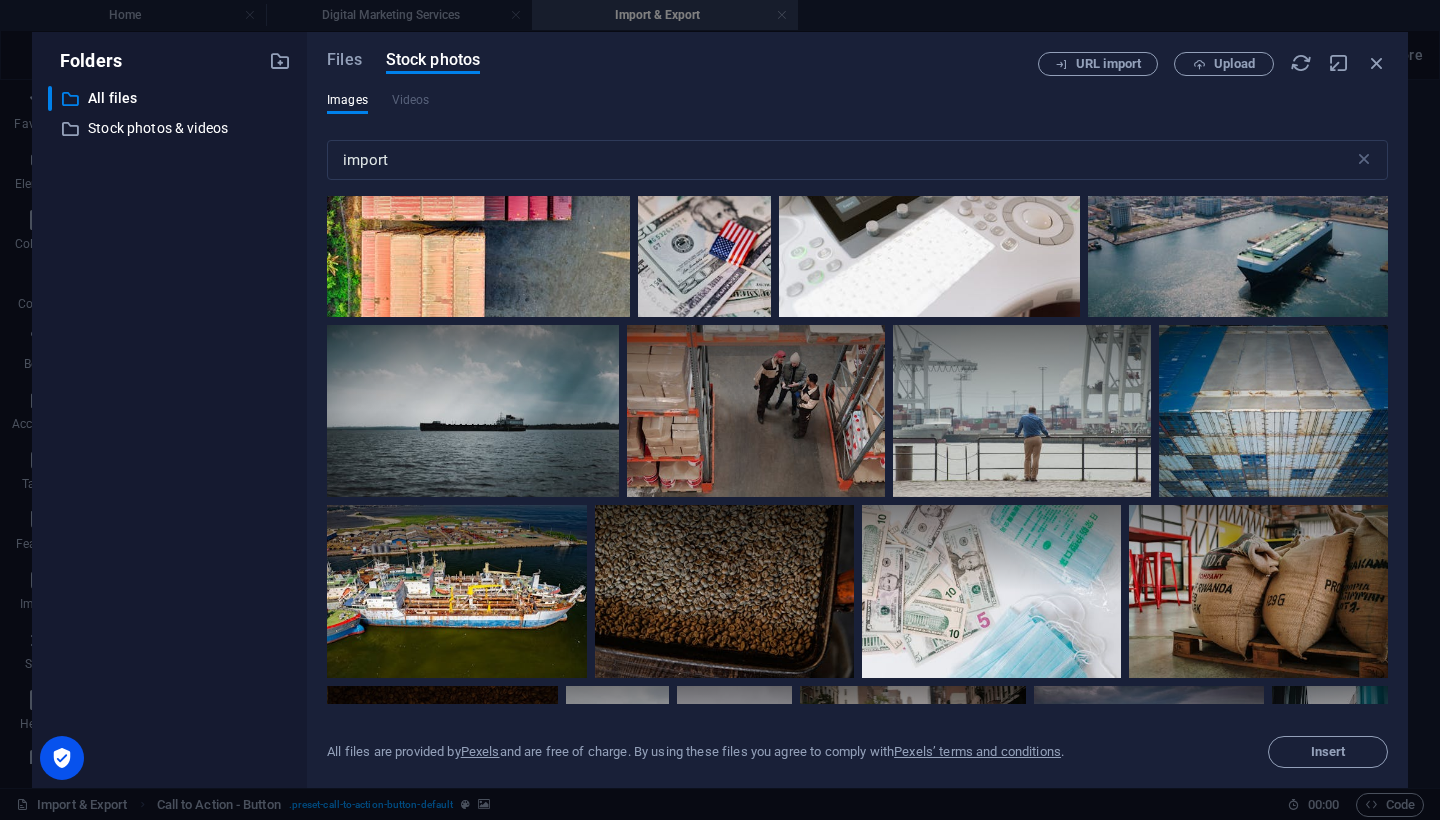 scroll, scrollTop: 0, scrollLeft: 0, axis: both 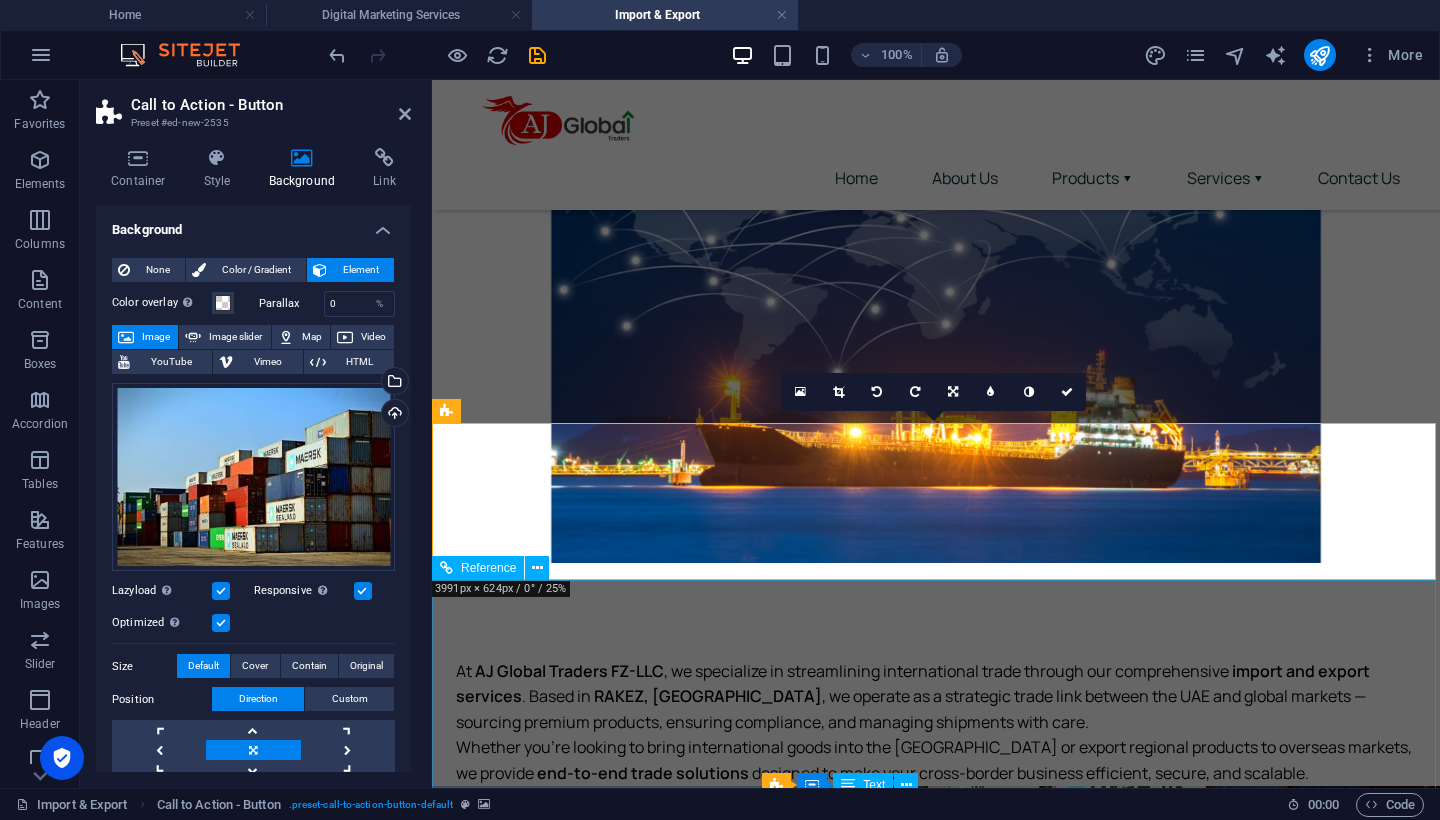 click on "Home About Us Services Contact Us  2025   |     AJ Global Traders FZ-LLC    |    All Rights Reserved Privacy Policy    |    Terms of Use" at bounding box center [936, 1410] 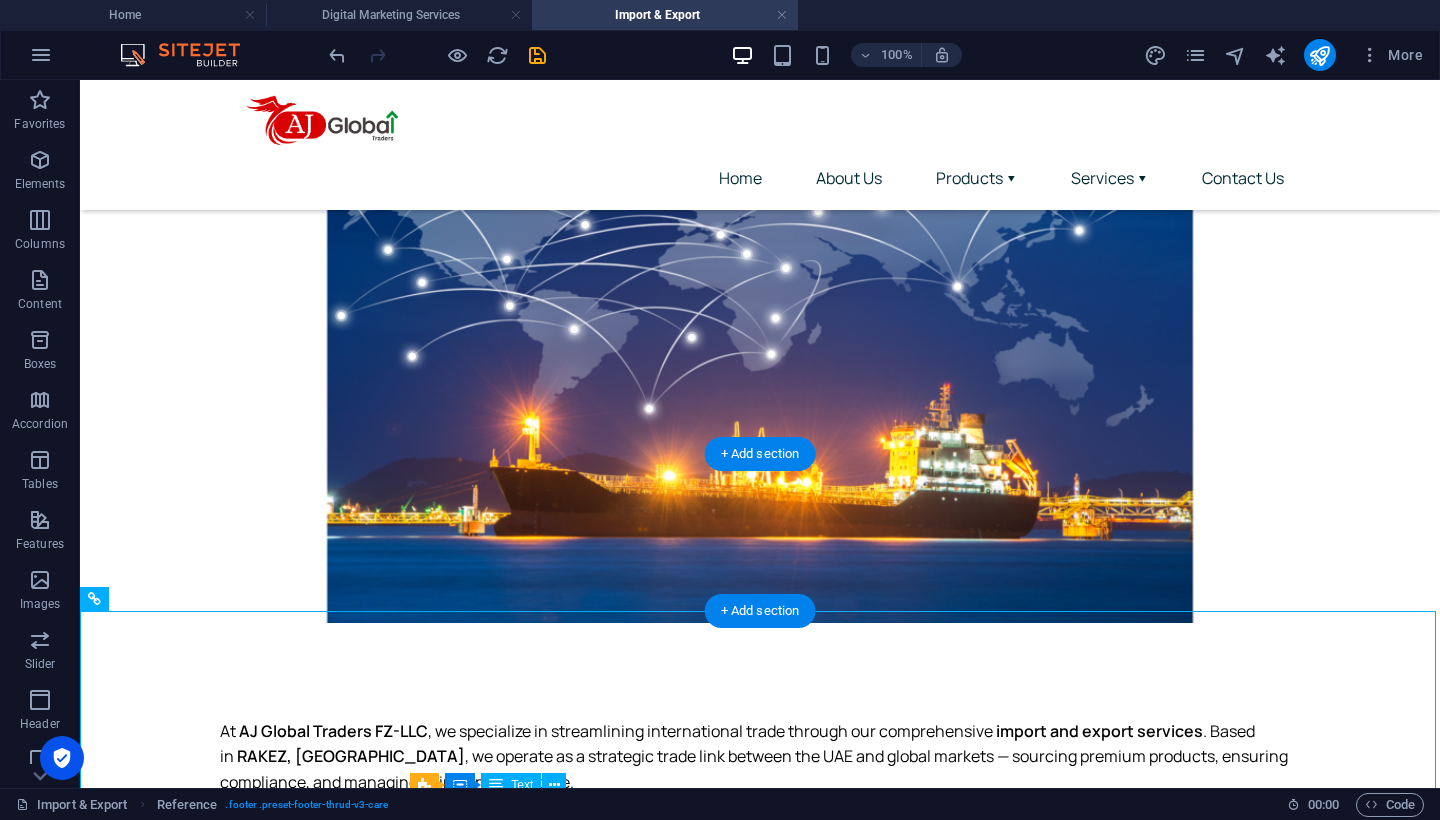 click at bounding box center (760, 924) 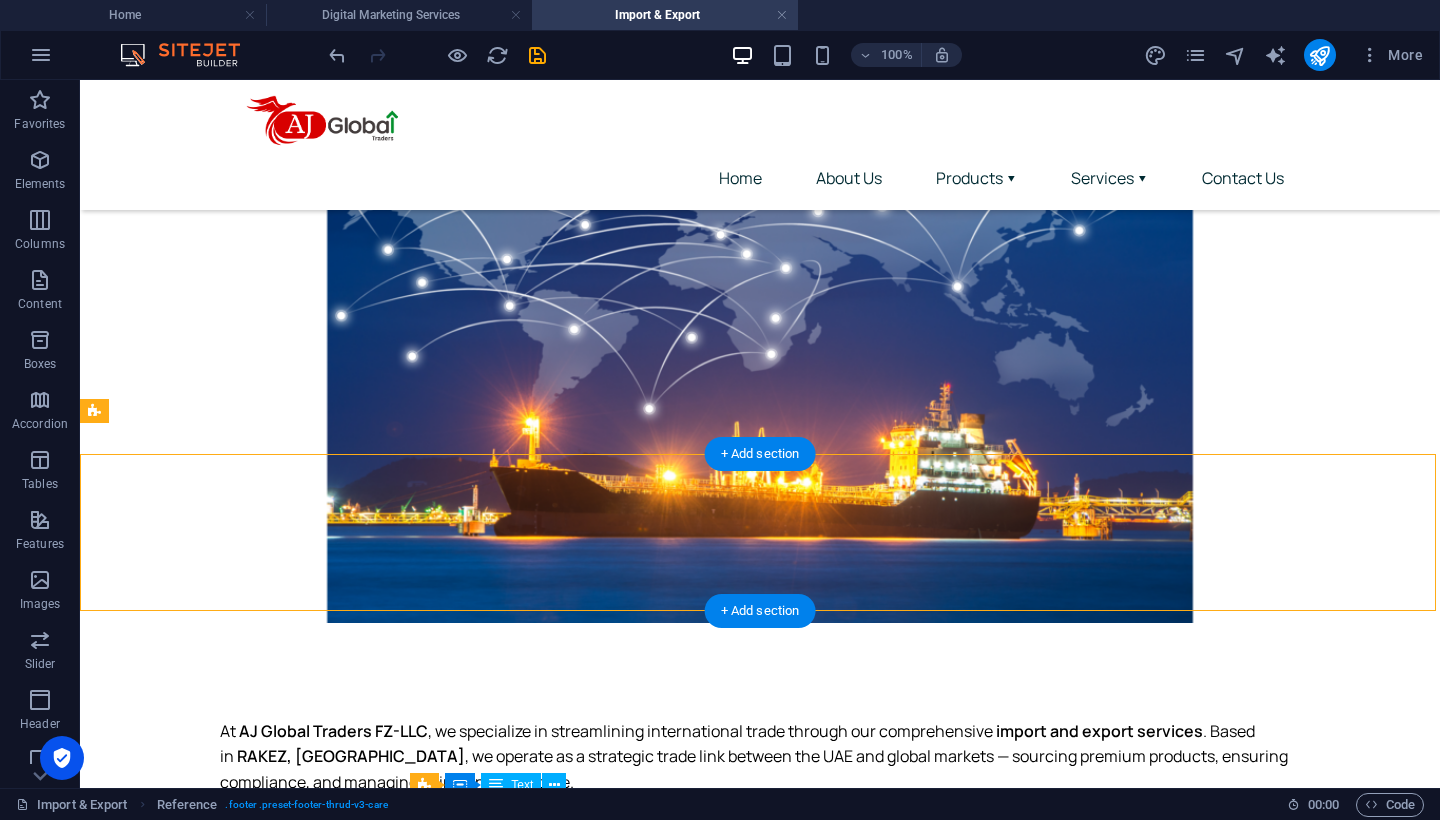 click at bounding box center [760, 924] 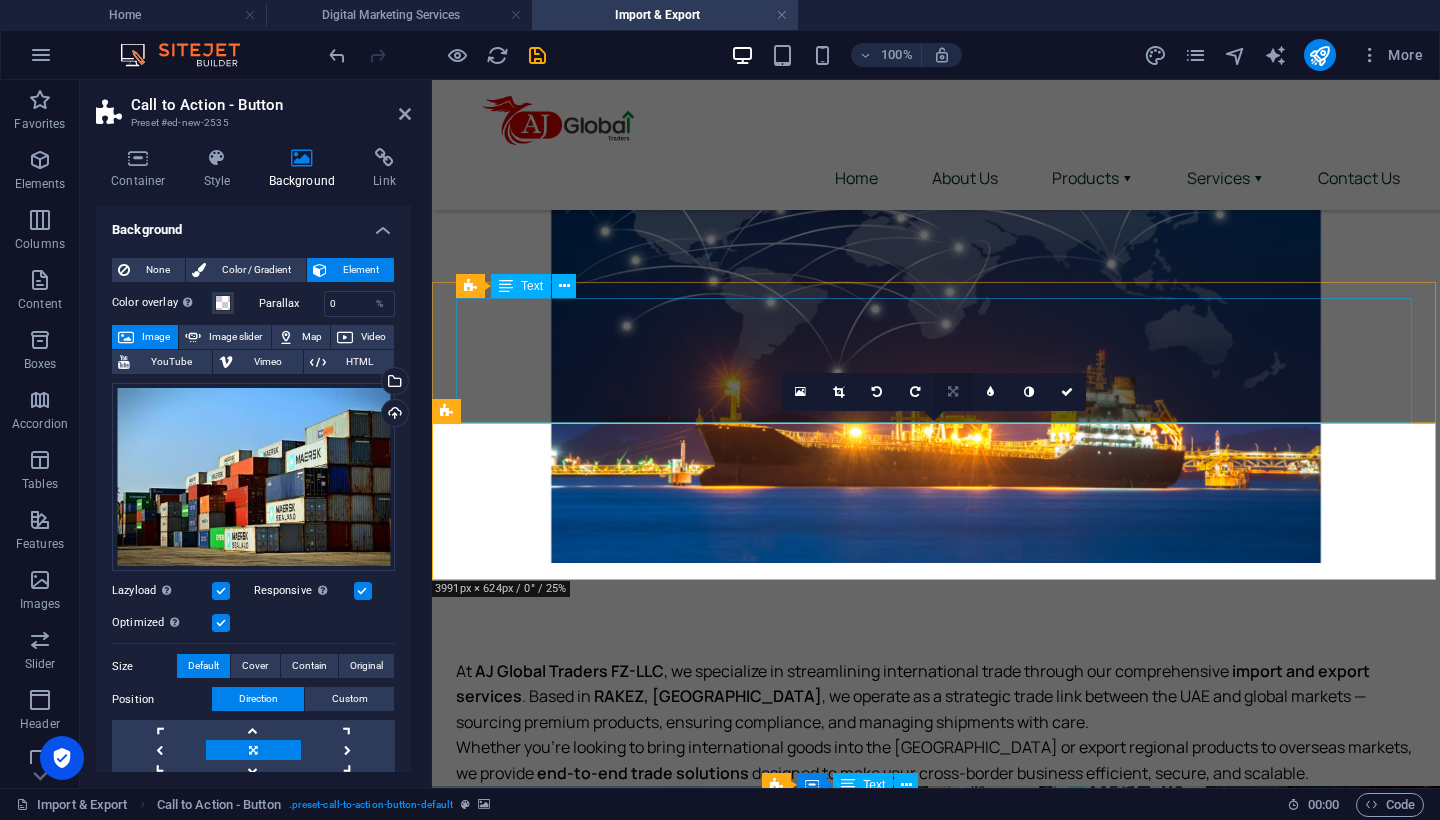 click at bounding box center [953, 392] 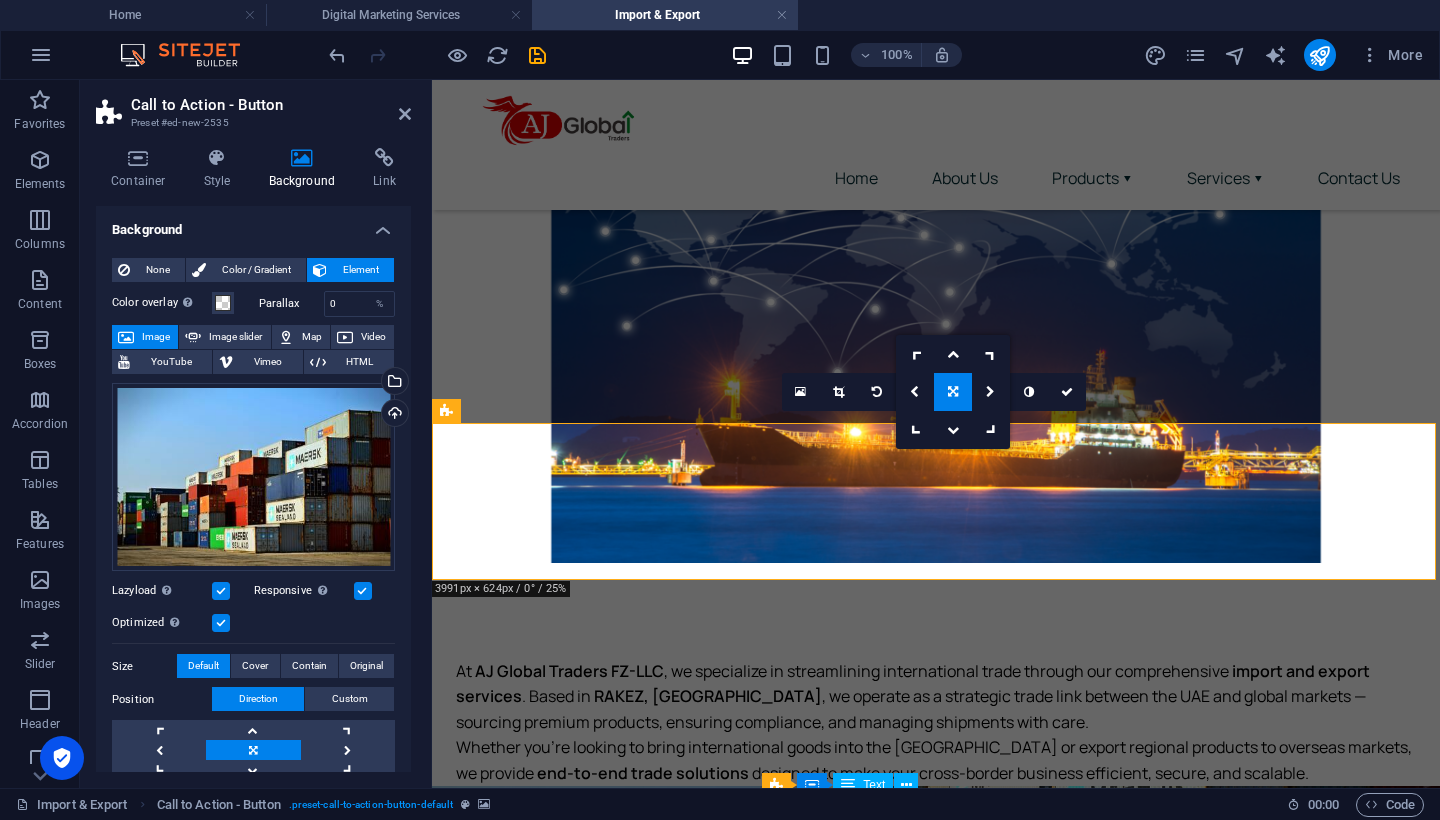 drag, startPoint x: 976, startPoint y: 501, endPoint x: 977, endPoint y: 542, distance: 41.01219 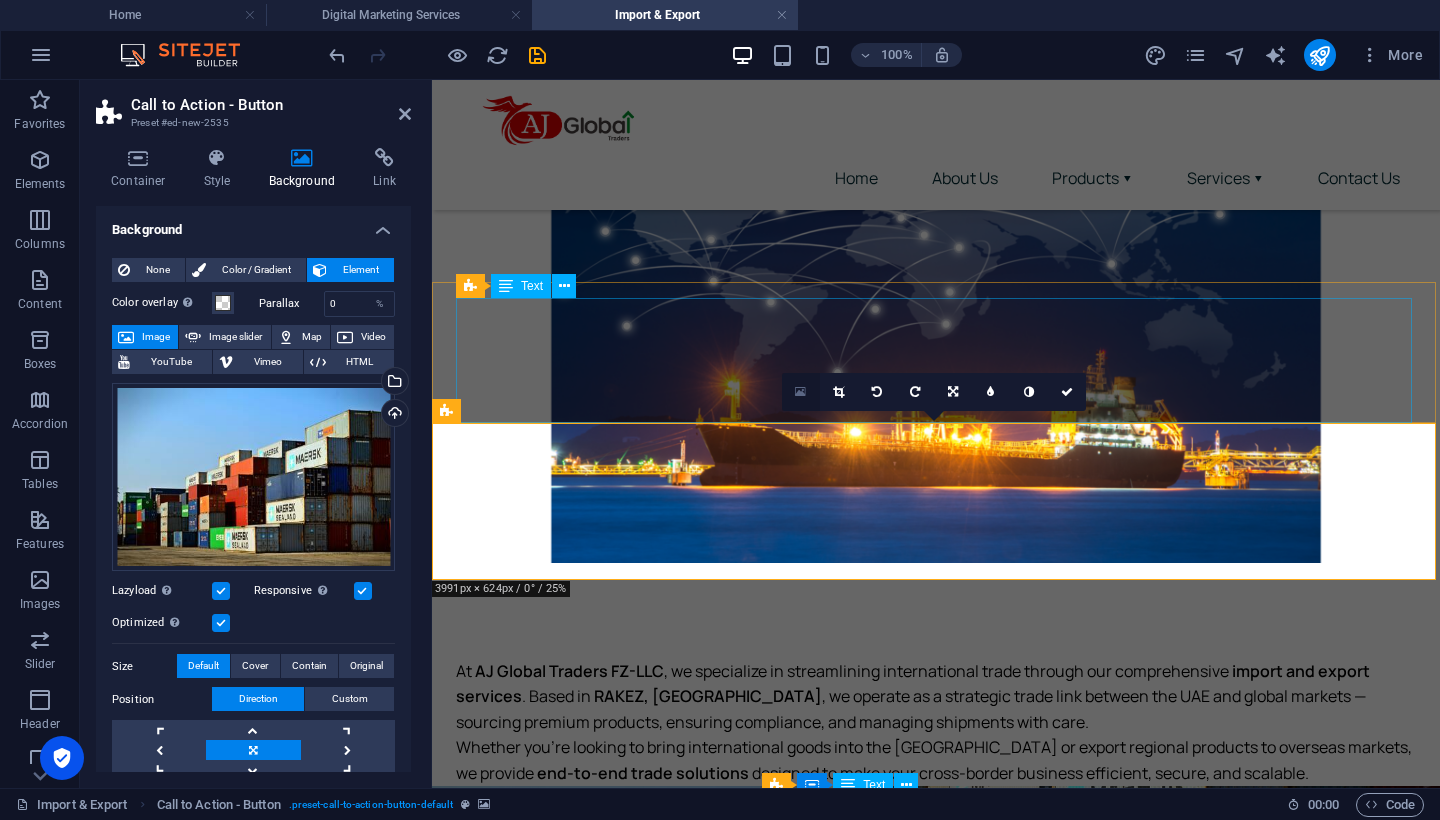 click at bounding box center (800, 392) 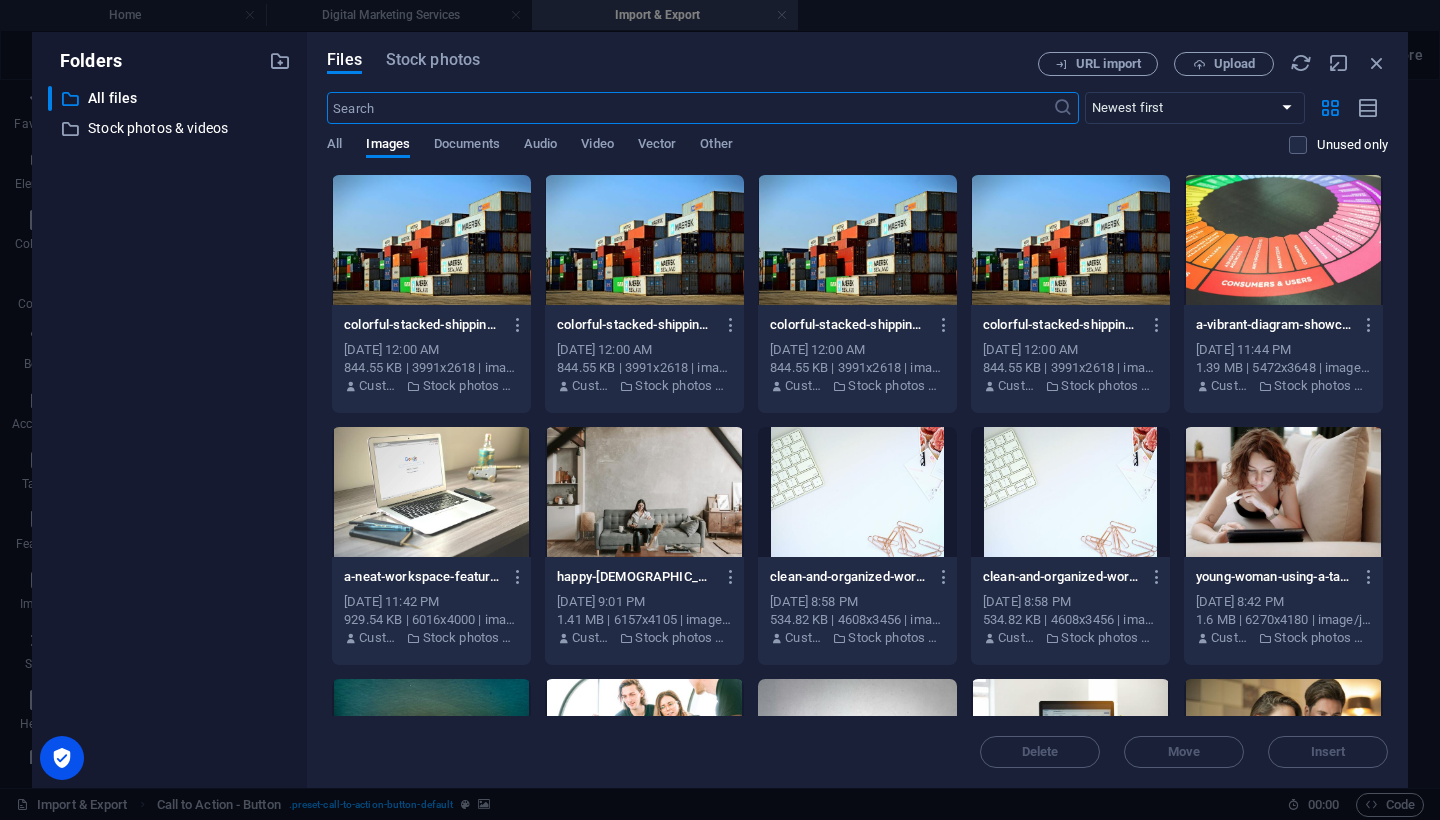 scroll, scrollTop: 0, scrollLeft: 0, axis: both 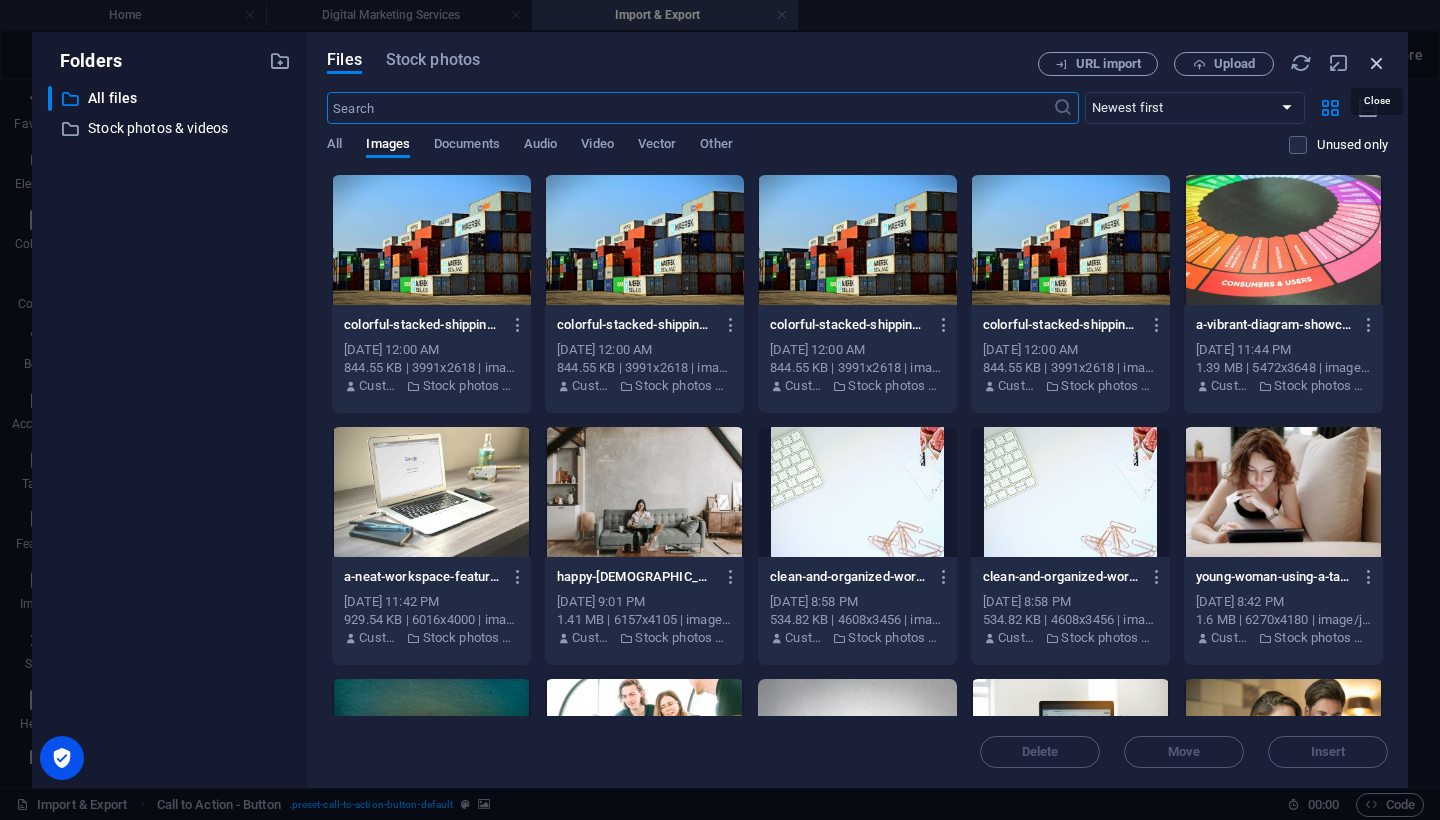 click at bounding box center [1377, 63] 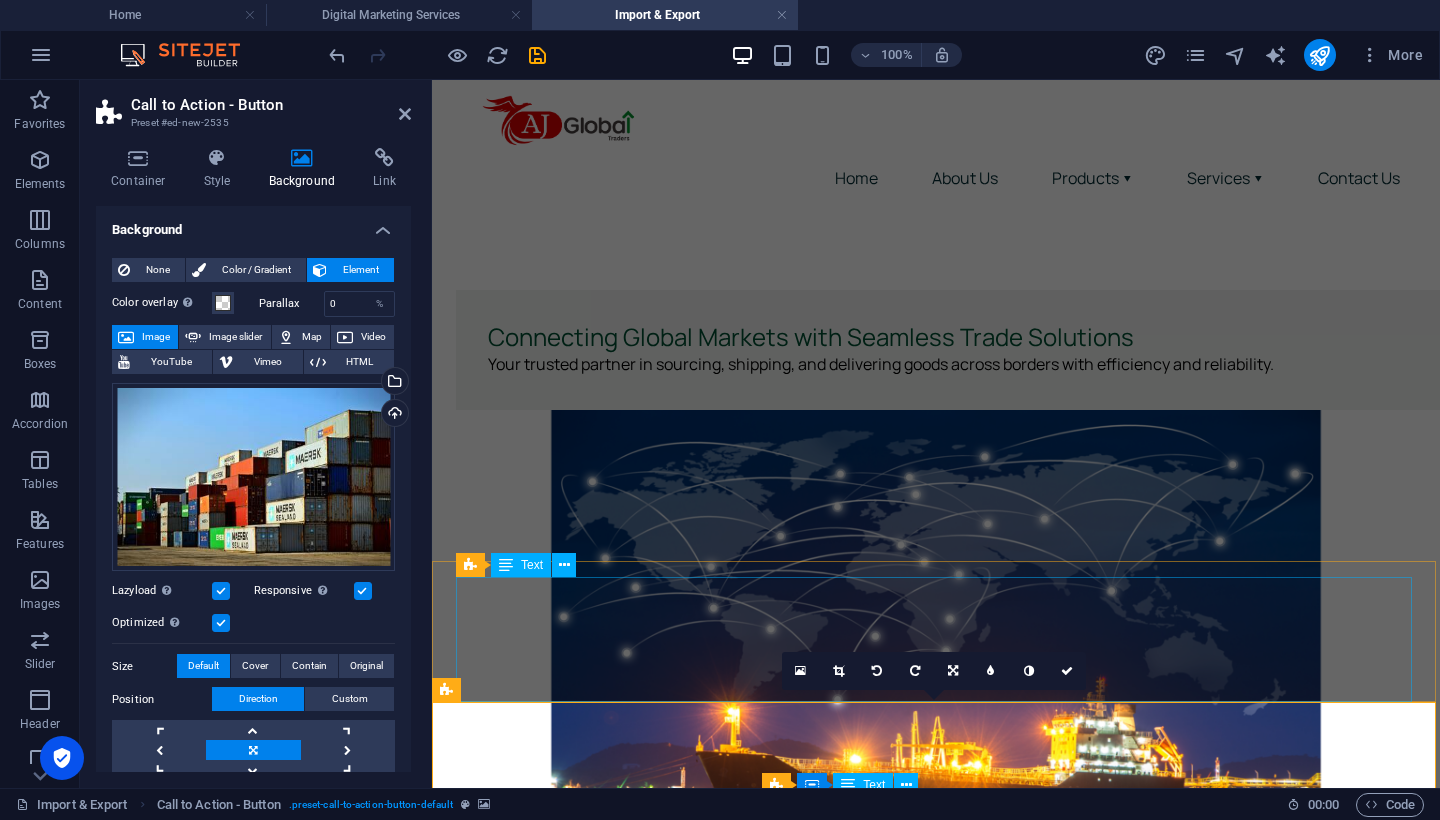 click on "At   AJ Global Traders FZ-LLC , we specialize in streamlining international trade through our comprehensive   import and export services . Based in   [GEOGRAPHIC_DATA], [GEOGRAPHIC_DATA] , we operate as a strategic trade link between the UAE and global markets — sourcing premium products, ensuring compliance, and managing shipments with care. Whether you're looking to bring international goods into the [GEOGRAPHIC_DATA] or export regional products to overseas markets, we provide   end-to-end trade solutions   designed to make your cross-border business efficient, secure, and scalable." at bounding box center (936, 1050) 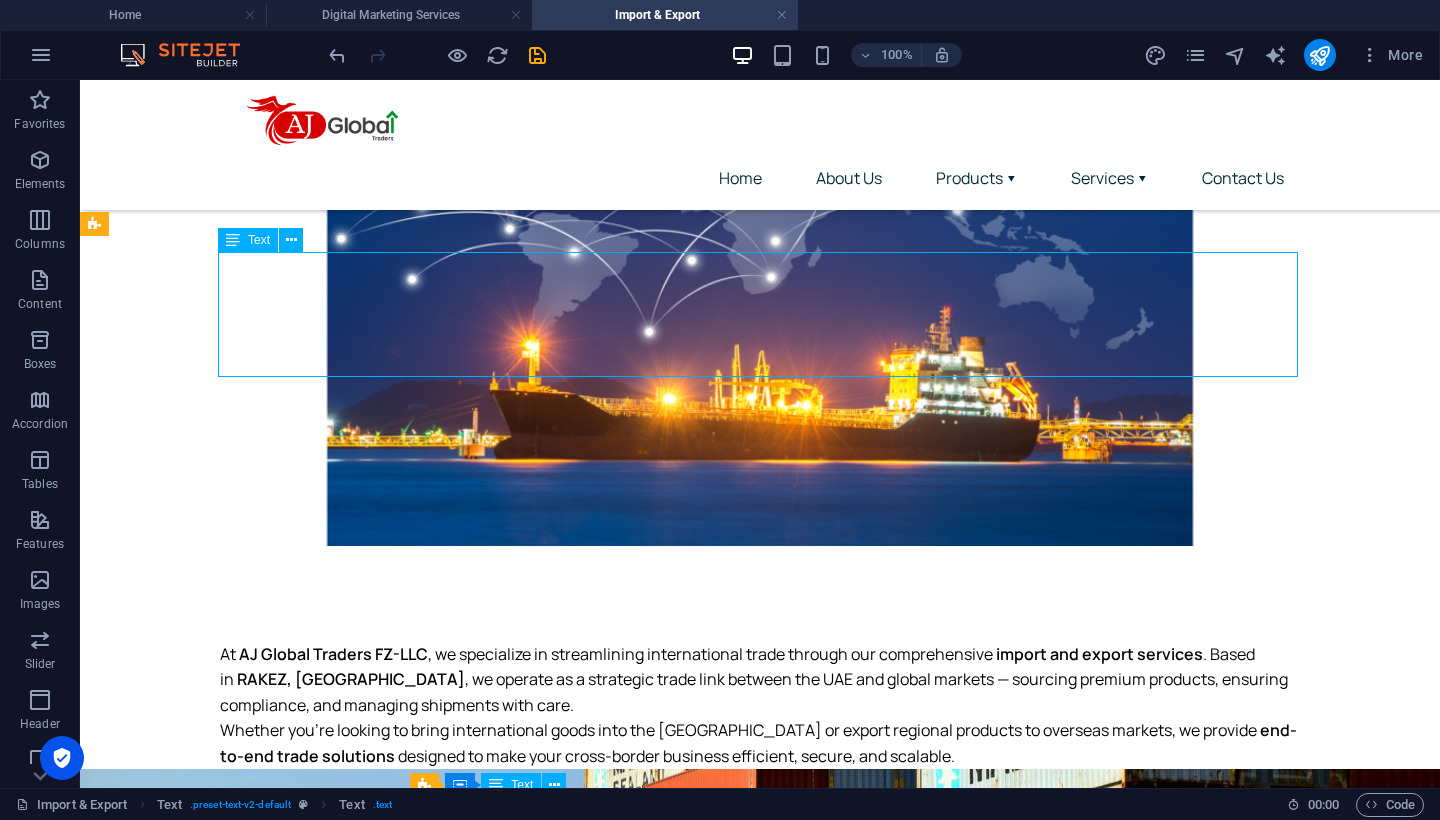scroll, scrollTop: 352, scrollLeft: 0, axis: vertical 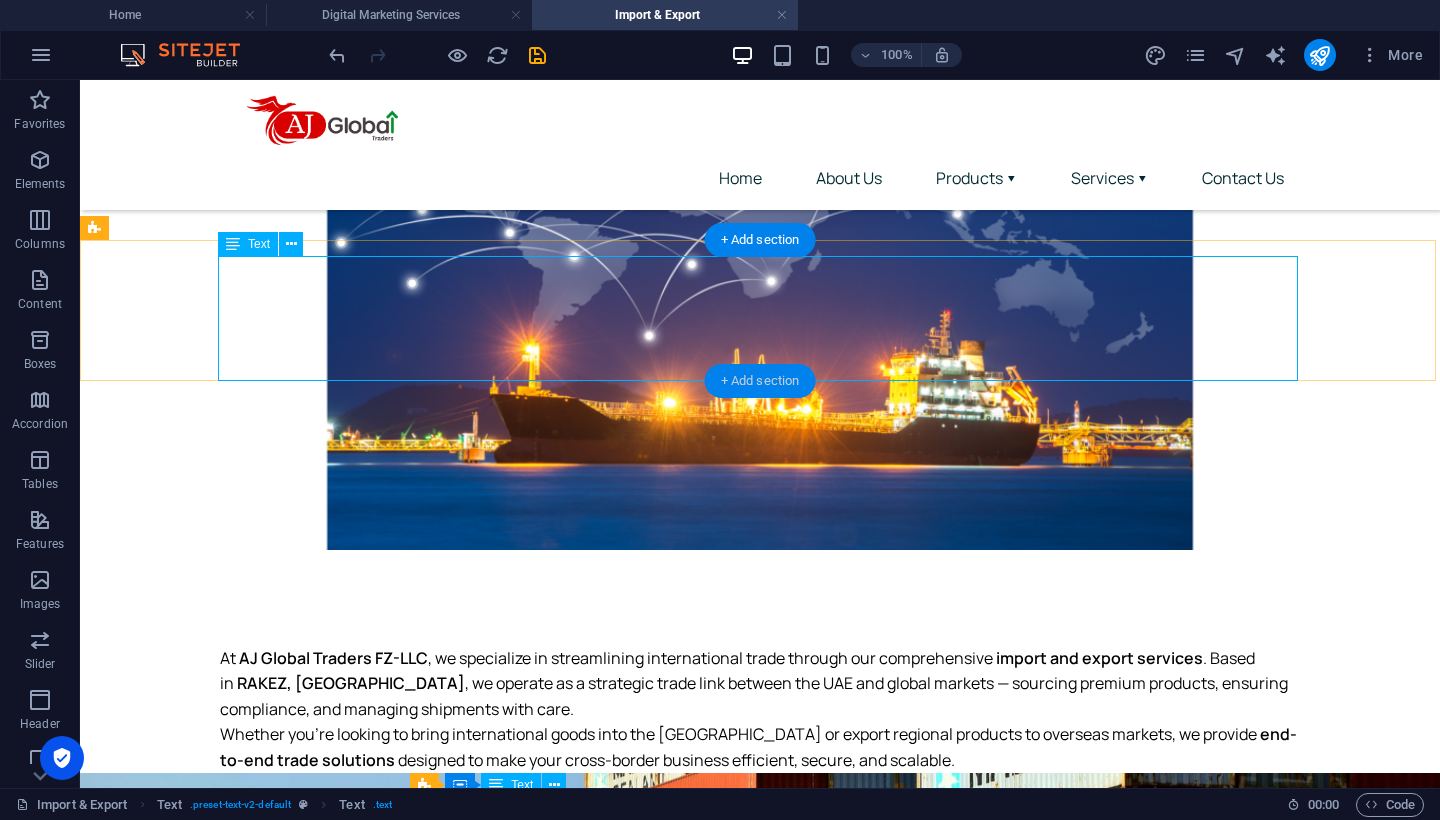 click on "+ Add section" at bounding box center [760, 381] 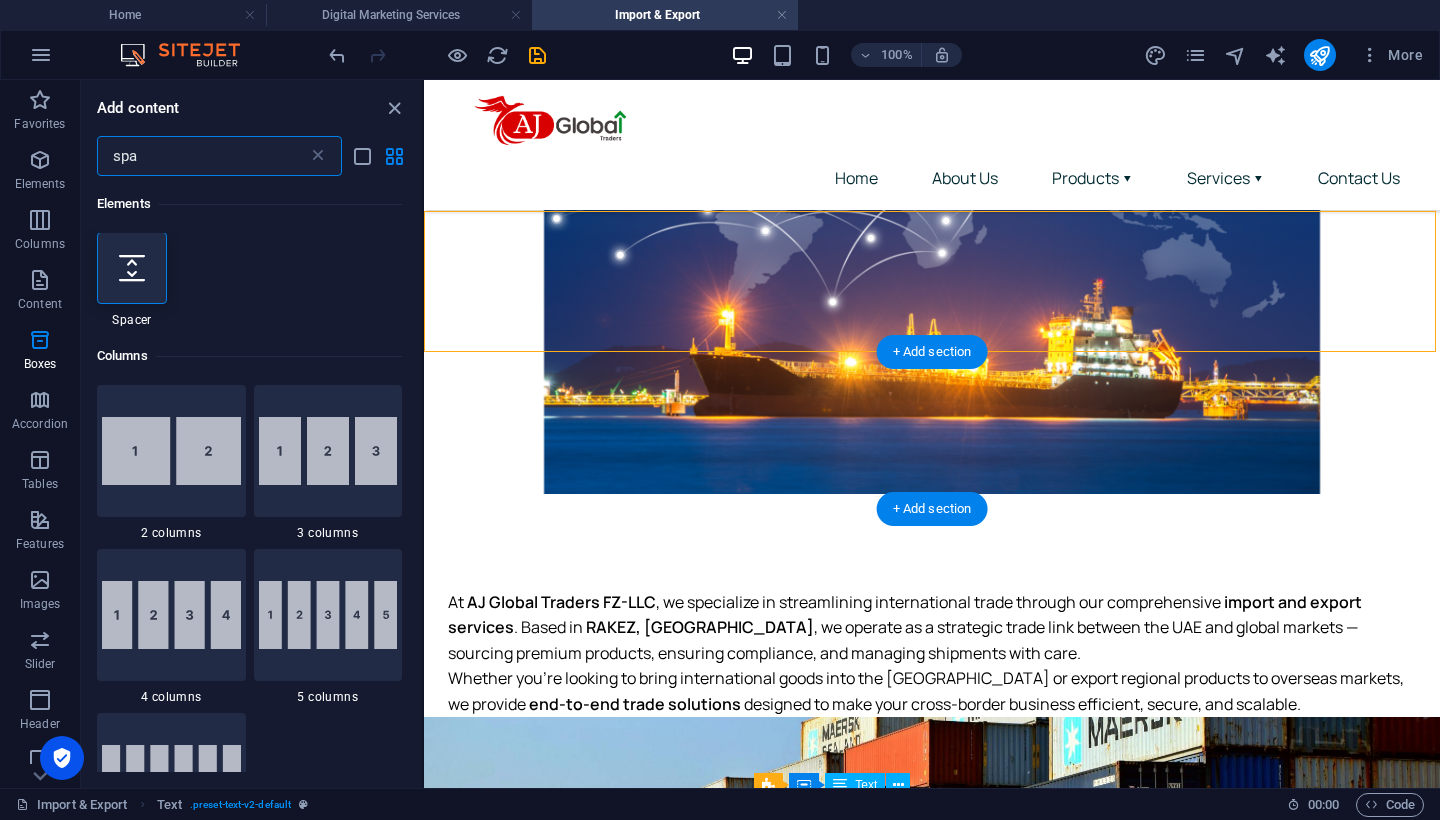 scroll, scrollTop: 0, scrollLeft: 0, axis: both 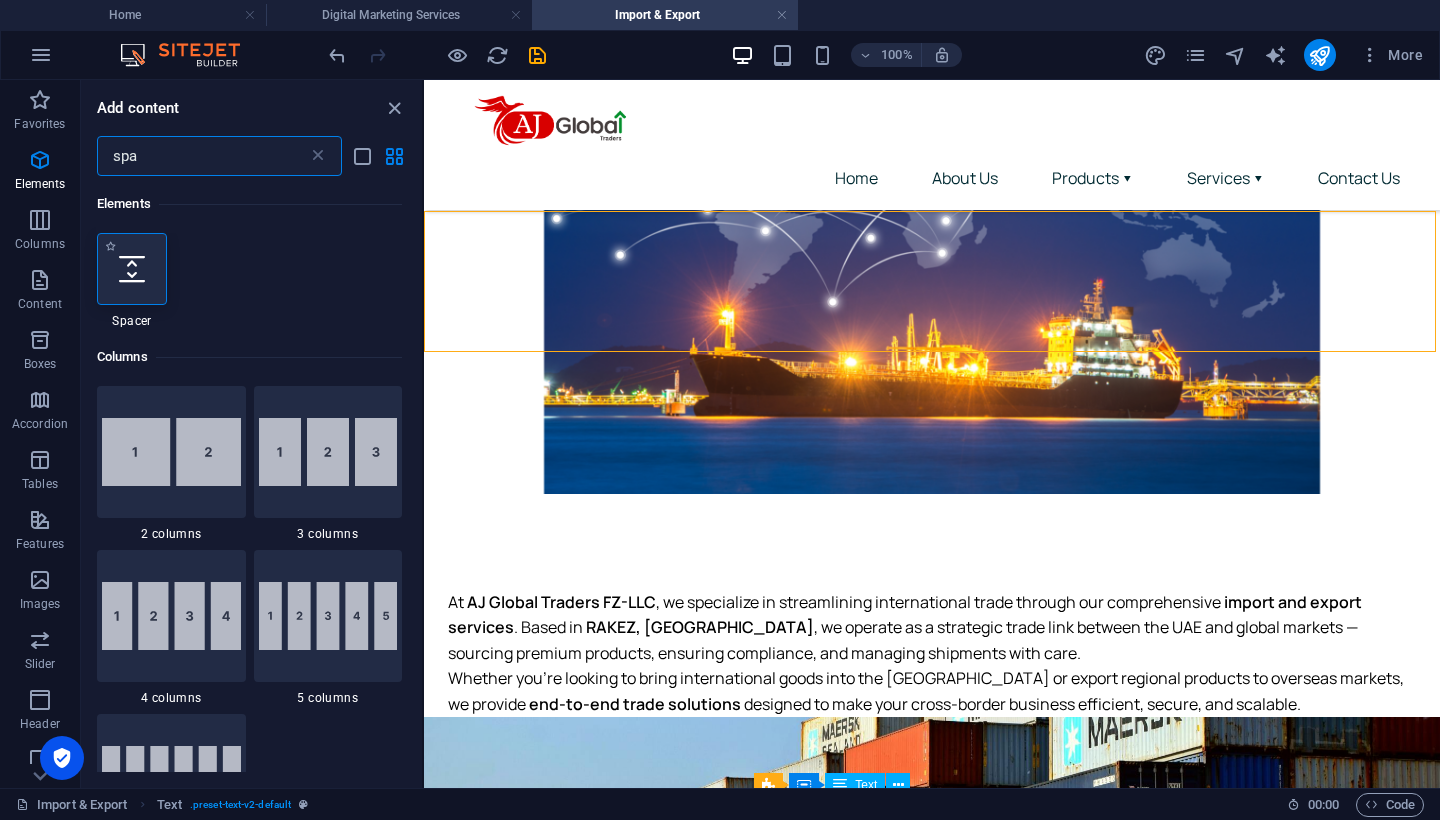 type on "spa" 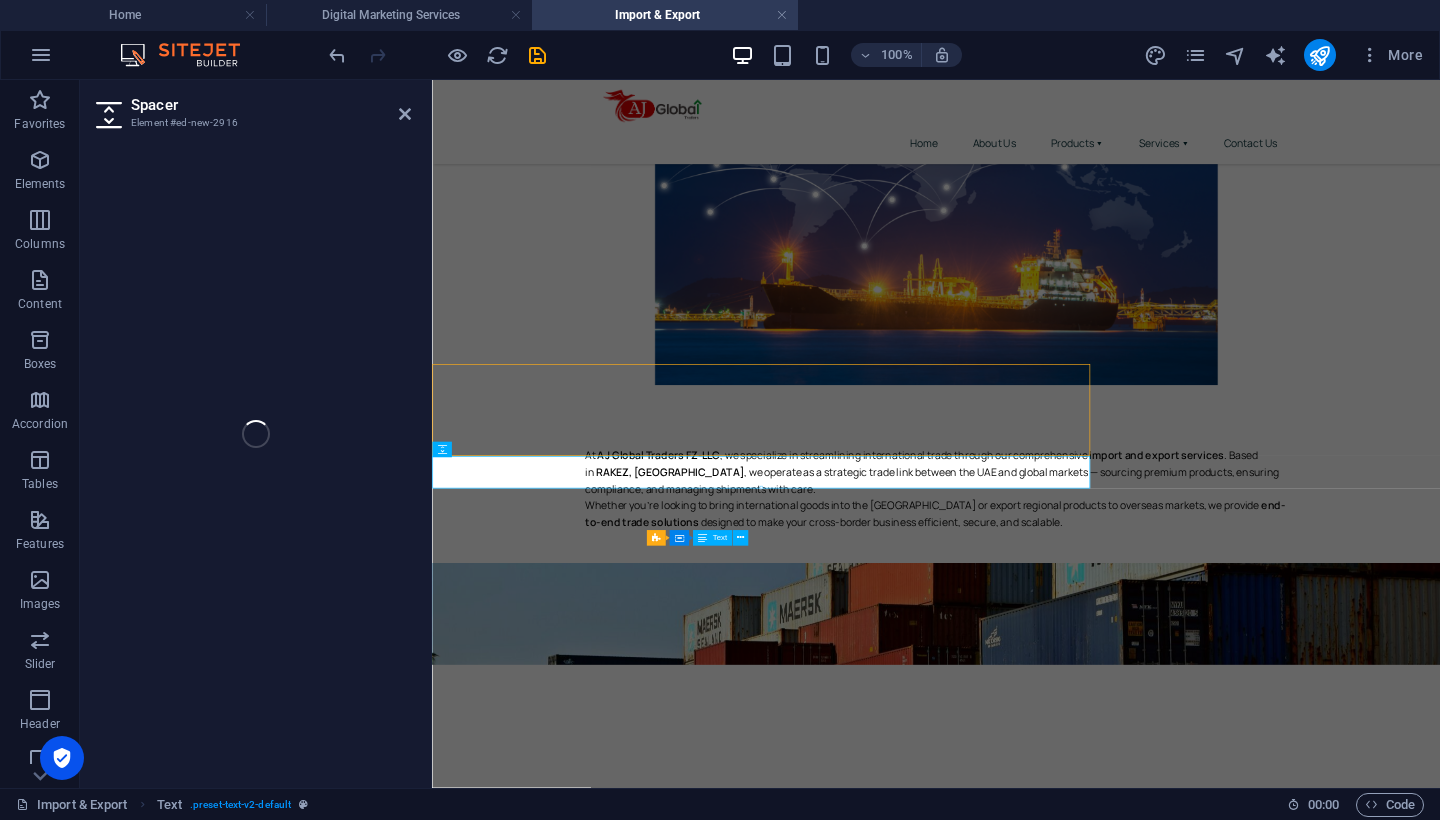 scroll, scrollTop: 45, scrollLeft: 0, axis: vertical 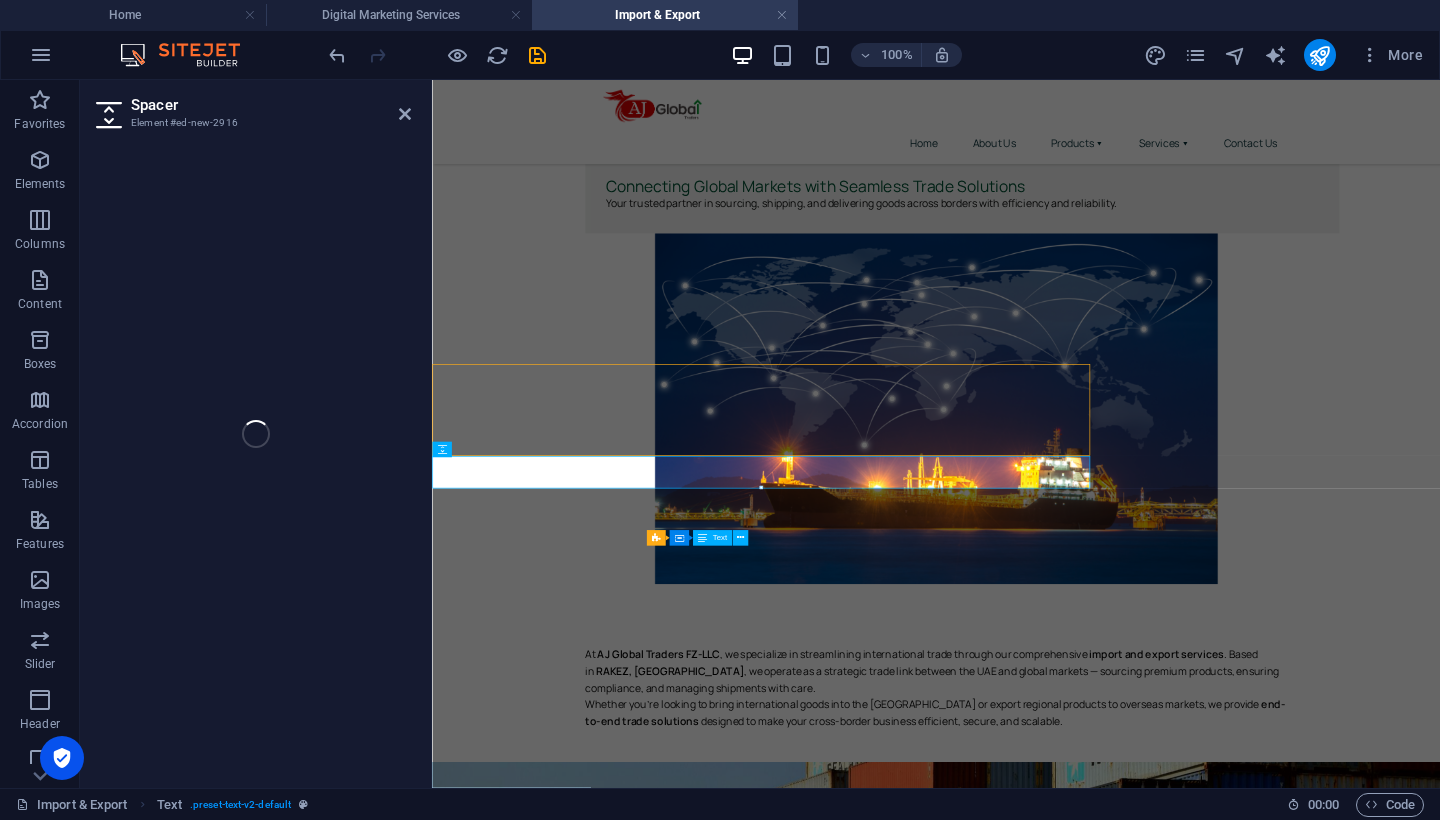 select on "px" 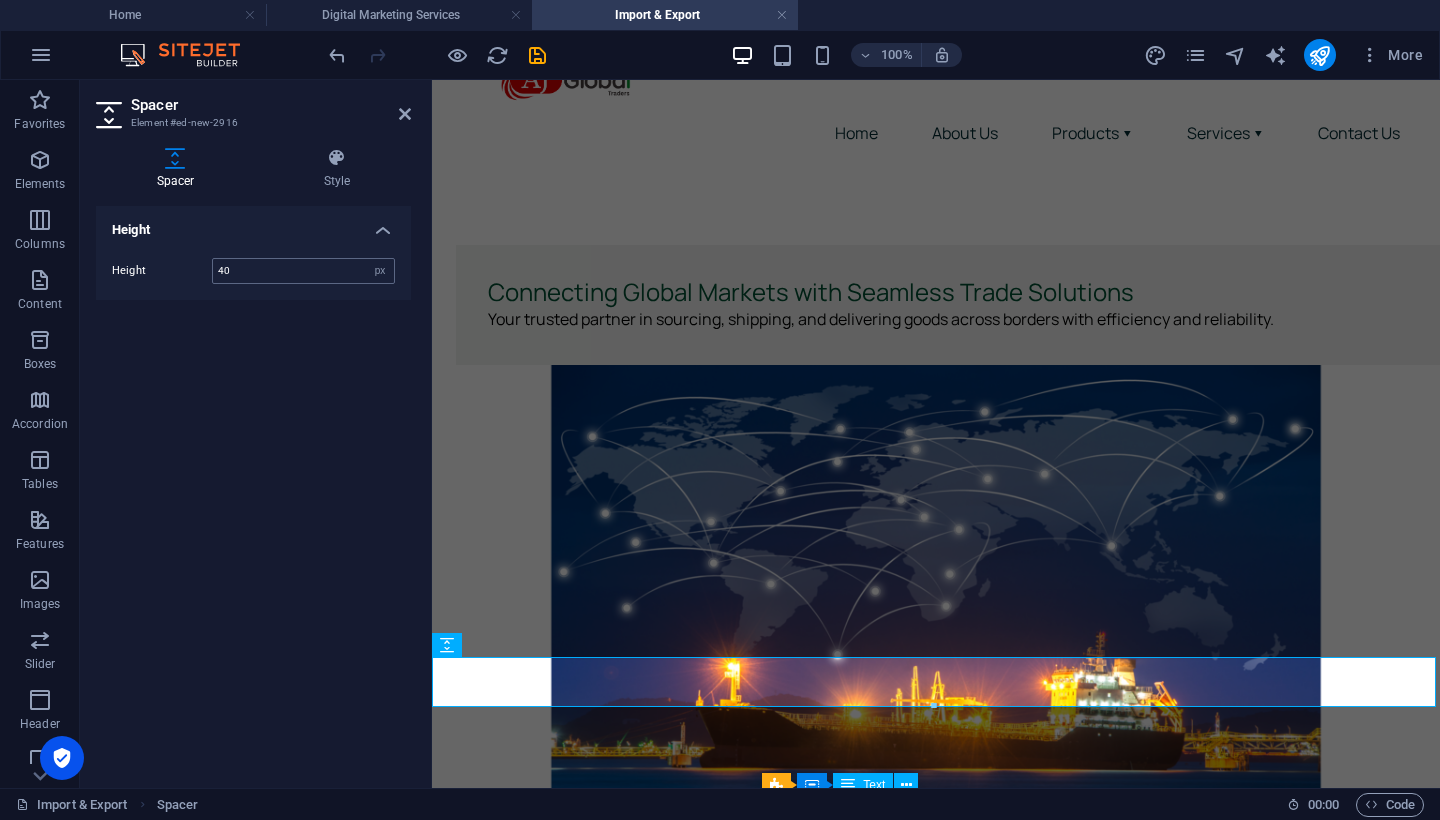 type on "40" 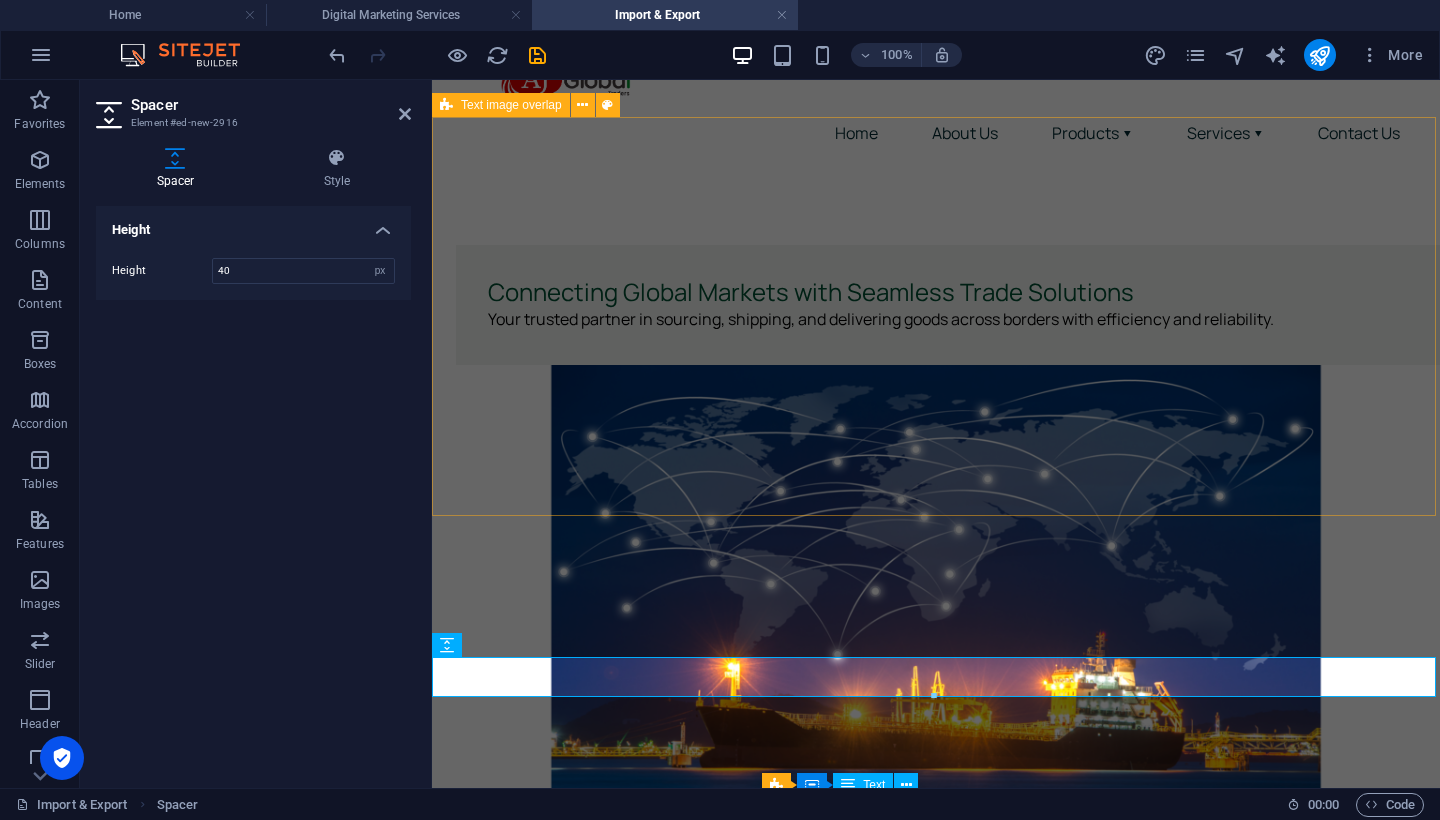 click on "Connecting Global Markets with Seamless Trade Solutions Your trusted partner in sourcing, shipping, and delivering goods across borders with efficiency and reliability." at bounding box center [936, 544] 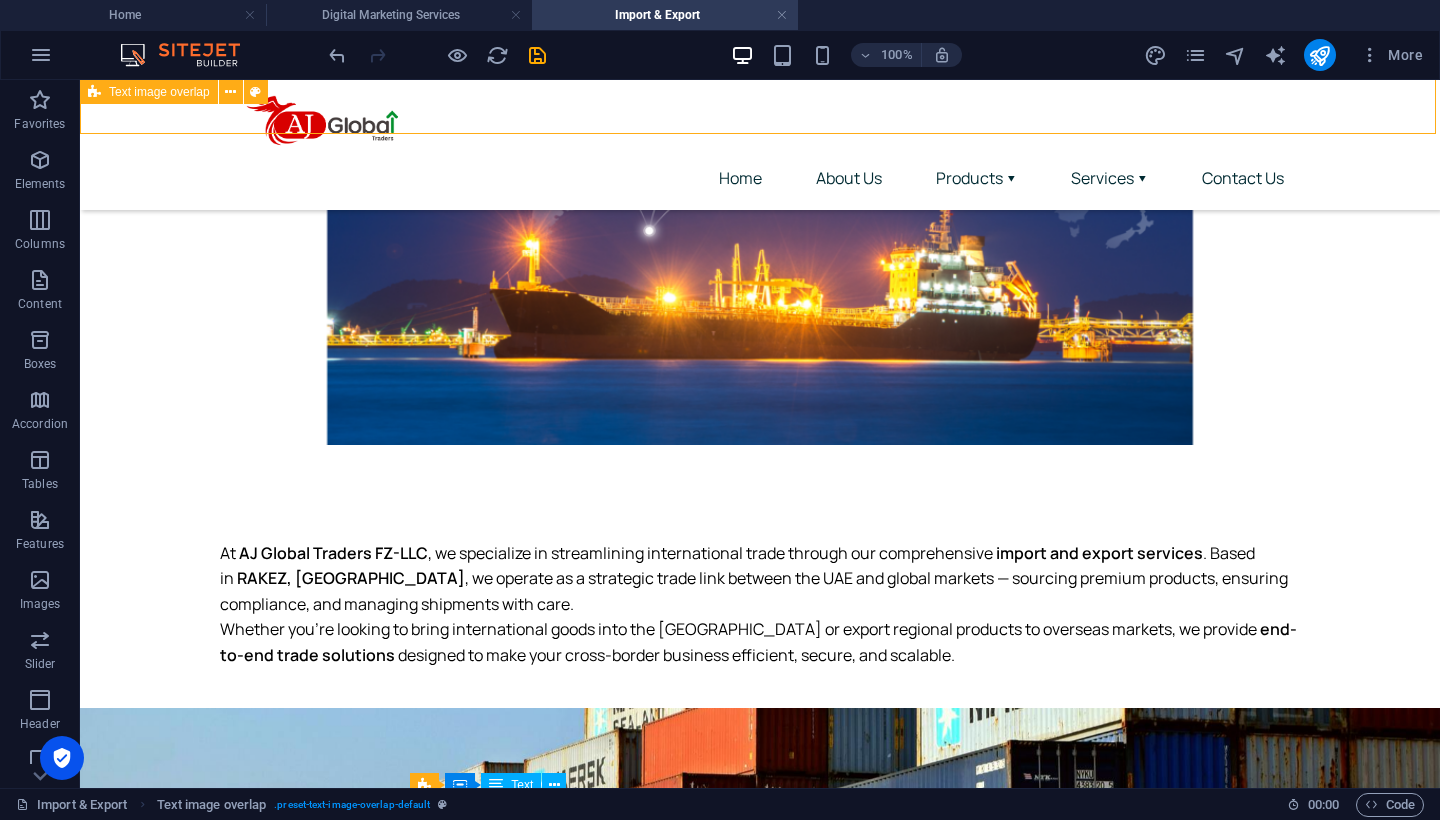 scroll, scrollTop: 456, scrollLeft: 0, axis: vertical 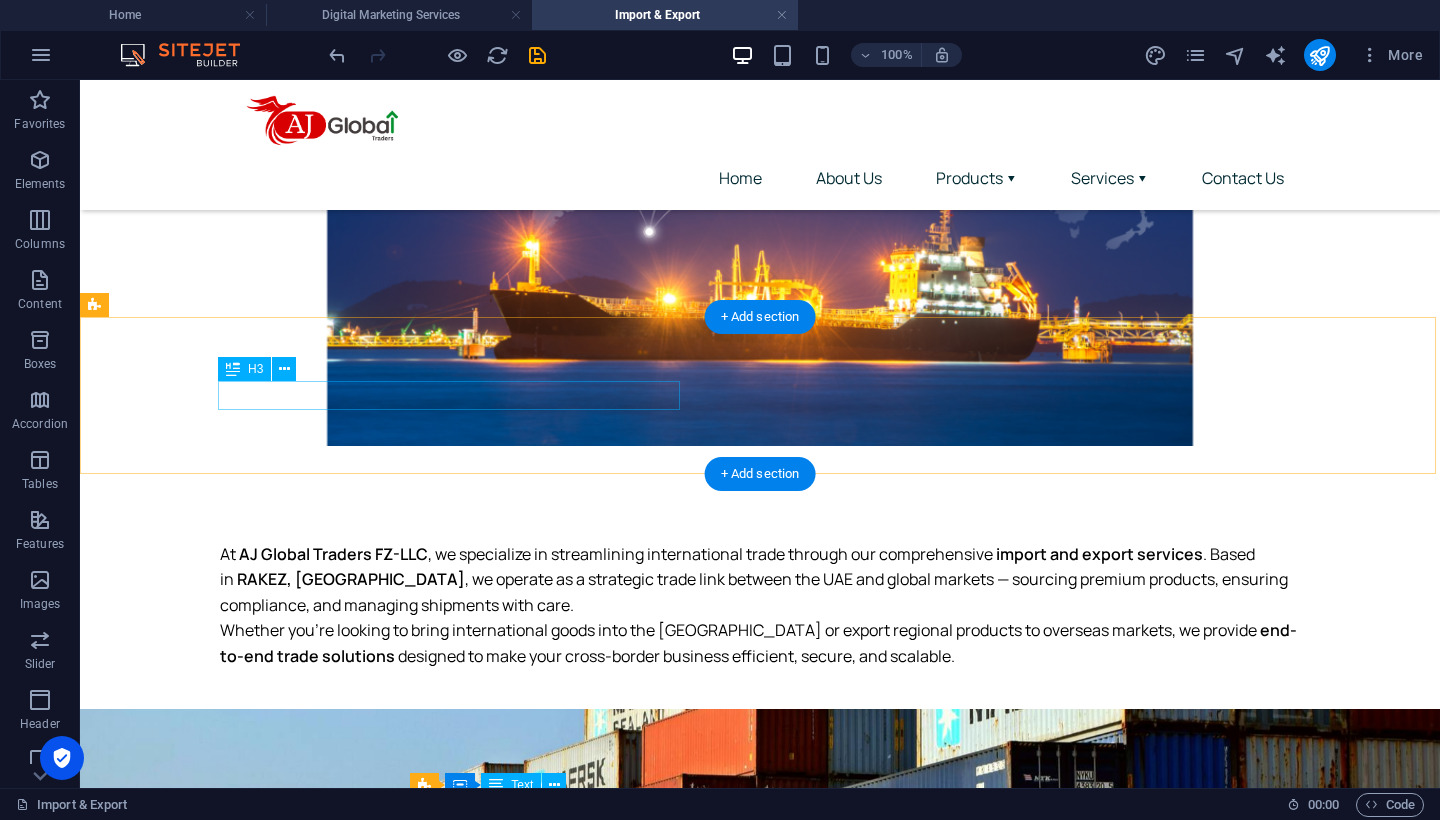 click on "Let’s Build Trade Connections That Matter" at bounding box center [760, 945] 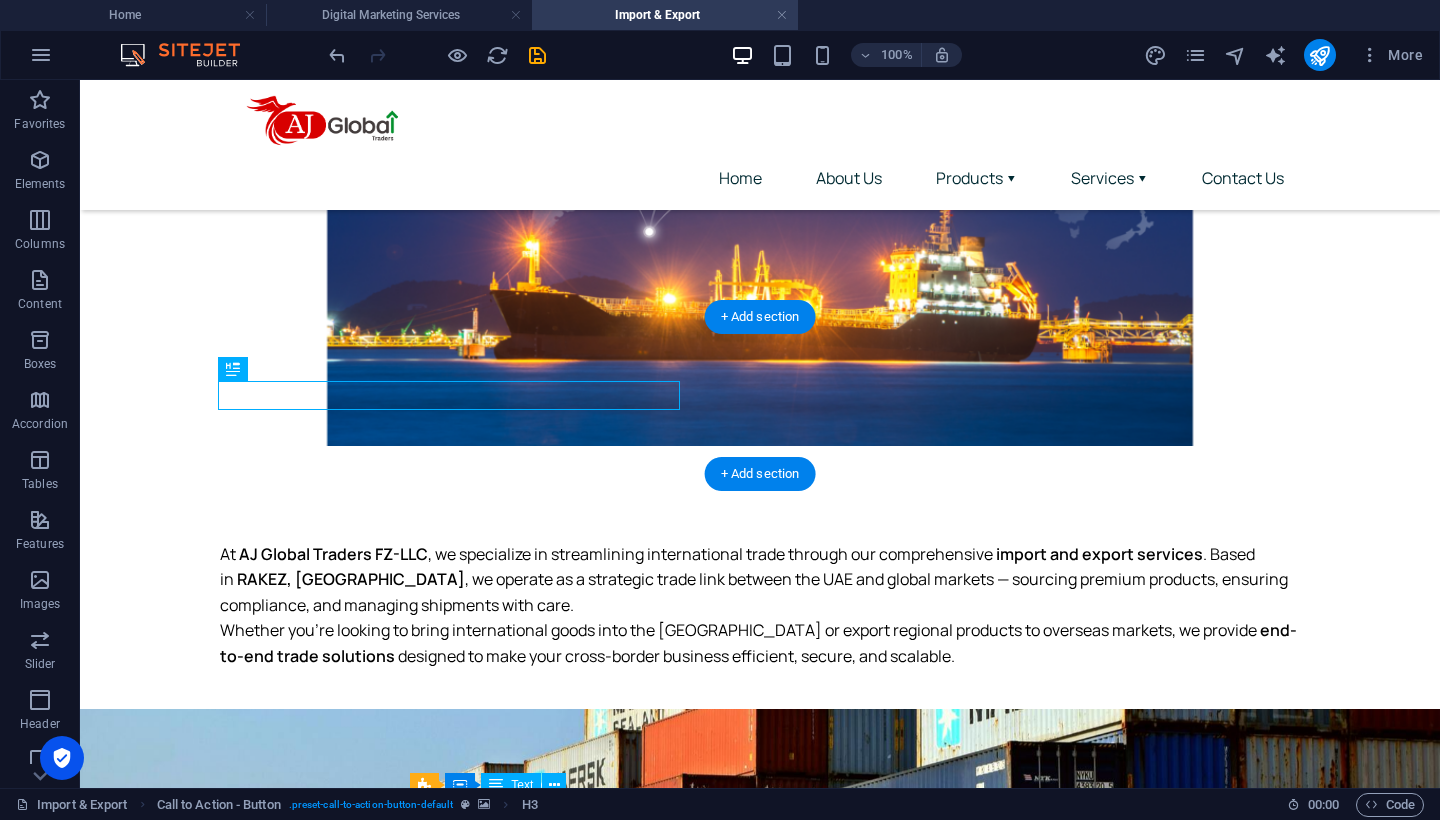 drag, startPoint x: 339, startPoint y: 447, endPoint x: 379, endPoint y: 385, distance: 73.78347 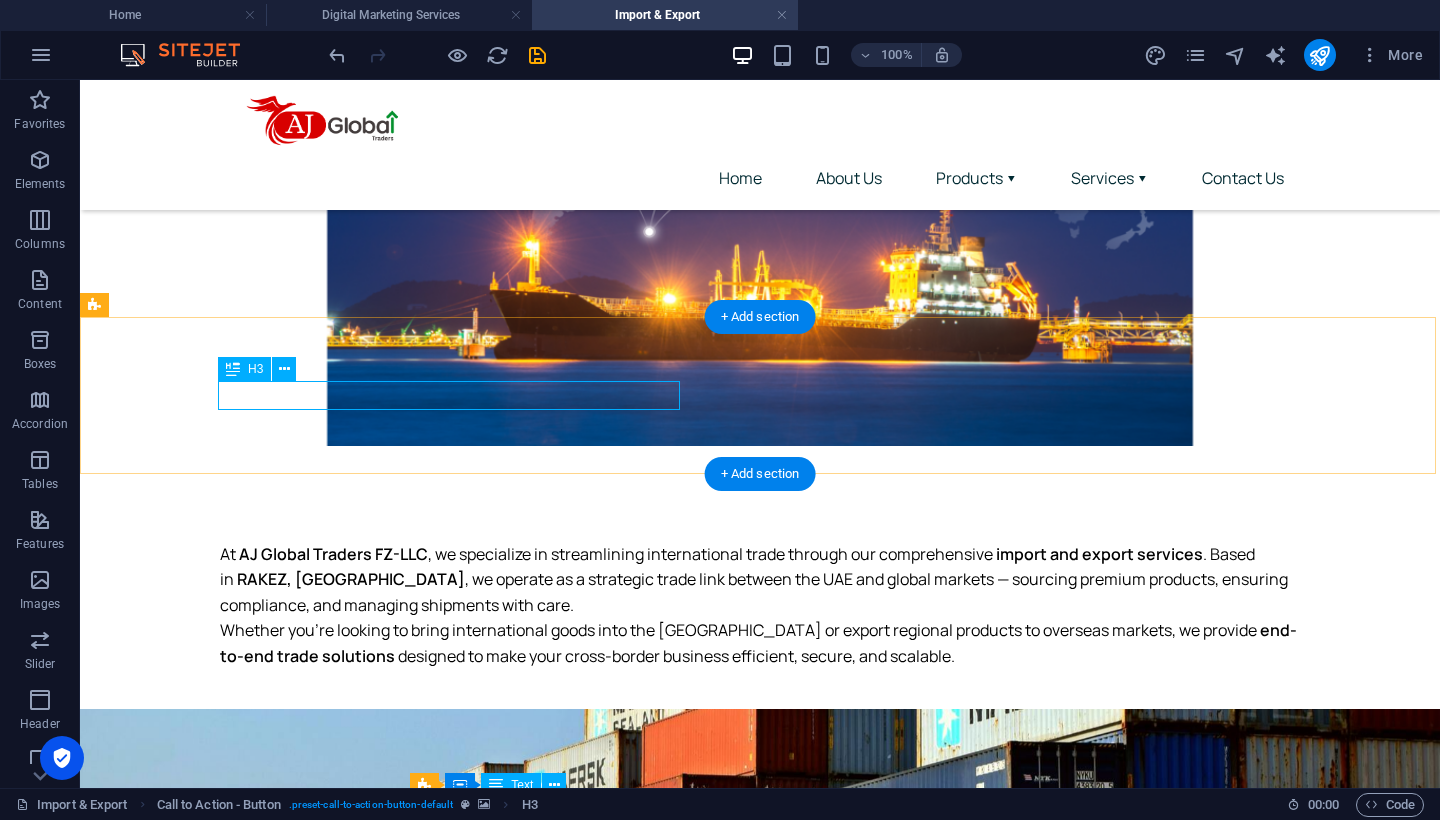 click on "H3" at bounding box center (255, 369) 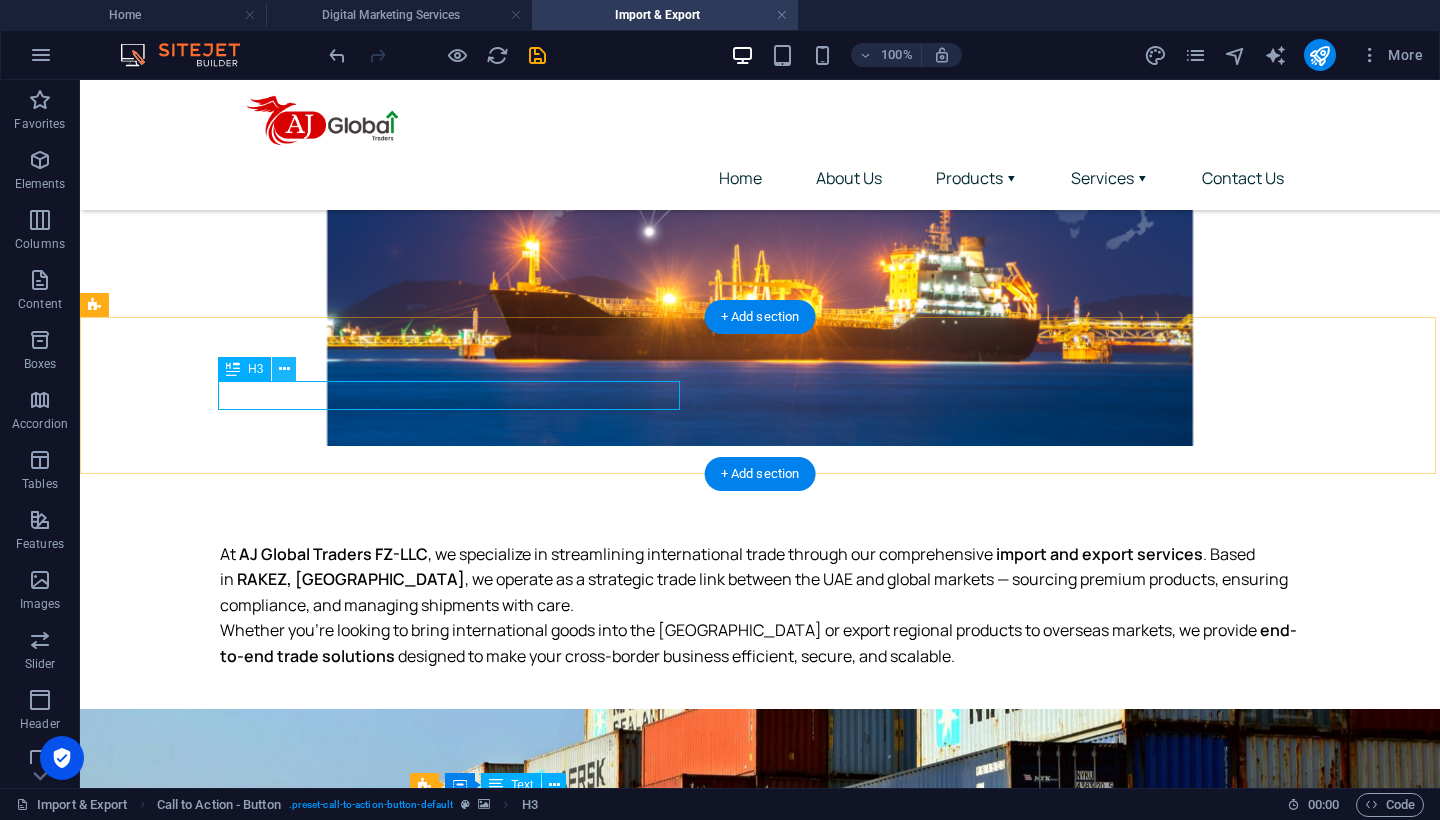 click at bounding box center (284, 369) 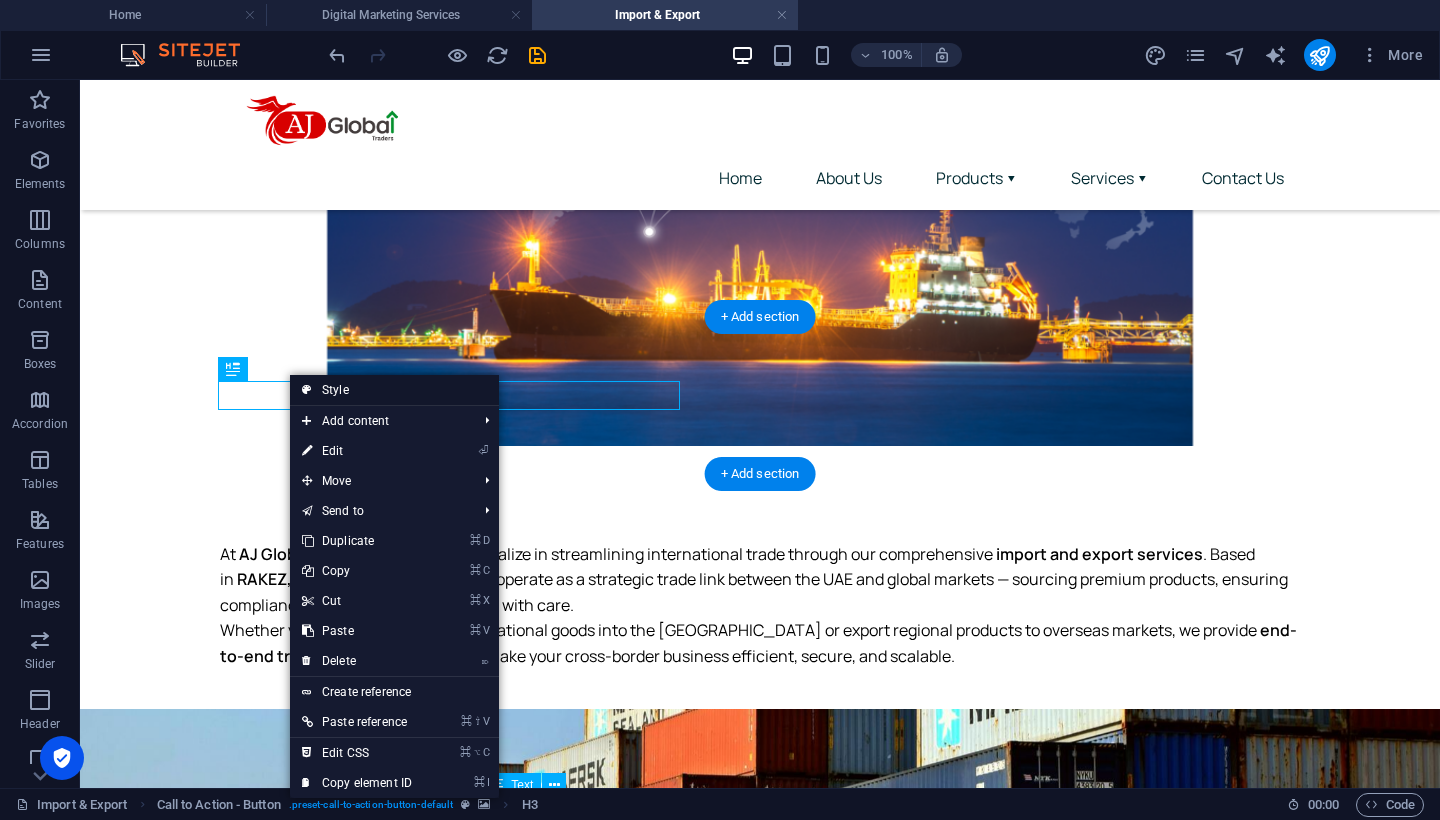 click on "Style" at bounding box center (394, 390) 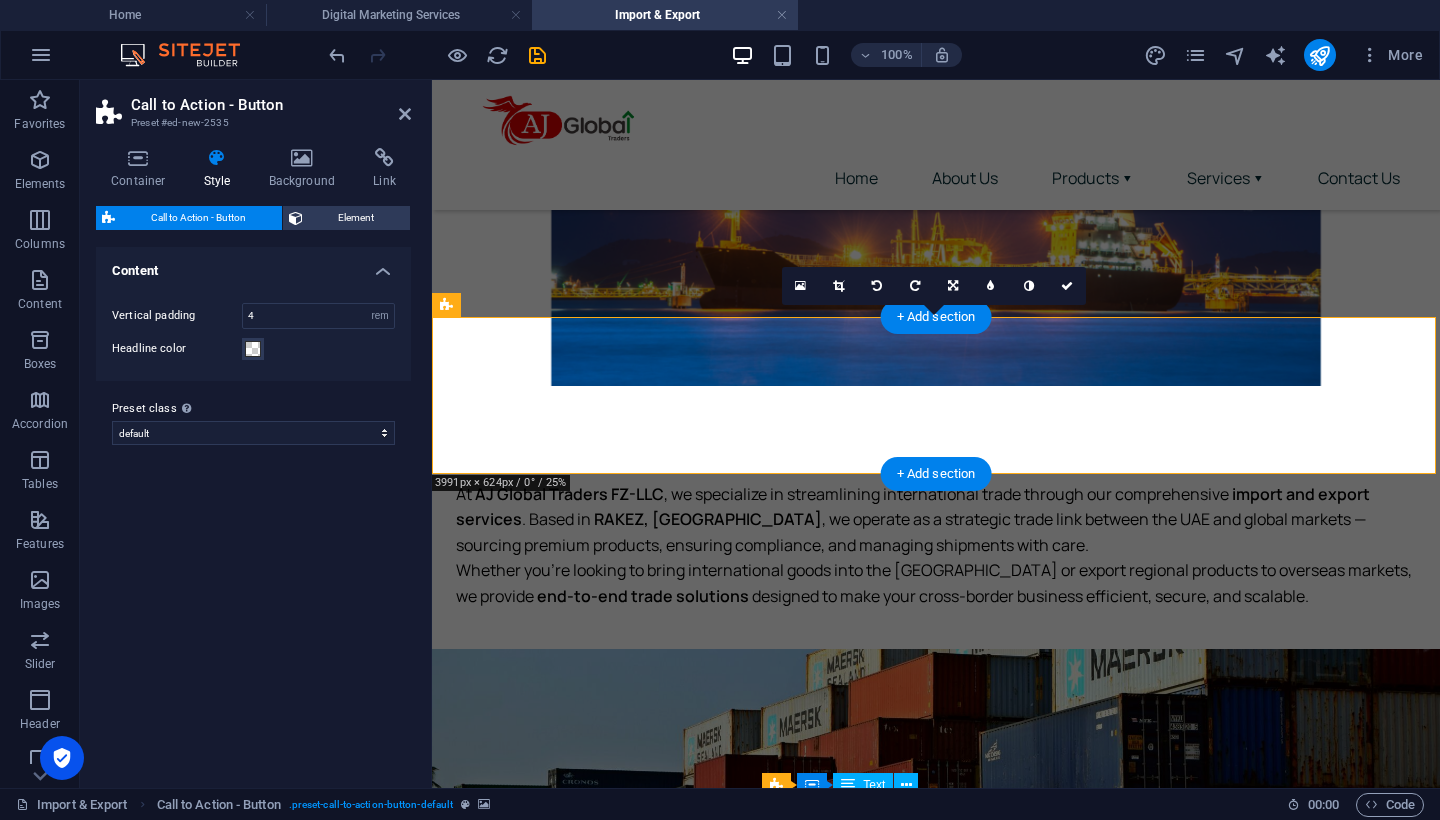 scroll, scrollTop: 425, scrollLeft: 0, axis: vertical 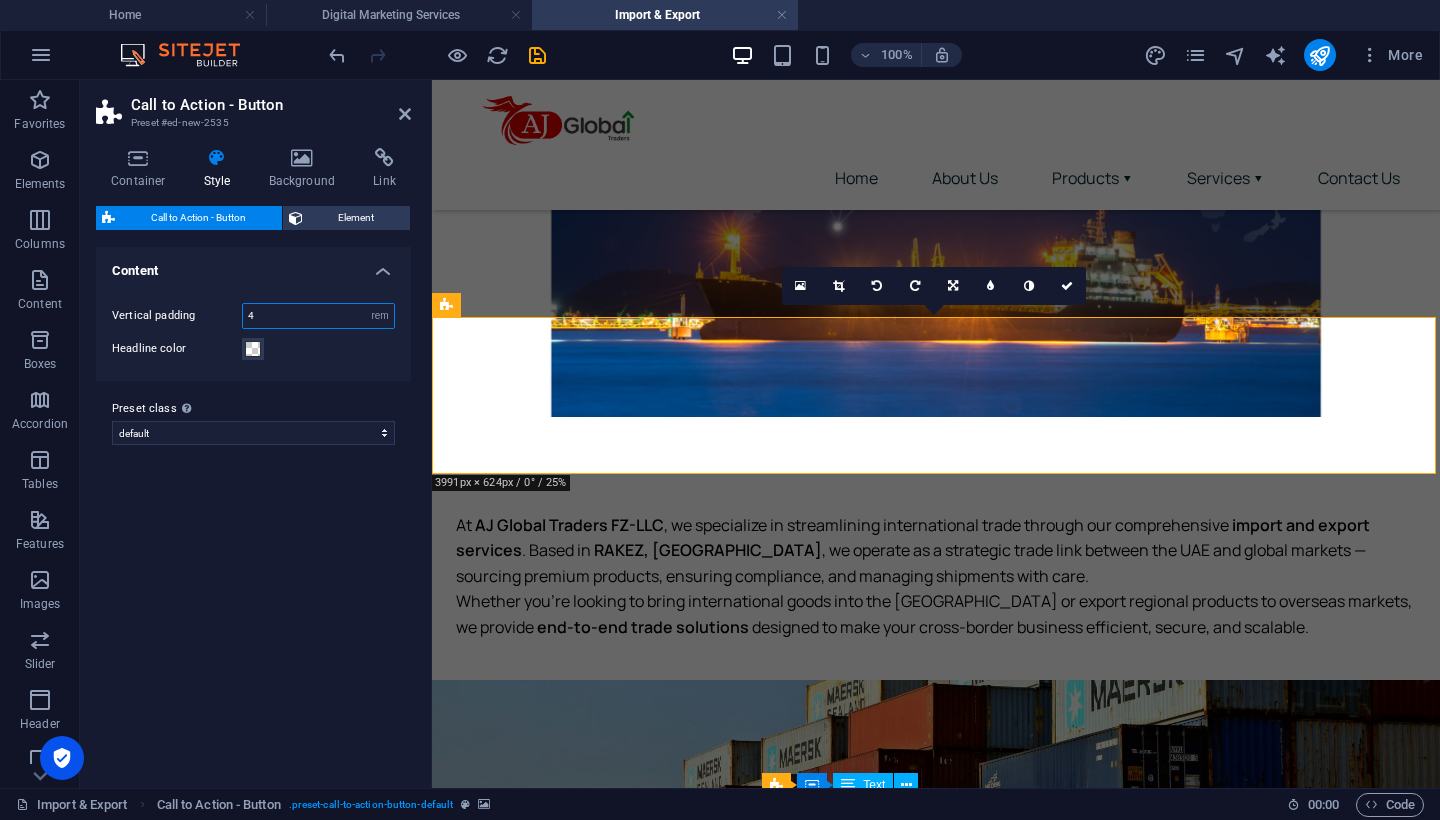 drag, startPoint x: 289, startPoint y: 323, endPoint x: 245, endPoint y: 318, distance: 44.28318 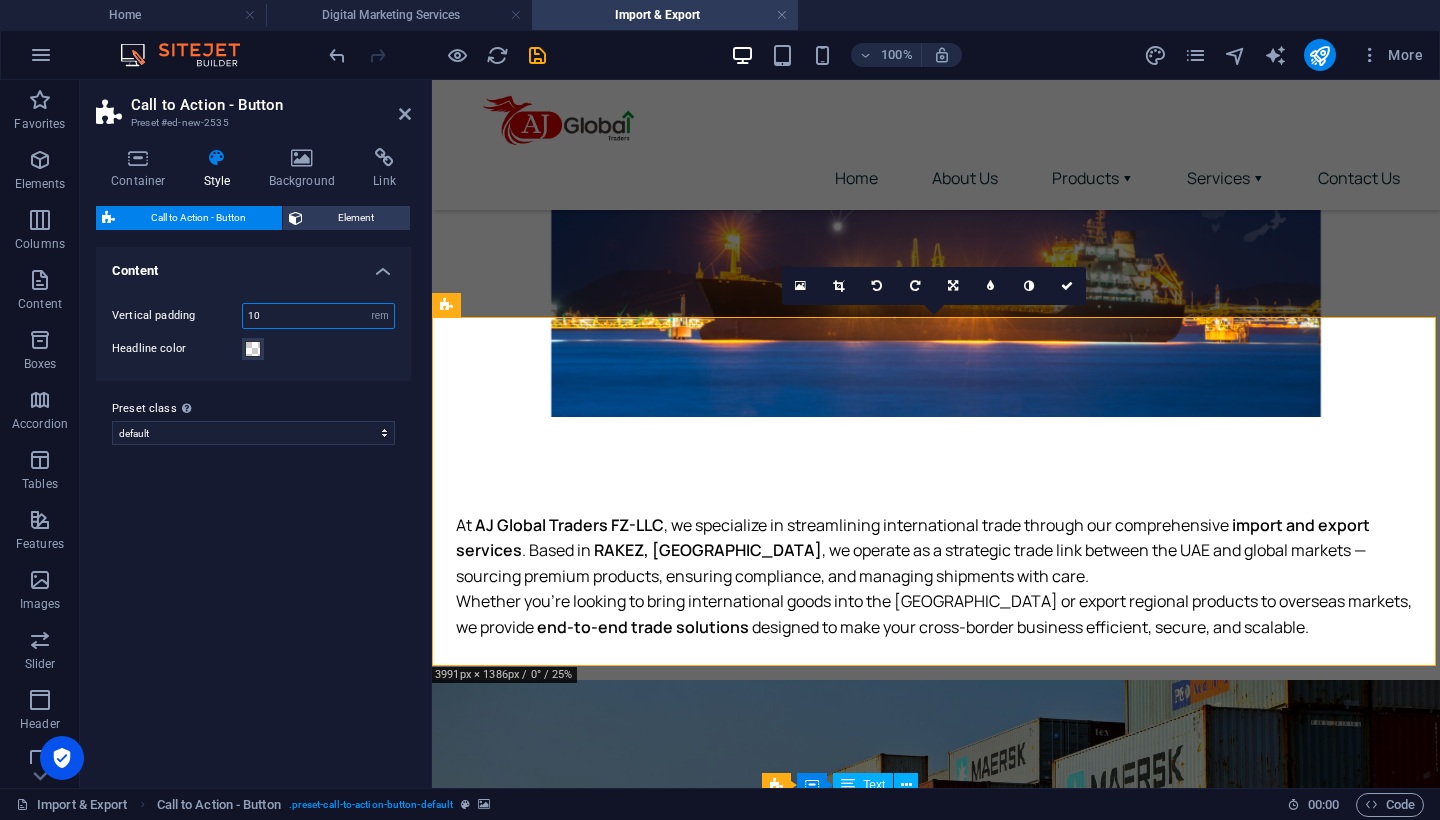 drag, startPoint x: 271, startPoint y: 319, endPoint x: 224, endPoint y: 301, distance: 50.32892 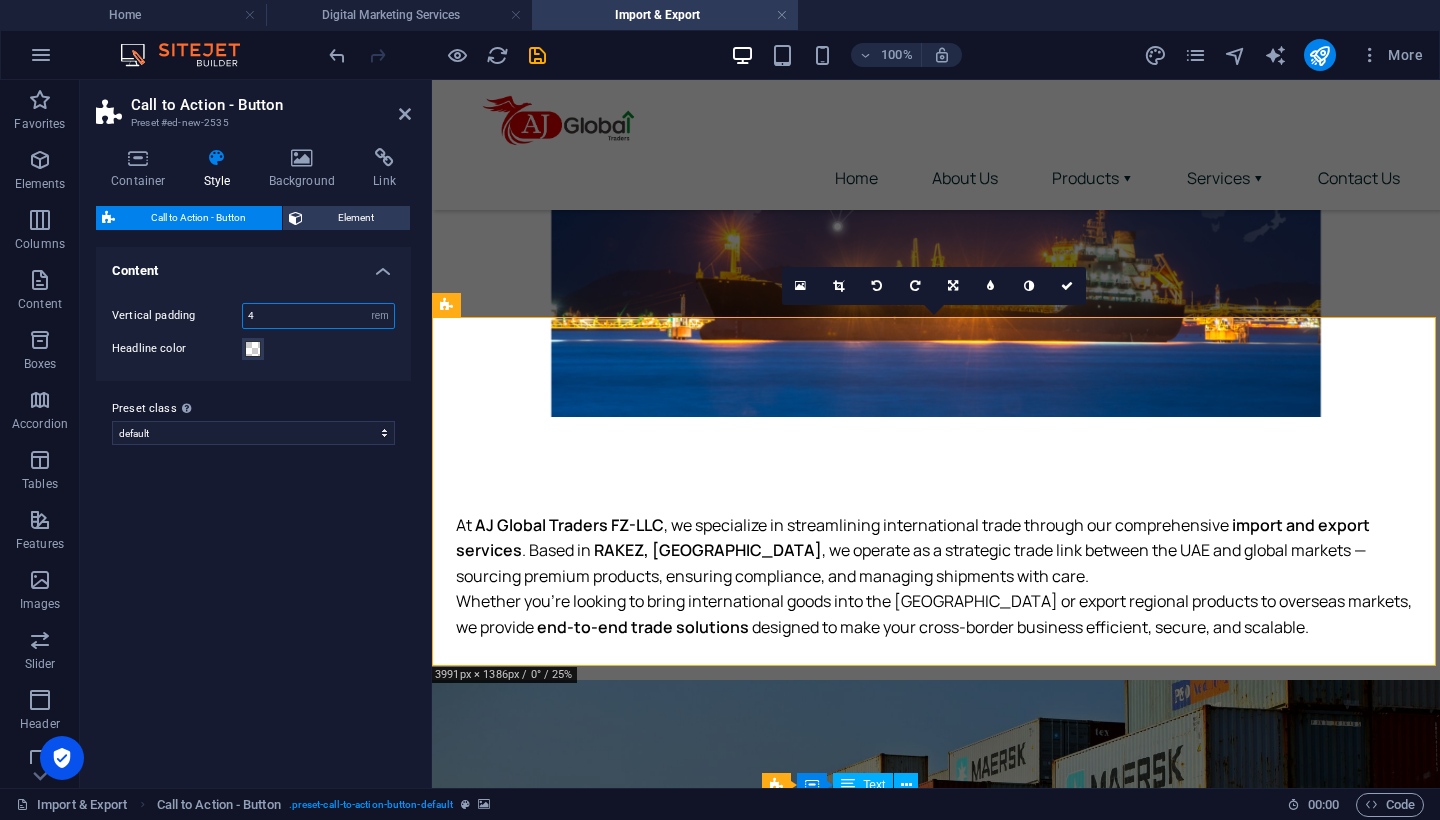 type on "4" 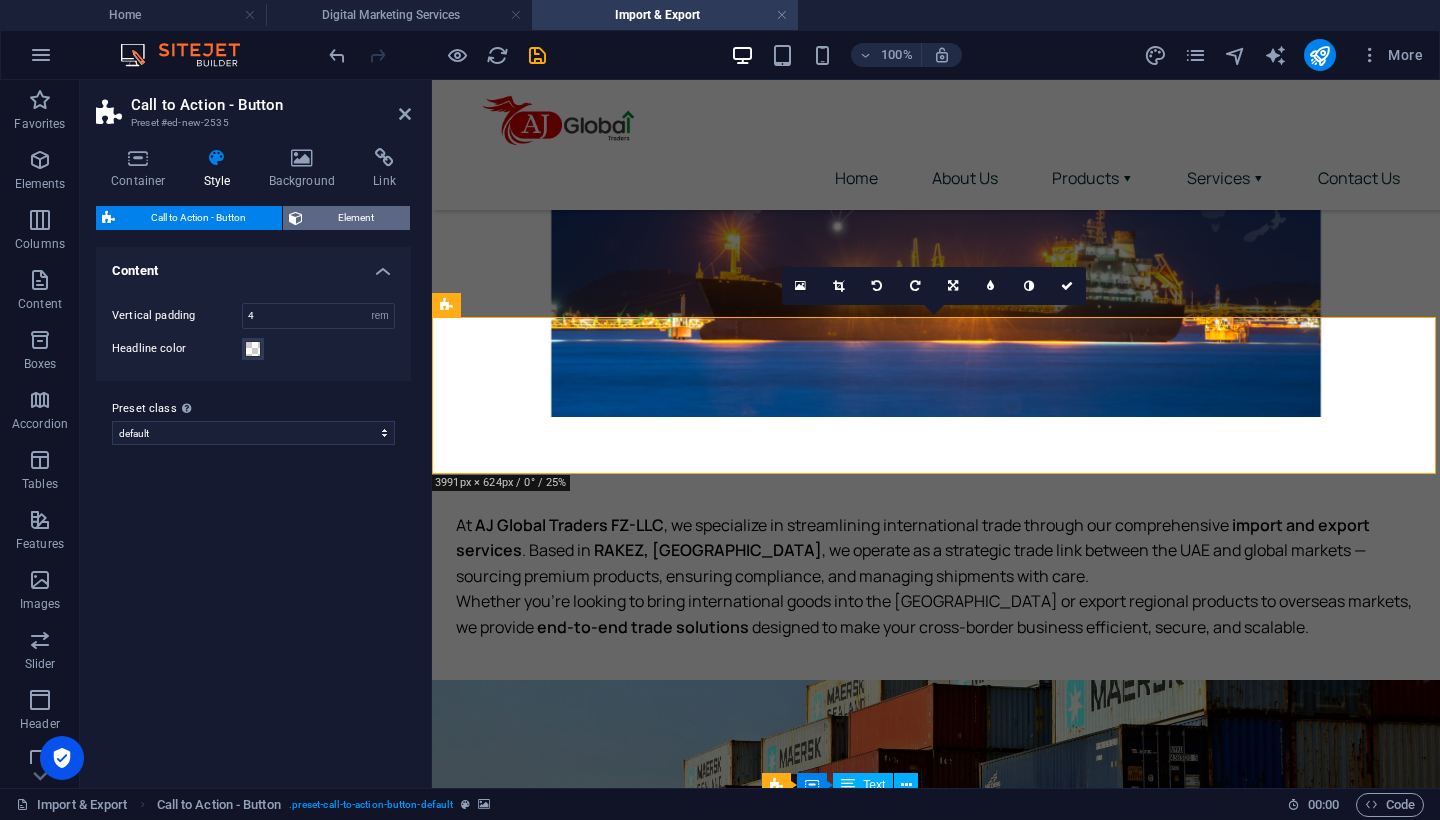 click on "Element" at bounding box center [357, 218] 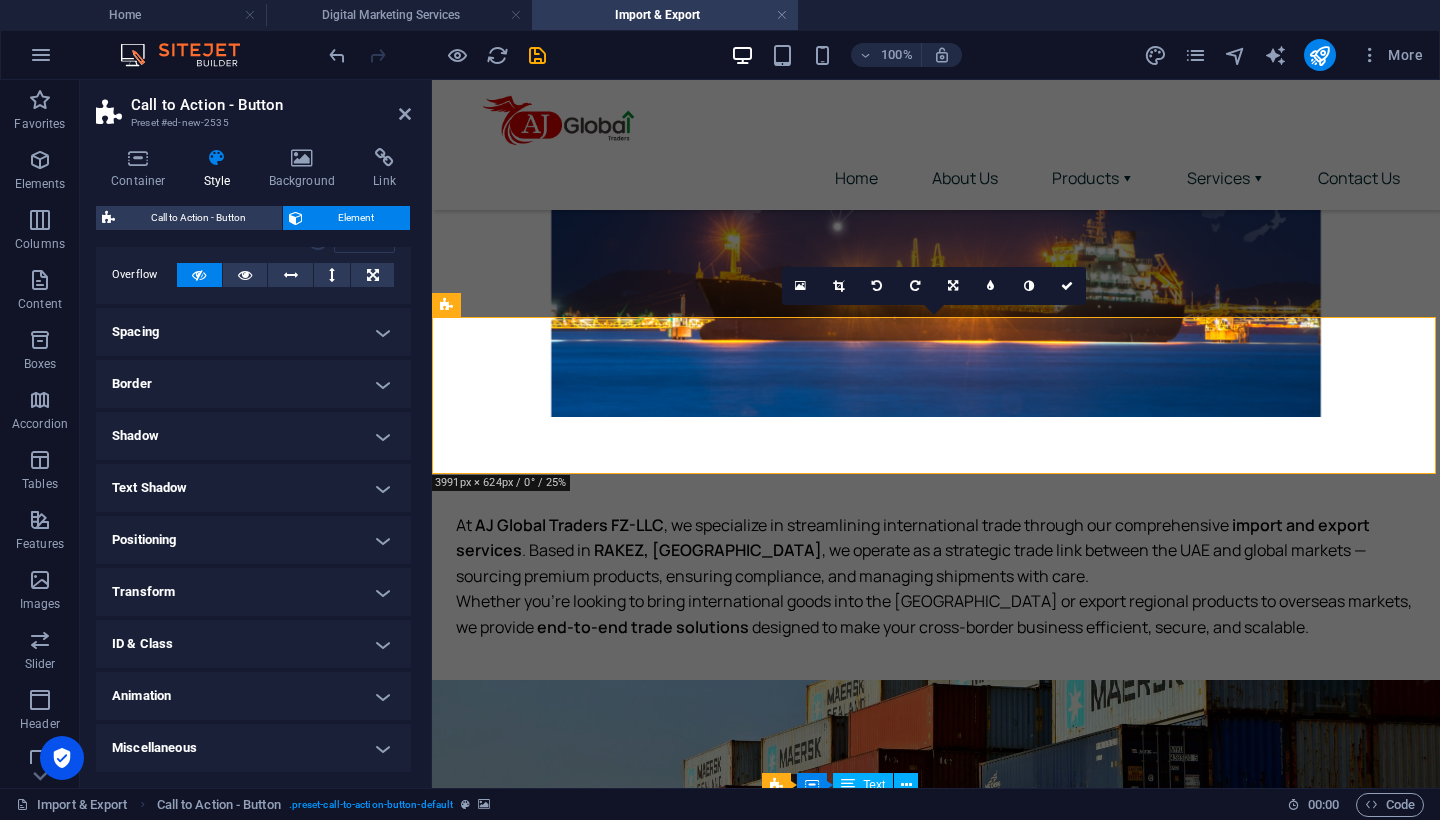 scroll, scrollTop: 109, scrollLeft: 0, axis: vertical 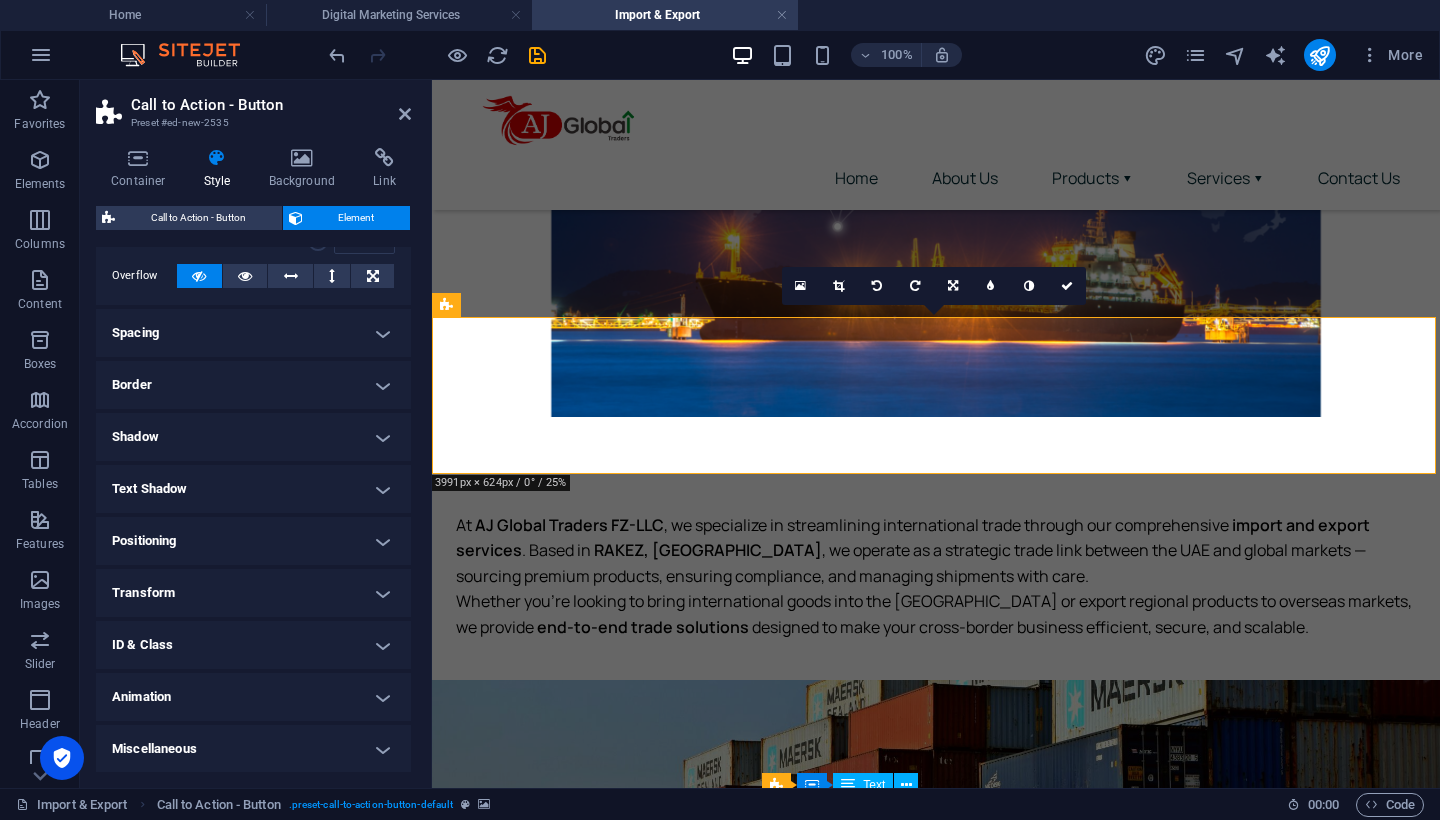 click on "Positioning" at bounding box center (253, 541) 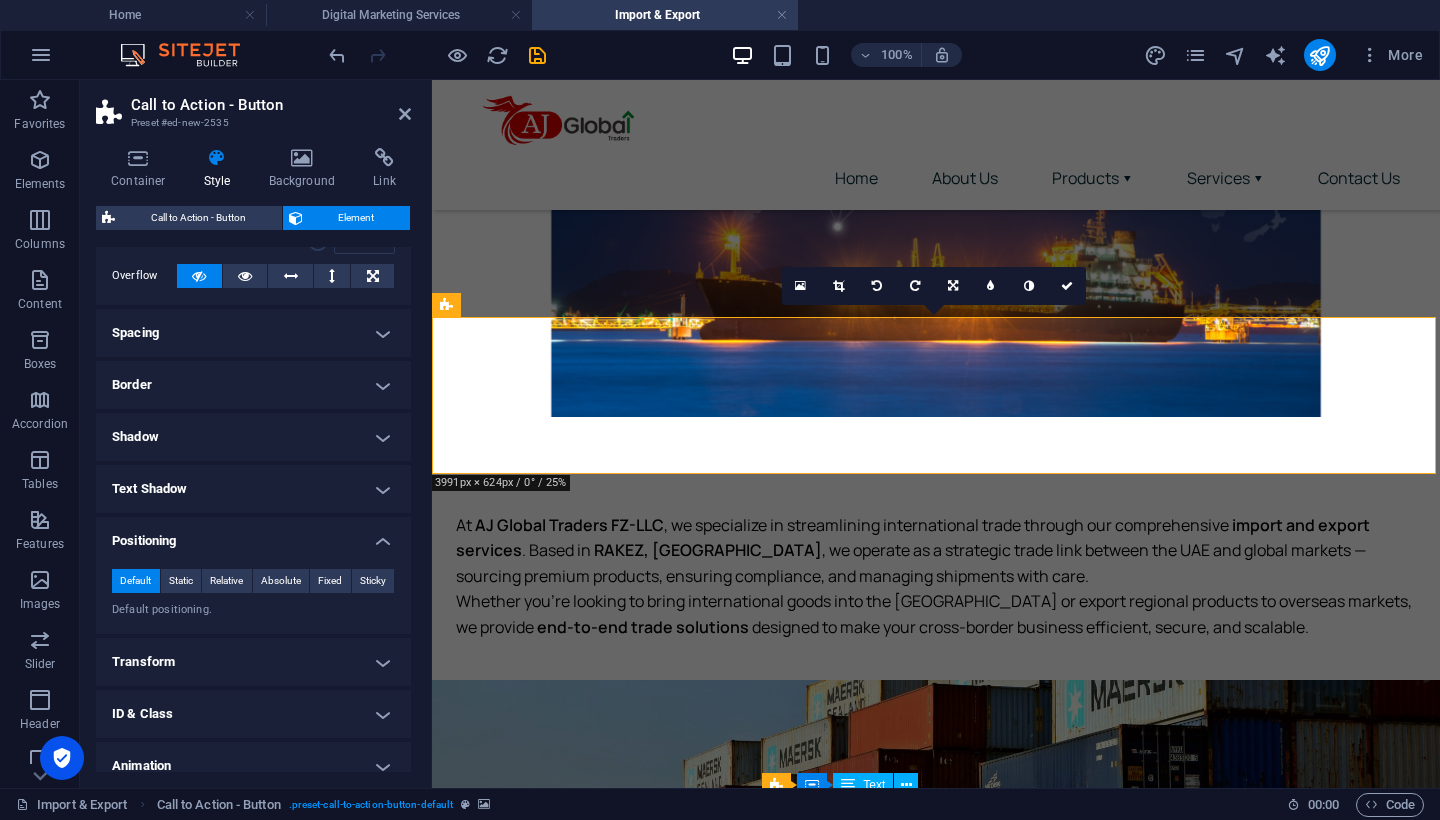 scroll, scrollTop: 178, scrollLeft: 0, axis: vertical 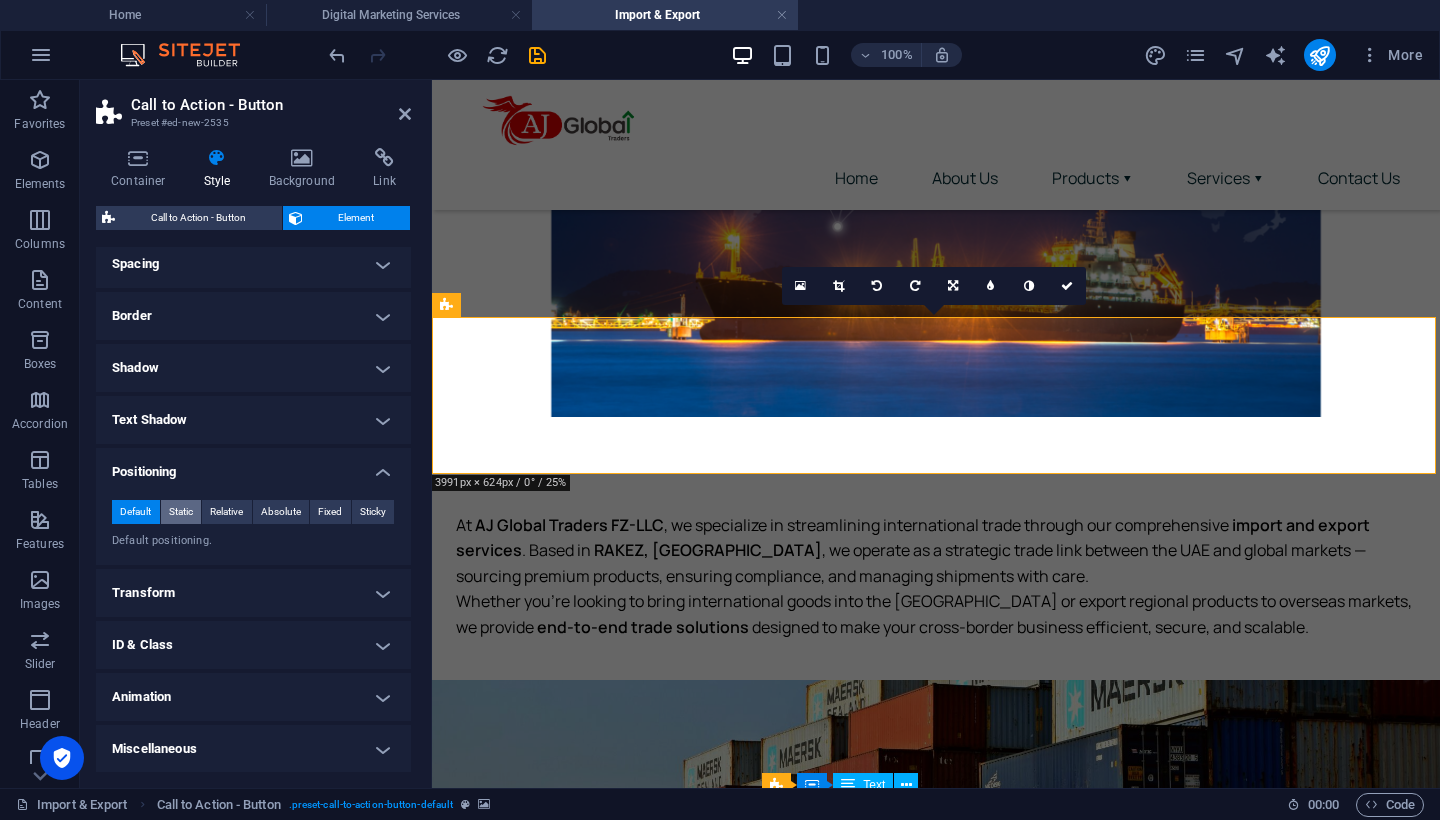 click on "Static" at bounding box center (181, 512) 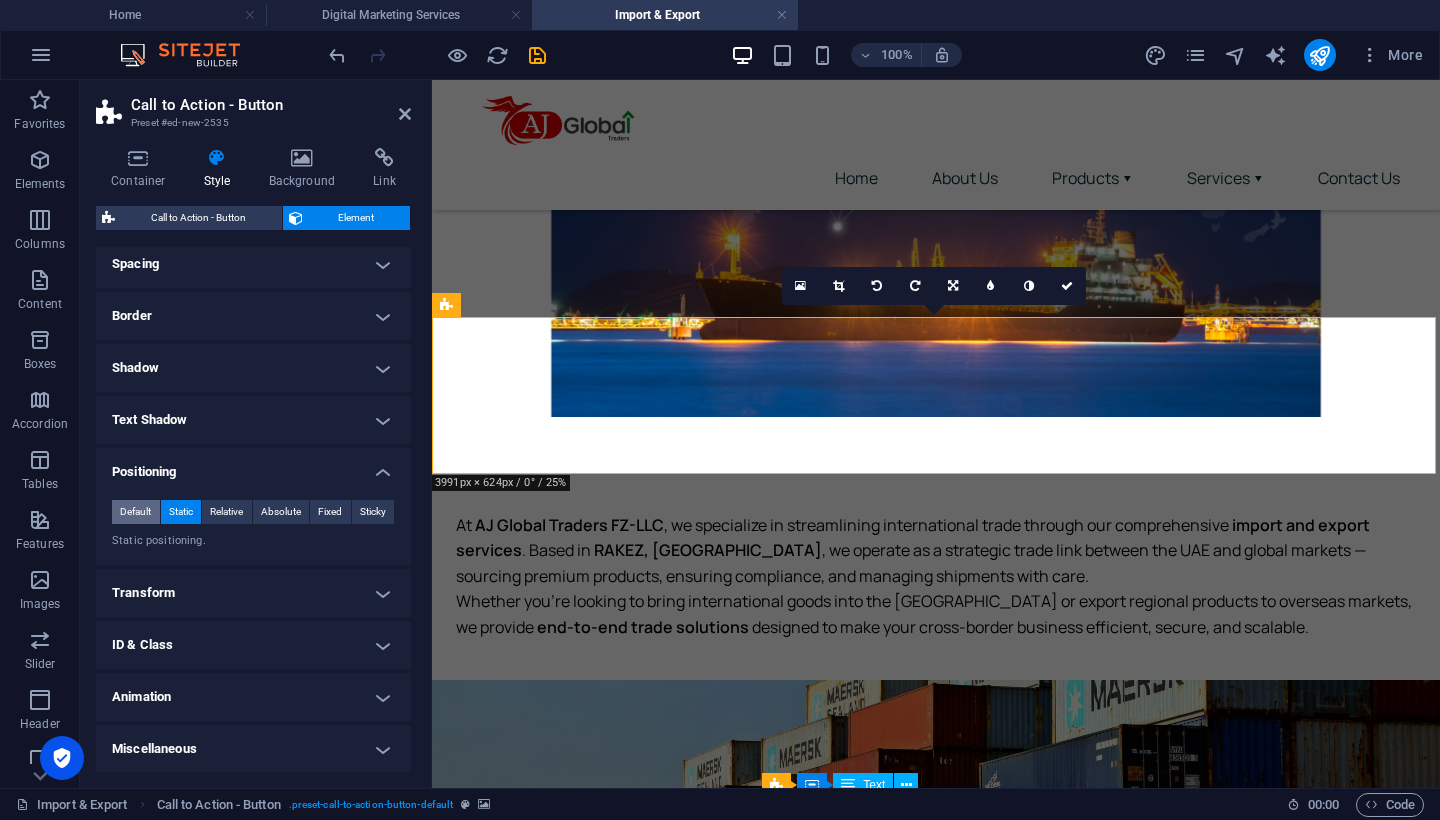 click on "Default" at bounding box center [135, 512] 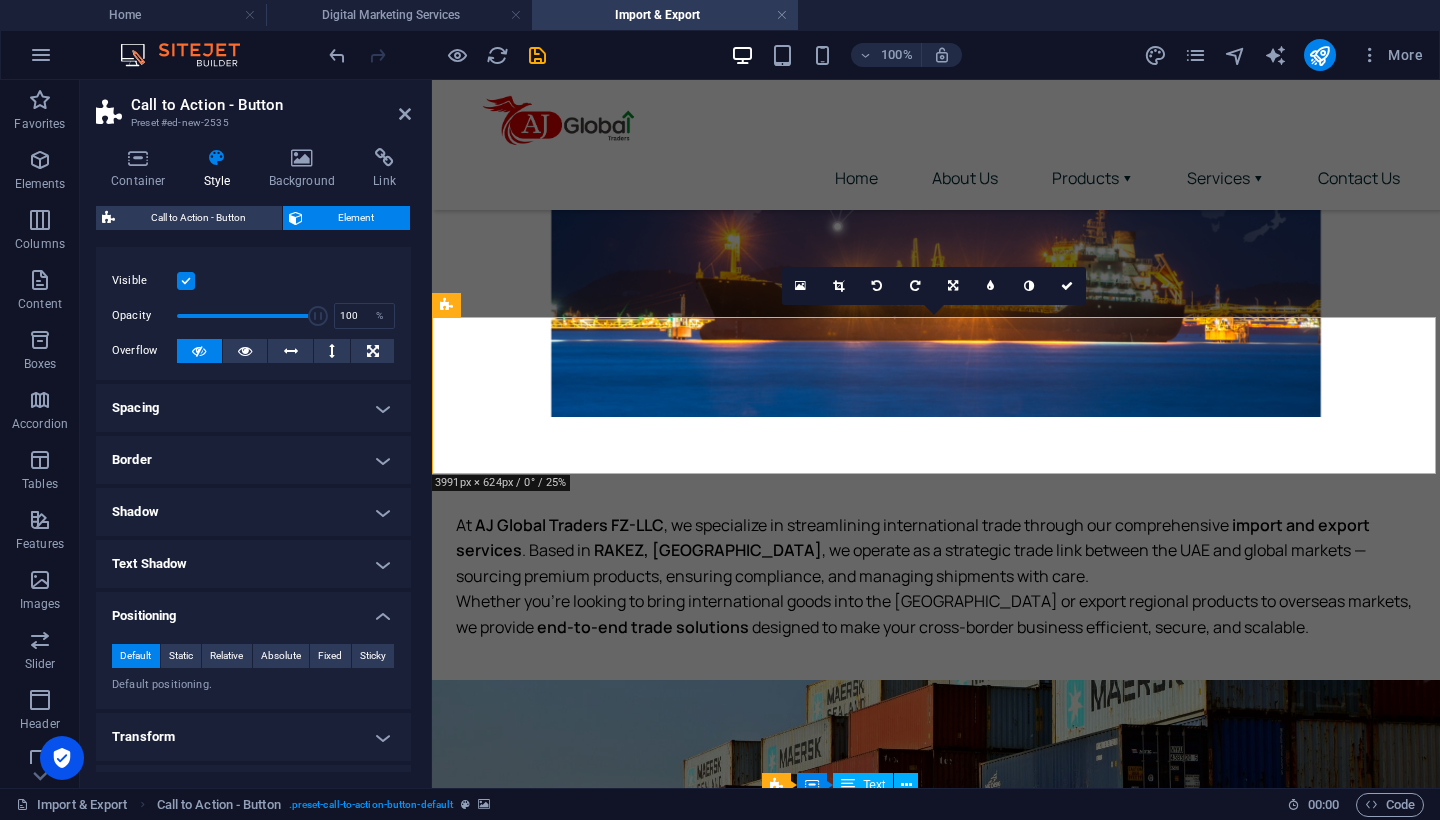 scroll, scrollTop: 32, scrollLeft: 0, axis: vertical 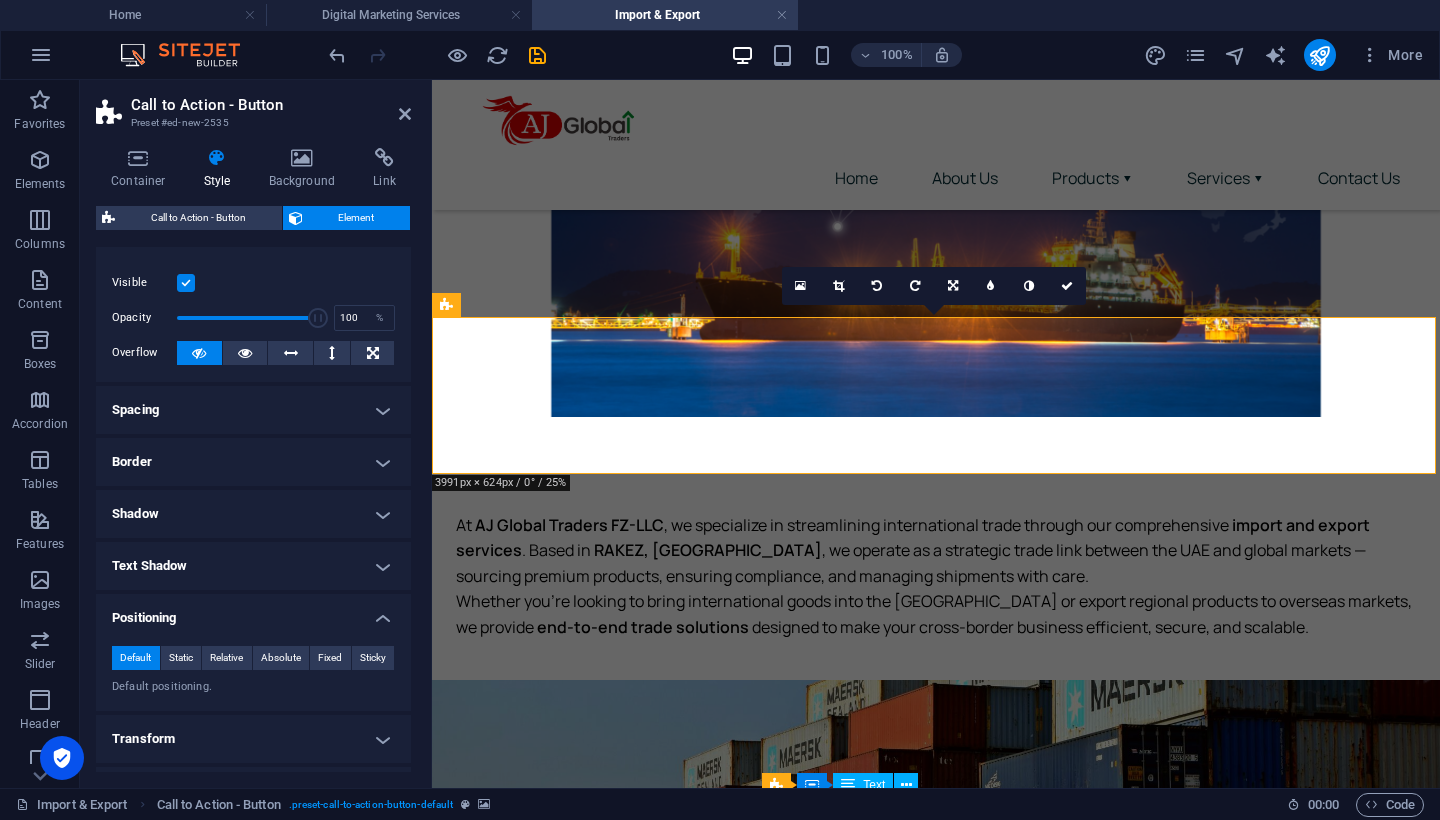 click on "Spacing" at bounding box center [253, 410] 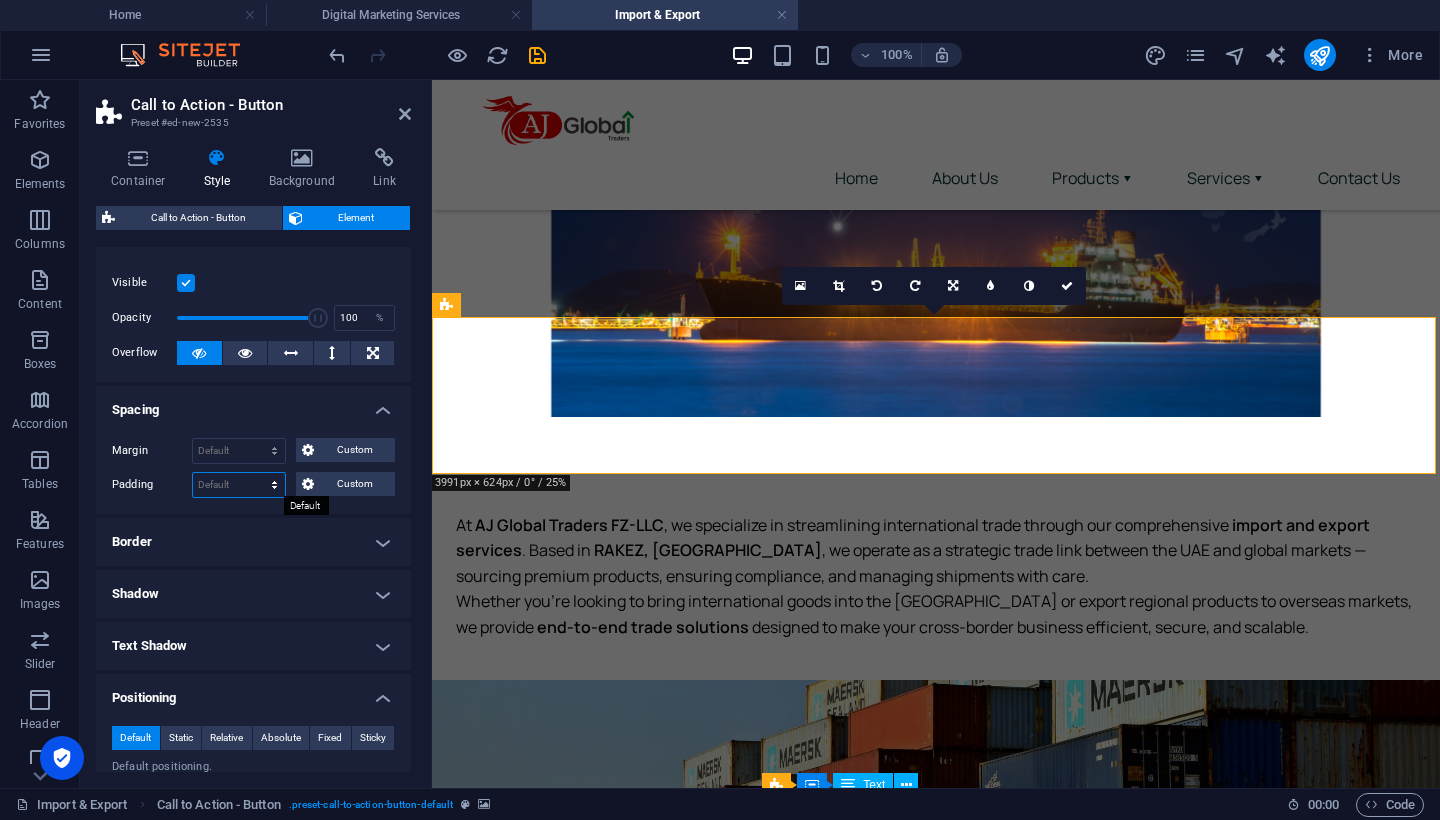 select on "px" 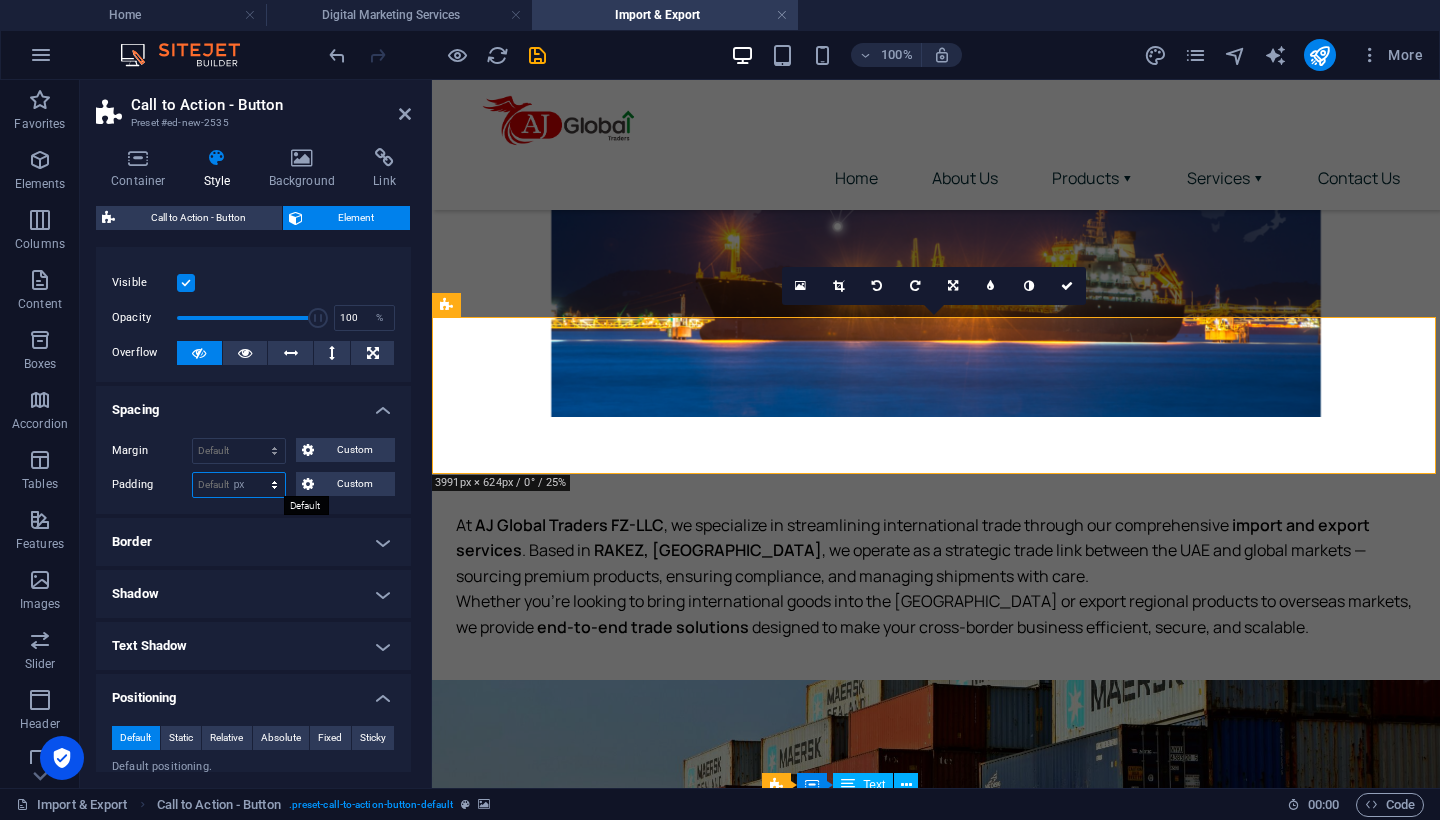 type on "0" 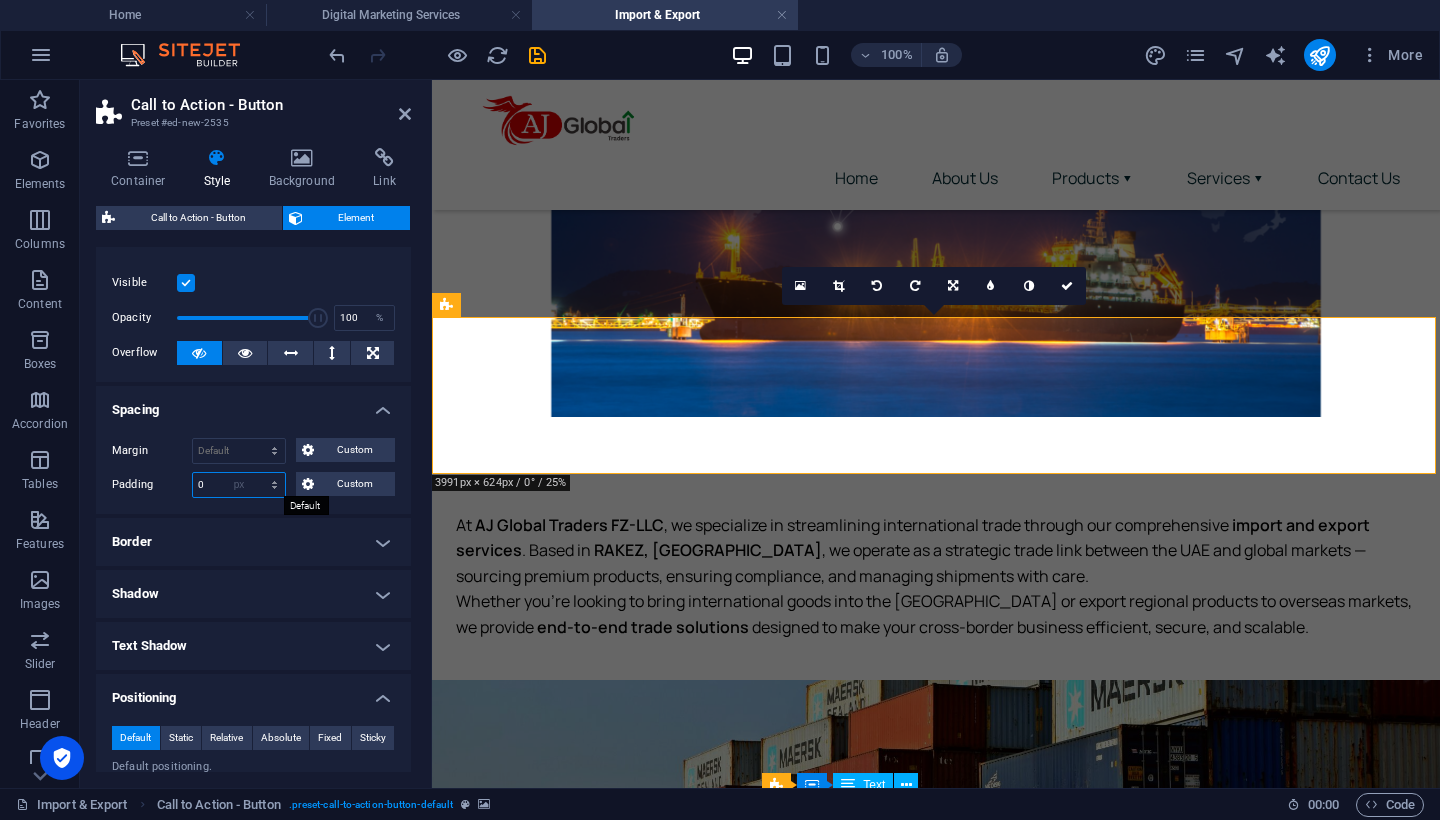 scroll, scrollTop: 297, scrollLeft: 0, axis: vertical 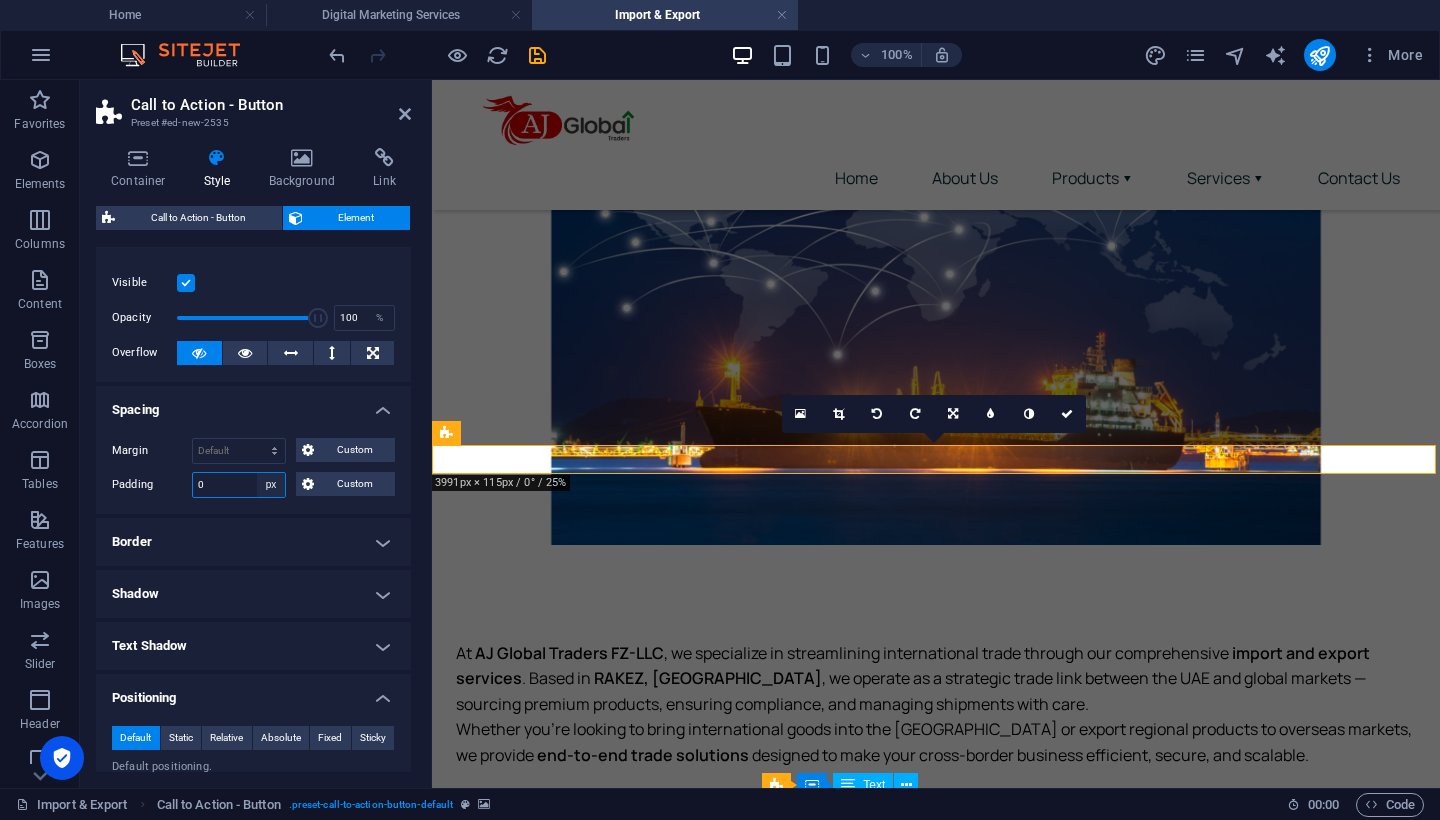 select on "default" 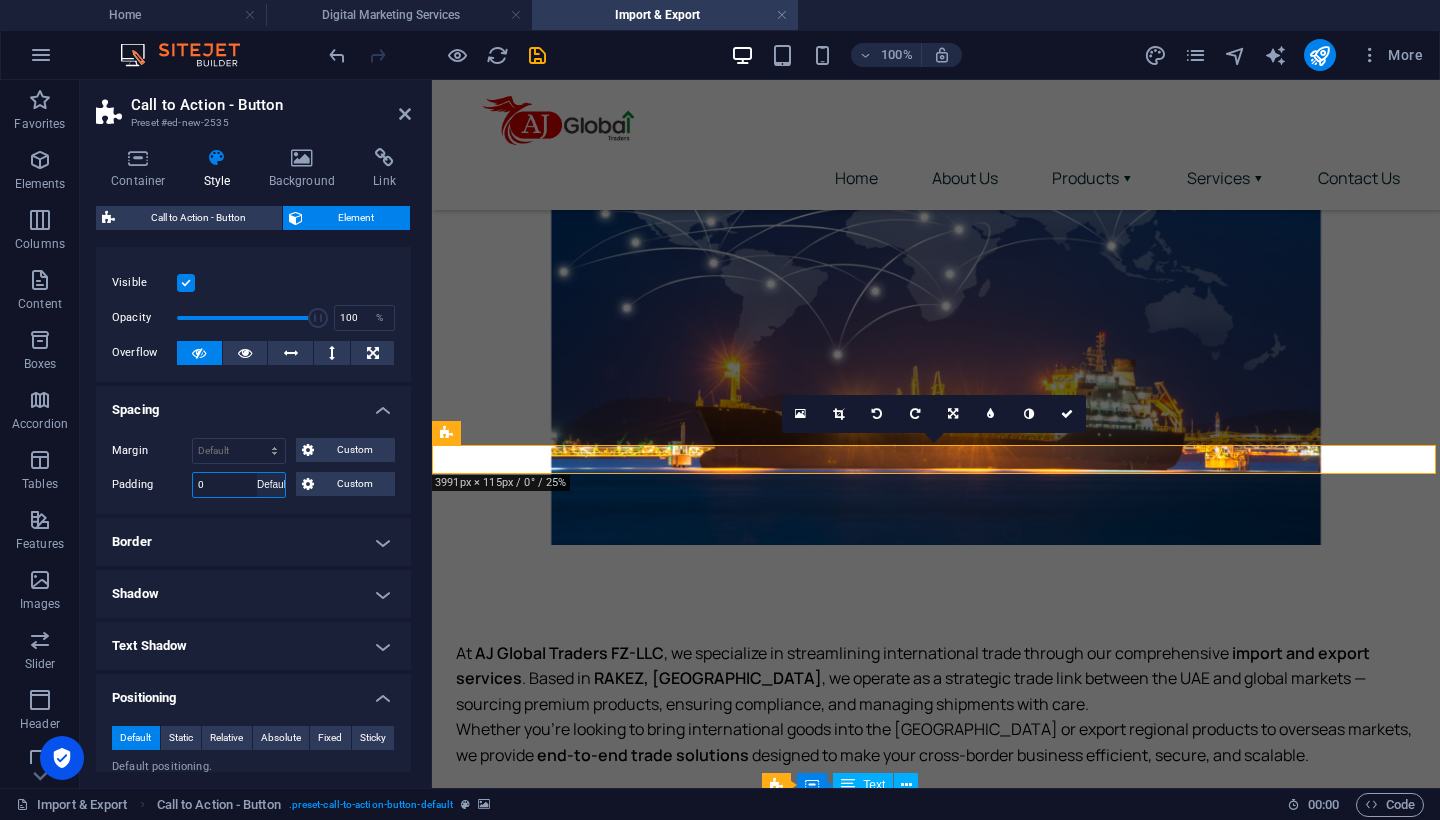 type 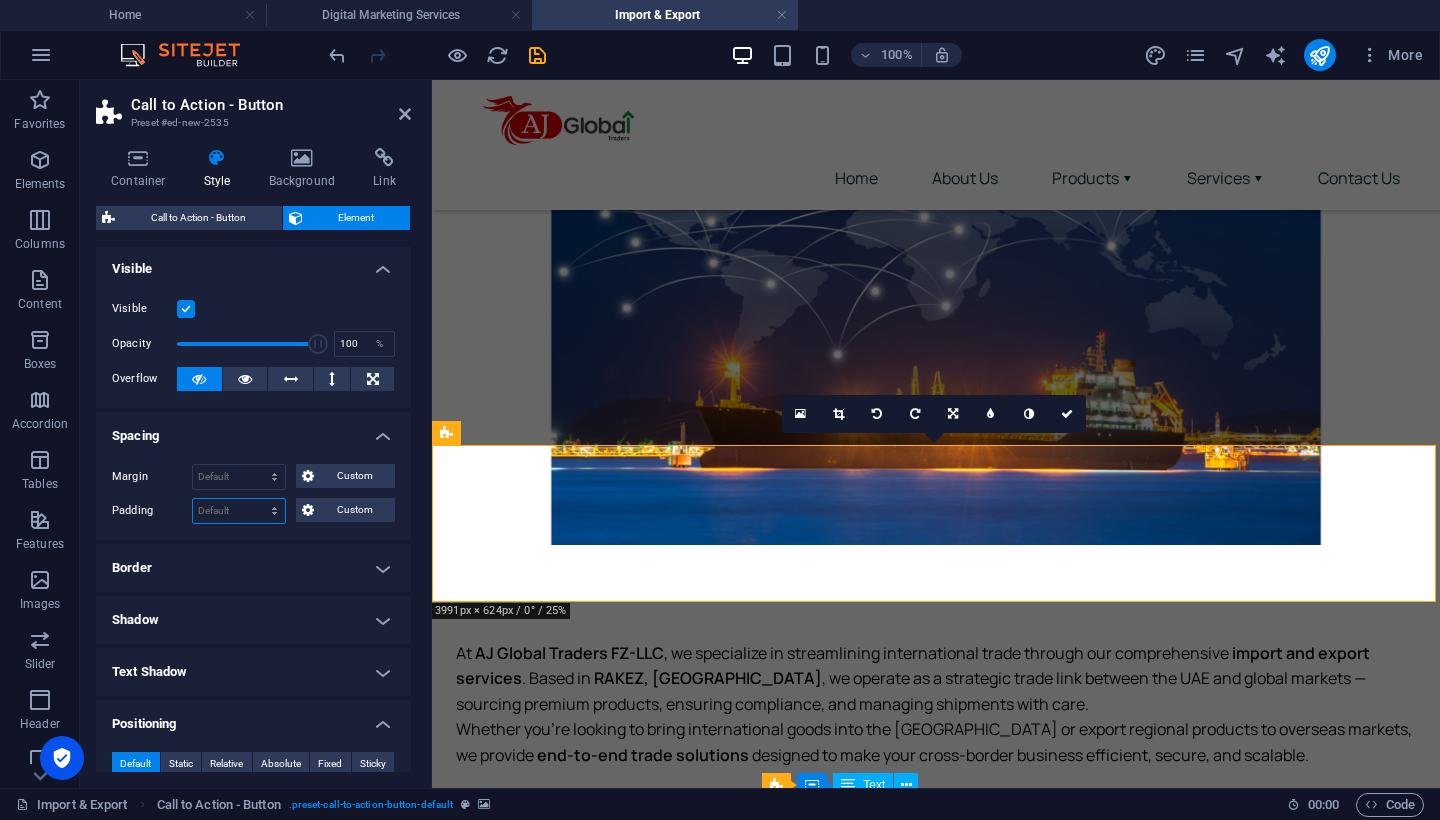 scroll, scrollTop: 0, scrollLeft: 0, axis: both 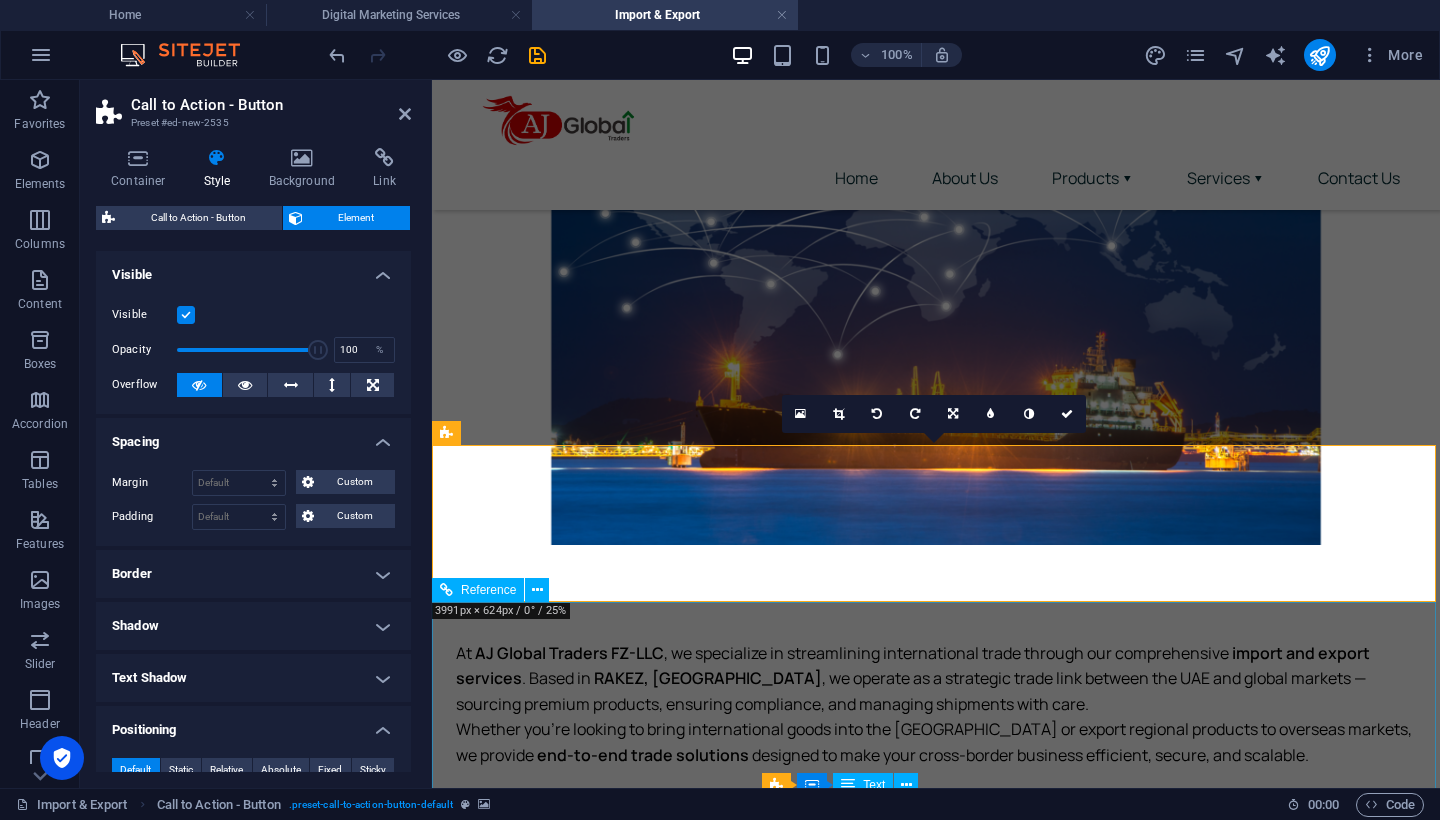 click on "Home About Us Services Contact Us  2025   |     AJ Global Traders FZ-LLC    |    All Rights Reserved Privacy Policy    |    Terms of Use" at bounding box center [936, 1432] 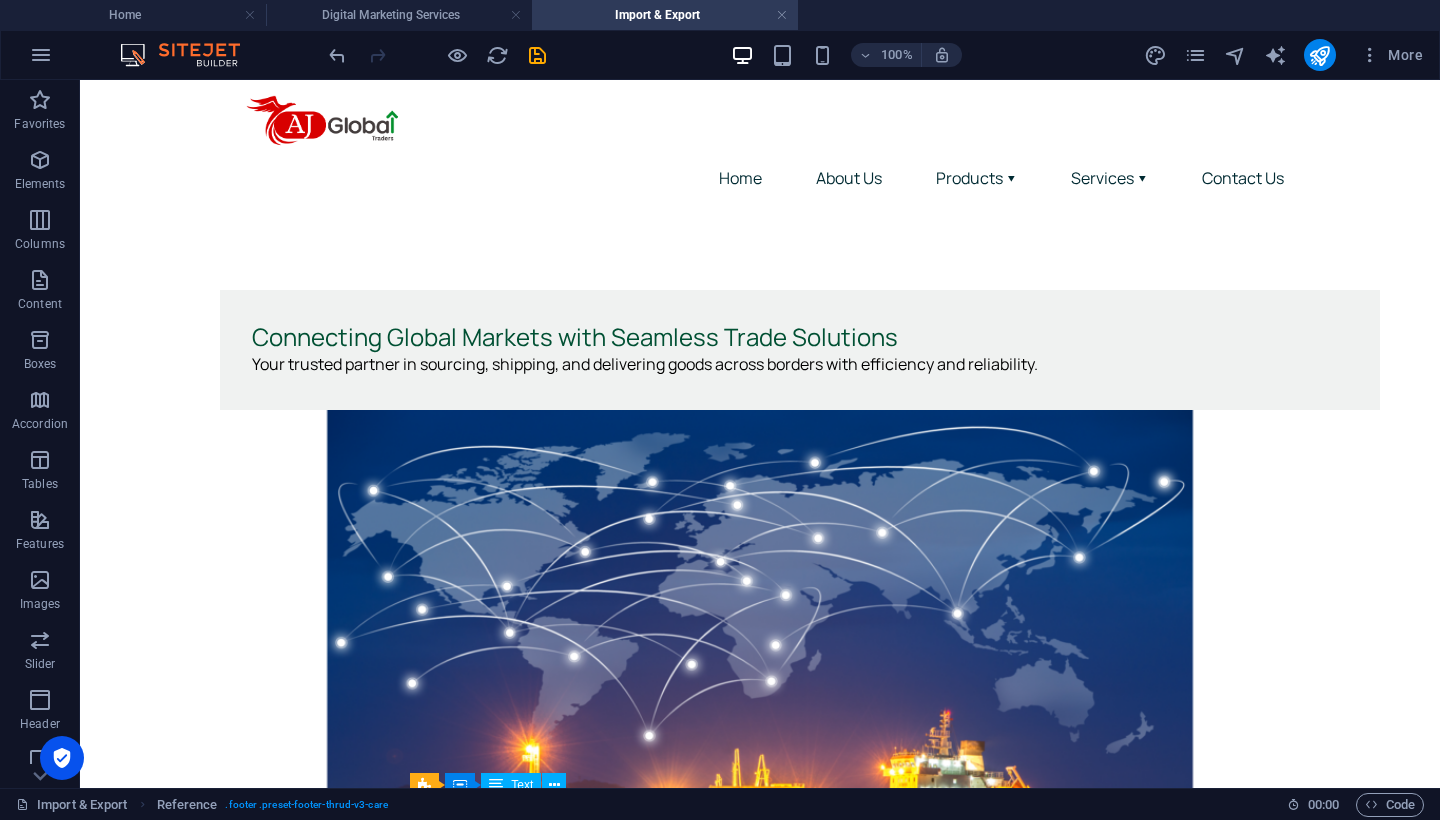 scroll, scrollTop: 0, scrollLeft: 0, axis: both 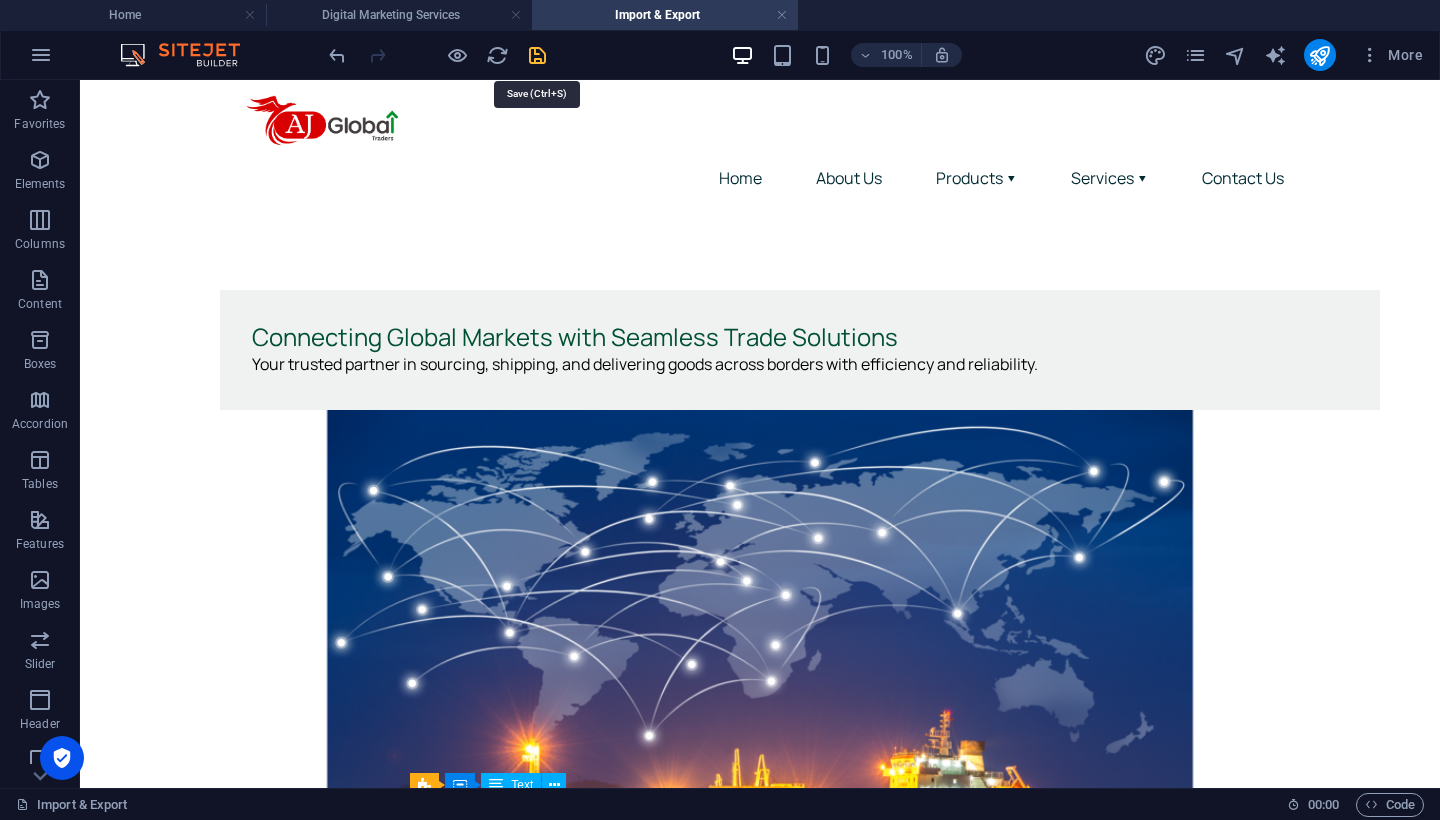 click at bounding box center (537, 55) 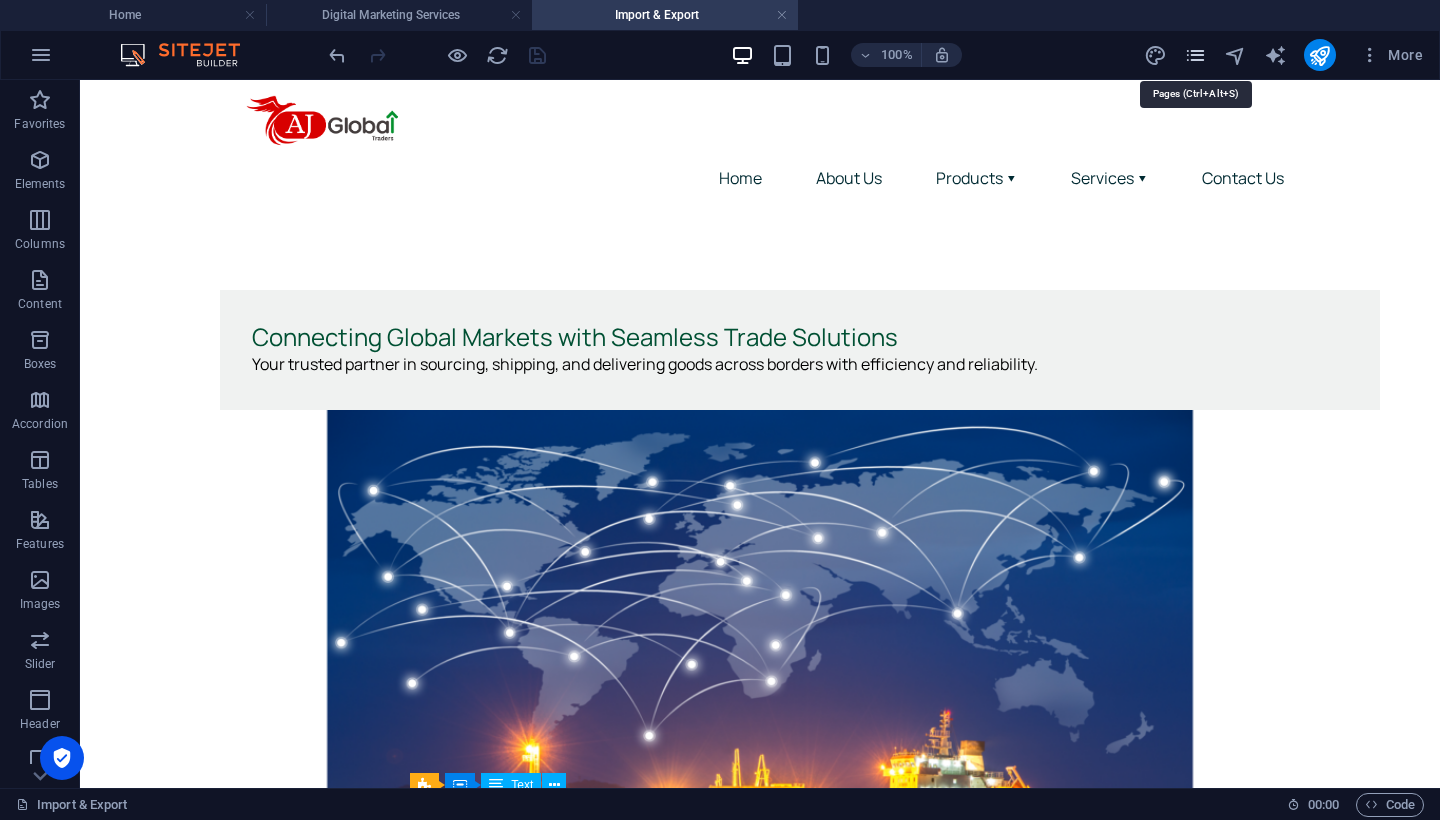 click at bounding box center [1195, 55] 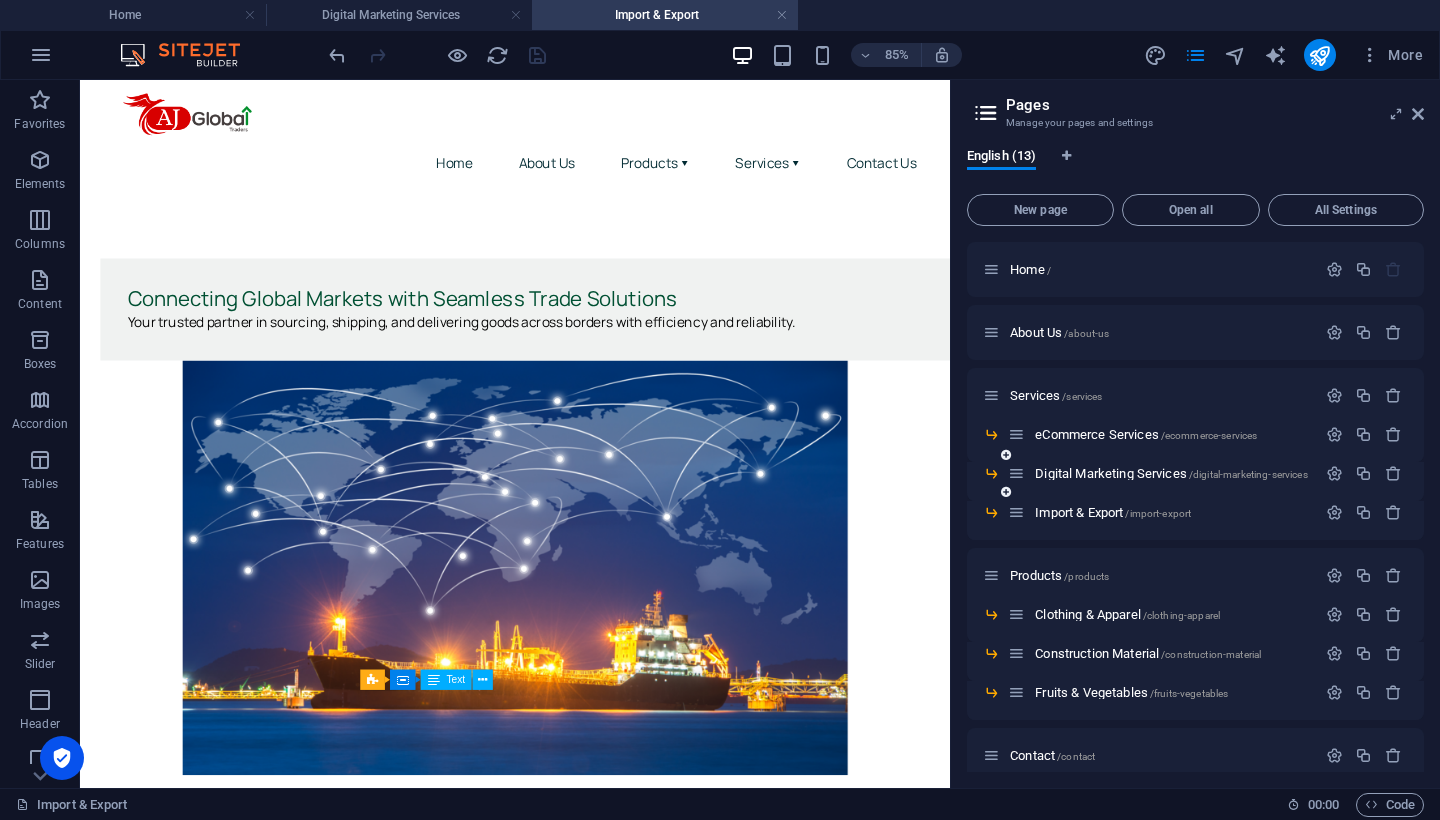 scroll, scrollTop: 88, scrollLeft: 0, axis: vertical 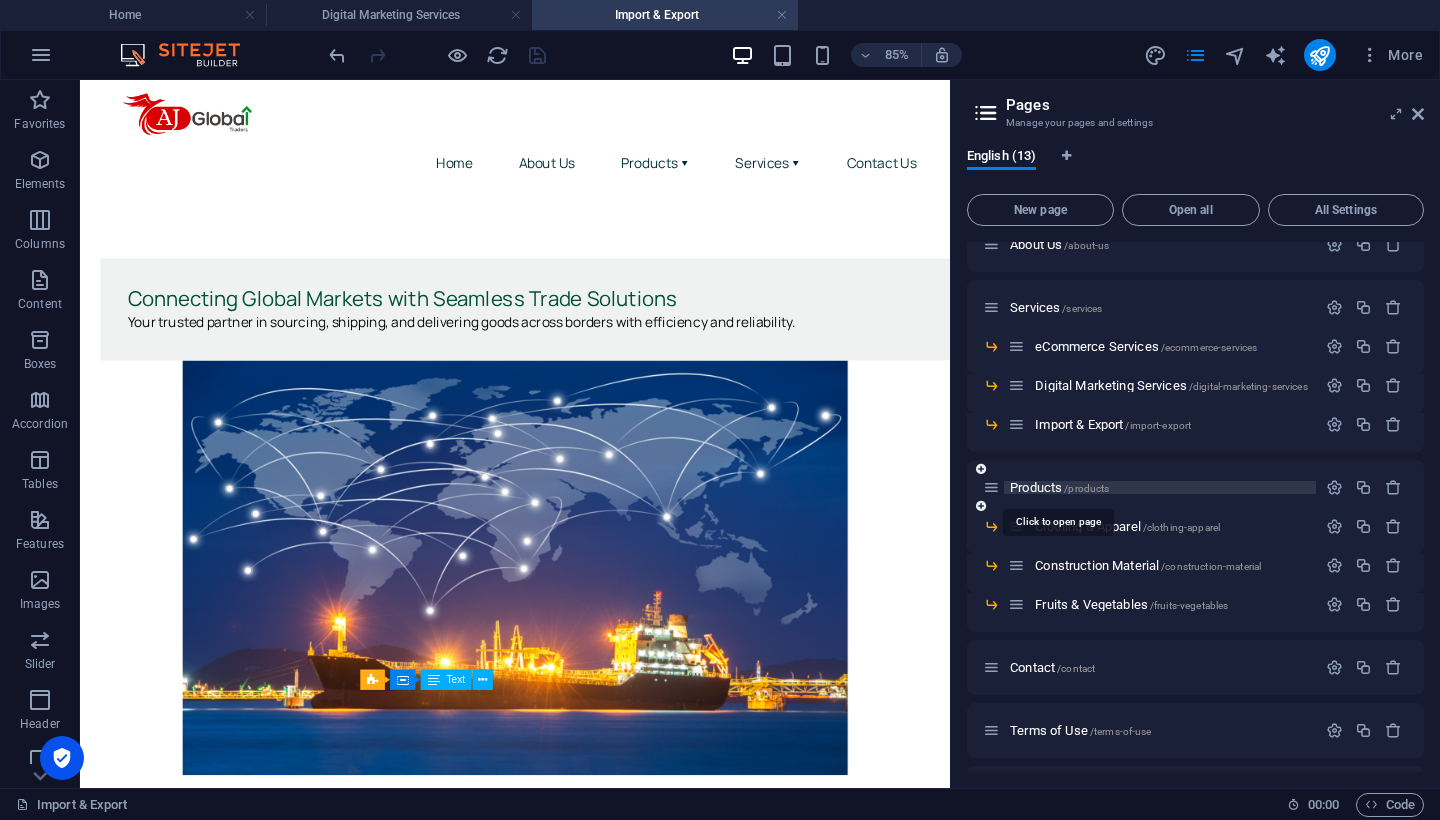 click on "Products /products" at bounding box center (1059, 487) 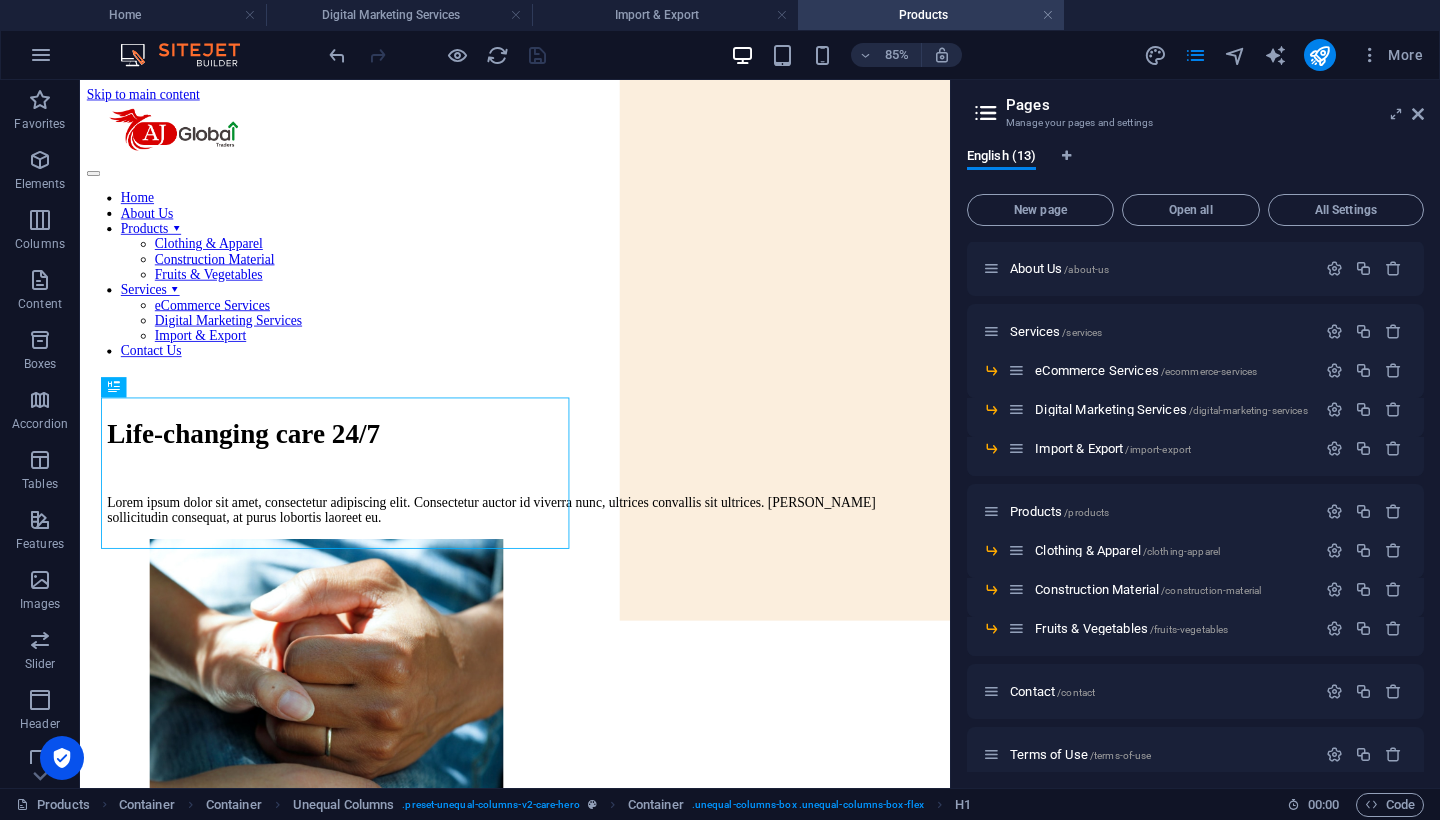 scroll, scrollTop: 0, scrollLeft: 0, axis: both 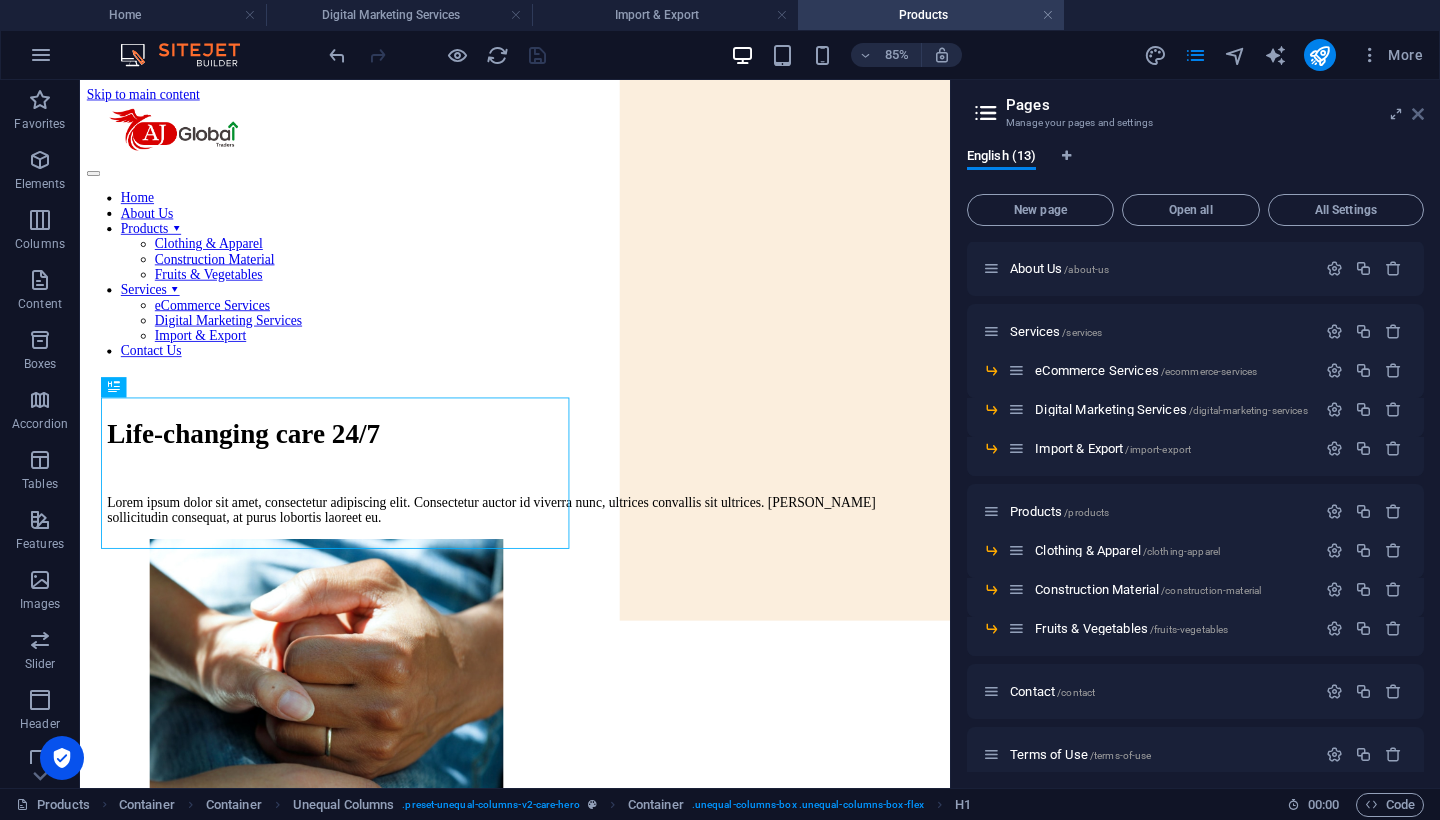 click at bounding box center [1418, 114] 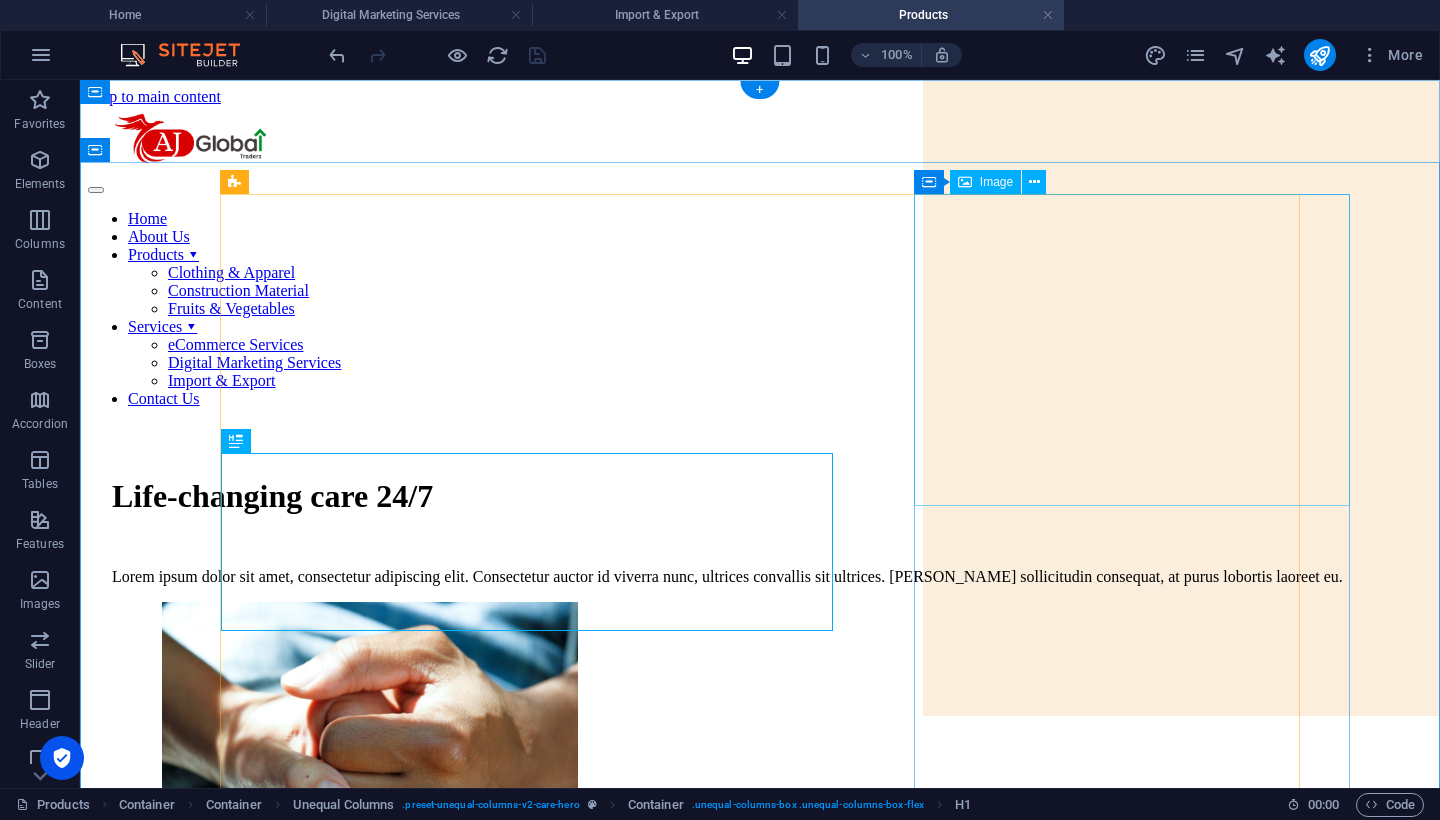 scroll, scrollTop: 0, scrollLeft: 0, axis: both 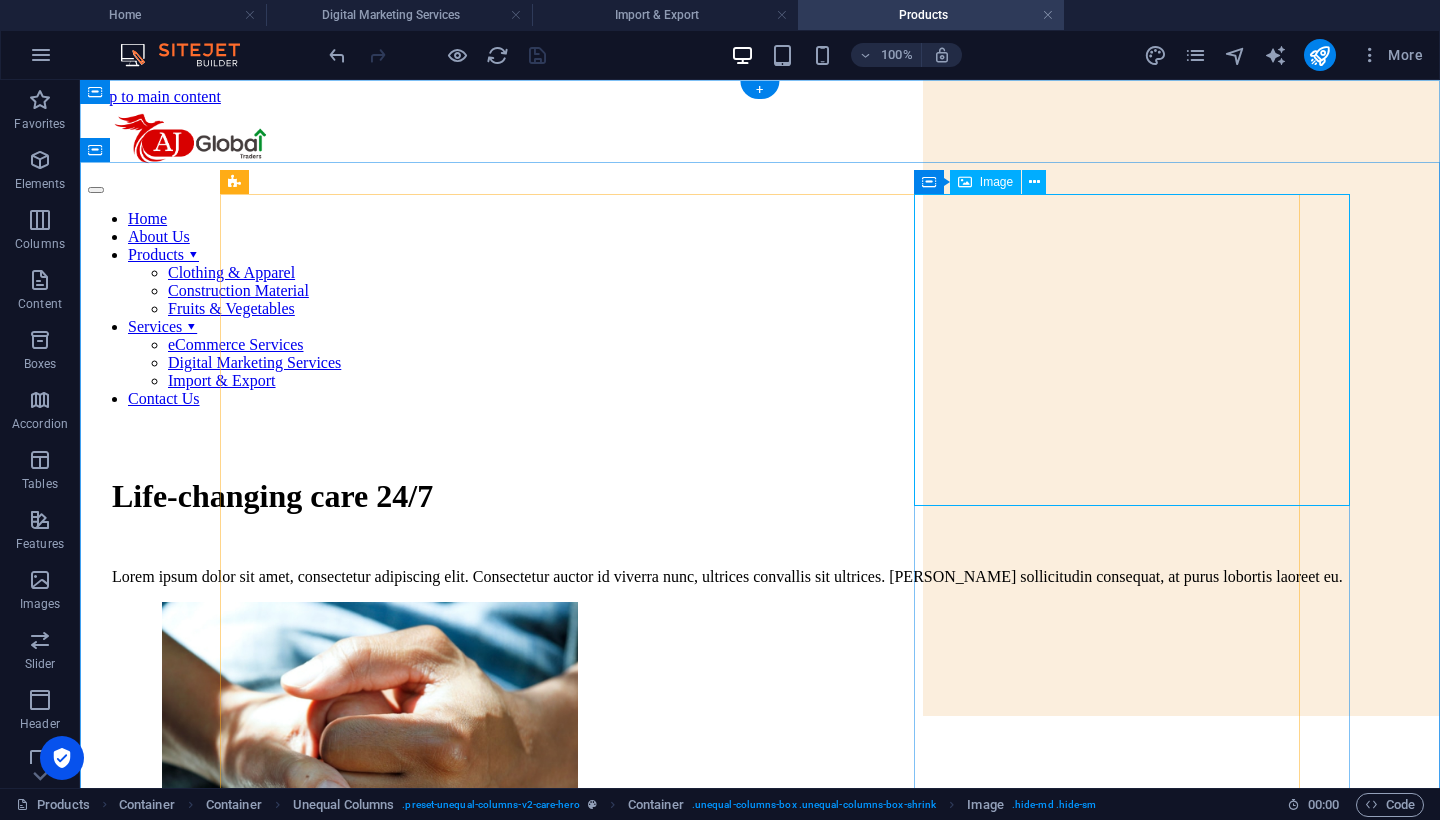 click on "Image" at bounding box center (996, 182) 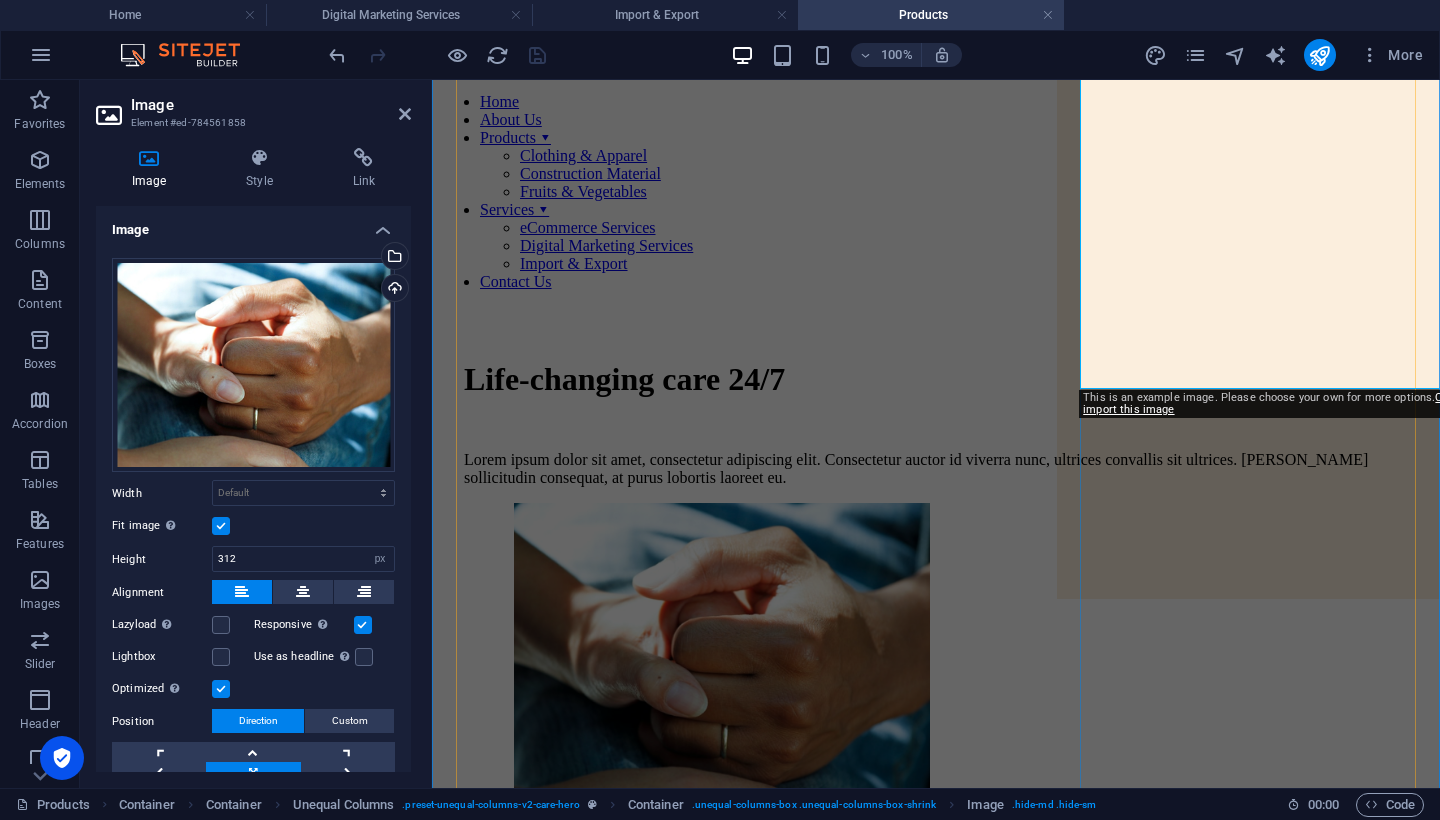 scroll, scrollTop: 120, scrollLeft: 0, axis: vertical 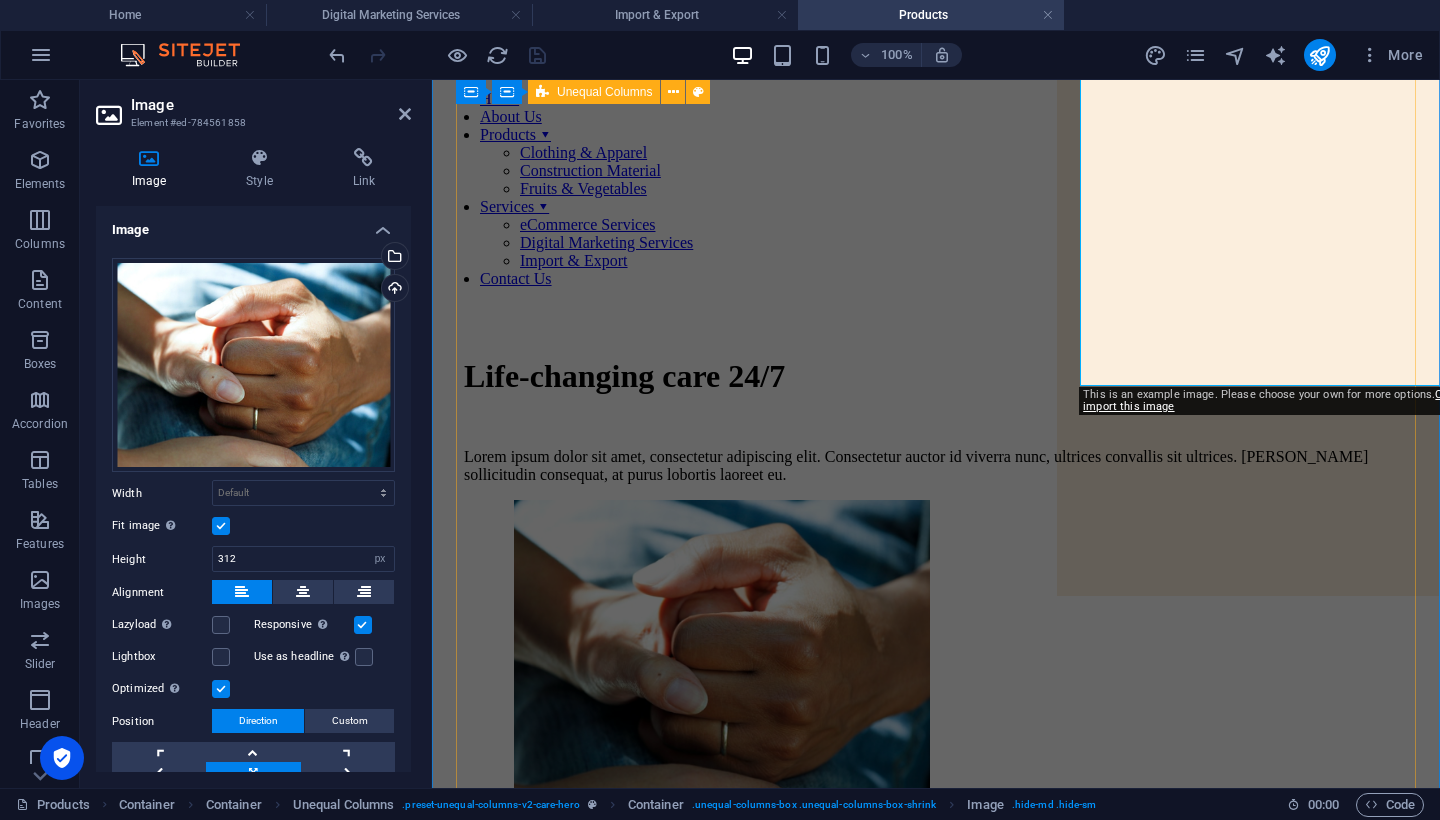 click on "Life-changing care 24/7 Lorem ipsum dolor sit amet, consectetur adipiscing elit. Consectetur auctor id viverra nunc, ultrices convallis sit ultrices. [PERSON_NAME] sollicitudin consequat, at purus lobortis laoreet eu." at bounding box center (936, 900) 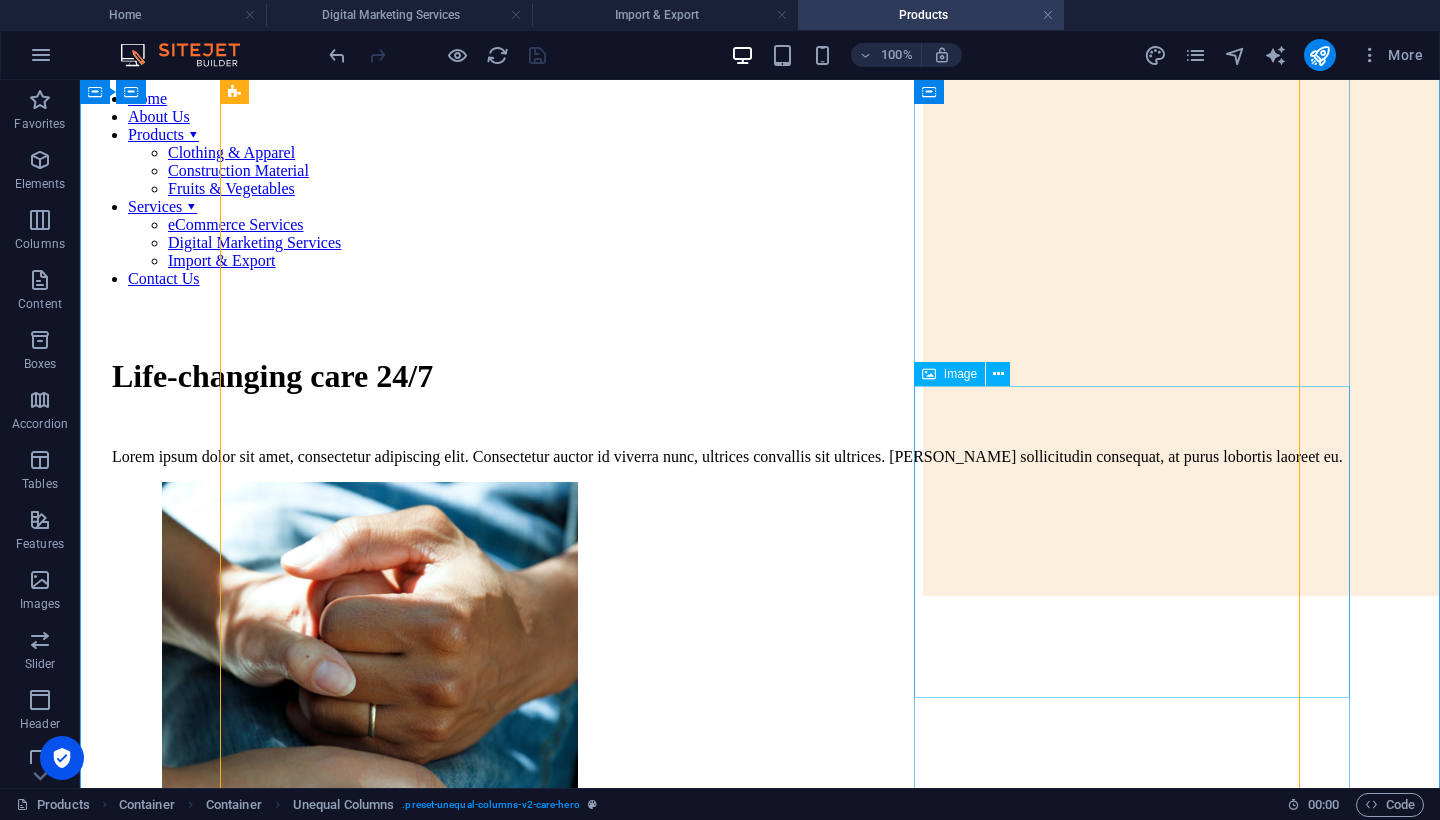 click on "Image" at bounding box center [960, 374] 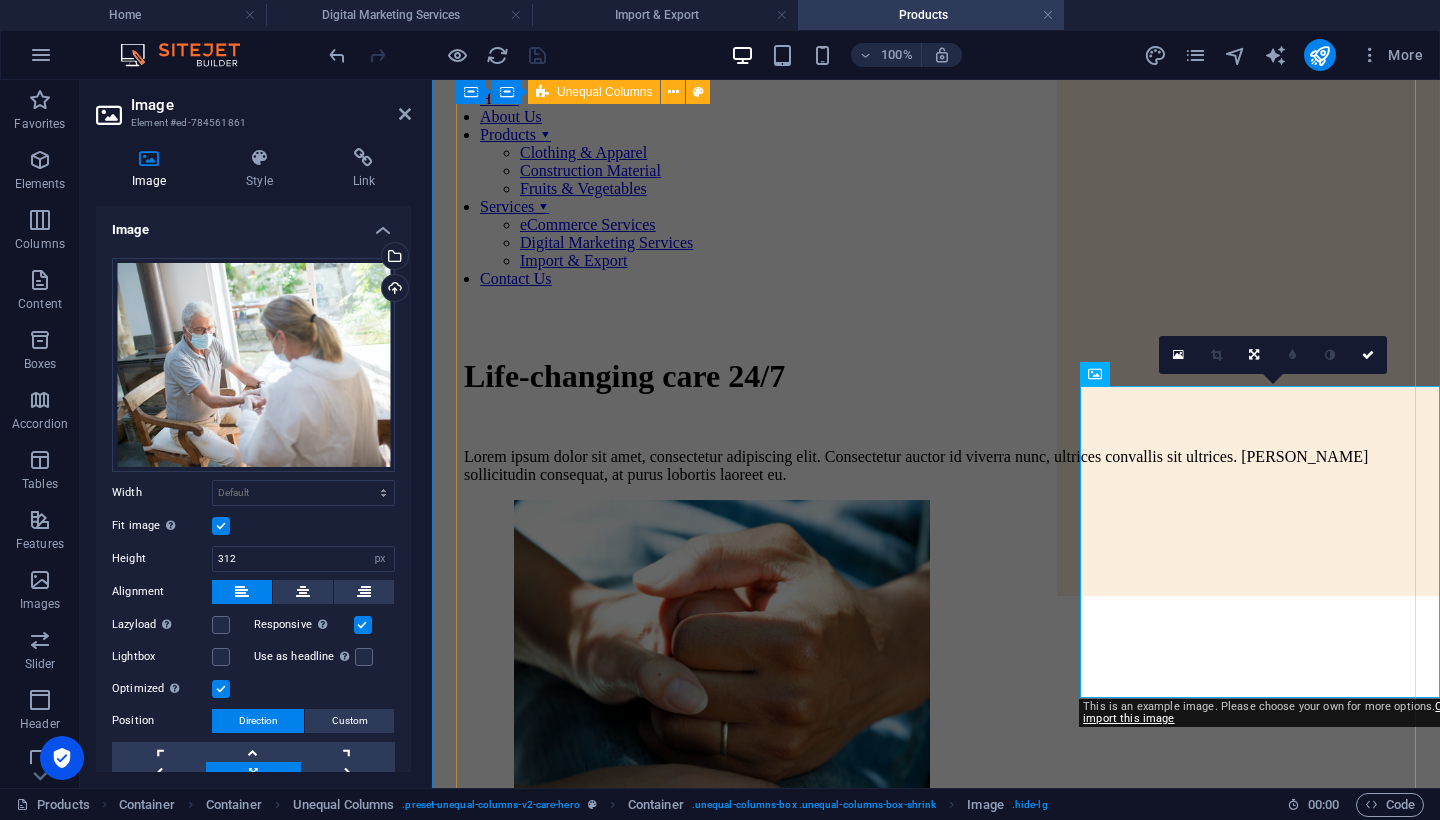 click on "Life-changing care 24/7 Lorem ipsum dolor sit amet, consectetur adipiscing elit. Consectetur auctor id viverra nunc, ultrices convallis sit ultrices. [PERSON_NAME] sollicitudin consequat, at purus lobortis laoreet eu." at bounding box center [936, 900] 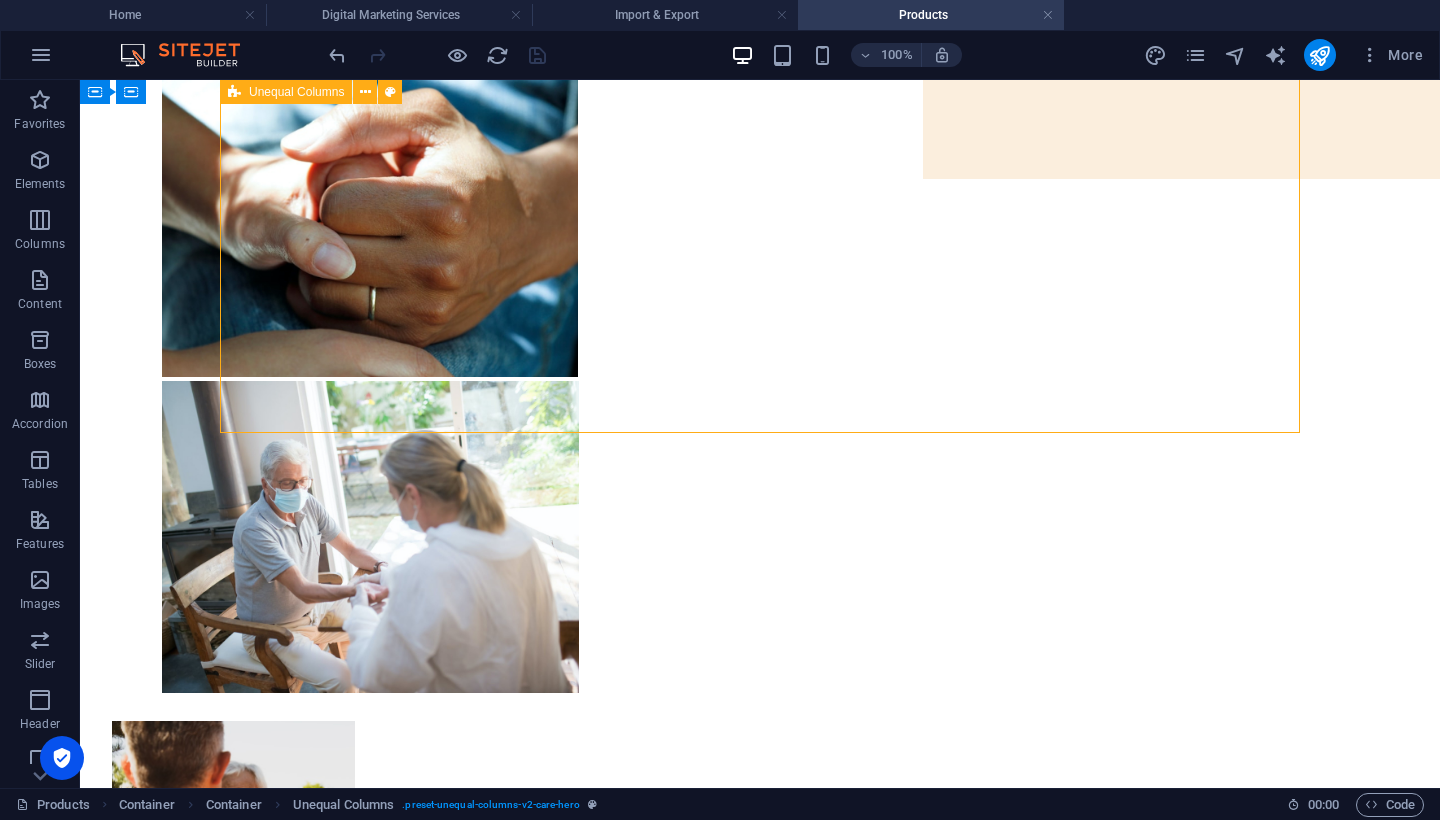 scroll, scrollTop: 547, scrollLeft: 0, axis: vertical 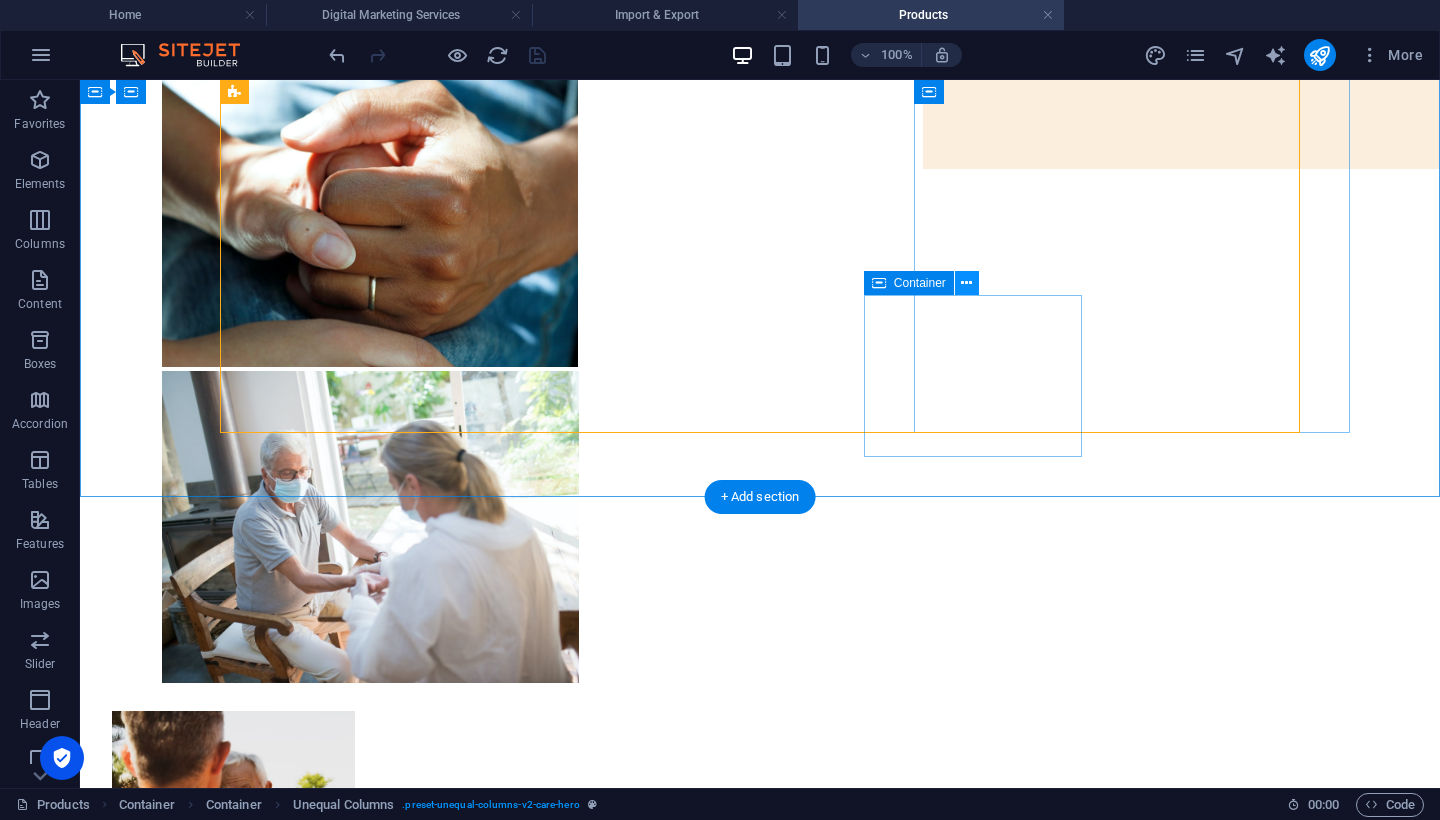 click at bounding box center [966, 283] 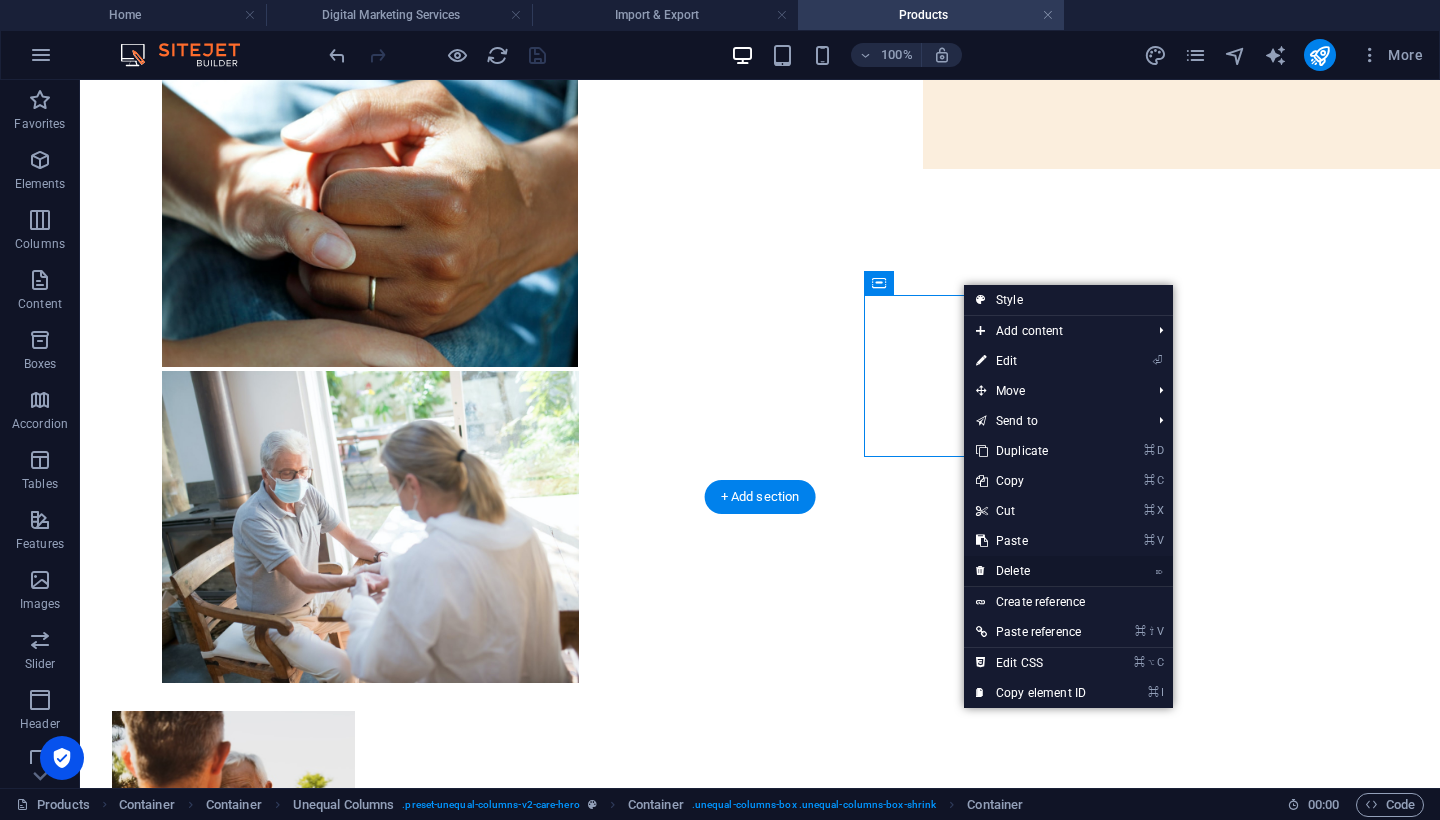 click on "⌦  Delete" at bounding box center (1031, 571) 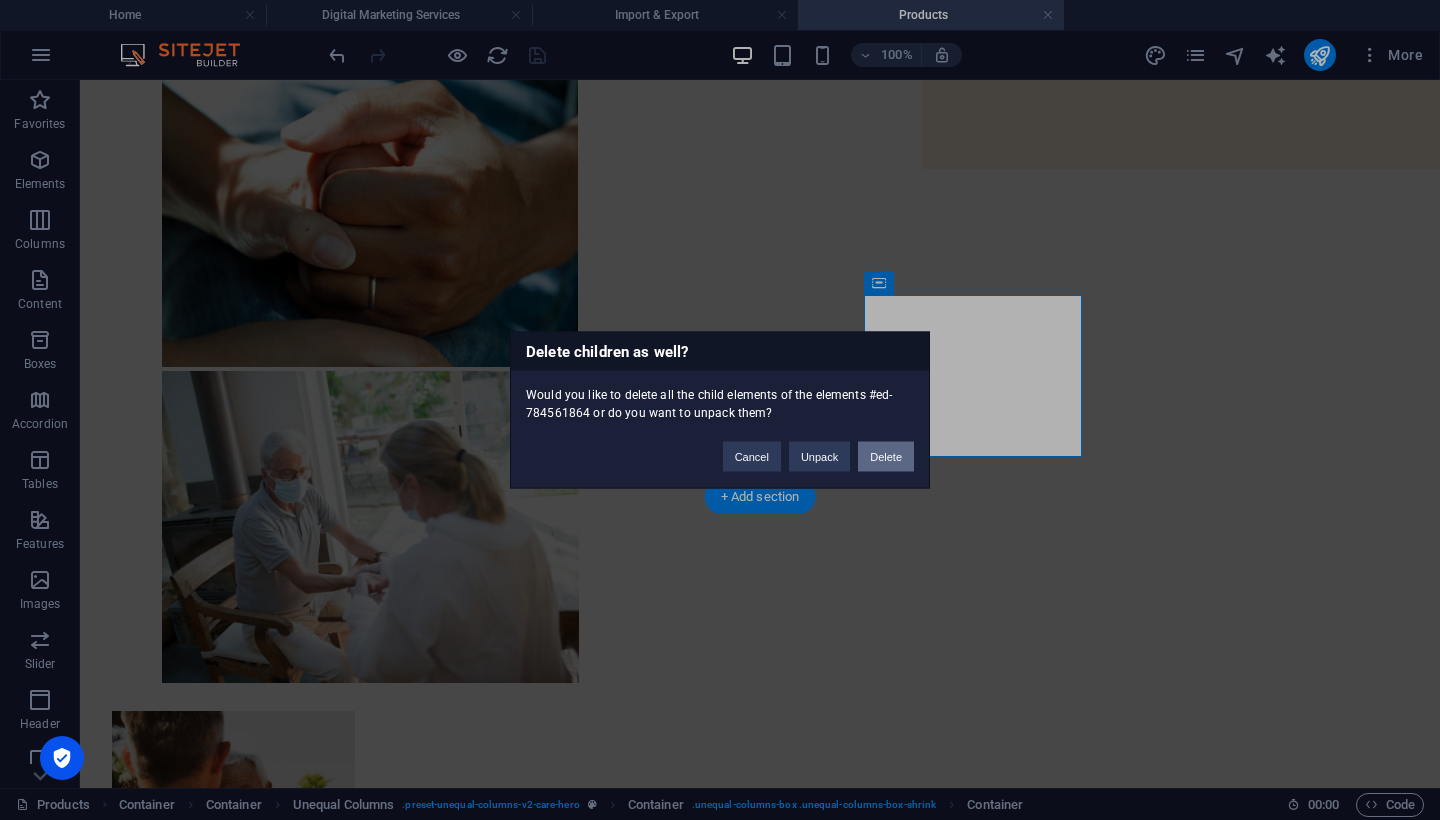 click on "Delete" at bounding box center (886, 457) 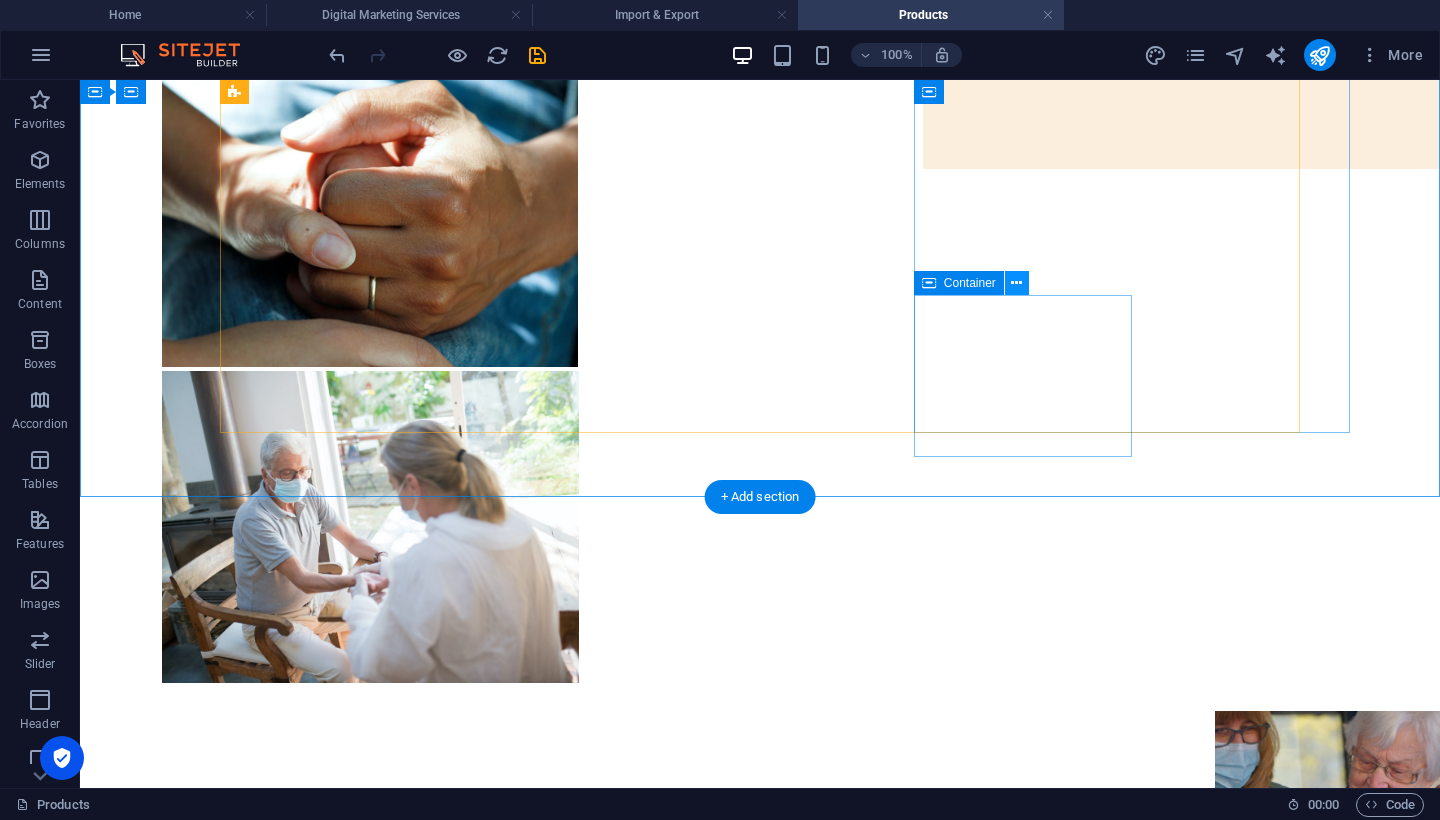 click at bounding box center [1016, 283] 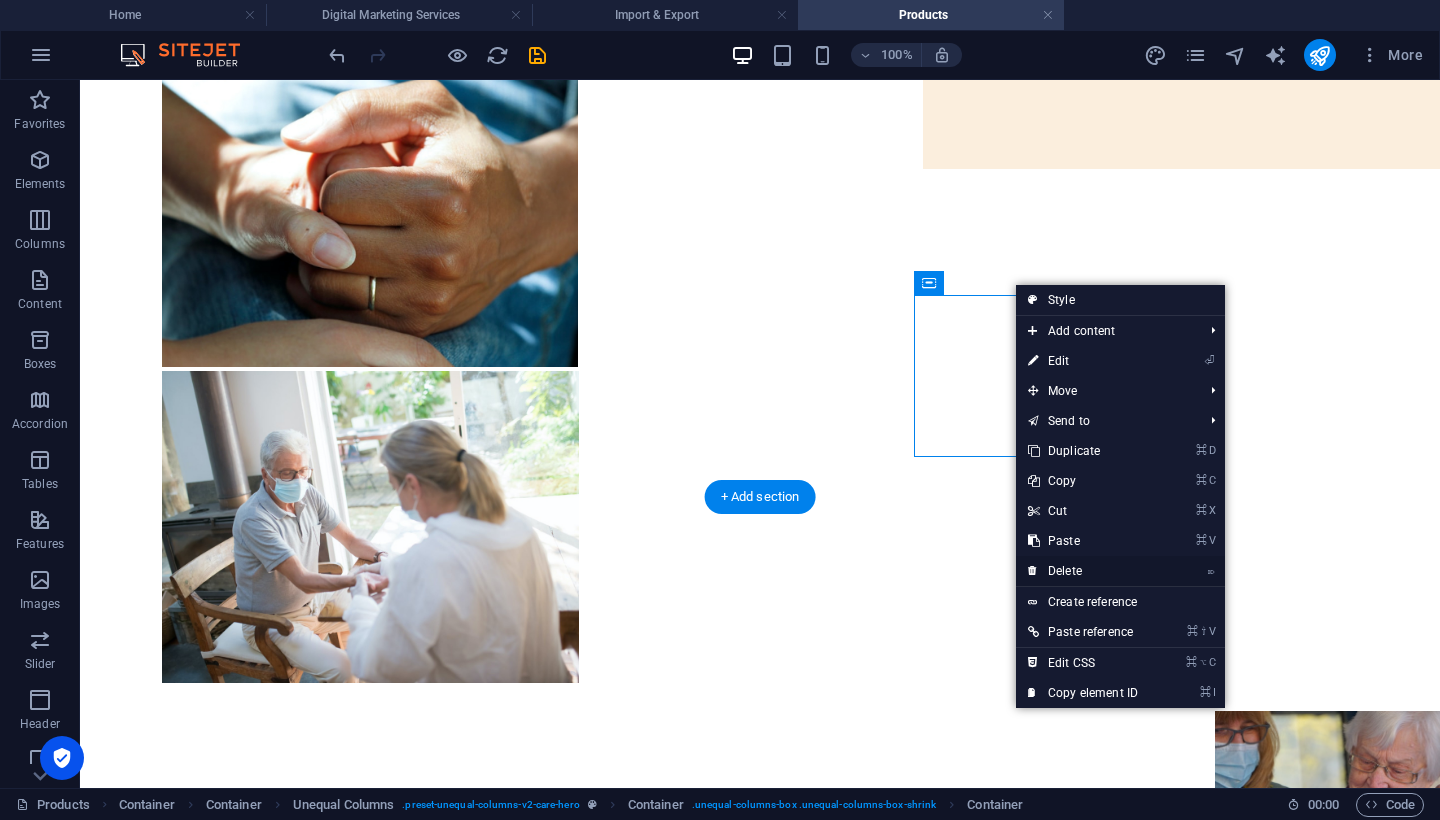 click on "⌦  Delete" at bounding box center [1083, 571] 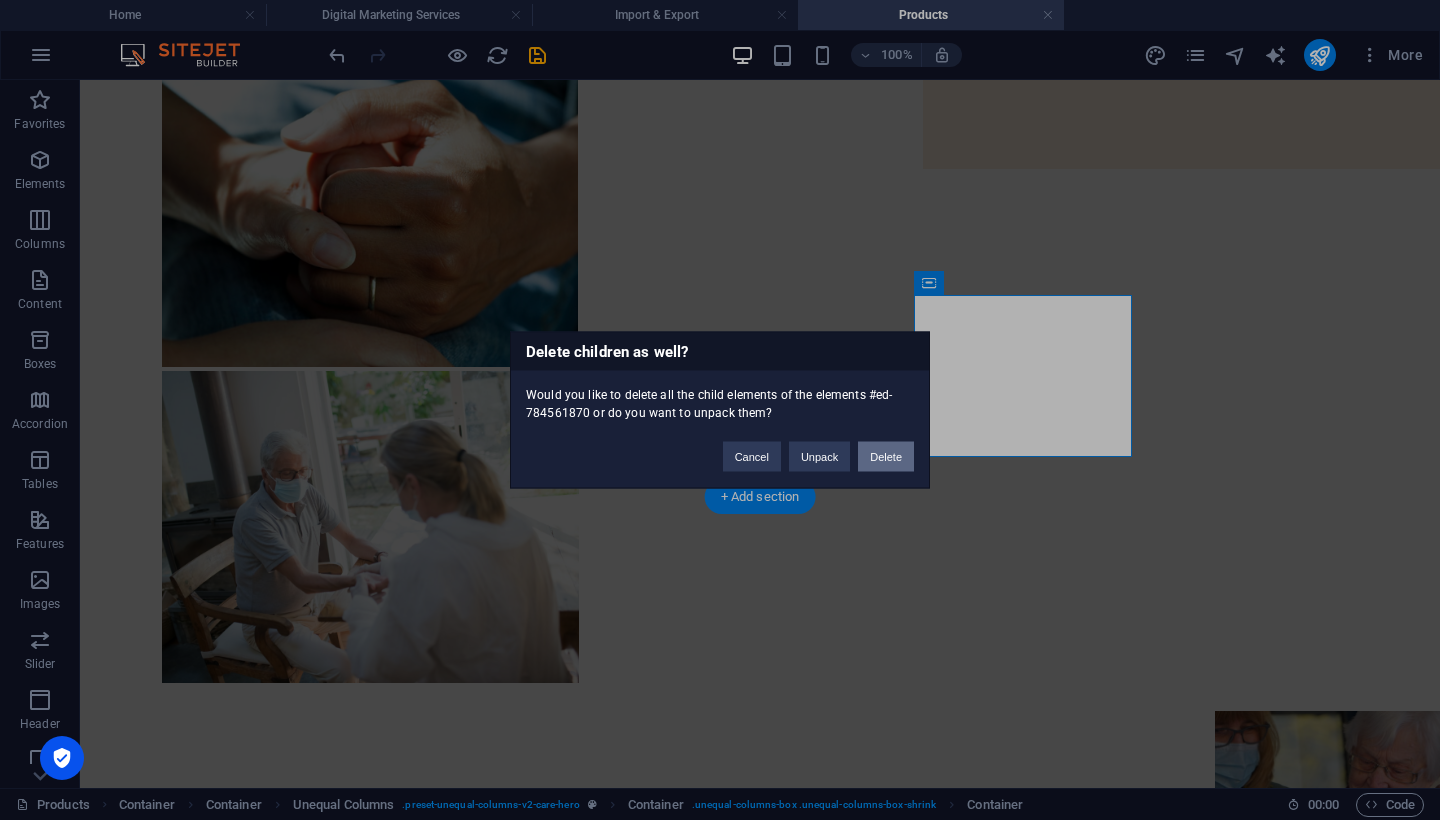 click on "Delete" at bounding box center [886, 457] 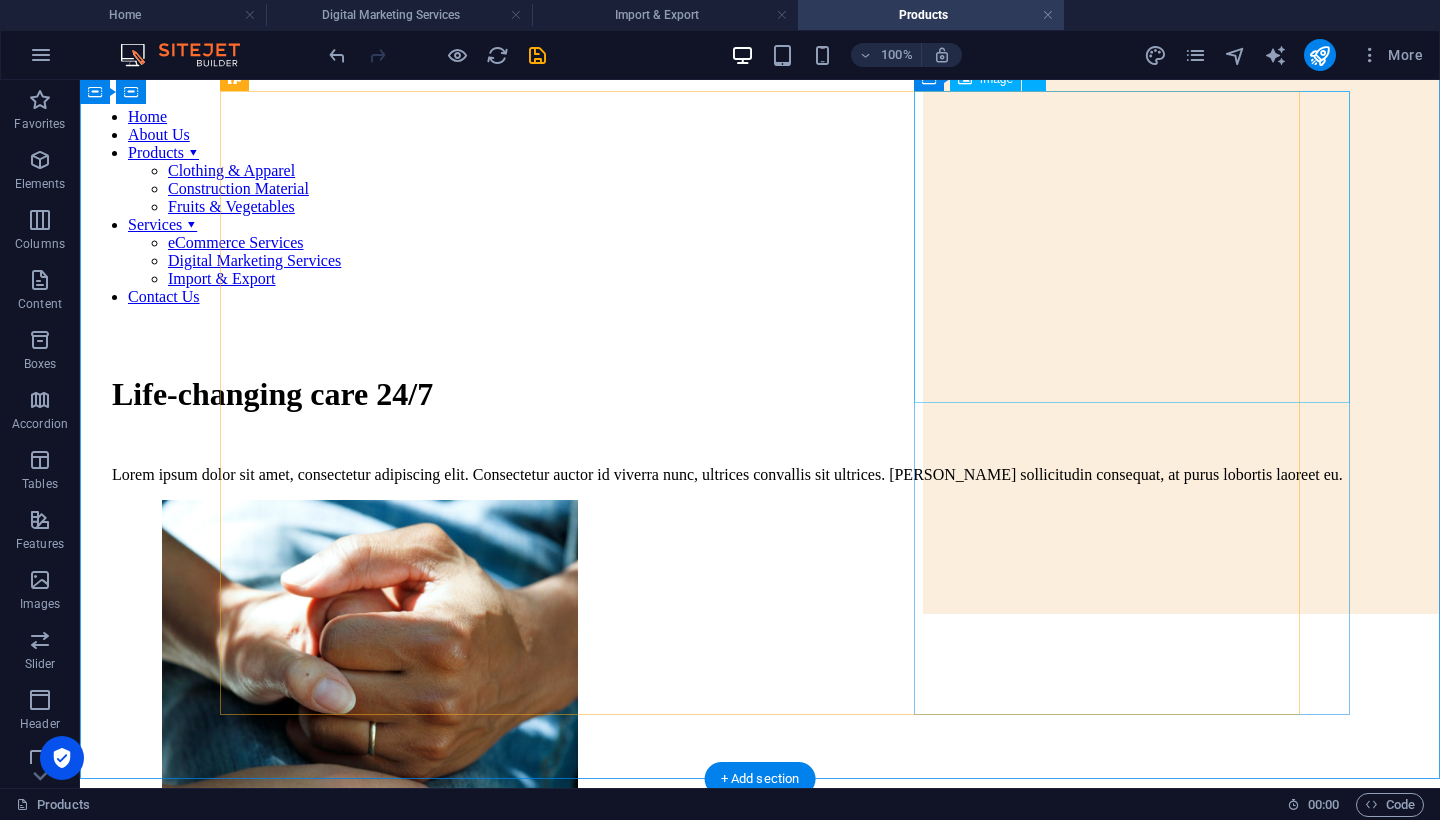 scroll, scrollTop: 103, scrollLeft: 0, axis: vertical 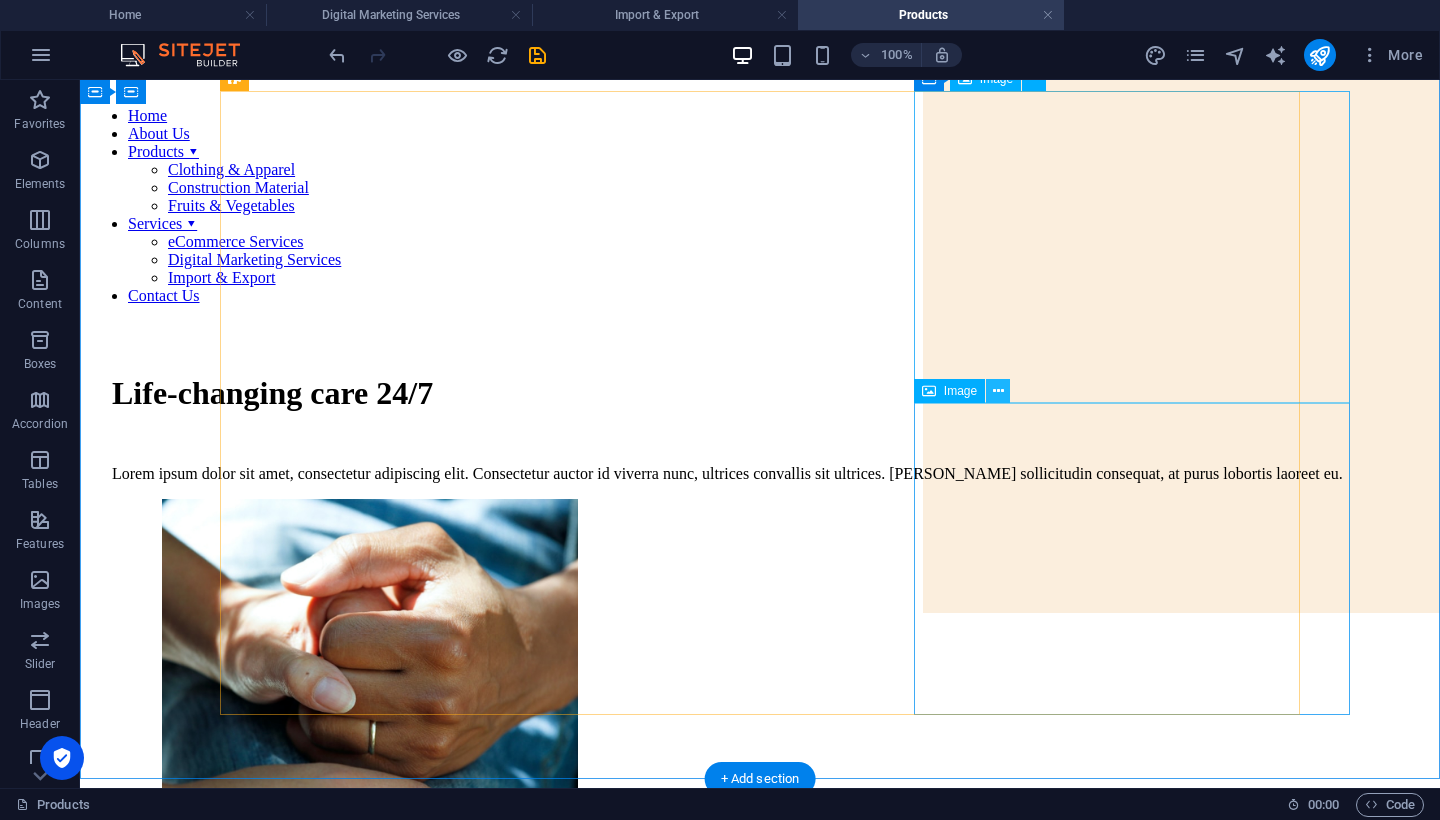 click at bounding box center [998, 391] 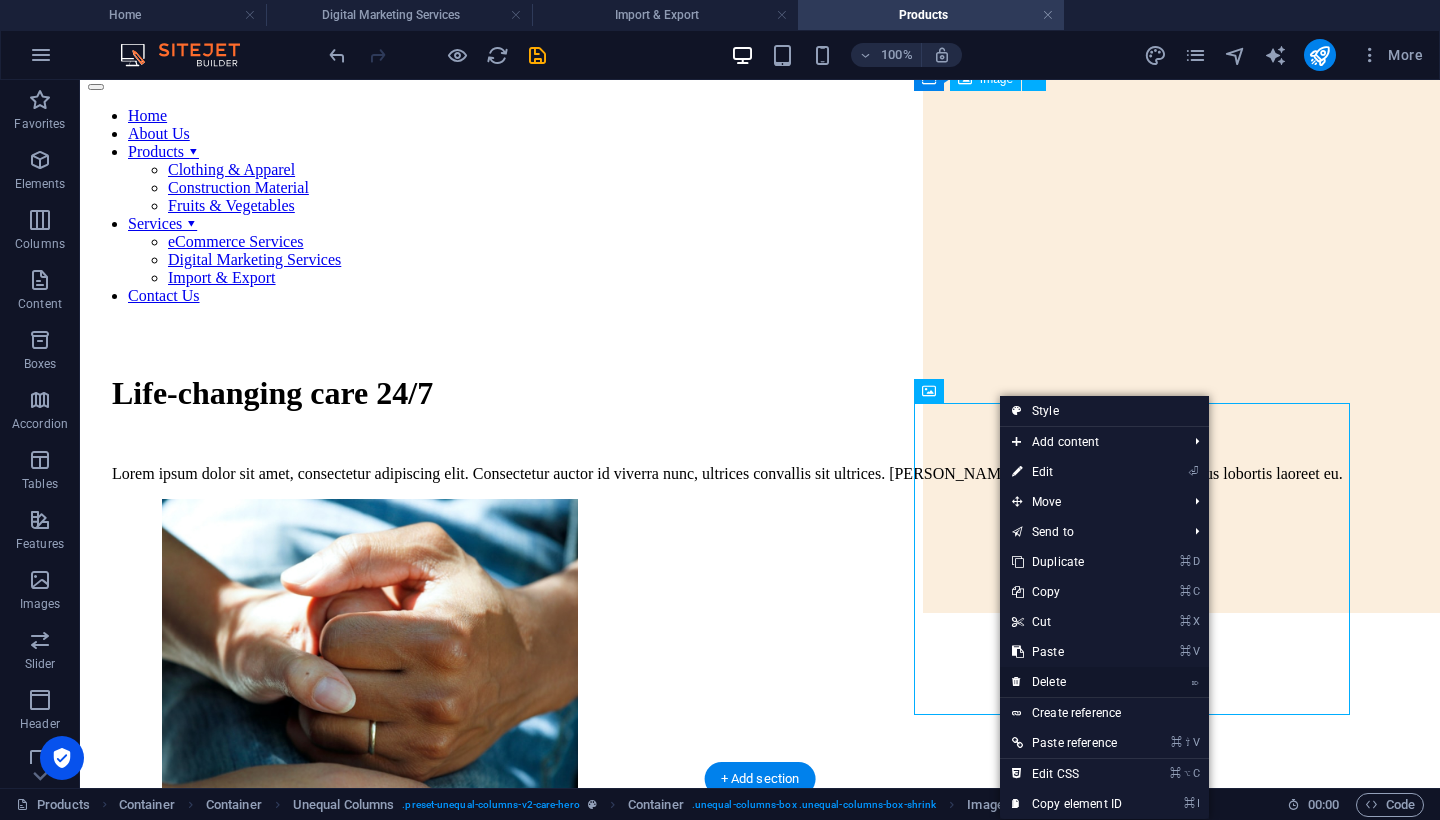 click on "⌦  Delete" at bounding box center [1067, 682] 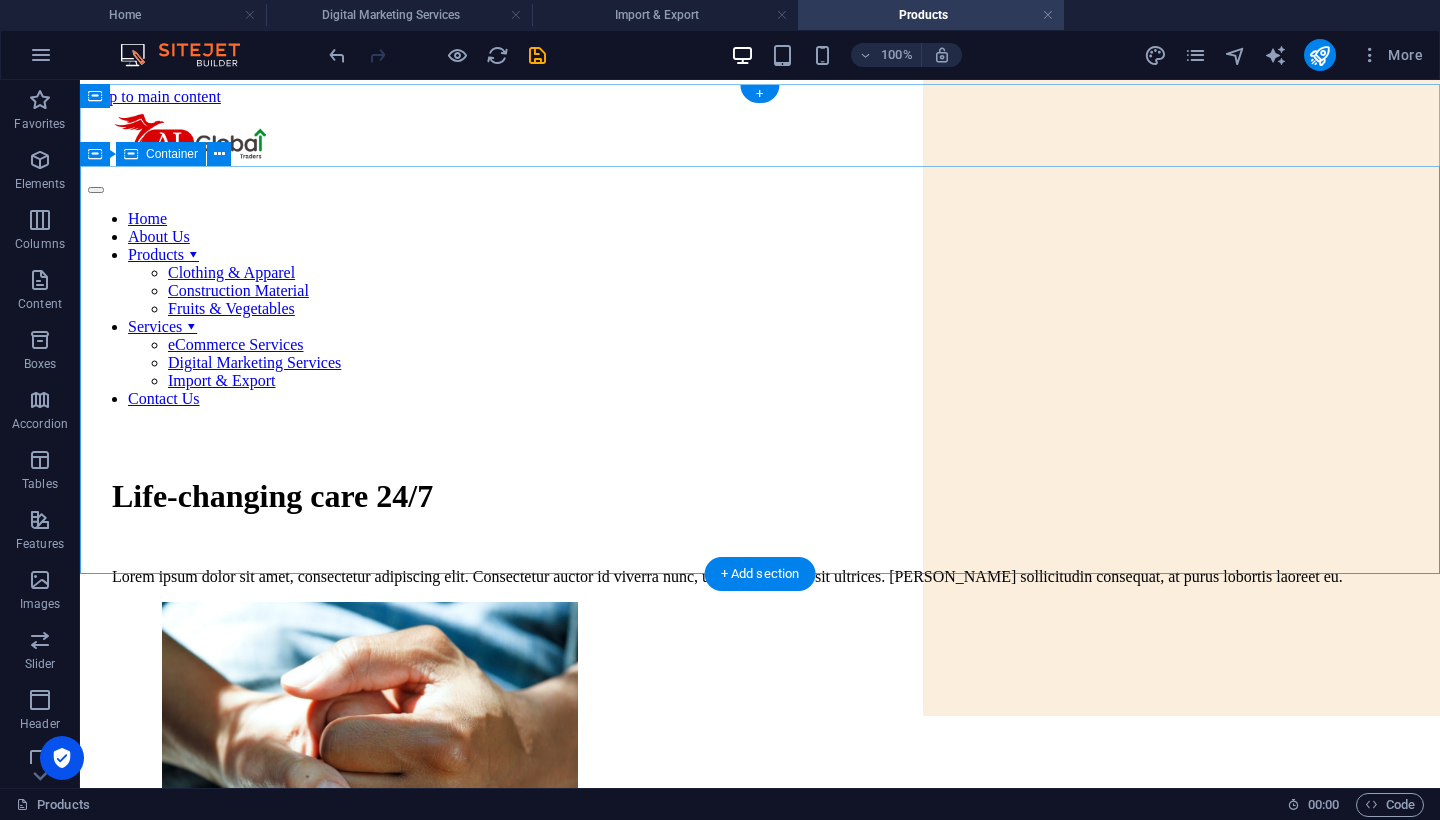 scroll, scrollTop: 0, scrollLeft: 0, axis: both 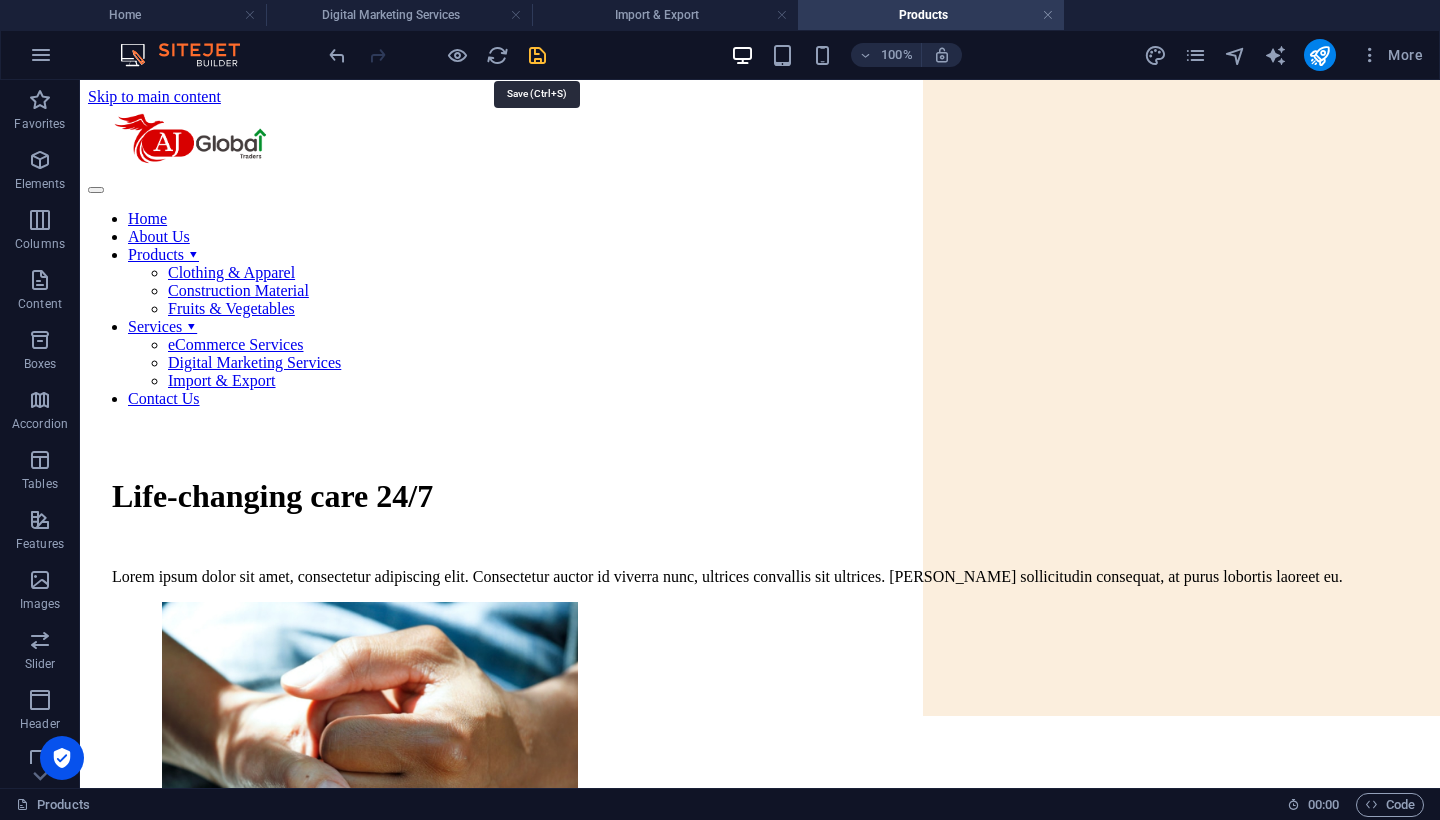 click at bounding box center (537, 55) 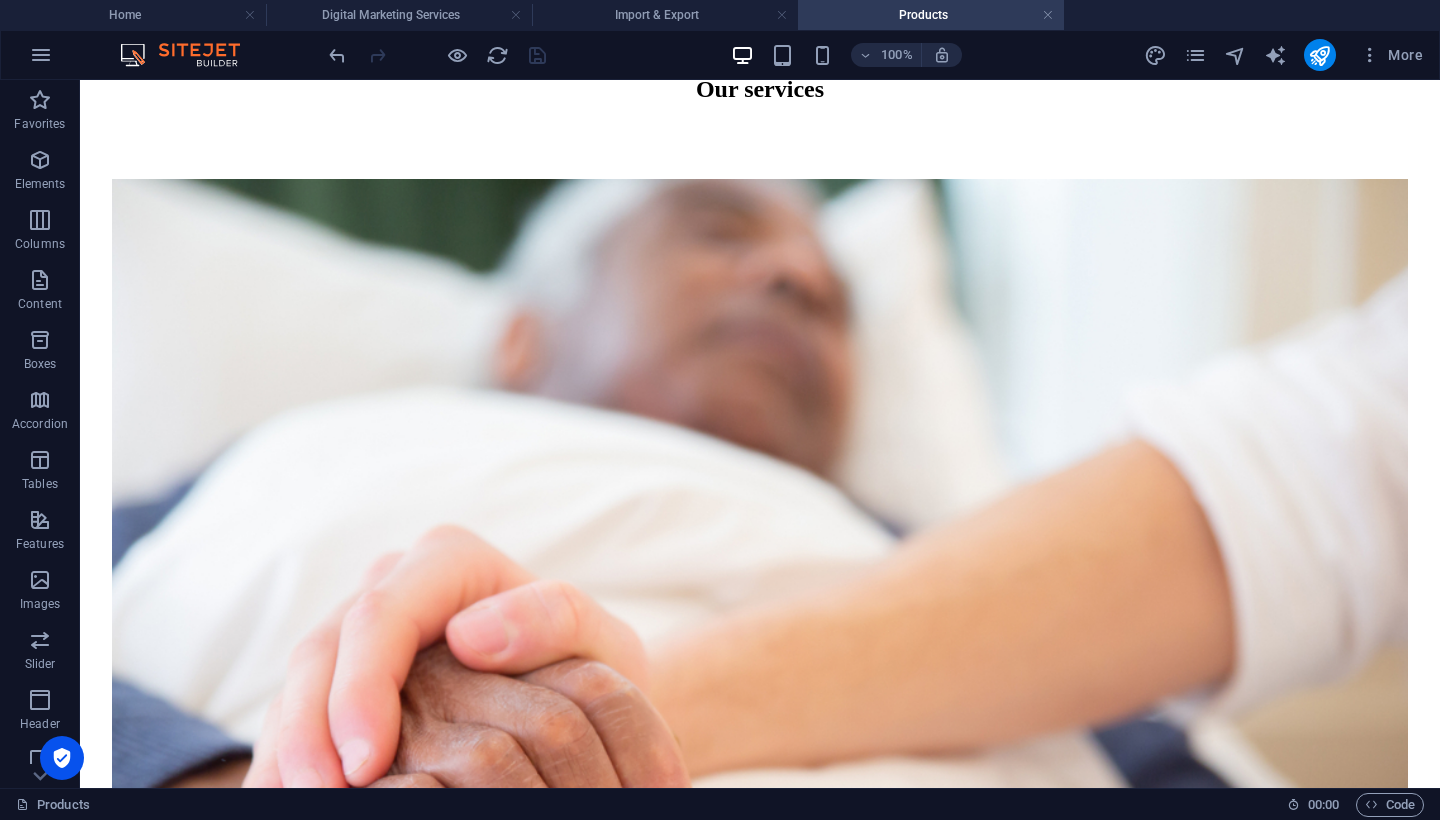 scroll, scrollTop: 1037, scrollLeft: 0, axis: vertical 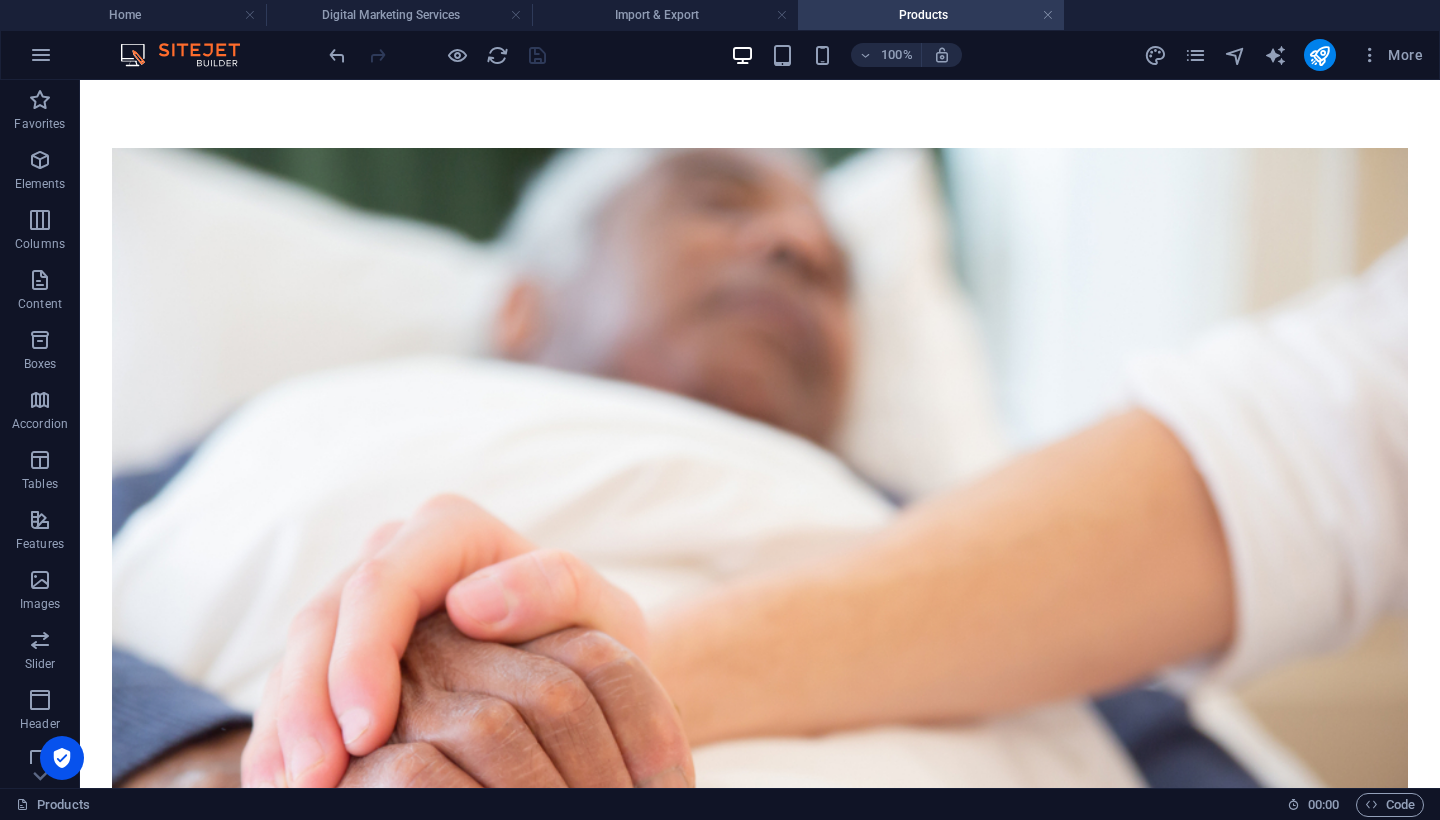 click on "Home About Us Products ▾ Clothing & Apparel Construction Material Fruits & Vegetables Services ▾ eCommerce Services Digital Marketing Services Import & Export Contact Us Life-changing care 24/7 Lorem ipsum dolor sit amet, consectetur adipiscing elit. Consectetur auctor id viverra nunc, ultrices convallis sit ultrices. [PERSON_NAME] sollicitudin consequat, at purus lobortis laoreet eu. Our services Dementia Care Lorem ipsum dolor sit amet, consectetur adipiscing elit. Amet ullamcorper sed vitae quis turpis. Read More      Palliative Care Lorem ipsum dolor sit amet, consectetur adipiscing elit. Amet ullamcorper sed vitae quis turpis. Read More      Physiotherapy Lorem ipsum dolor sit amet, consectetur adipiscing elit. Amet ullamcorper sed vitae quis turpis. Read More      Grocery Shopping Lorem ipsum dolor sit amet, consectetur adipiscing elit. Amet ullamcorper sed vitae quis turpis. Read More      Medical Management Read More      Transportation Read More      Dementia Care Palliative Care" at bounding box center [760, 15411] 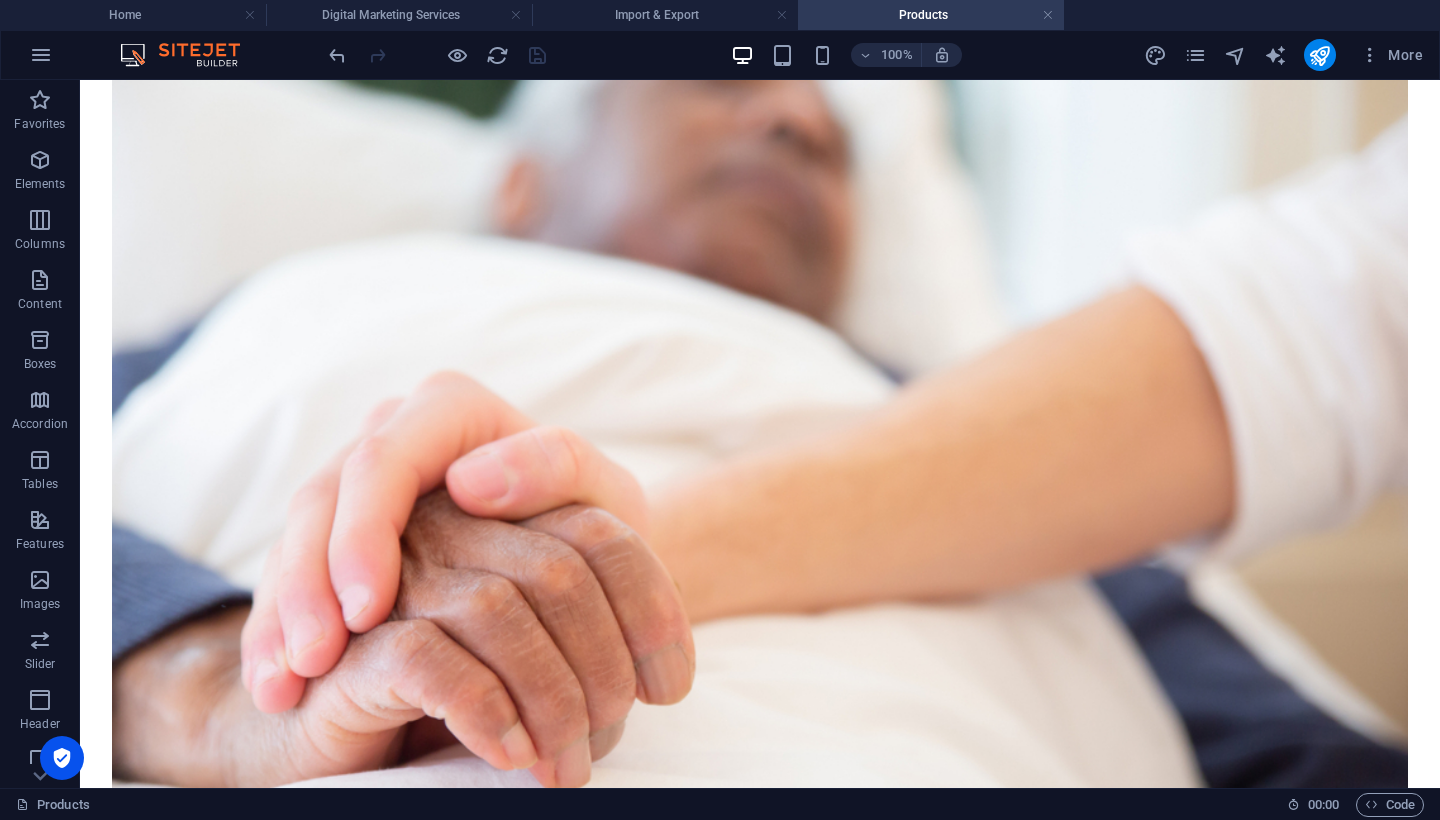 scroll, scrollTop: 1180, scrollLeft: 0, axis: vertical 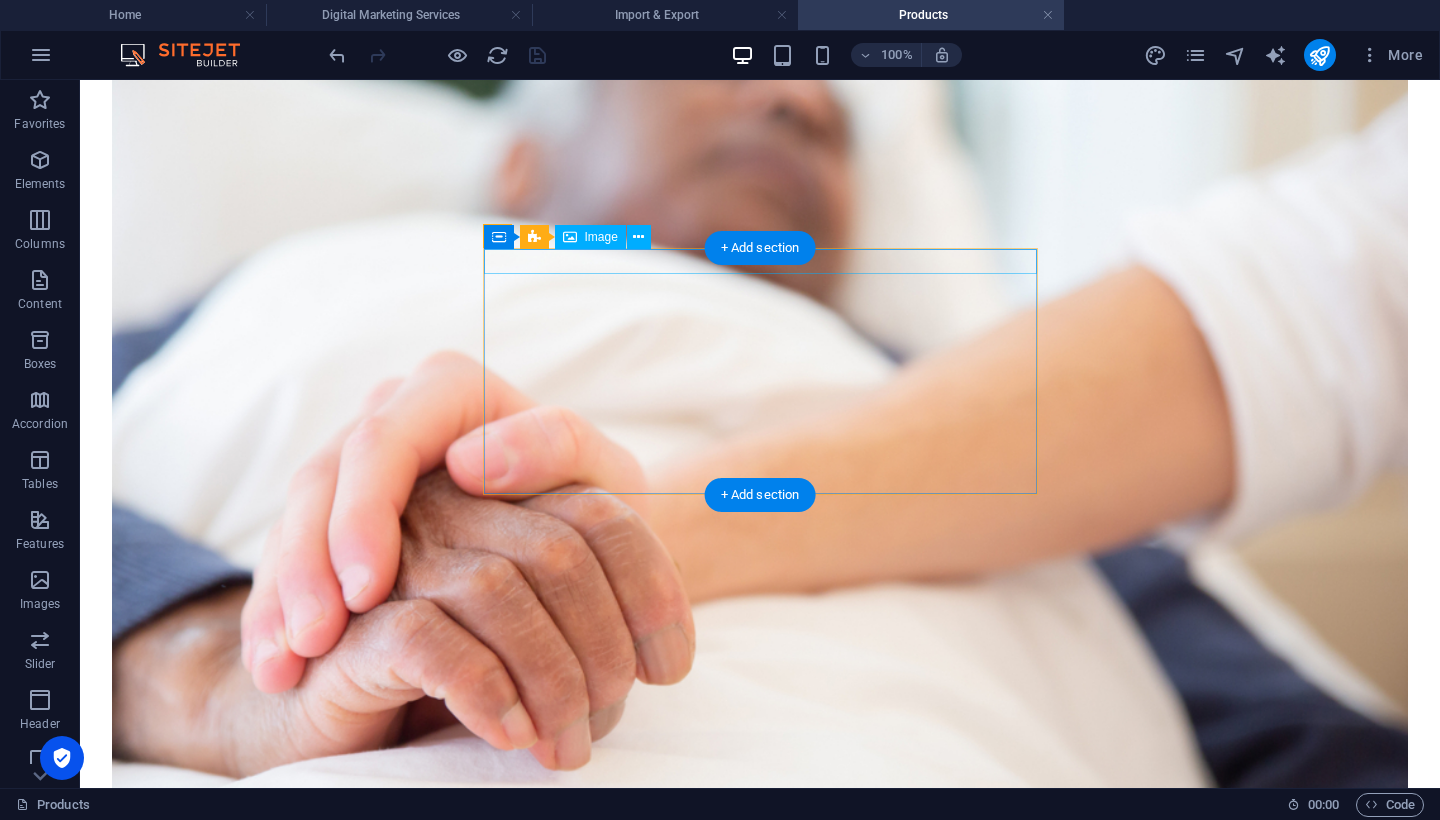 click at bounding box center [365, 11912] 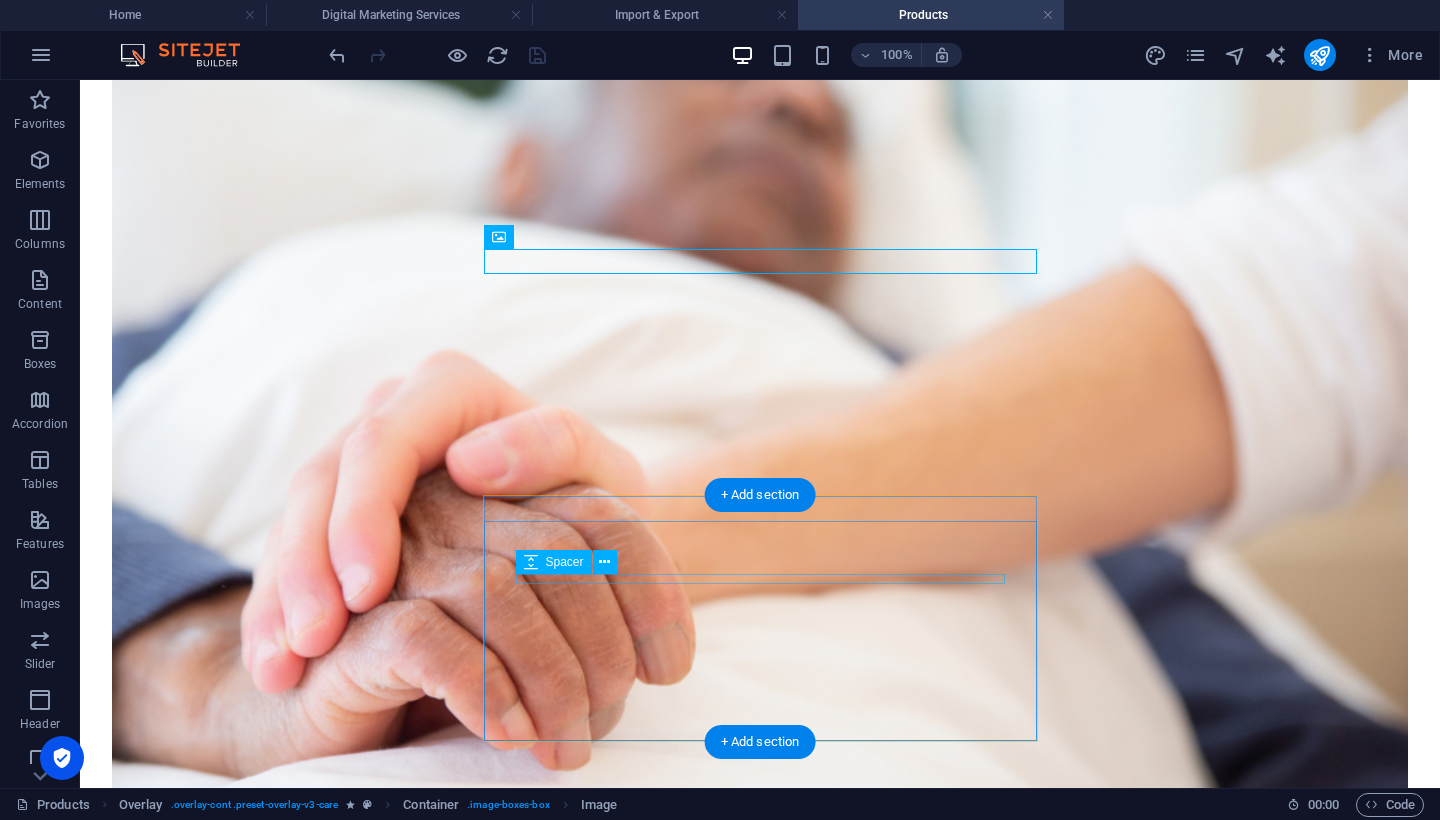 click at bounding box center (365, 12879) 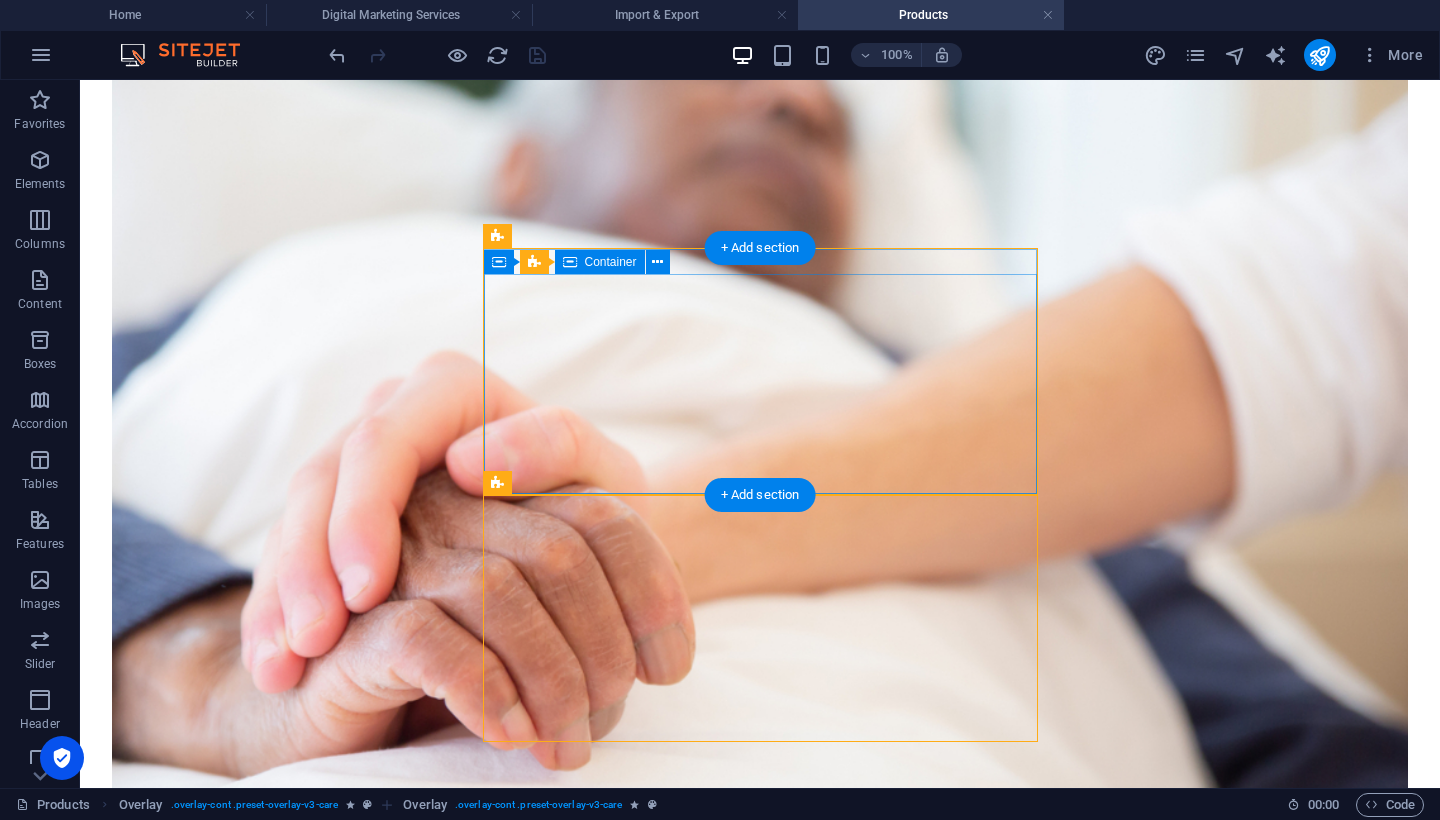 click on "Dementia Care Lorem ipsum dolor sit amet, consectetur adipiscing elit. Consectetur auctor id viverra nunc, ultrices convallis sit ultrices. [PERSON_NAME] sollicitudin consequat, at purus lobortis laoreet eu. Lorem ipsum dolor sit amet, consectetur adipiscing elit. Consectetur auctor id viverra nunc, ultrices convallis sit ultrices." at bounding box center (365, 12246) 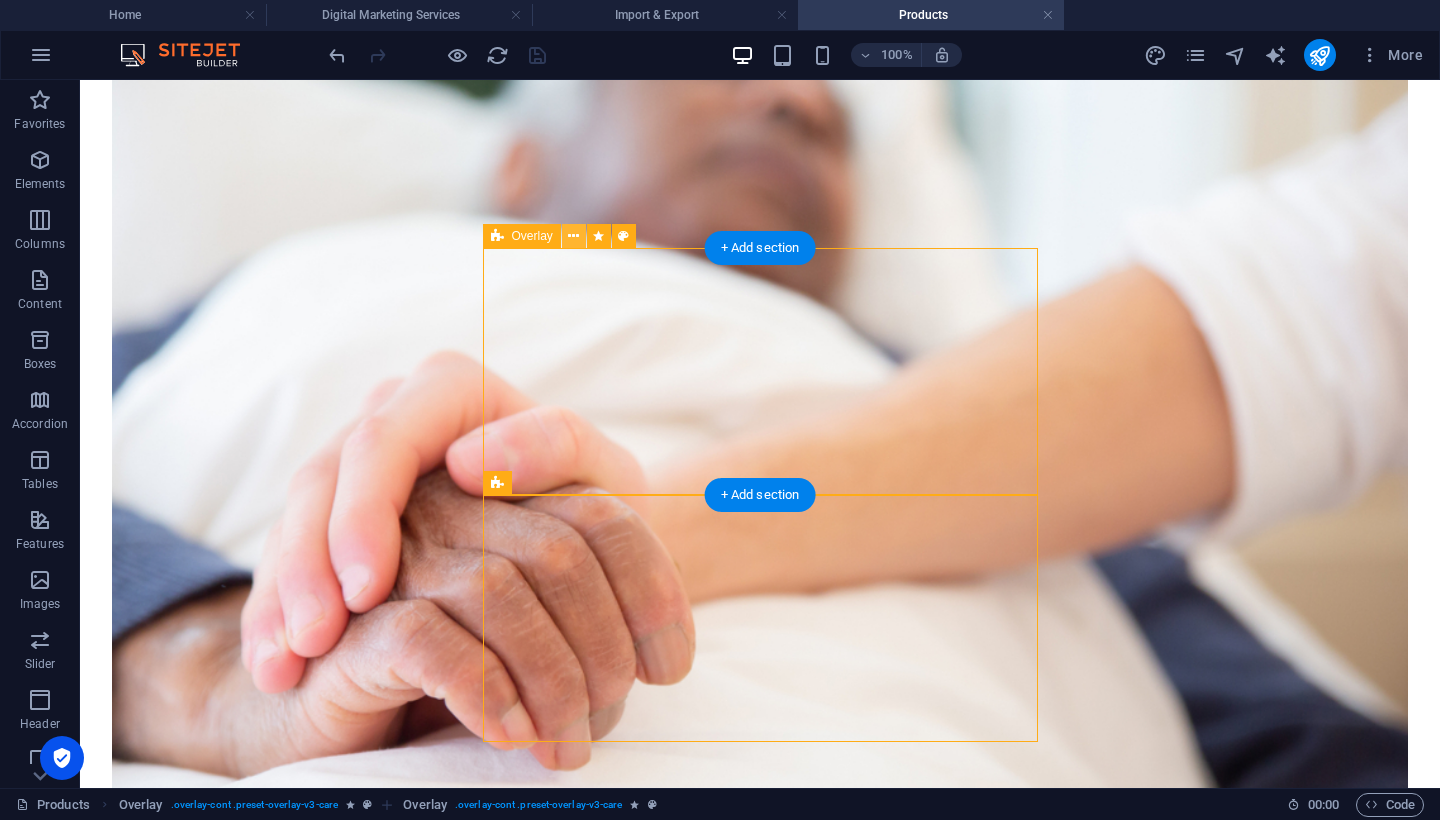 click at bounding box center [573, 236] 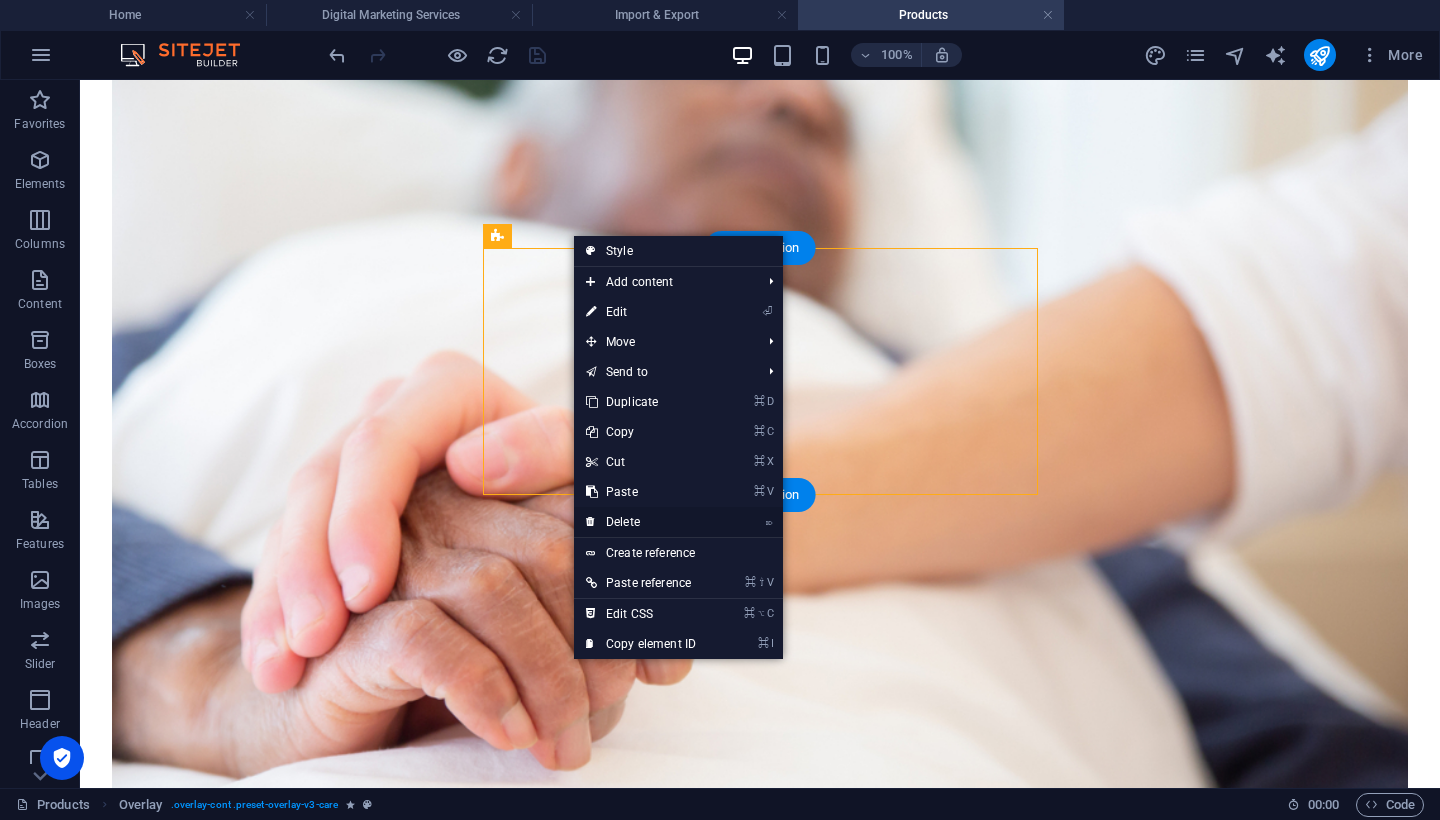 click on "⌦  Delete" at bounding box center [641, 522] 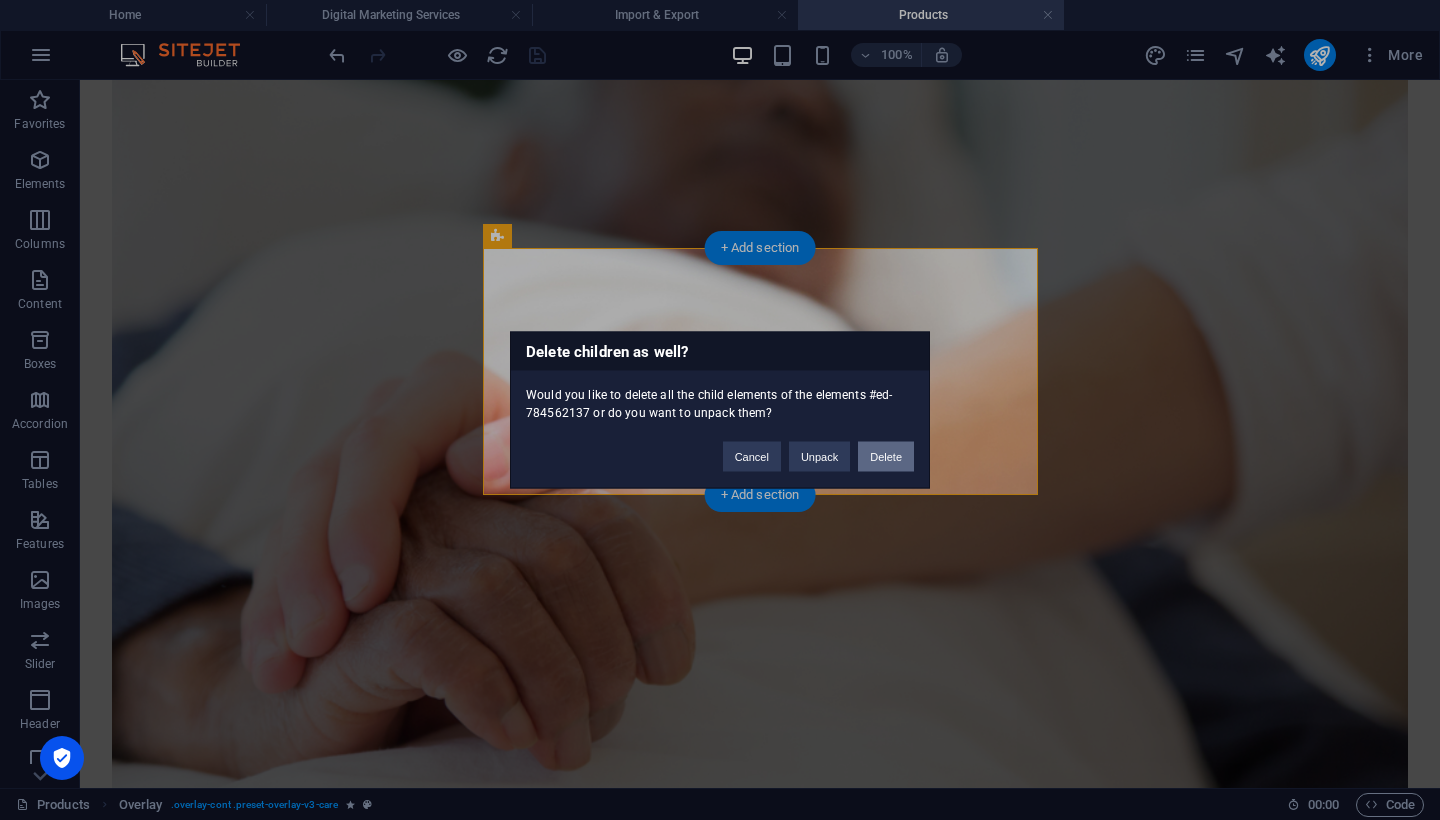 click on "Delete" at bounding box center (886, 457) 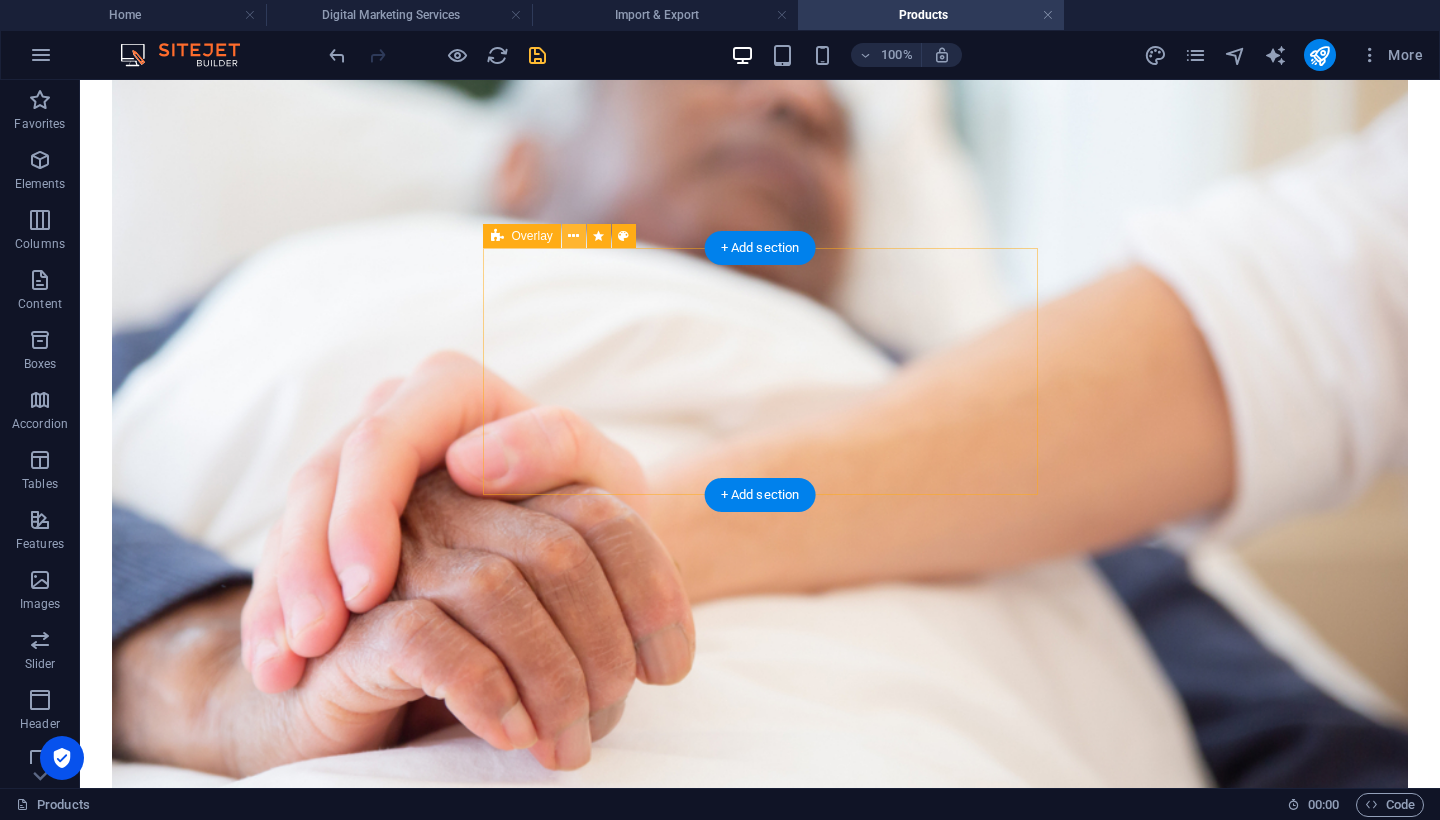 click at bounding box center [573, 236] 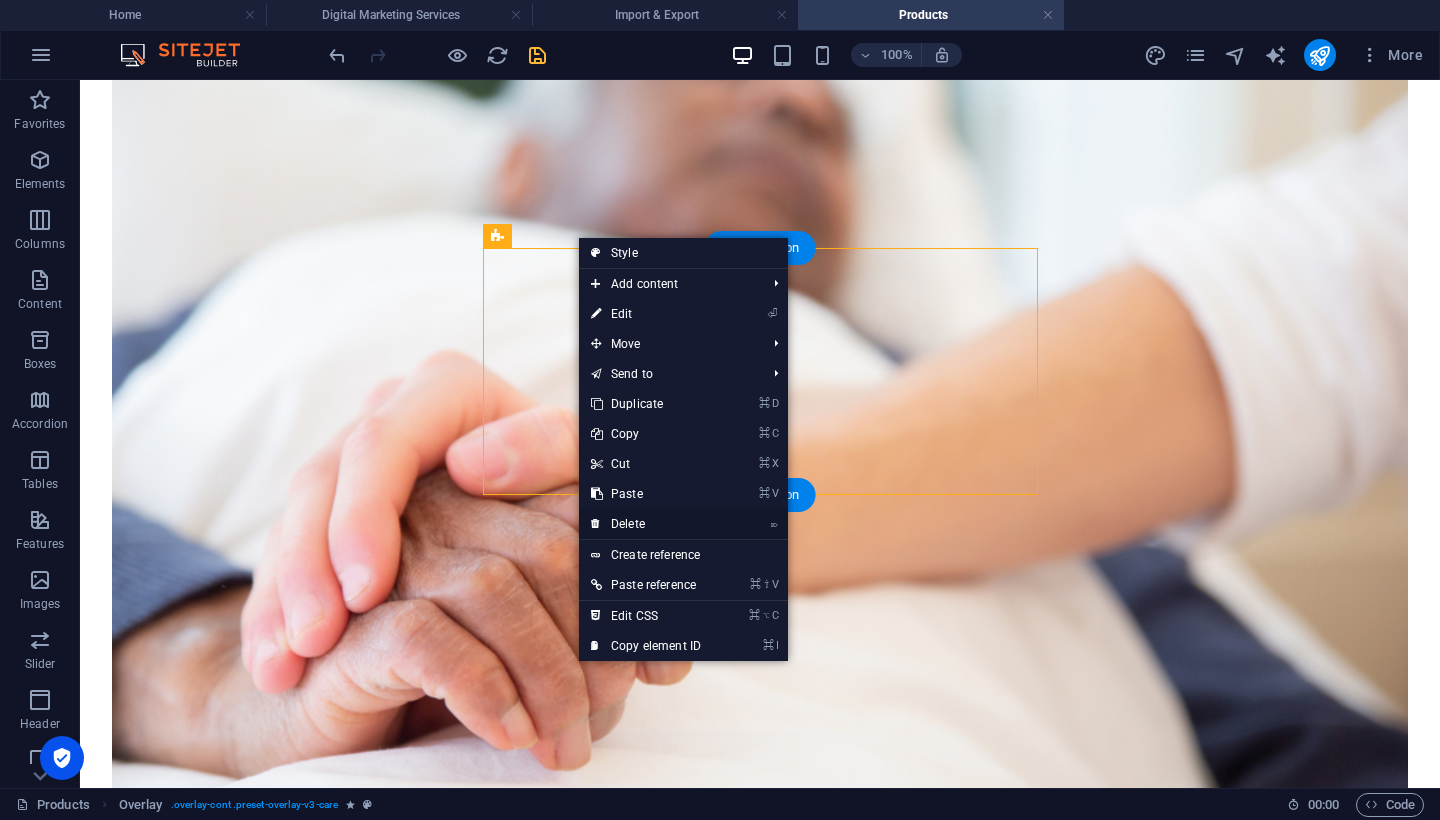click on "⌦  Delete" at bounding box center (646, 524) 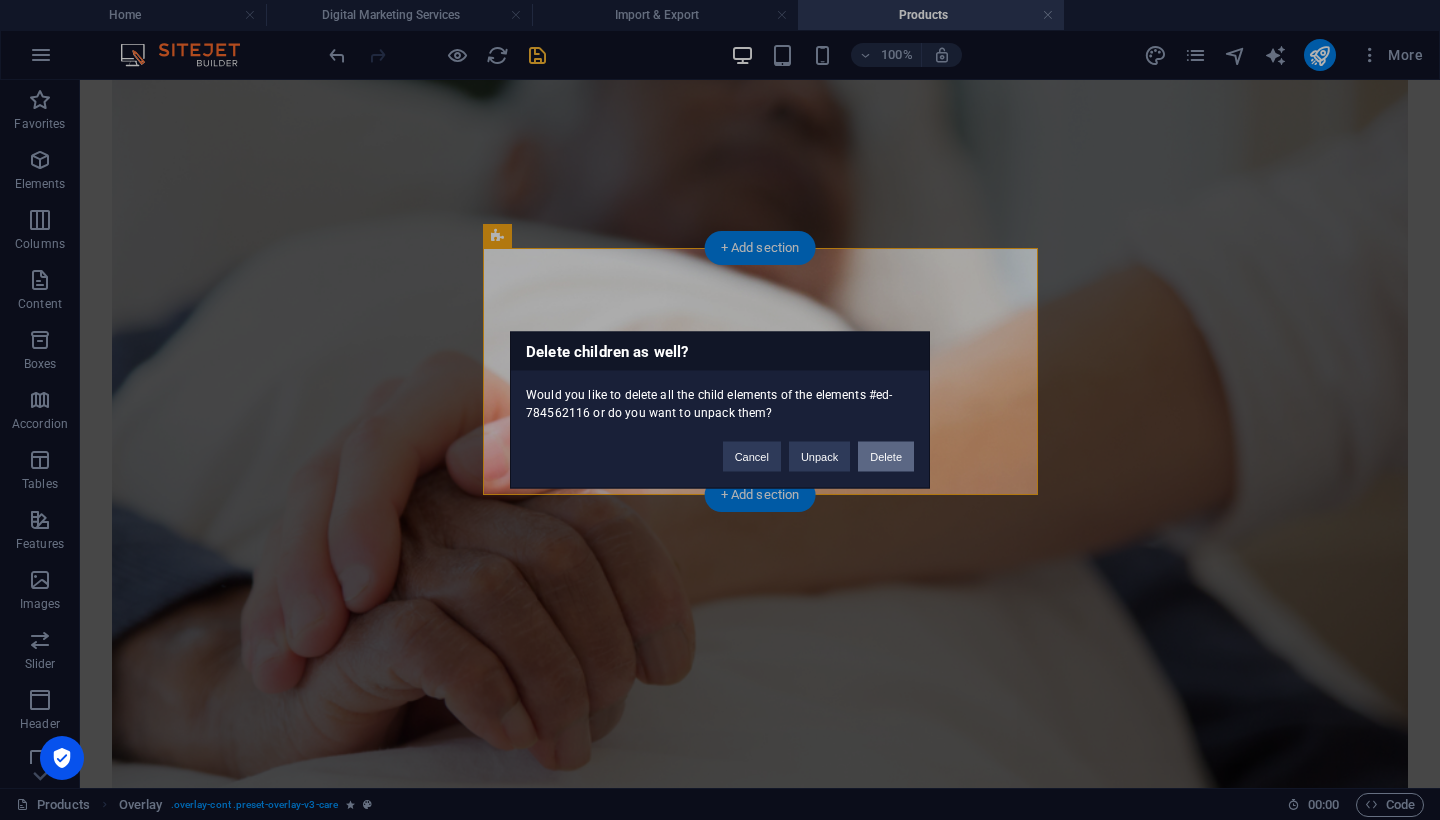 click on "Delete" at bounding box center [886, 457] 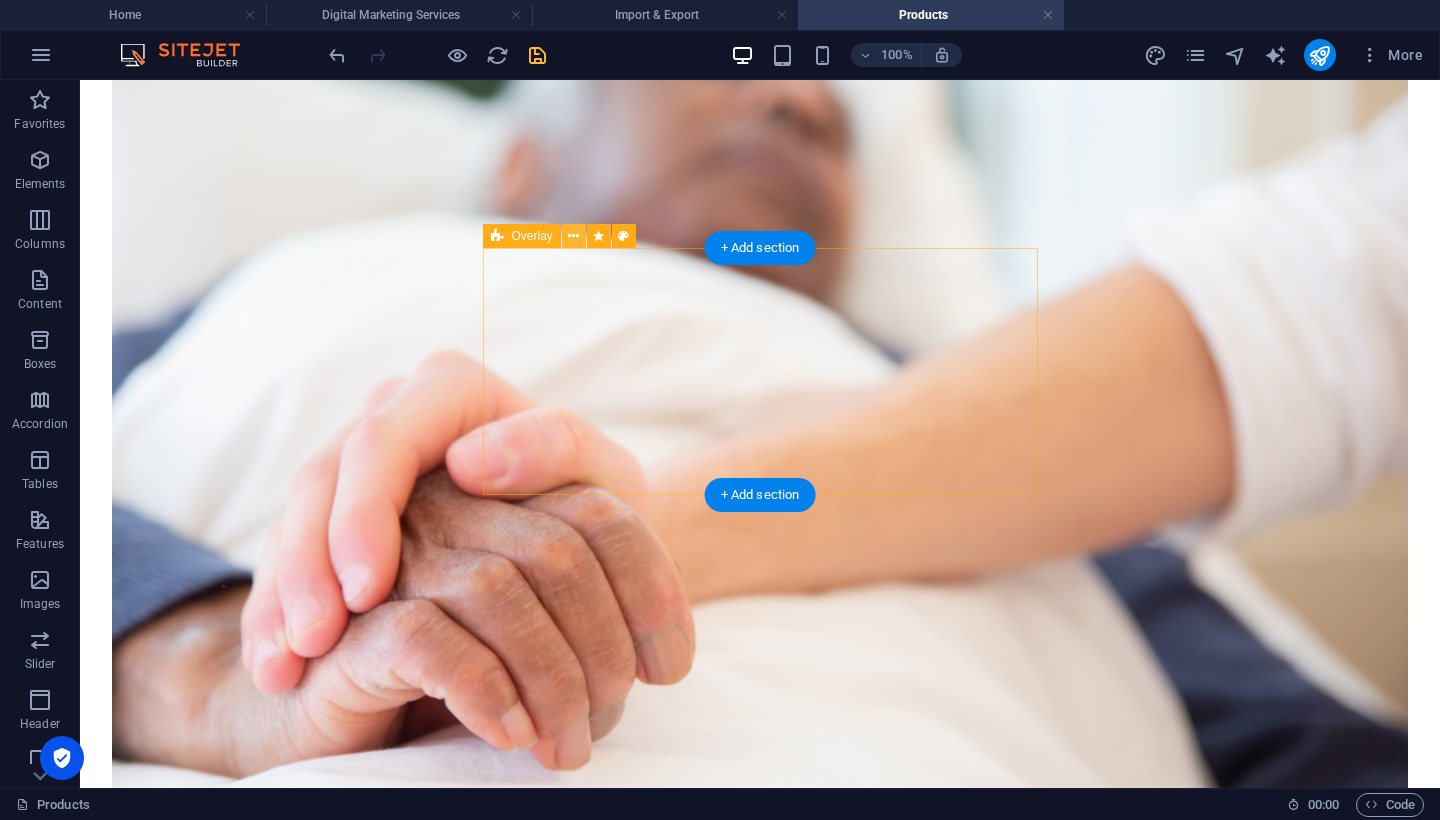 click at bounding box center [573, 236] 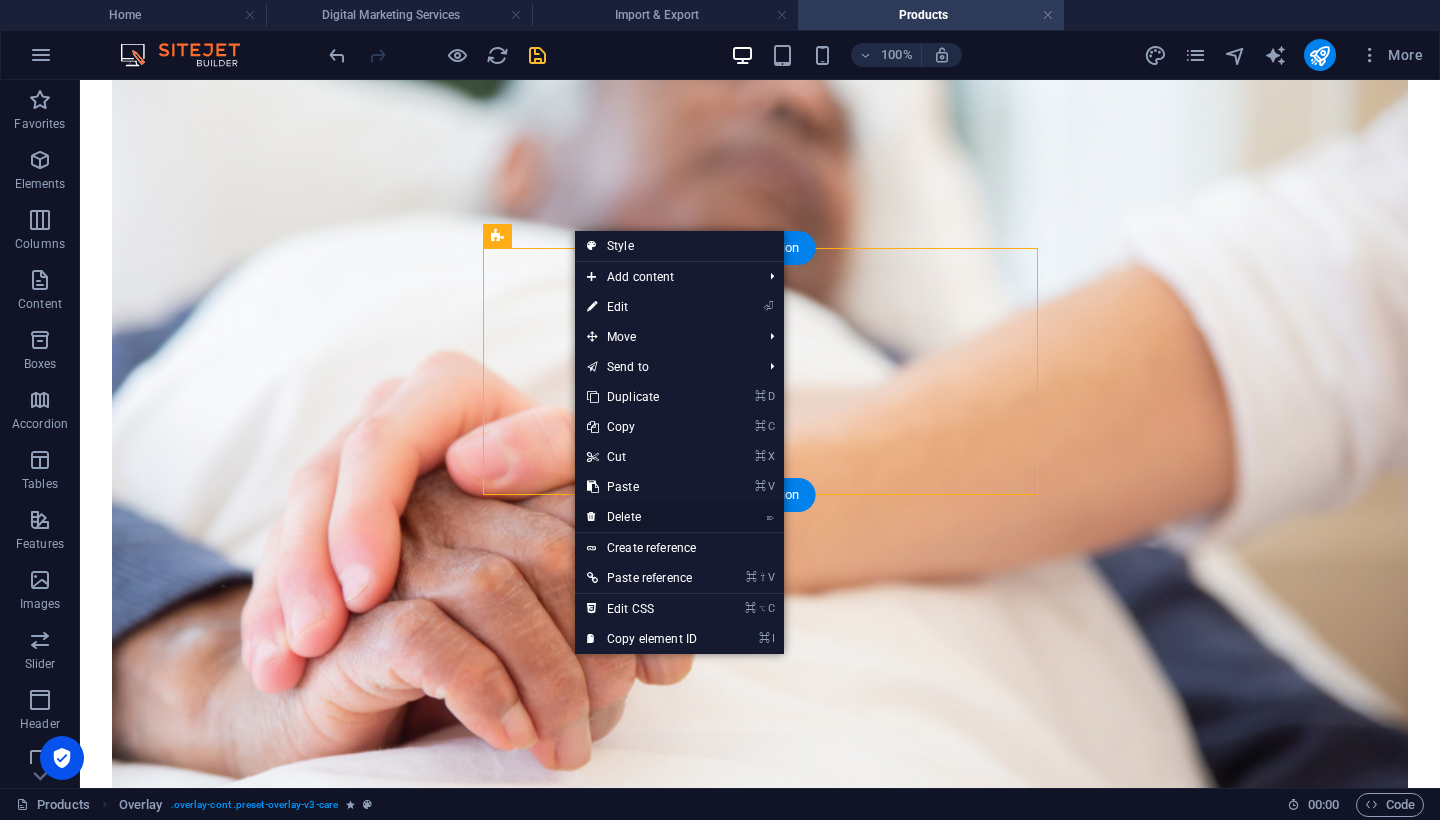 click on "⌦  Delete" at bounding box center [642, 517] 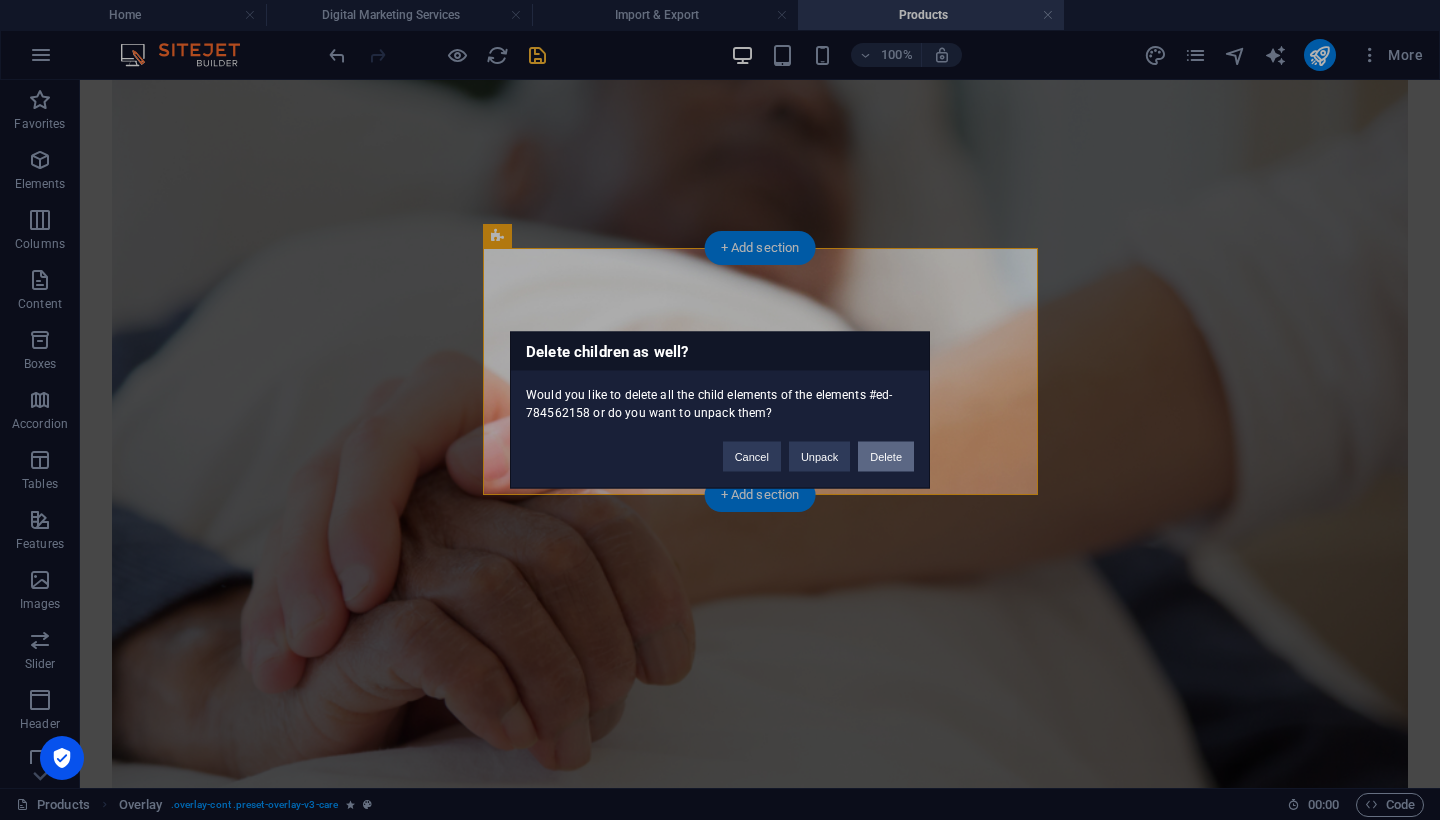 click on "Delete" at bounding box center [886, 457] 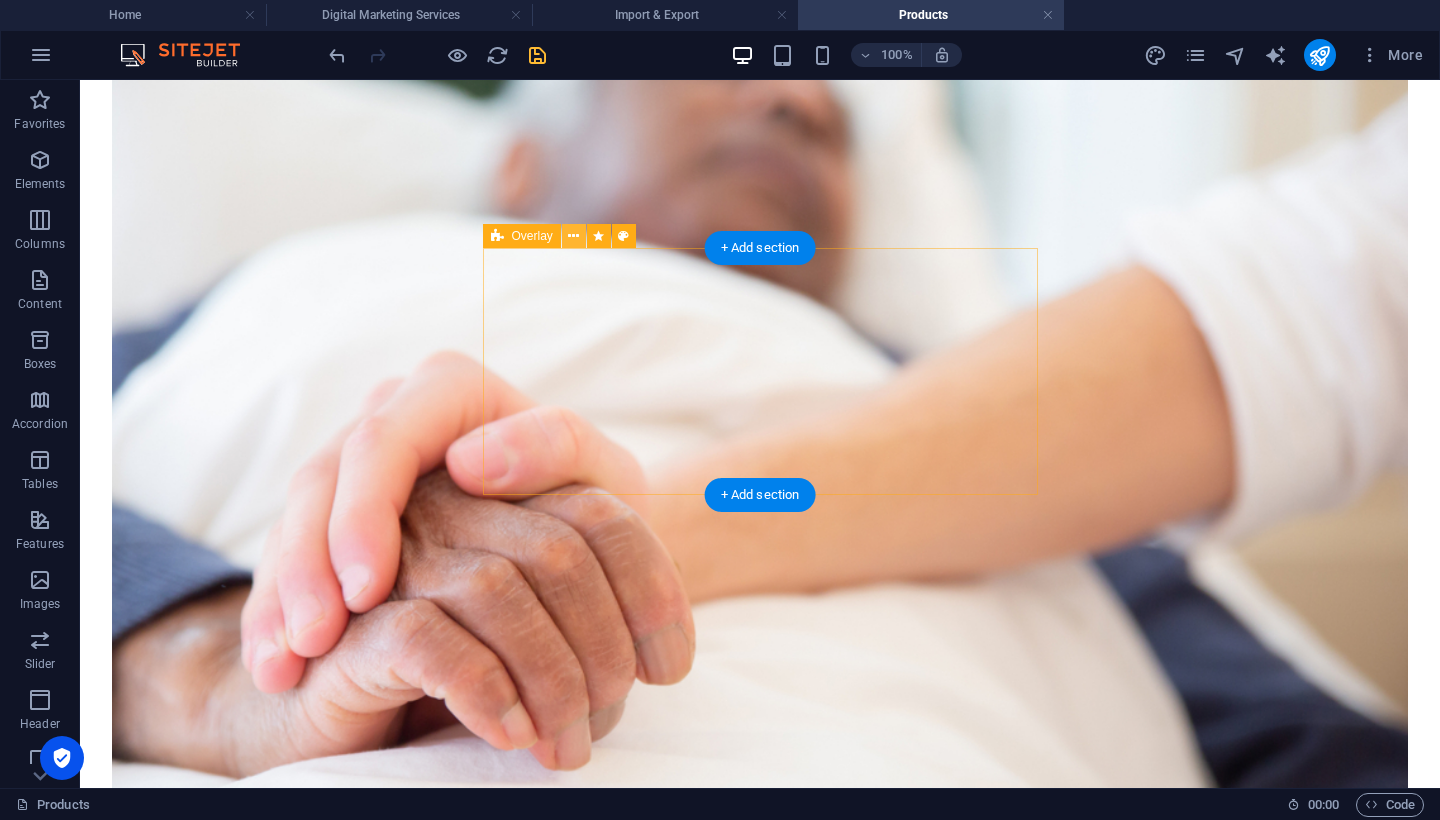 click at bounding box center [573, 236] 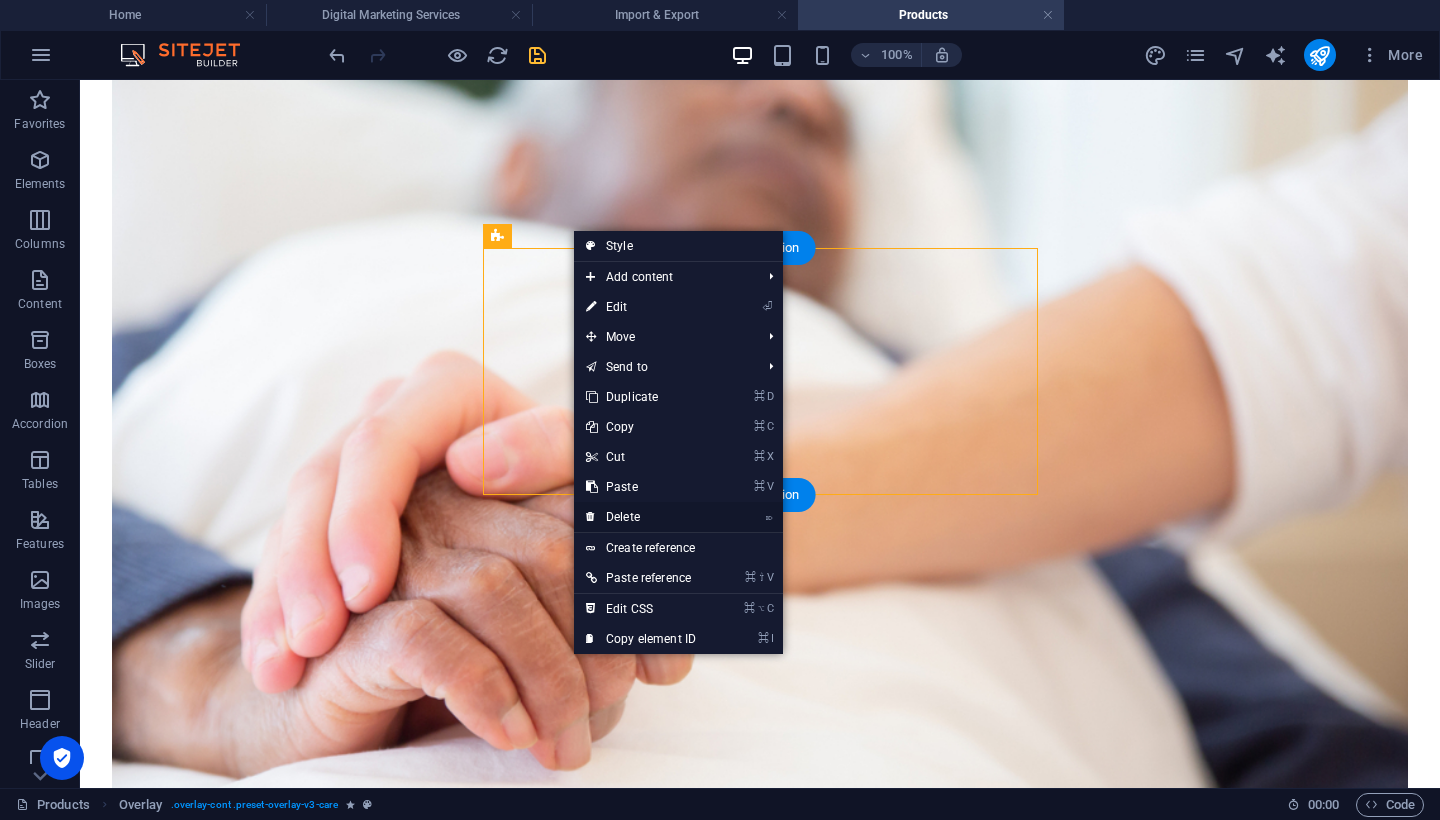 click on "⌦  Delete" at bounding box center [641, 517] 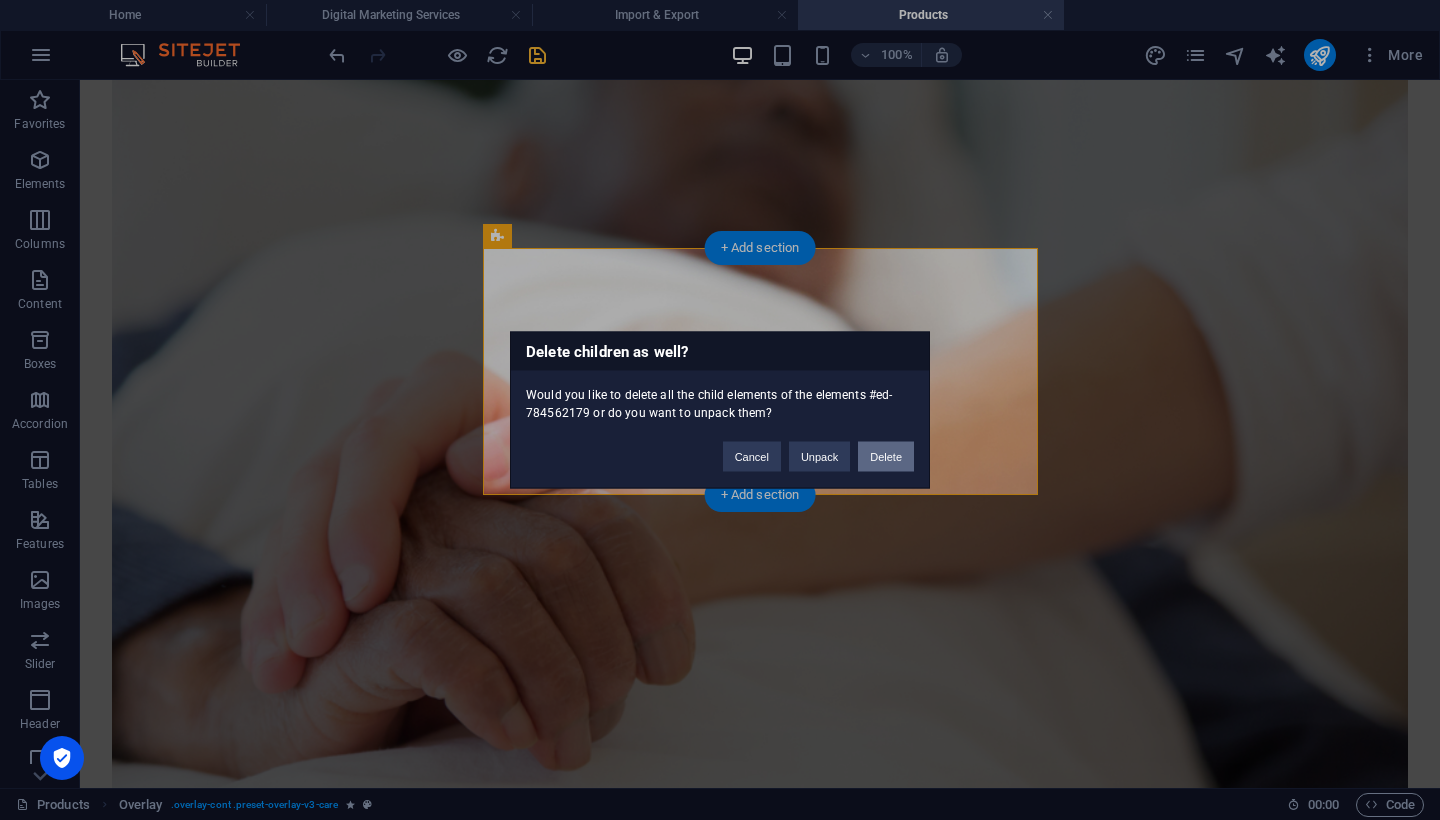 click on "Delete" at bounding box center (886, 457) 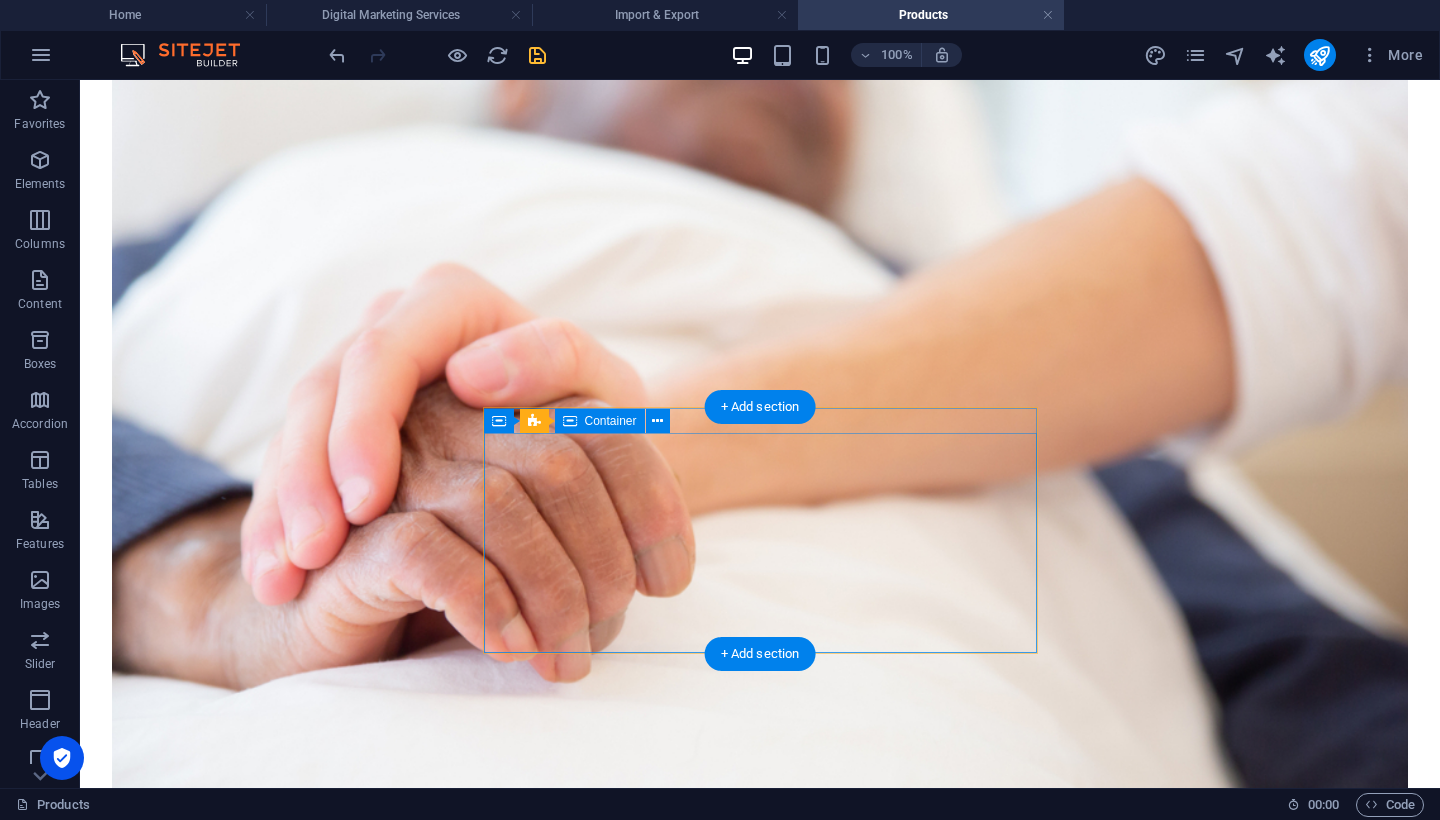 scroll, scrollTop: 1267, scrollLeft: 0, axis: vertical 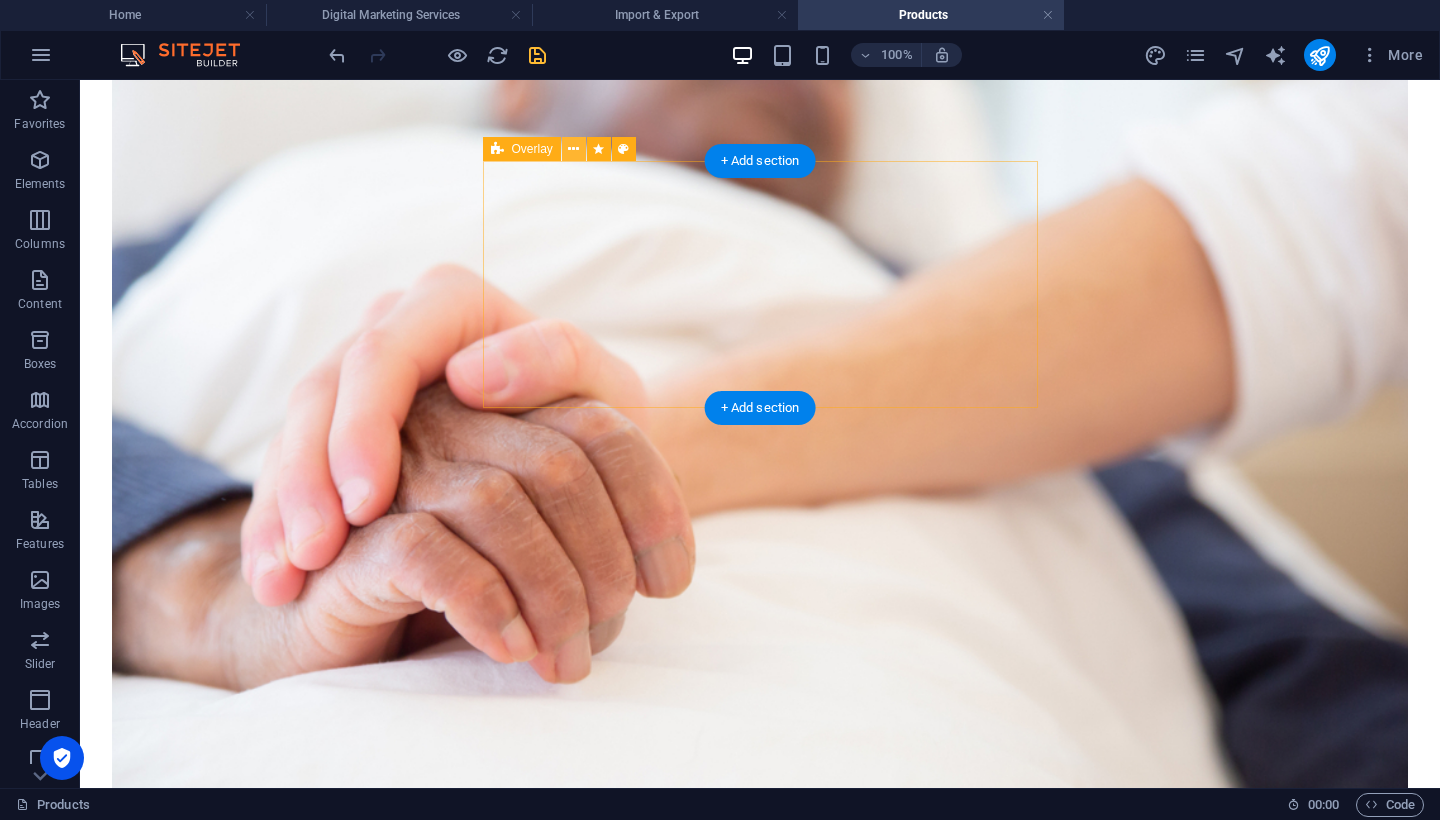 click at bounding box center [573, 149] 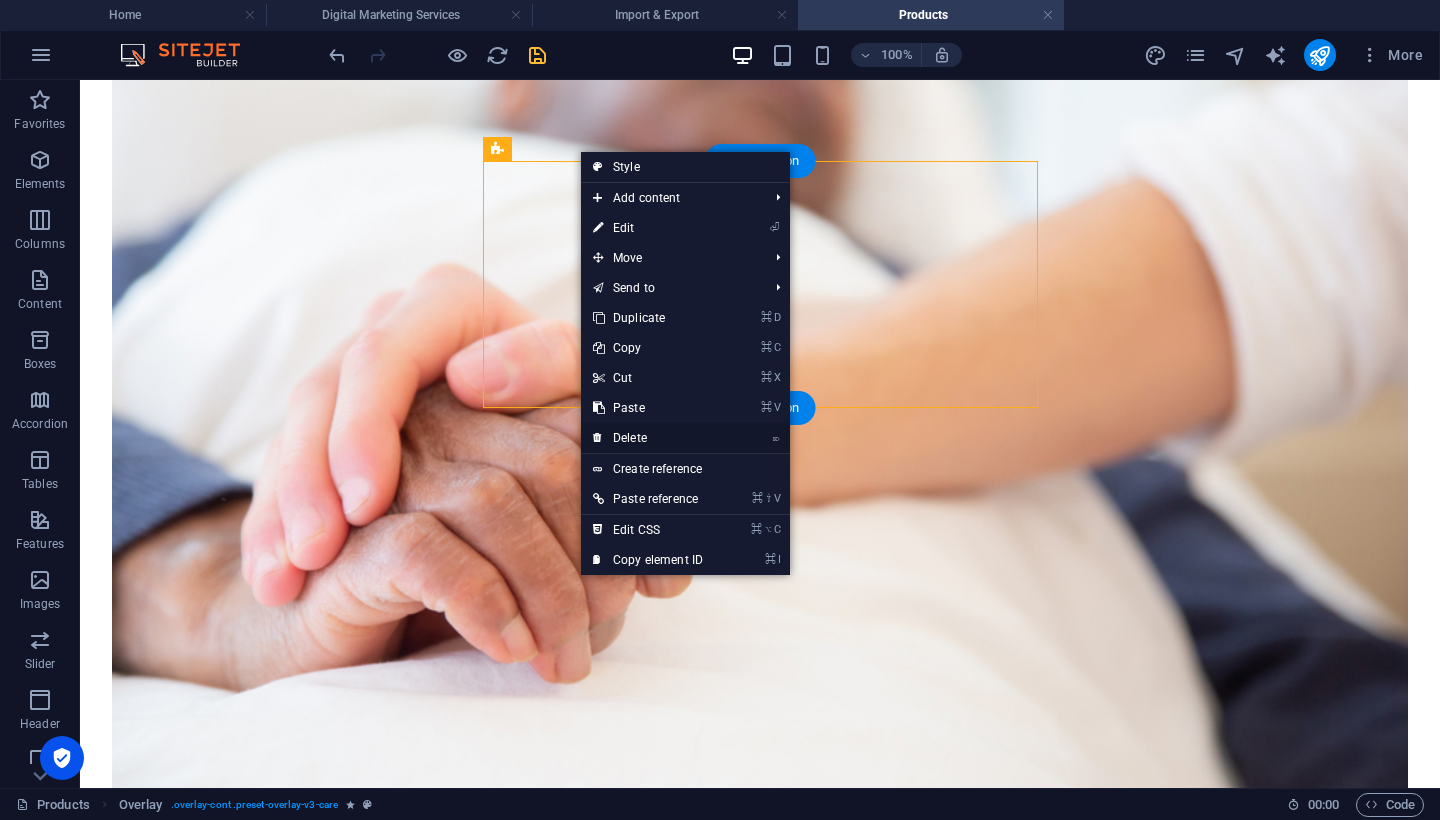 click on "⌦  Delete" at bounding box center [648, 438] 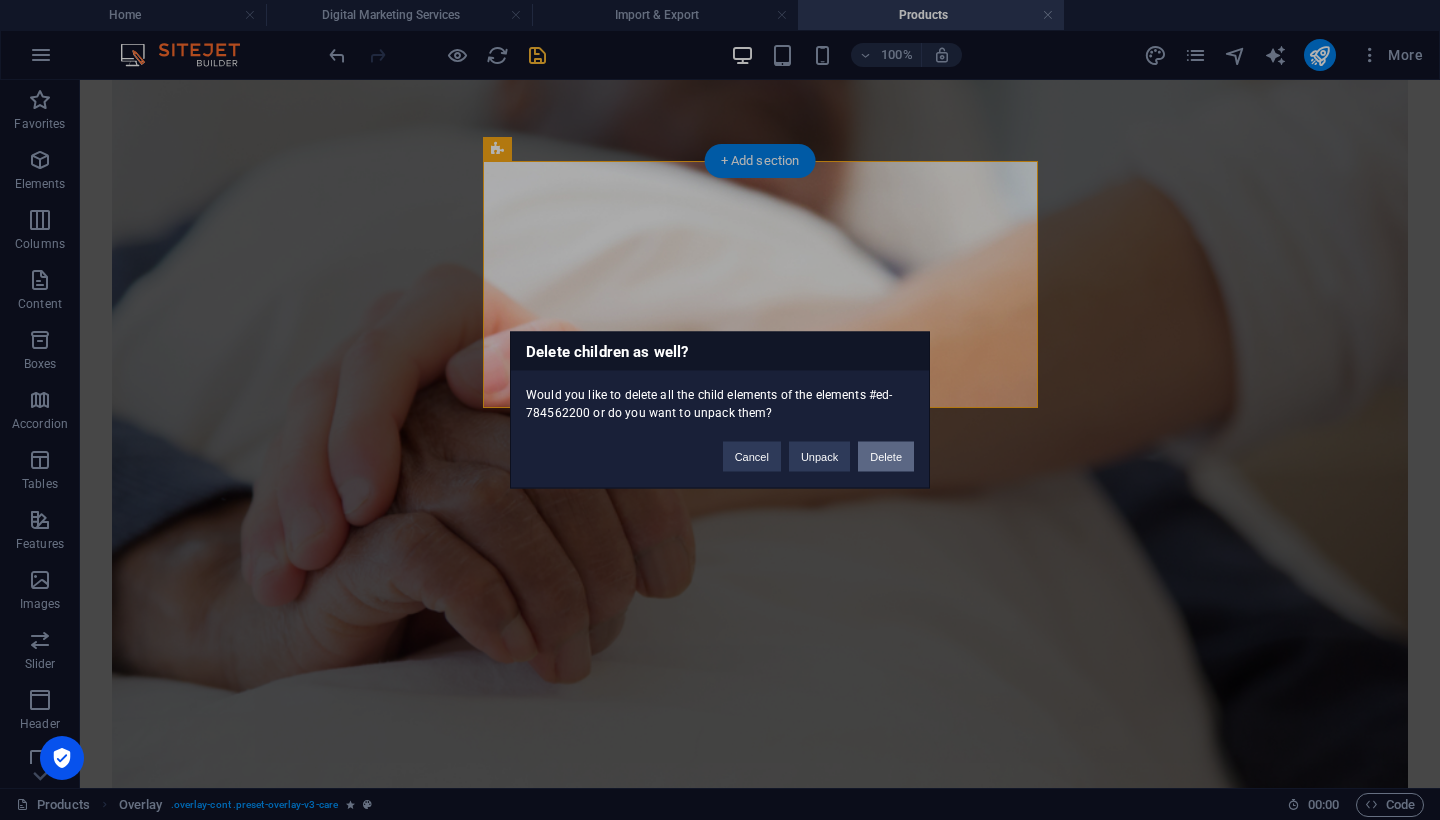 click on "Delete" at bounding box center [886, 457] 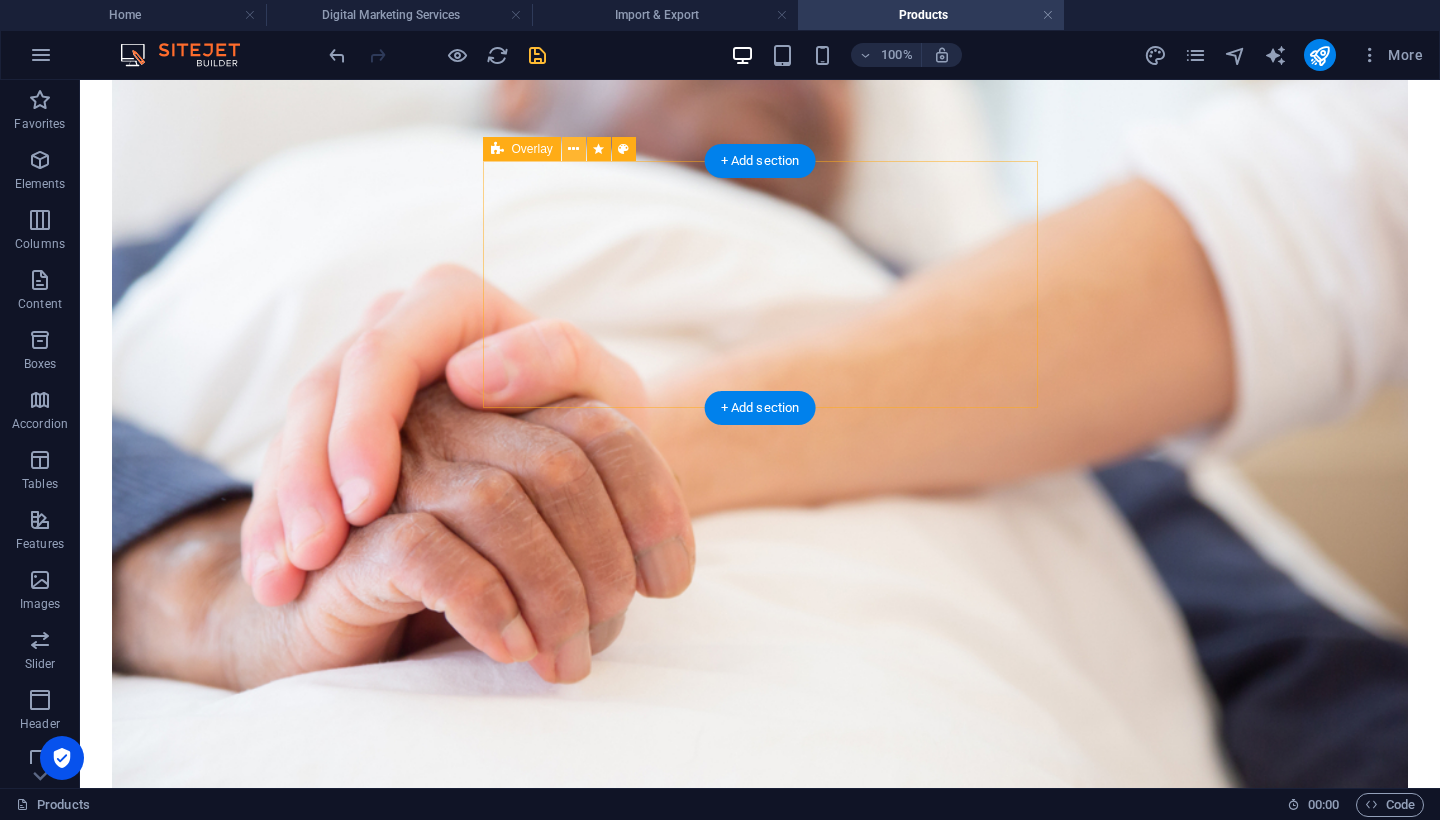 click at bounding box center [573, 149] 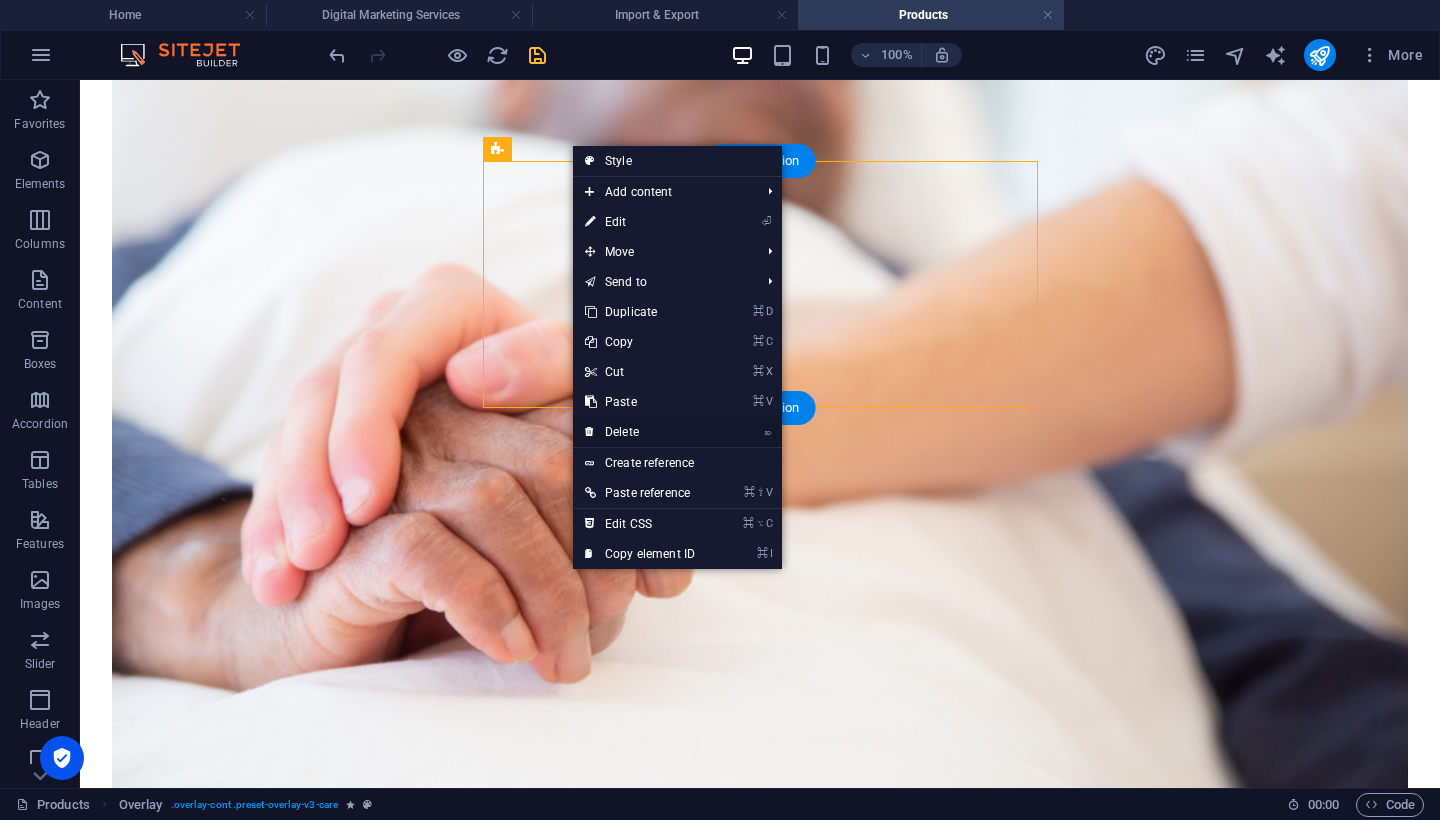 click on "⌦  Delete" at bounding box center (640, 432) 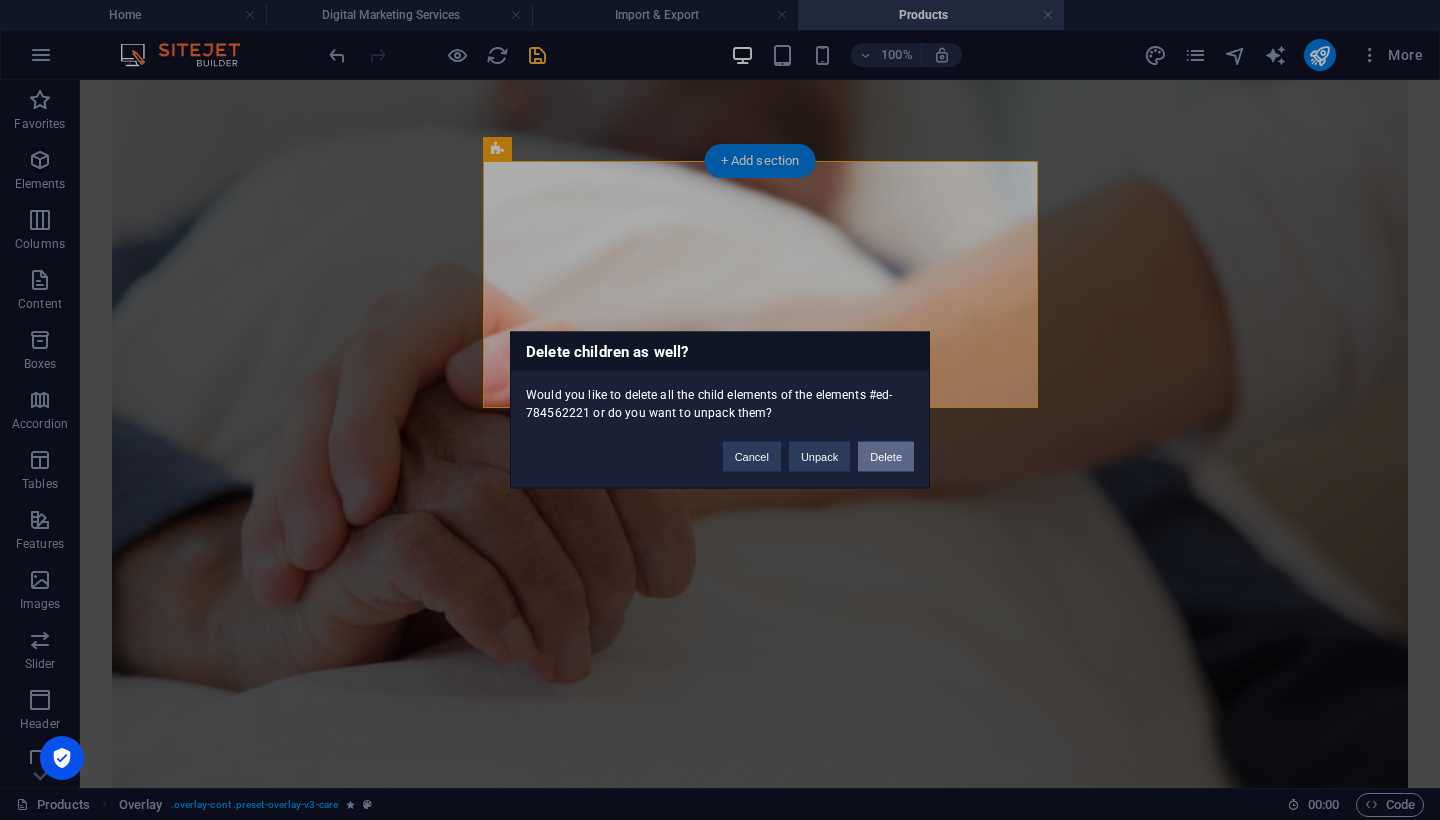 click on "Delete" at bounding box center (886, 457) 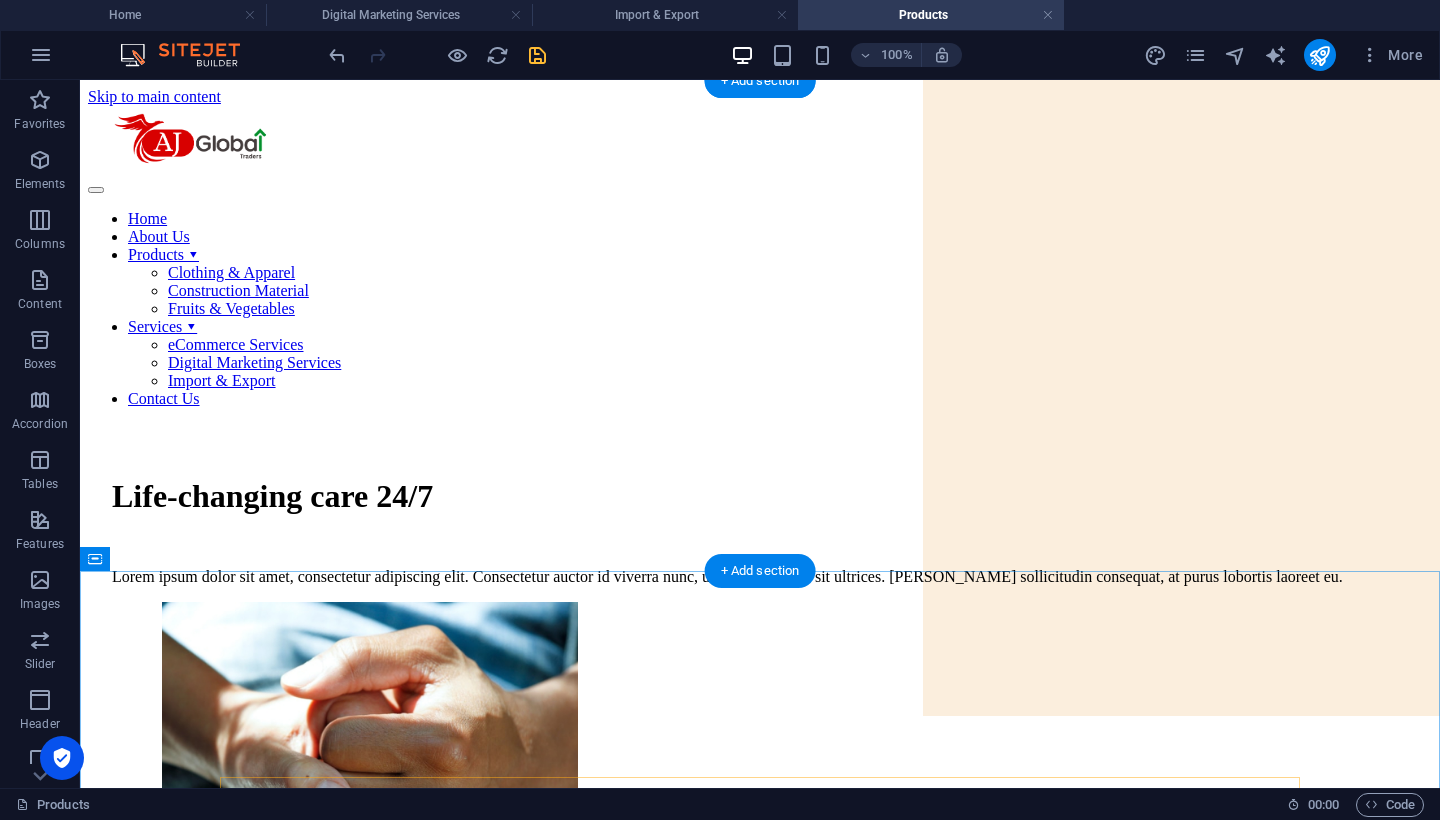 scroll, scrollTop: 0, scrollLeft: 0, axis: both 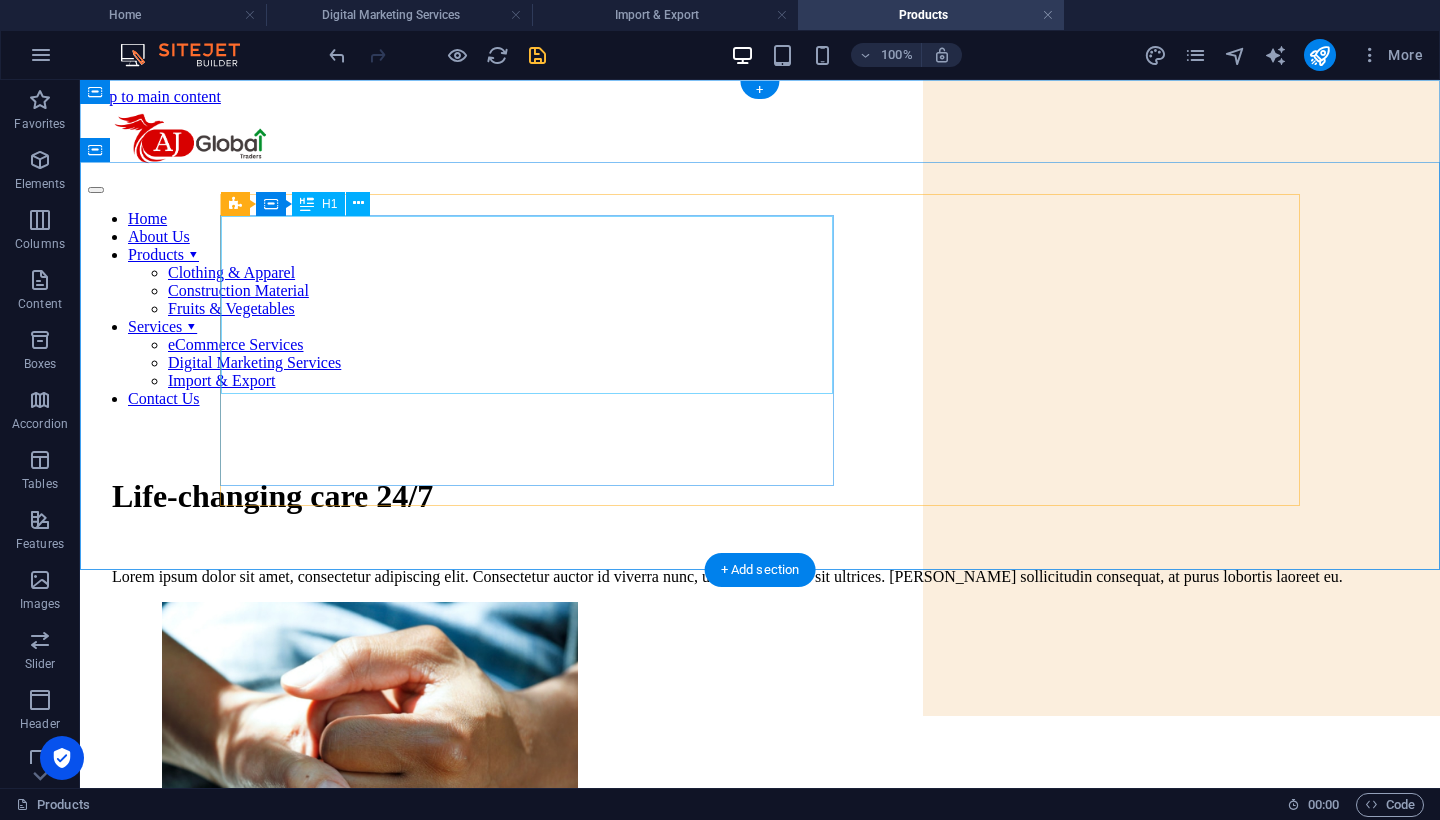 click on "Life-changing care 24/7" at bounding box center [760, 496] 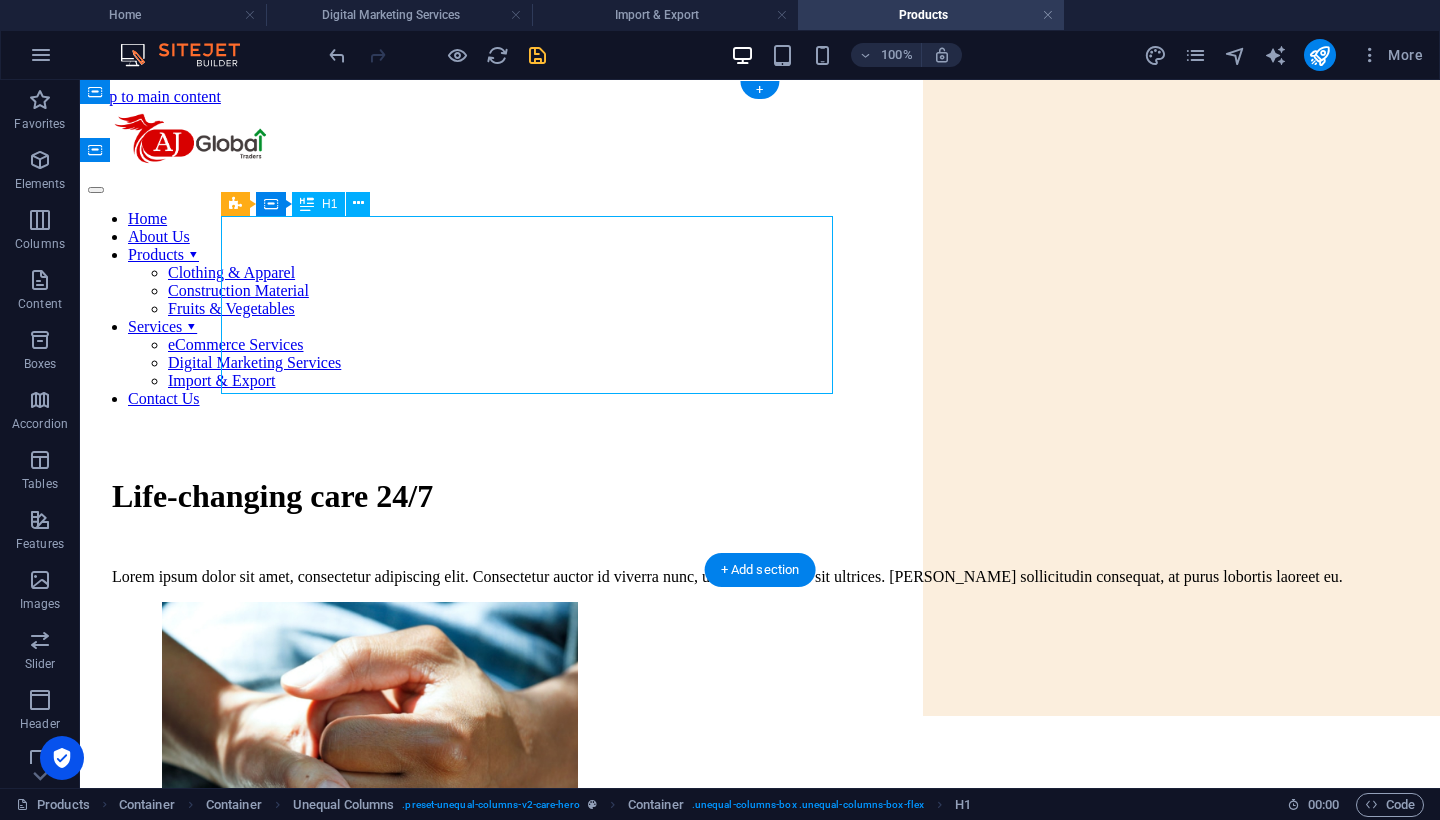 click on "Life-changing care 24/7" at bounding box center [760, 496] 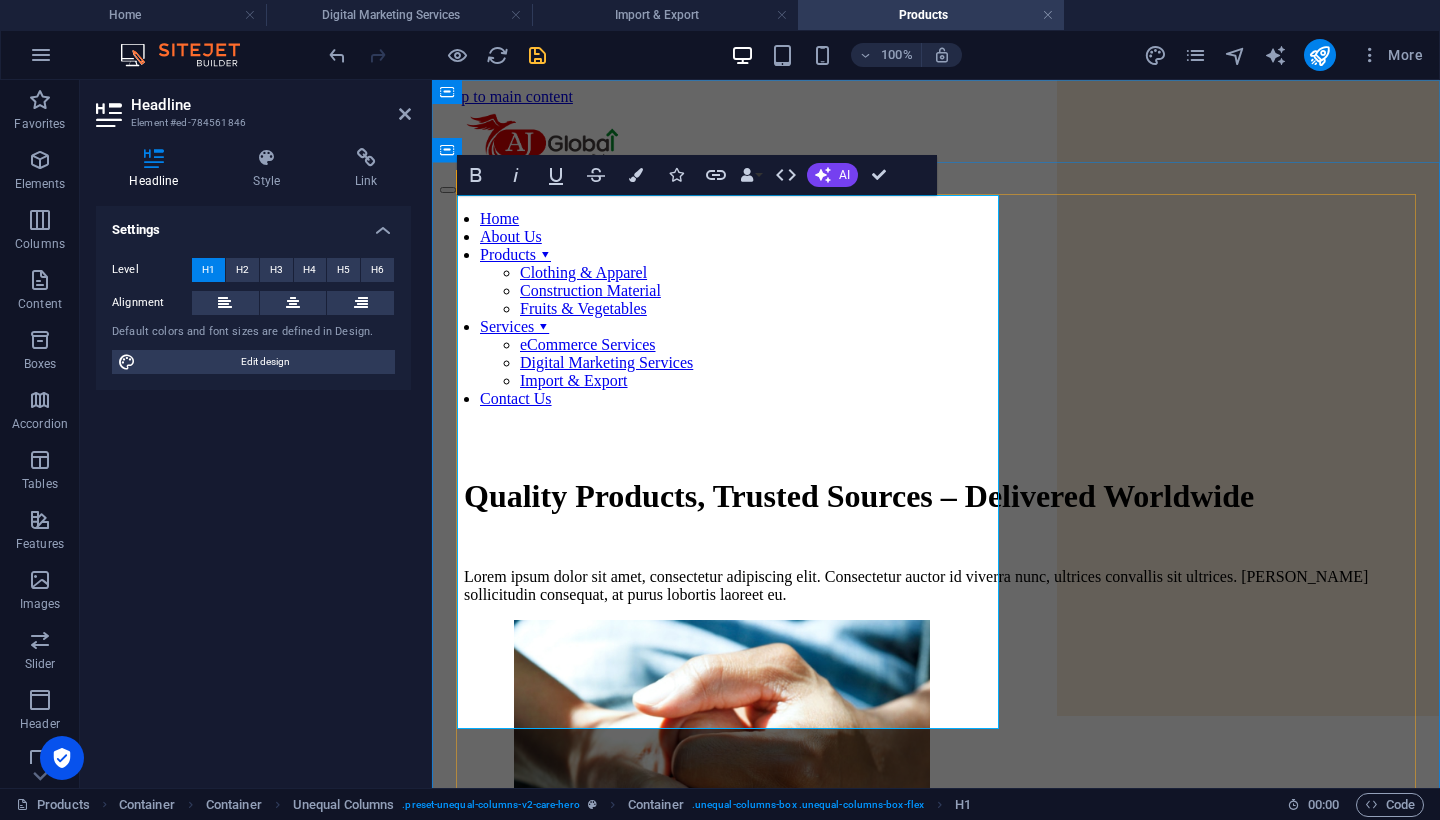 click on "Quality Products, Trusted Sources – Delivered Worldwide Lorem ipsum dolor sit amet, consectetur adipiscing elit. Consectetur auctor id viverra nunc, ultrices convallis sit ultrices. [PERSON_NAME] sollicitudin consequat, at purus lobortis laoreet eu." at bounding box center [936, 696] 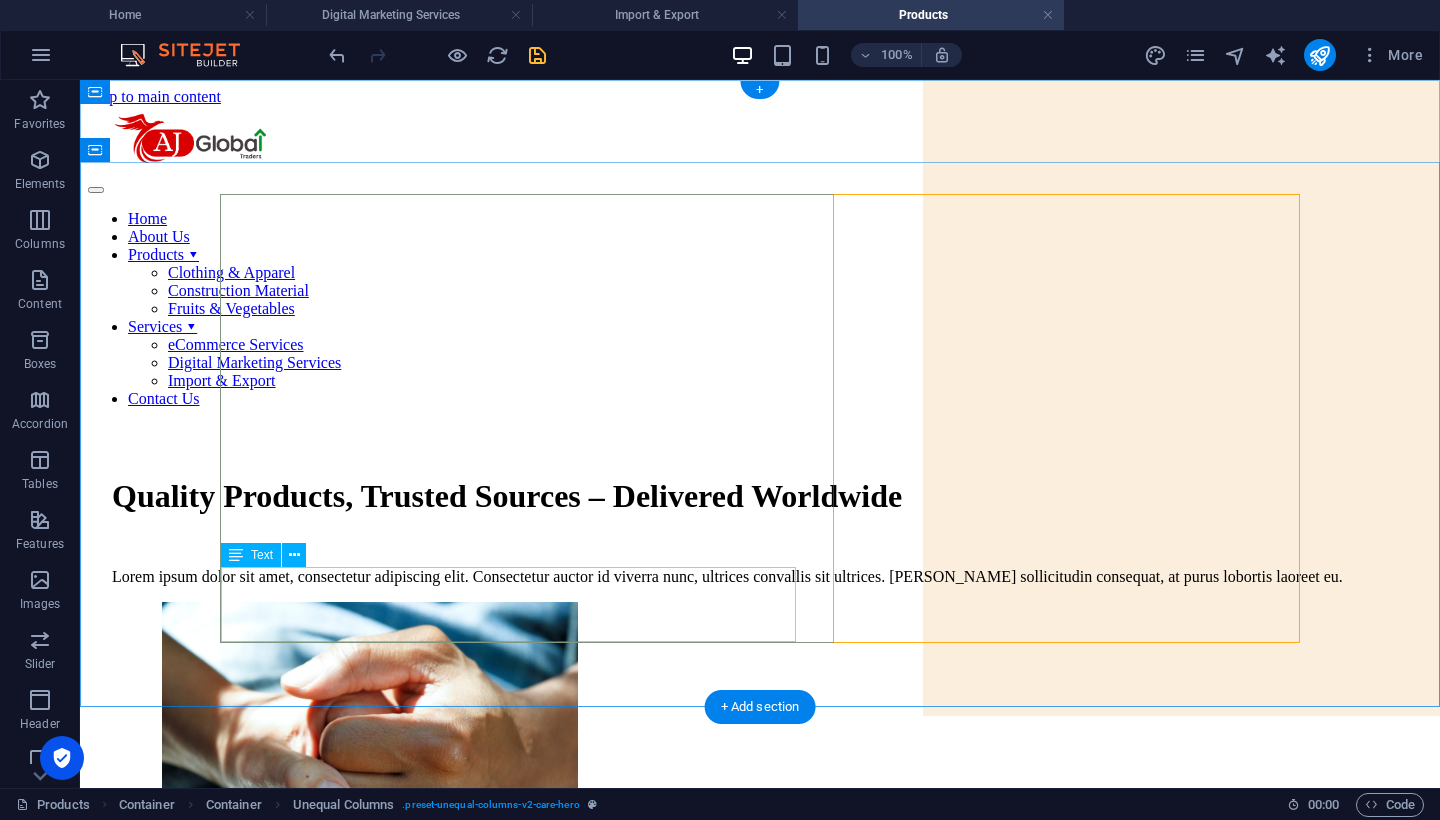 click on "Lorem ipsum dolor sit amet, consectetur adipiscing elit. Consectetur auctor id viverra nunc, ultrices convallis sit ultrices. [PERSON_NAME] sollicitudin consequat, at purus lobortis laoreet eu." at bounding box center [760, 577] 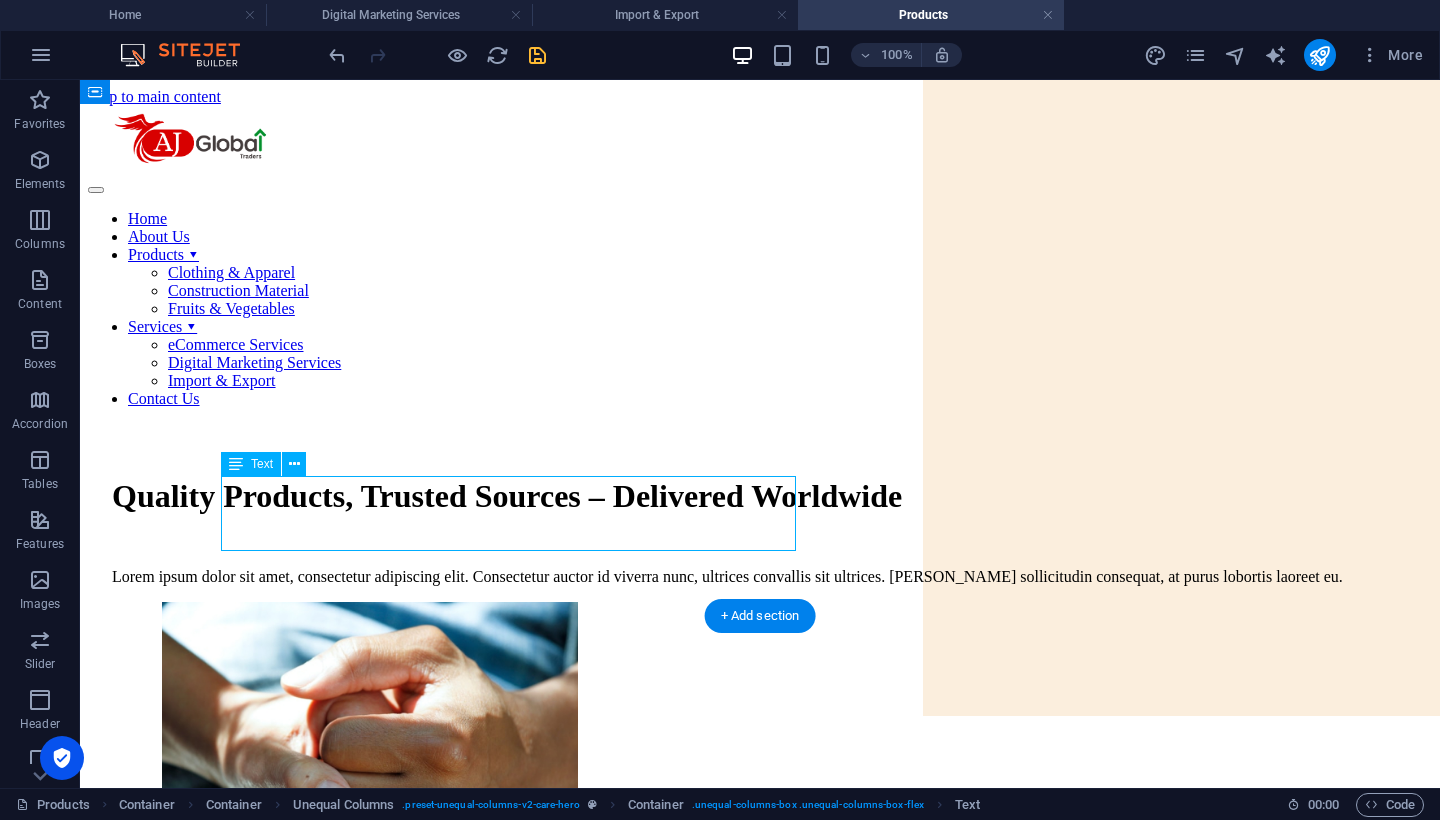 scroll, scrollTop: 129, scrollLeft: 0, axis: vertical 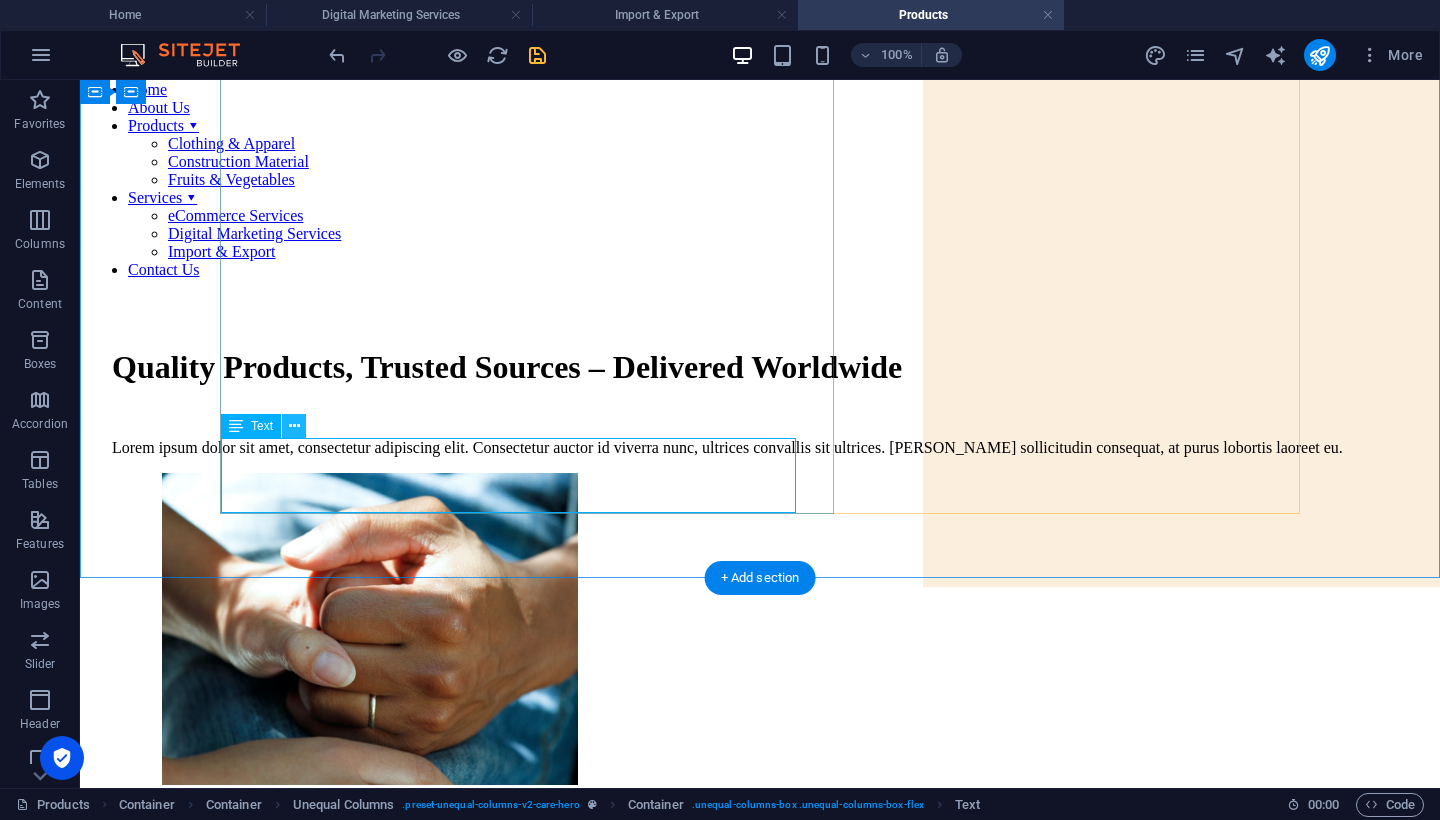 click at bounding box center (294, 426) 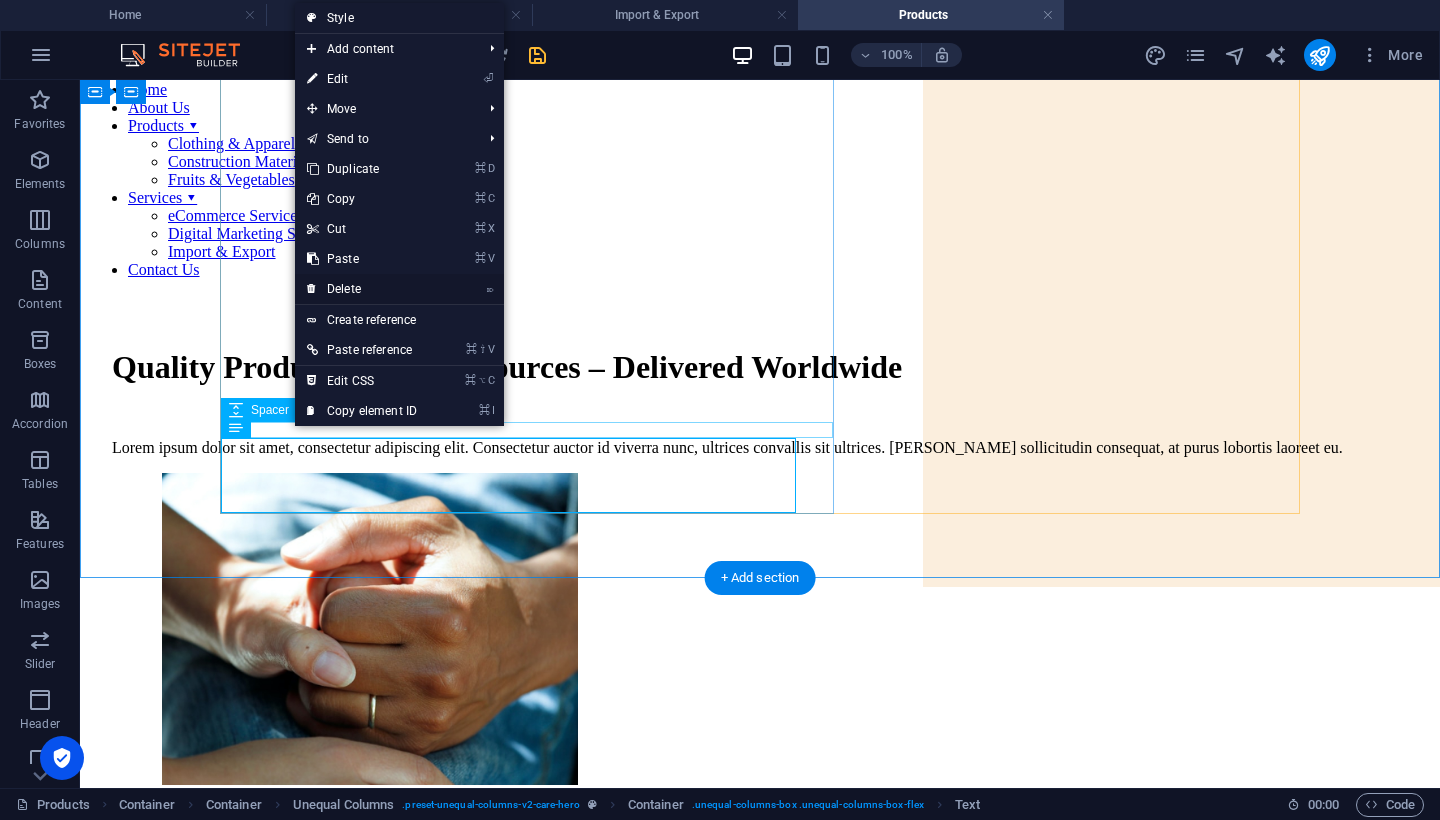 click on "⌦  Delete" at bounding box center [362, 289] 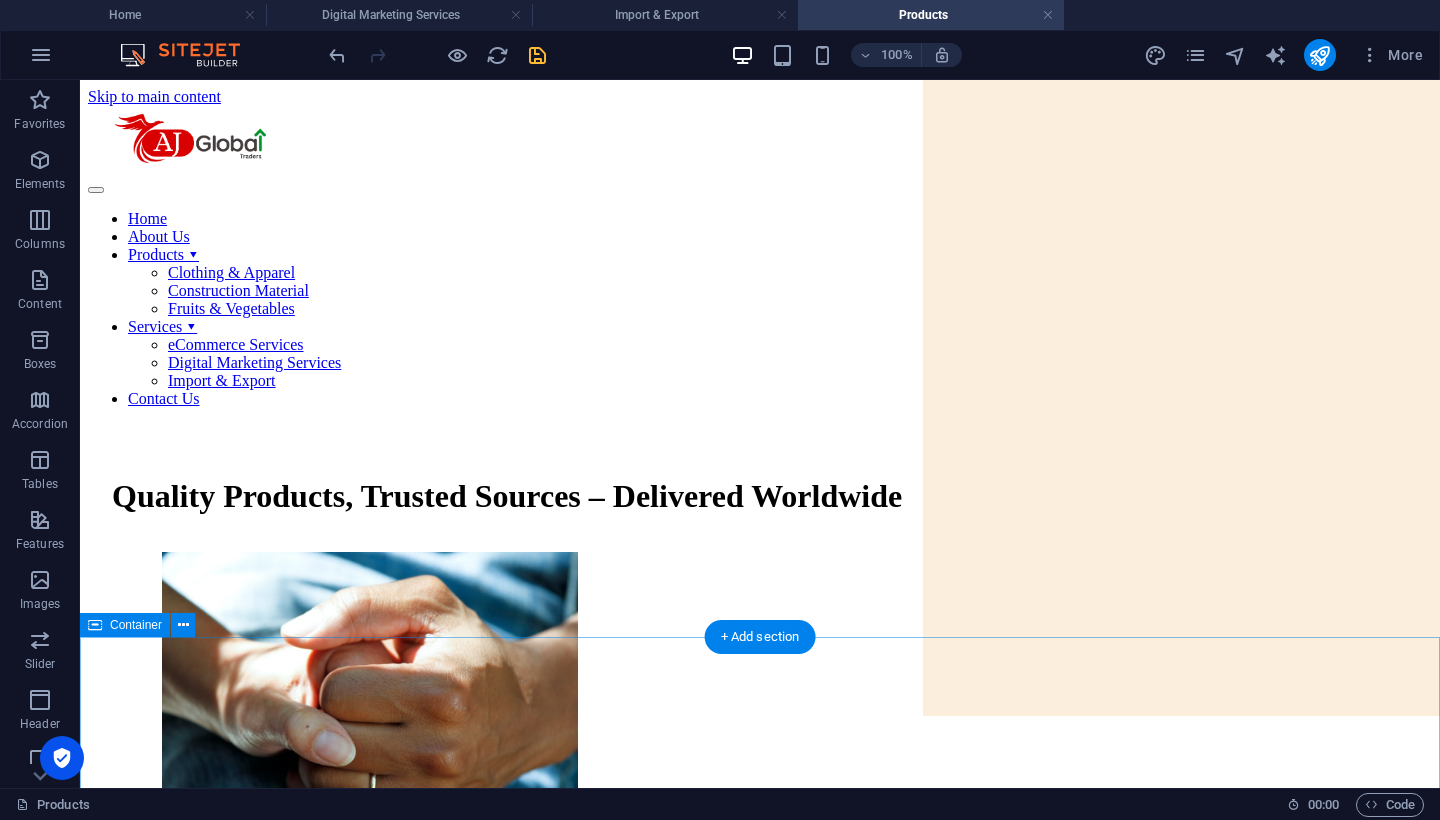 scroll, scrollTop: 0, scrollLeft: 0, axis: both 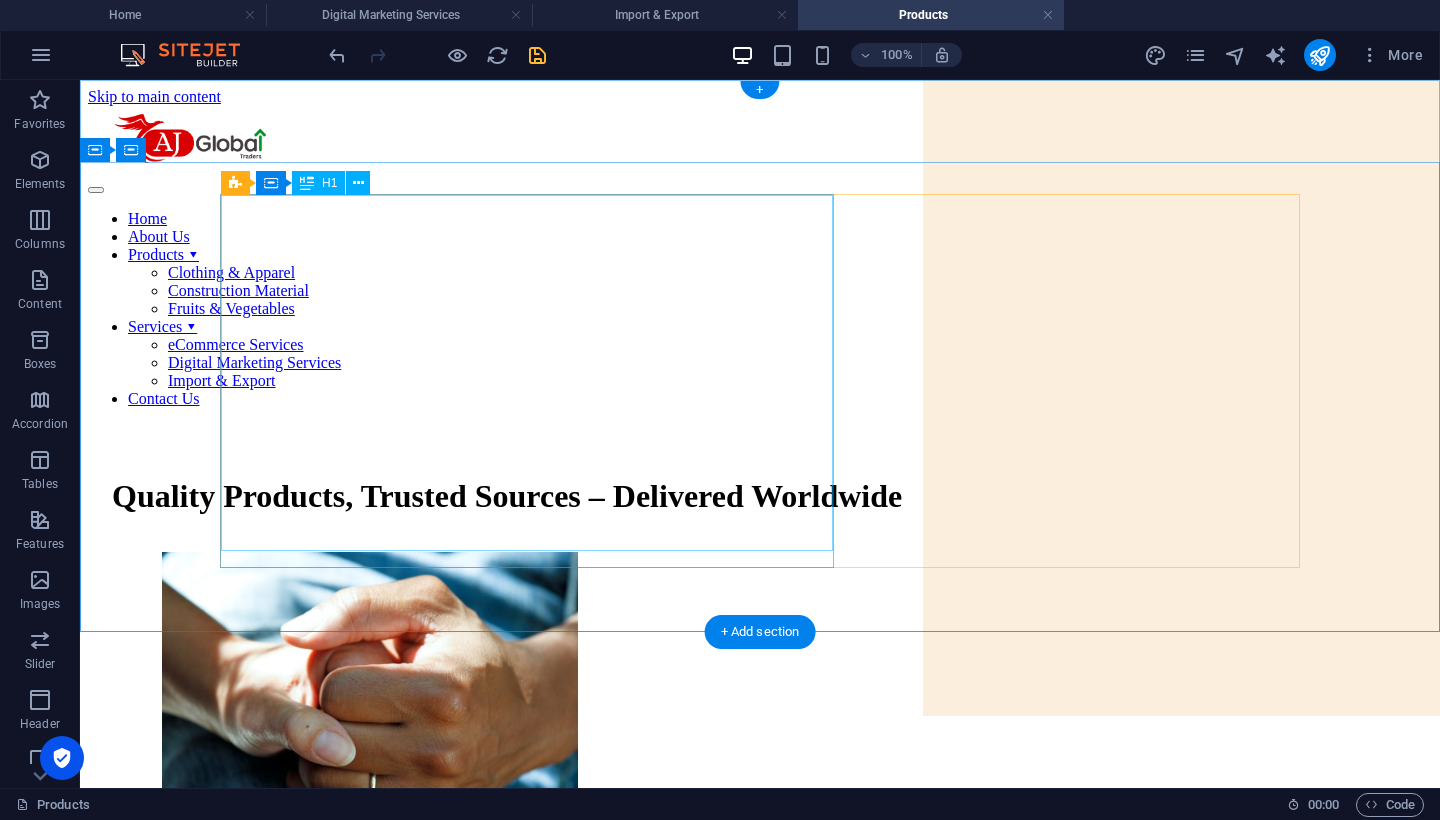 click on "Quality Products, Trusted Sources – Delivered Worldwide" at bounding box center [760, 496] 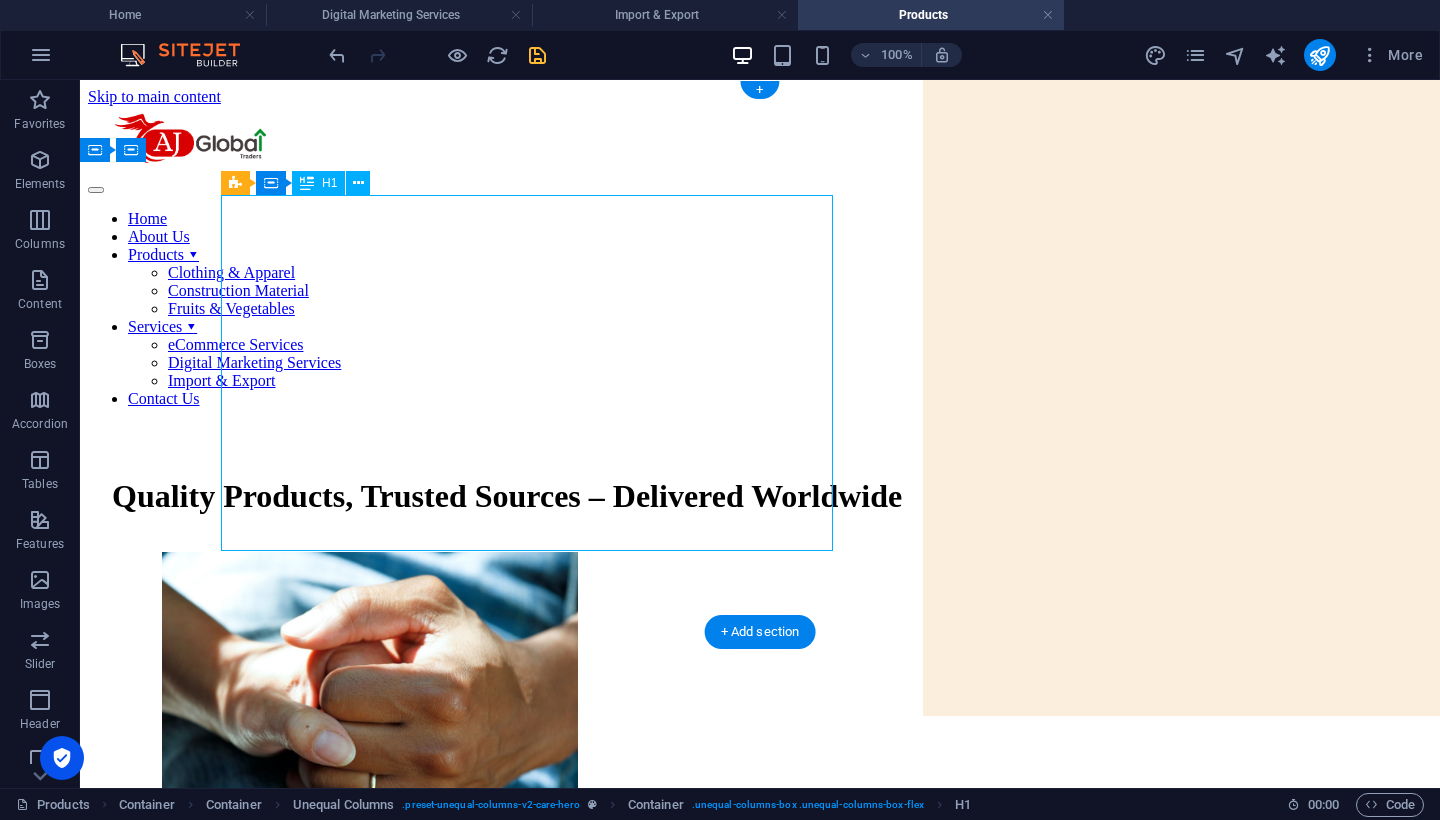 click on "Quality Products, Trusted Sources – Delivered Worldwide" at bounding box center [760, 496] 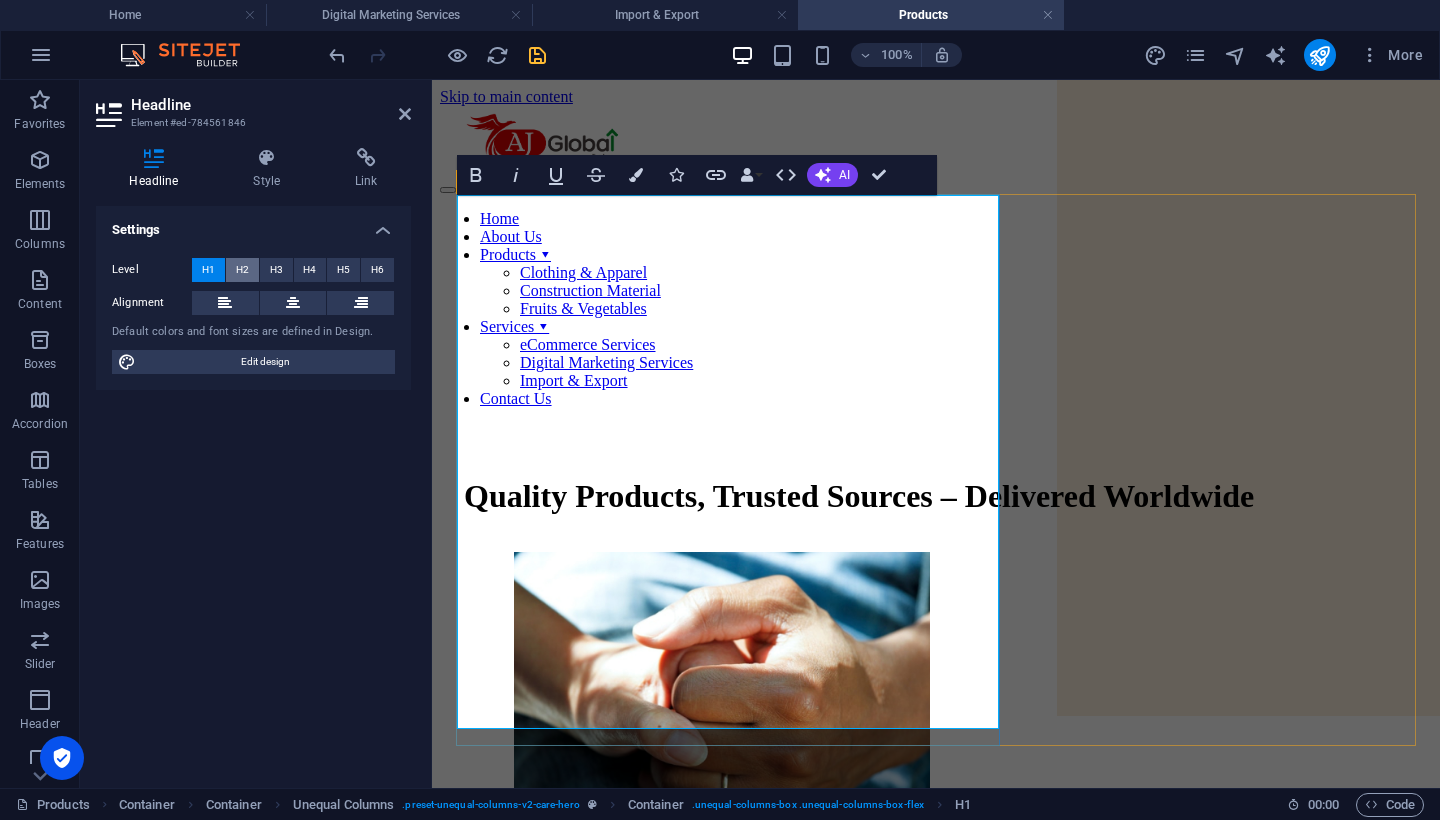 click on "H2" at bounding box center [242, 270] 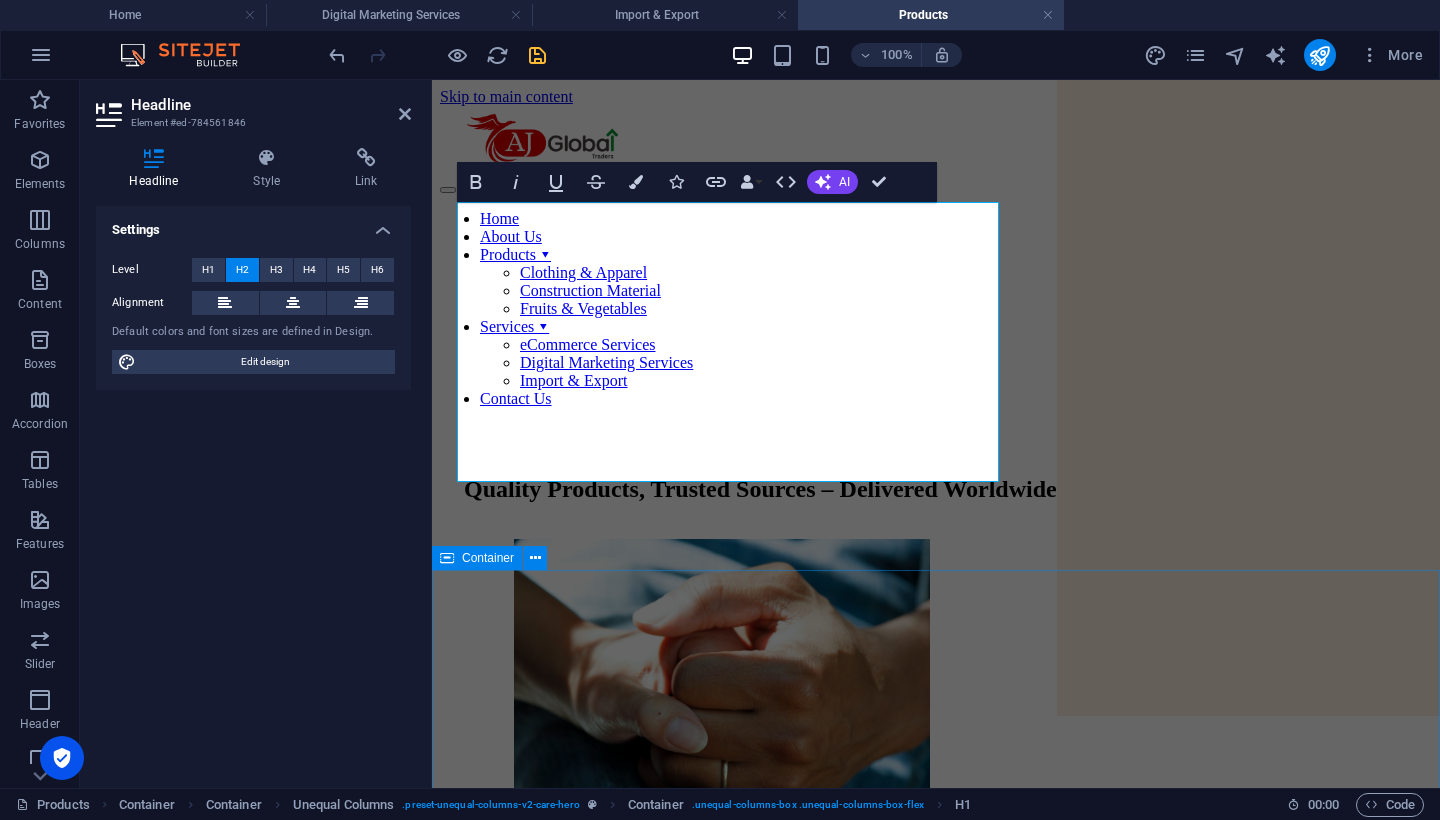 click on "Our services Dementia Care Lorem ipsum dolor sit amet, consectetur adipiscing elit. Amet ullamcorper sed vitae quis turpis. Read More      Palliative Care Lorem ipsum dolor sit amet, consectetur adipiscing elit. Amet ullamcorper sed vitae quis turpis. Read More      Physiotherapy Lorem ipsum dolor sit amet, consectetur adipiscing elit. Amet ullamcorper sed vitae quis turpis. Read More      Grocery Shopping Lorem ipsum dolor sit amet, consectetur adipiscing elit. Amet ullamcorper sed vitae quis turpis. Read More      Medical Management Lorem ipsum dolor sit amet, consectetur adipiscing elit. Amet ullamcorper sed vitae quis turpis. Read More      Transportation Lorem ipsum dolor sit amet, consectetur adipiscing elit. Amet ullamcorper sed vitae quis turpis. Read More" at bounding box center (936, 5450) 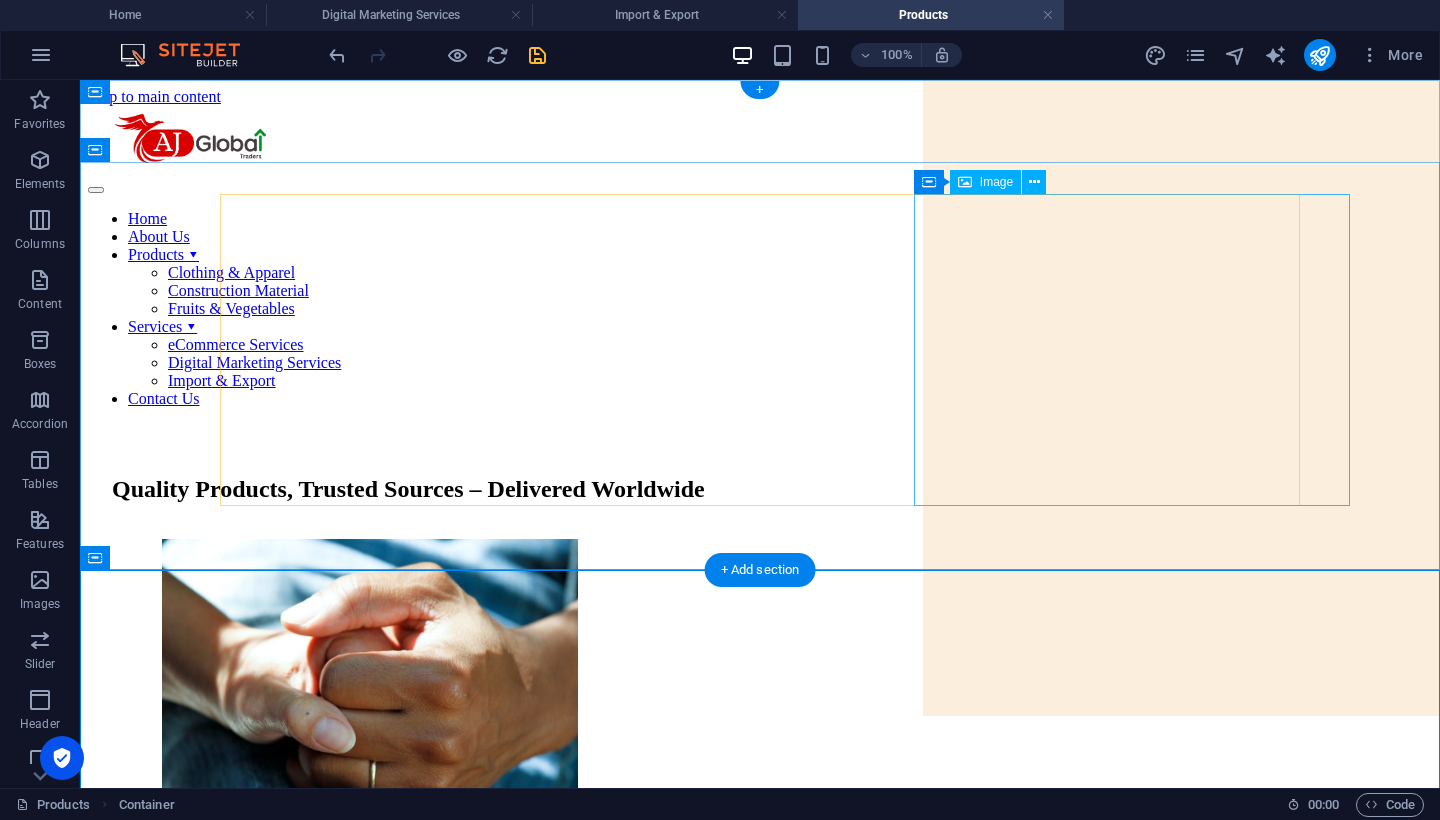 click on "Image" at bounding box center (996, 182) 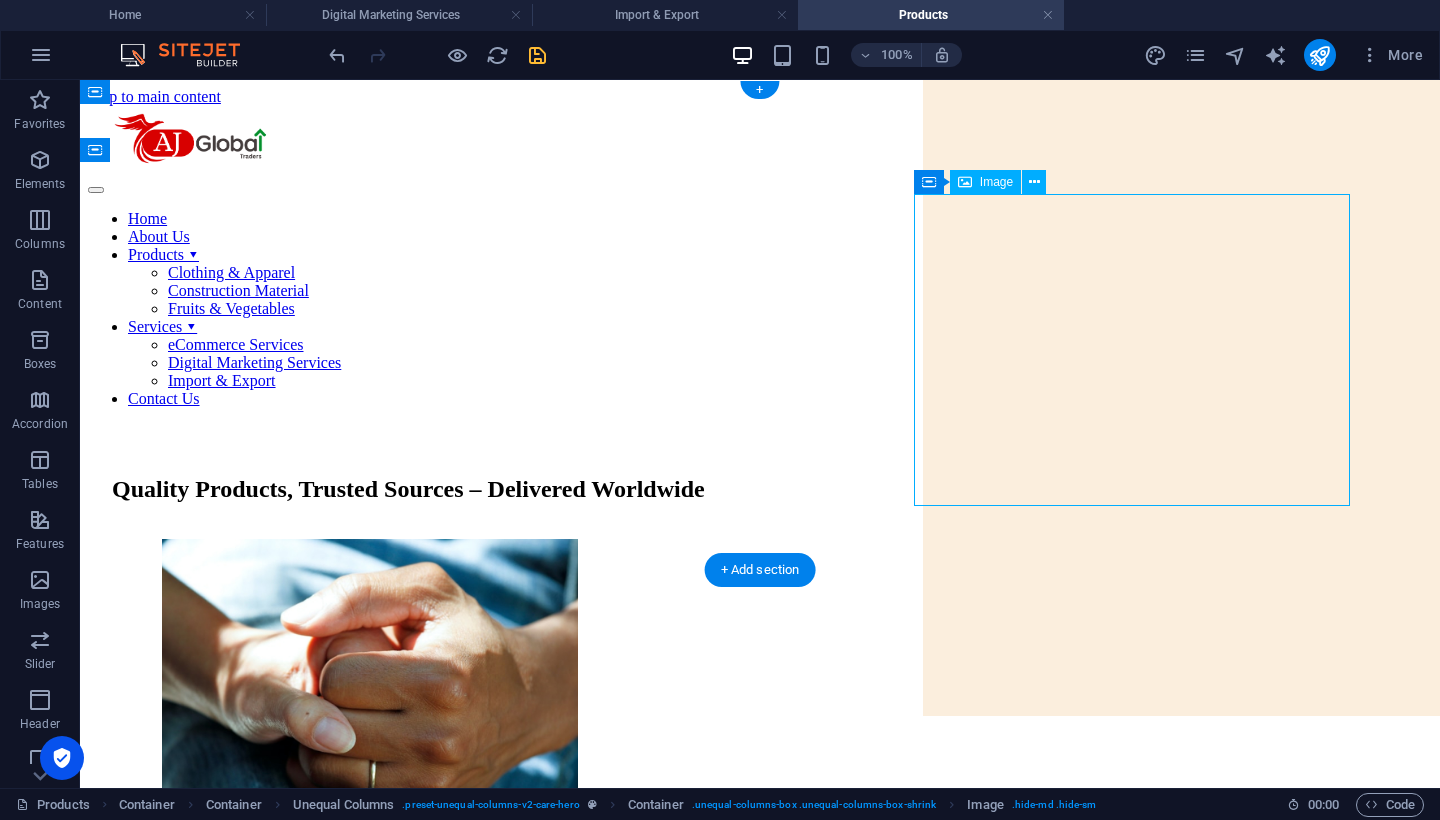click on "Image" at bounding box center (996, 182) 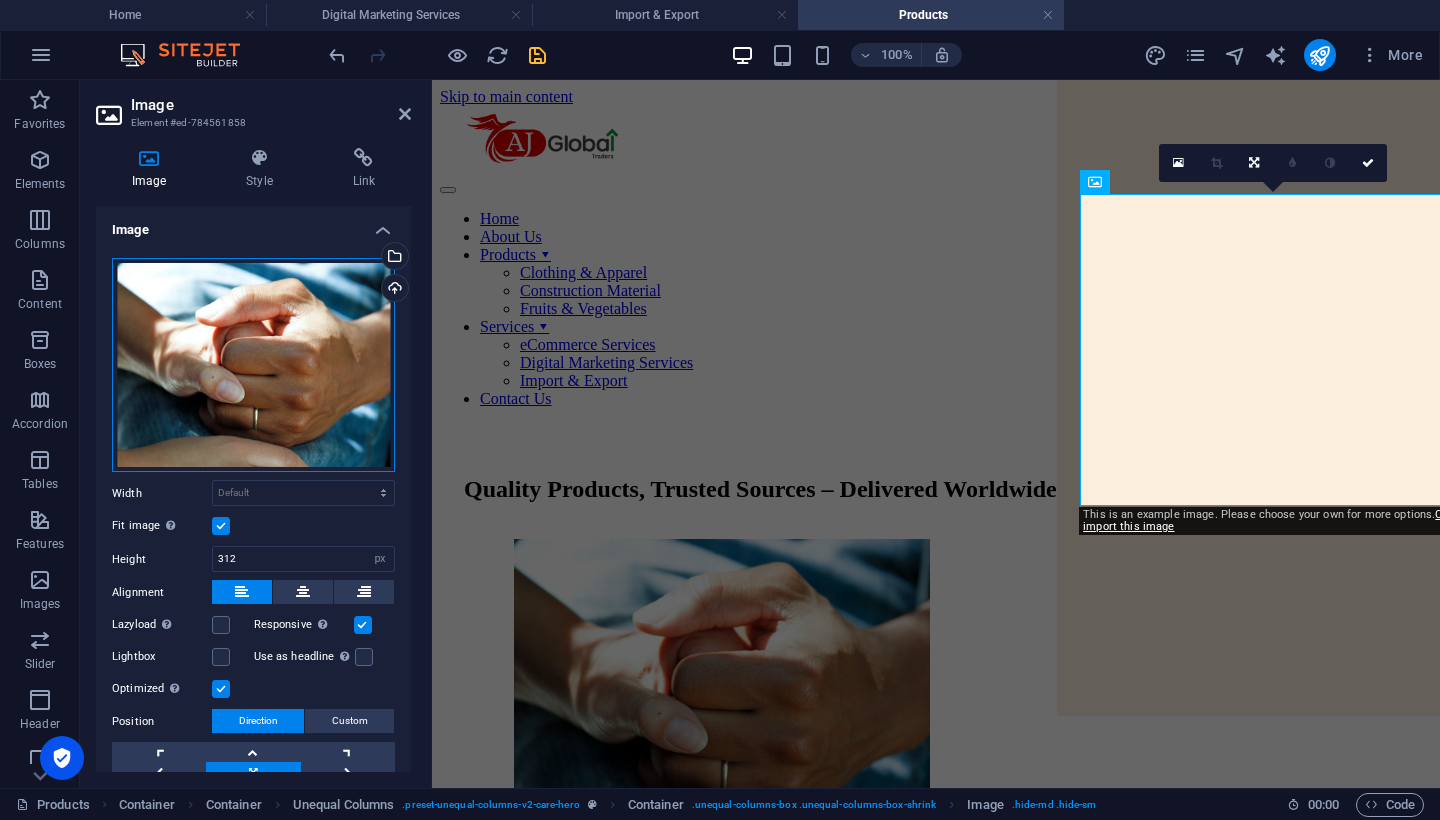 click on "Drag files here, click to choose files or select files from Files or our free stock photos & videos" at bounding box center [253, 365] 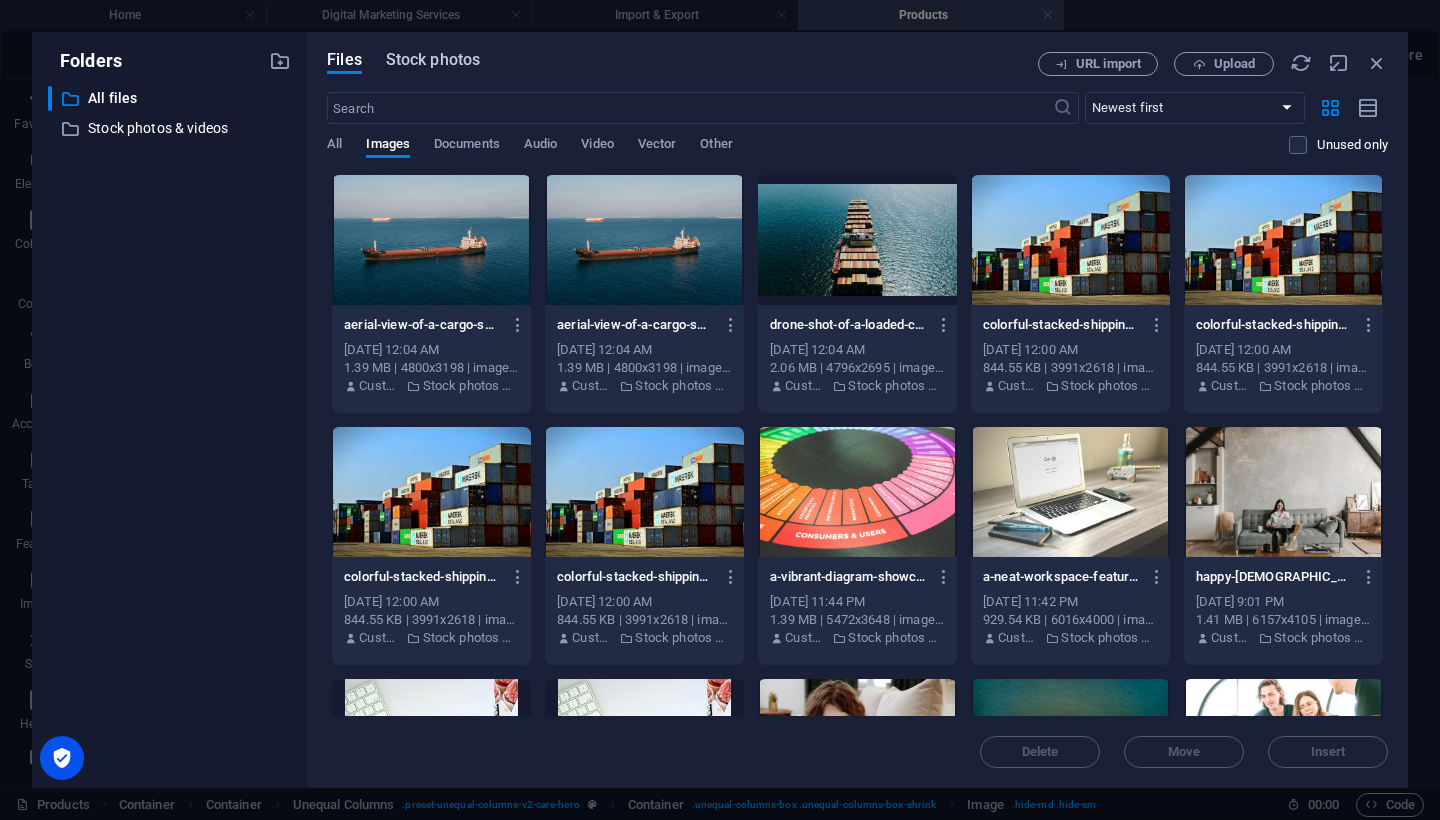 click on "Stock photos" at bounding box center [433, 60] 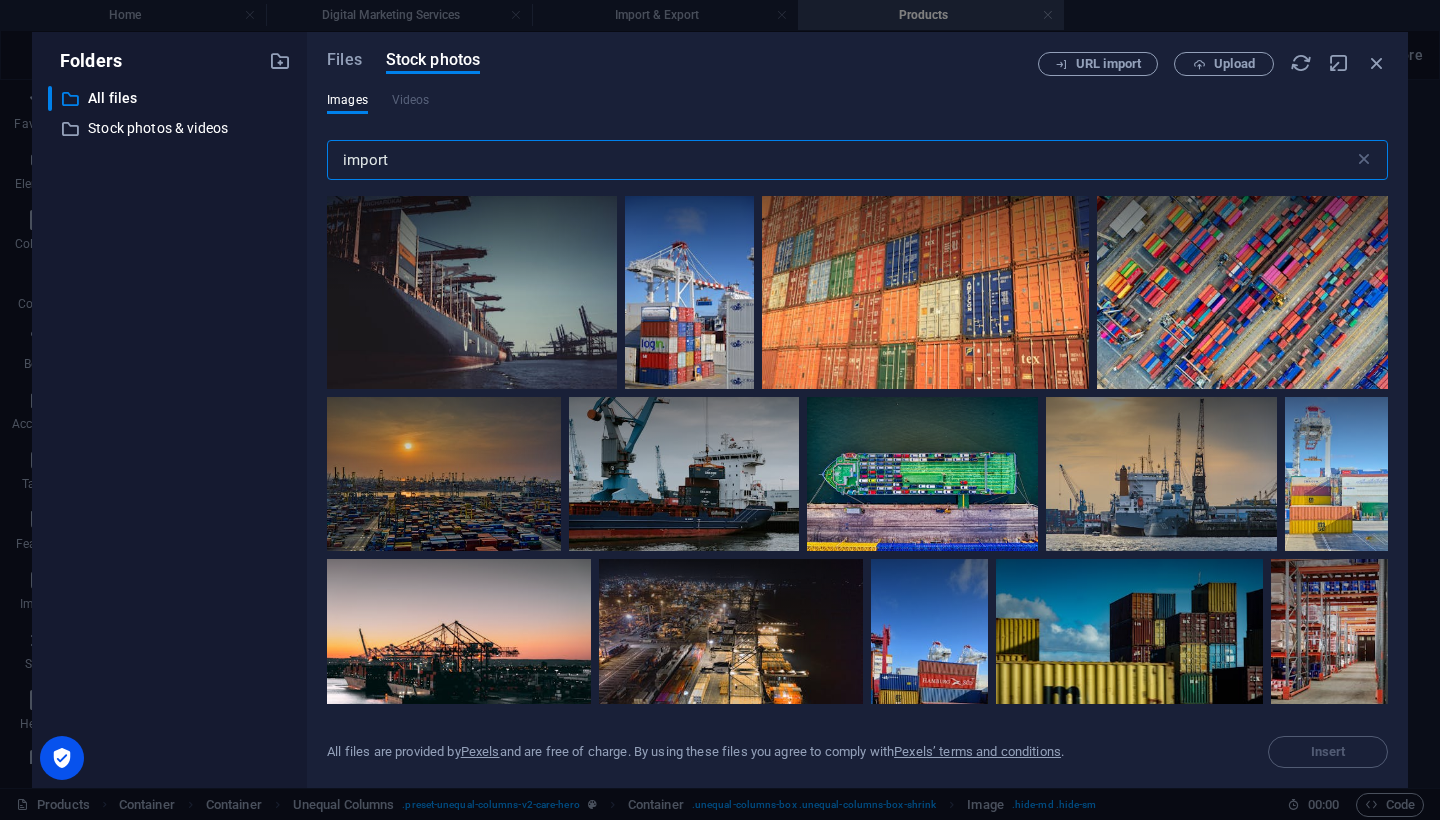 drag, startPoint x: 450, startPoint y: 152, endPoint x: 326, endPoint y: 131, distance: 125.765656 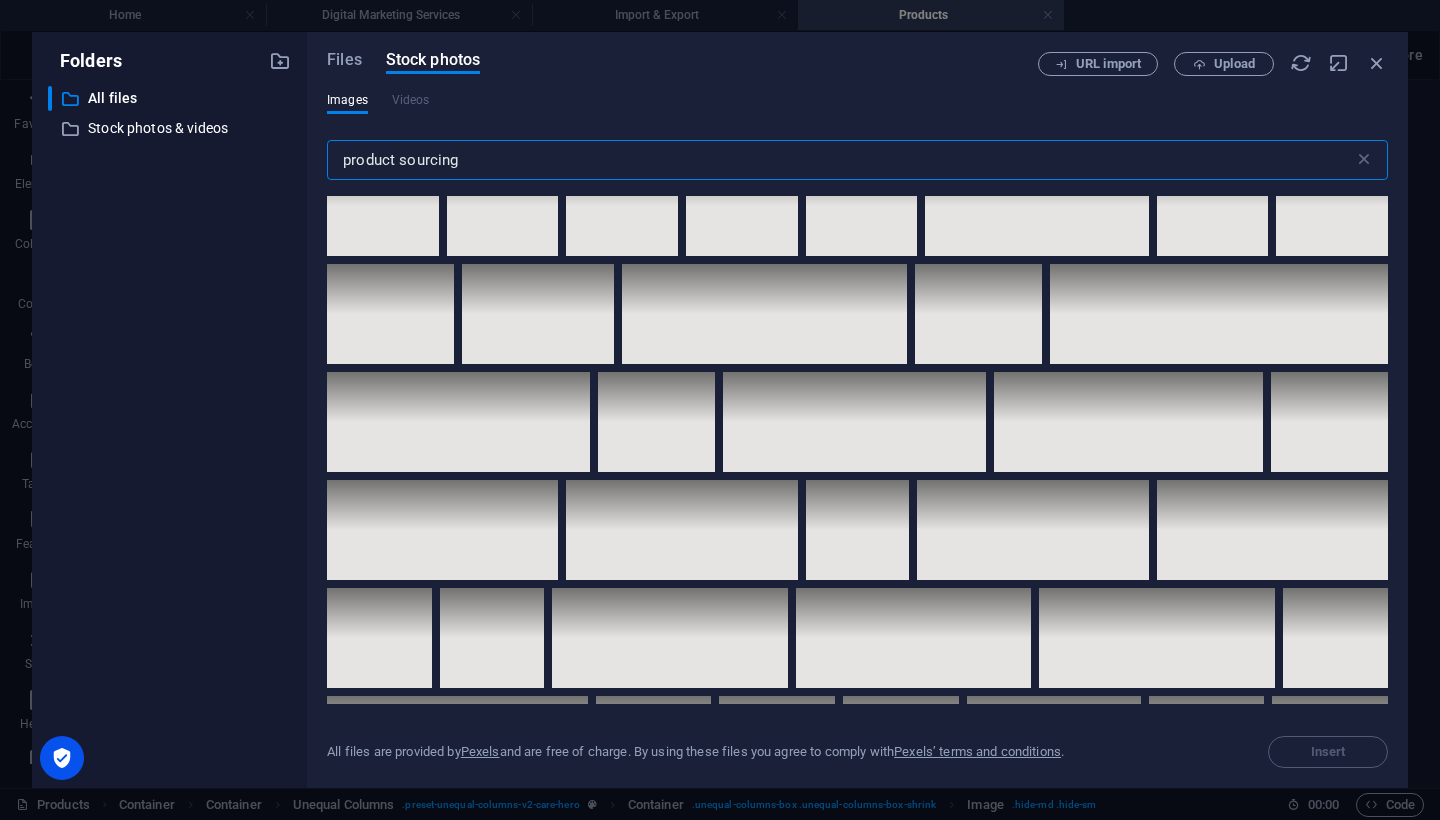 scroll, scrollTop: 6826, scrollLeft: 0, axis: vertical 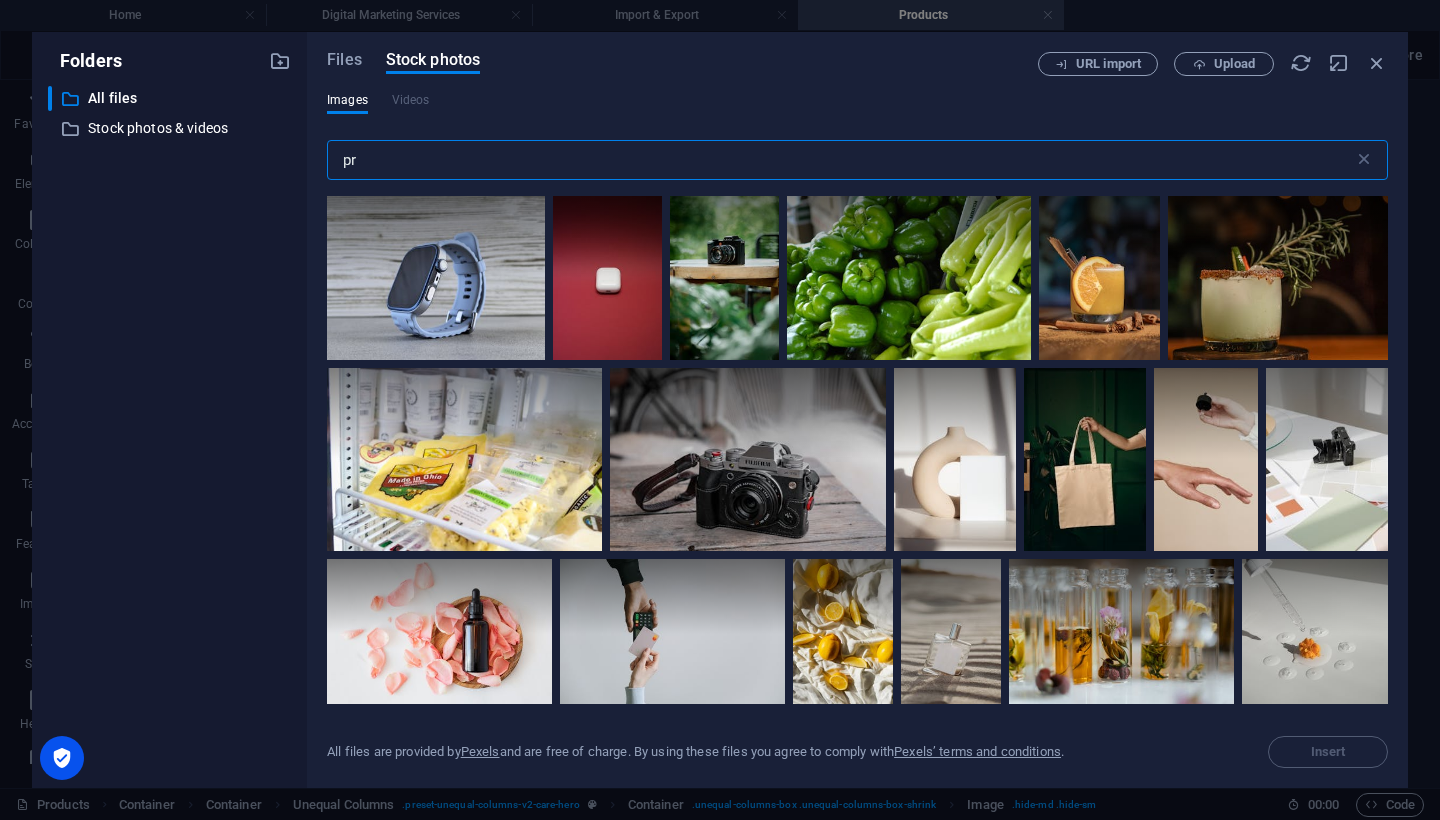 type on "p" 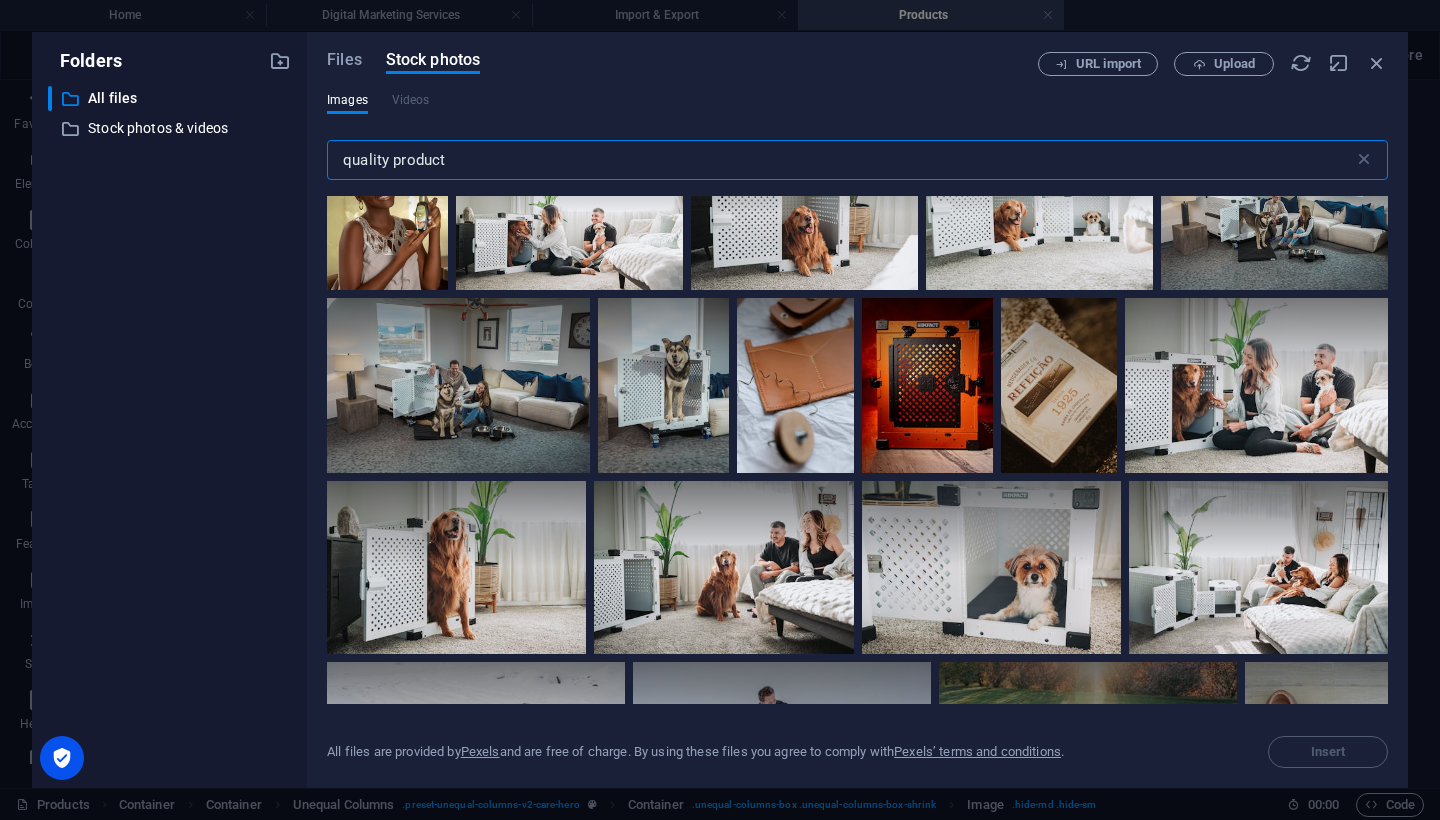 scroll, scrollTop: 885, scrollLeft: 0, axis: vertical 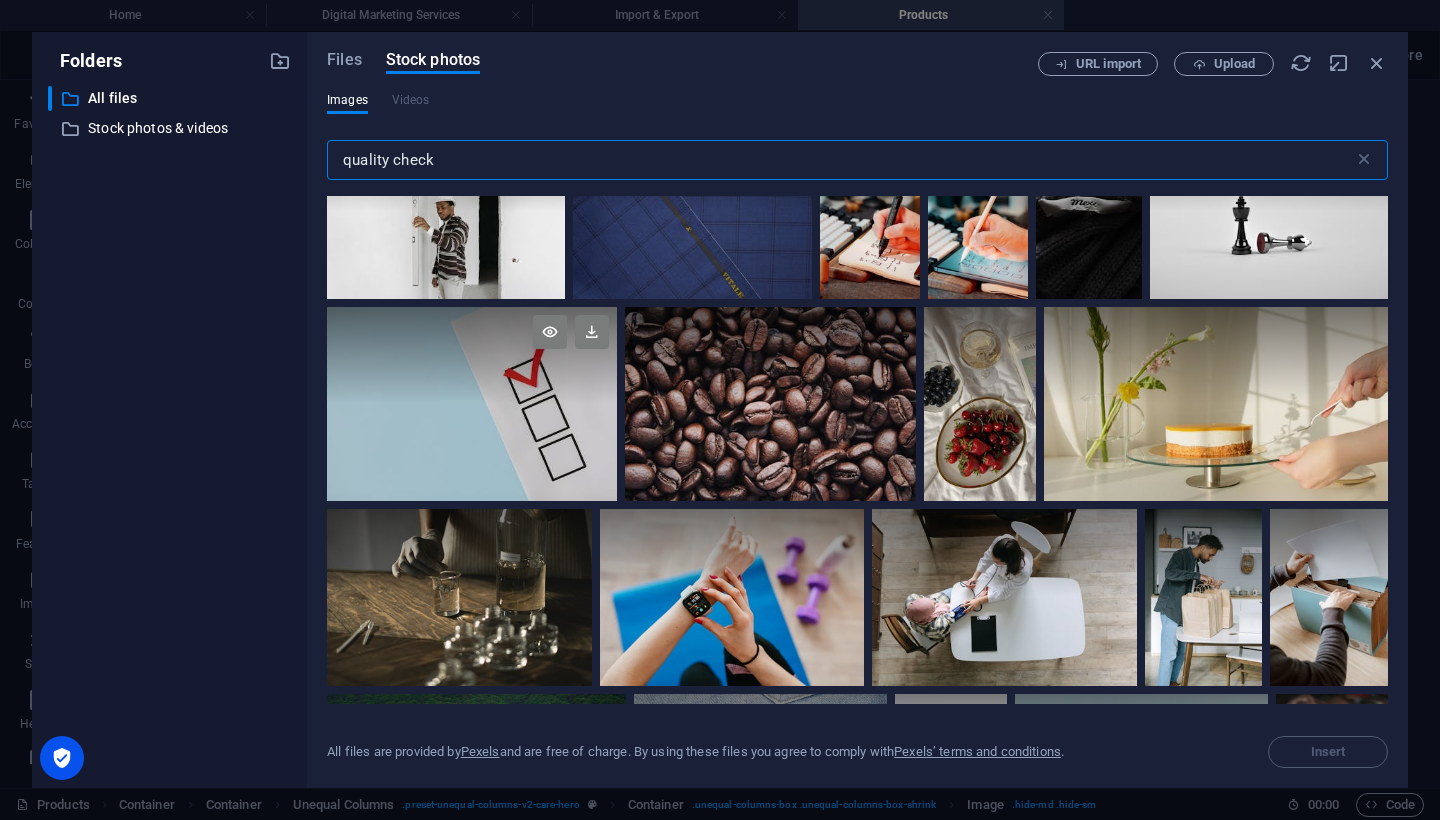 type on "quality check" 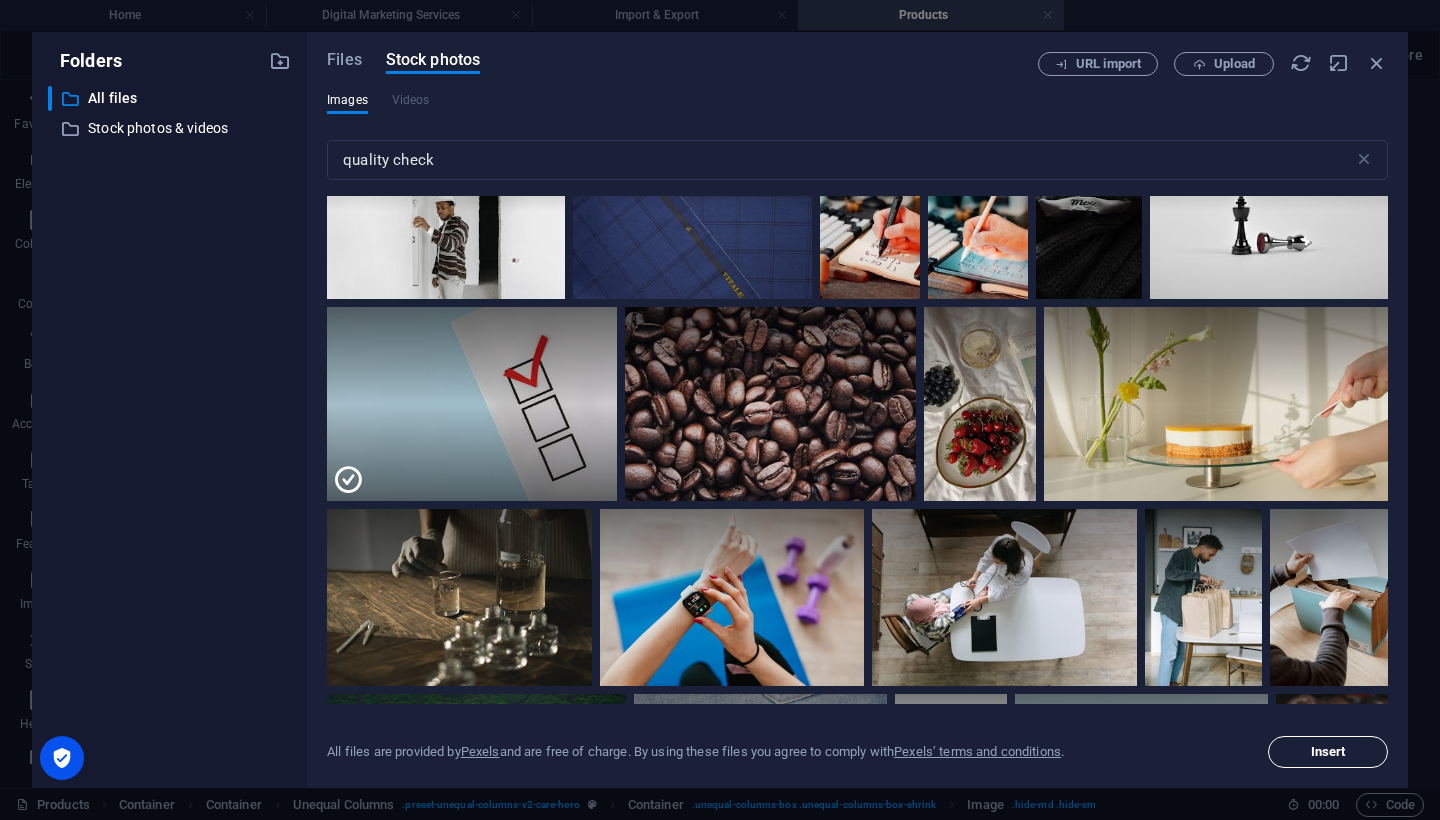 click on "Insert" at bounding box center (1328, 752) 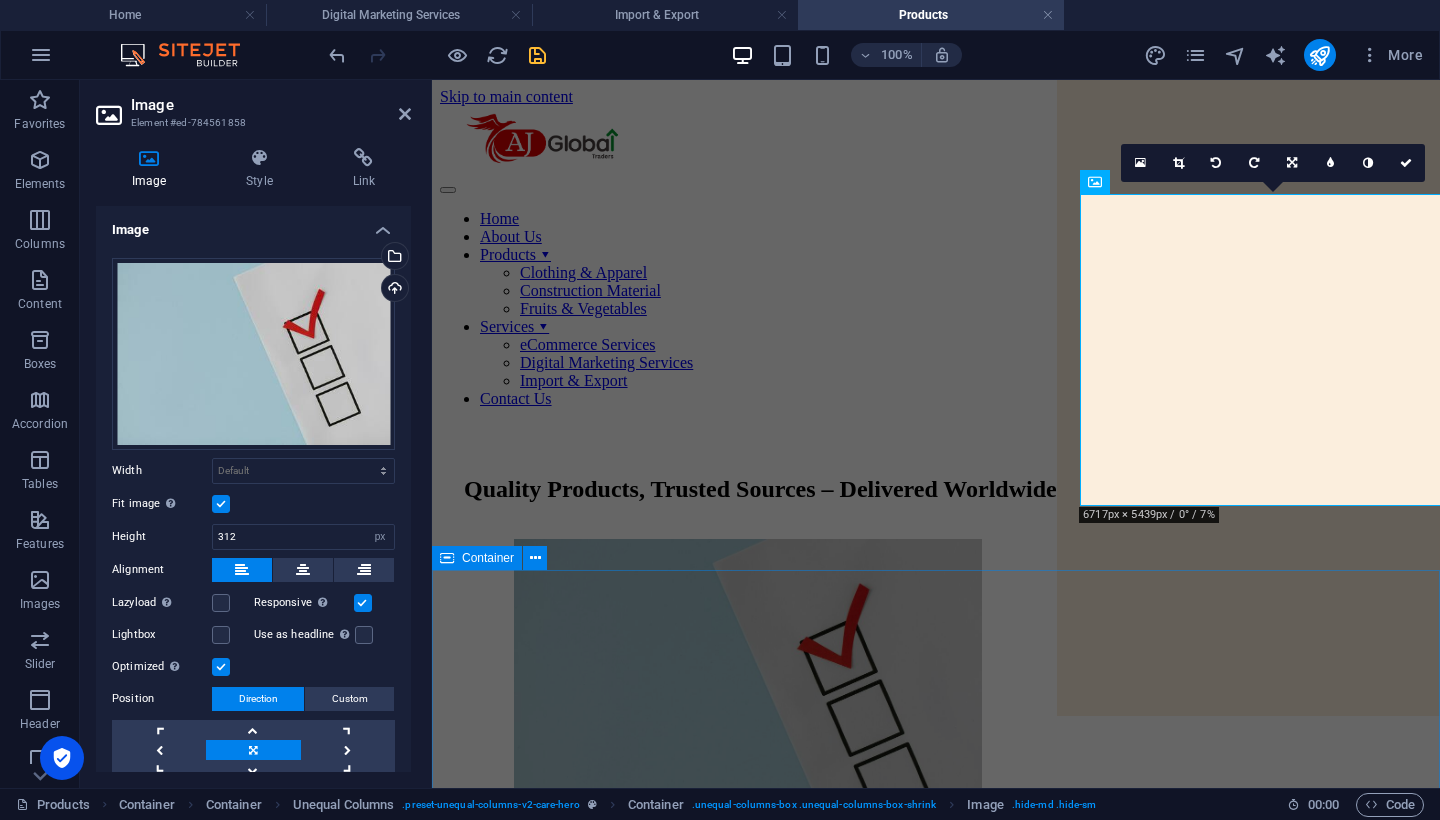 click on "Our services Dementia Care Lorem ipsum dolor sit amet, consectetur adipiscing elit. Amet ullamcorper sed vitae quis turpis. Read More      Palliative Care Lorem ipsum dolor sit amet, consectetur adipiscing elit. Amet ullamcorper sed vitae quis turpis. Read More      Physiotherapy Lorem ipsum dolor sit amet, consectetur adipiscing elit. Amet ullamcorper sed vitae quis turpis. Read More      Grocery Shopping Lorem ipsum dolor sit amet, consectetur adipiscing elit. Amet ullamcorper sed vitae quis turpis. Read More      Medical Management Lorem ipsum dolor sit amet, consectetur adipiscing elit. Amet ullamcorper sed vitae quis turpis. Read More      Transportation Lorem ipsum dolor sit amet, consectetur adipiscing elit. Amet ullamcorper sed vitae quis turpis. Read More" at bounding box center (936, 5450) 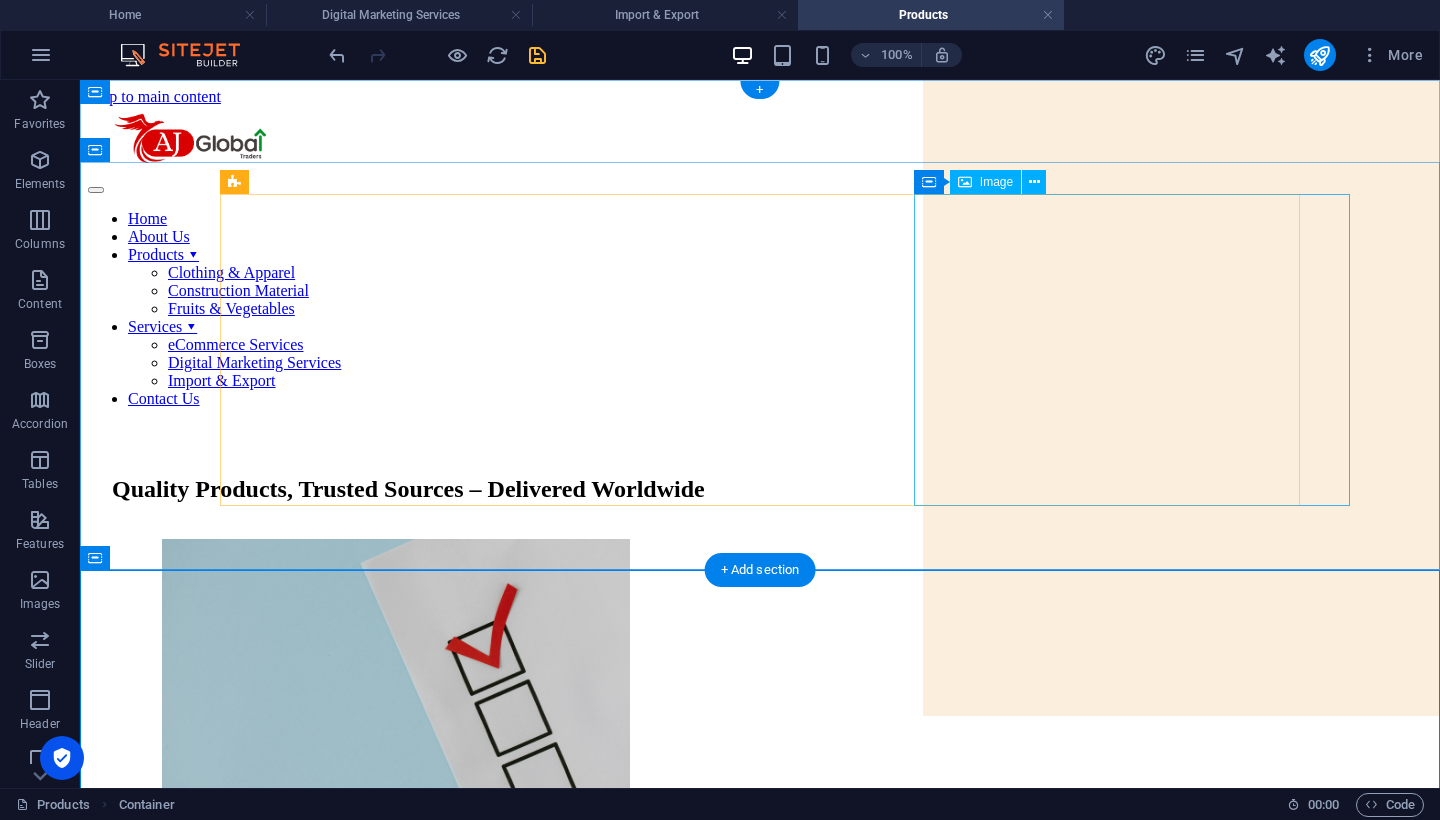 click at bounding box center (810, 697) 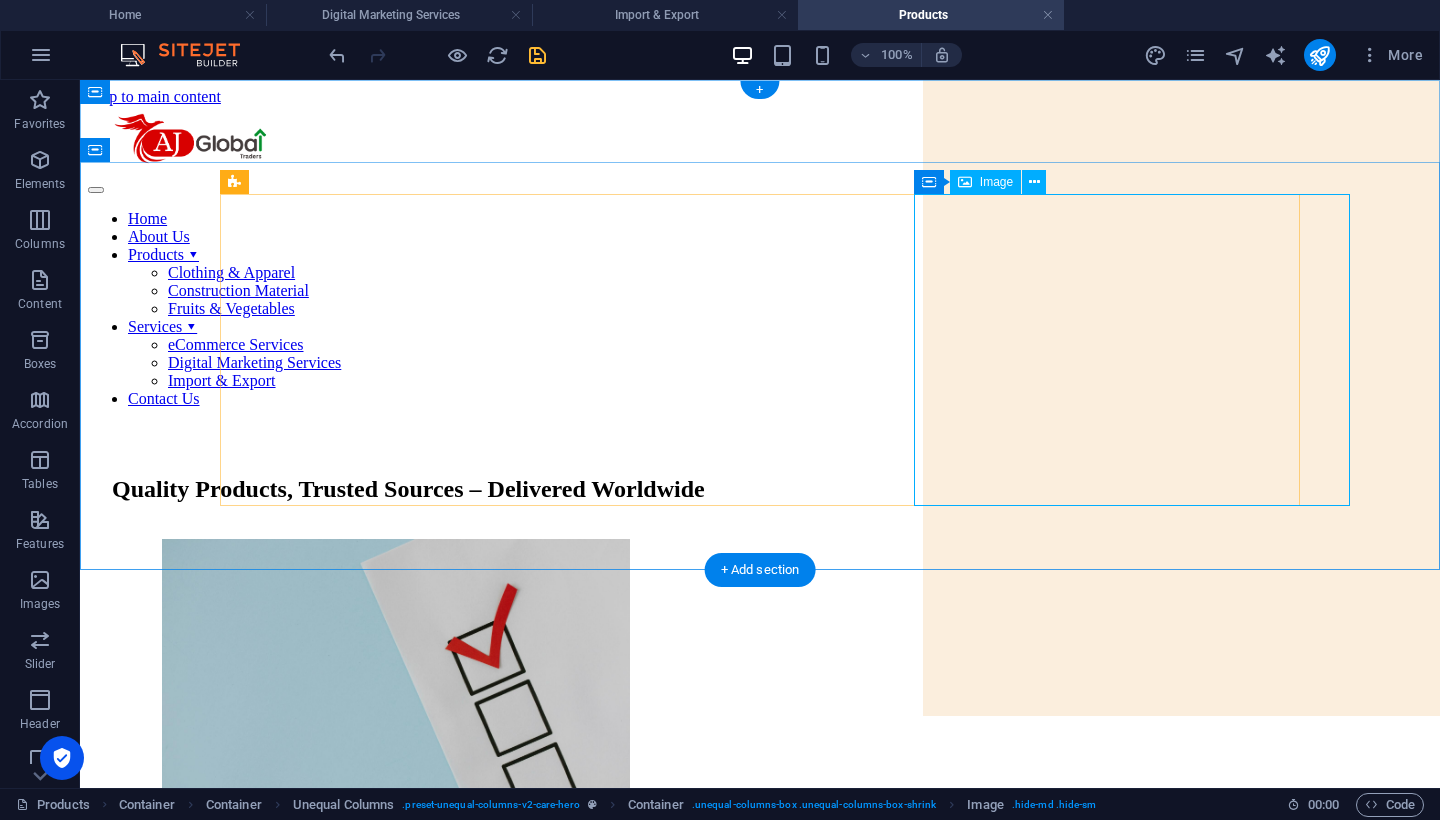 click on "Image" at bounding box center (996, 182) 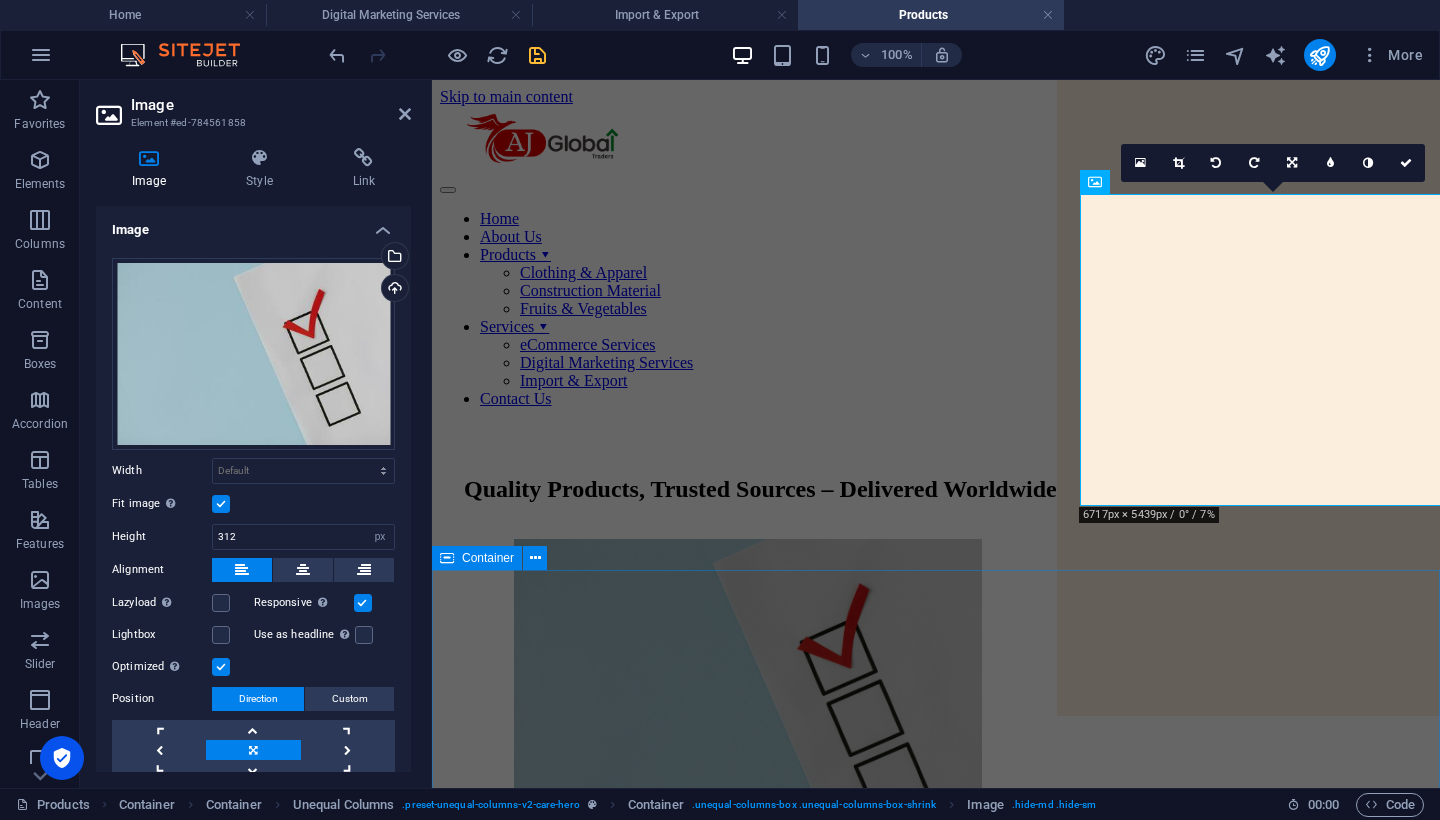 click on "Our services Dementia Care Lorem ipsum dolor sit amet, consectetur adipiscing elit. Amet ullamcorper sed vitae quis turpis. Read More      Palliative Care Lorem ipsum dolor sit amet, consectetur adipiscing elit. Amet ullamcorper sed vitae quis turpis. Read More      Physiotherapy Lorem ipsum dolor sit amet, consectetur adipiscing elit. Amet ullamcorper sed vitae quis turpis. Read More      Grocery Shopping Lorem ipsum dolor sit amet, consectetur adipiscing elit. Amet ullamcorper sed vitae quis turpis. Read More      Medical Management Lorem ipsum dolor sit amet, consectetur adipiscing elit. Amet ullamcorper sed vitae quis turpis. Read More      Transportation Lorem ipsum dolor sit amet, consectetur adipiscing elit. Amet ullamcorper sed vitae quis turpis. Read More" at bounding box center (936, 5450) 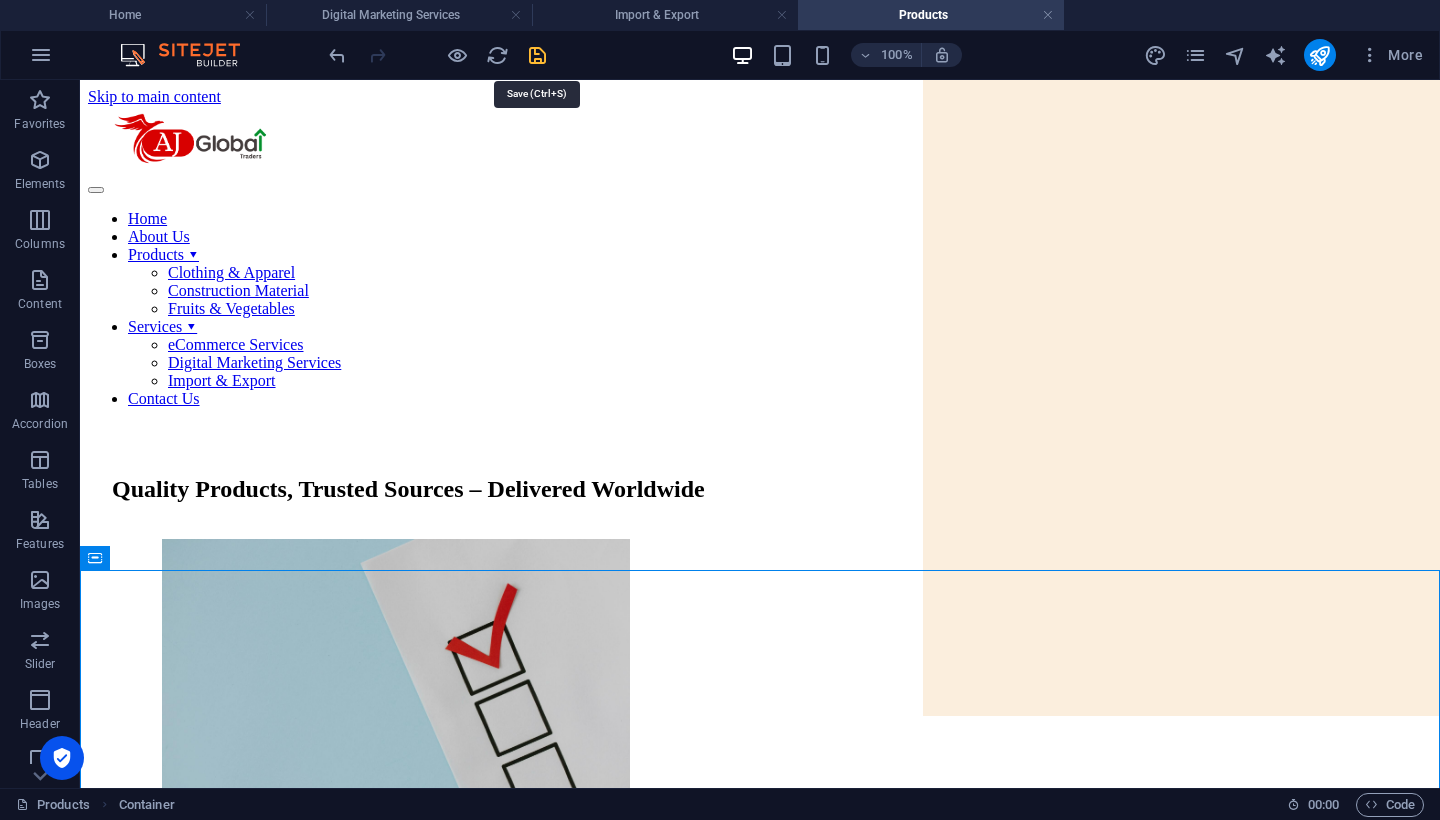 click at bounding box center (537, 55) 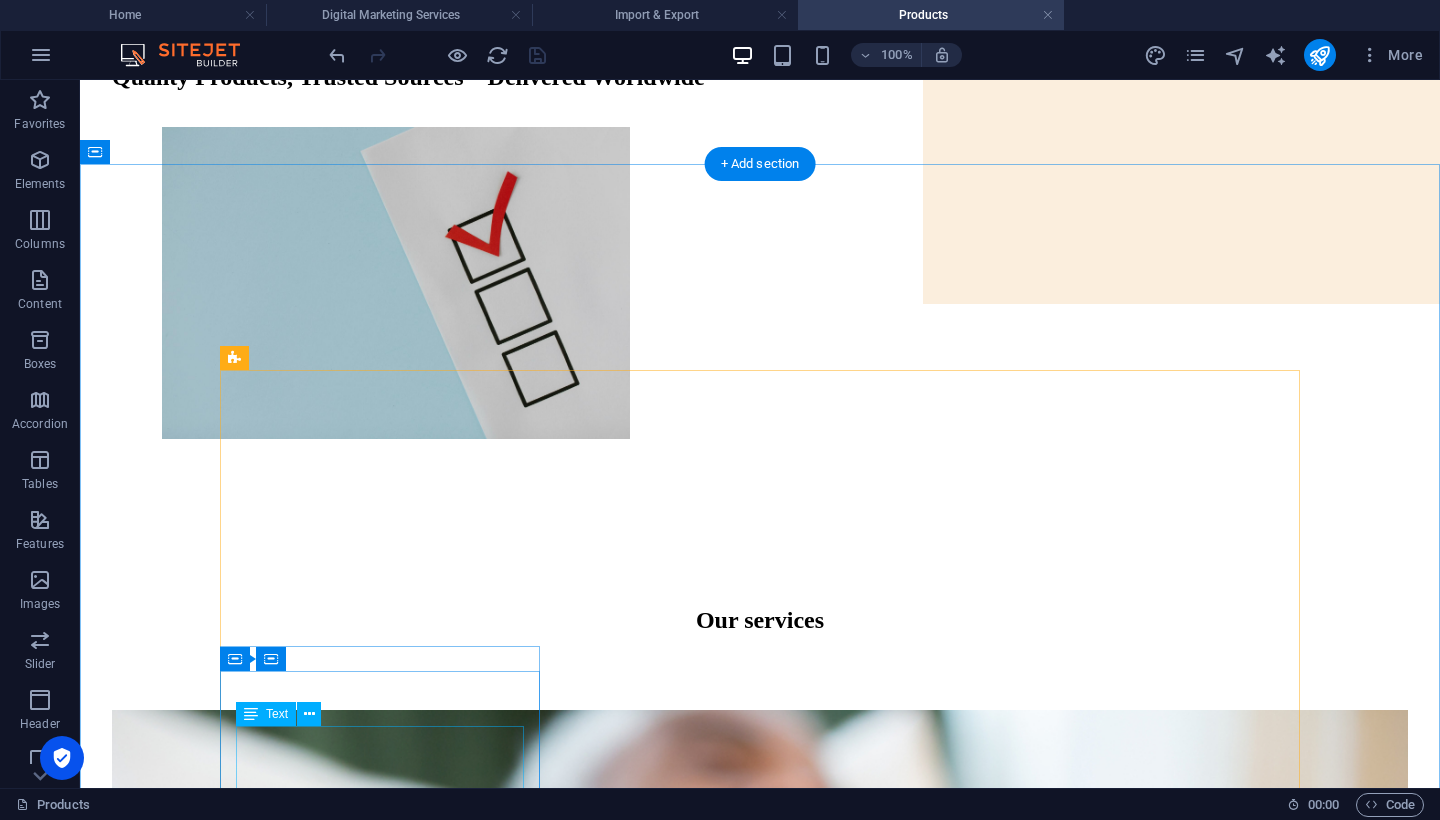 scroll, scrollTop: 406, scrollLeft: 0, axis: vertical 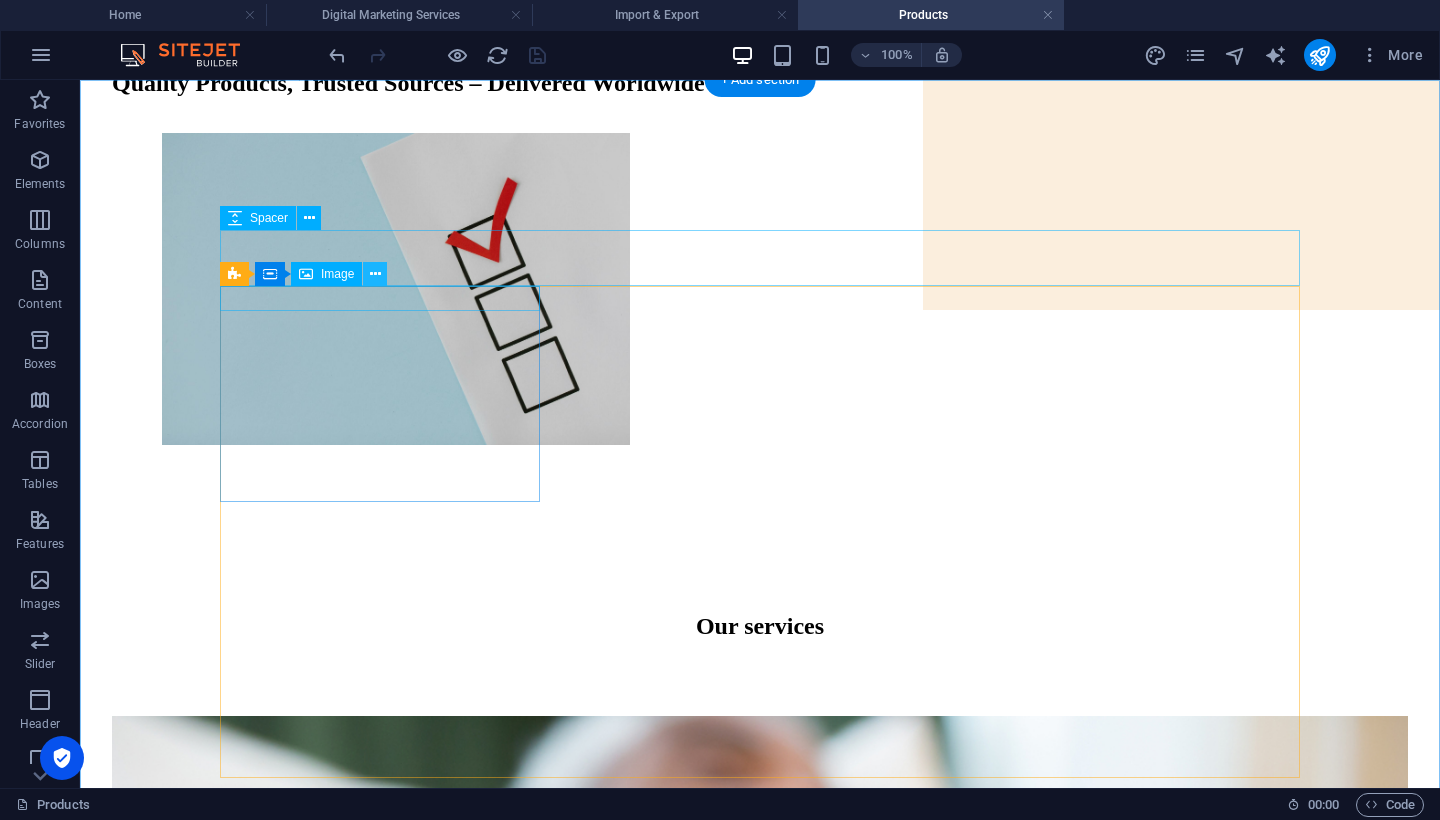 click at bounding box center [375, 274] 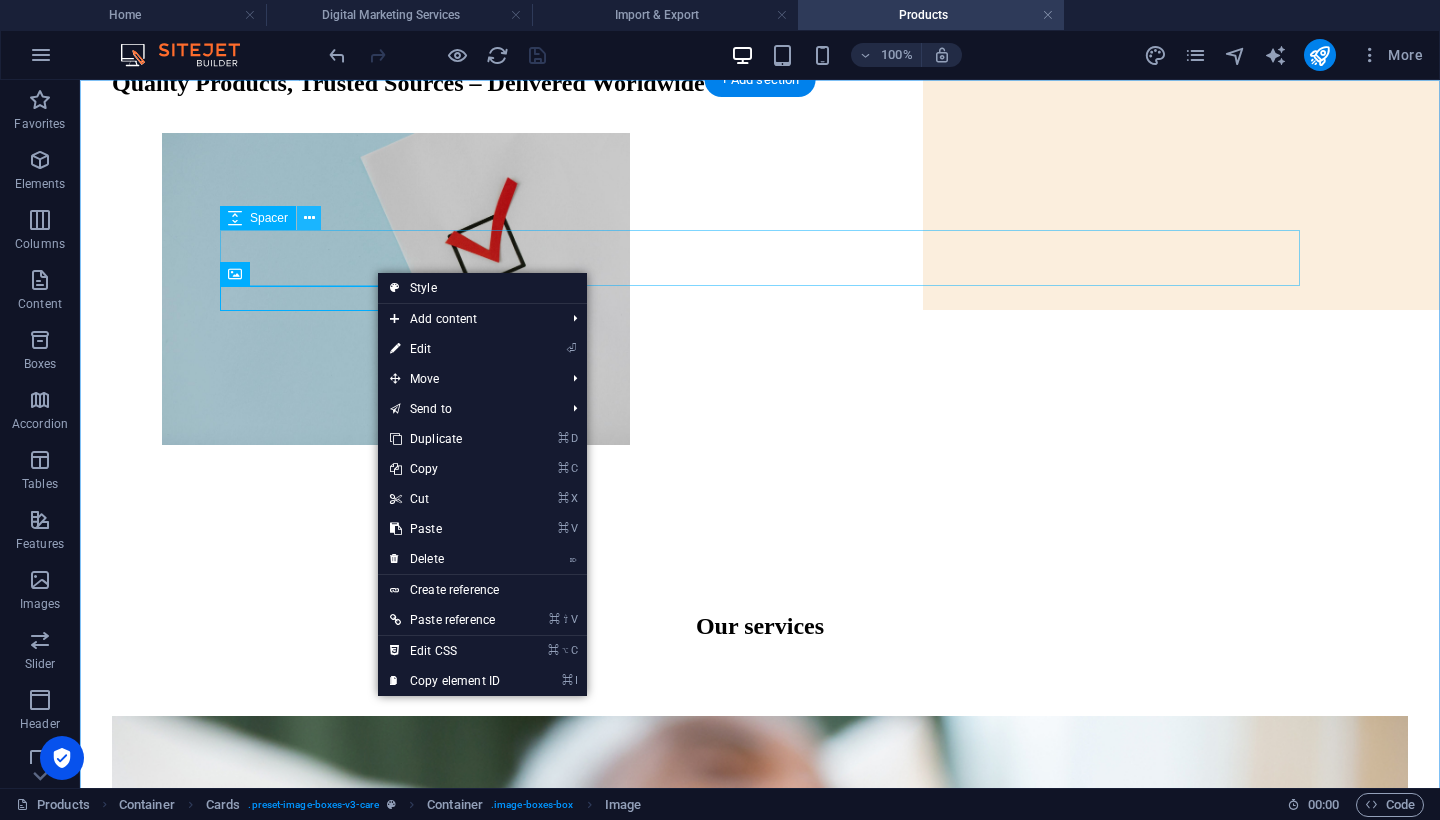 click at bounding box center (309, 218) 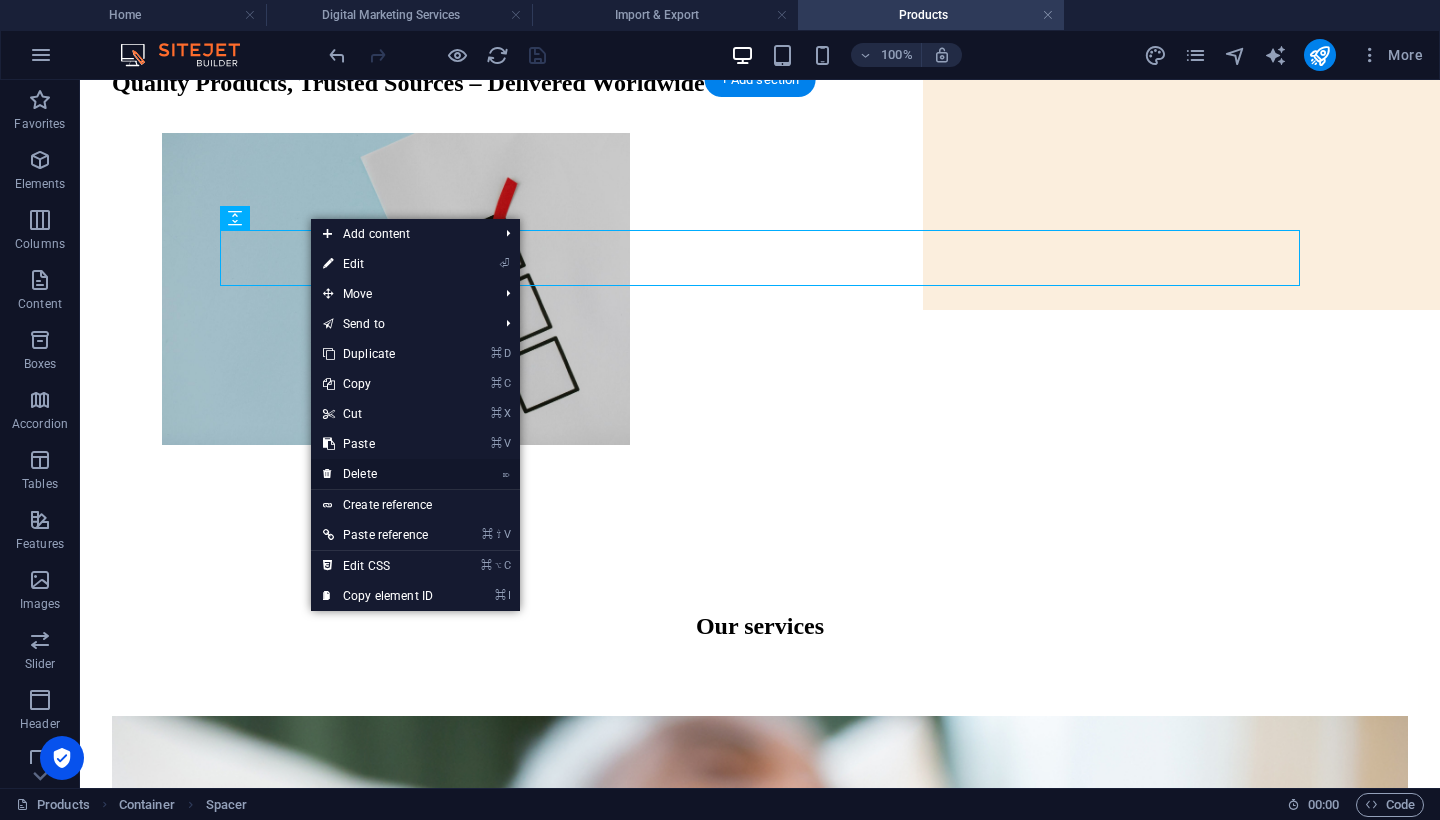 click on "⌦  Delete" at bounding box center [378, 474] 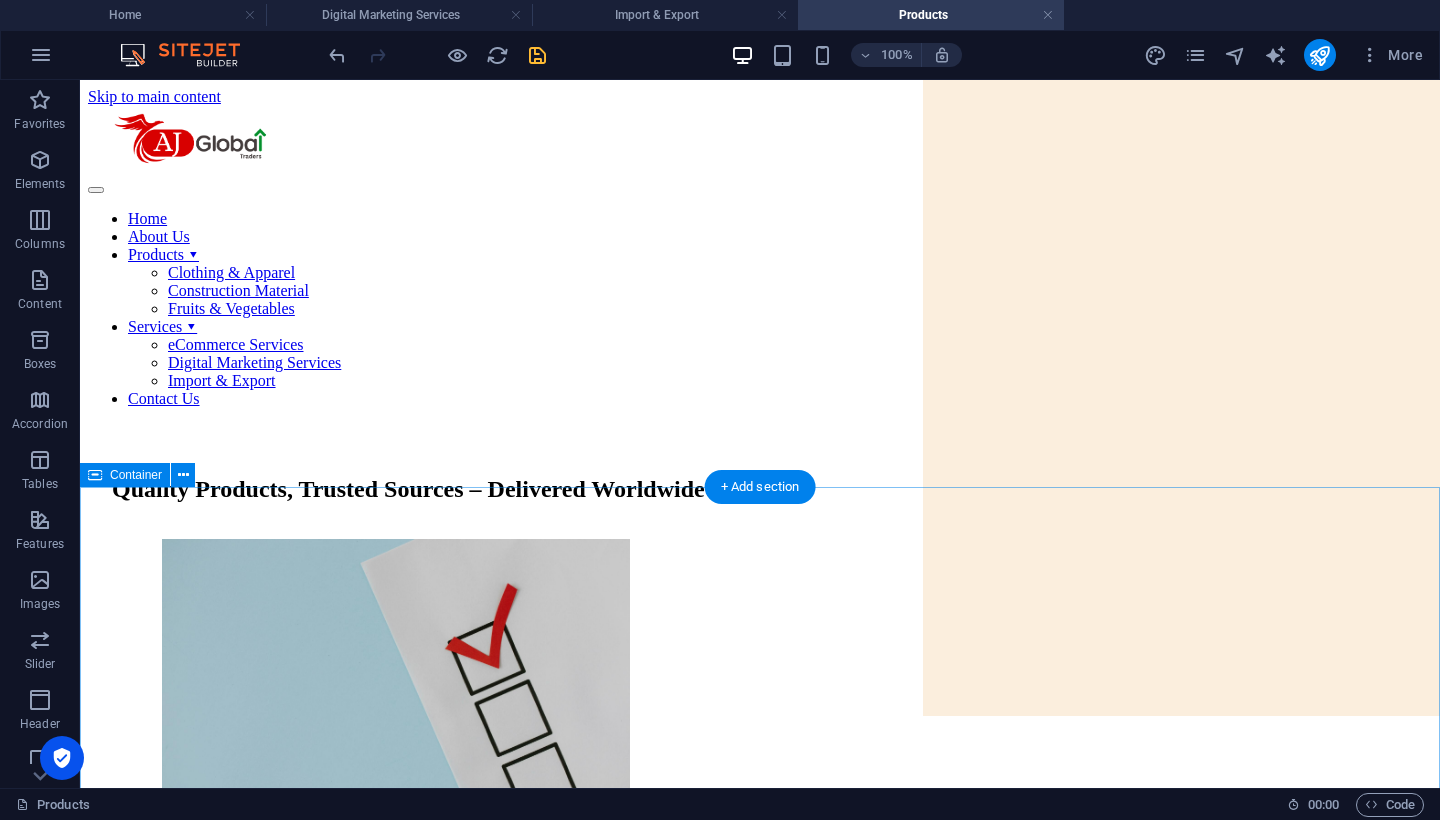 scroll, scrollTop: 0, scrollLeft: 0, axis: both 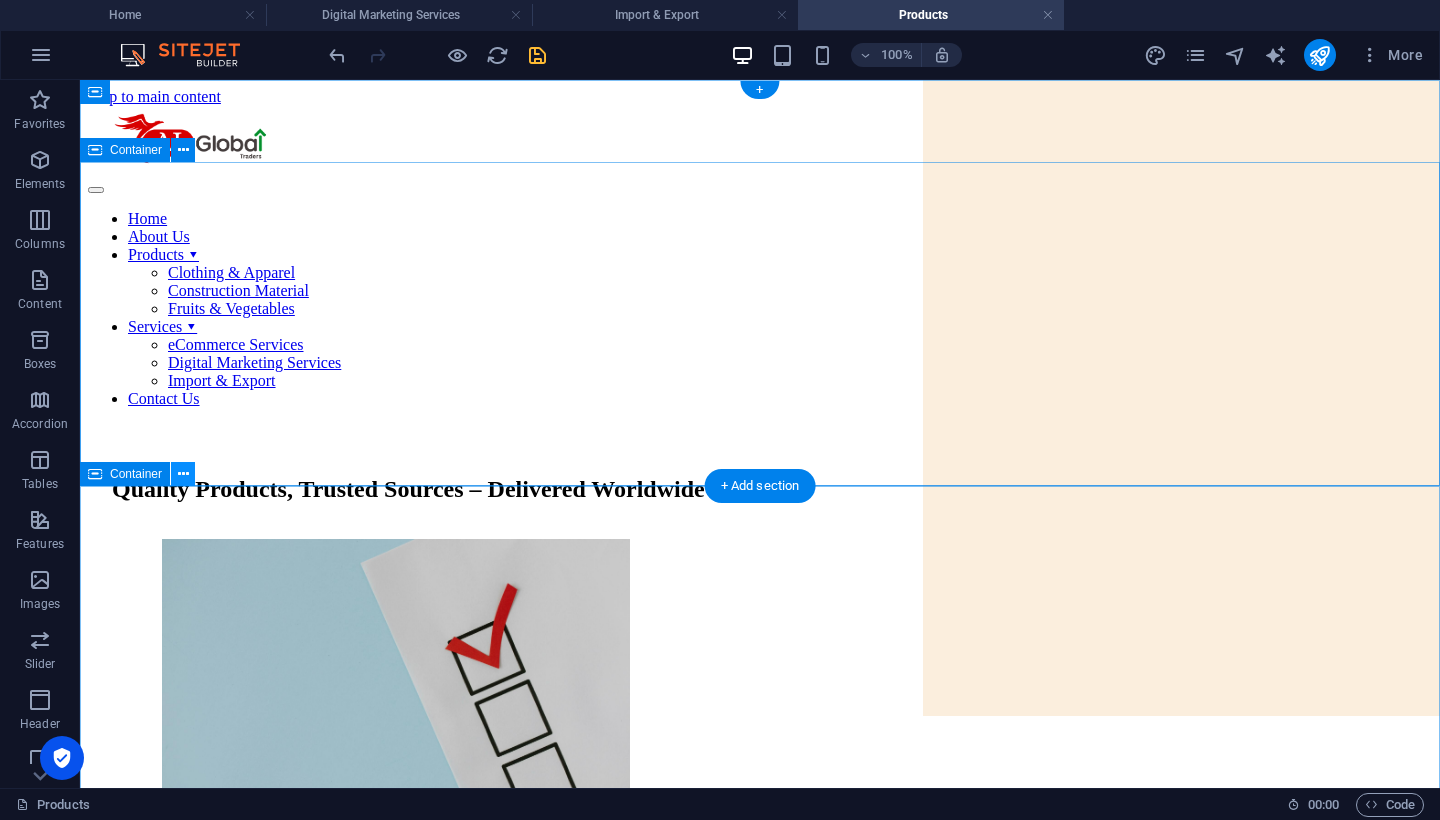 click at bounding box center (183, 474) 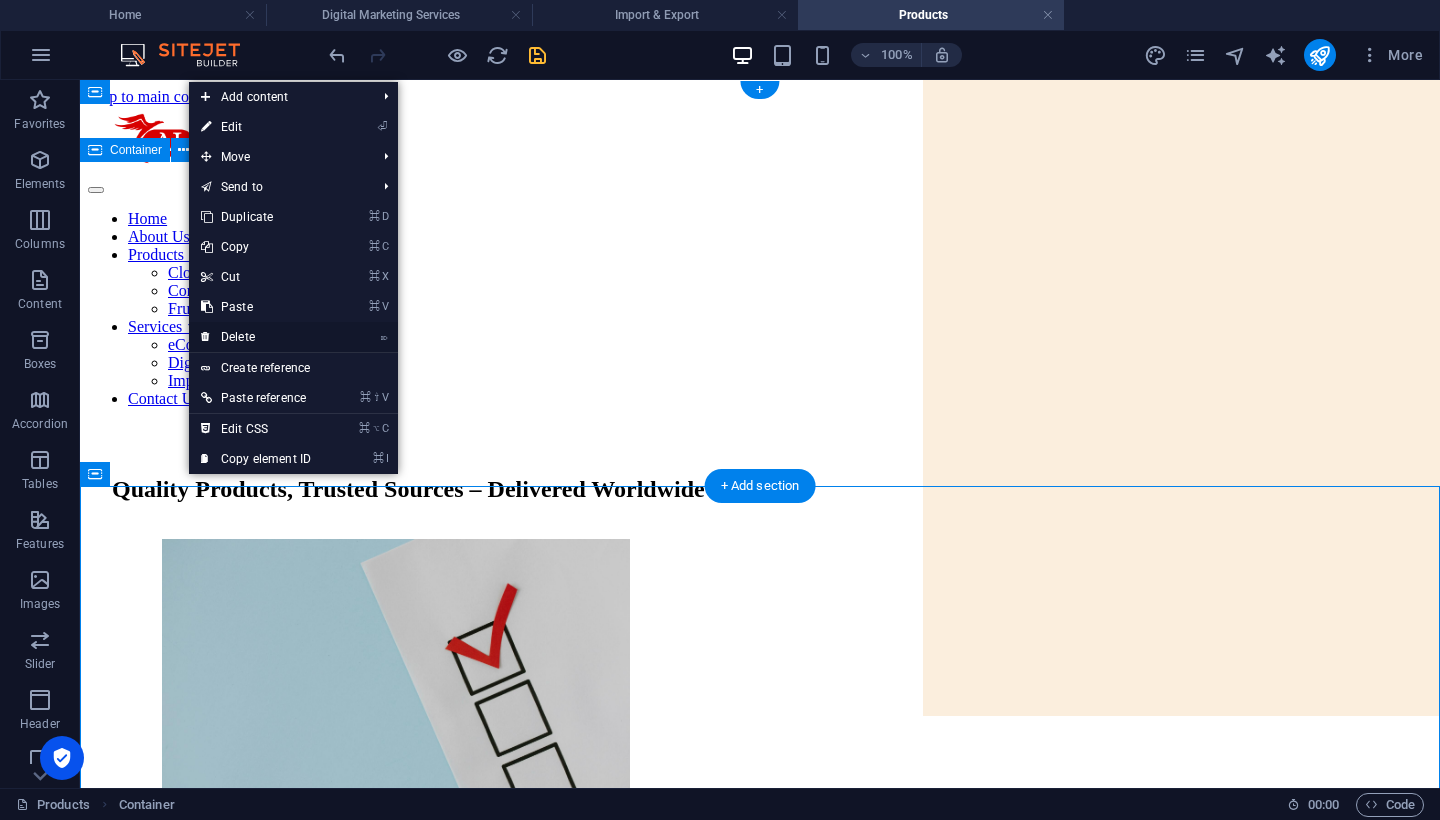 click on "⌦  Delete" at bounding box center [256, 337] 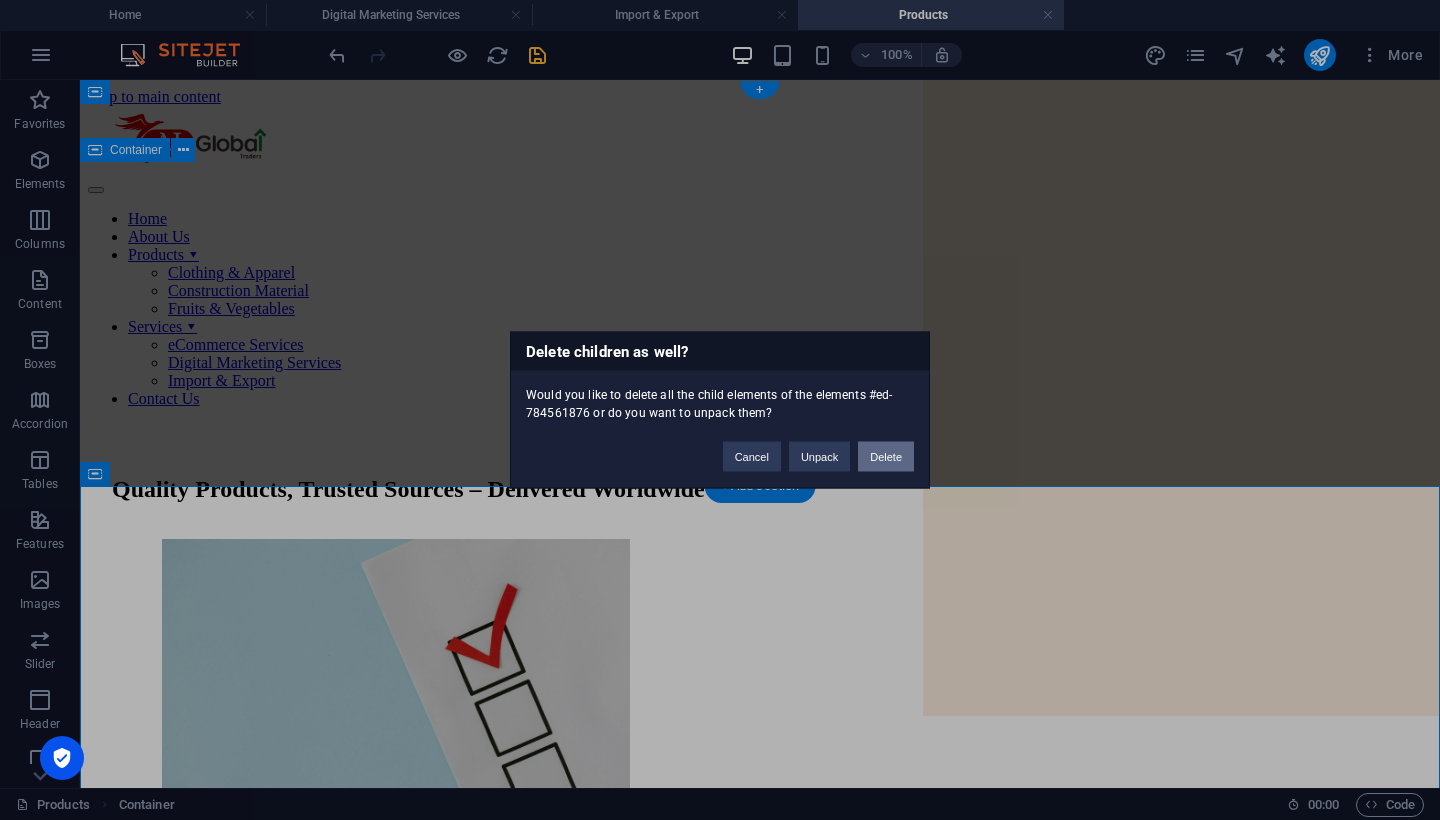 click on "Delete" at bounding box center [886, 457] 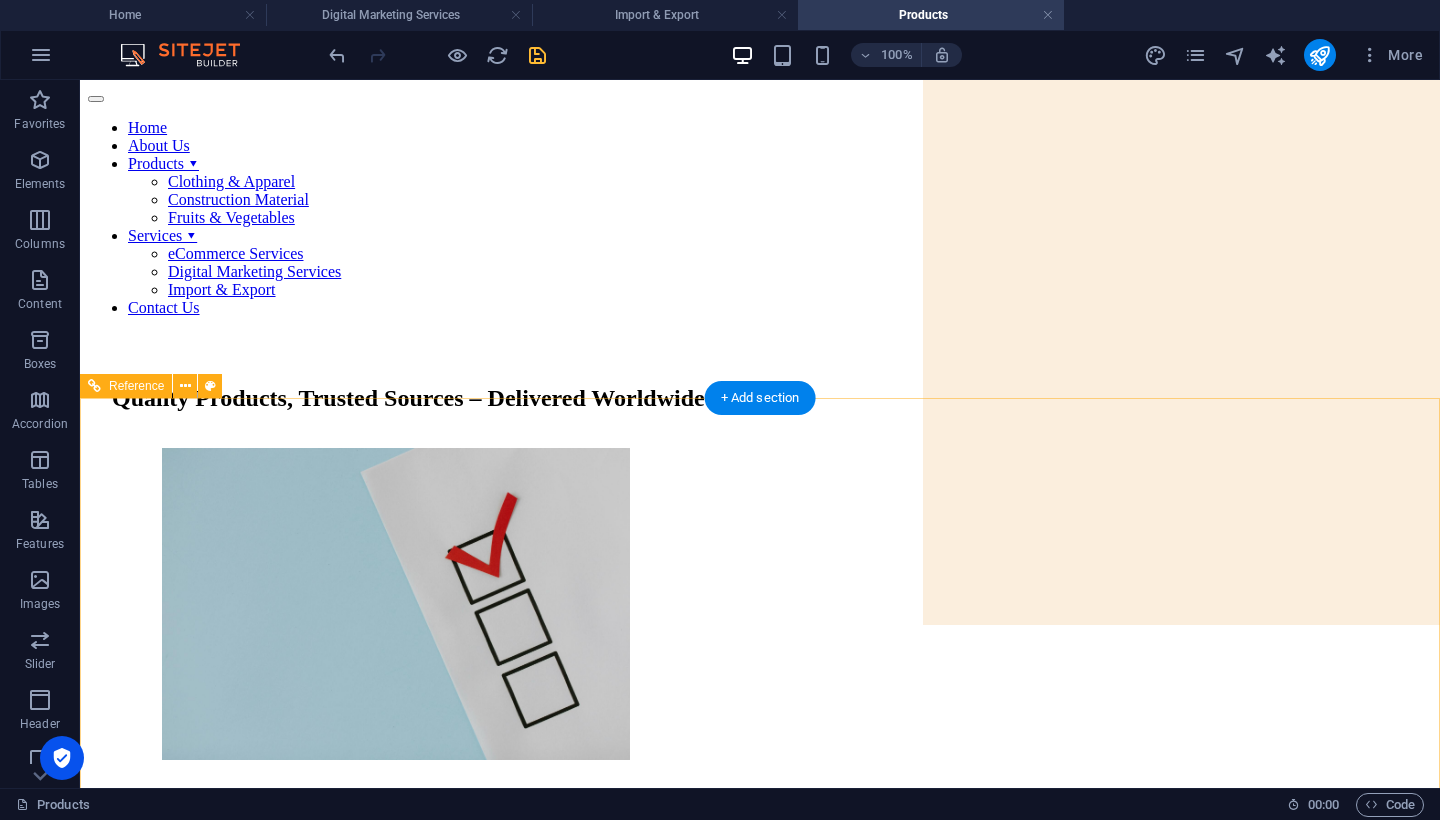 scroll, scrollTop: 88, scrollLeft: 0, axis: vertical 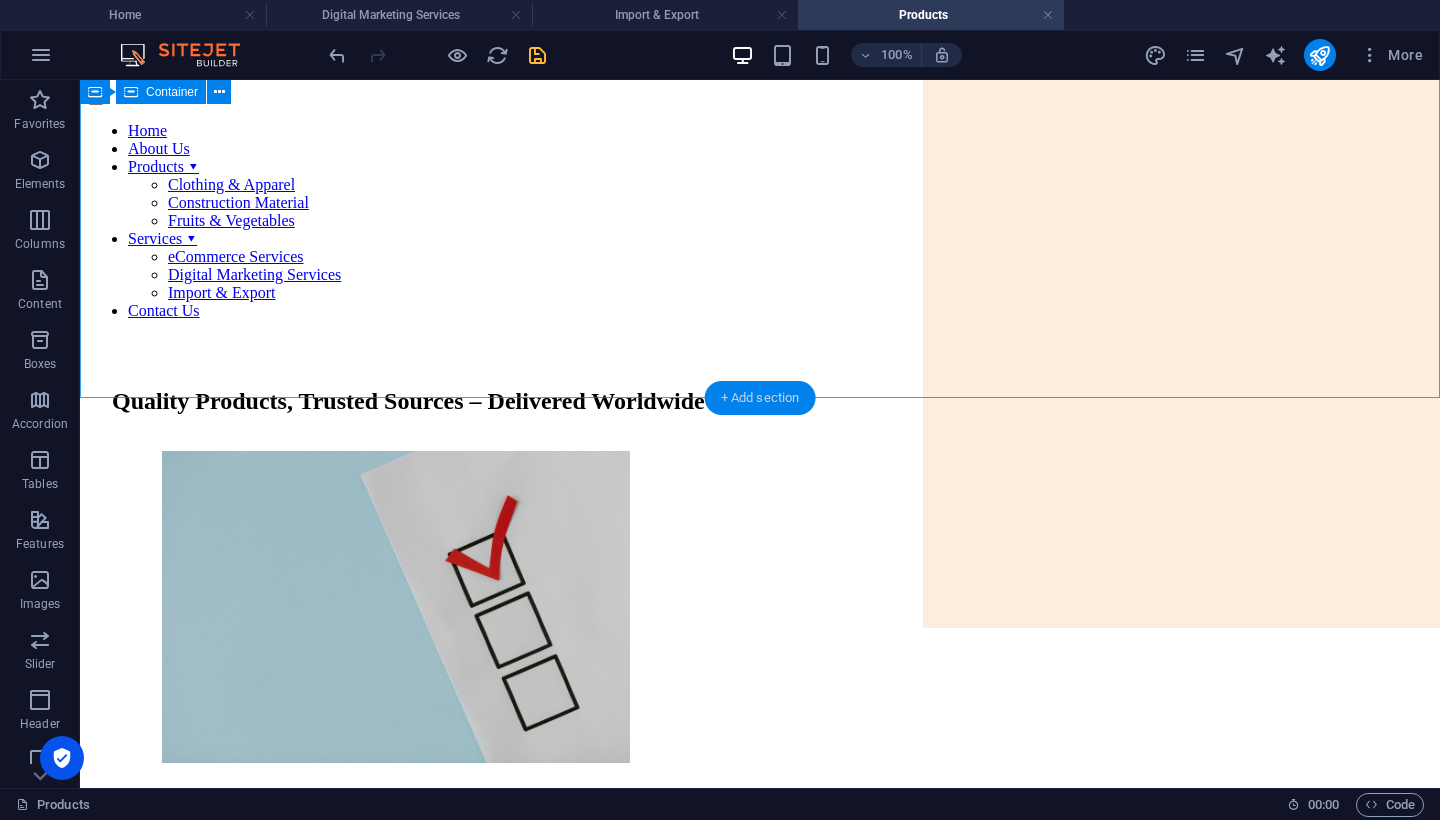 click on "+ Add section" at bounding box center (760, 398) 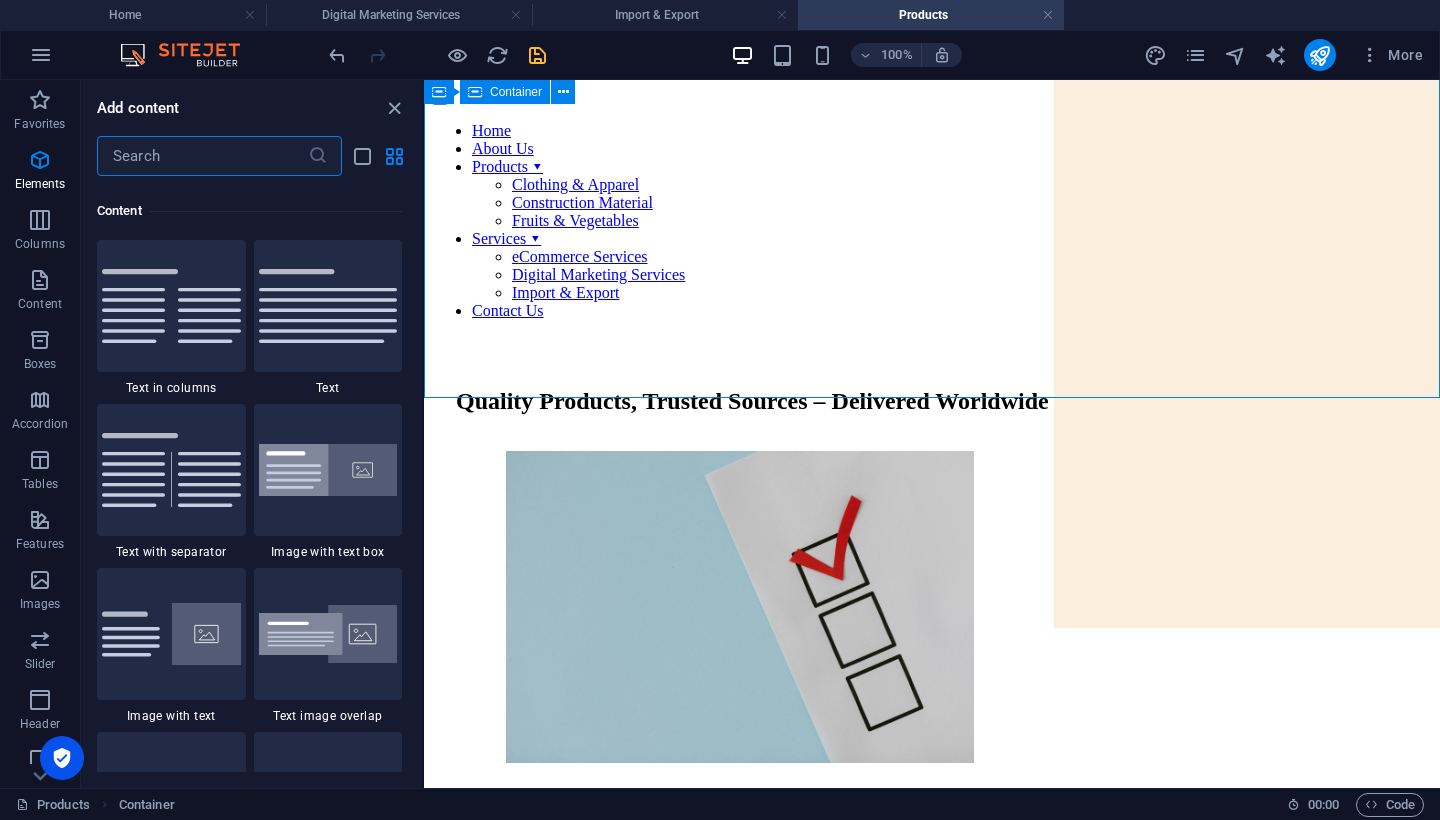 scroll, scrollTop: 3499, scrollLeft: 0, axis: vertical 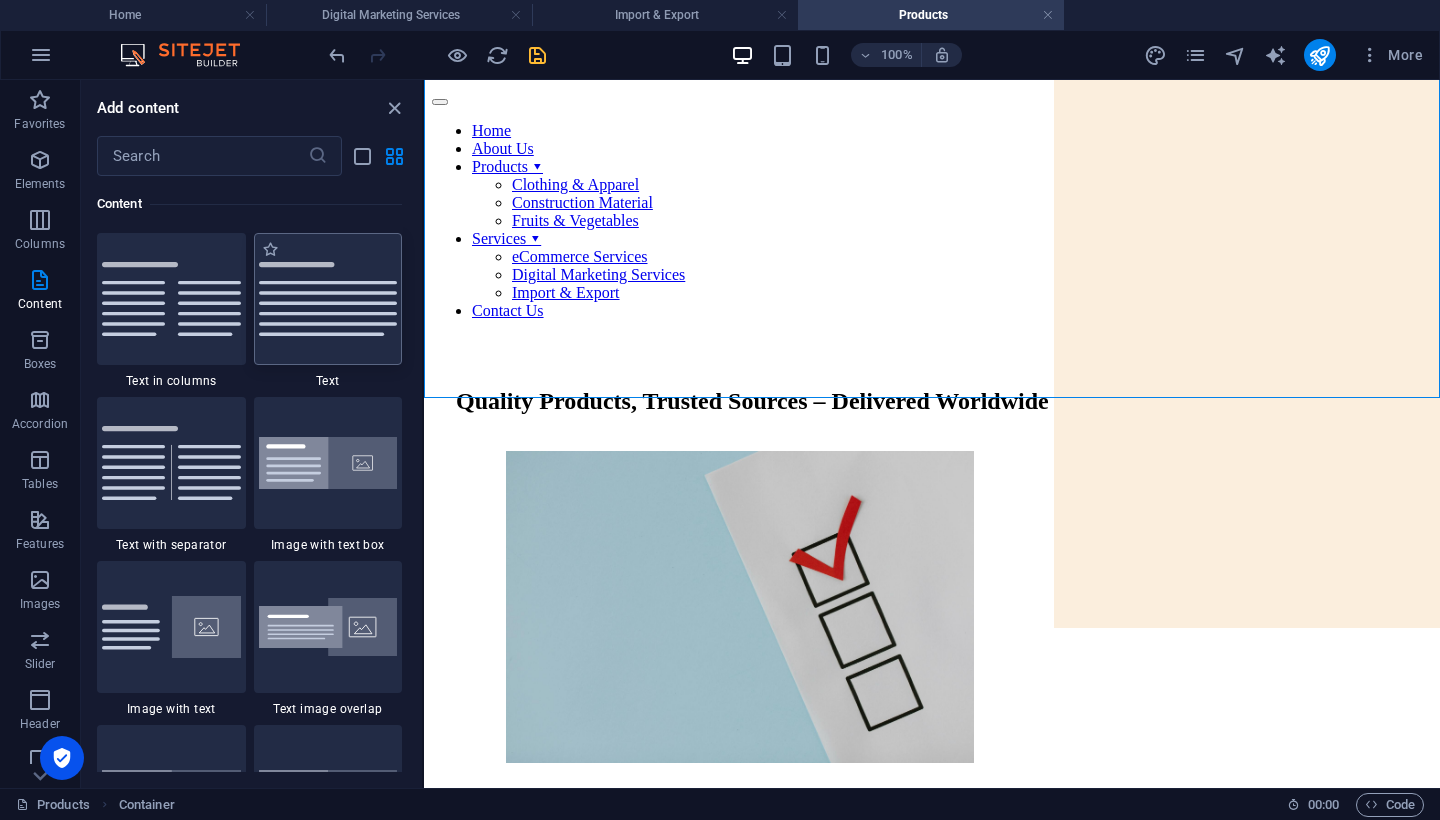 click at bounding box center (328, 299) 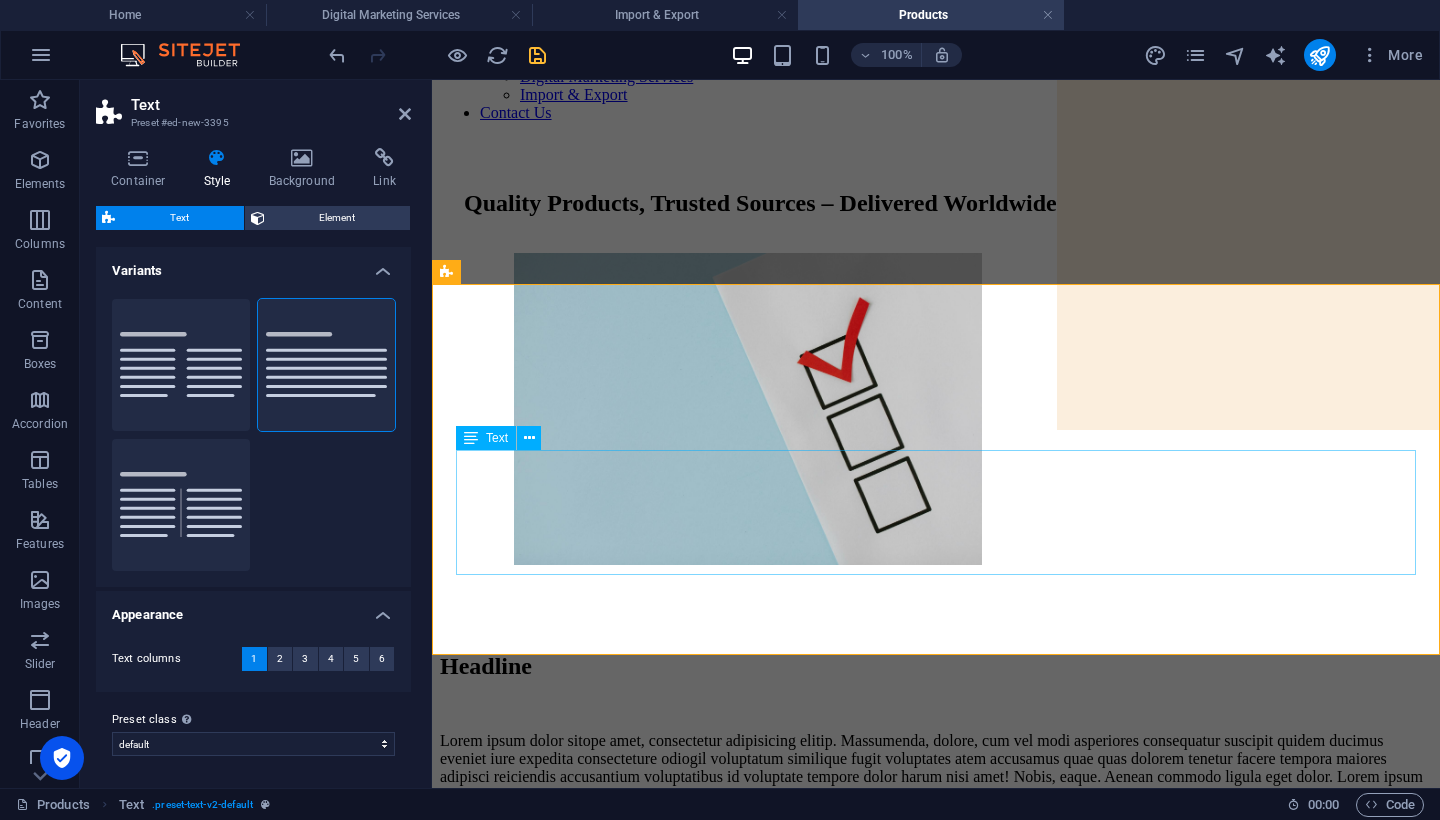 scroll, scrollTop: 287, scrollLeft: 0, axis: vertical 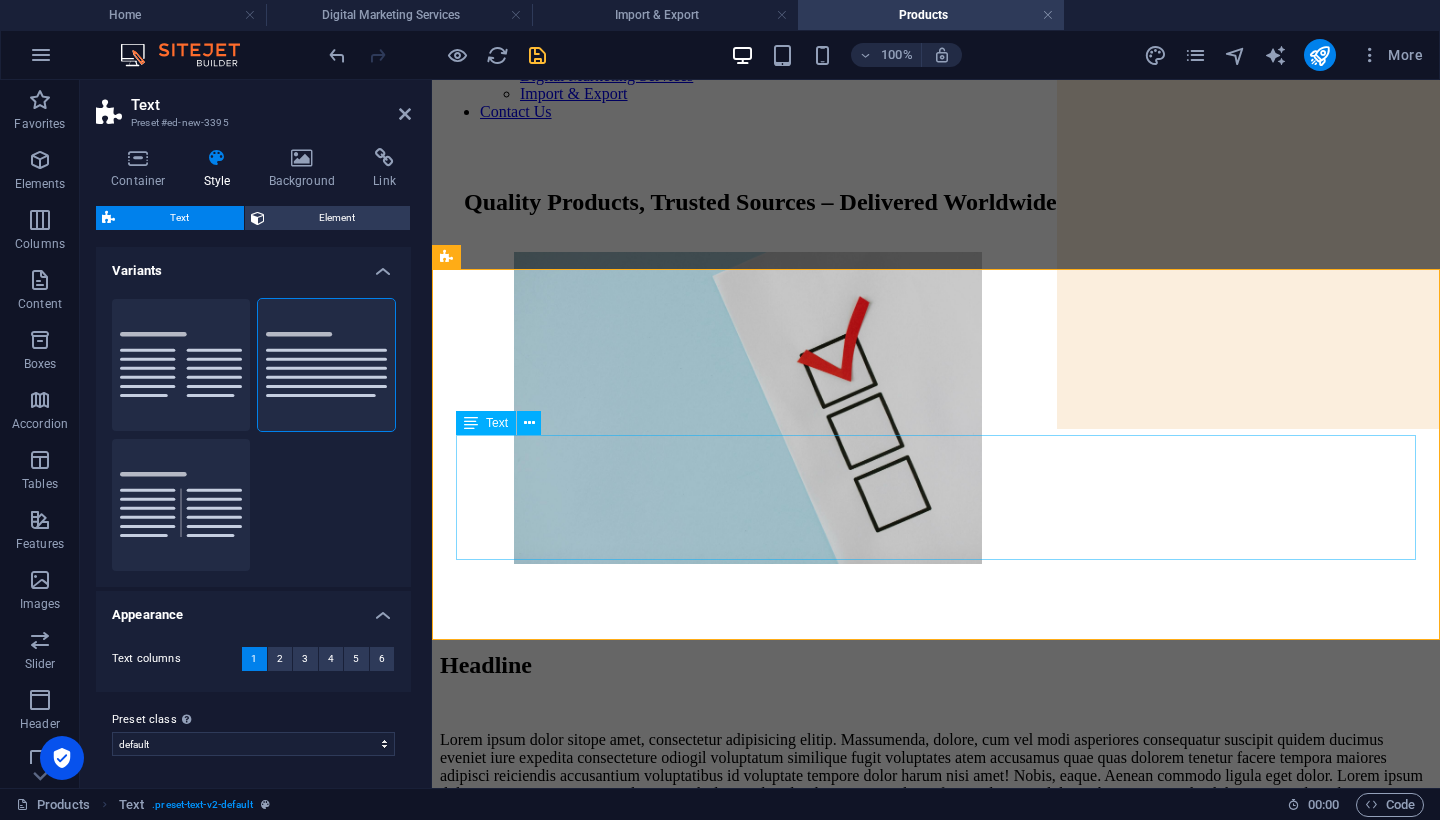click on "Lorem ipsum dolor sitope amet, consectetur adipisicing elitip. Massumenda, dolore, cum vel modi asperiores consequatur suscipit quidem ducimus eveniet iure expedita consecteture odiogil voluptatum similique fugit voluptates atem accusamus quae quas dolorem tenetur facere tempora maiores adipisci reiciendis accusantium voluptatibus id voluptate tempore dolor harum nisi amet! Nobis, eaque. Aenean commodo ligula eget dolor. Lorem ipsum dolor sit amet, consectetuer adipiscing elit leget odiogil voluptatum similique fugit voluptates dolor. Libero assumenda, dolore, cum vel modi asperiores consequatur." at bounding box center (936, 776) 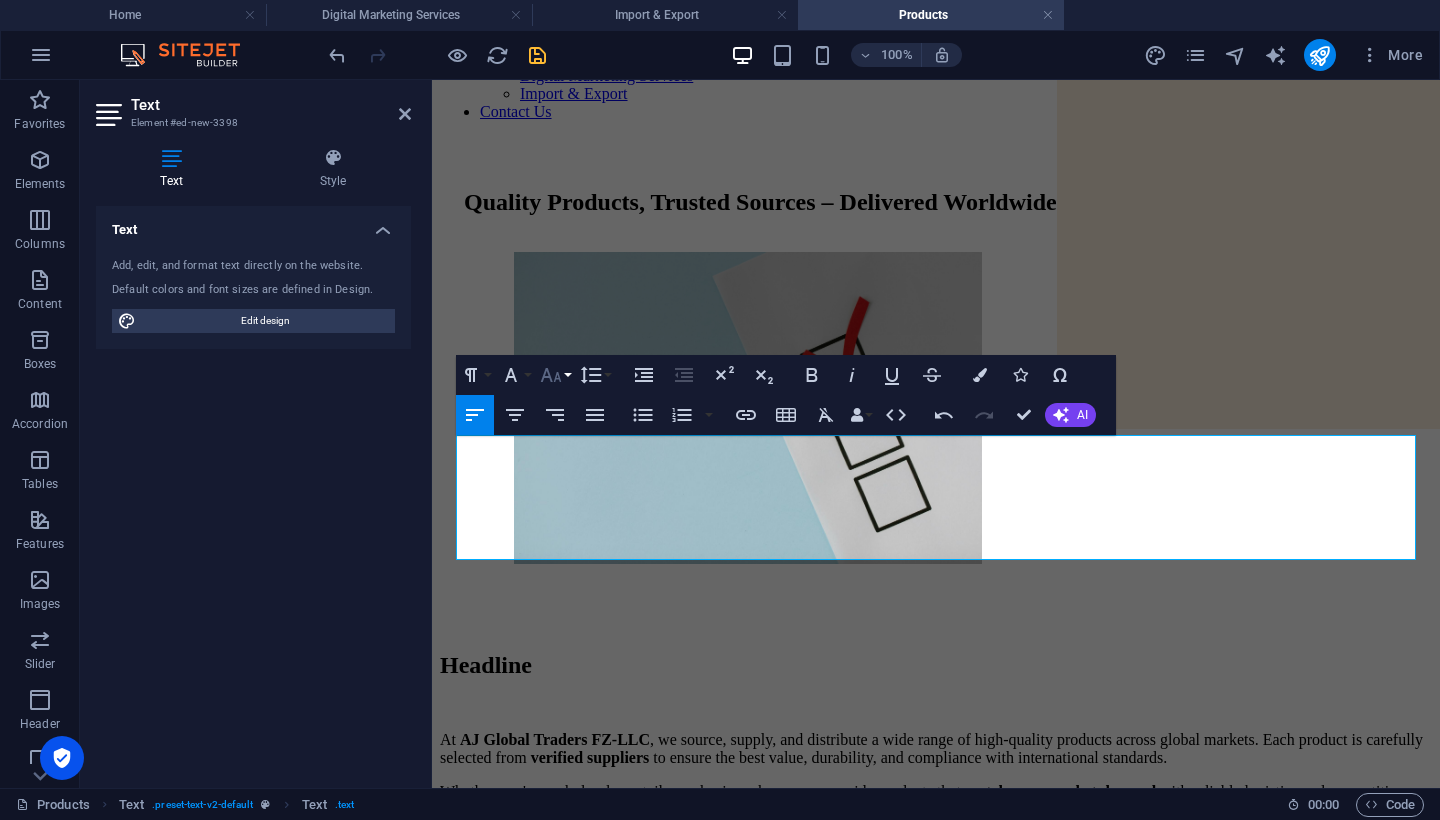 click 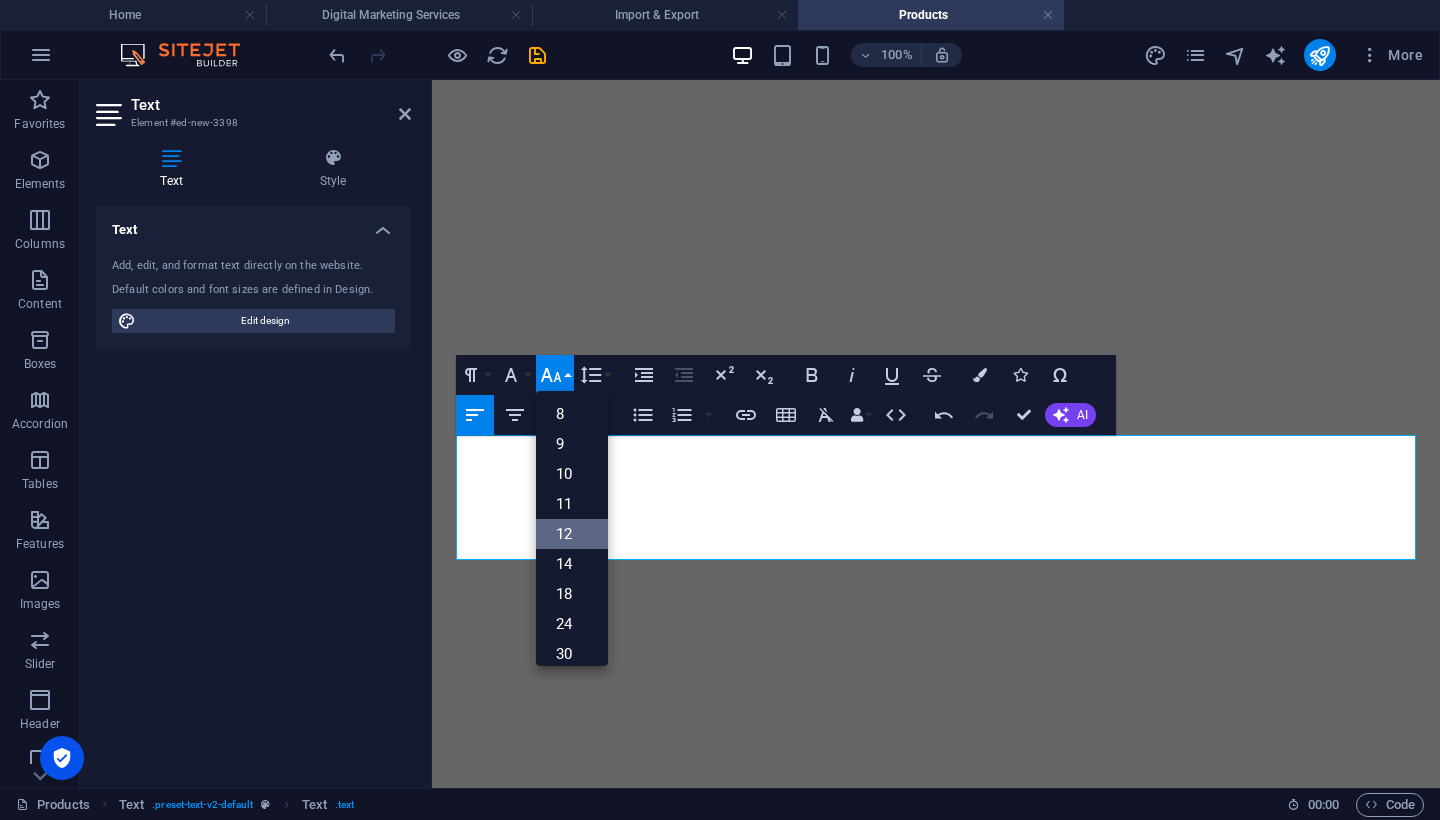 scroll, scrollTop: 0, scrollLeft: 0, axis: both 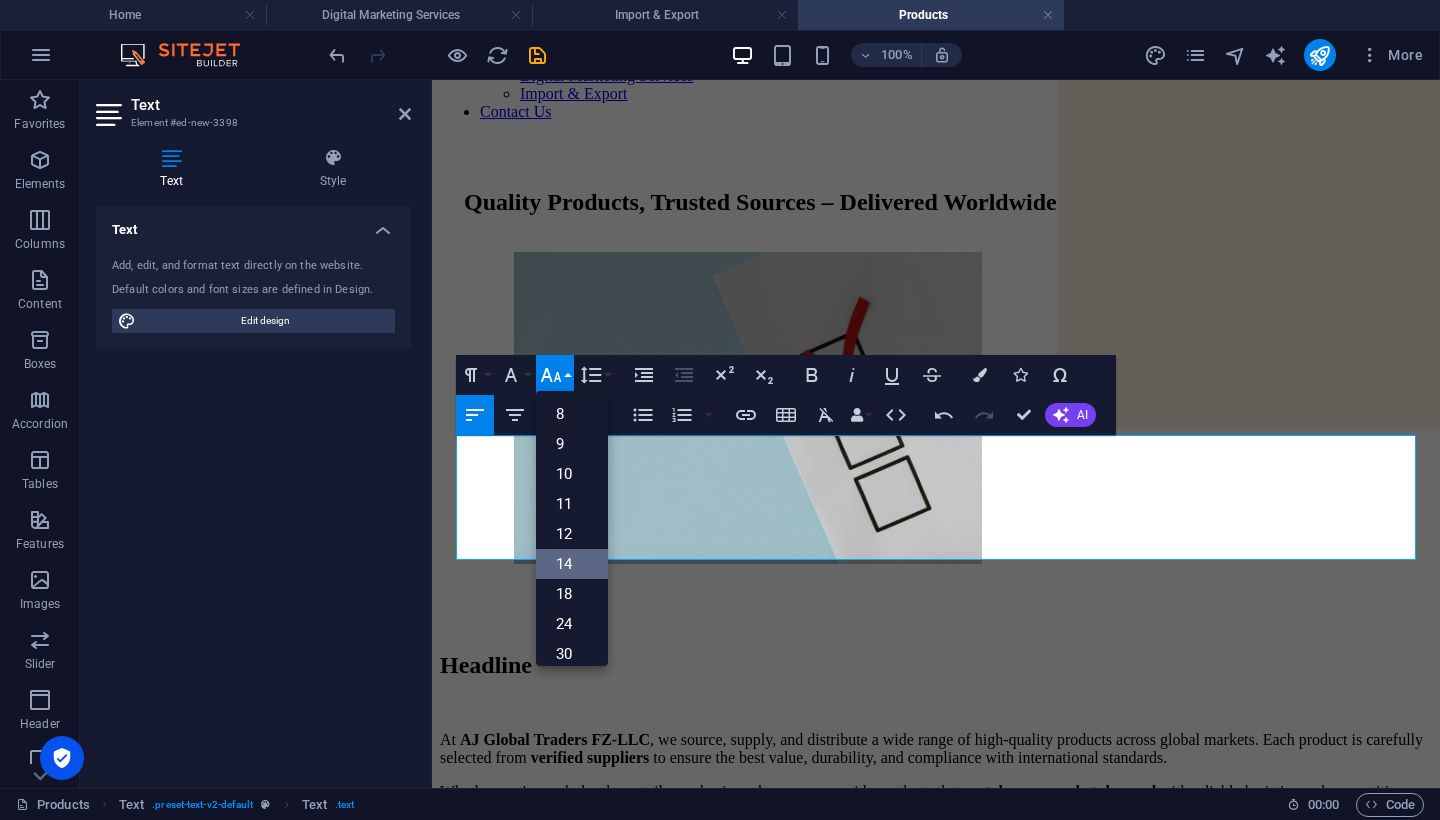 click on "14" at bounding box center (572, 564) 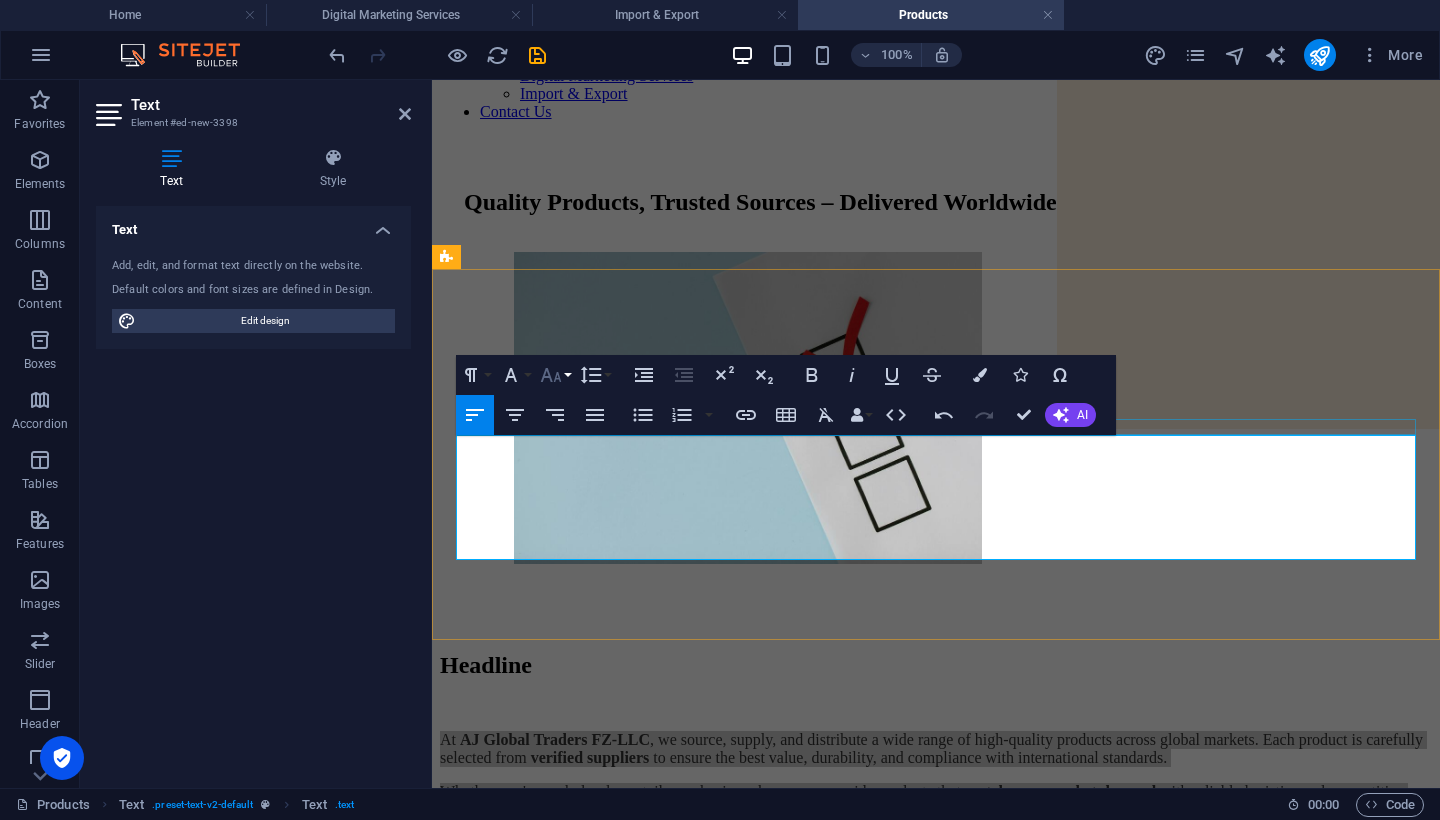click on "Font Size" at bounding box center [555, 375] 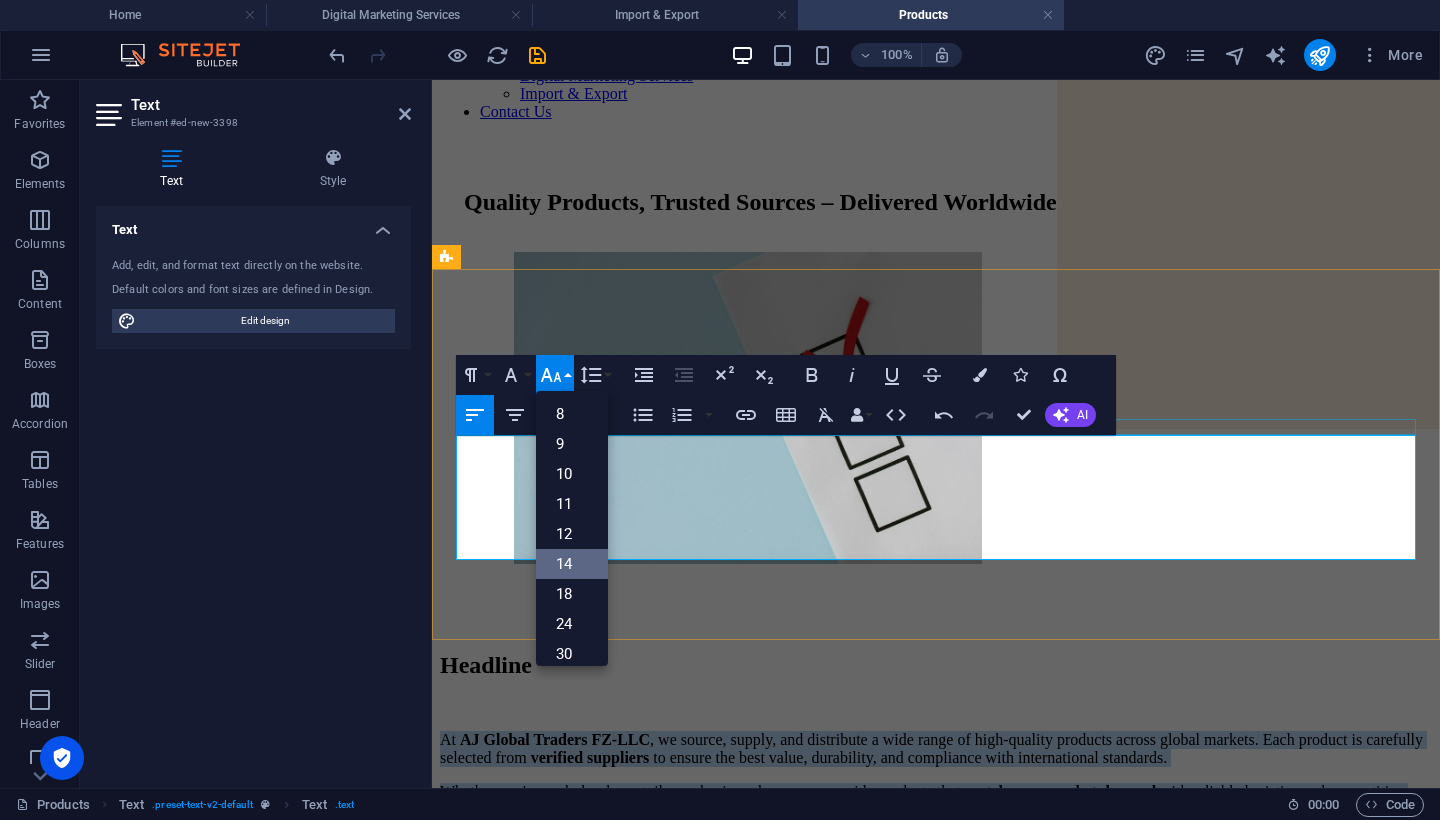 click on "14" at bounding box center [572, 564] 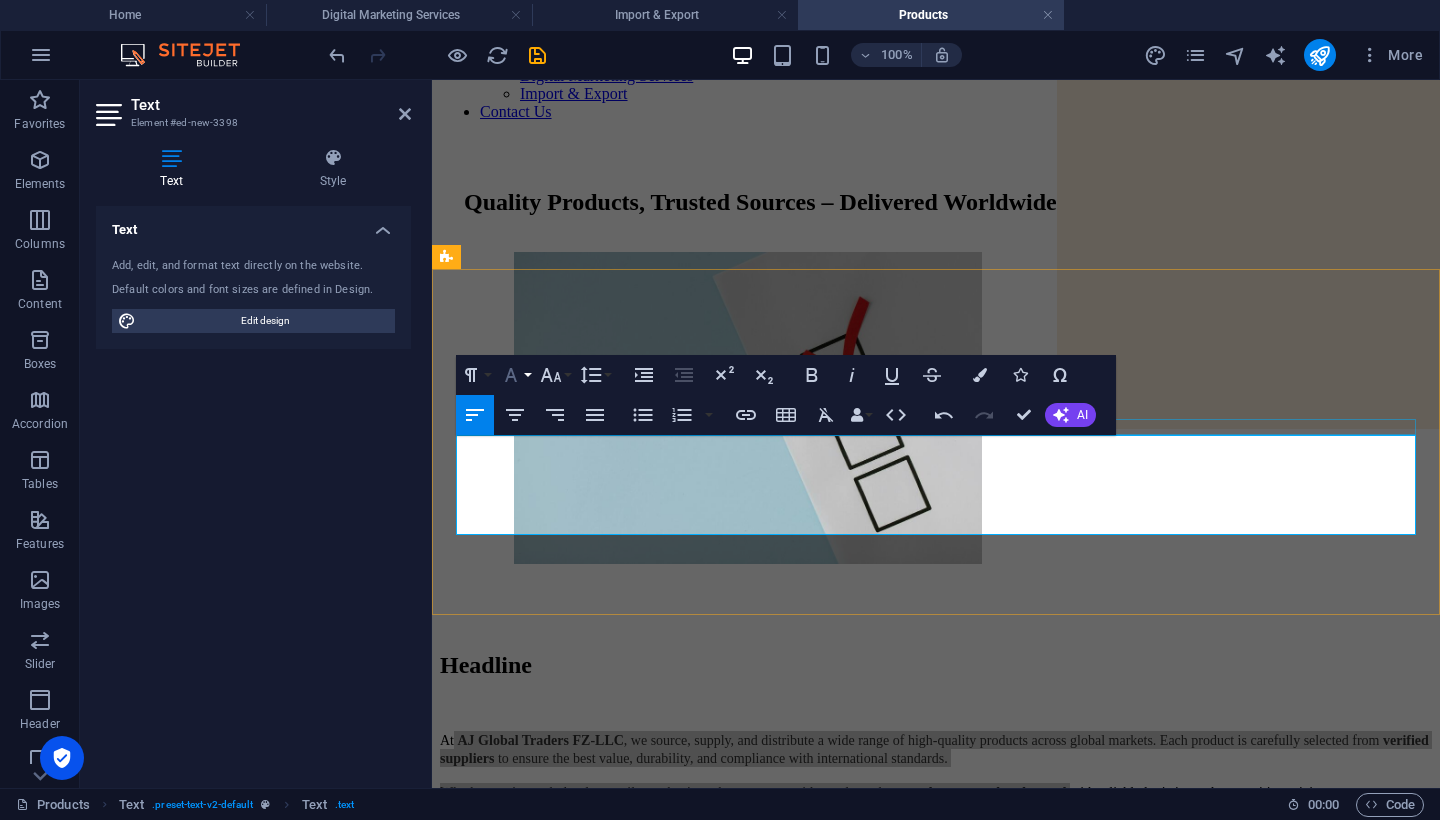 click 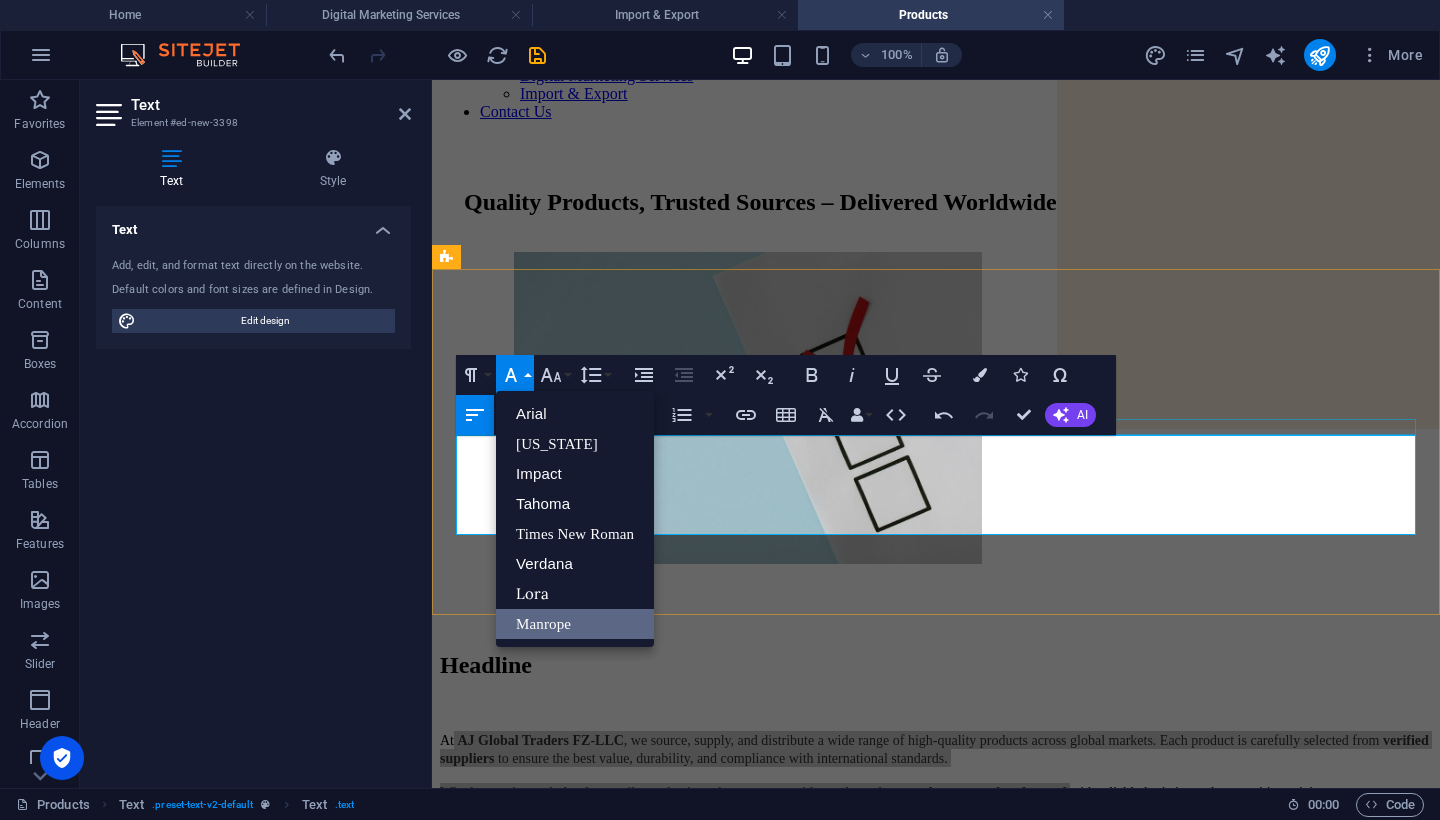 scroll, scrollTop: 0, scrollLeft: 0, axis: both 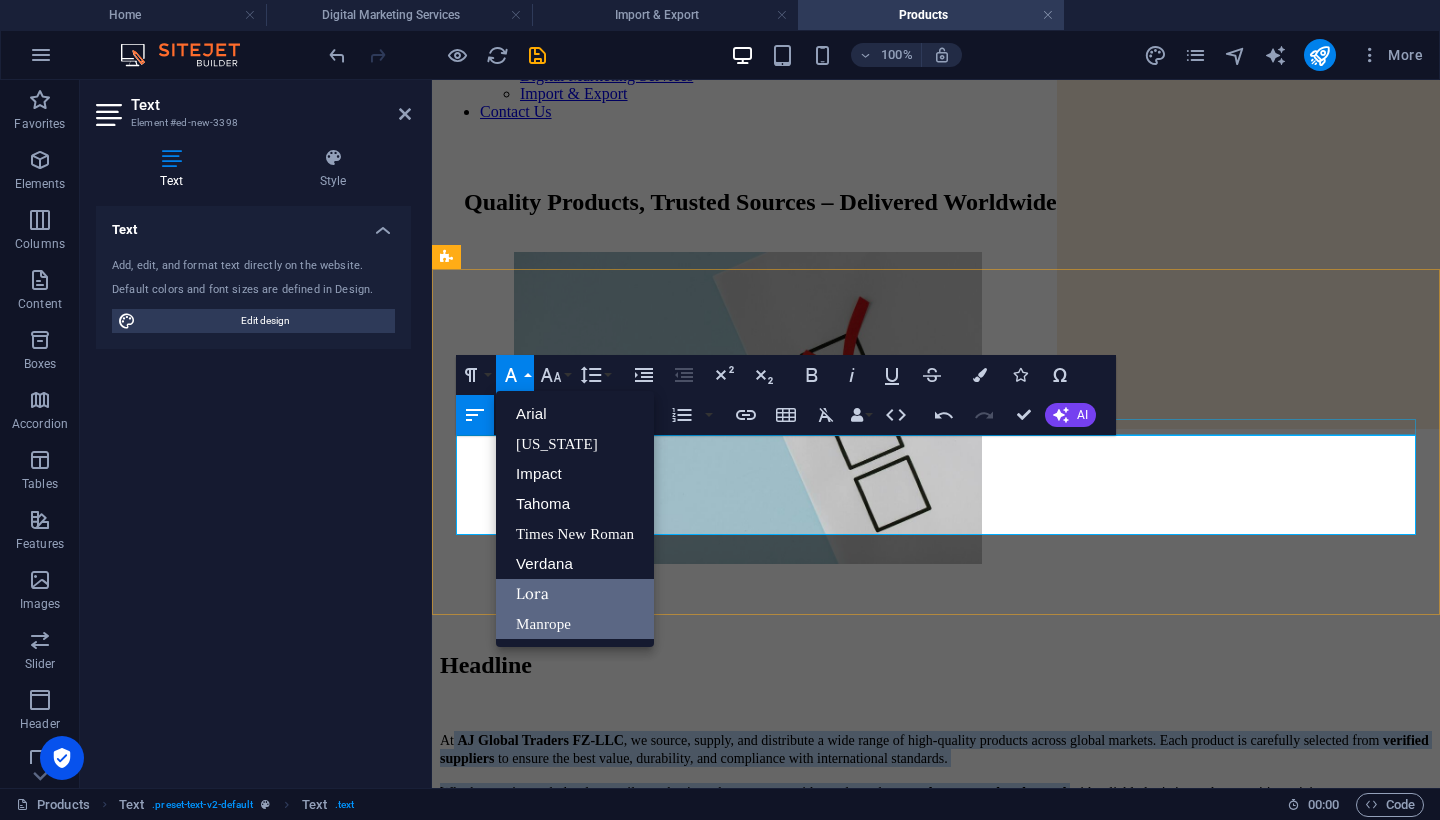 click on "Lora" at bounding box center [575, 594] 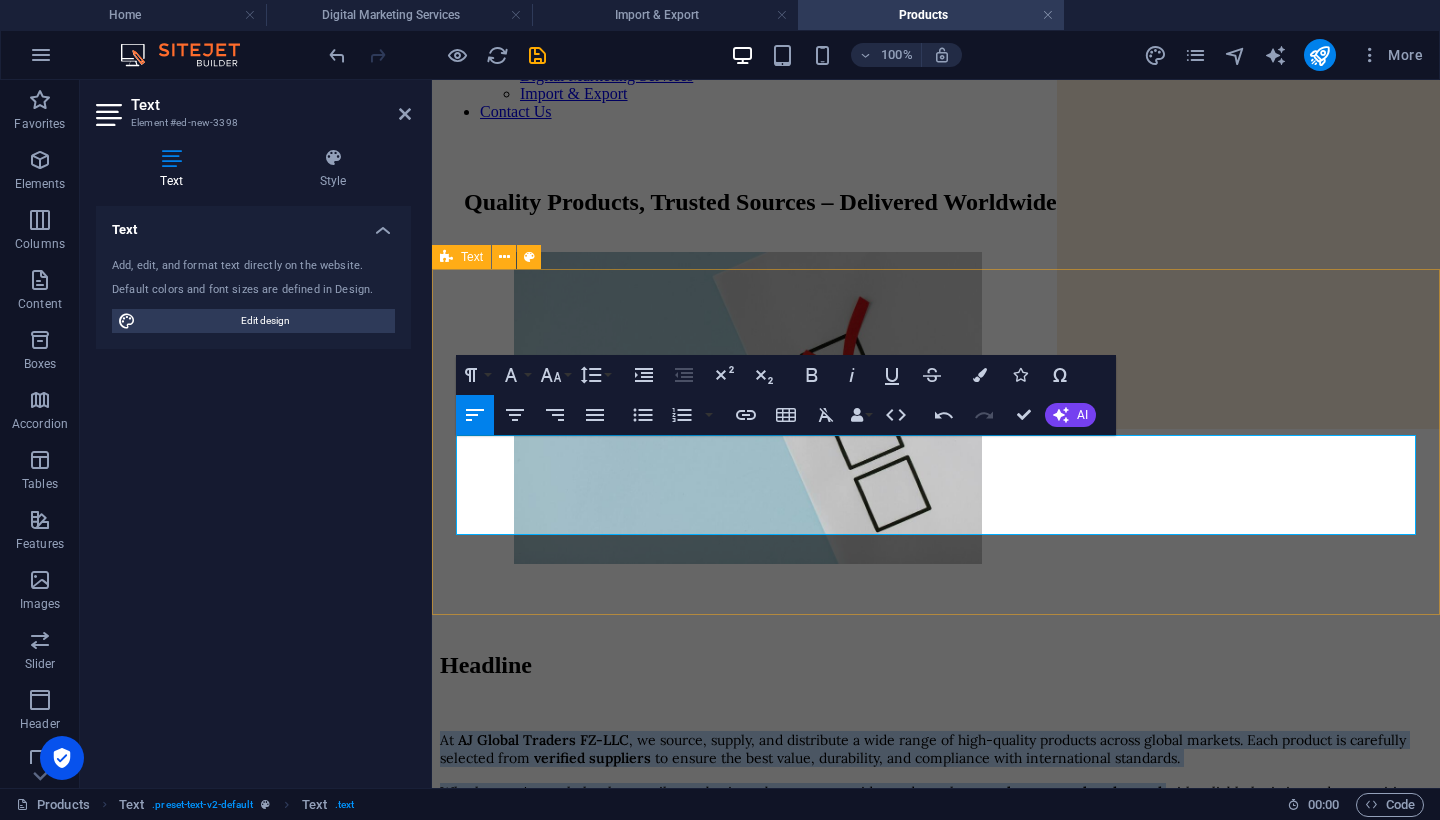 click on "Headline At   AJ Global Traders FZ-LLC , we source, supply, and distribute a wide range of high-quality products across global markets. Each product is carefully selected from   verified suppliers   to ensure the best value, durability, and compliance with international standards. Whether you're a wholesaler, retailer, or business buyer, we provide products that   match your market demand   with reliable logistics and competitive pricing.​" at bounding box center [936, 735] 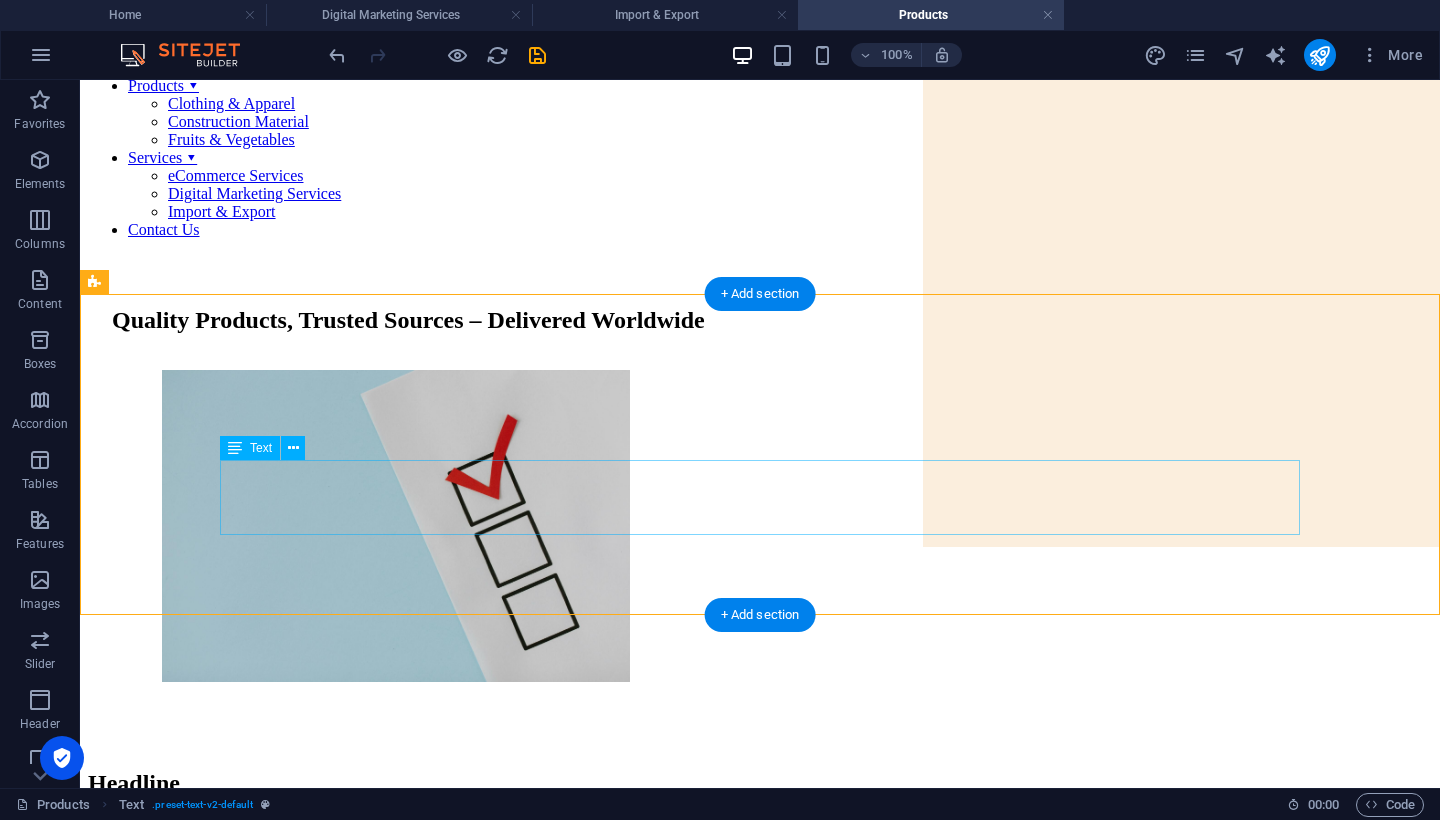 scroll, scrollTop: 159, scrollLeft: 0, axis: vertical 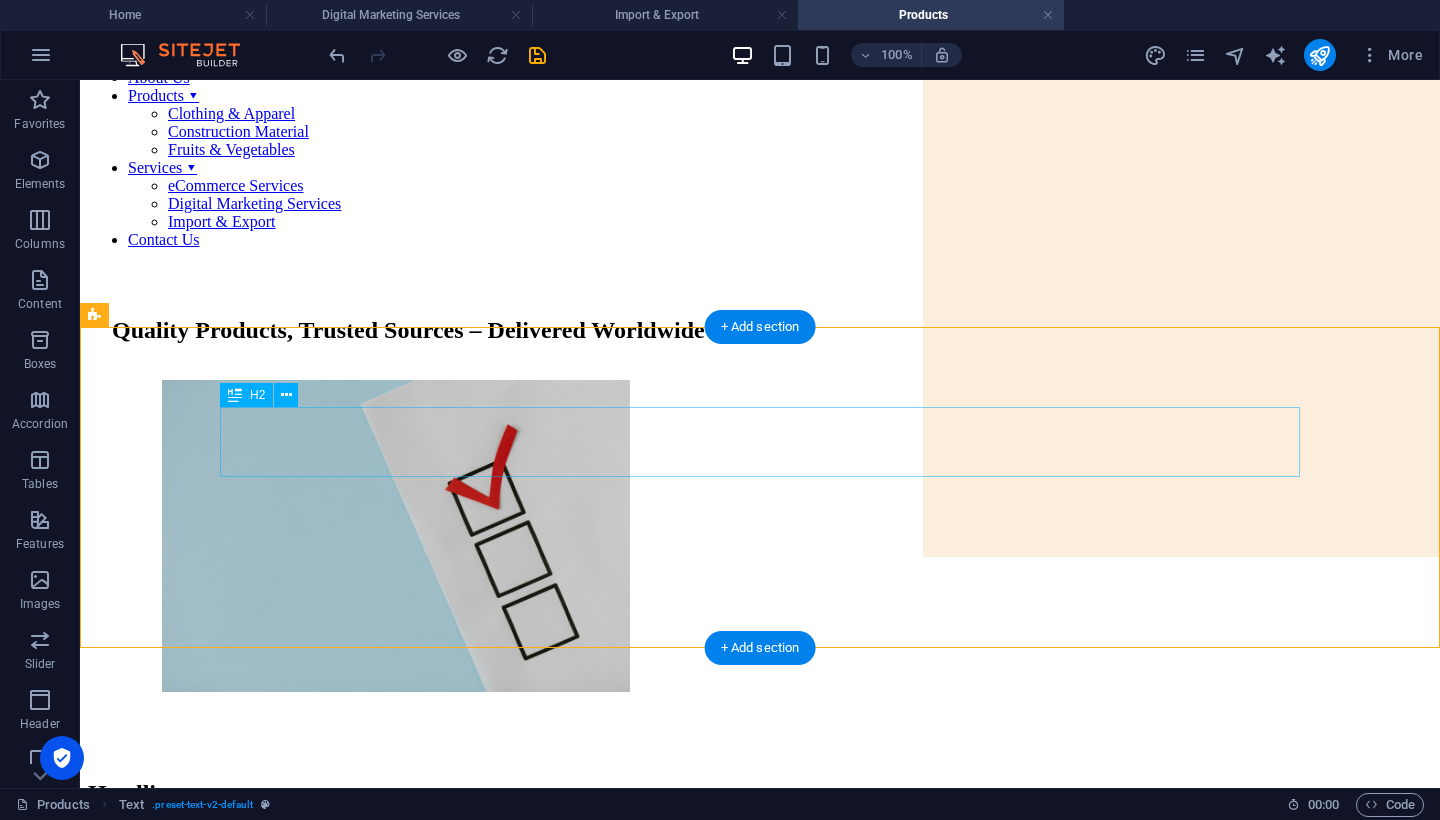 click on "Headline" at bounding box center (760, 793) 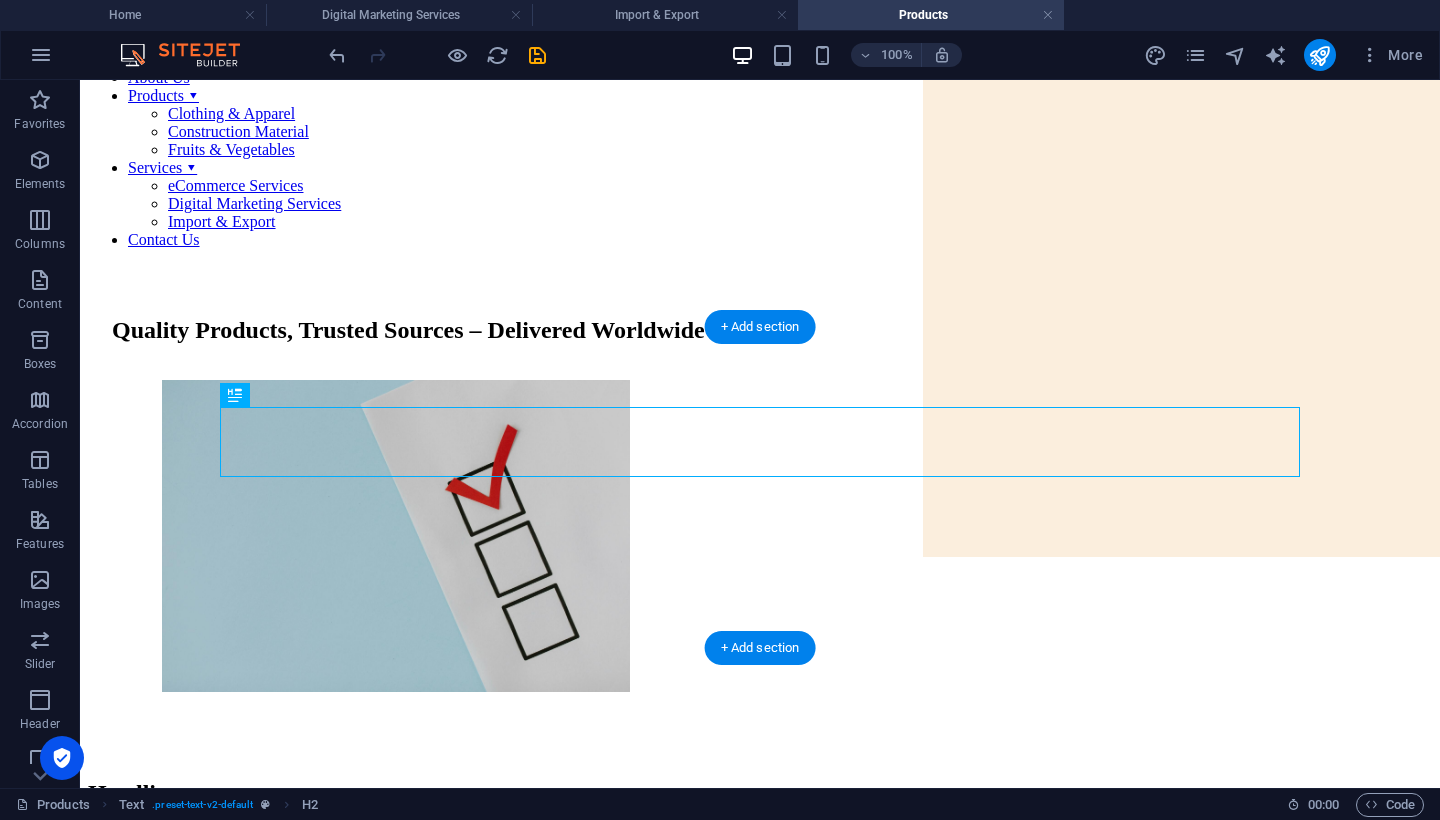 click on "Headline At   AJ Global Traders FZ-LLC , we source, supply, and distribute a wide range of high-quality products across global markets. Each product is carefully selected from   verified suppliers   to ensure the best value, durability, and compliance with international standards. Whether you're a wholesaler, retailer, or business buyer, we provide products that   match your market demand   with reliable logistics and competitive pricing." at bounding box center [760, 854] 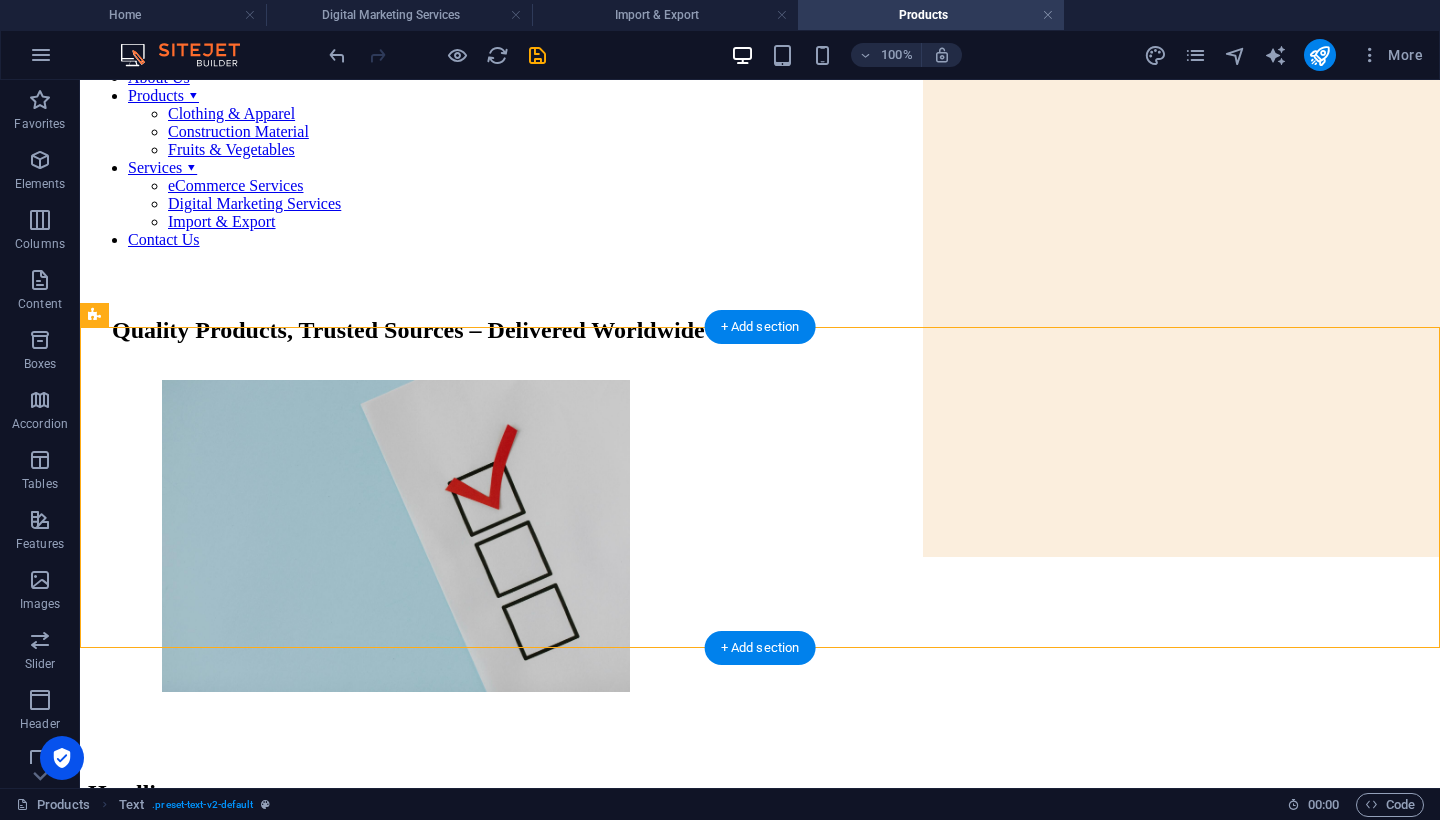 click on "Headline" at bounding box center [760, 793] 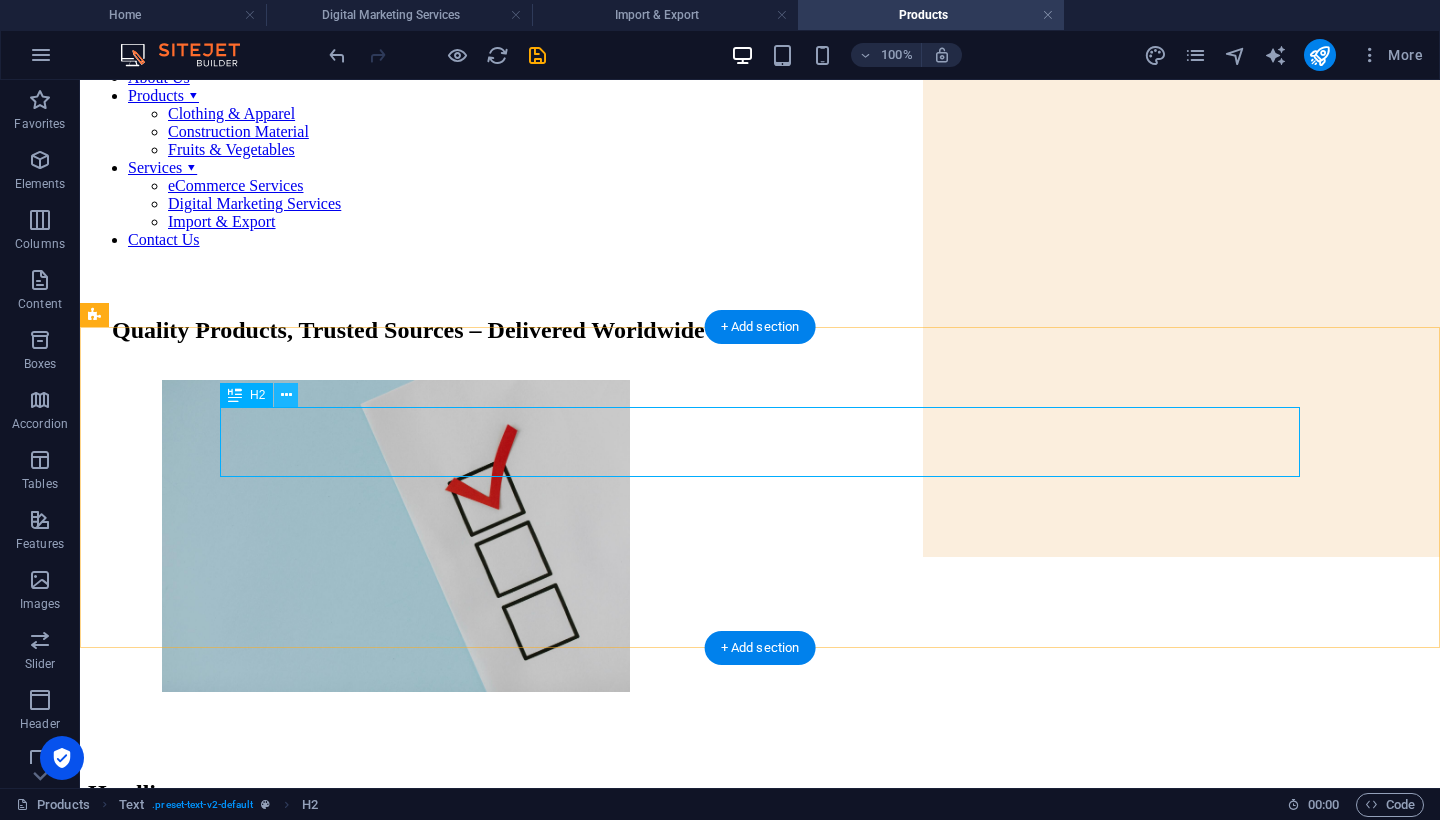 click at bounding box center [286, 395] 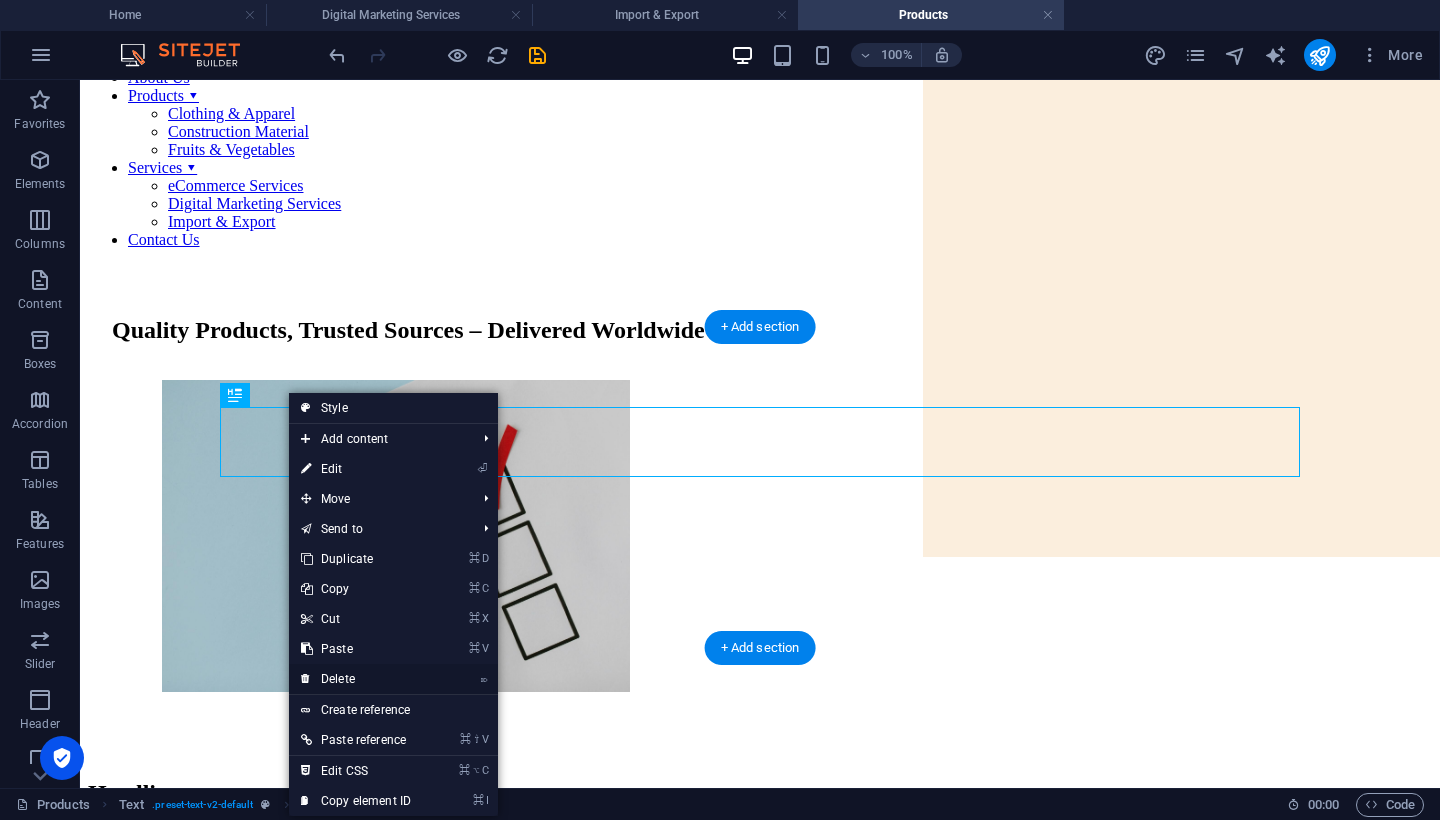 click on "⌦  Delete" at bounding box center (356, 679) 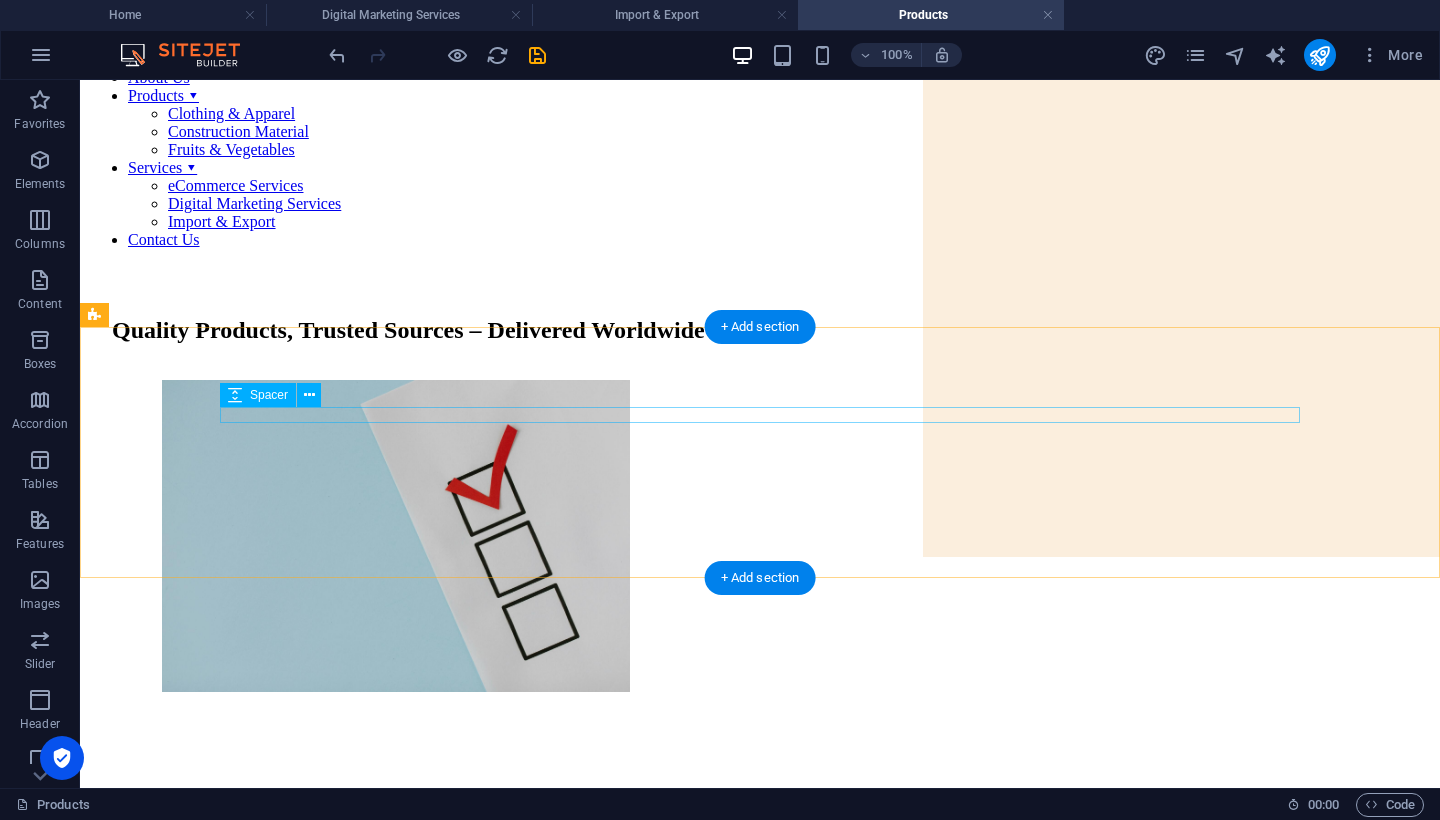 click at bounding box center [760, 768] 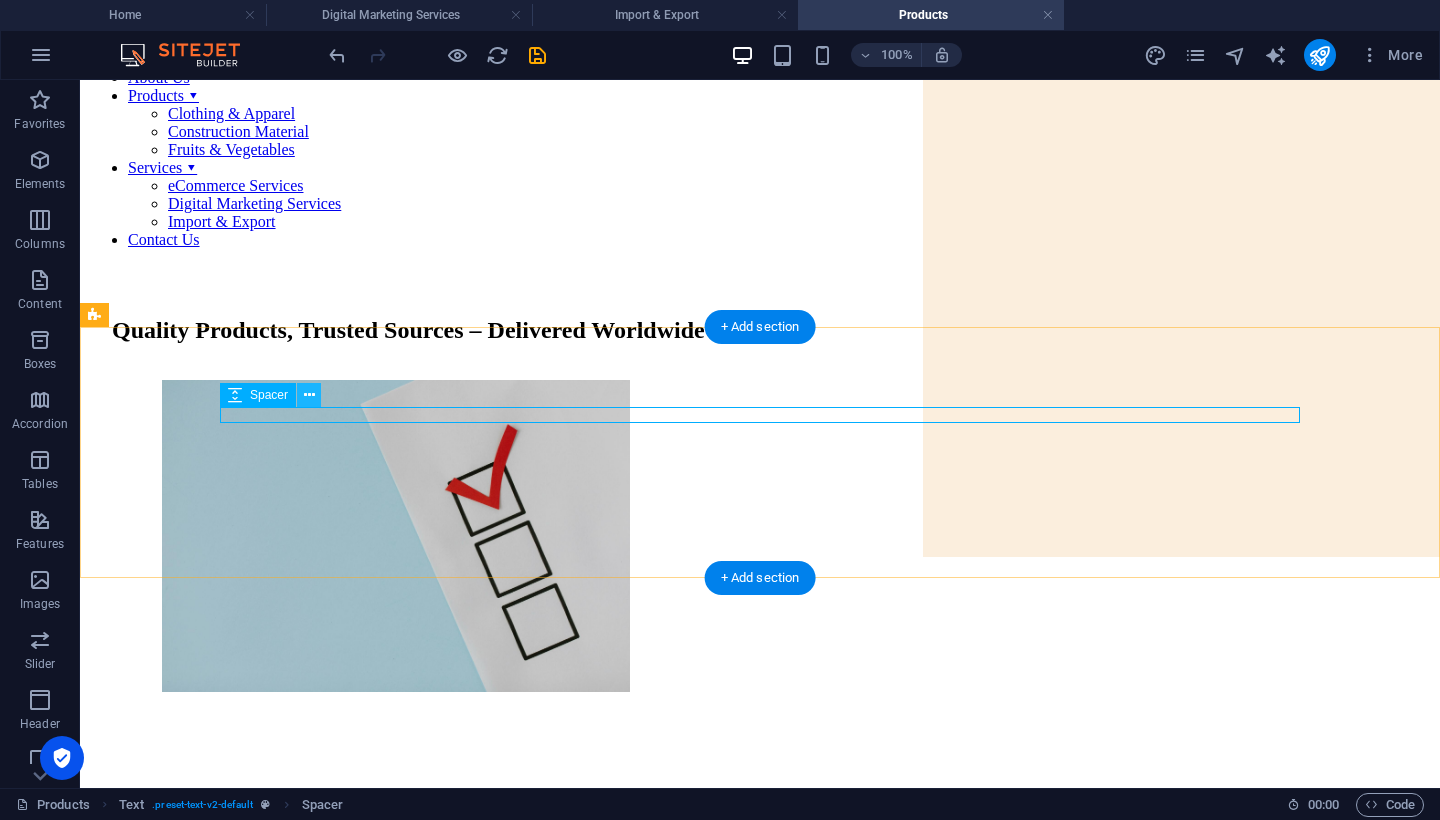 click at bounding box center [309, 395] 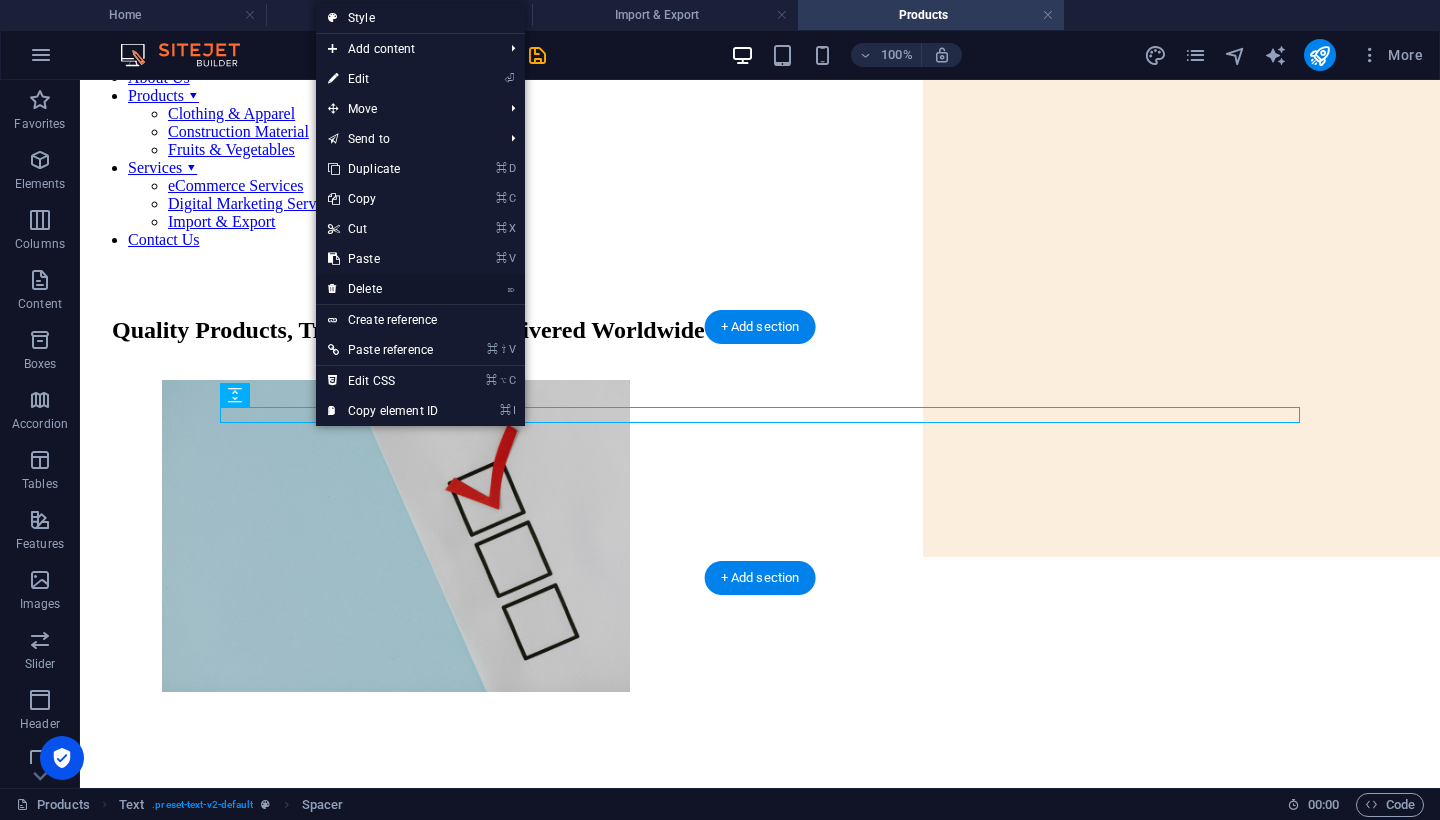 click on "⌦  Delete" at bounding box center (383, 289) 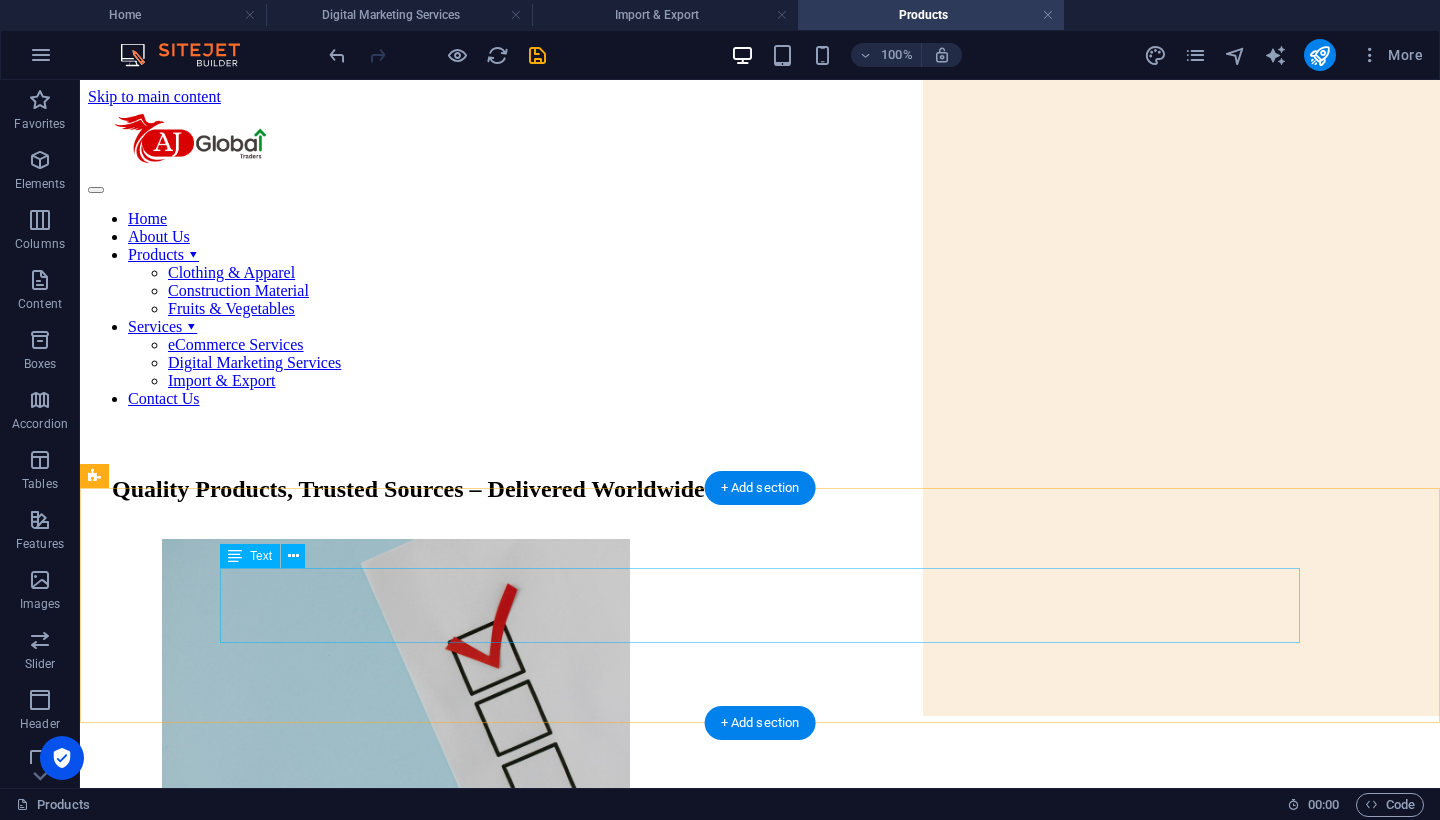 scroll, scrollTop: 0, scrollLeft: 0, axis: both 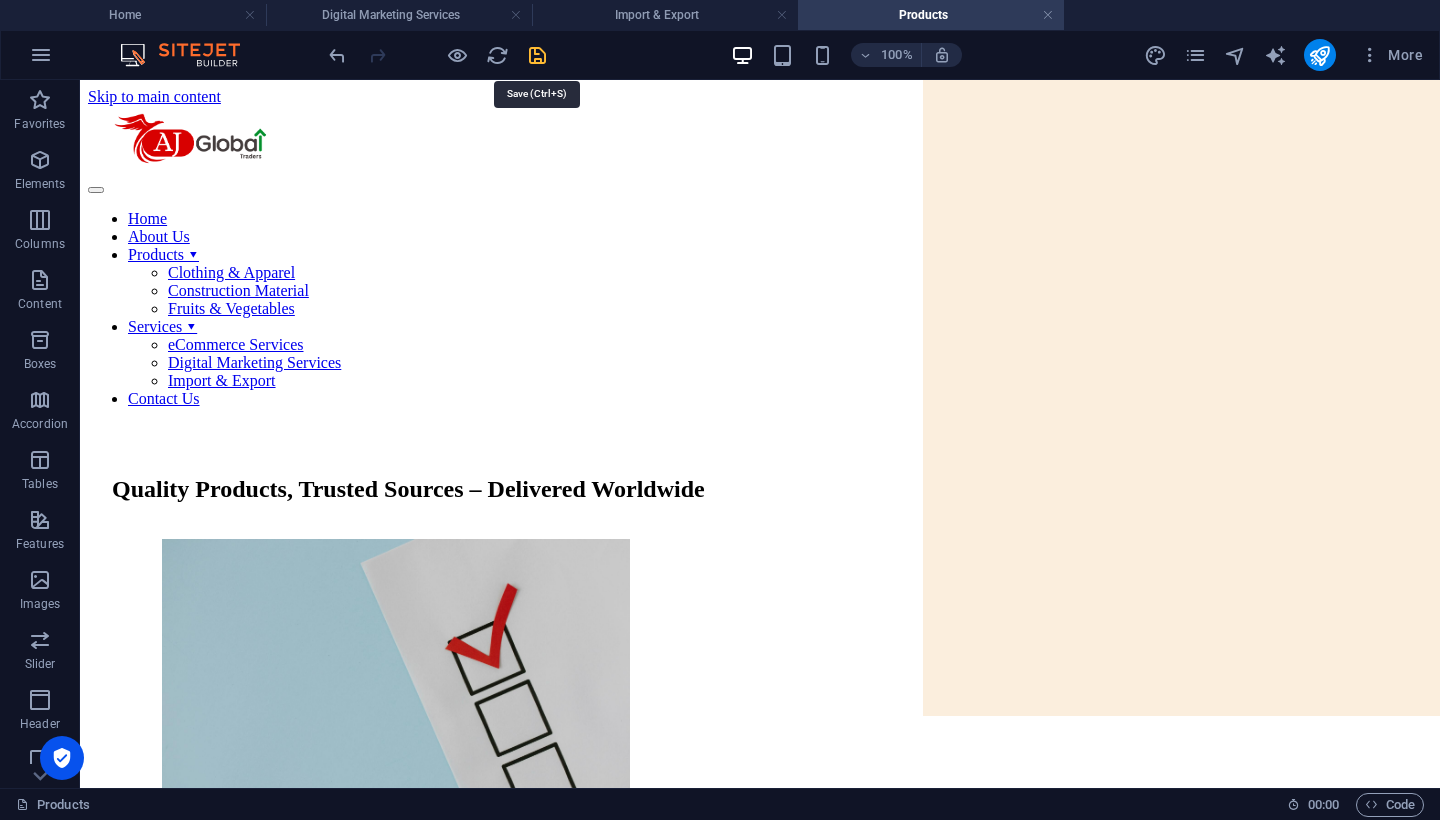 click at bounding box center [537, 55] 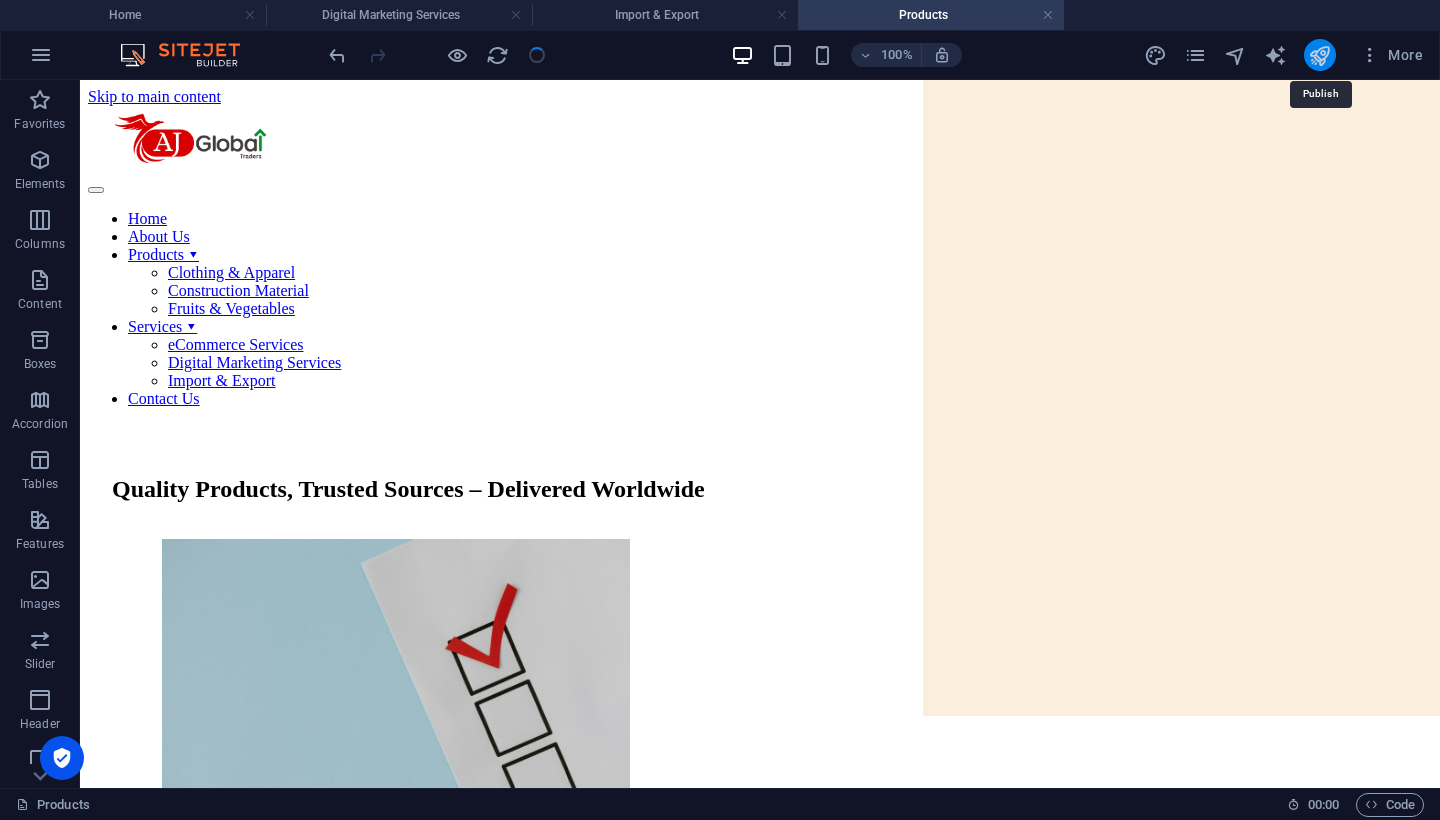 click at bounding box center [1319, 55] 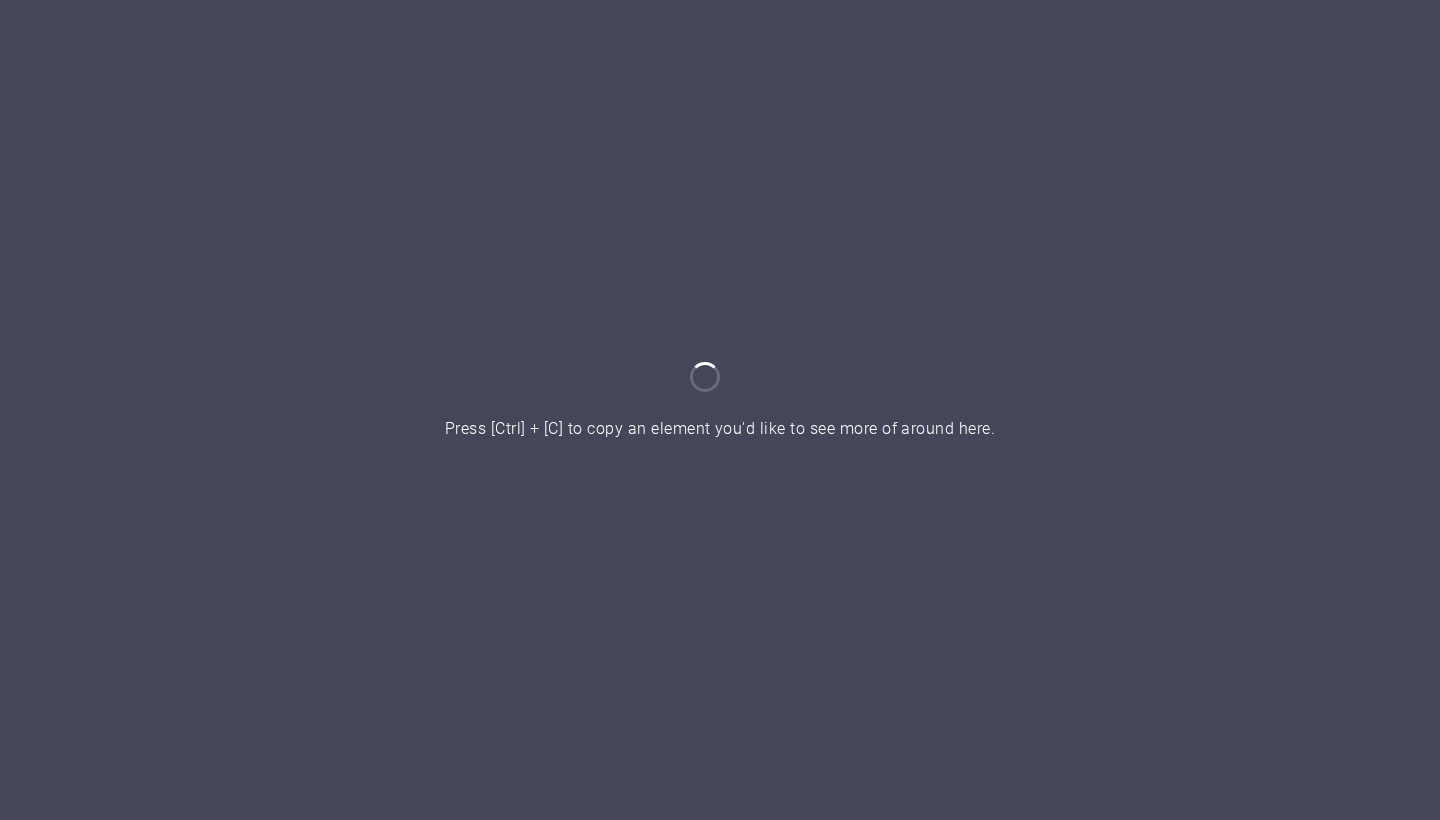 scroll, scrollTop: 0, scrollLeft: 0, axis: both 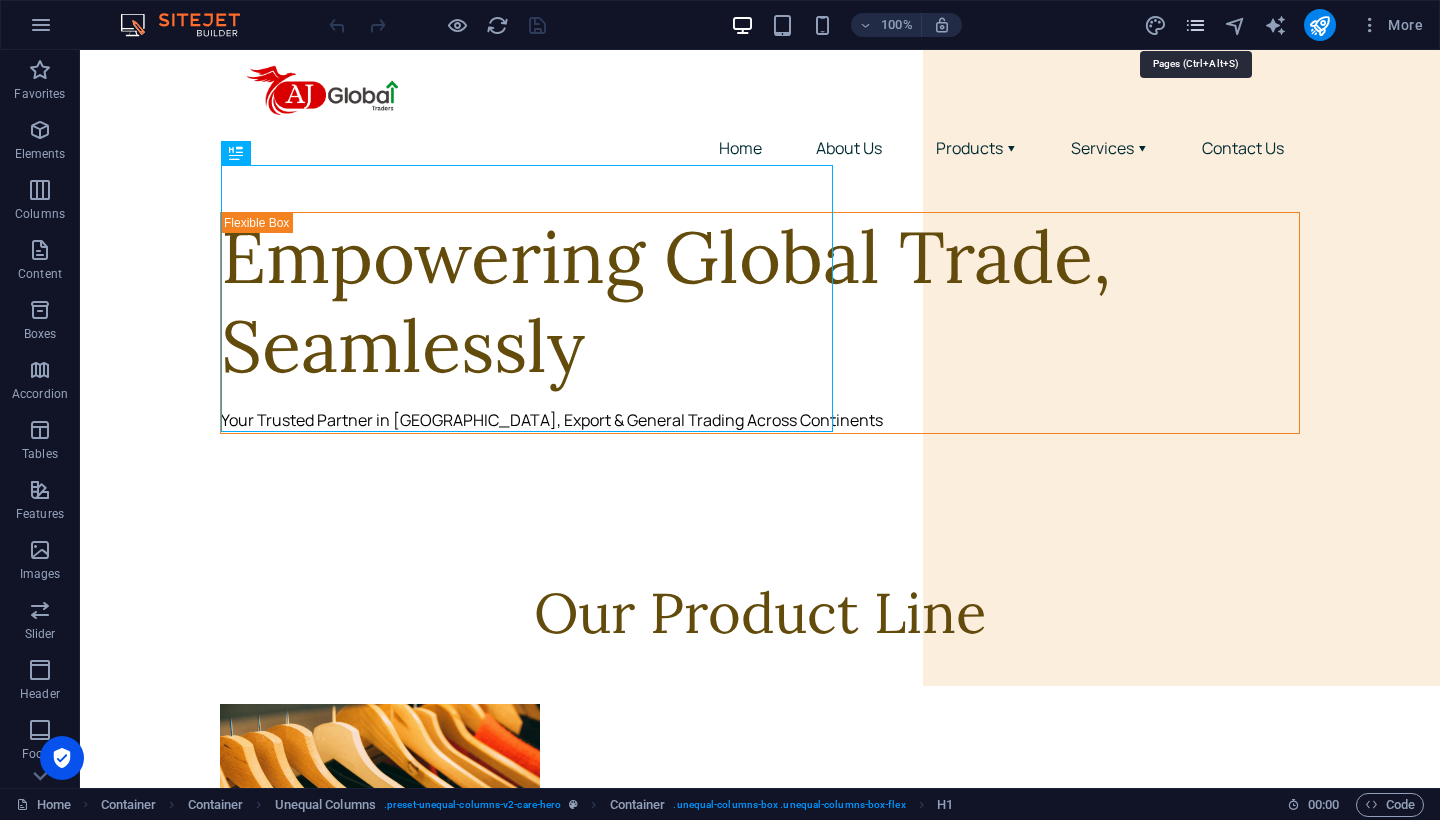 click at bounding box center [1195, 25] 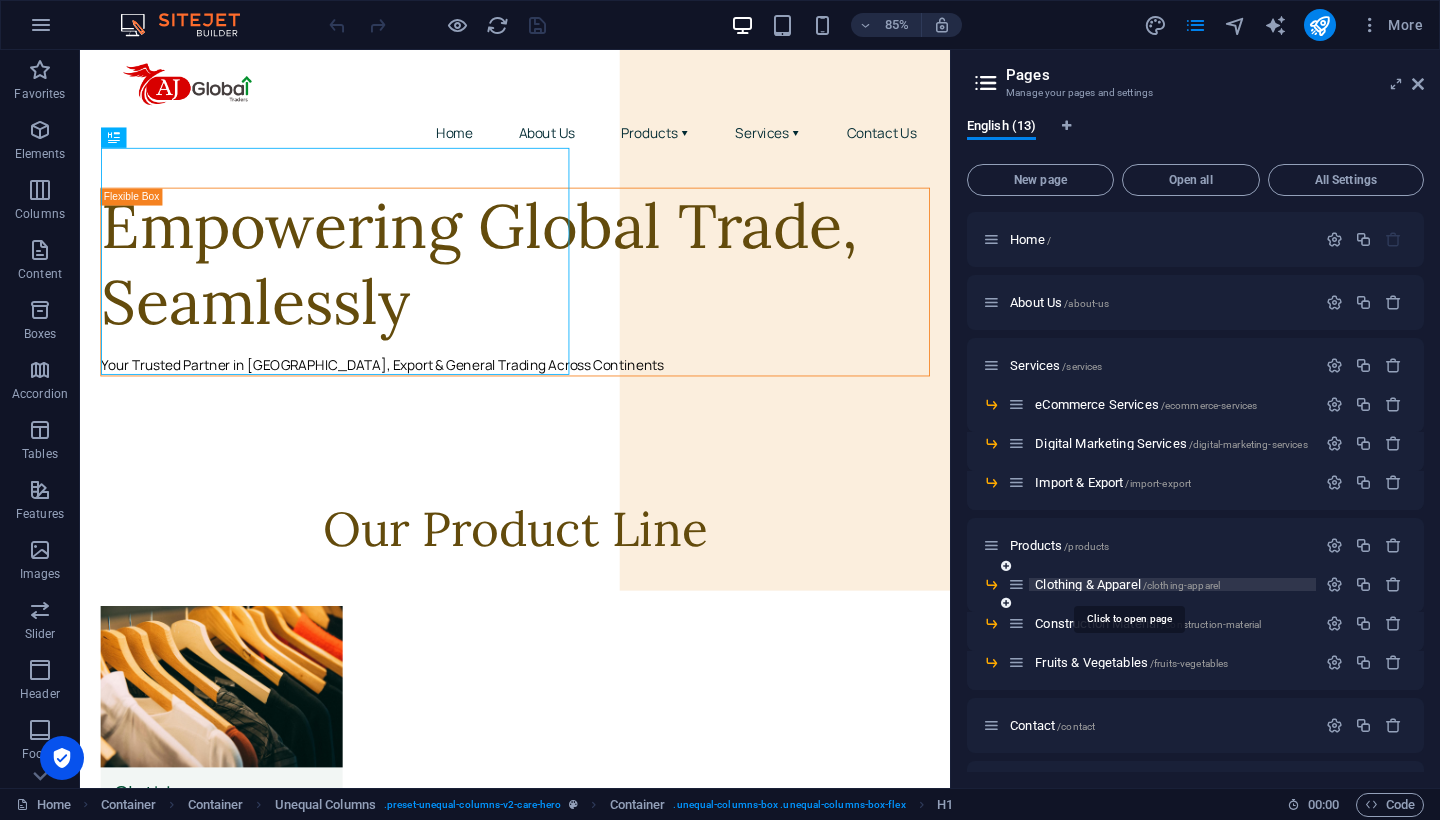 click on "Clothing & Apparel /clothing-apparel" at bounding box center [1127, 584] 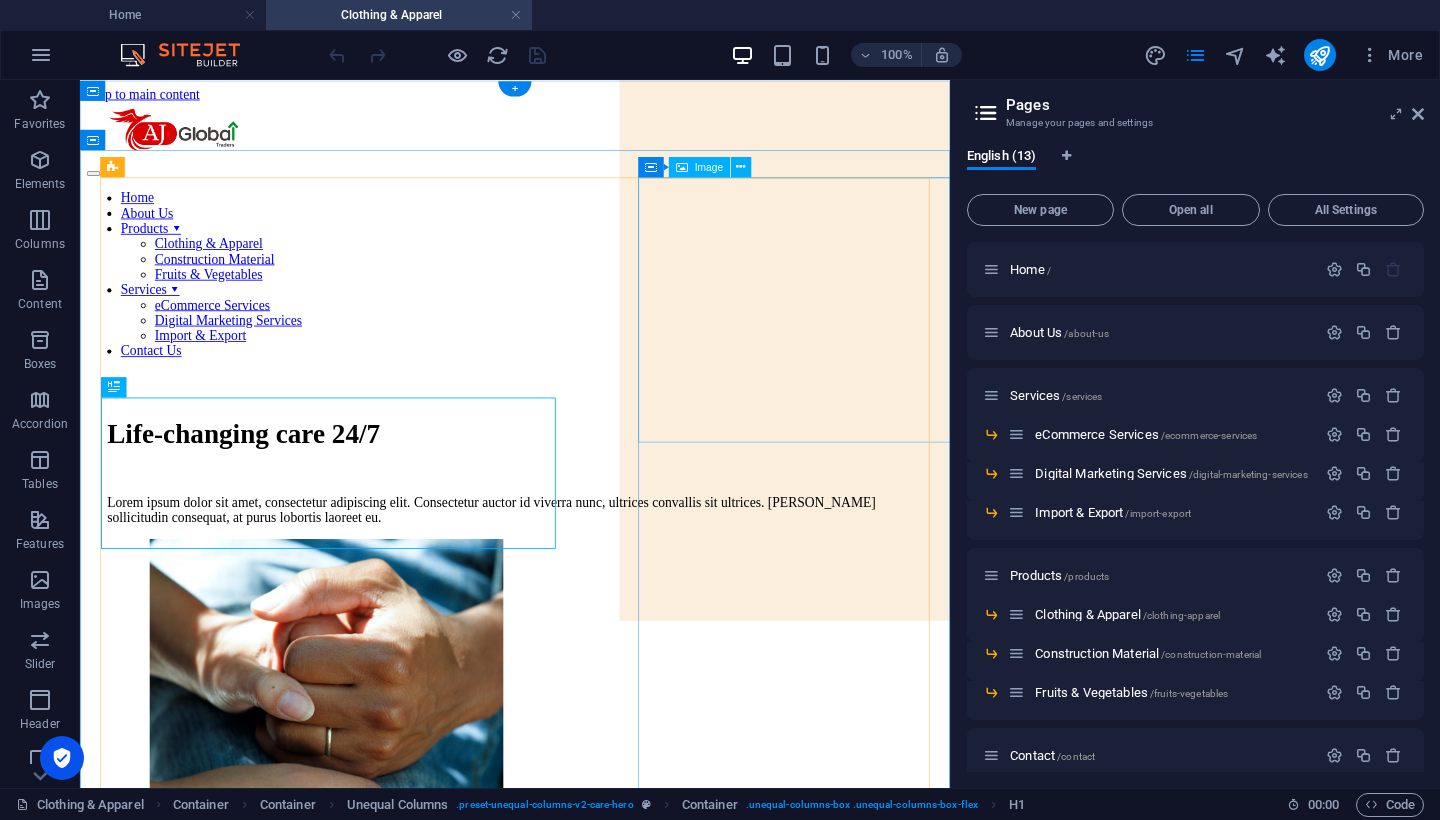 scroll, scrollTop: 0, scrollLeft: 0, axis: both 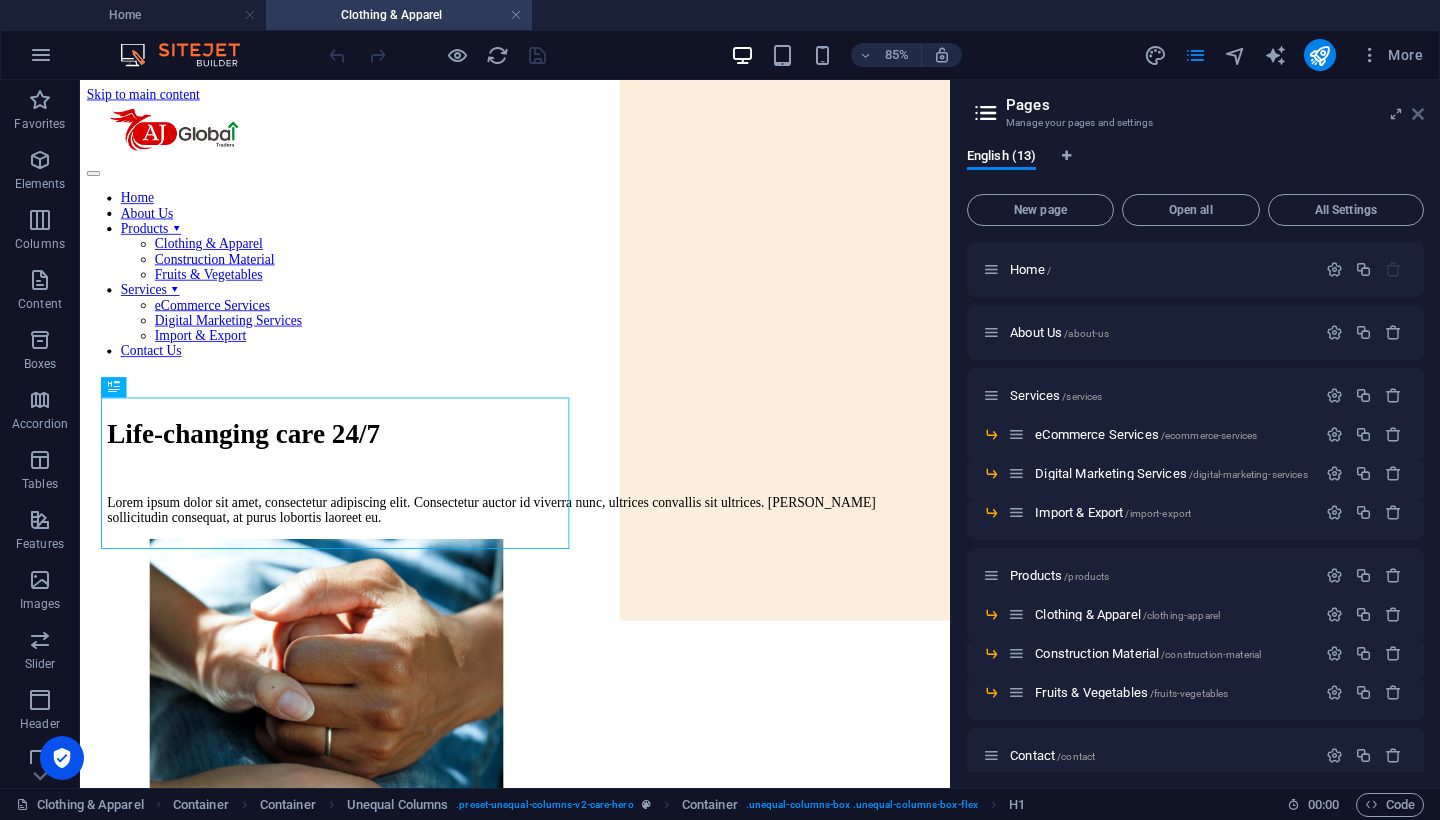 click at bounding box center [1418, 114] 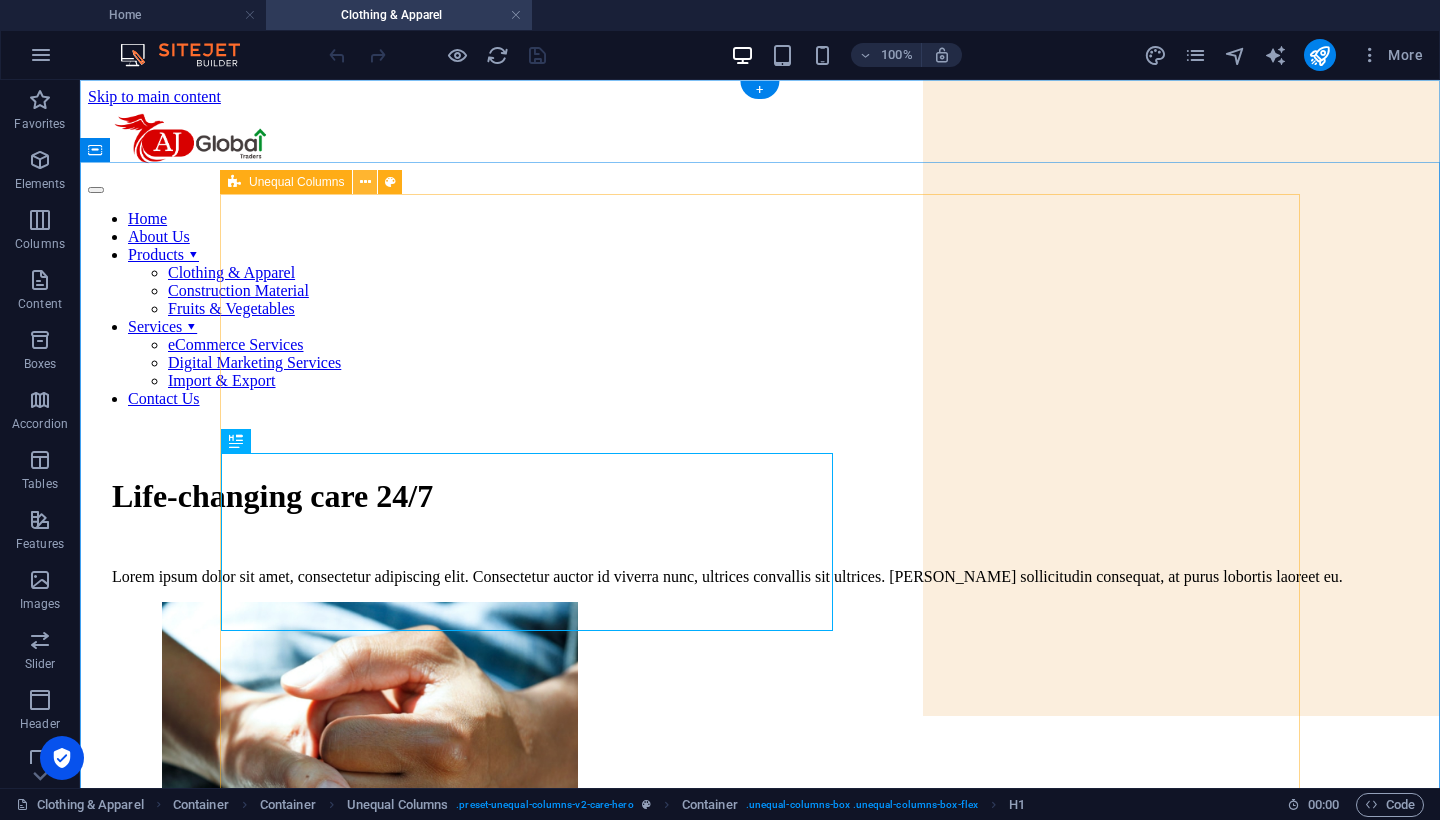 click at bounding box center [365, 182] 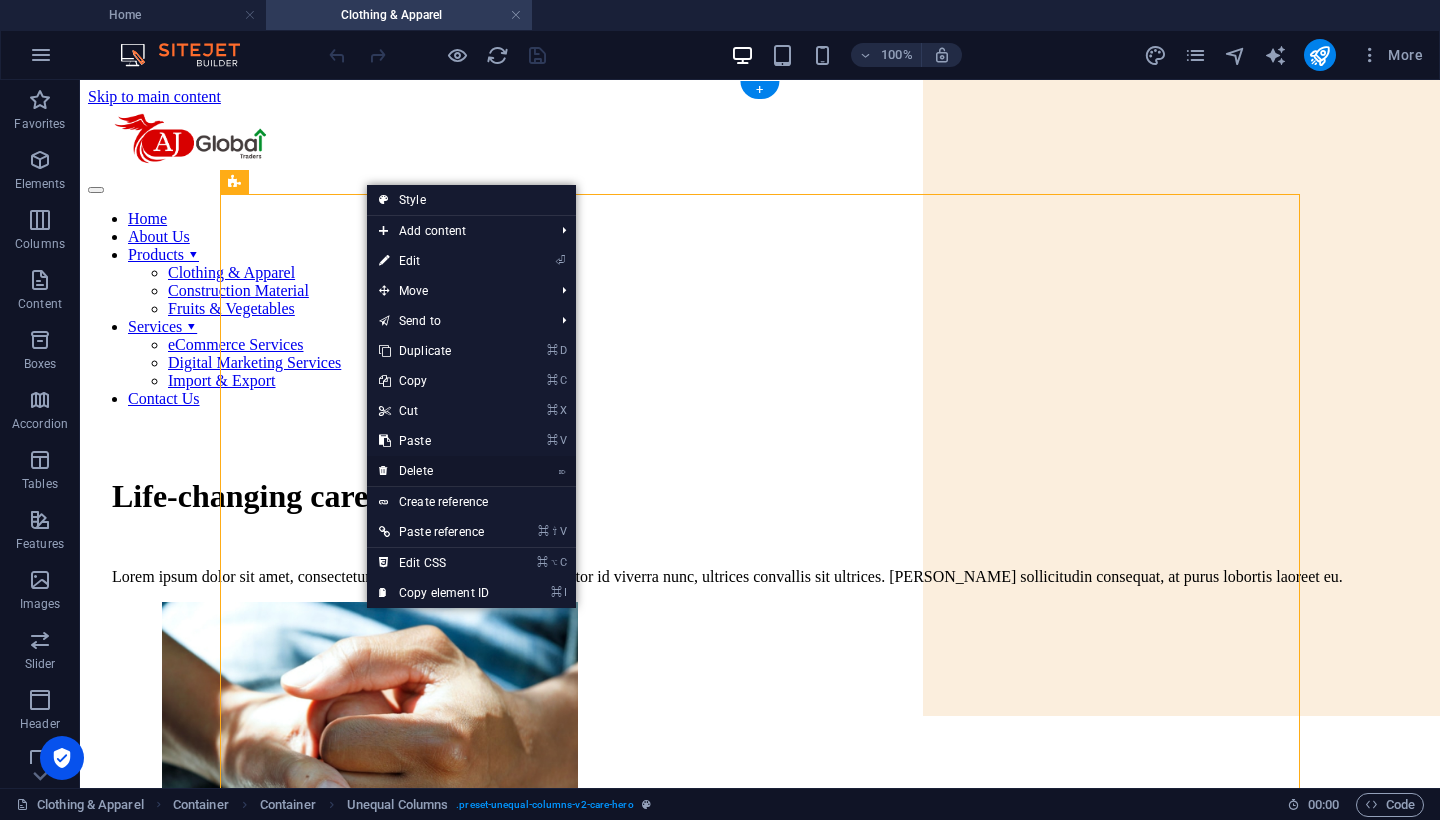 click on "⌦  Delete" at bounding box center [434, 471] 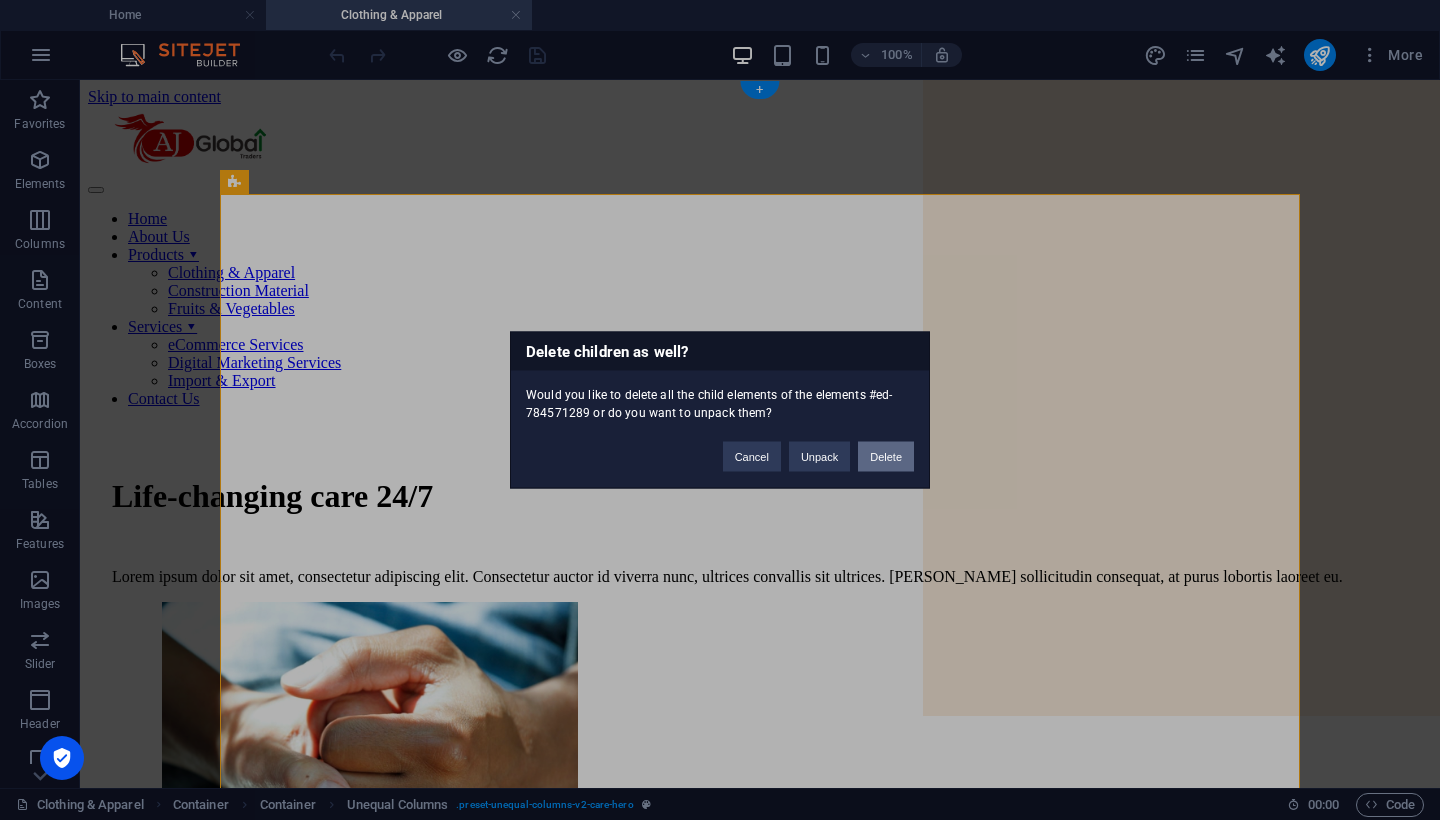 click on "Delete" at bounding box center [886, 457] 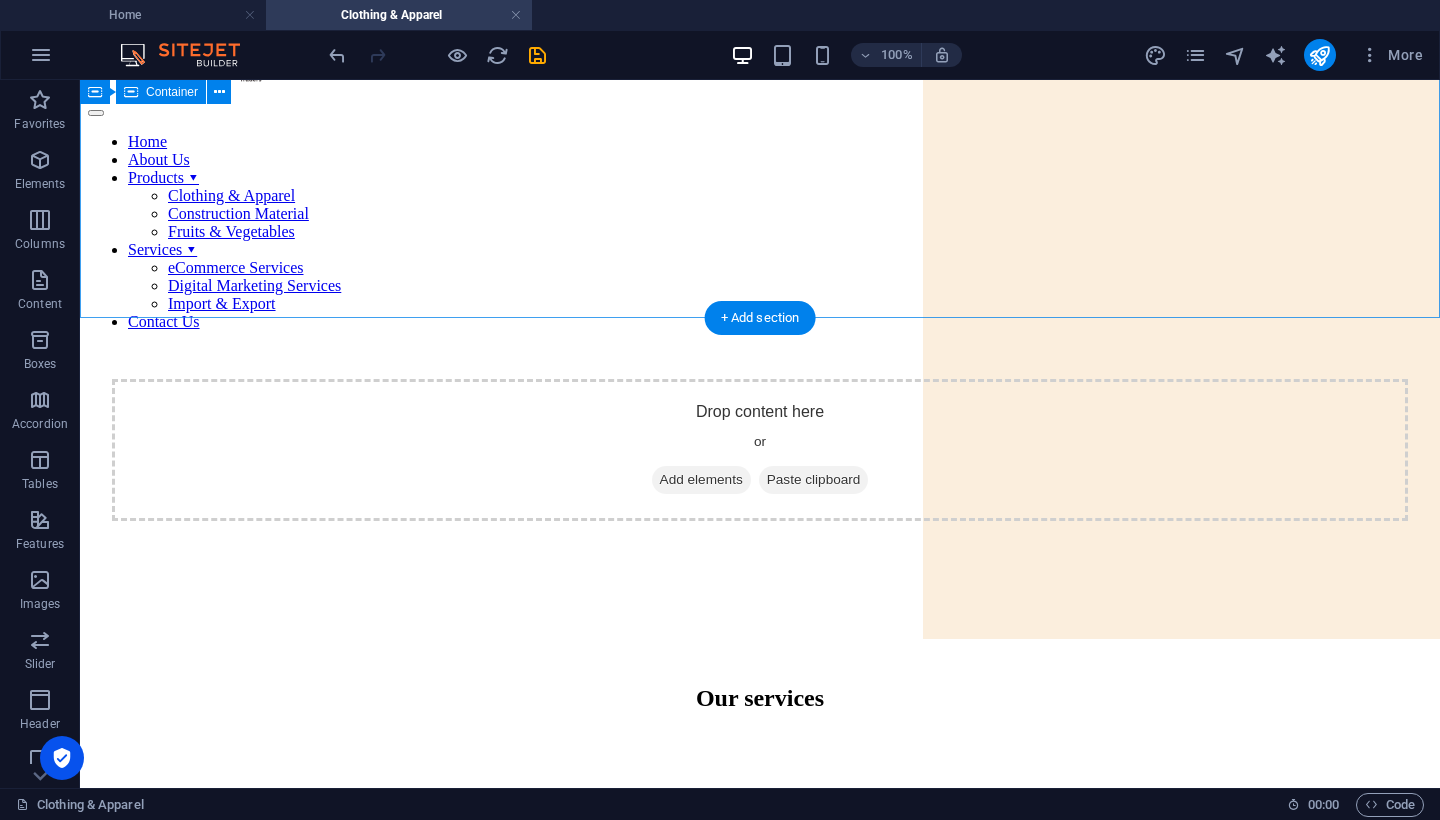 scroll, scrollTop: 69, scrollLeft: 0, axis: vertical 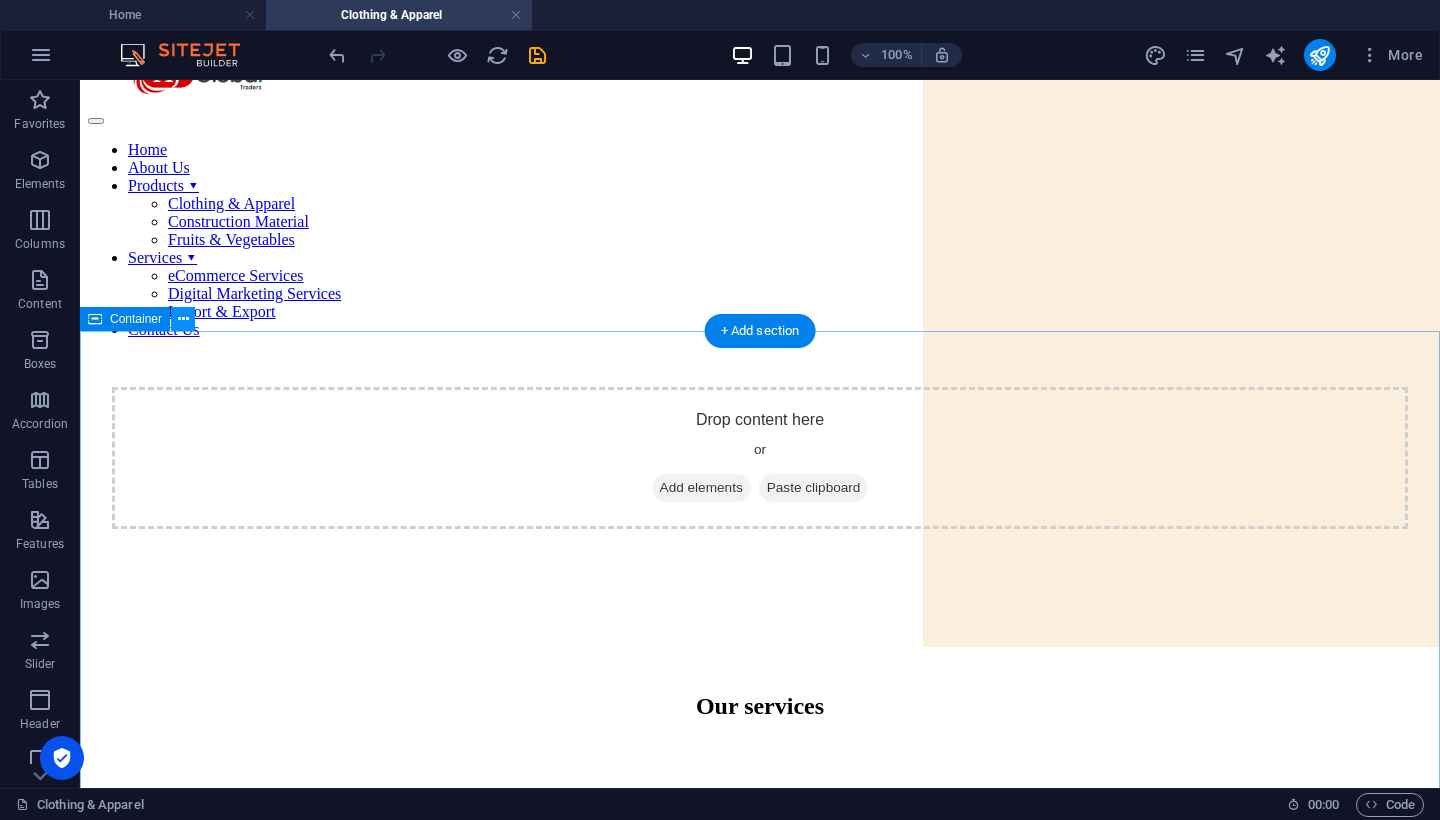 click at bounding box center (183, 319) 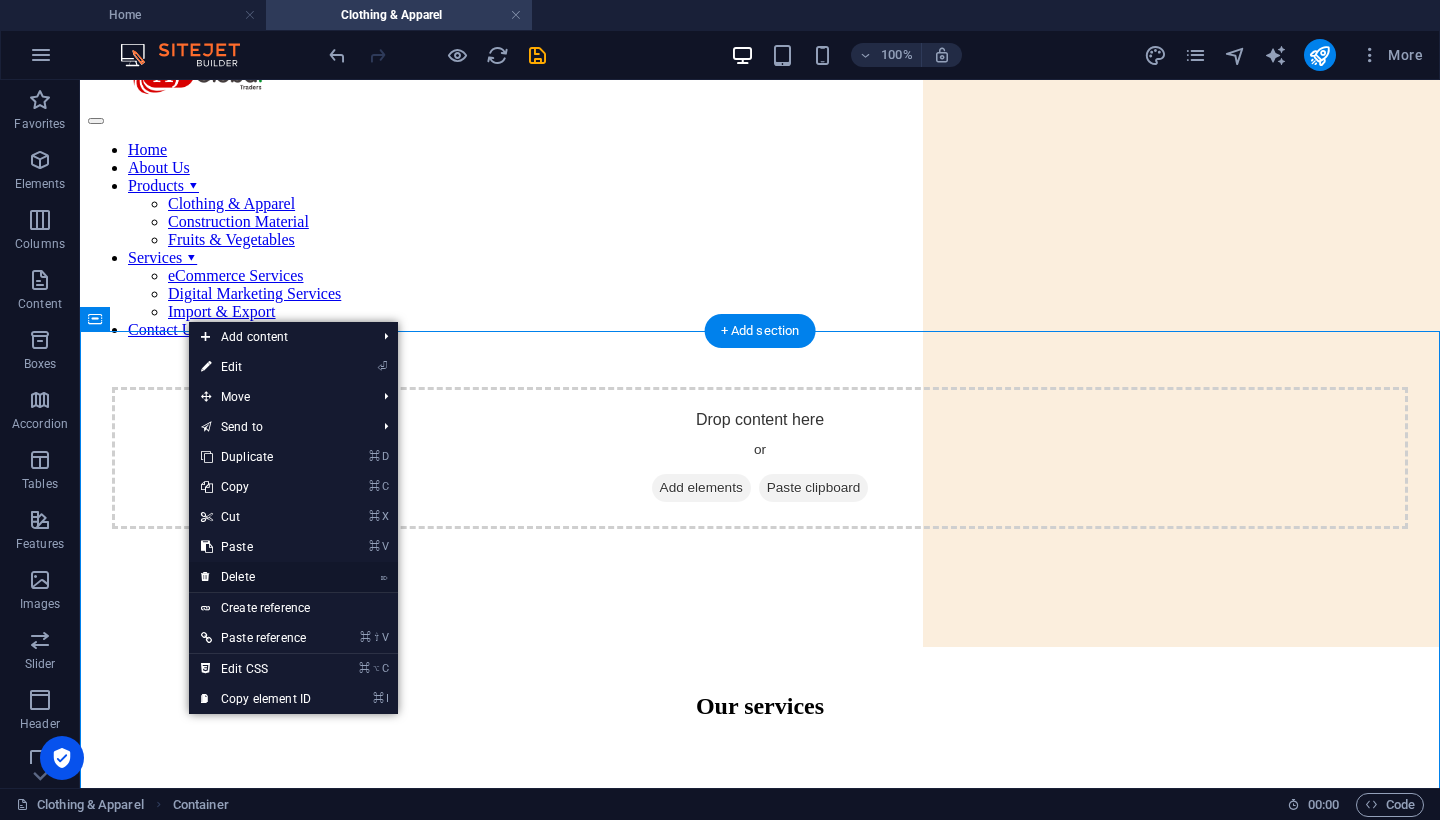click on "⌦  Delete" at bounding box center (256, 577) 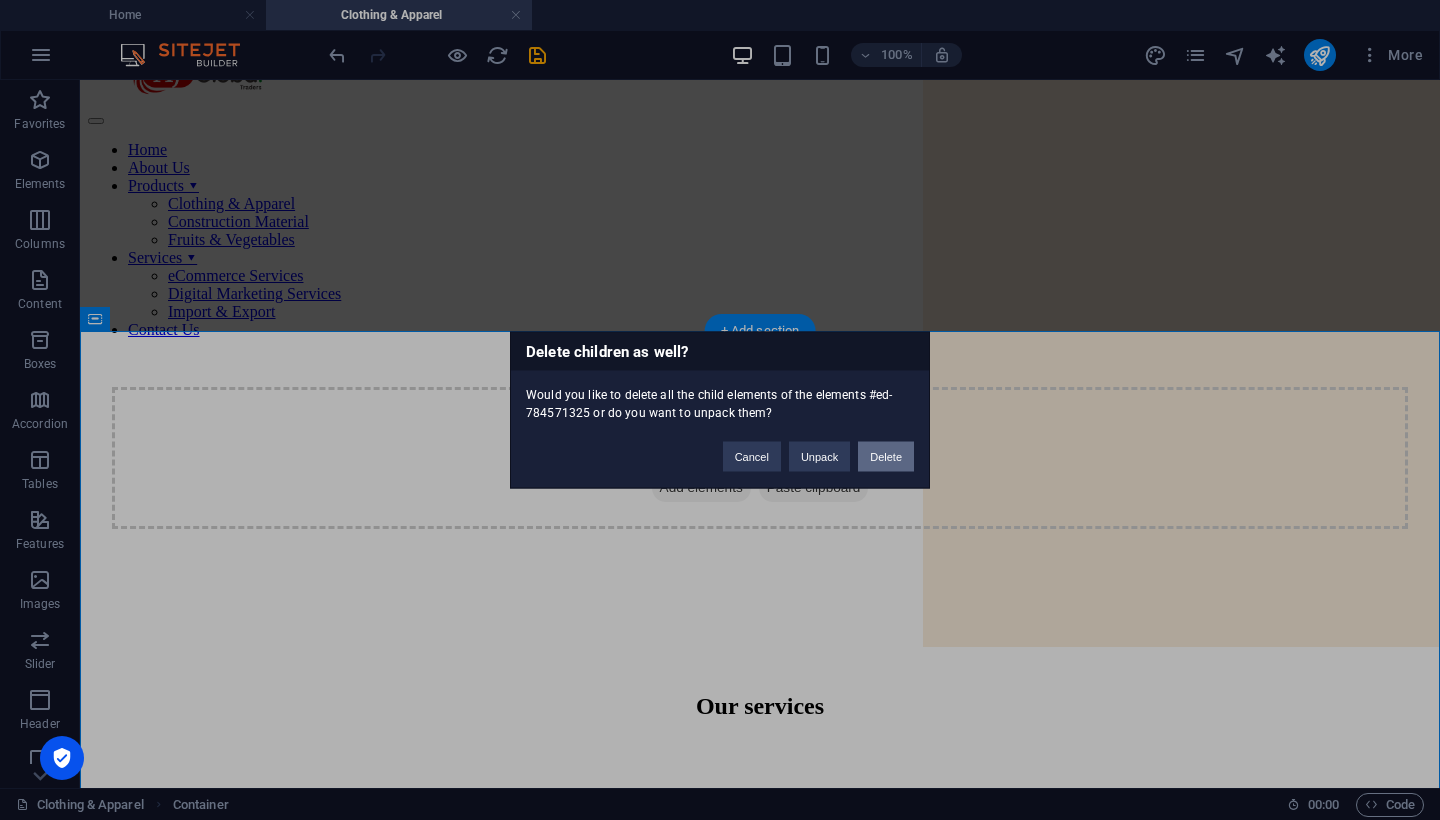click on "Delete" at bounding box center [886, 457] 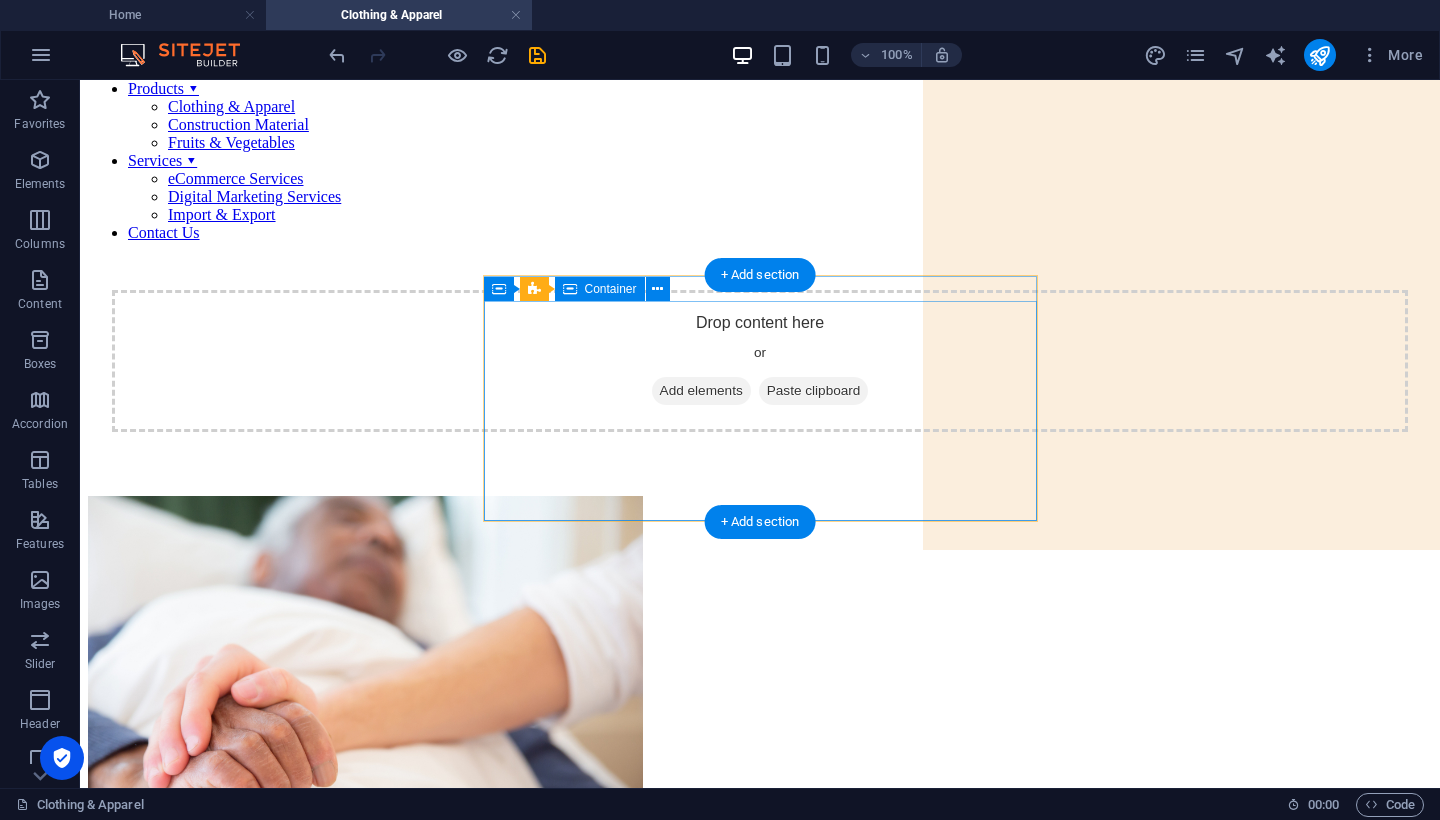 scroll, scrollTop: 168, scrollLeft: 0, axis: vertical 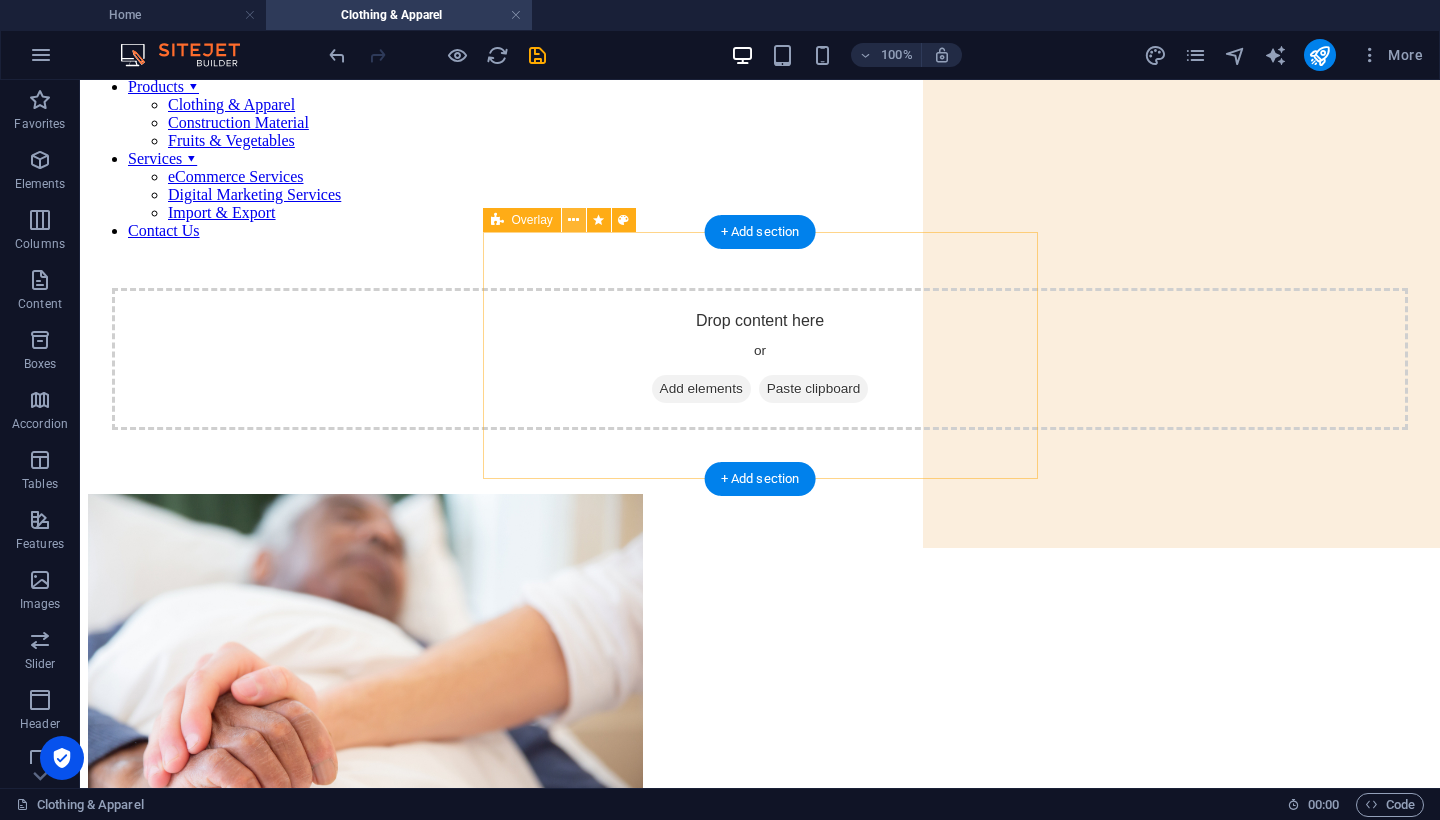 click at bounding box center [573, 220] 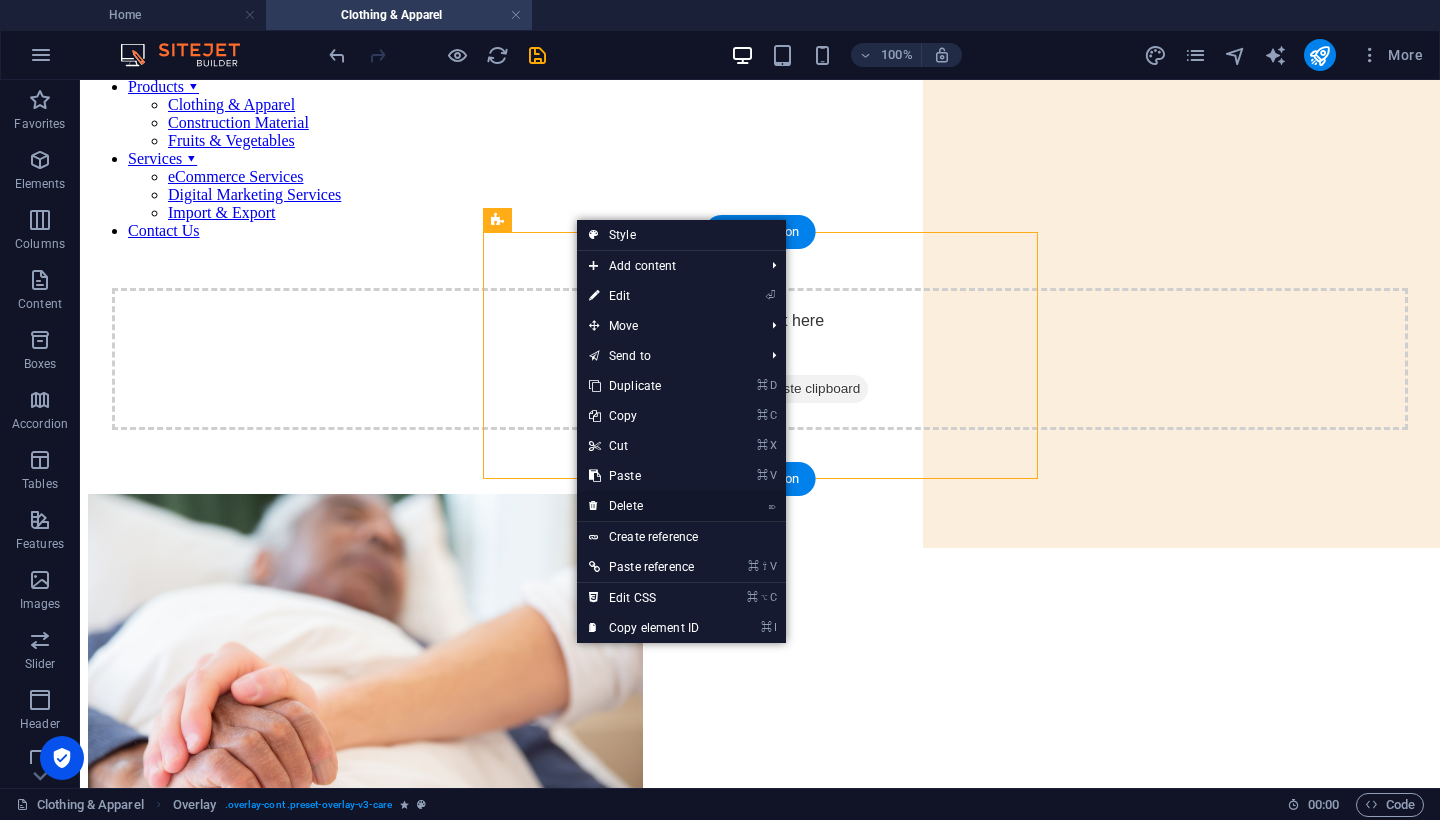 click on "⌦  Delete" at bounding box center (644, 506) 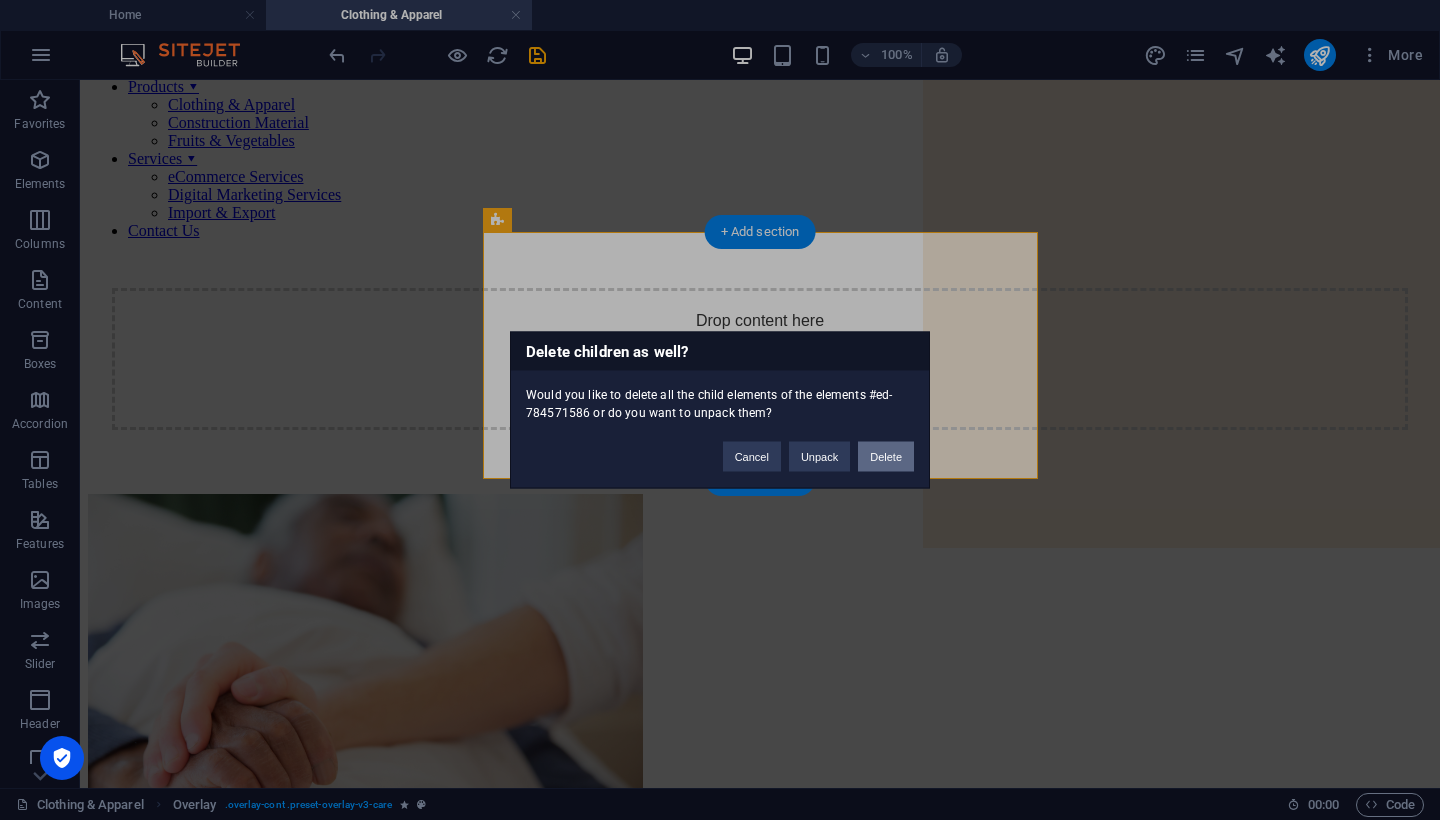 click on "Delete" at bounding box center [886, 457] 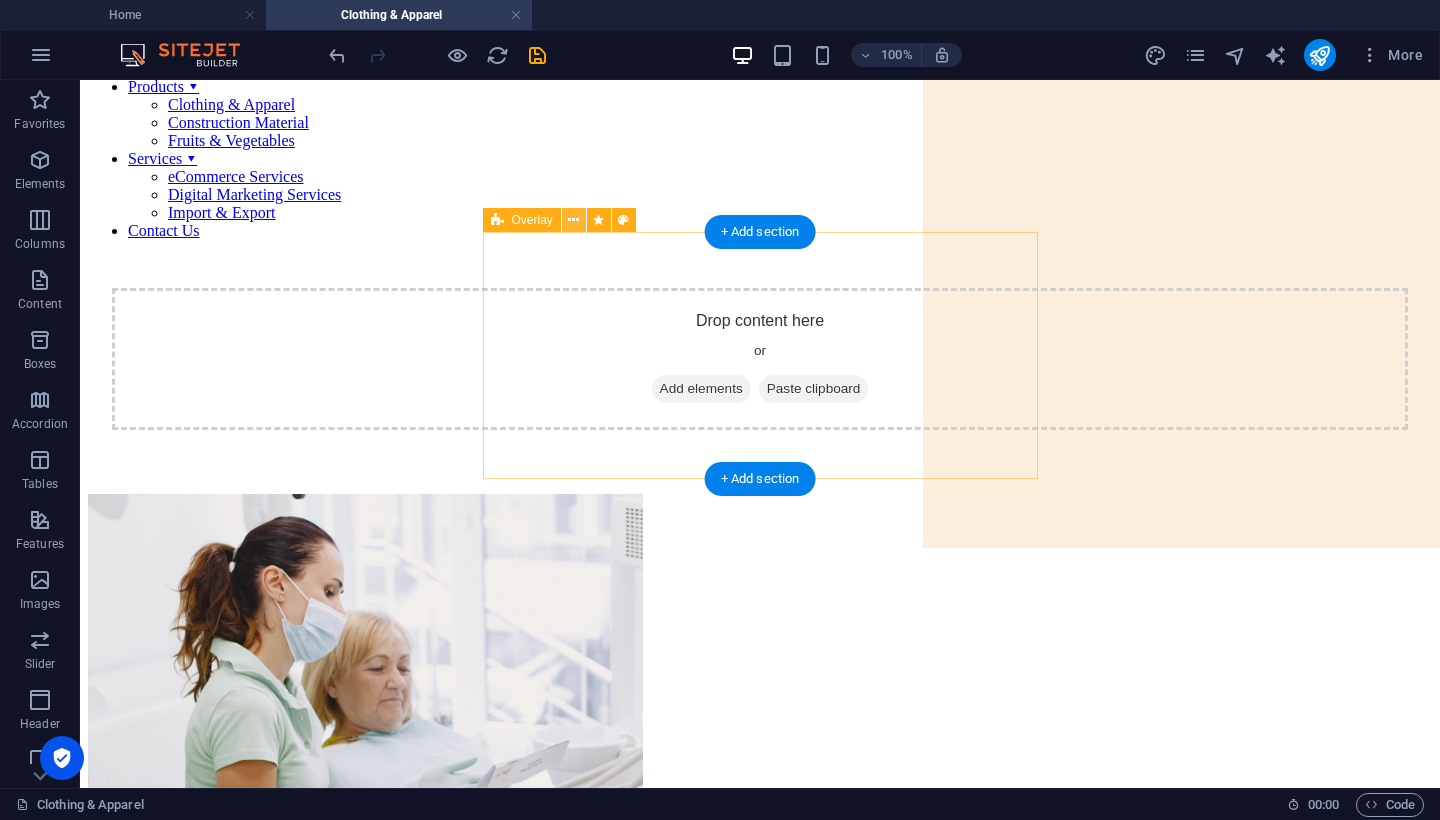 click at bounding box center [573, 220] 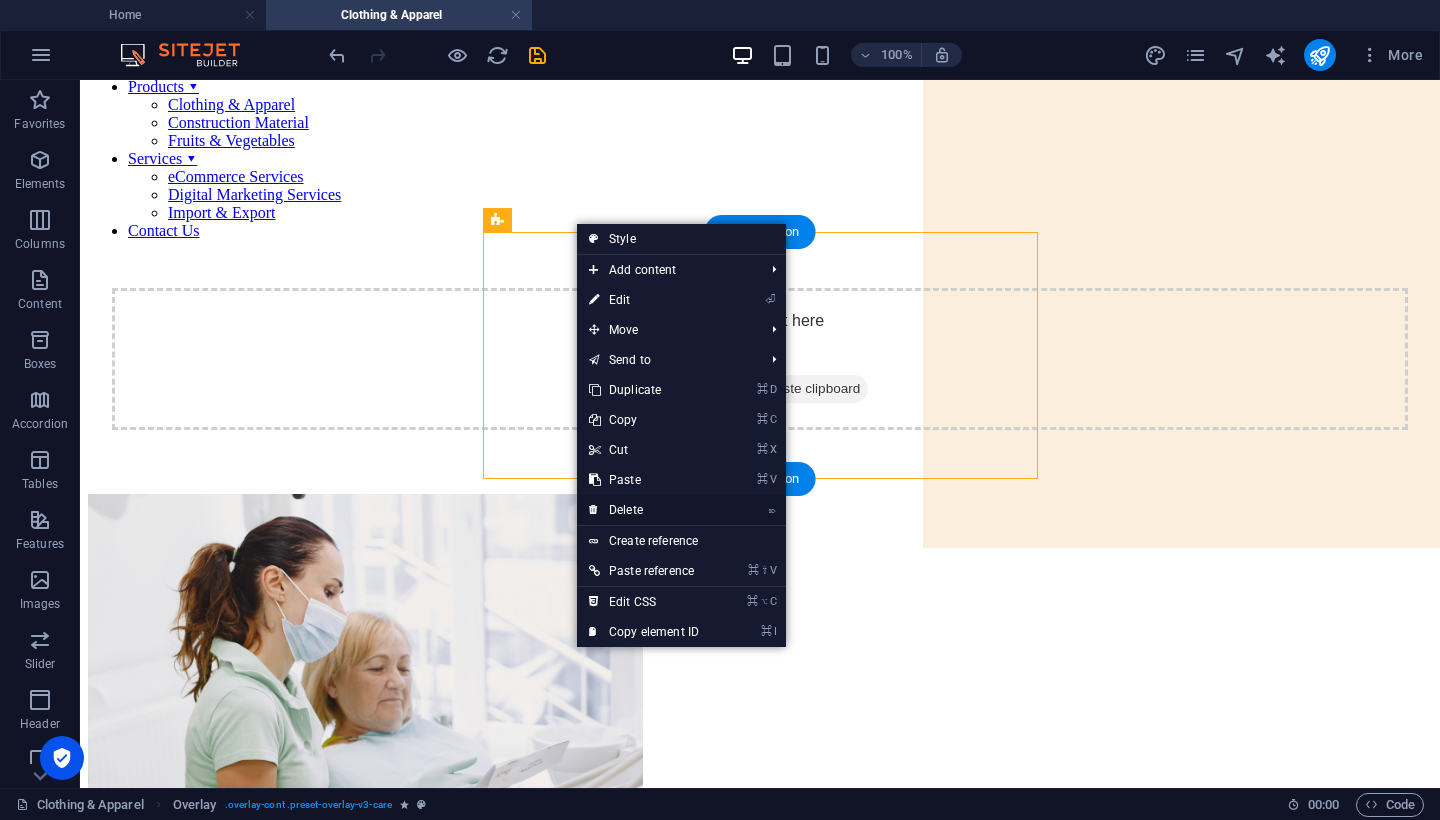 click on "⌦  Delete" at bounding box center [644, 510] 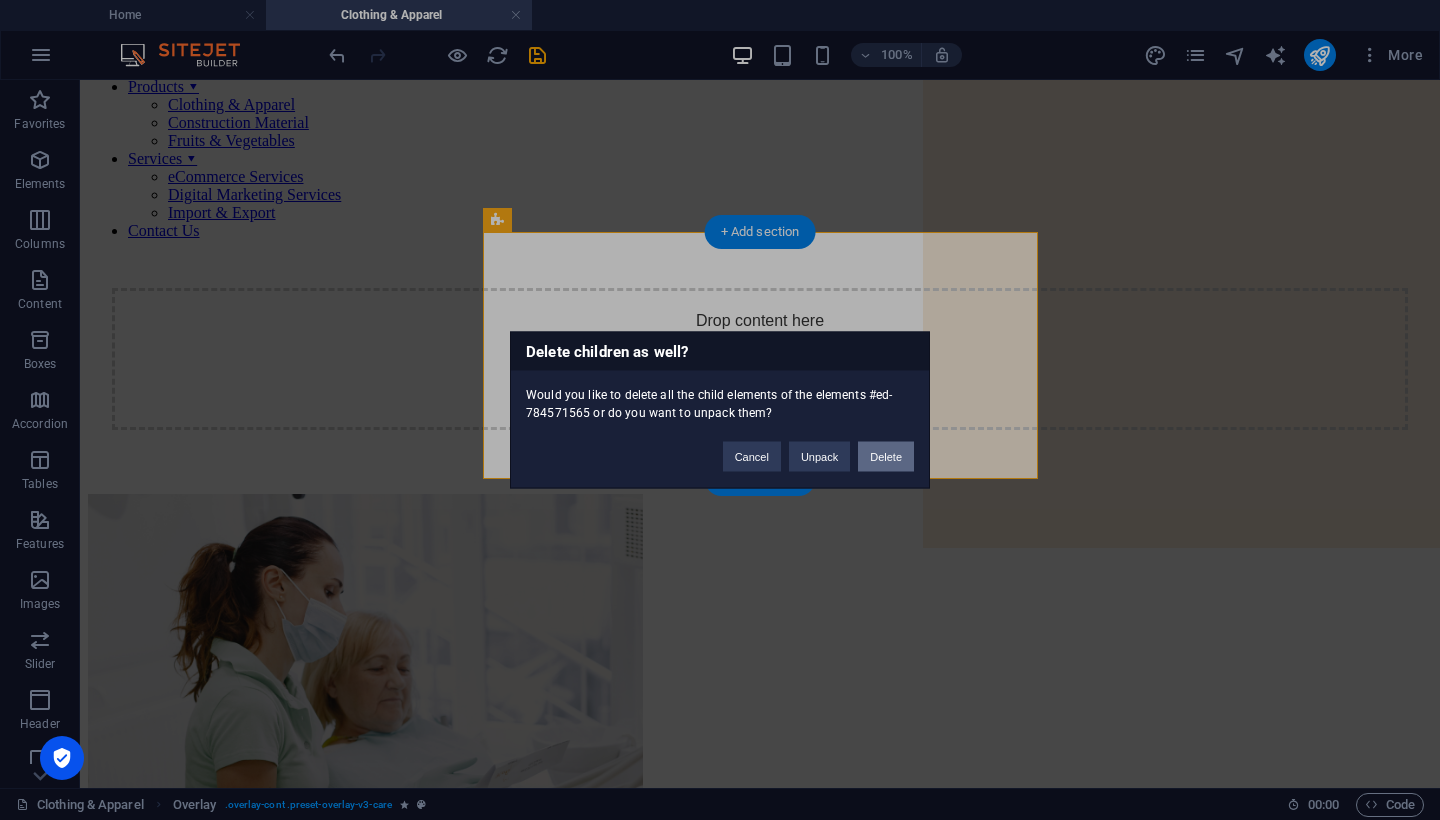 click on "Delete" at bounding box center (886, 457) 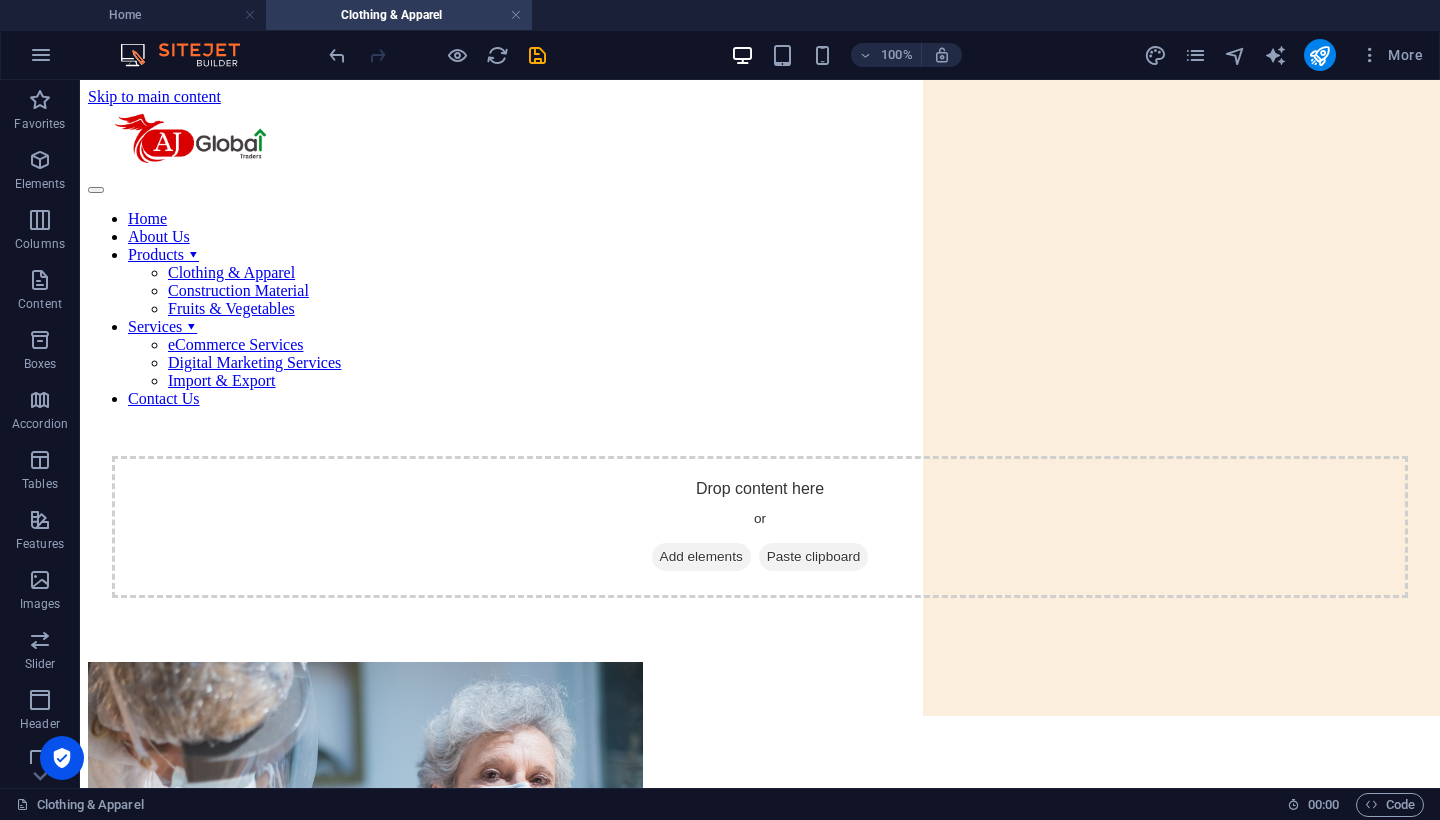scroll, scrollTop: 0, scrollLeft: 0, axis: both 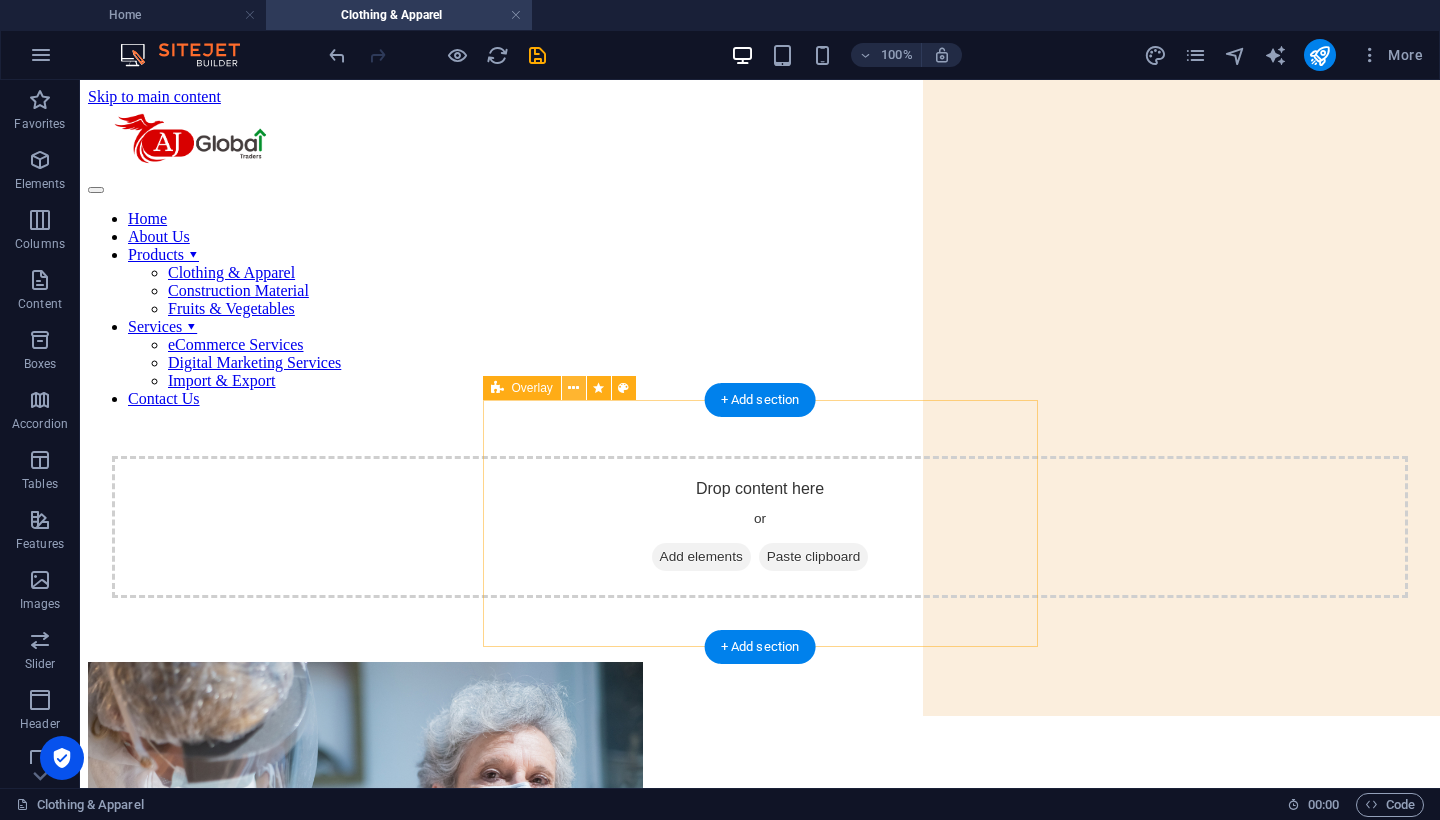 click at bounding box center [573, 388] 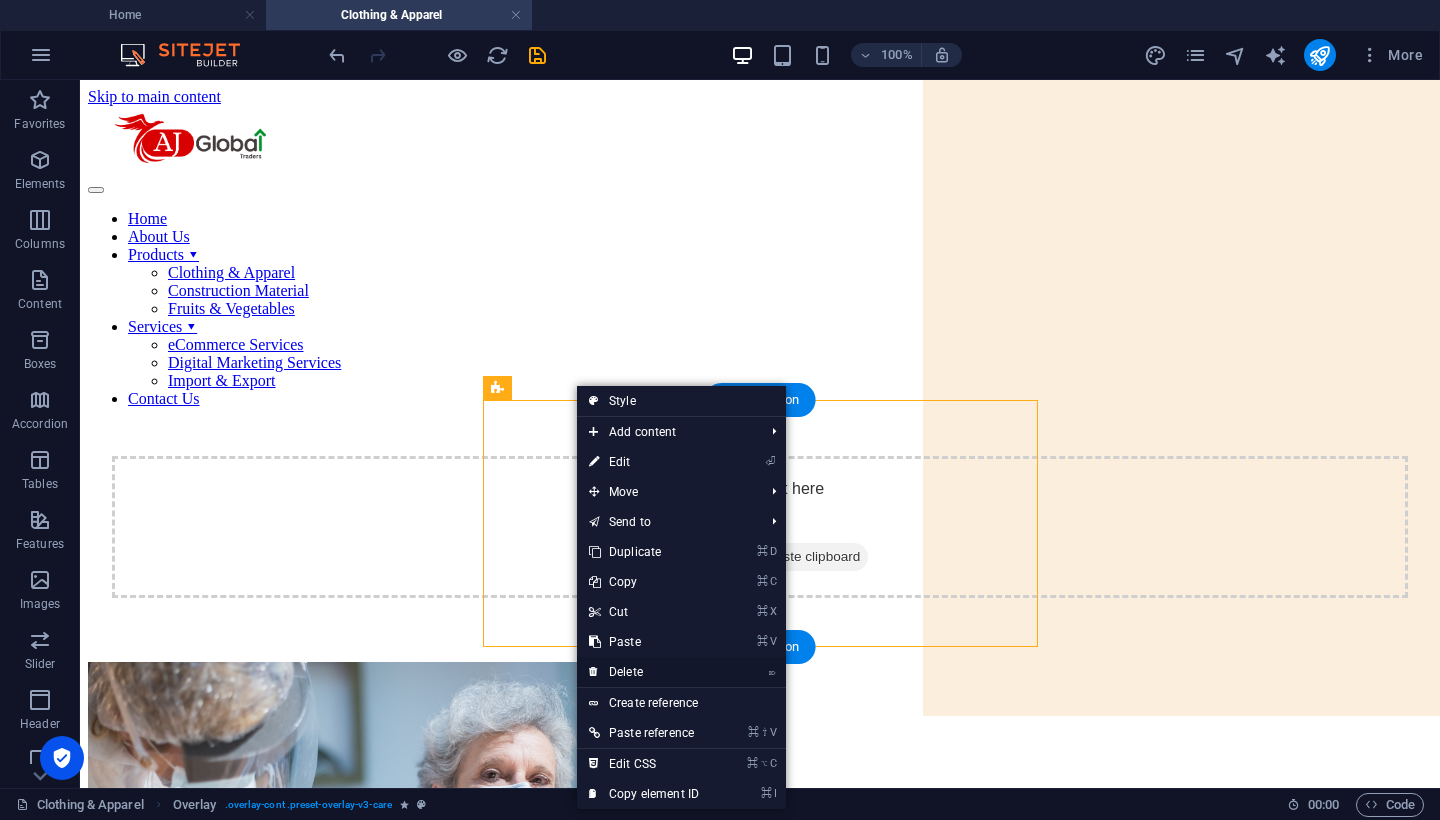click on "⌦  Delete" at bounding box center [644, 672] 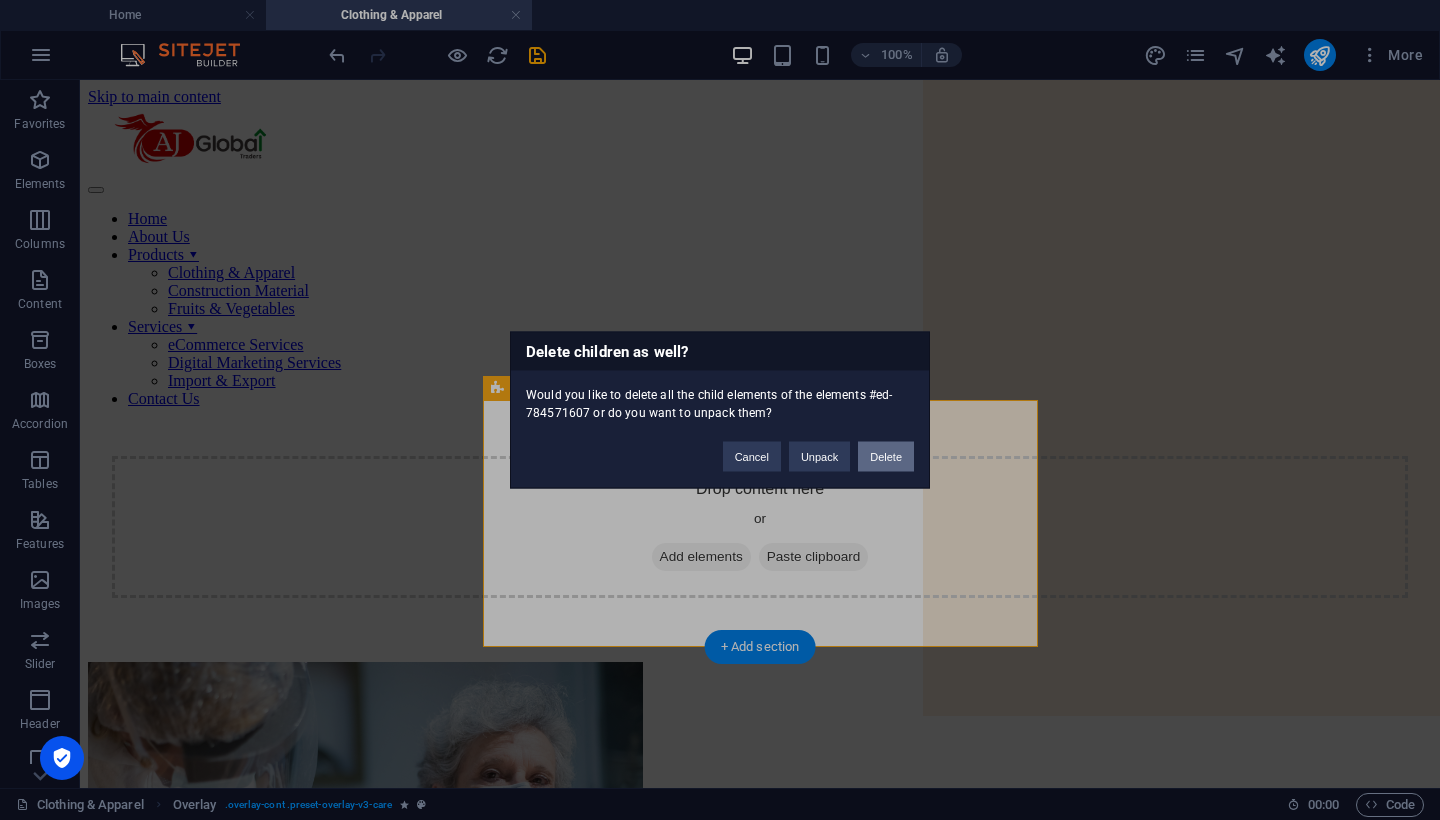 click on "Delete" at bounding box center [886, 457] 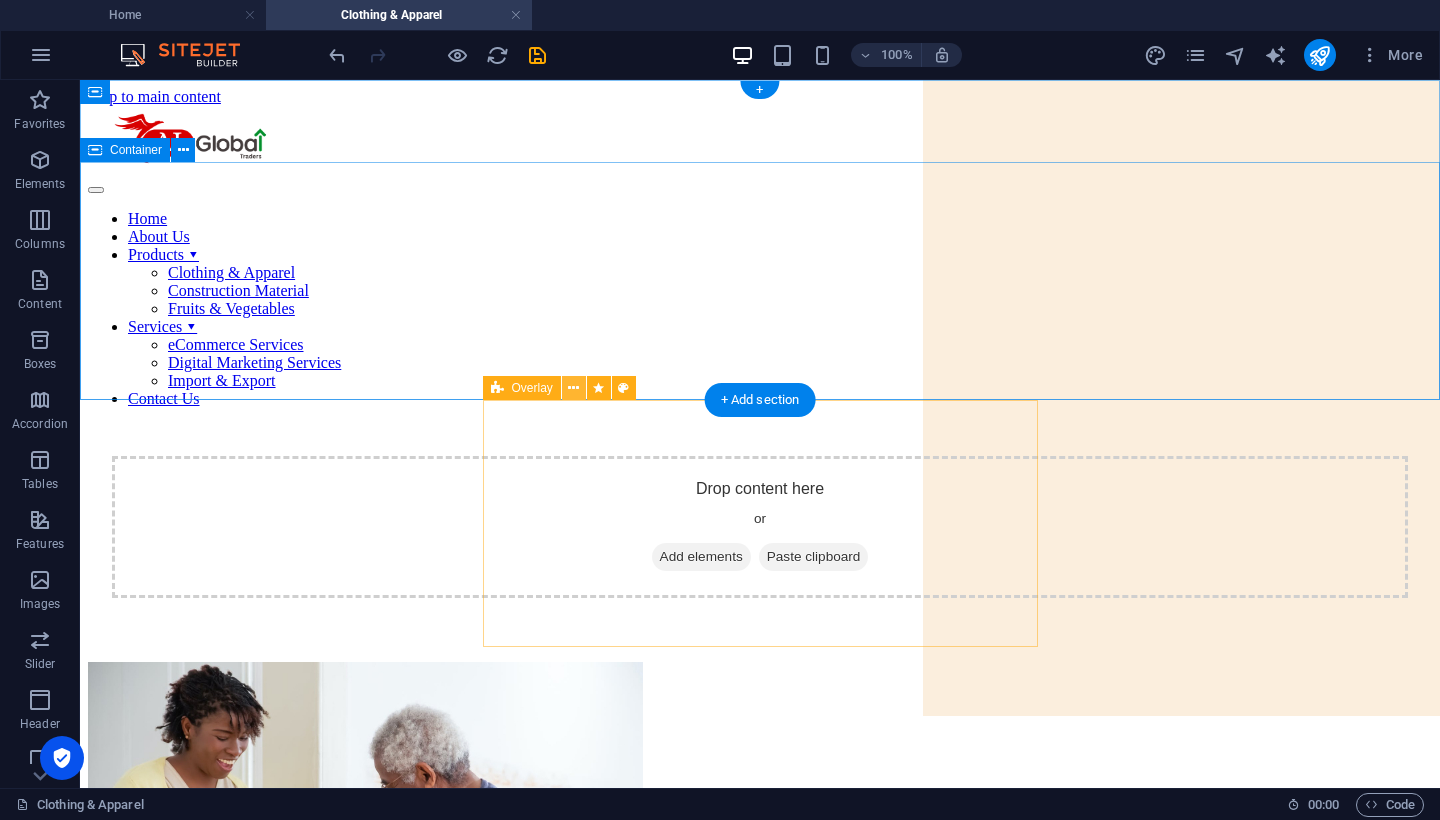 click at bounding box center [573, 388] 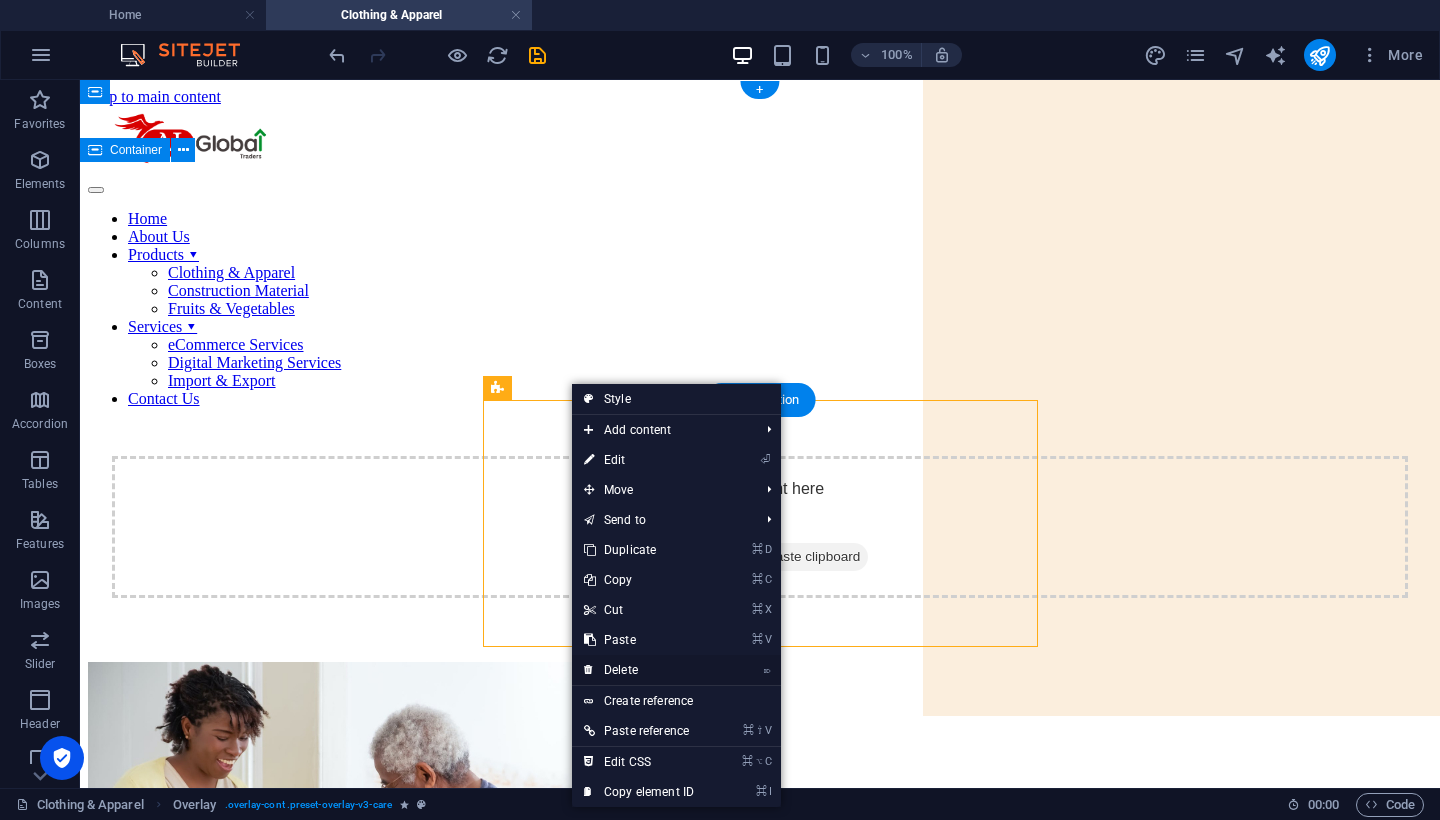 click on "⌦  Delete" at bounding box center (639, 670) 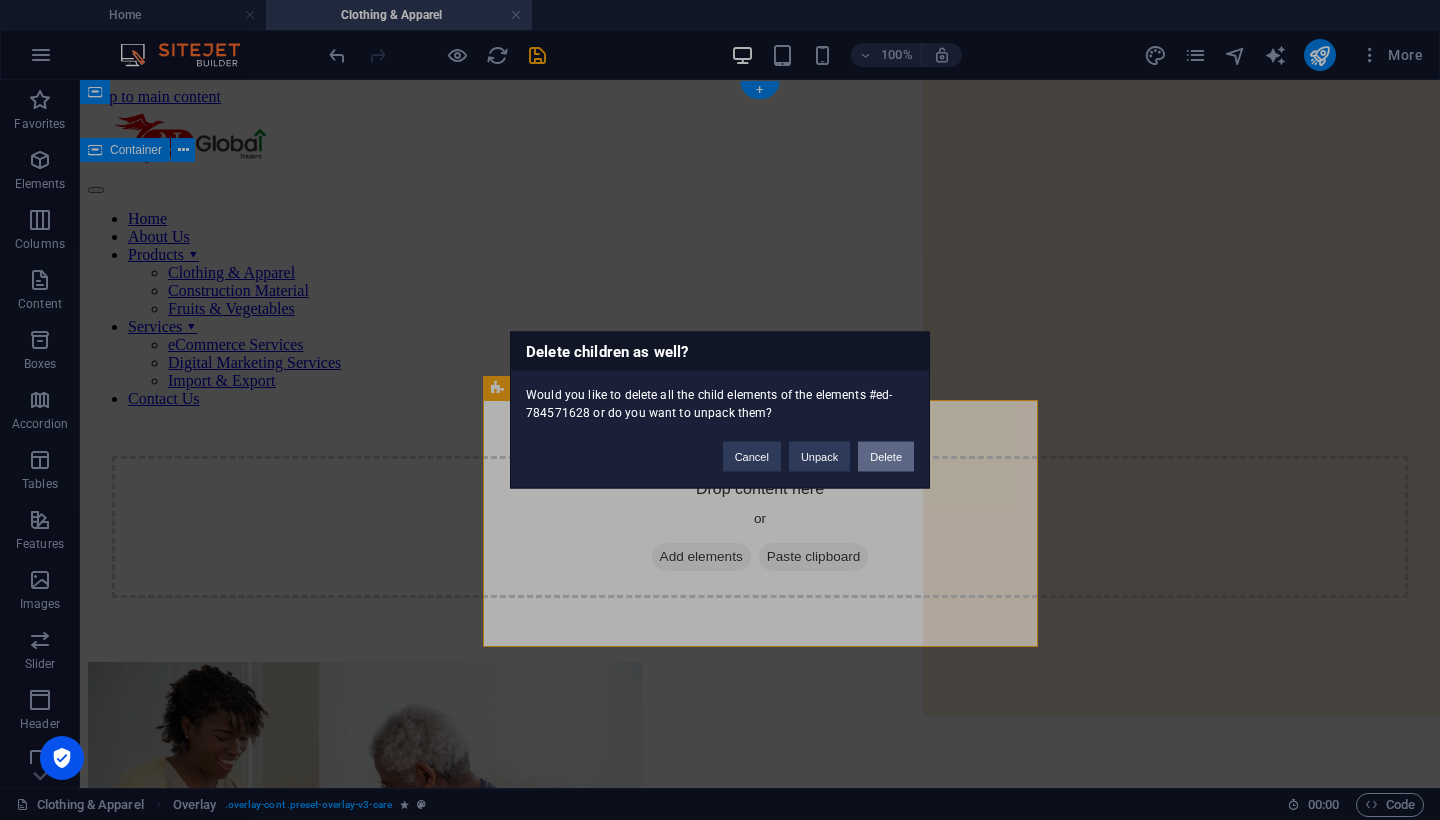 click on "Delete" at bounding box center [886, 457] 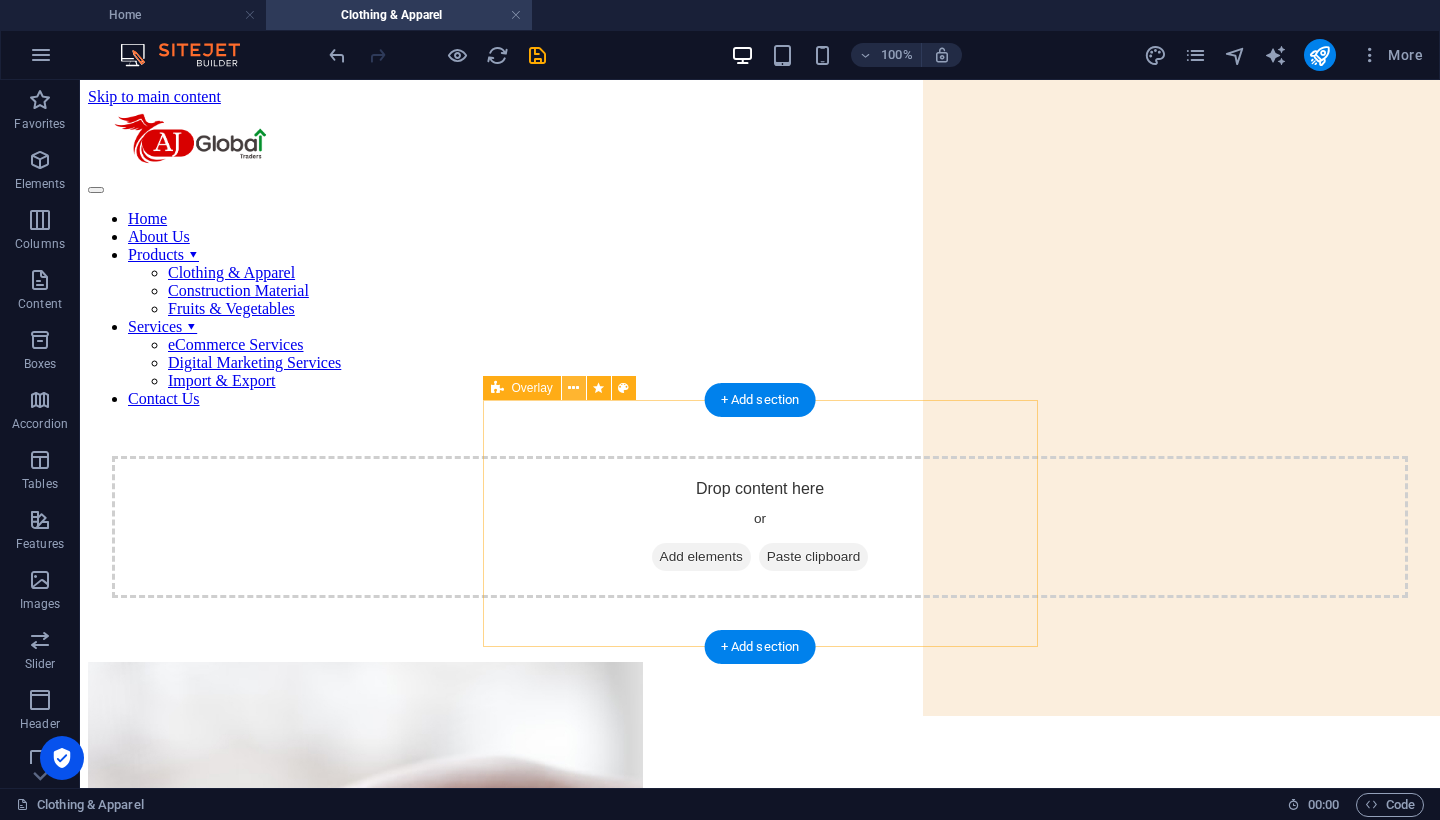 click at bounding box center [573, 388] 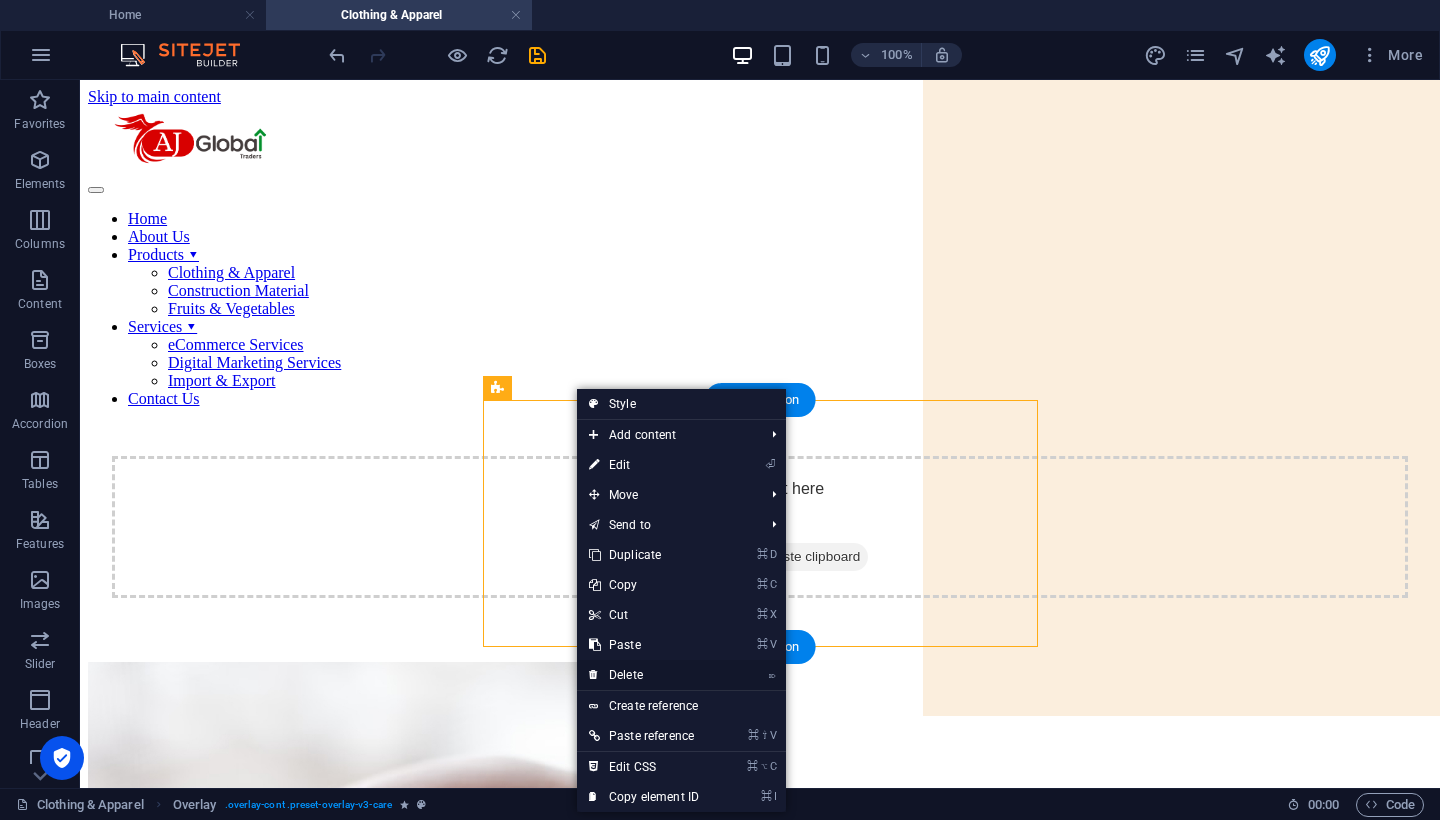 click on "⌦  Delete" at bounding box center [644, 675] 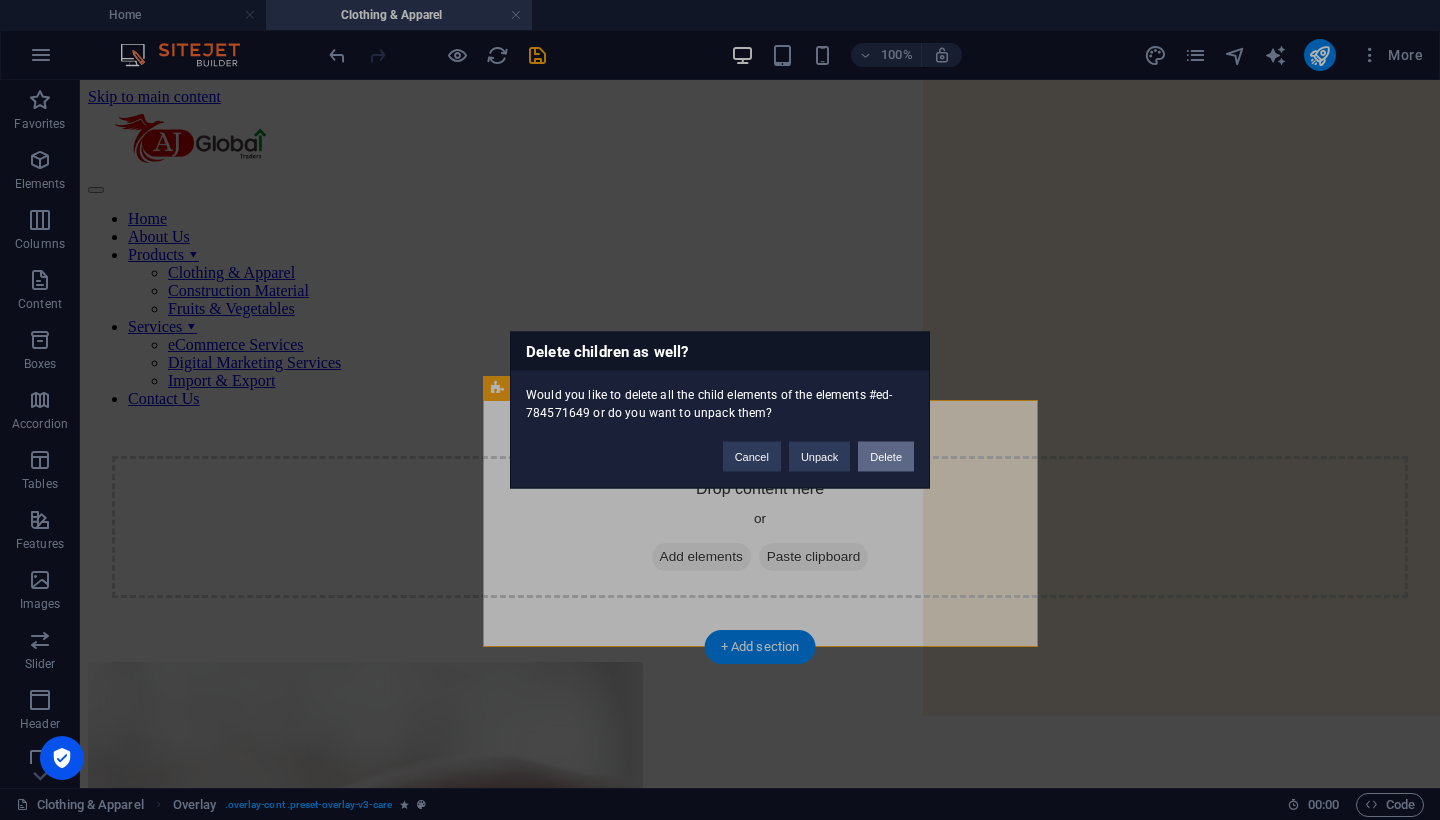 click on "Delete" at bounding box center (886, 457) 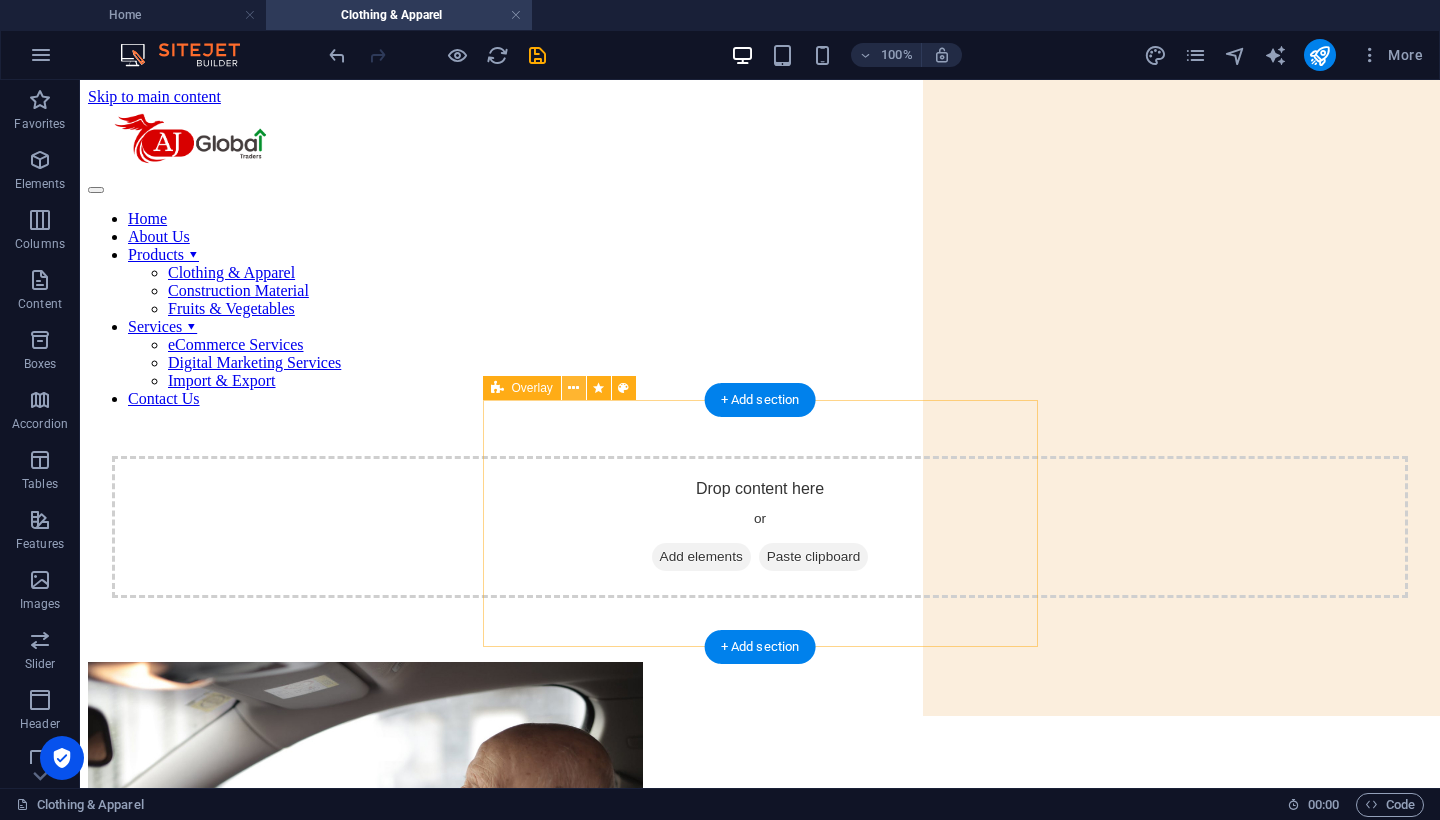 click at bounding box center (573, 388) 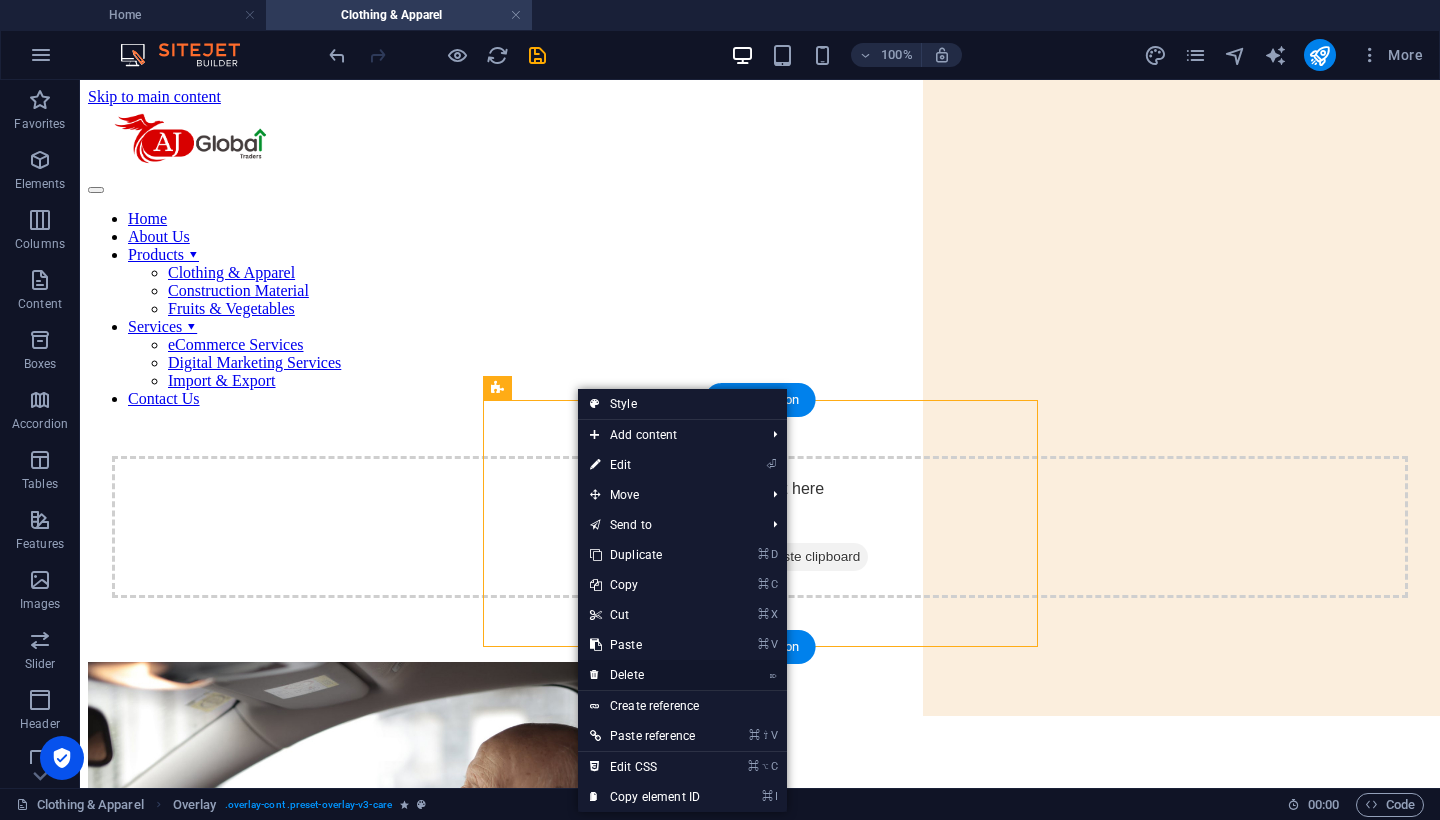 click on "⌦  Delete" at bounding box center [645, 675] 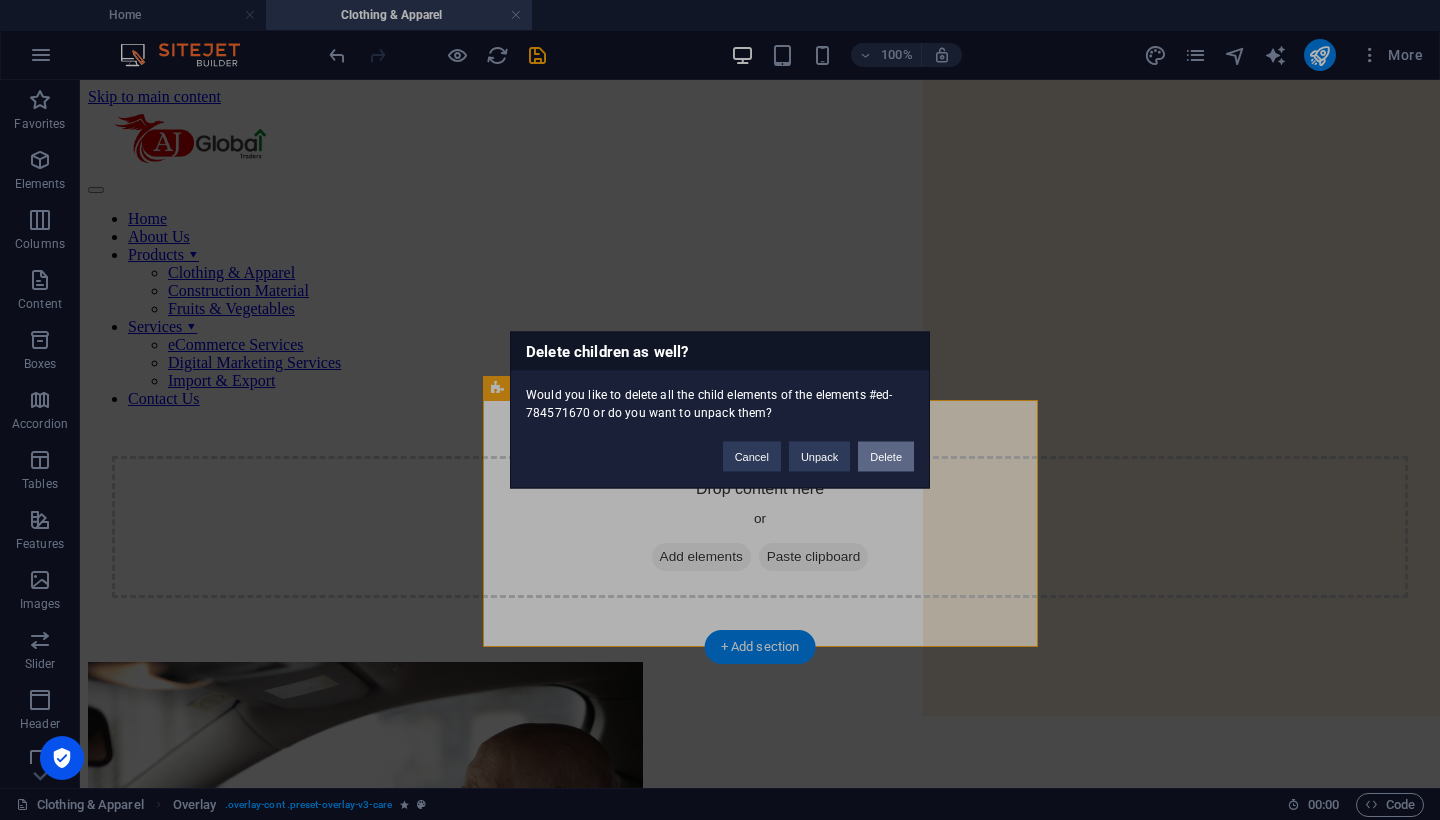 click on "Delete" at bounding box center [886, 457] 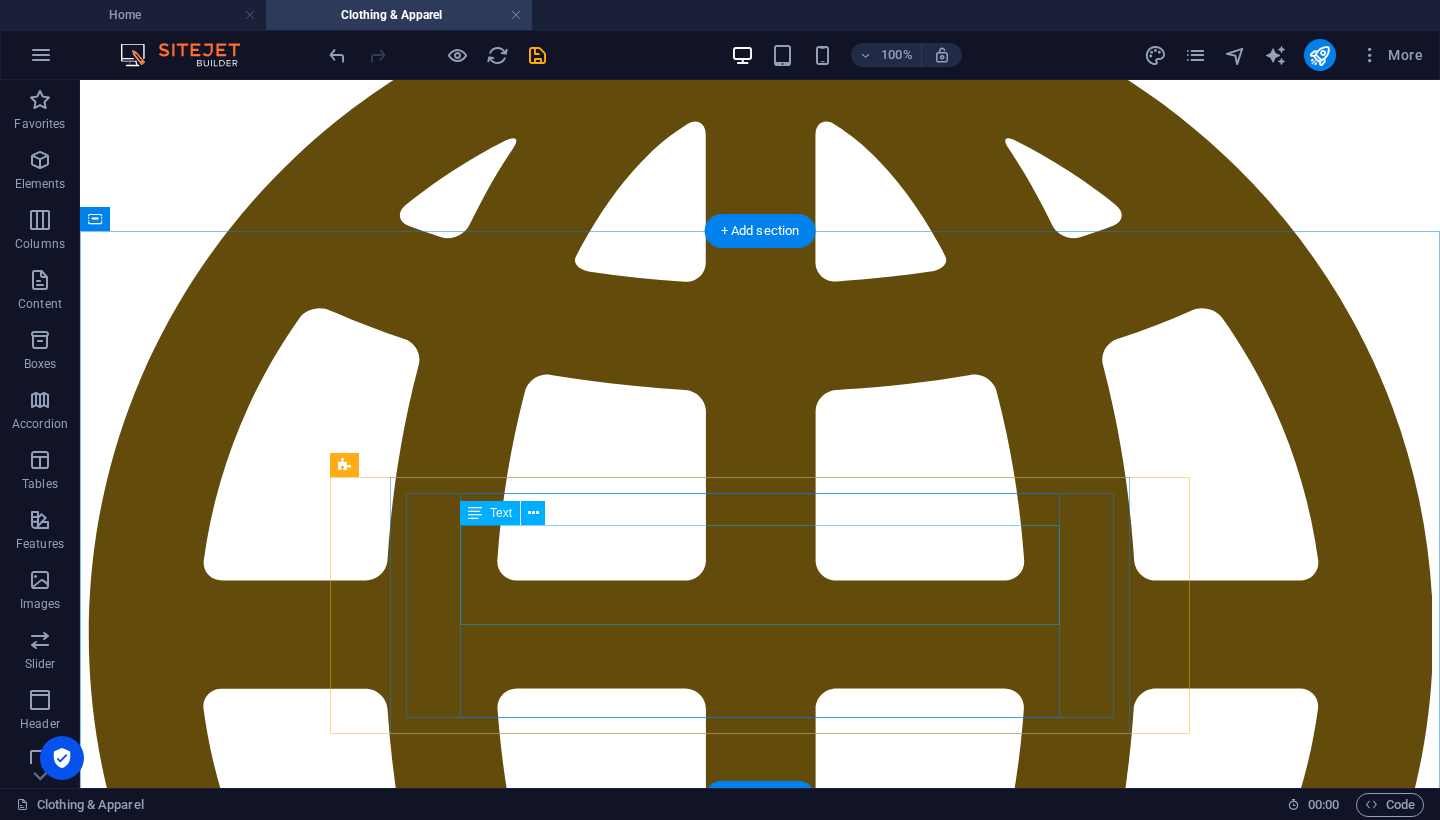 scroll, scrollTop: 689, scrollLeft: 0, axis: vertical 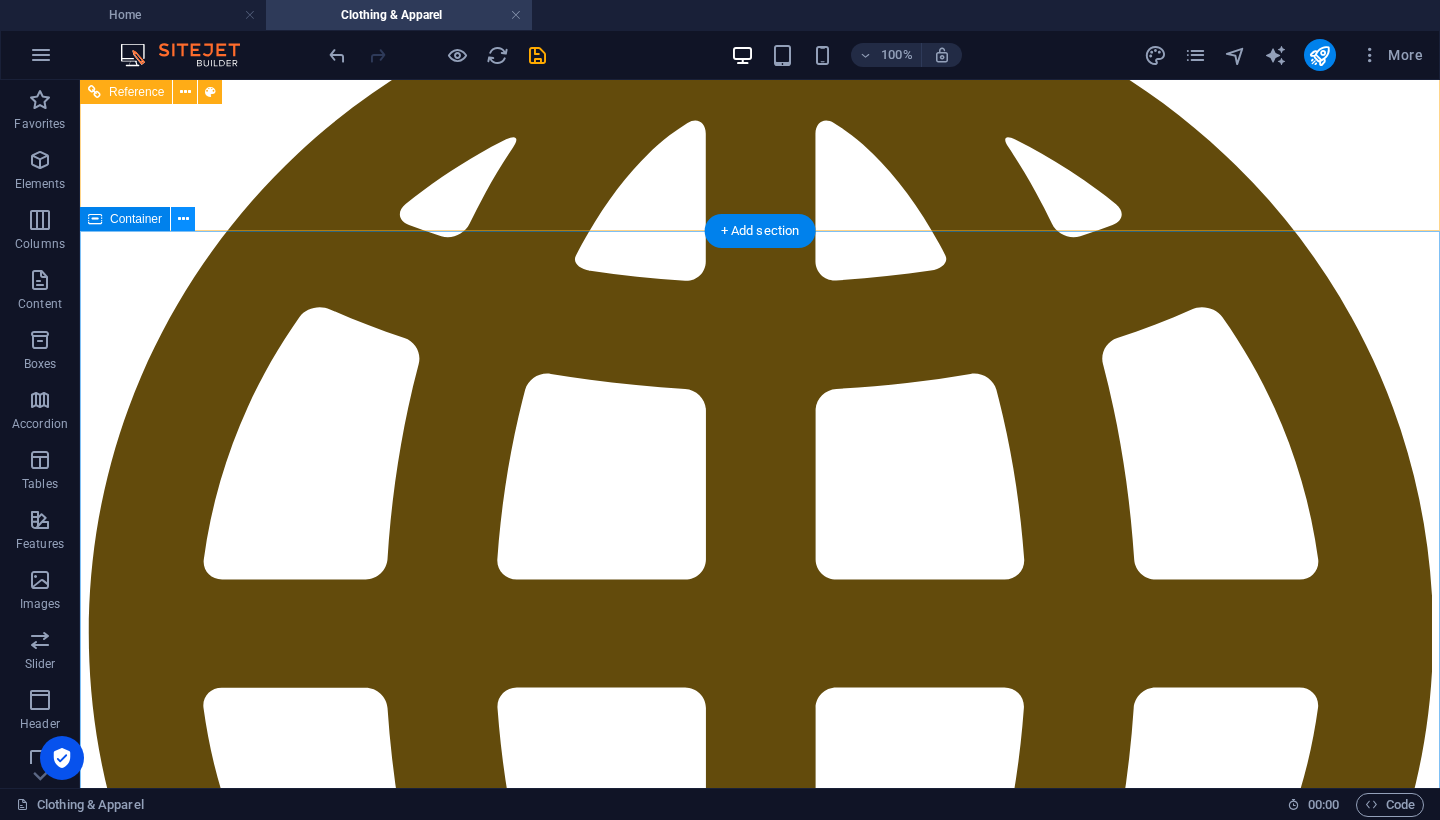 click at bounding box center [183, 219] 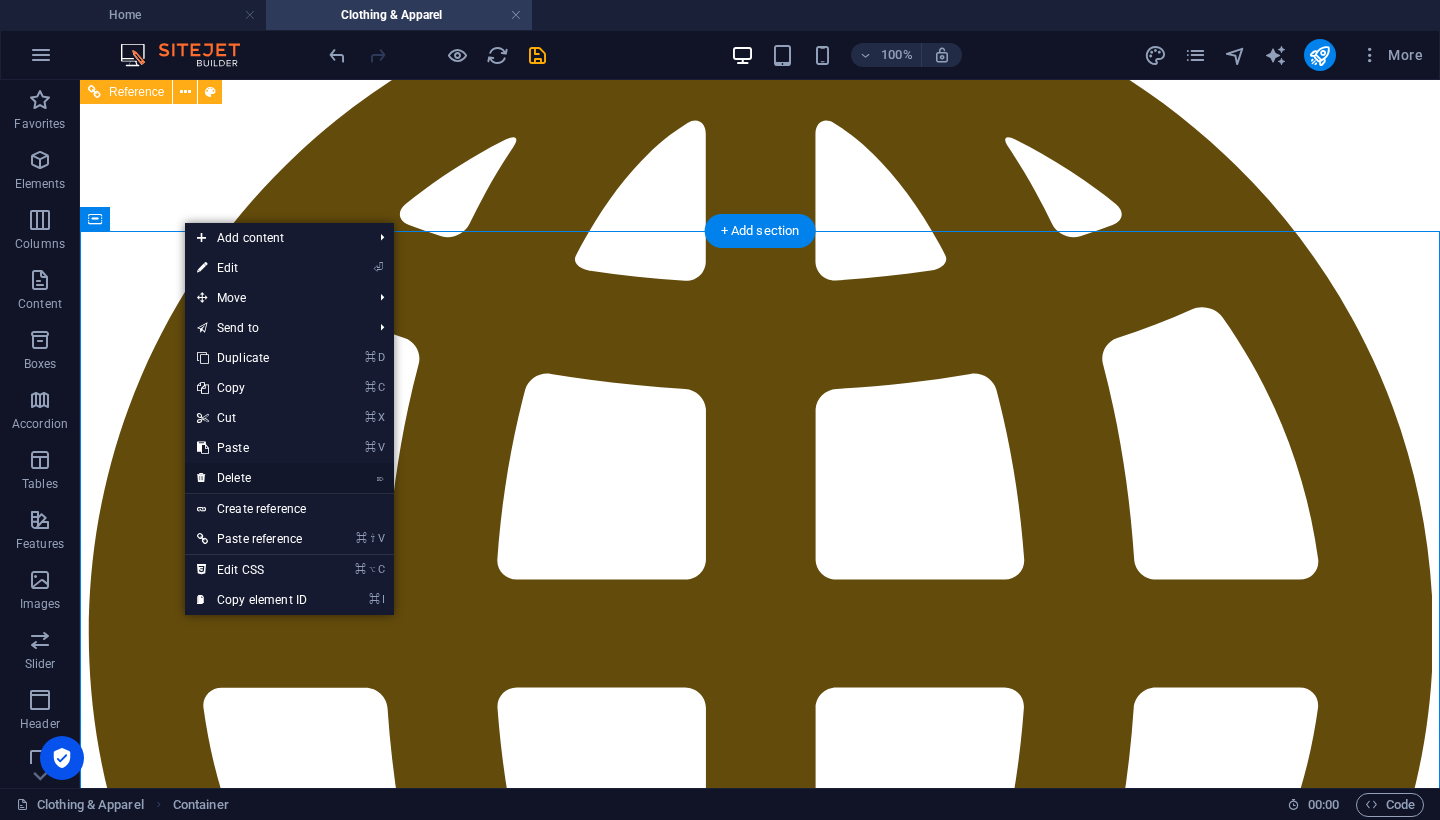click on "⌦  Delete" at bounding box center [252, 478] 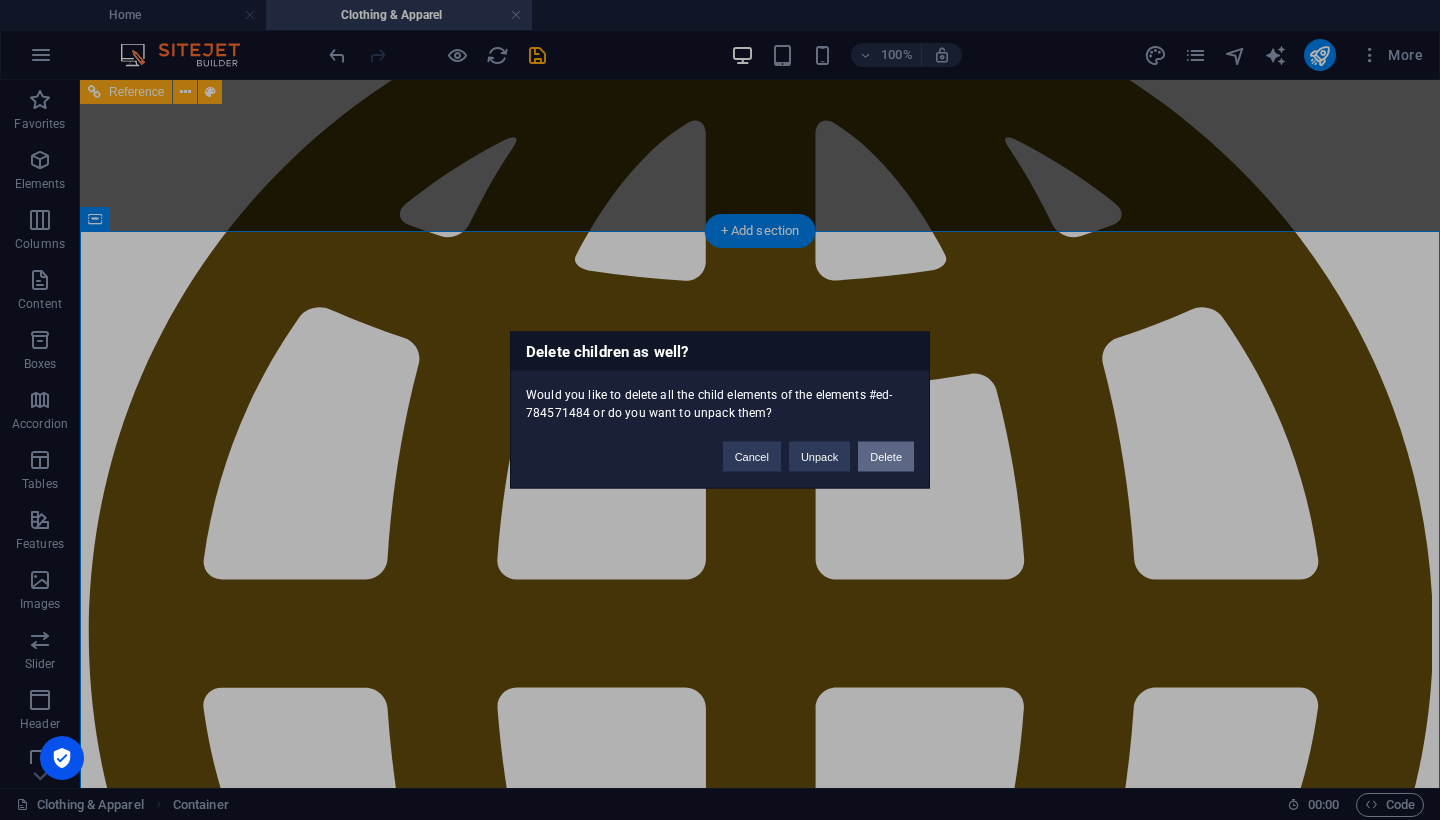 click on "Delete" at bounding box center (886, 457) 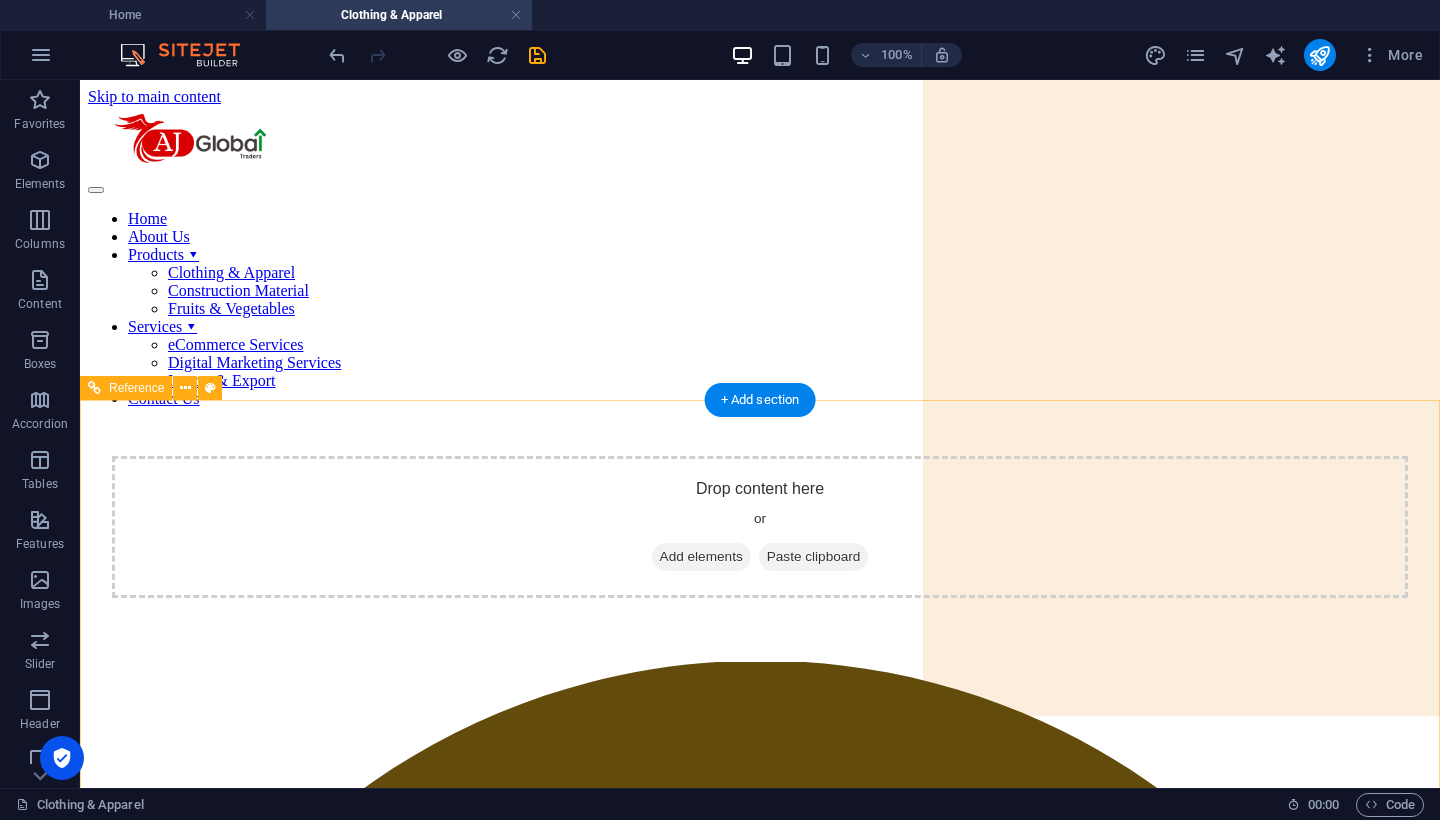 scroll, scrollTop: 0, scrollLeft: 0, axis: both 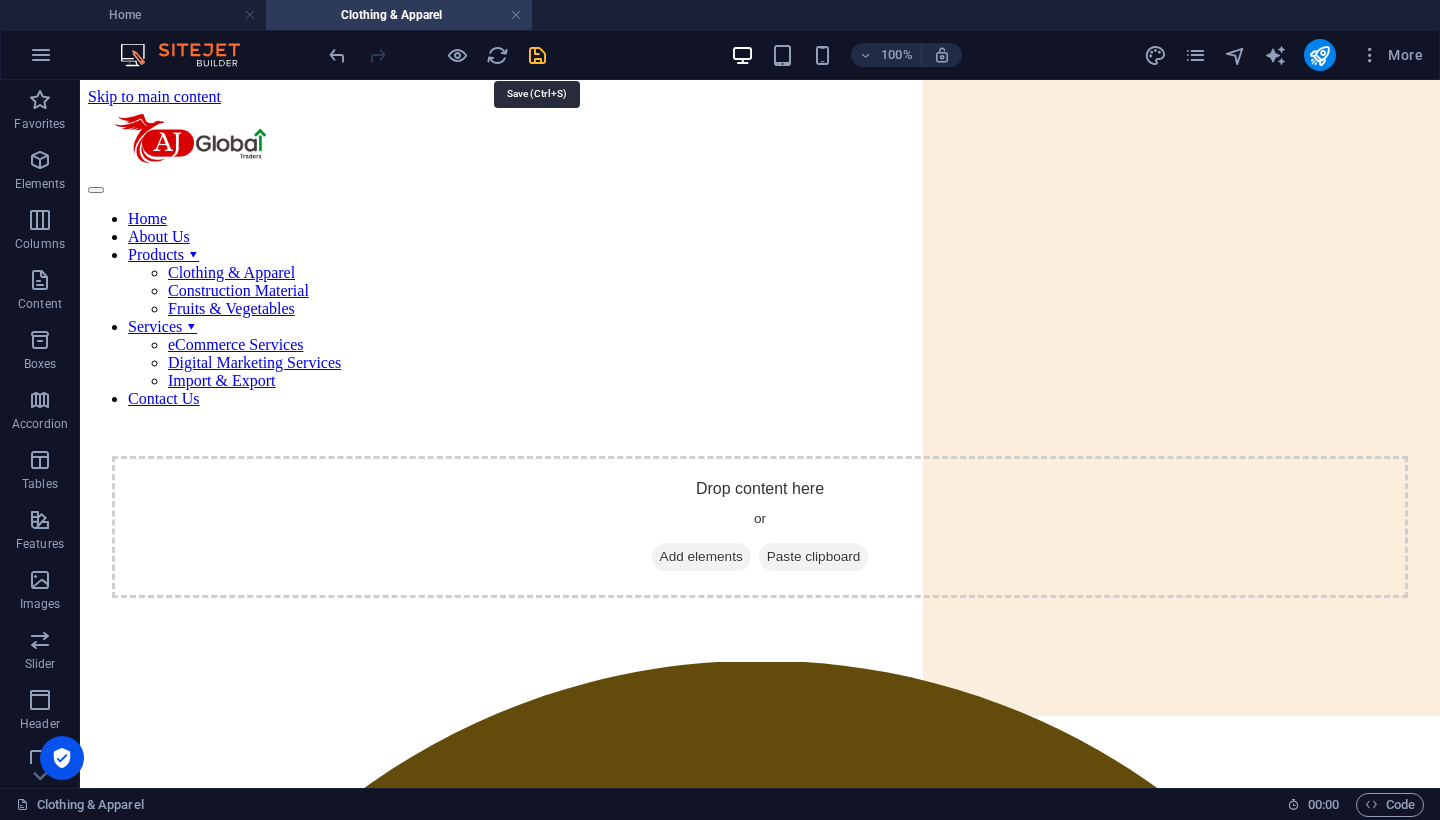click at bounding box center (537, 55) 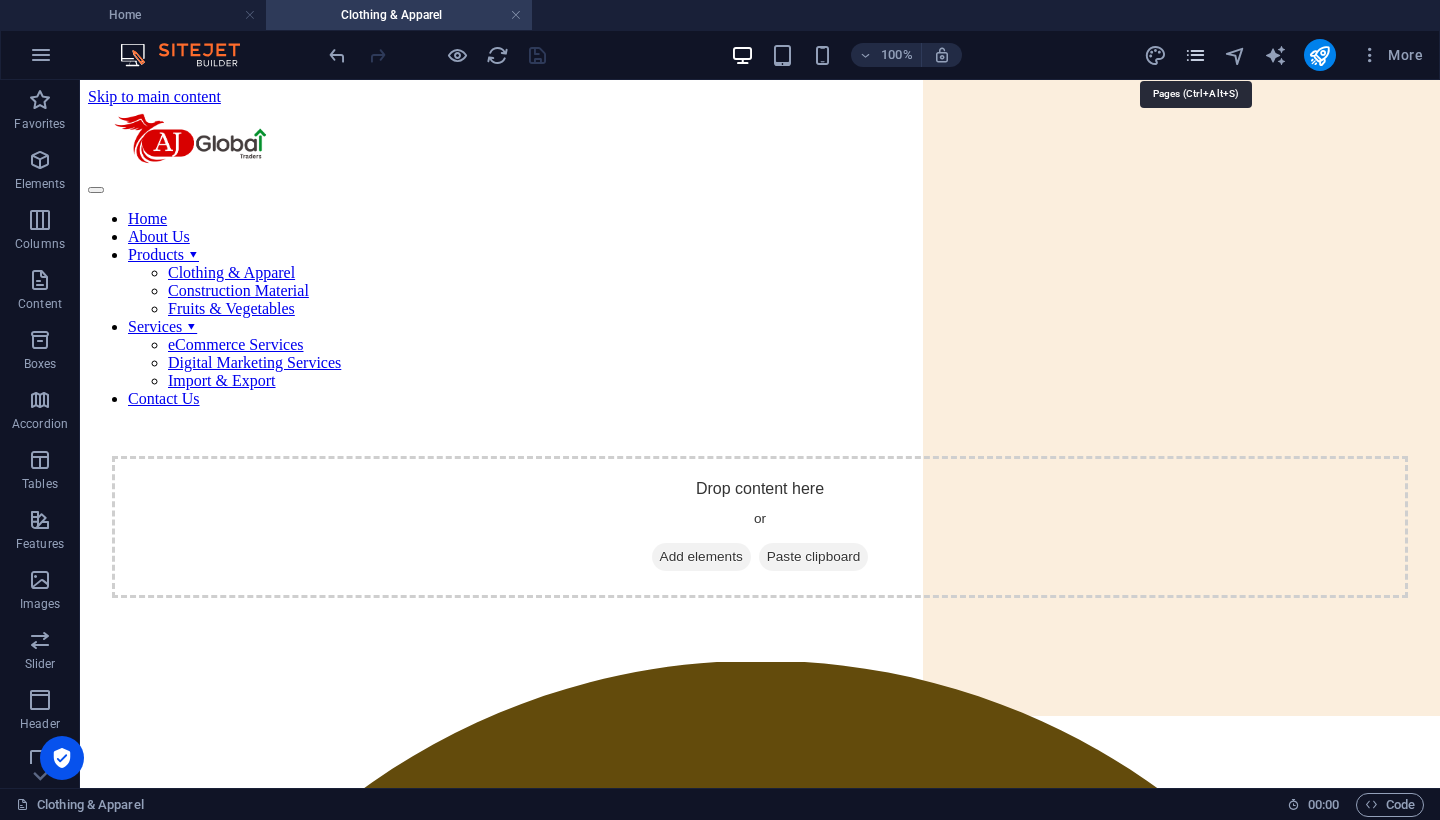 click at bounding box center [1195, 55] 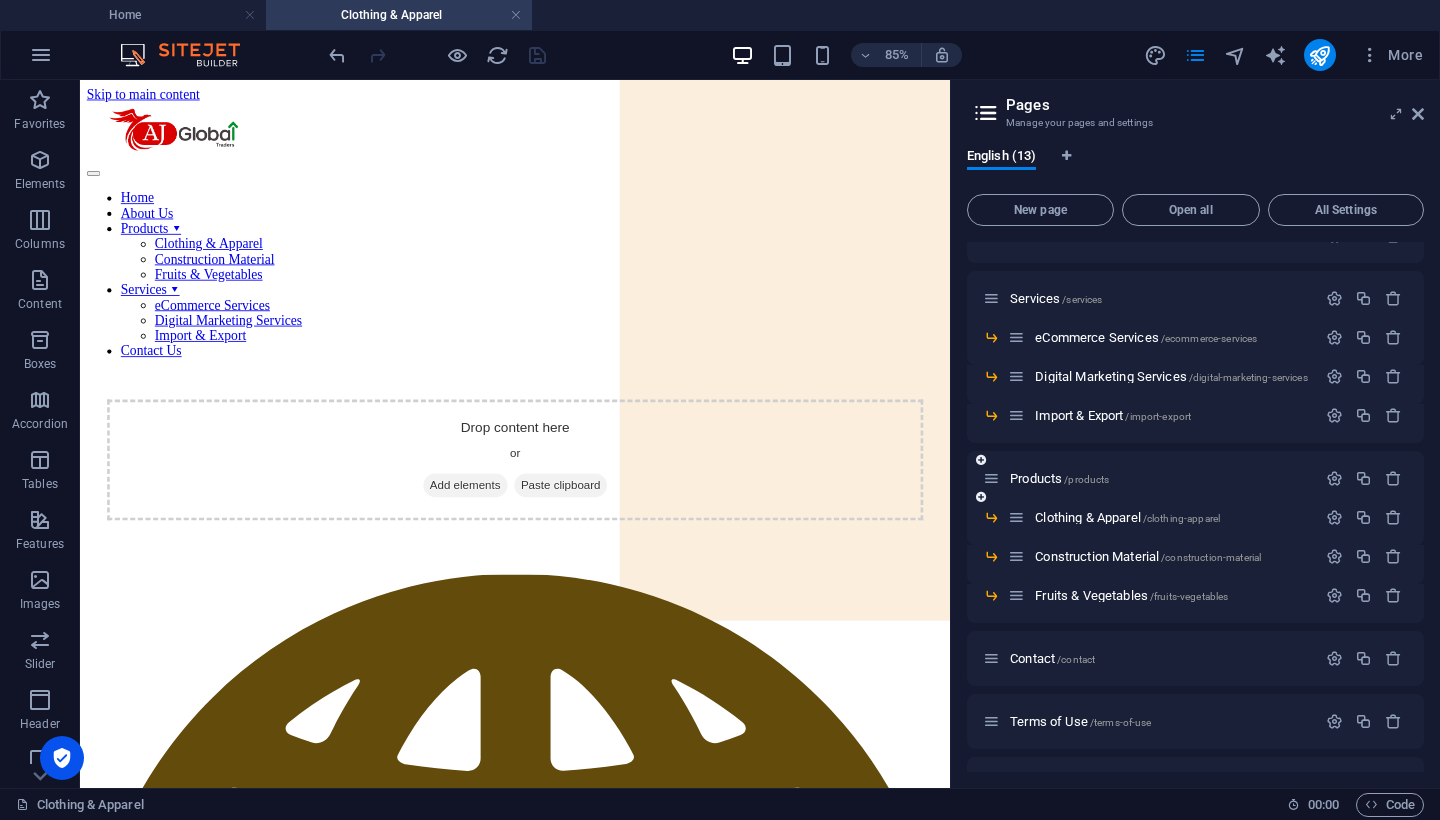 scroll, scrollTop: 98, scrollLeft: 0, axis: vertical 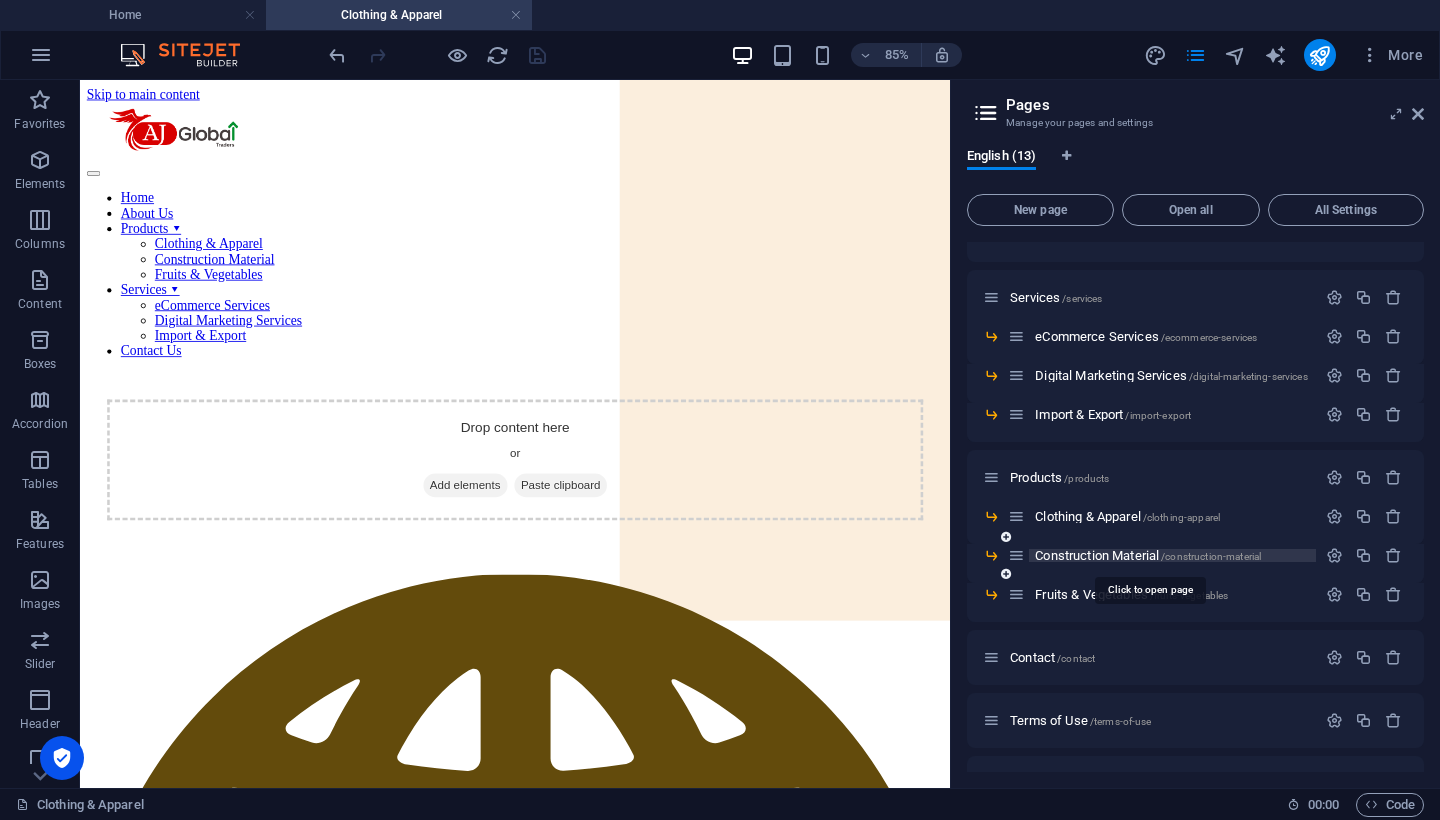 click on "Construction Material /construction-material" at bounding box center [1148, 555] 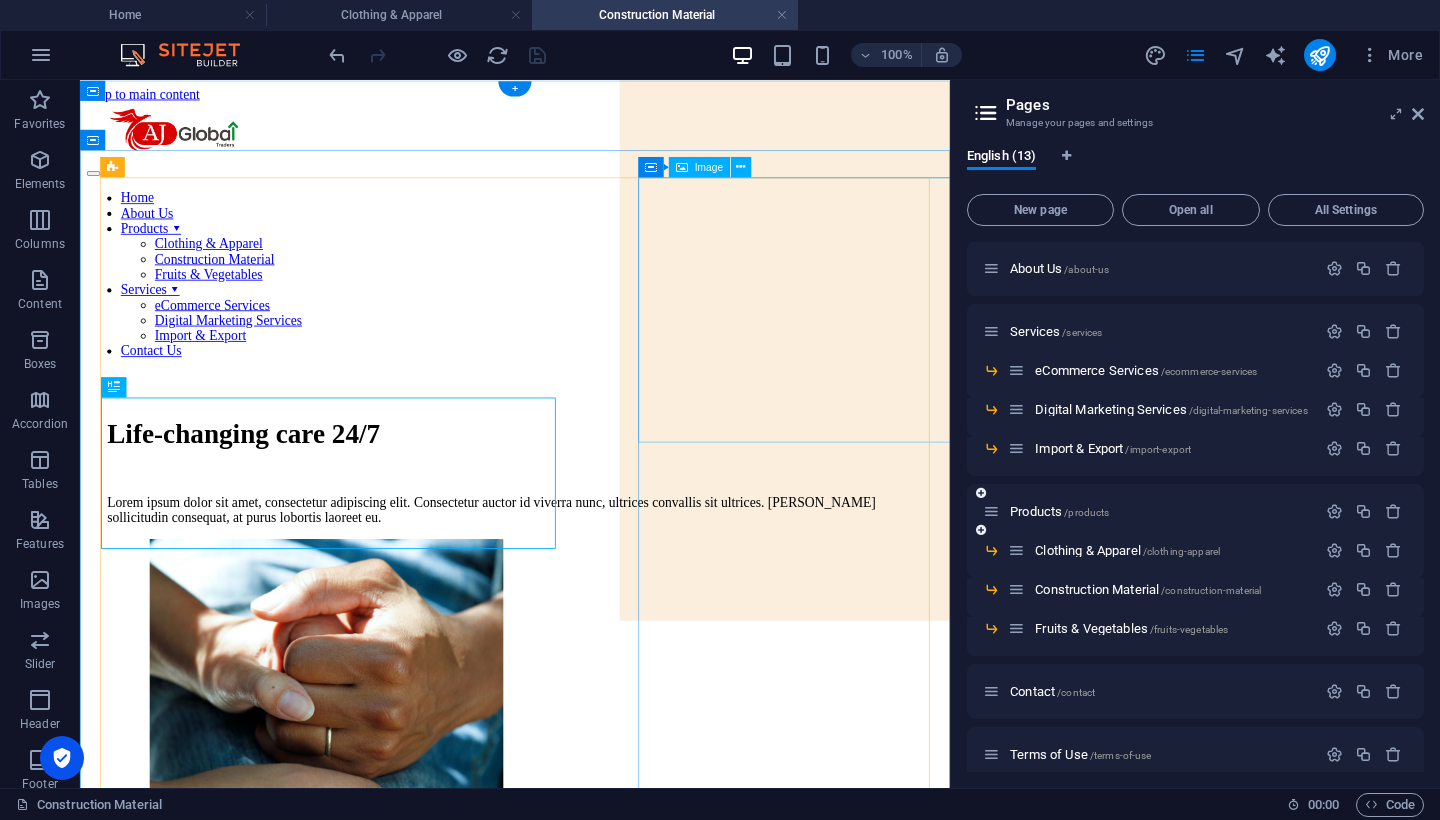 scroll, scrollTop: 0, scrollLeft: 0, axis: both 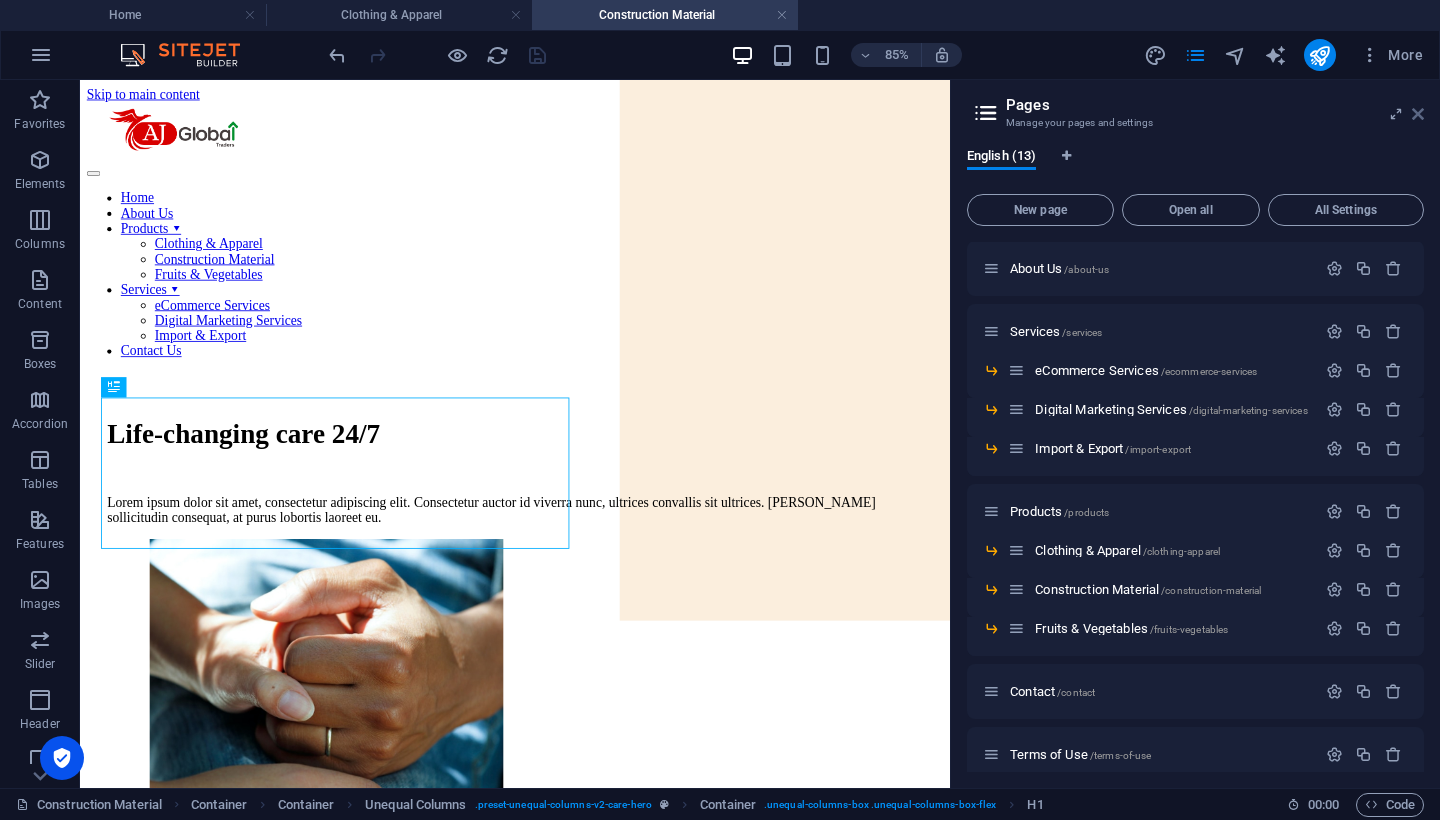 click at bounding box center (1418, 114) 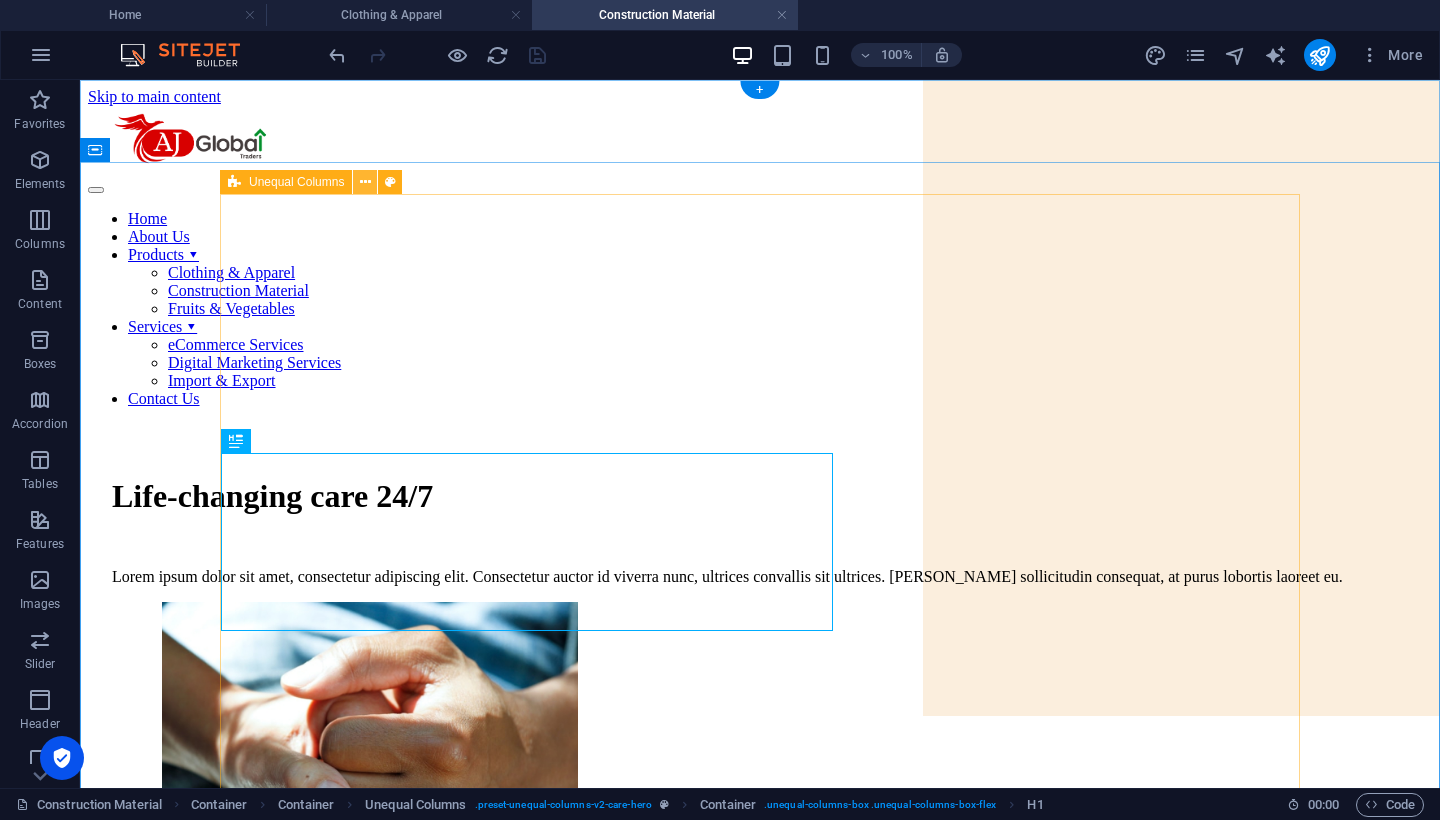 click at bounding box center [365, 182] 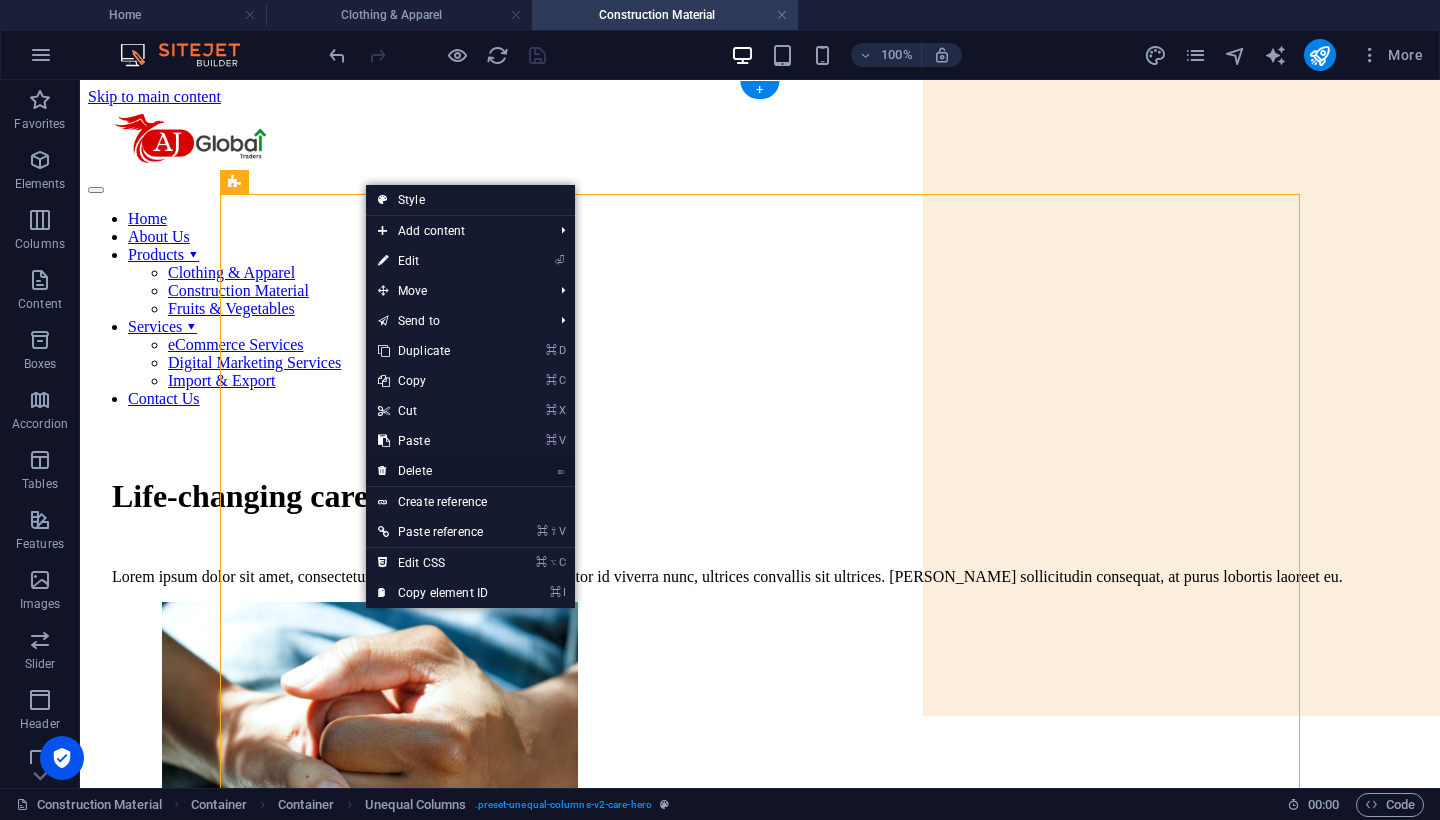 click on "⌦  Delete" at bounding box center (433, 471) 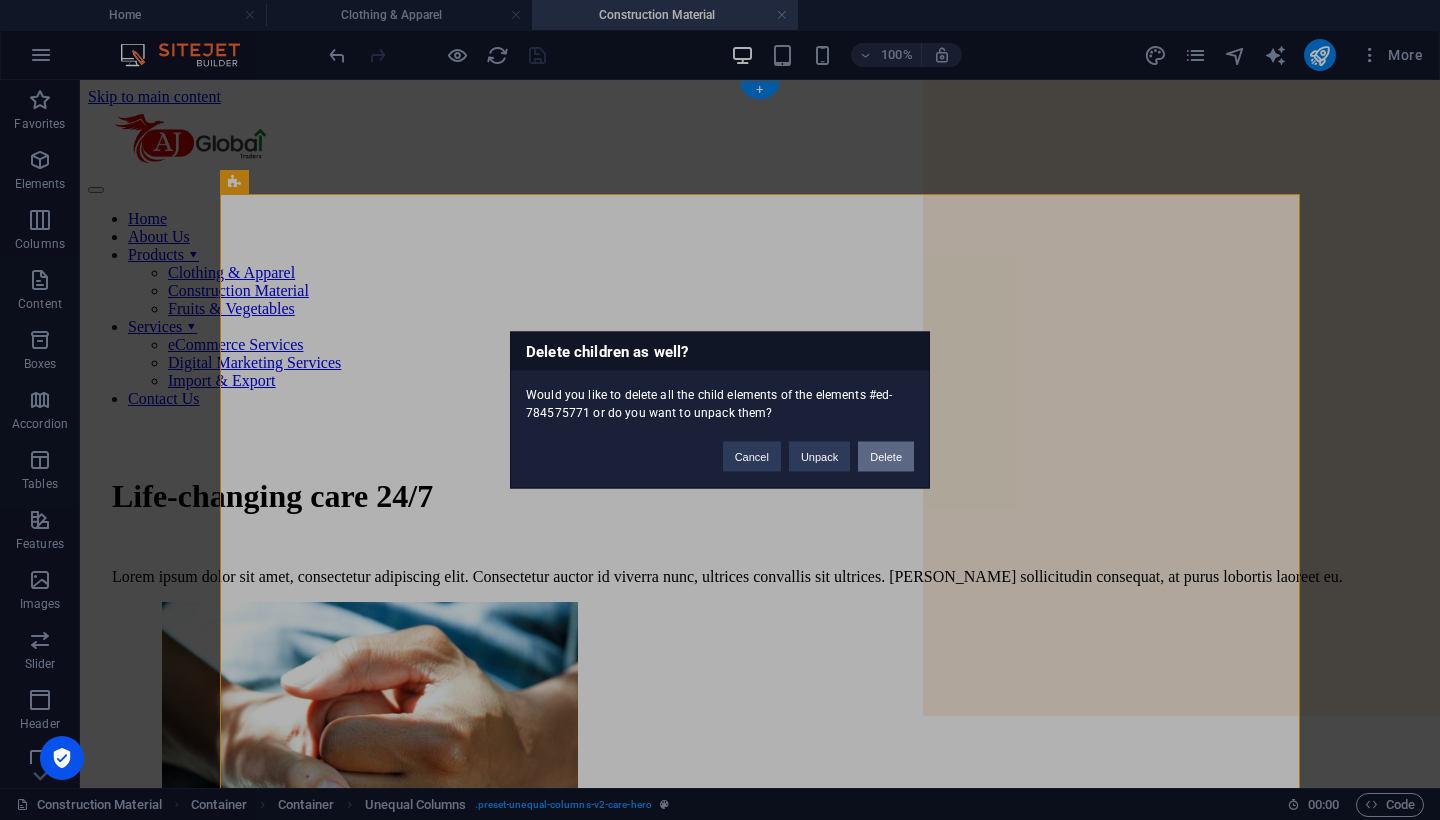 click on "Delete" at bounding box center [886, 457] 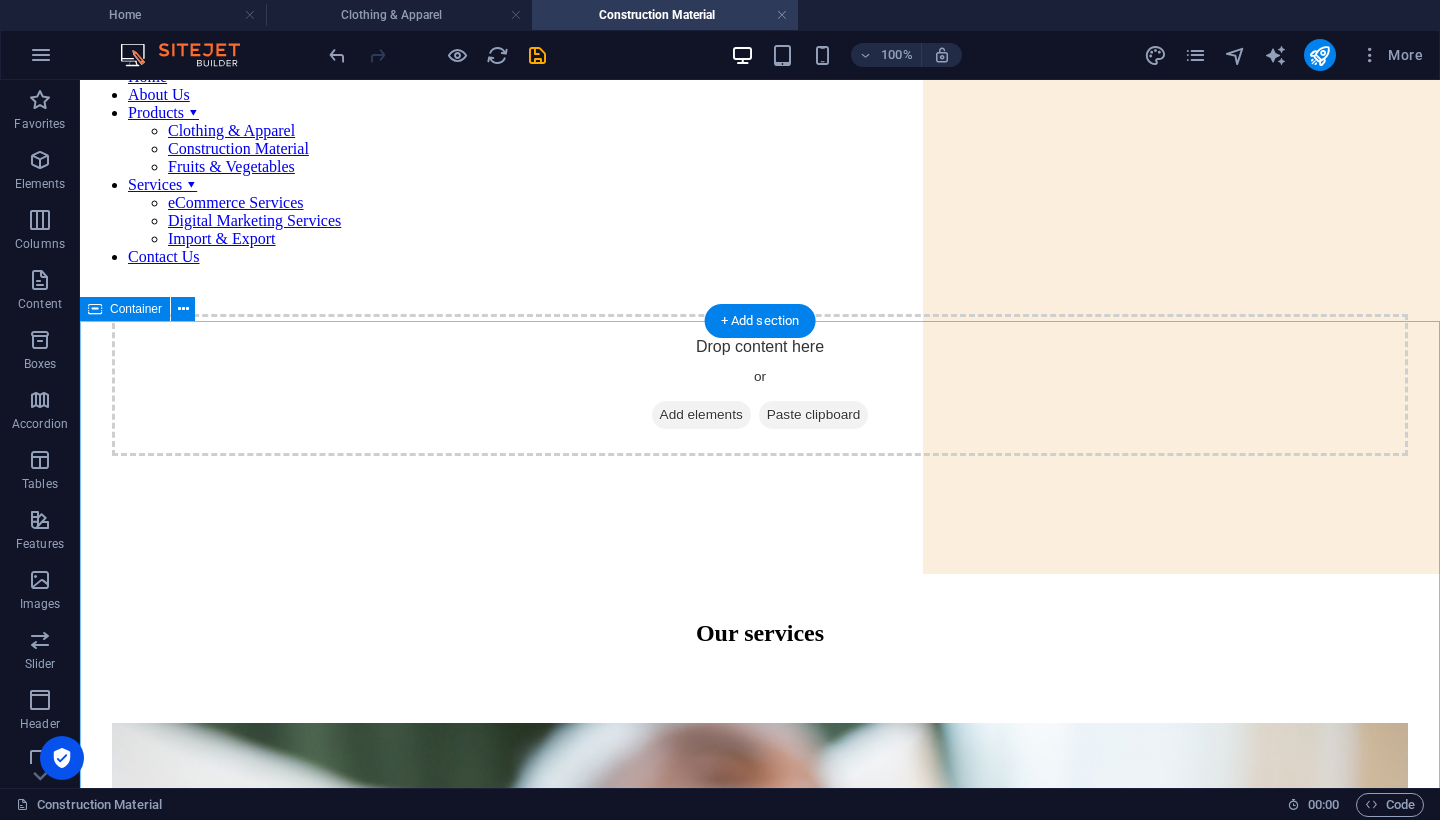 scroll, scrollTop: 147, scrollLeft: 0, axis: vertical 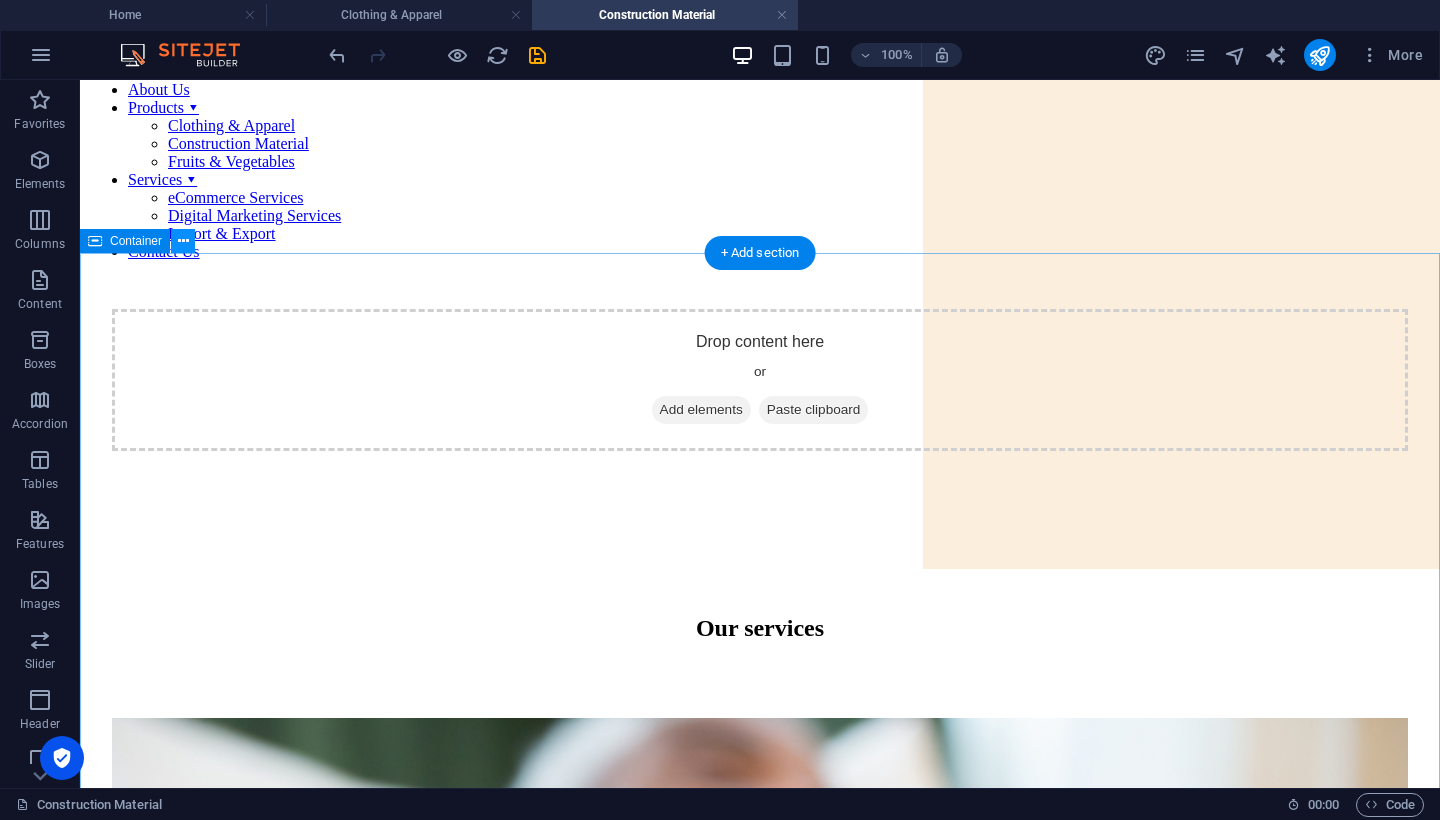 click at bounding box center (183, 241) 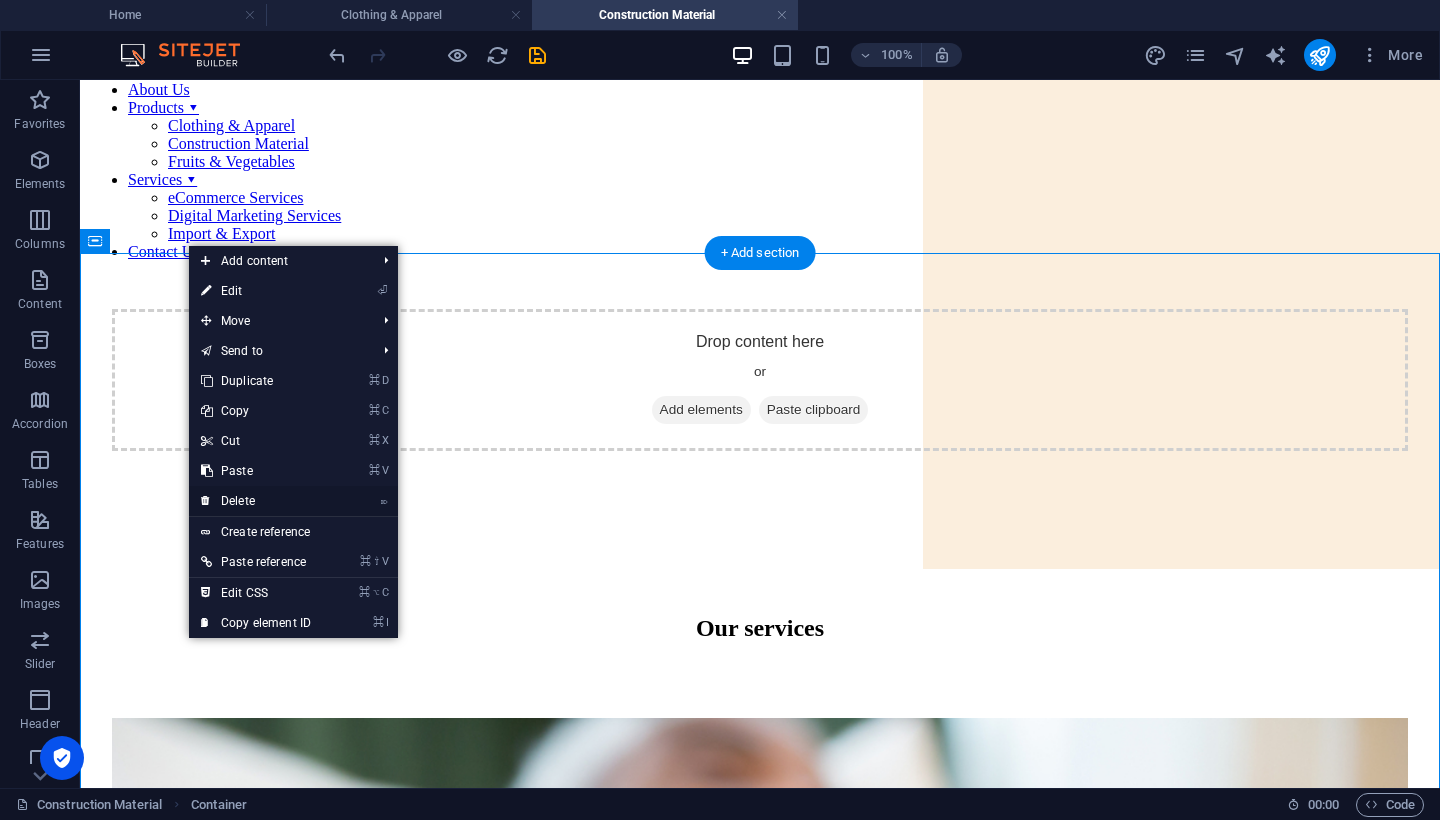 click on "⌦  Delete" at bounding box center [256, 501] 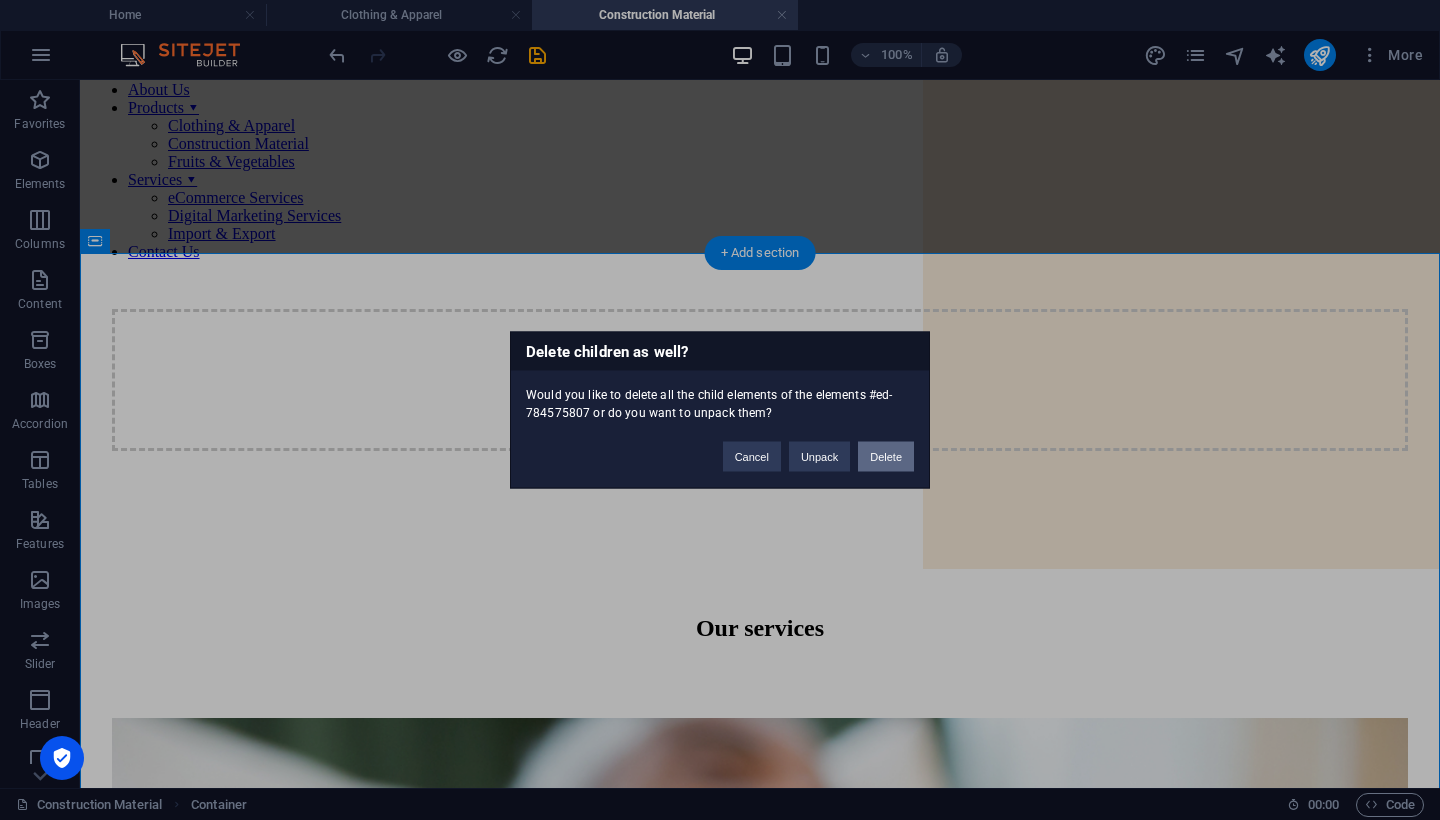 click on "Delete" at bounding box center (886, 457) 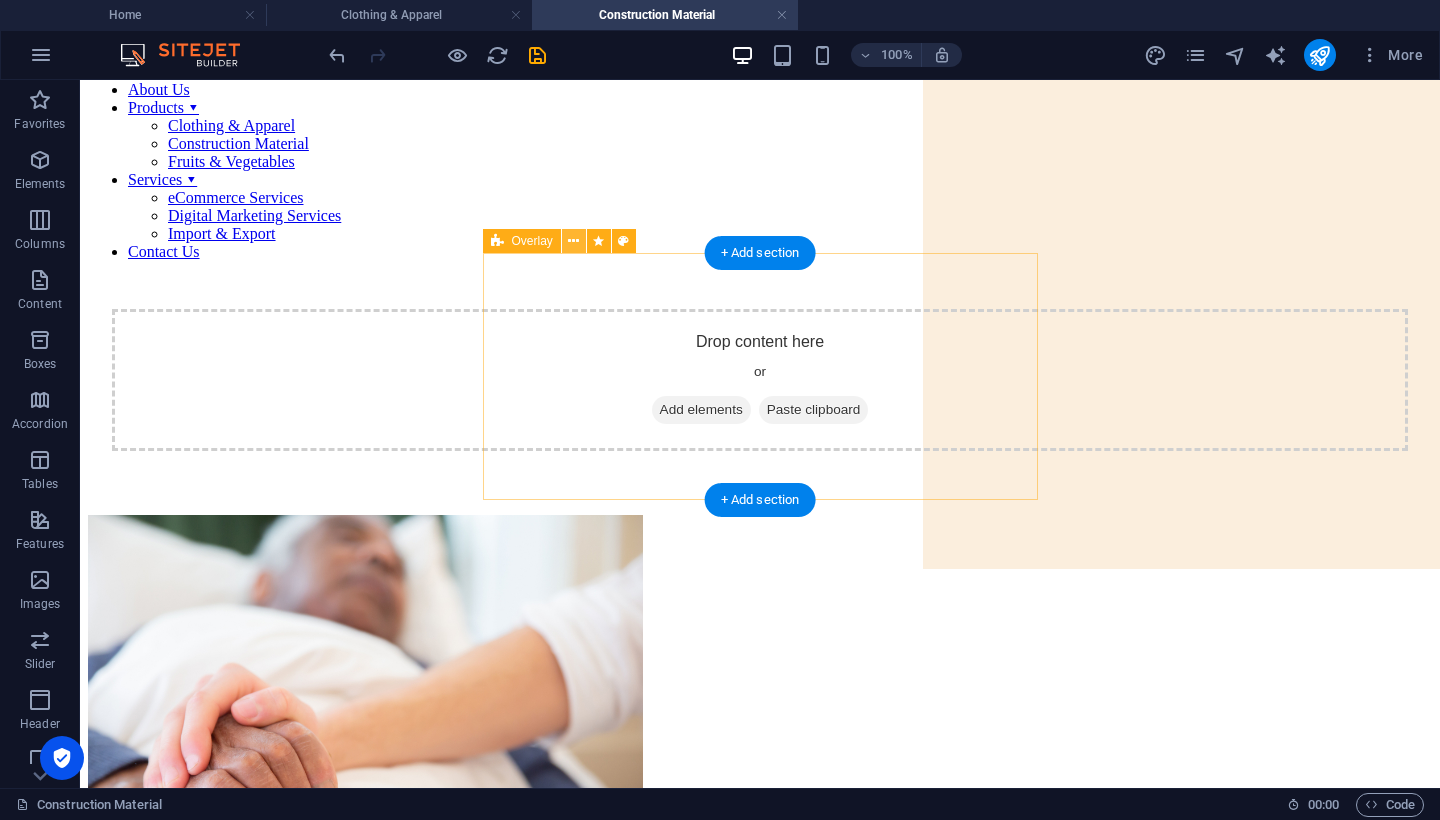 click at bounding box center [573, 241] 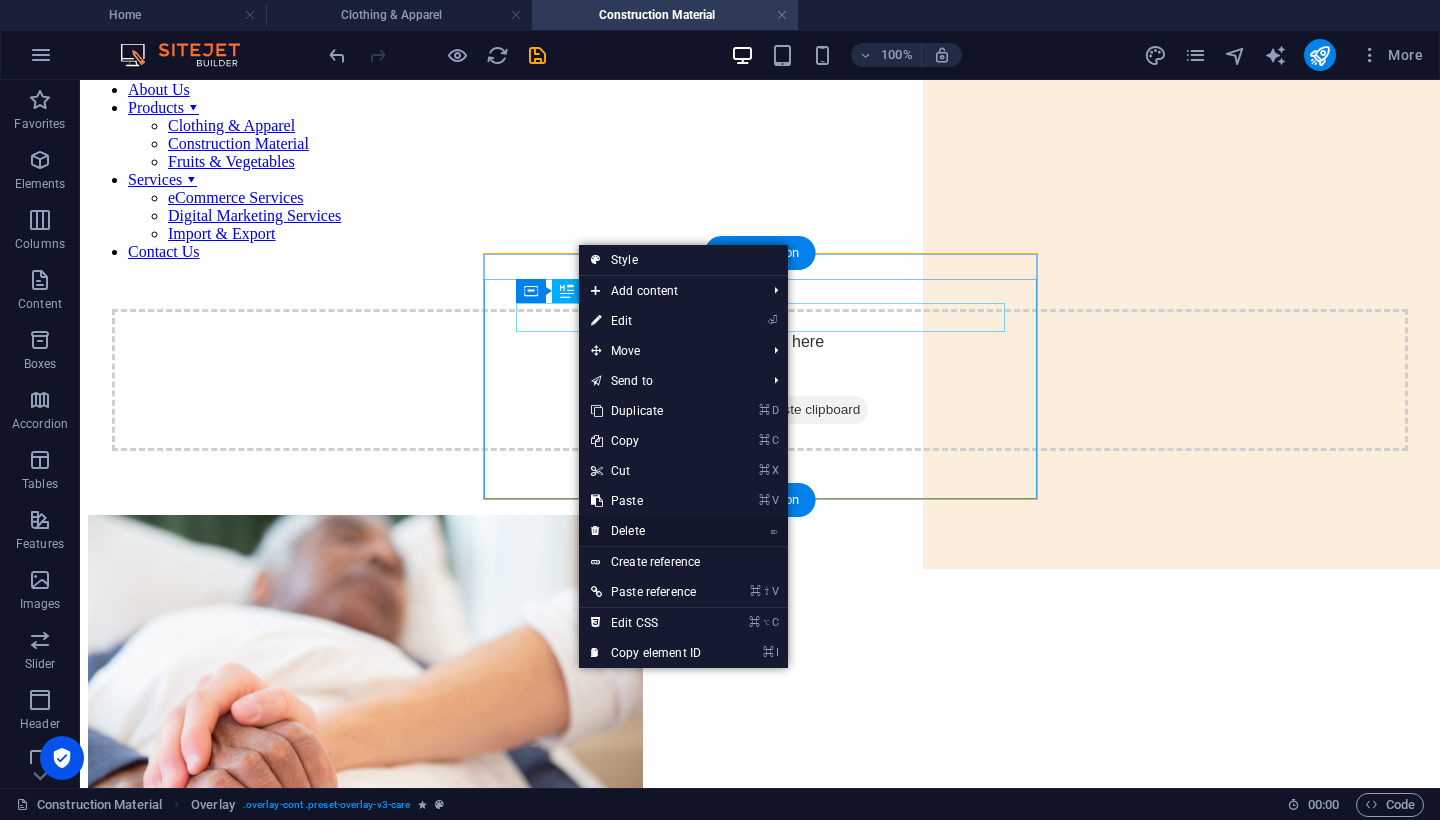 click on "⌦  Delete" at bounding box center [646, 531] 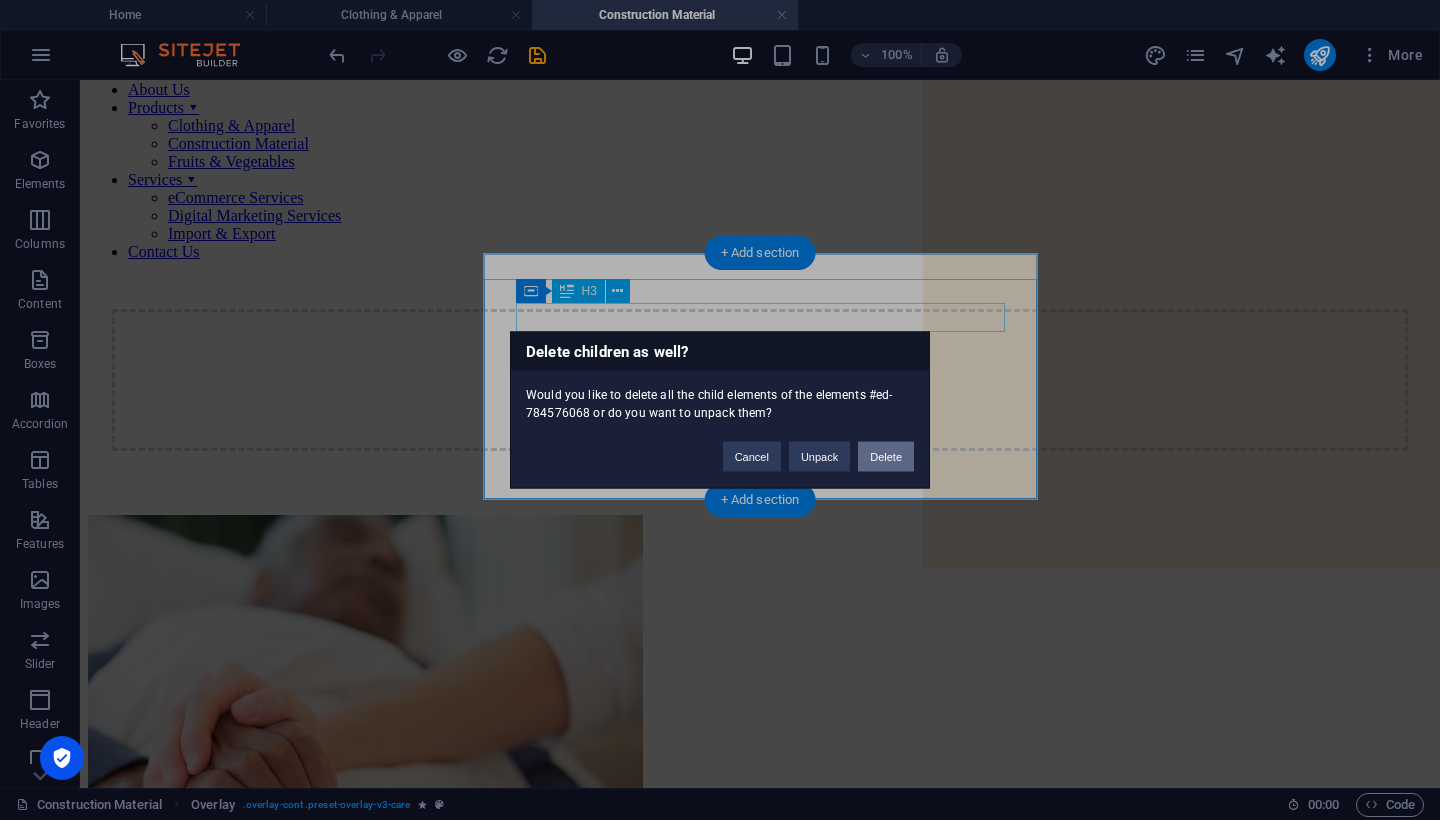 click on "Delete" at bounding box center [886, 457] 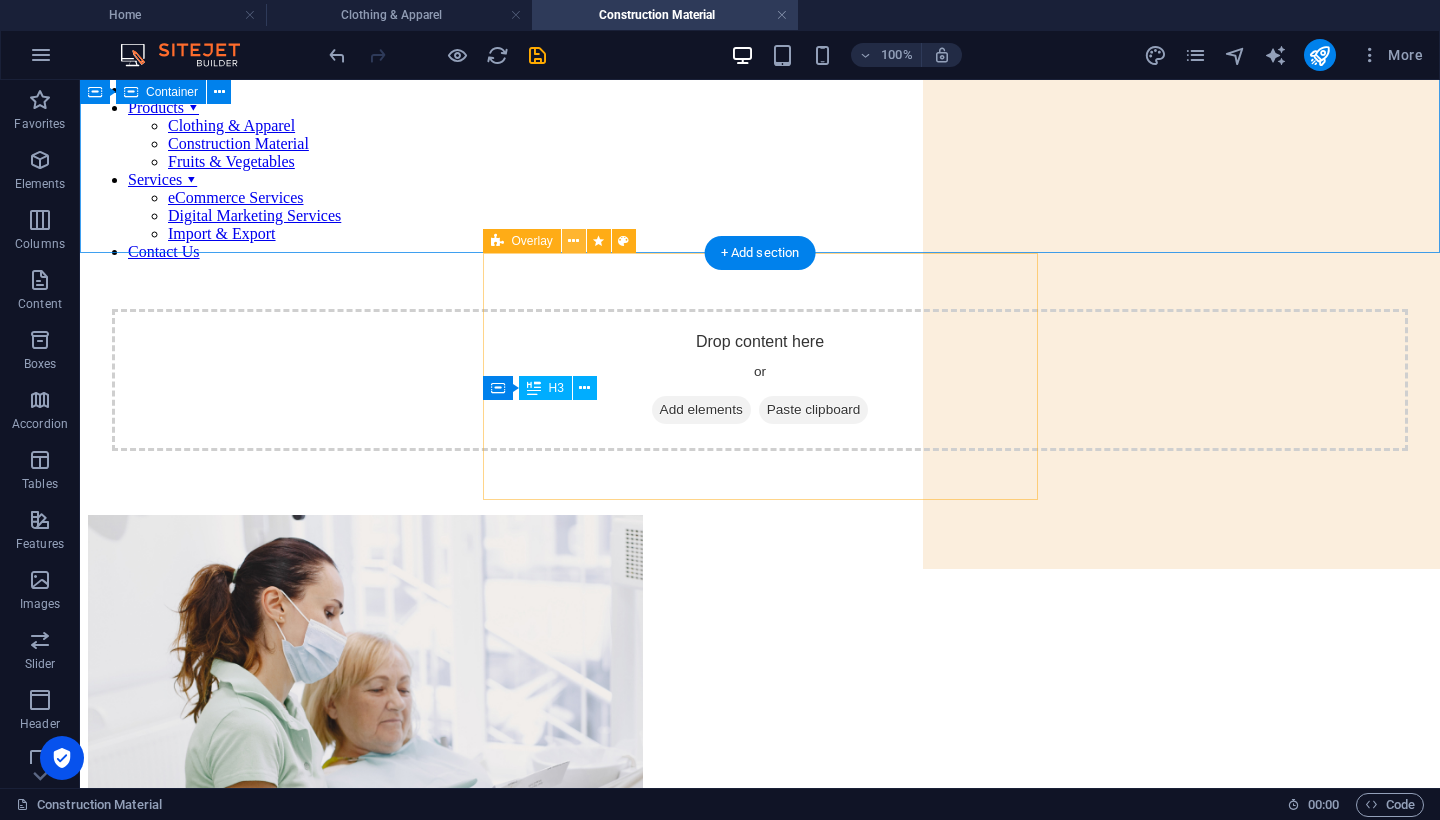 click at bounding box center (573, 241) 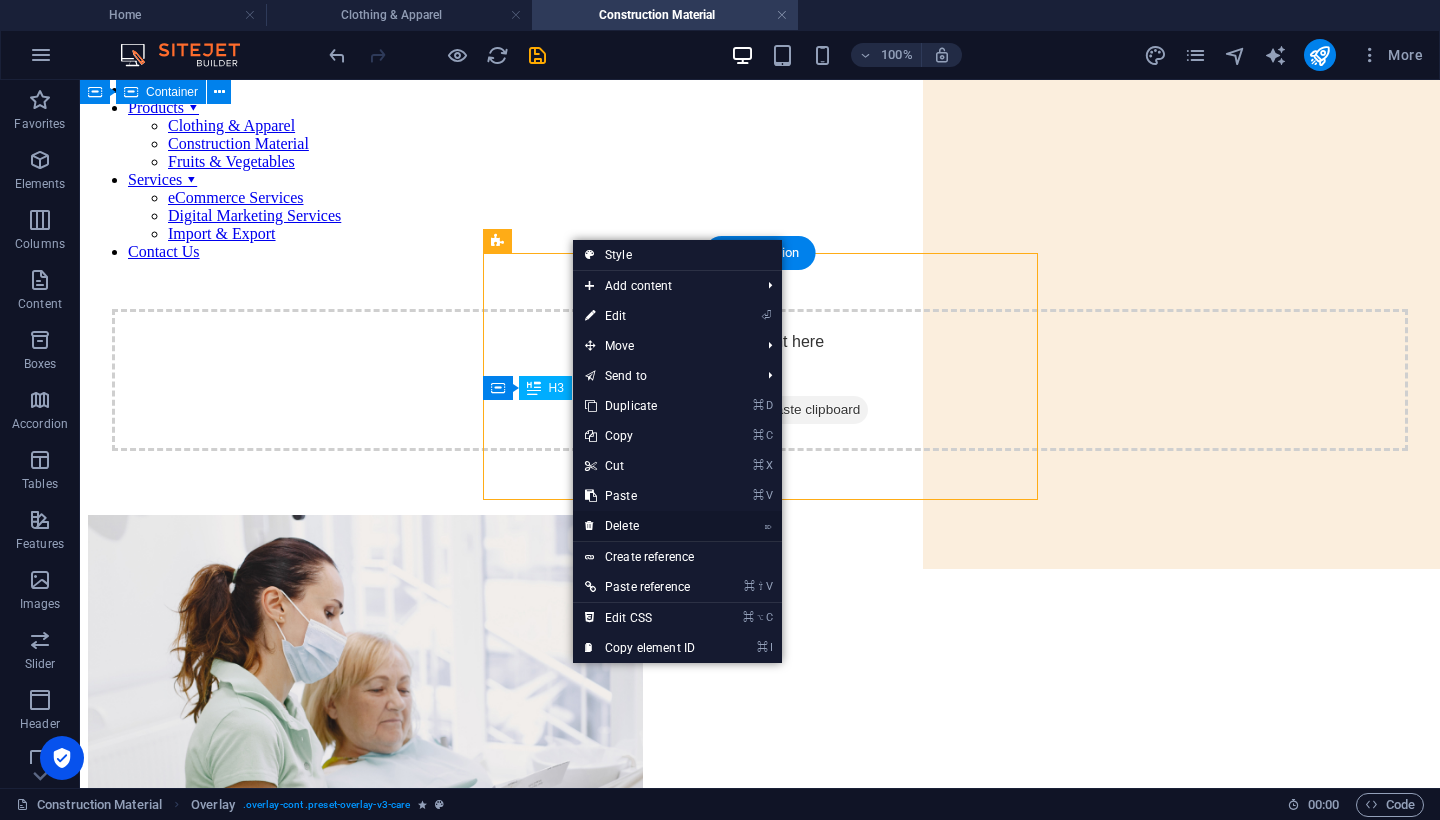 click on "⌦  Delete" at bounding box center [640, 526] 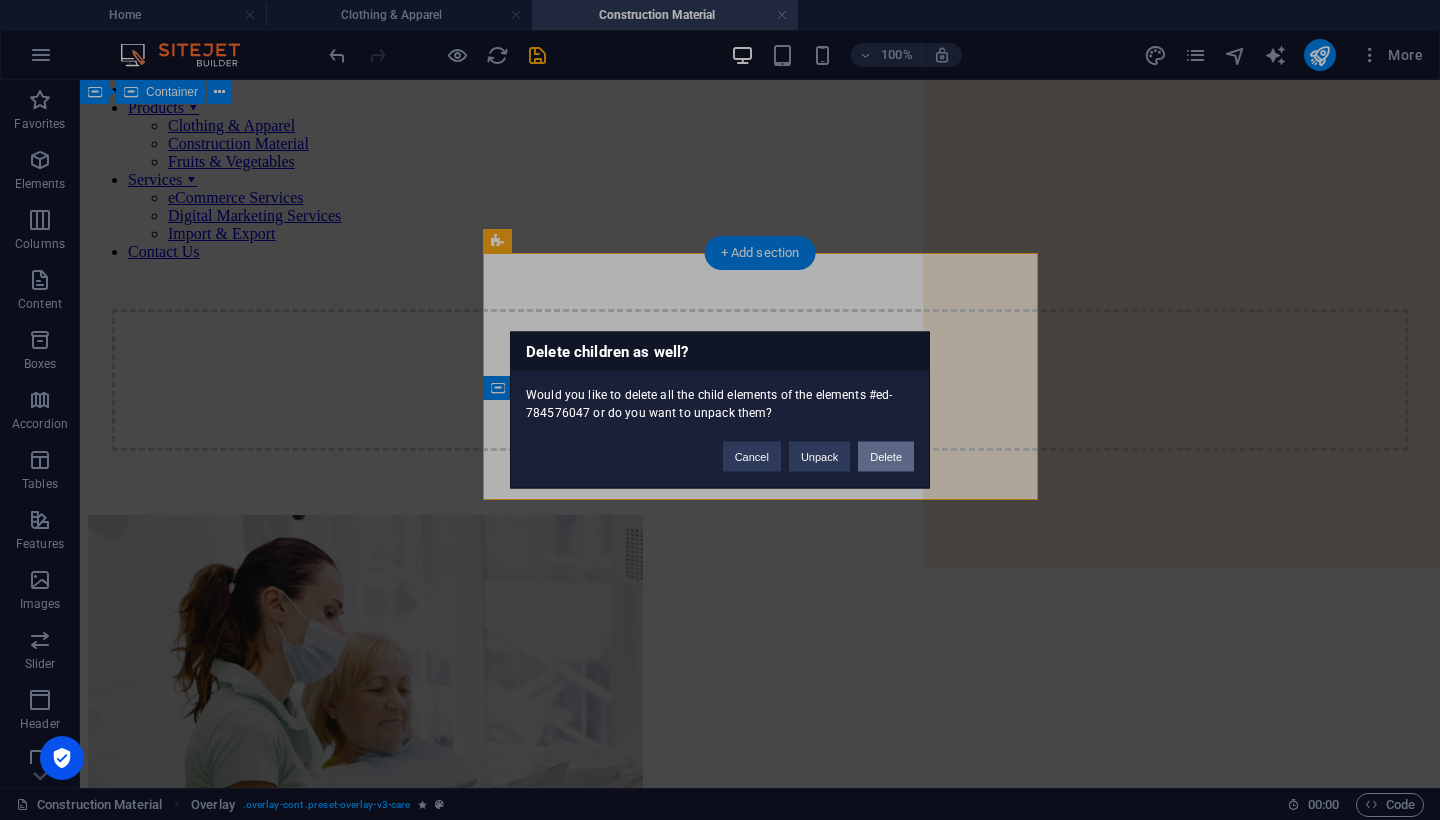 click on "Delete" at bounding box center (886, 457) 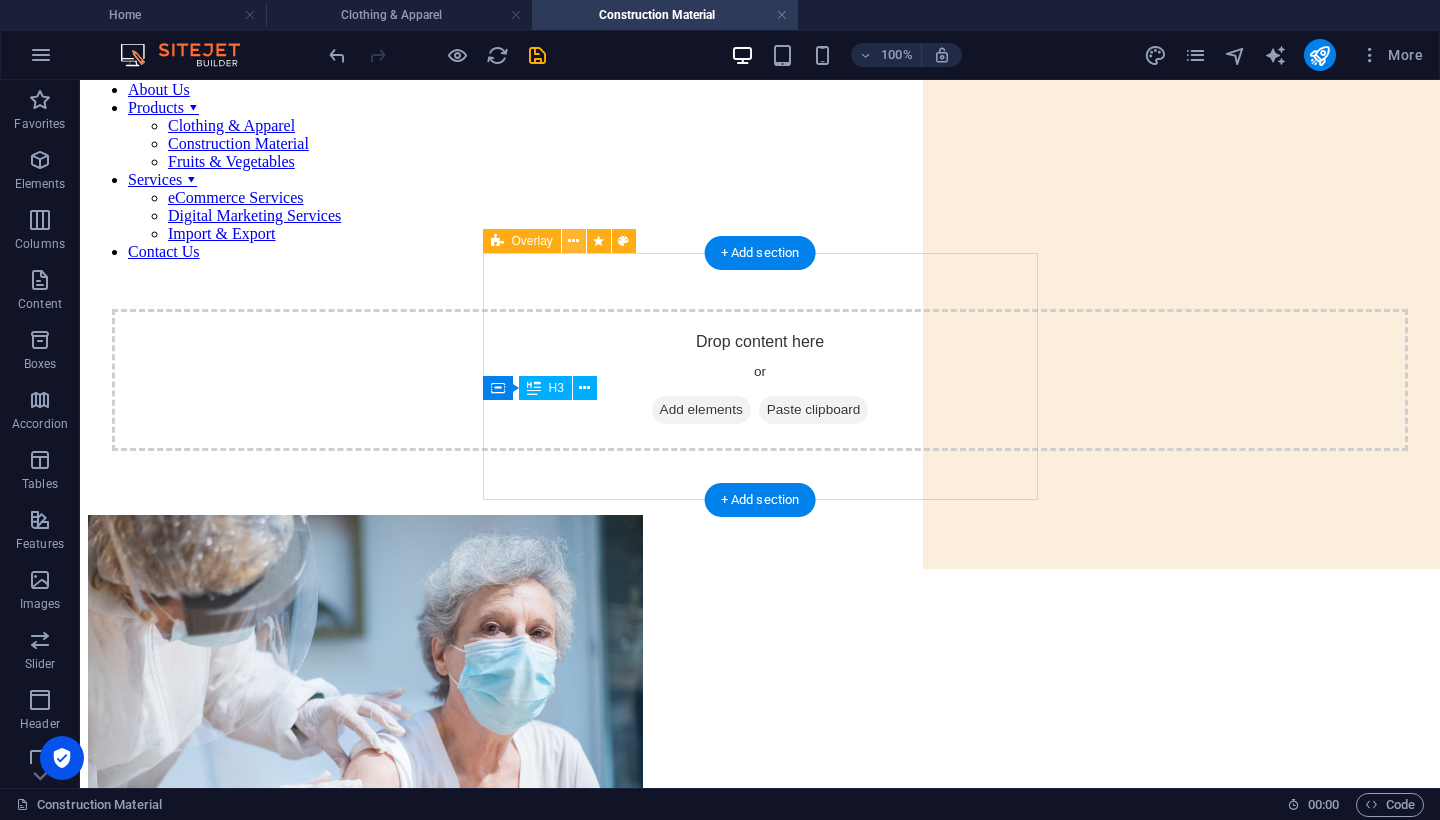 click at bounding box center [573, 241] 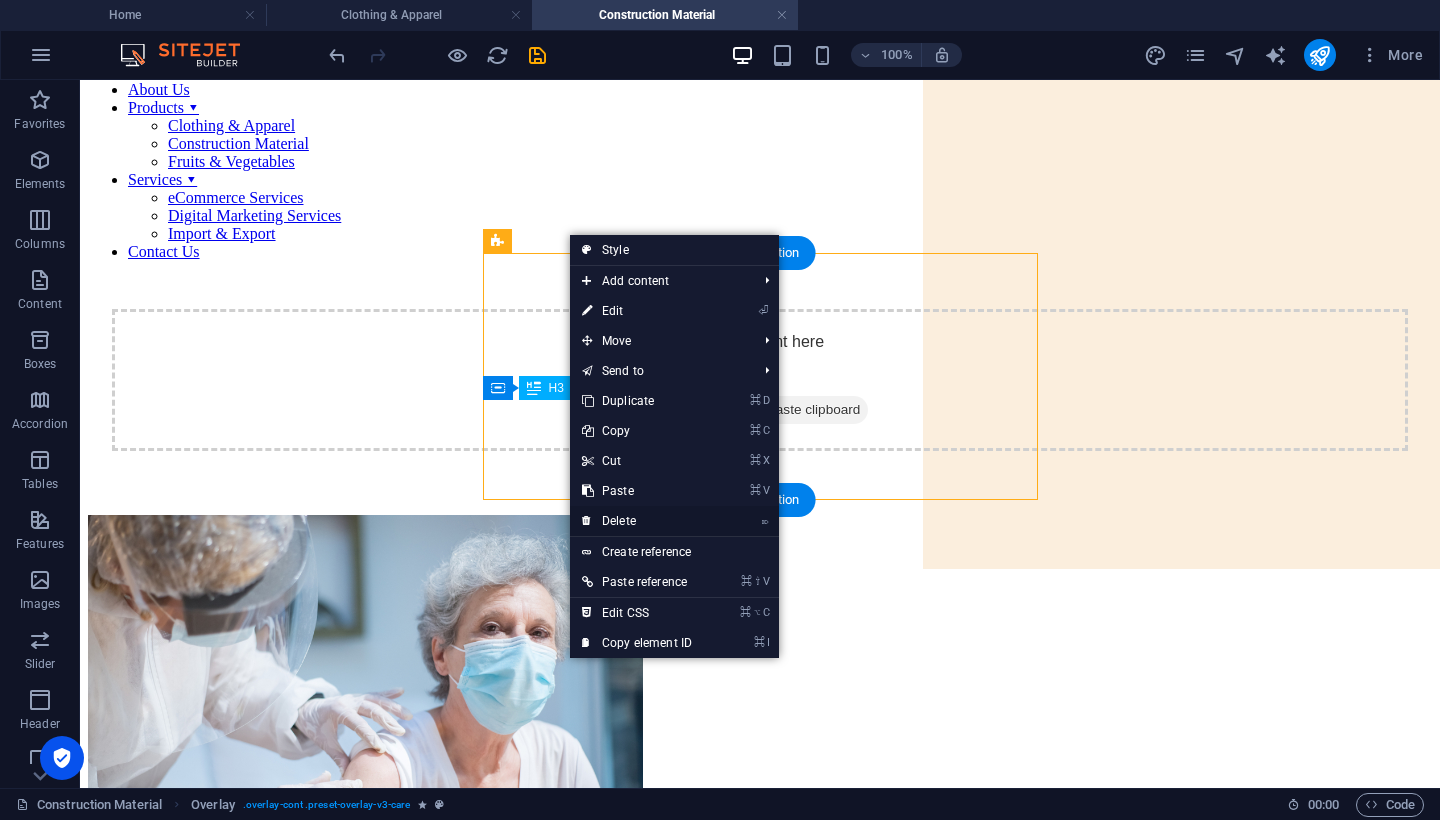 click on "⌦  Delete" at bounding box center (637, 521) 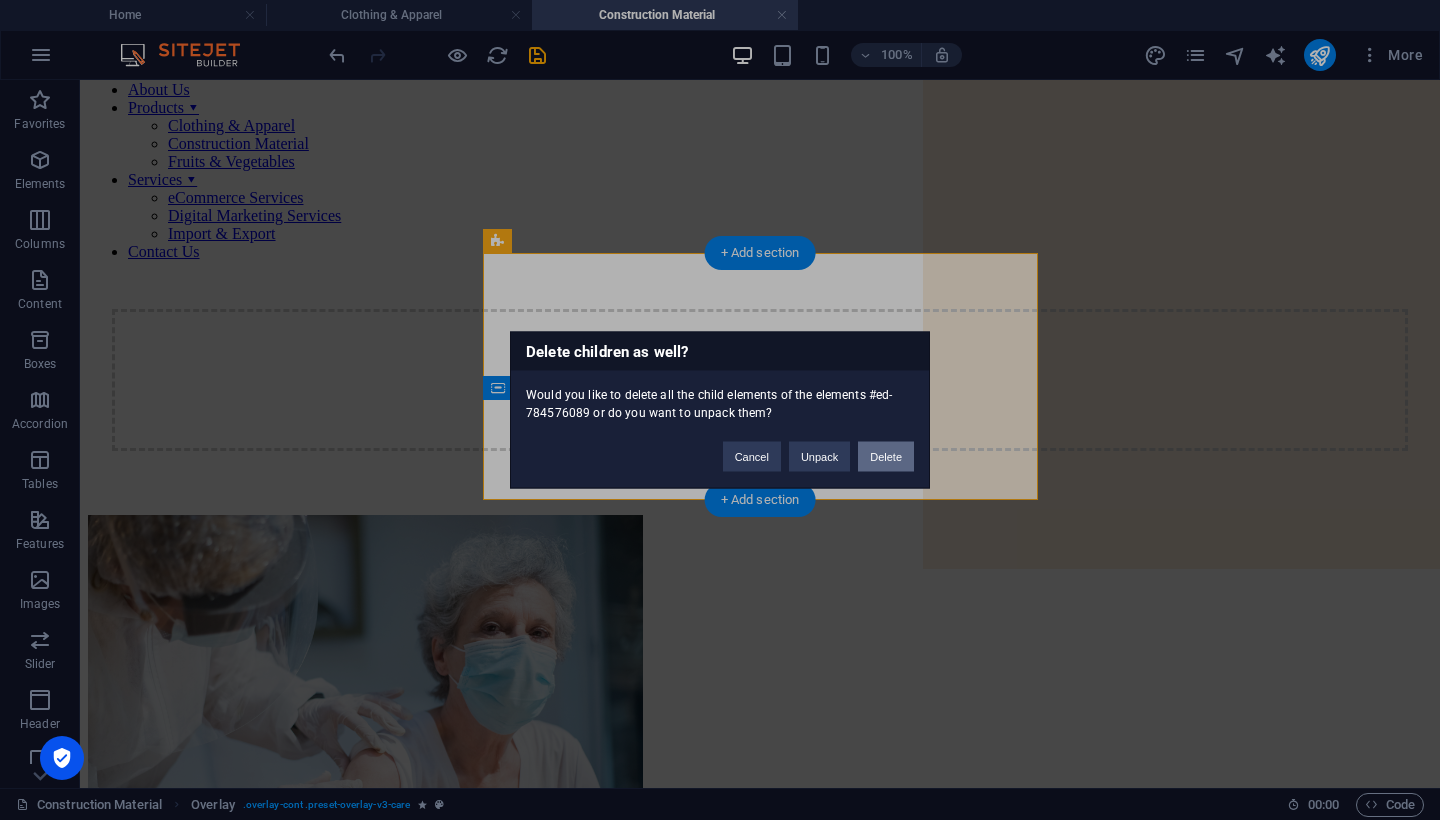 click on "Delete" at bounding box center [886, 457] 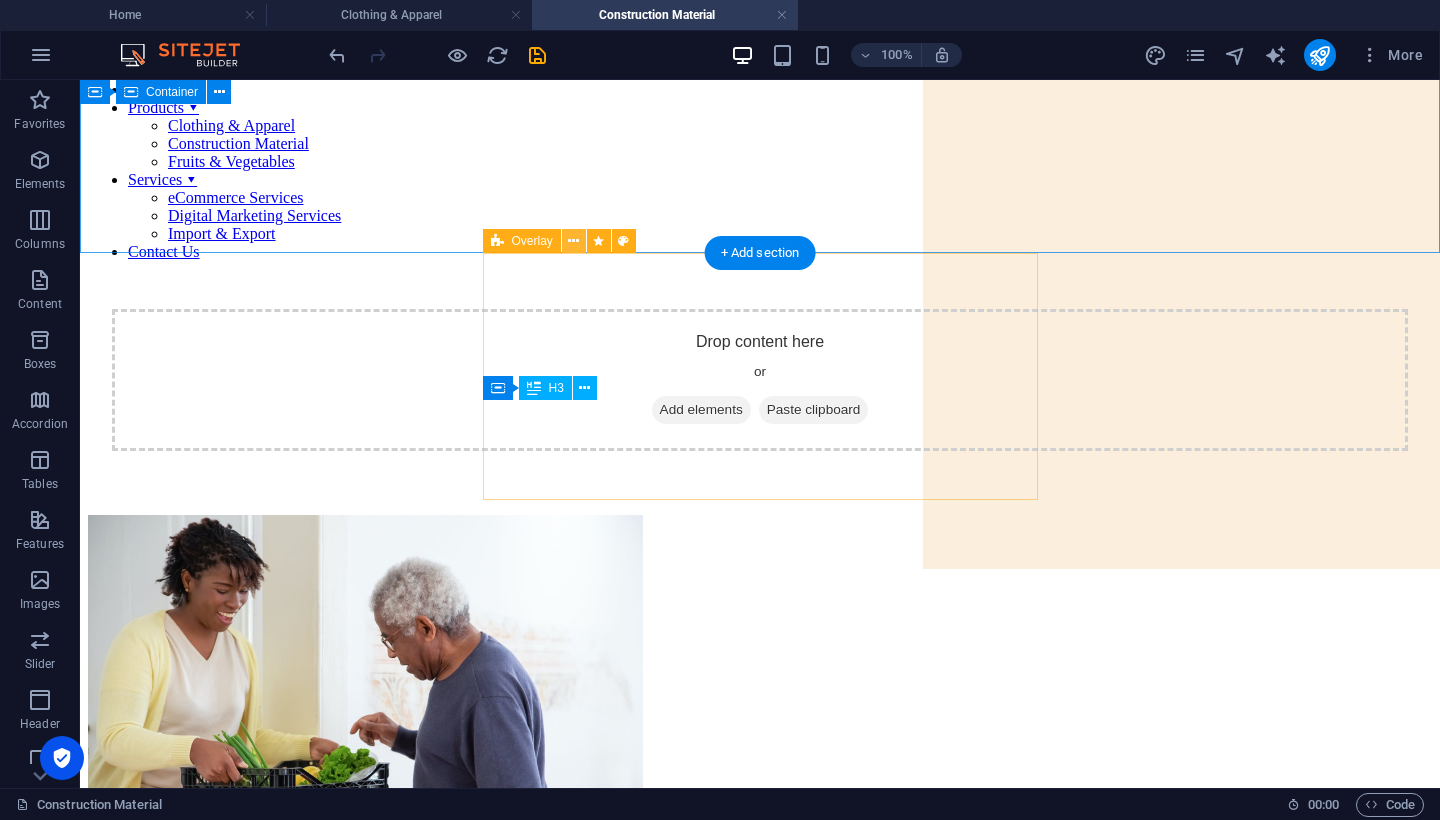 click at bounding box center [573, 241] 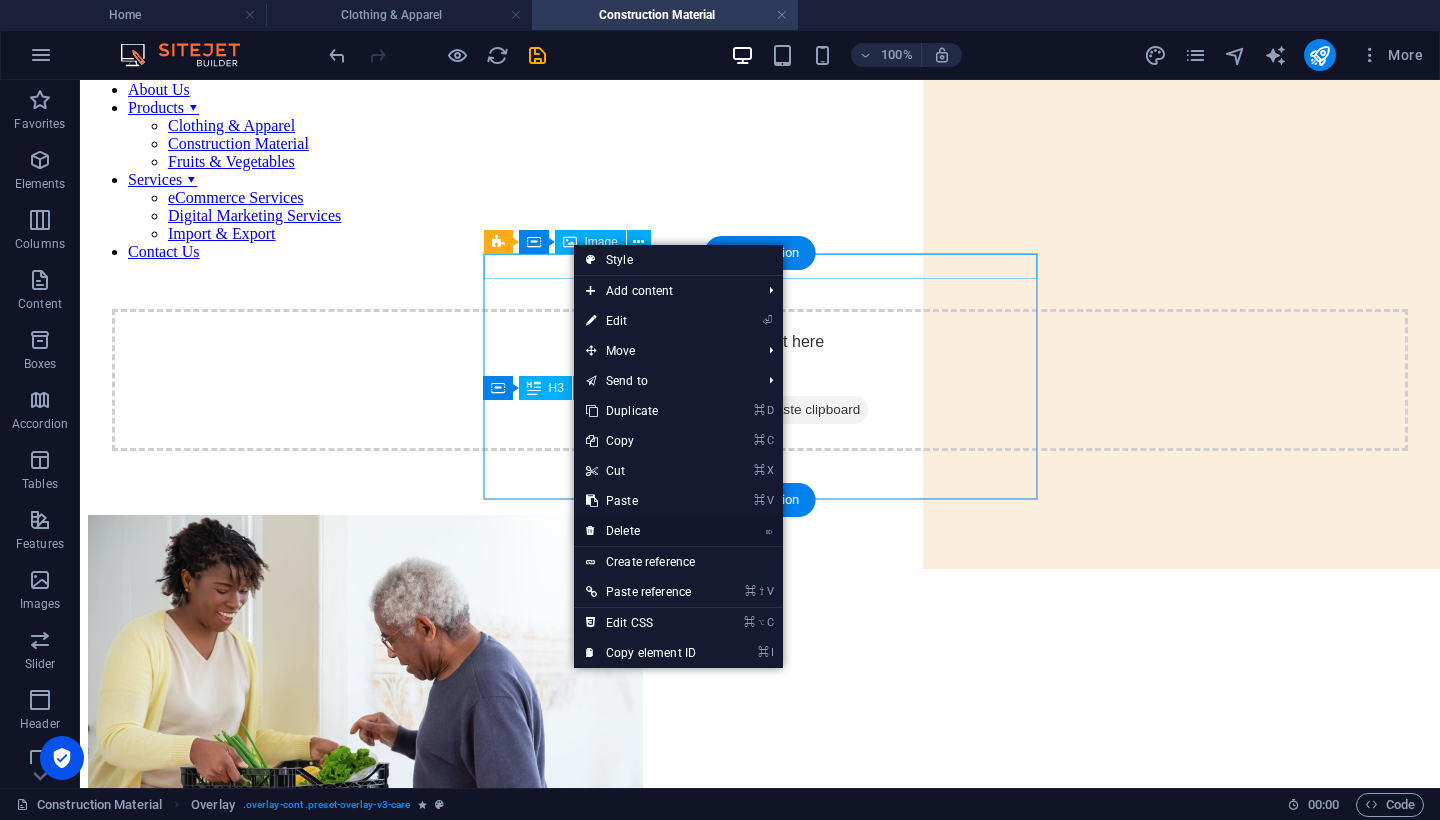 click on "⌦  Delete" at bounding box center [641, 531] 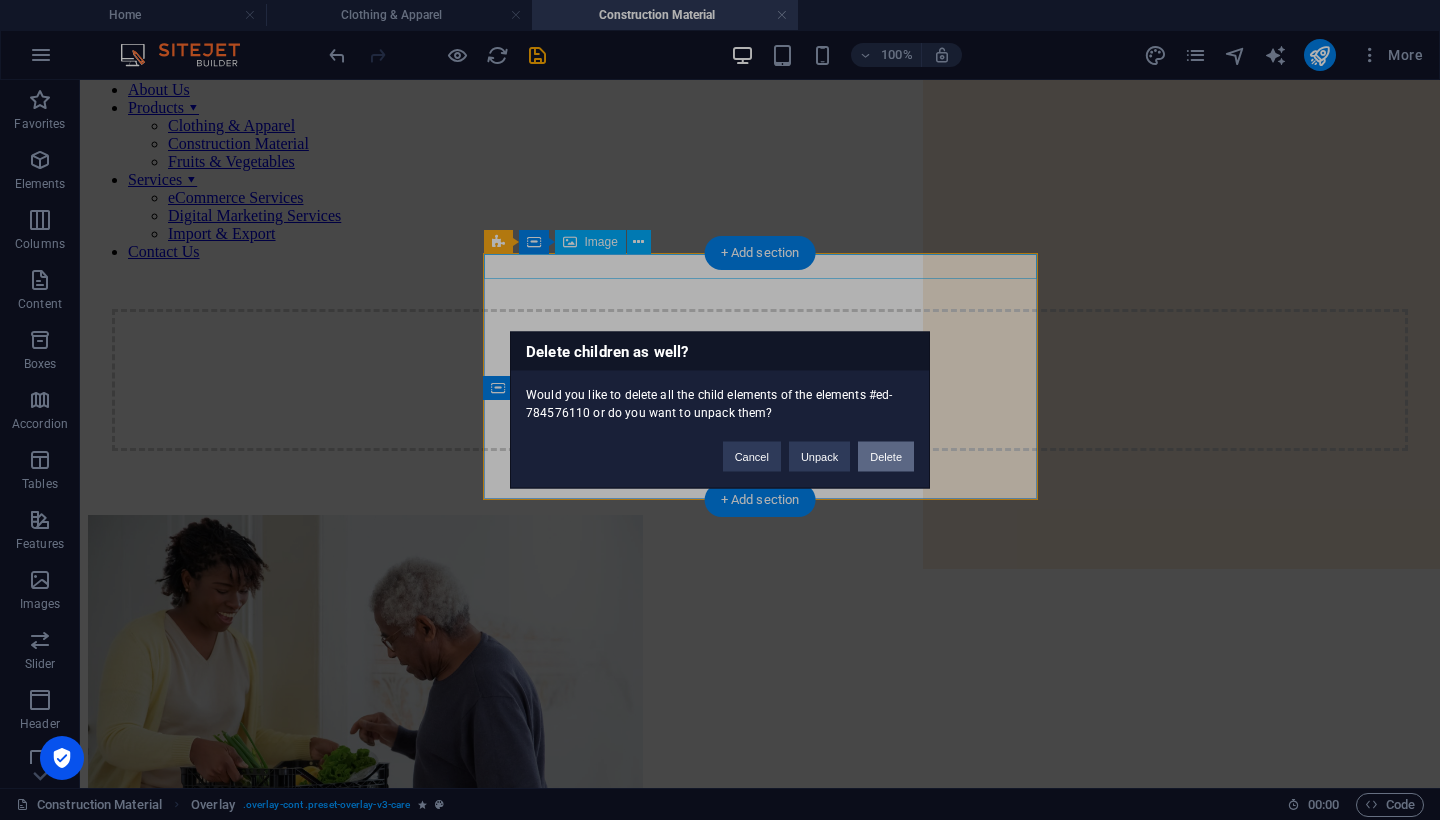 click on "Delete" at bounding box center [886, 457] 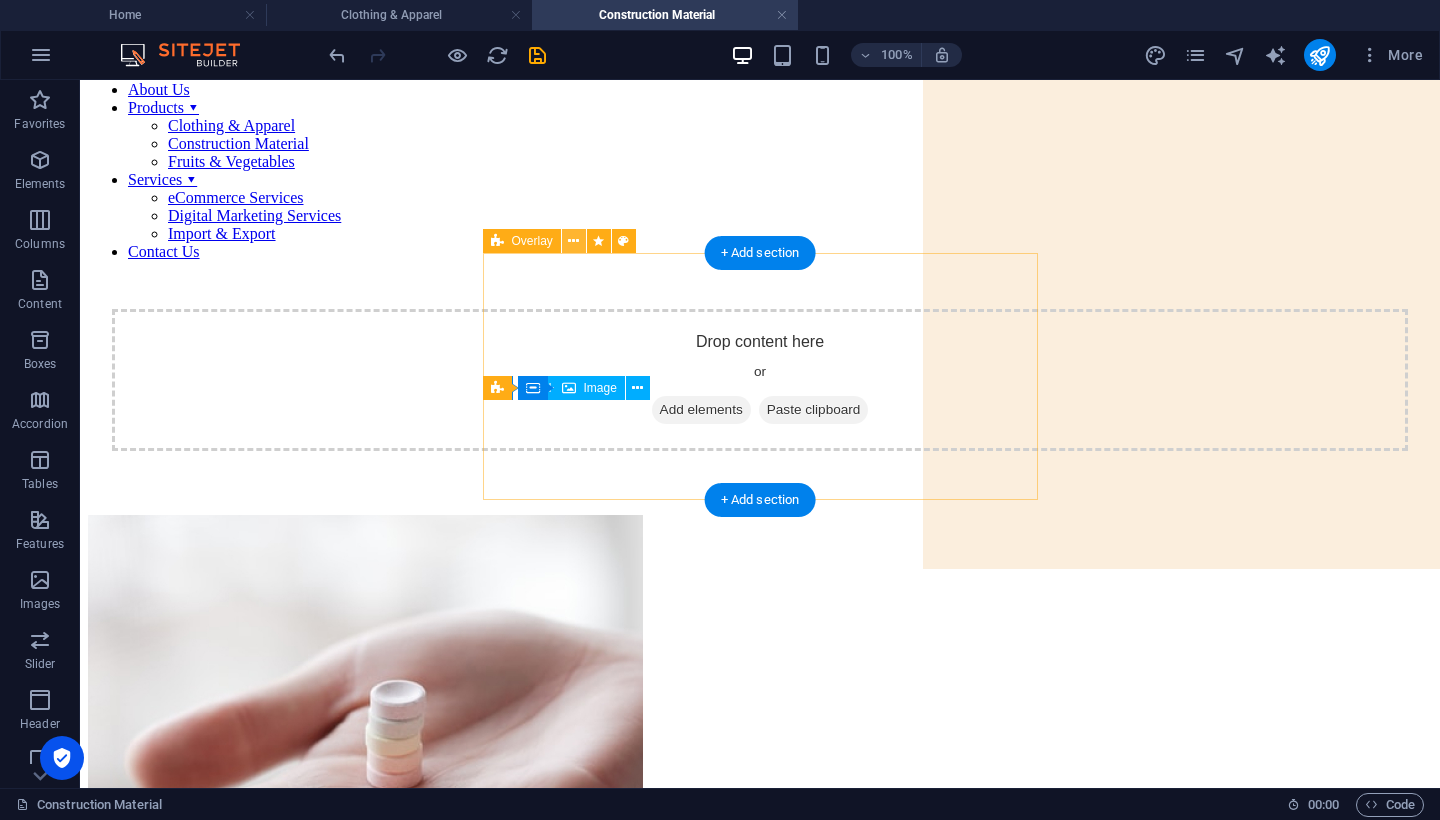 click at bounding box center (573, 241) 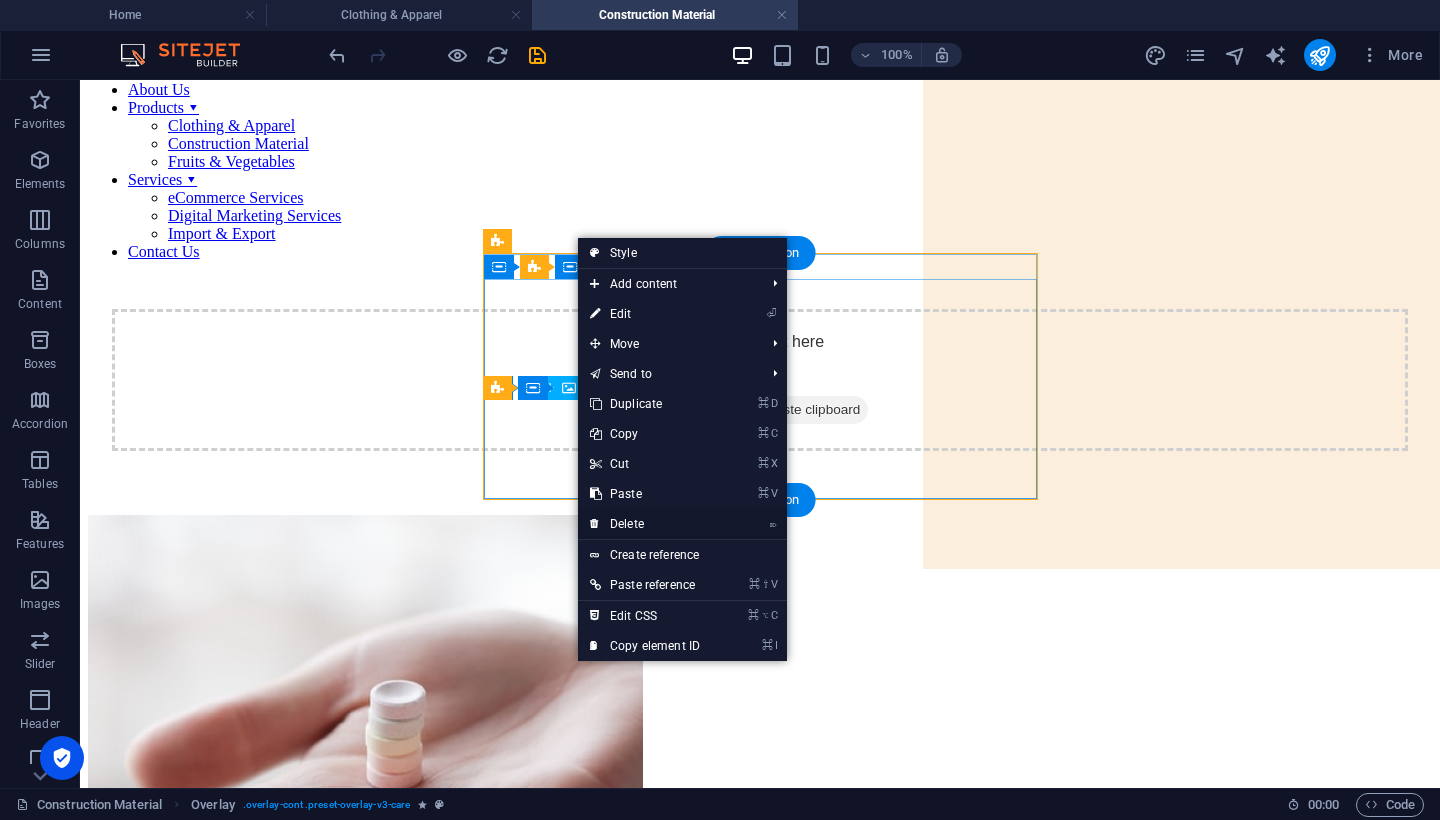 click on "⌦  Delete" at bounding box center (645, 524) 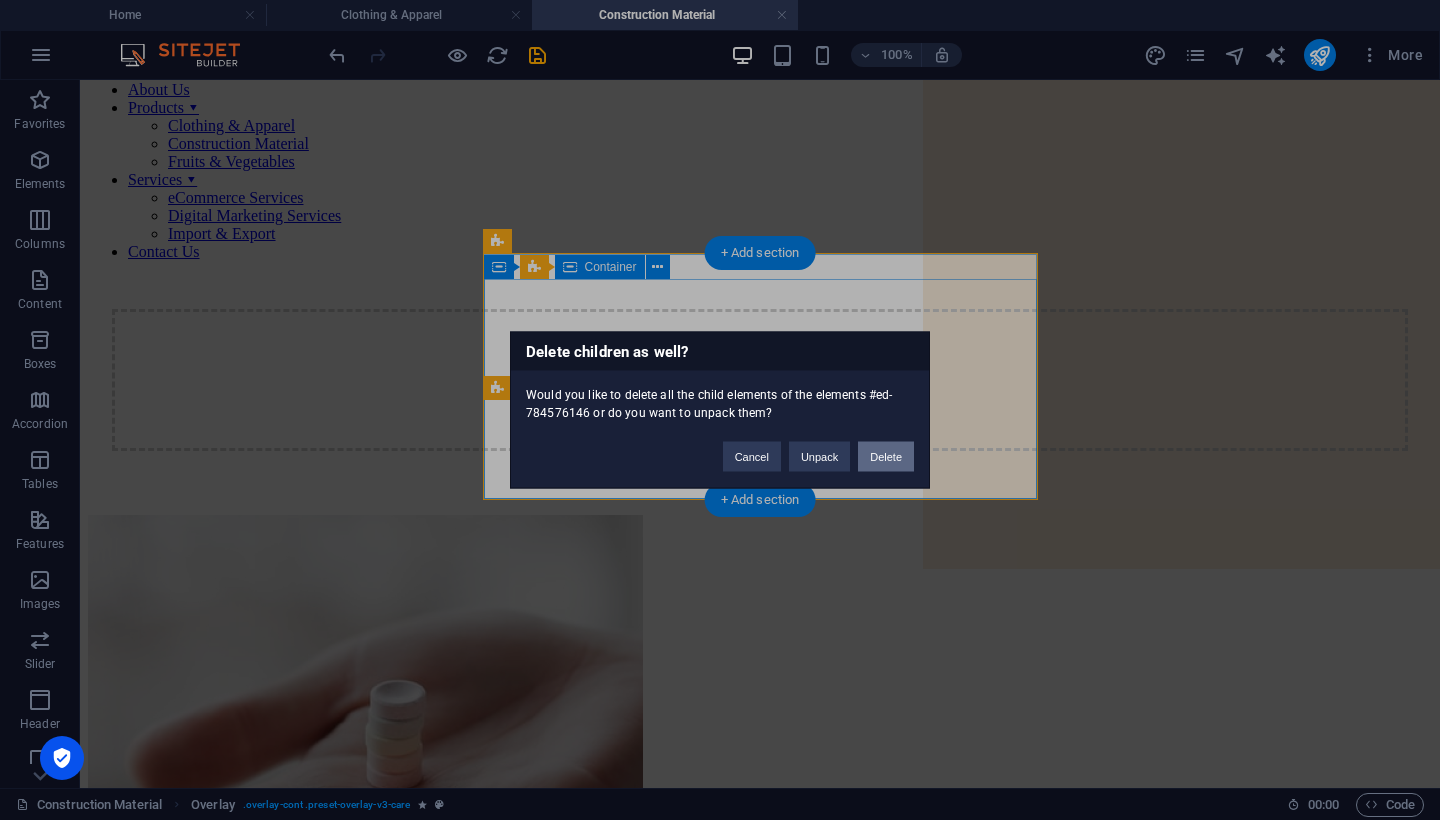 click on "Delete" at bounding box center [886, 457] 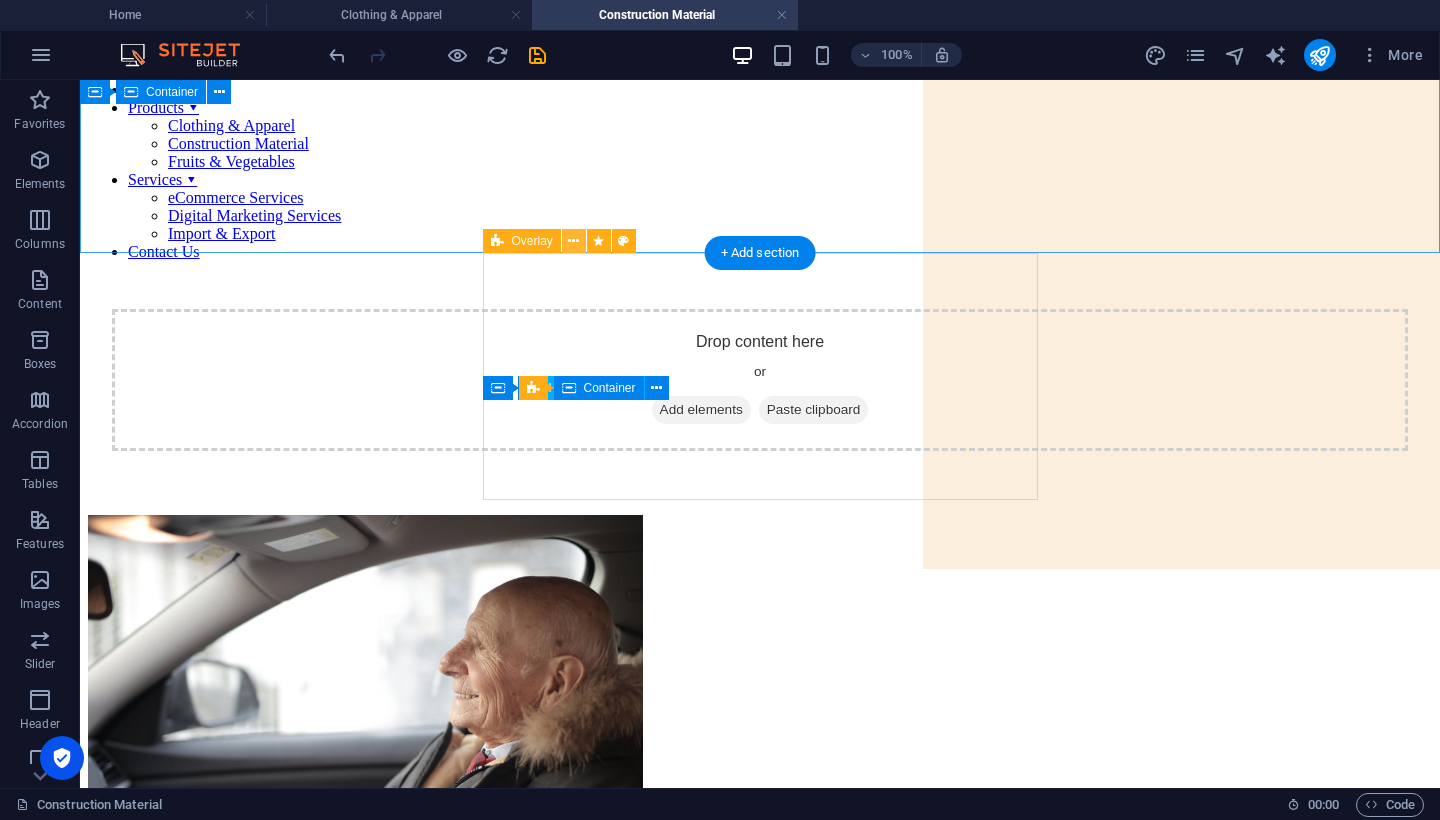 click at bounding box center (573, 241) 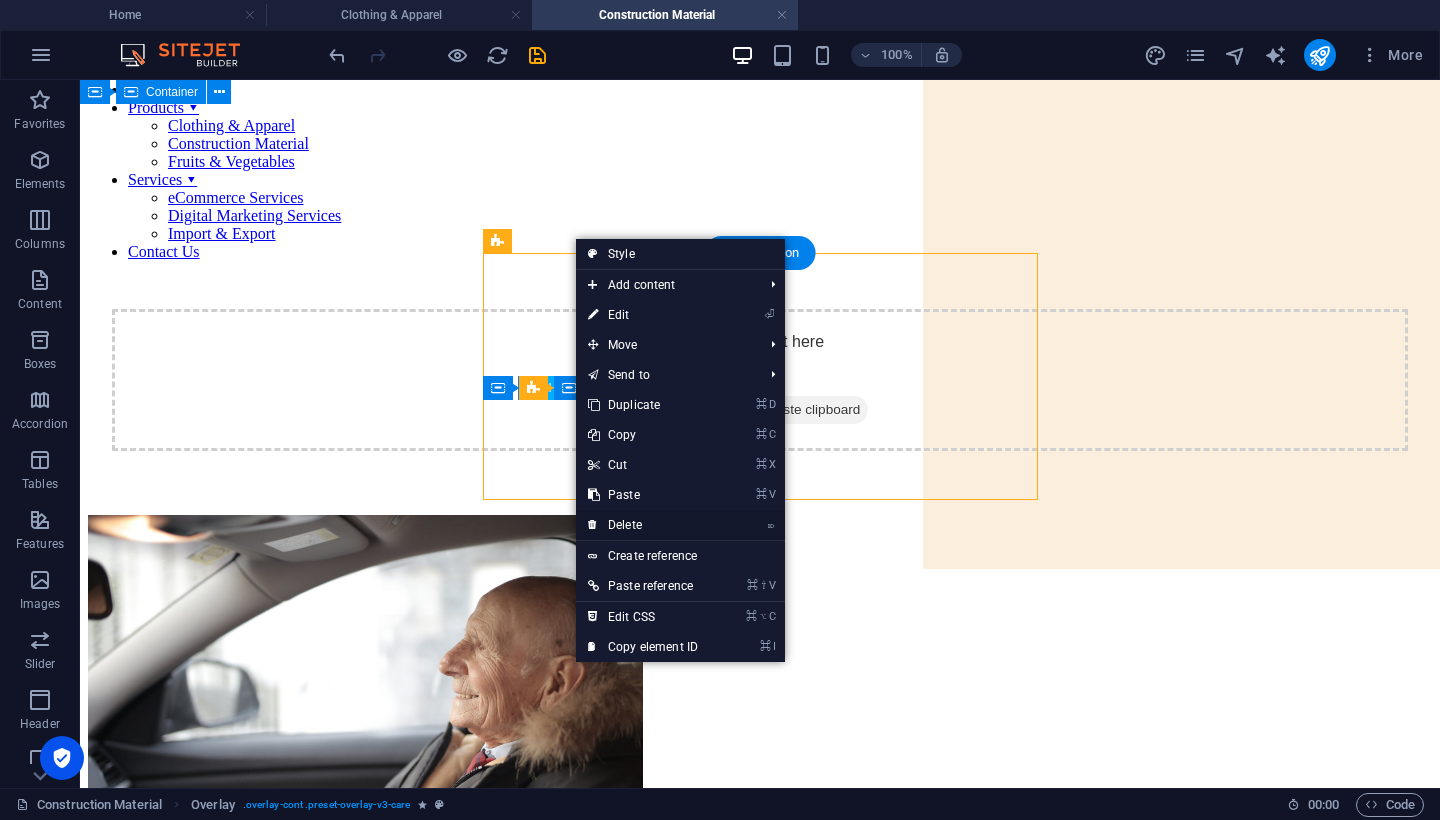 click on "⌦  Delete" at bounding box center [643, 525] 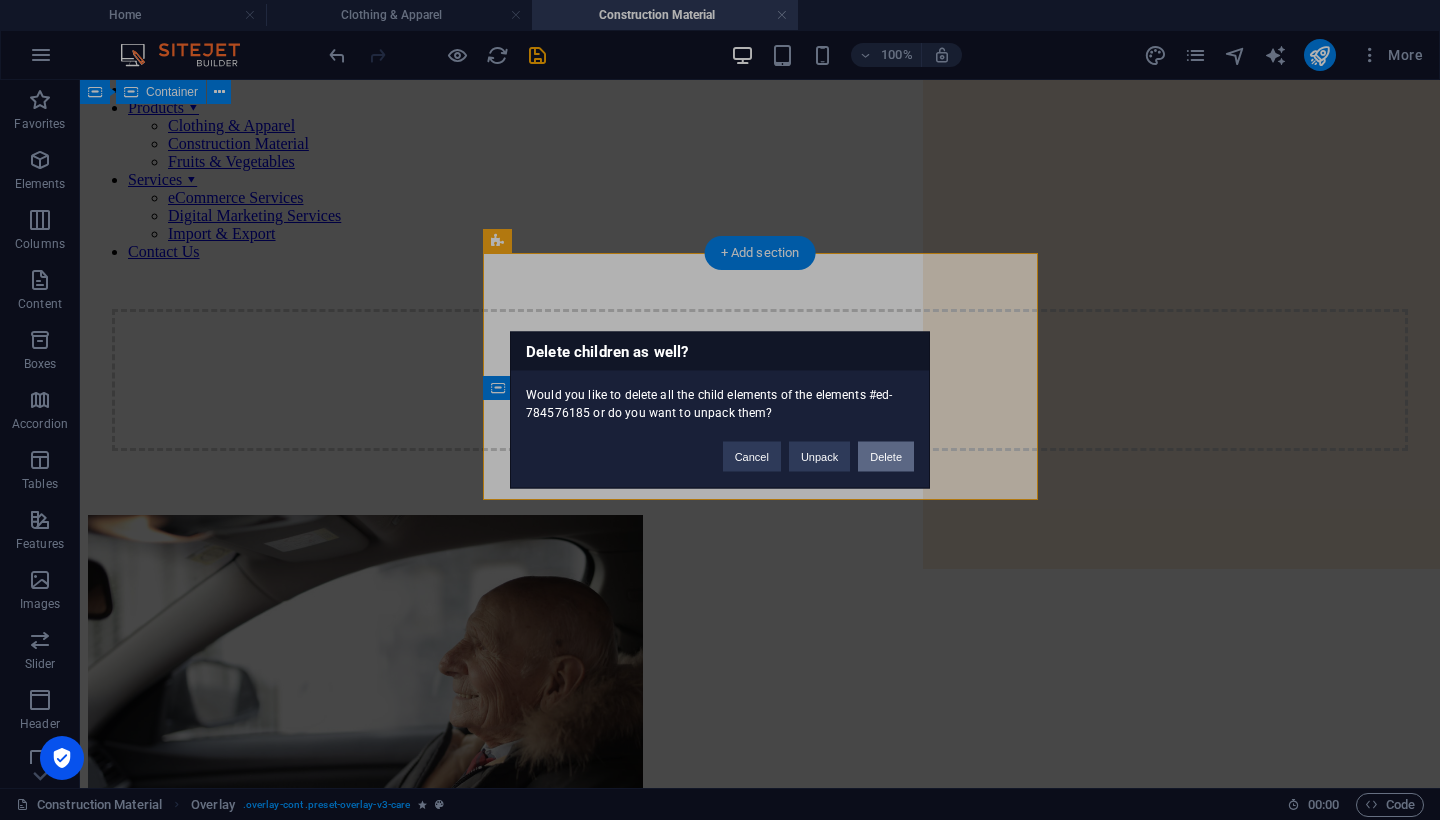 click on "Delete" at bounding box center [886, 457] 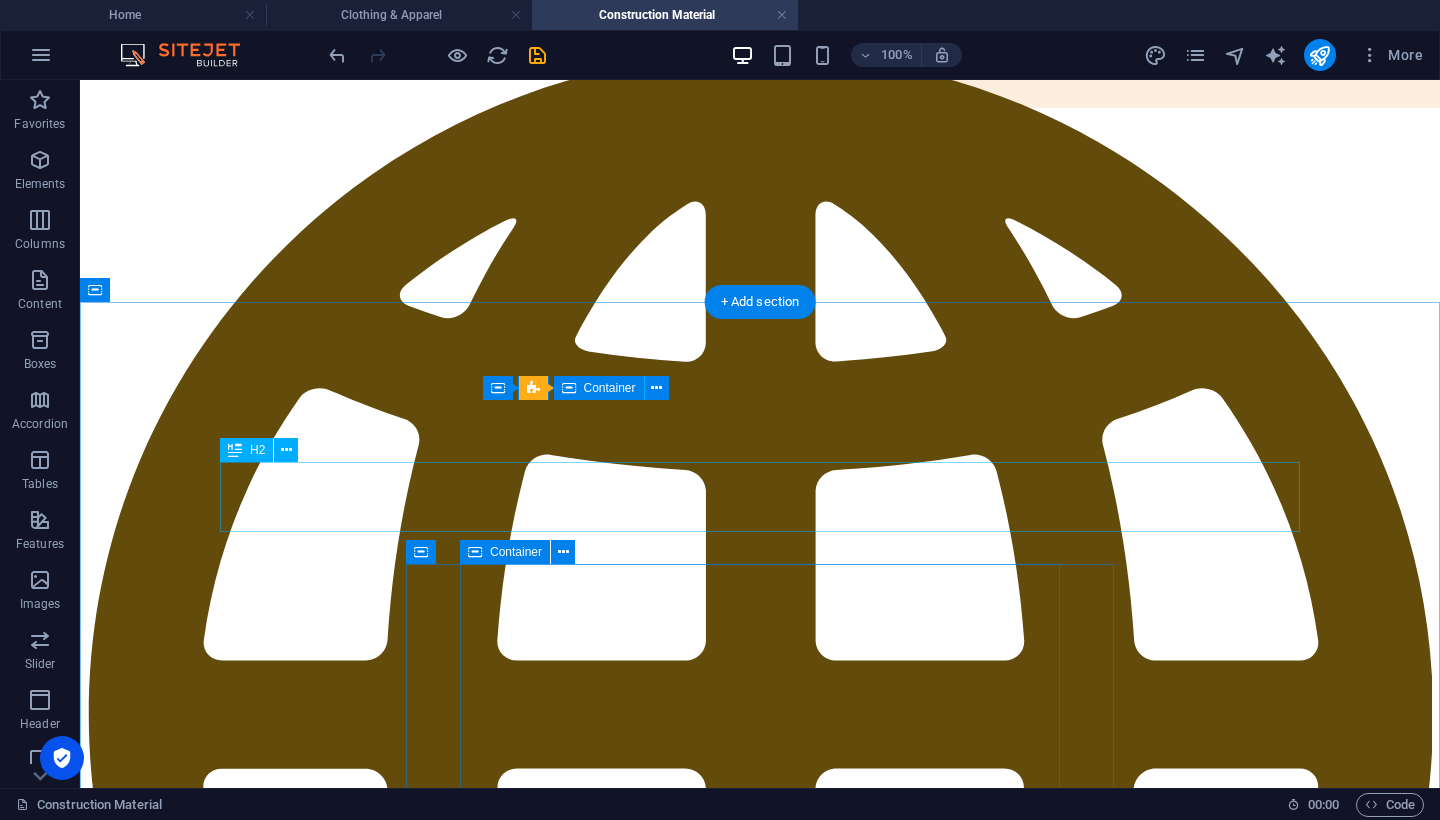 scroll, scrollTop: 586, scrollLeft: 0, axis: vertical 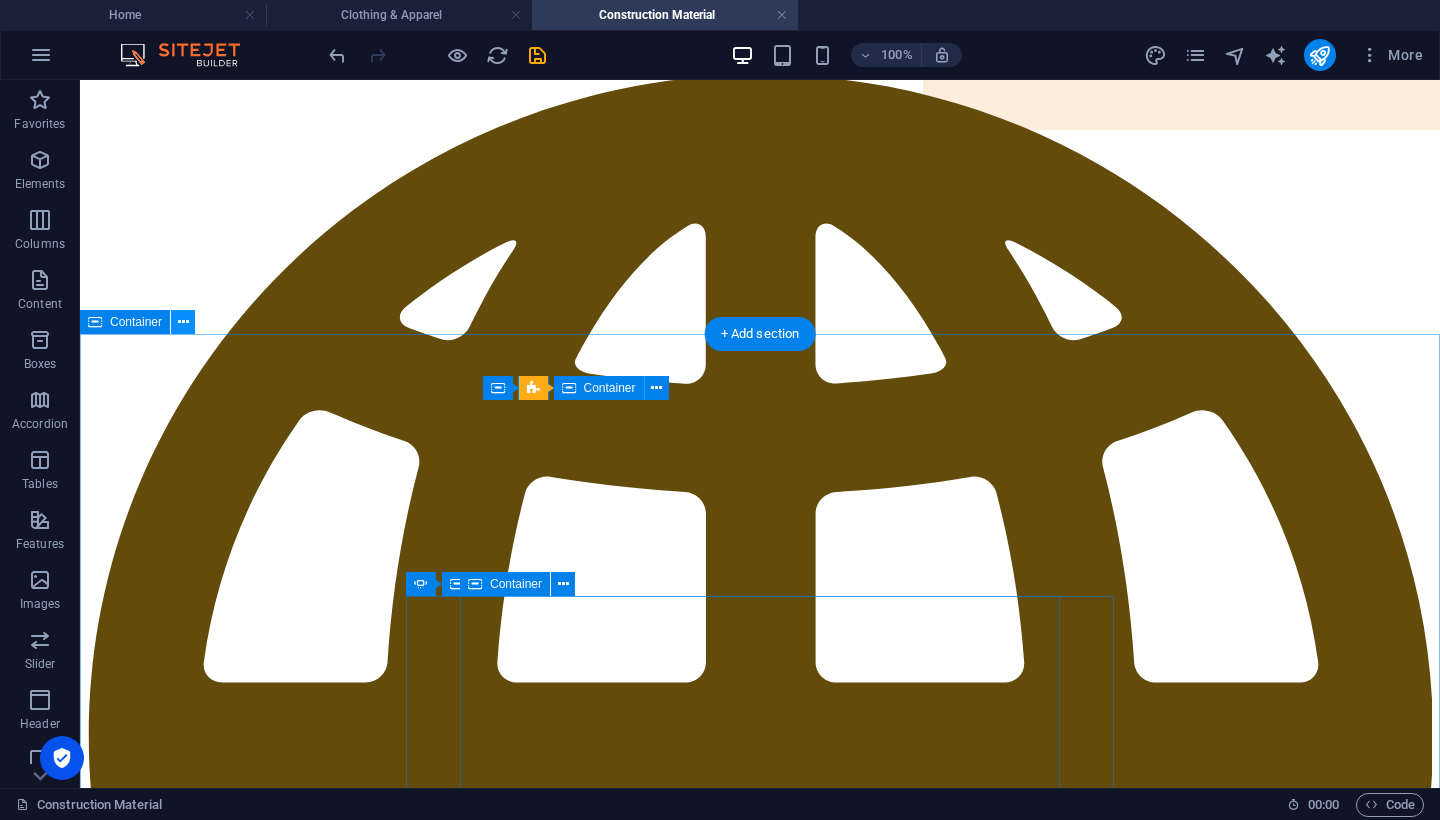 click at bounding box center (183, 322) 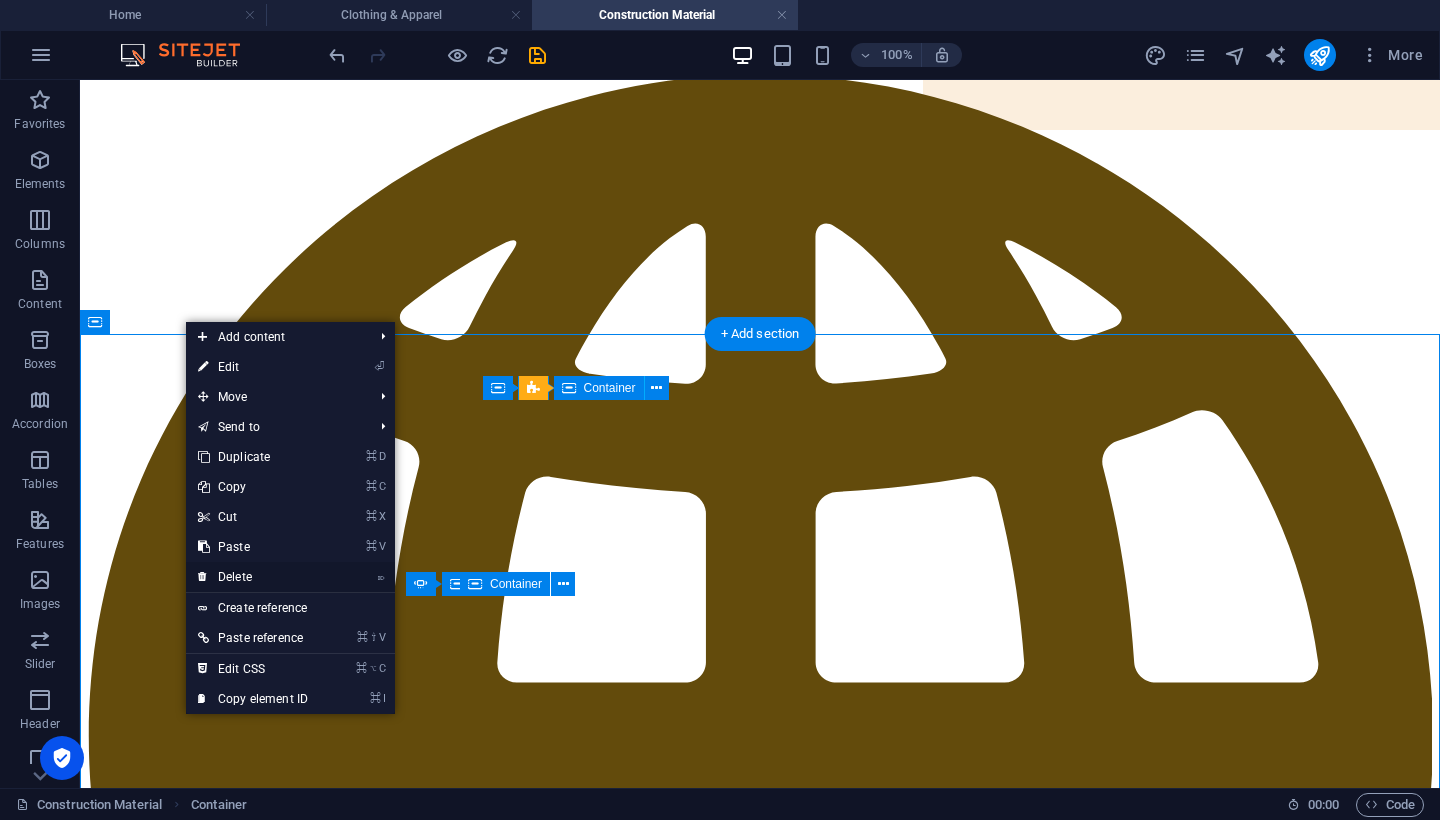 click on "⌦  Delete" at bounding box center (253, 577) 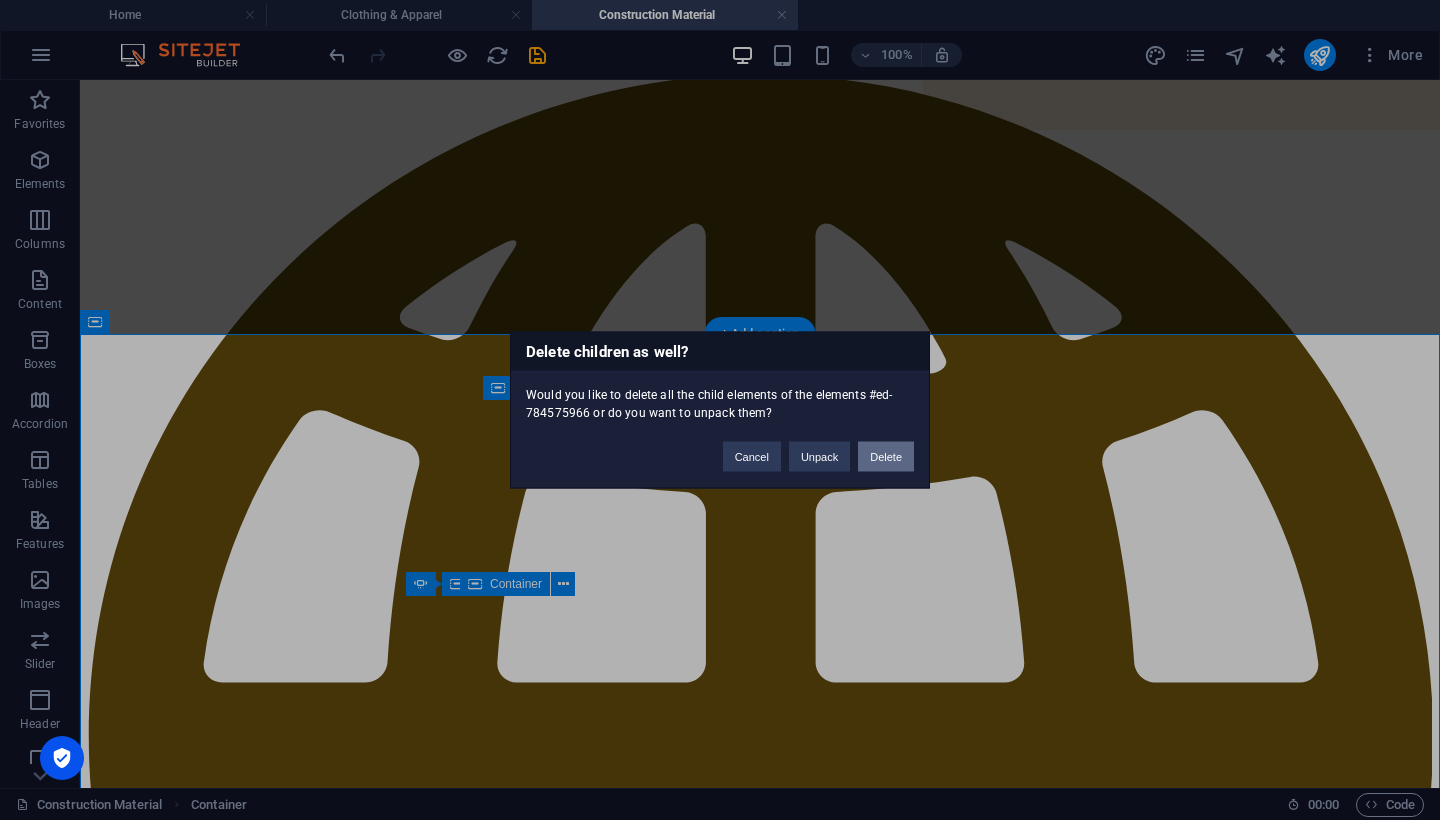 click on "Delete" at bounding box center [886, 457] 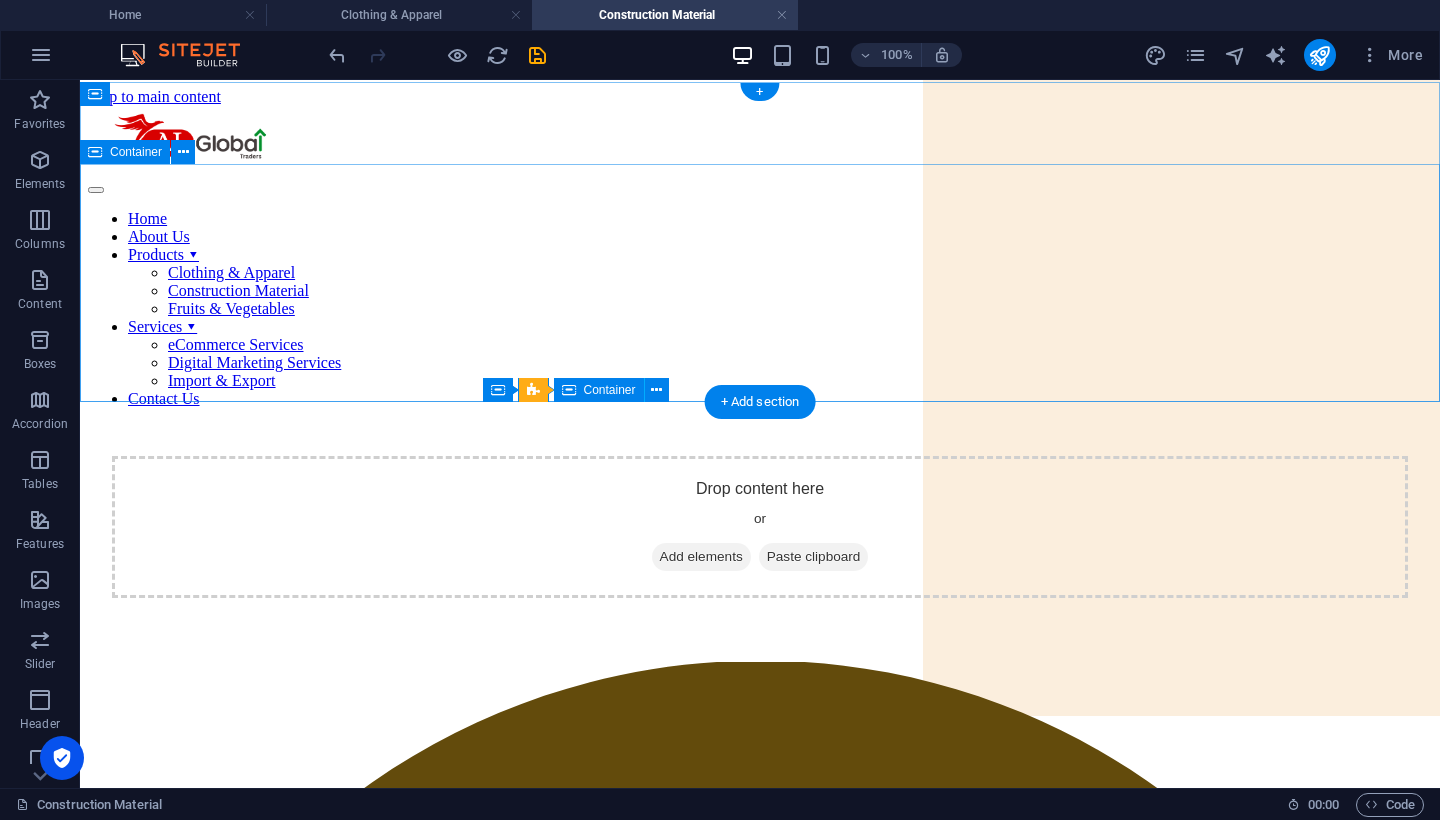 scroll, scrollTop: 0, scrollLeft: 0, axis: both 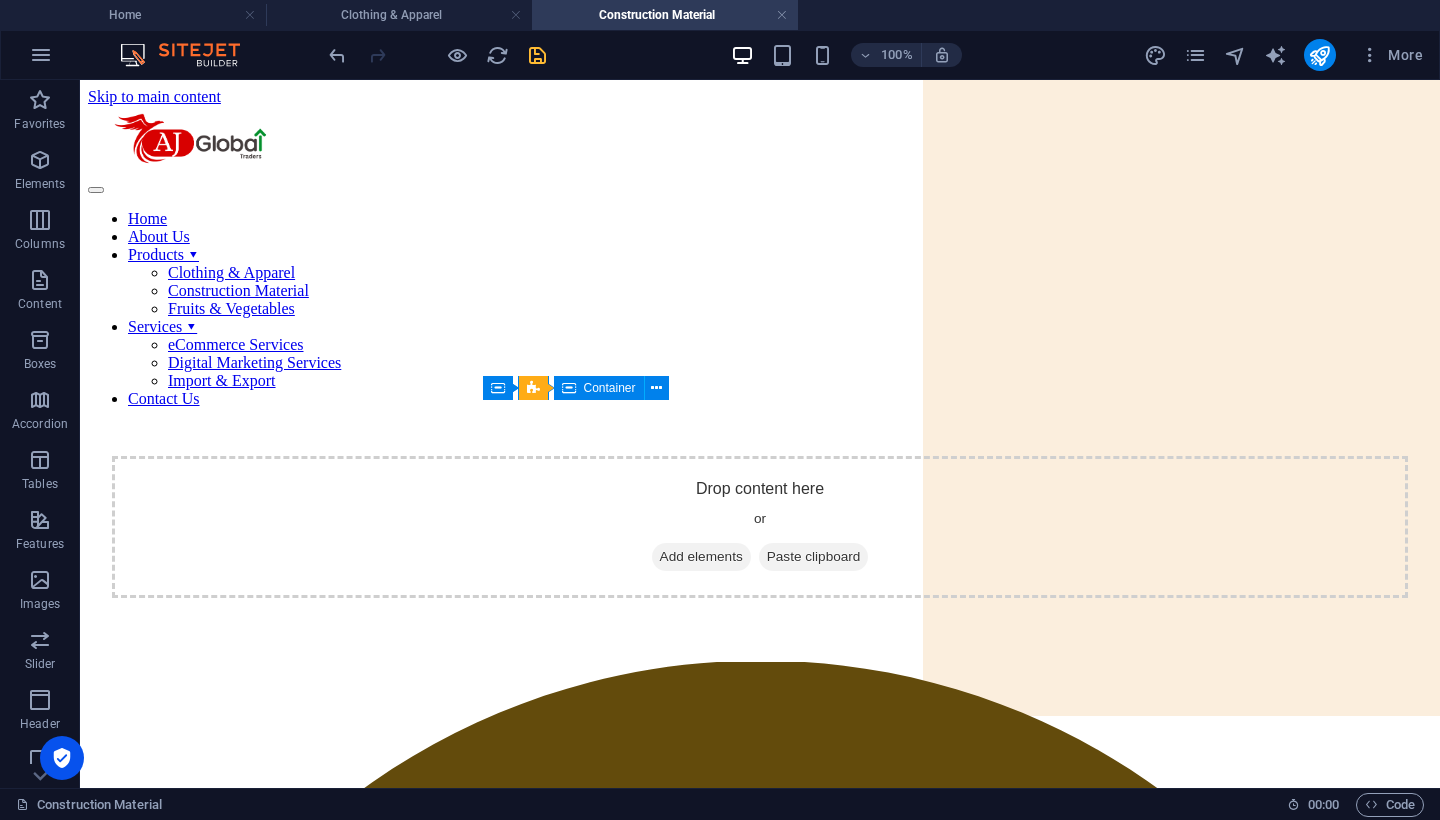 click at bounding box center [537, 55] 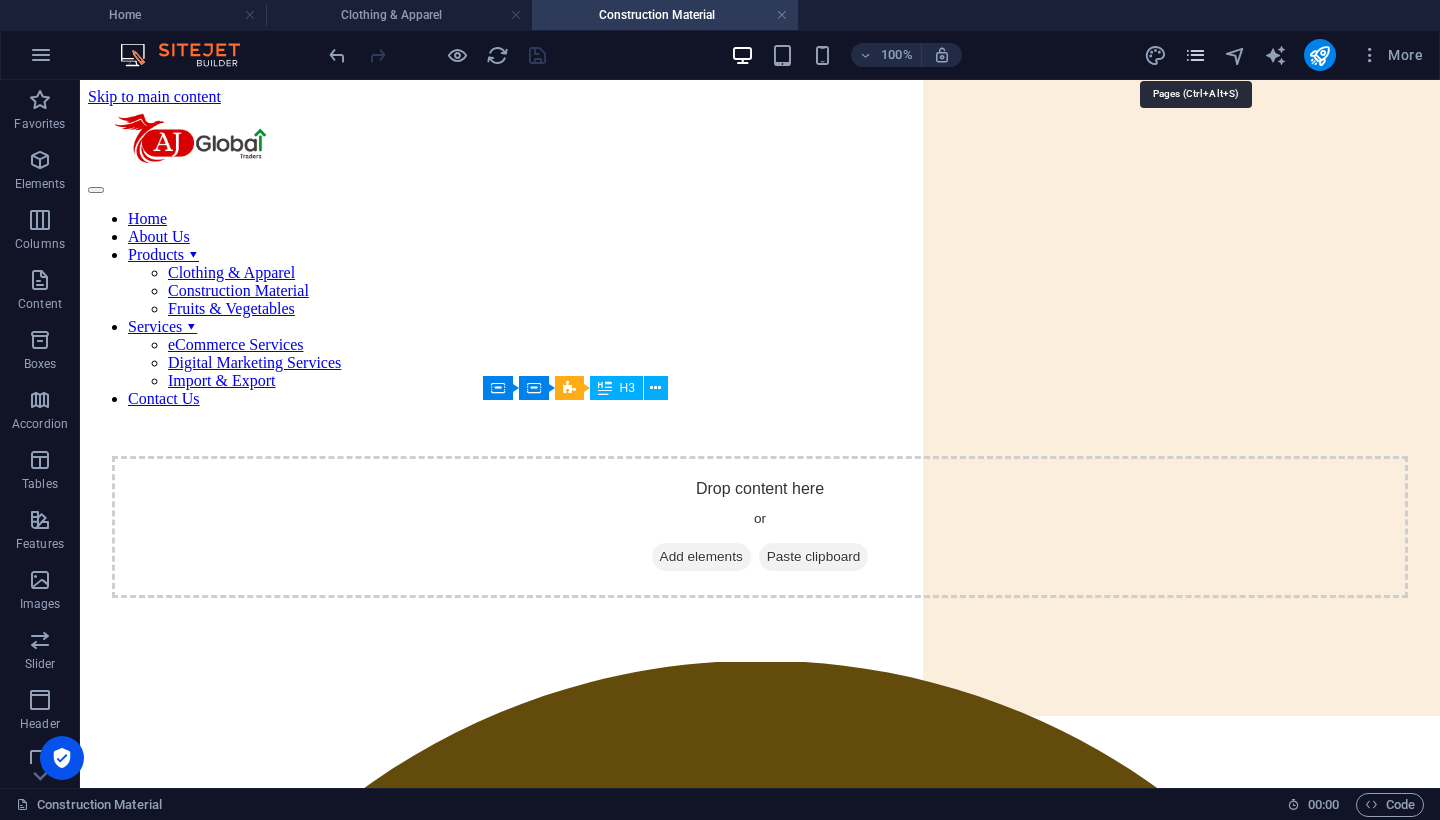 click at bounding box center (1195, 55) 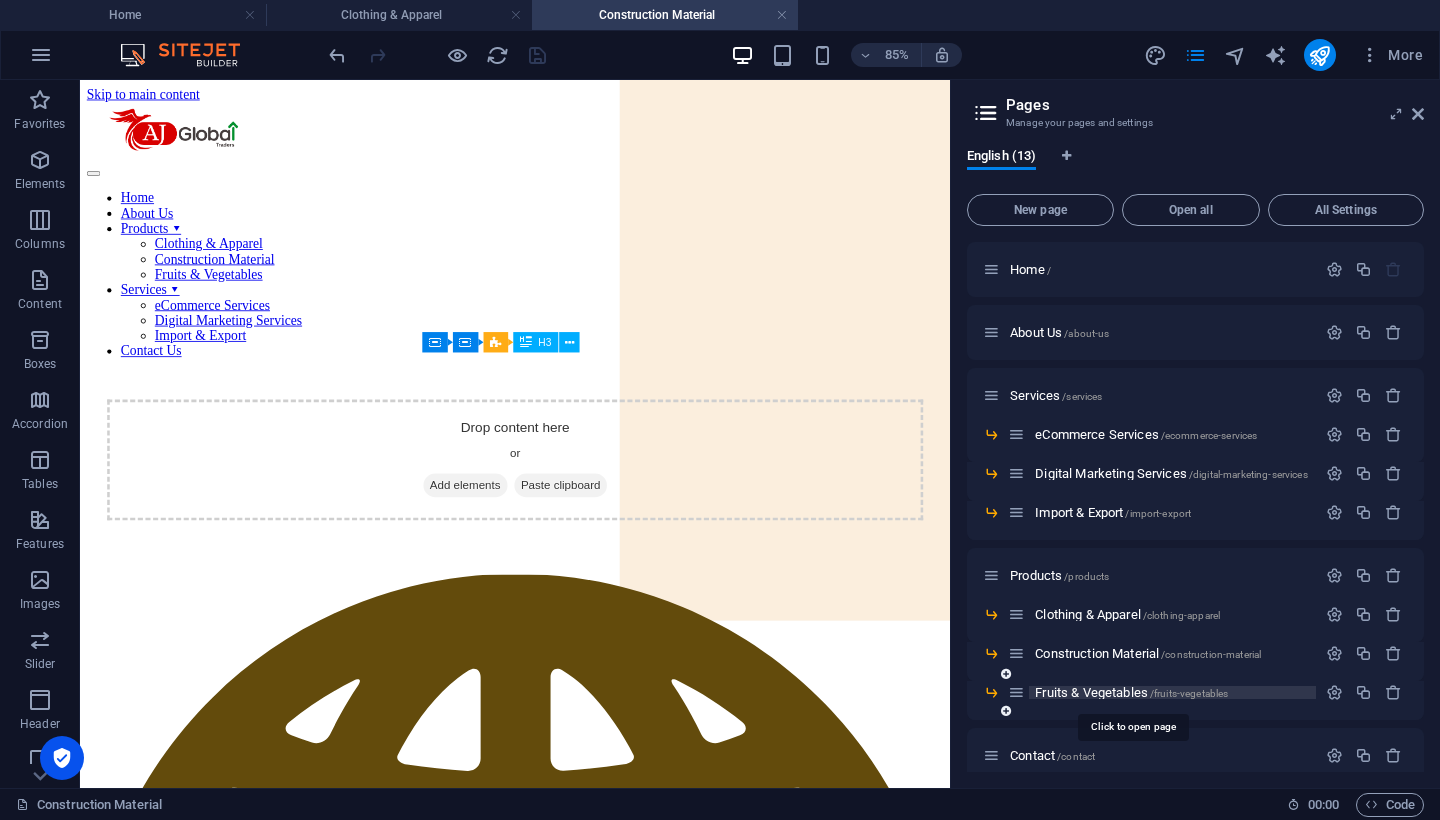 click on "Fruits & Vegetables /fruits-vegetables" at bounding box center (1131, 692) 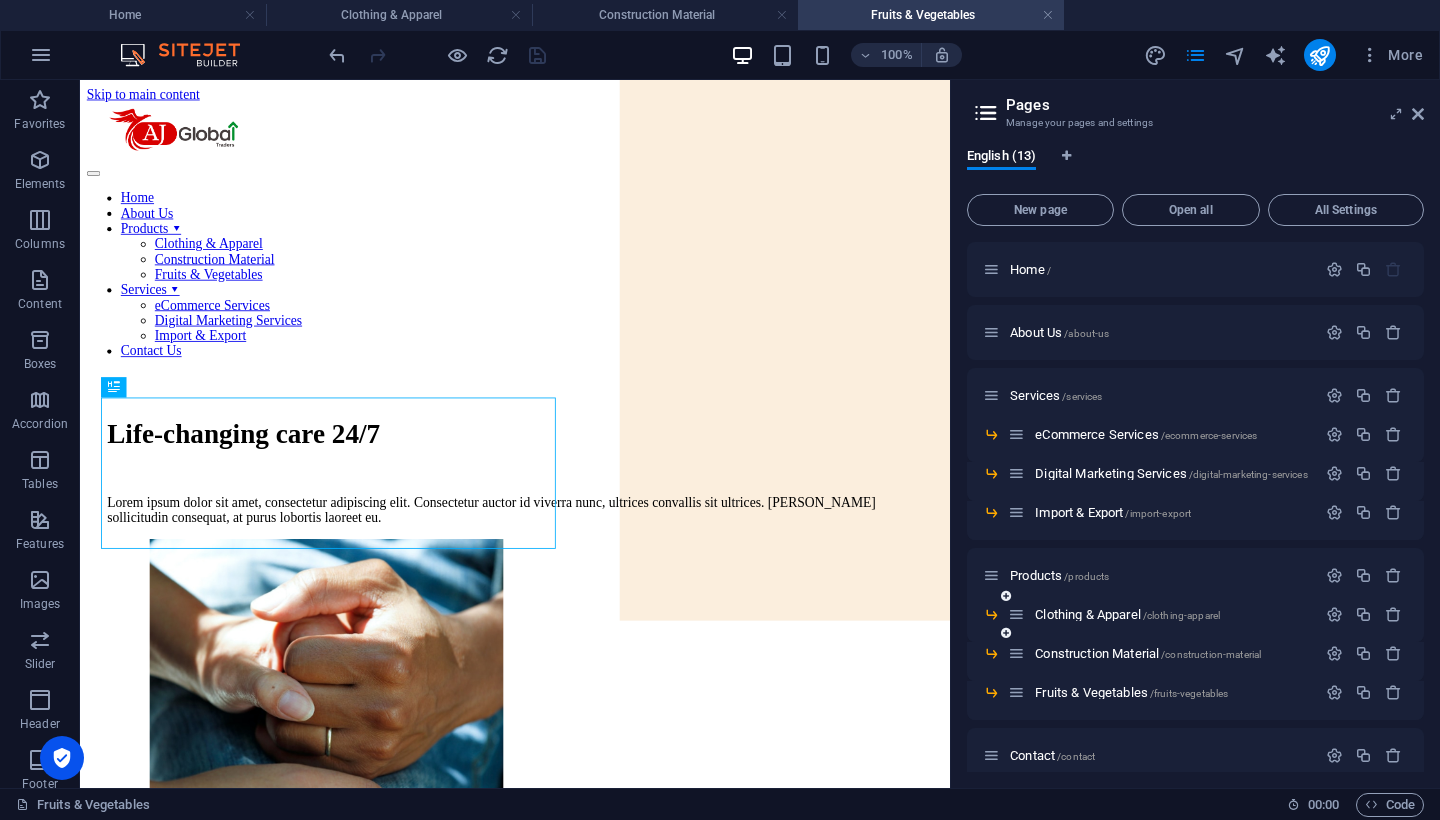 scroll, scrollTop: 0, scrollLeft: 0, axis: both 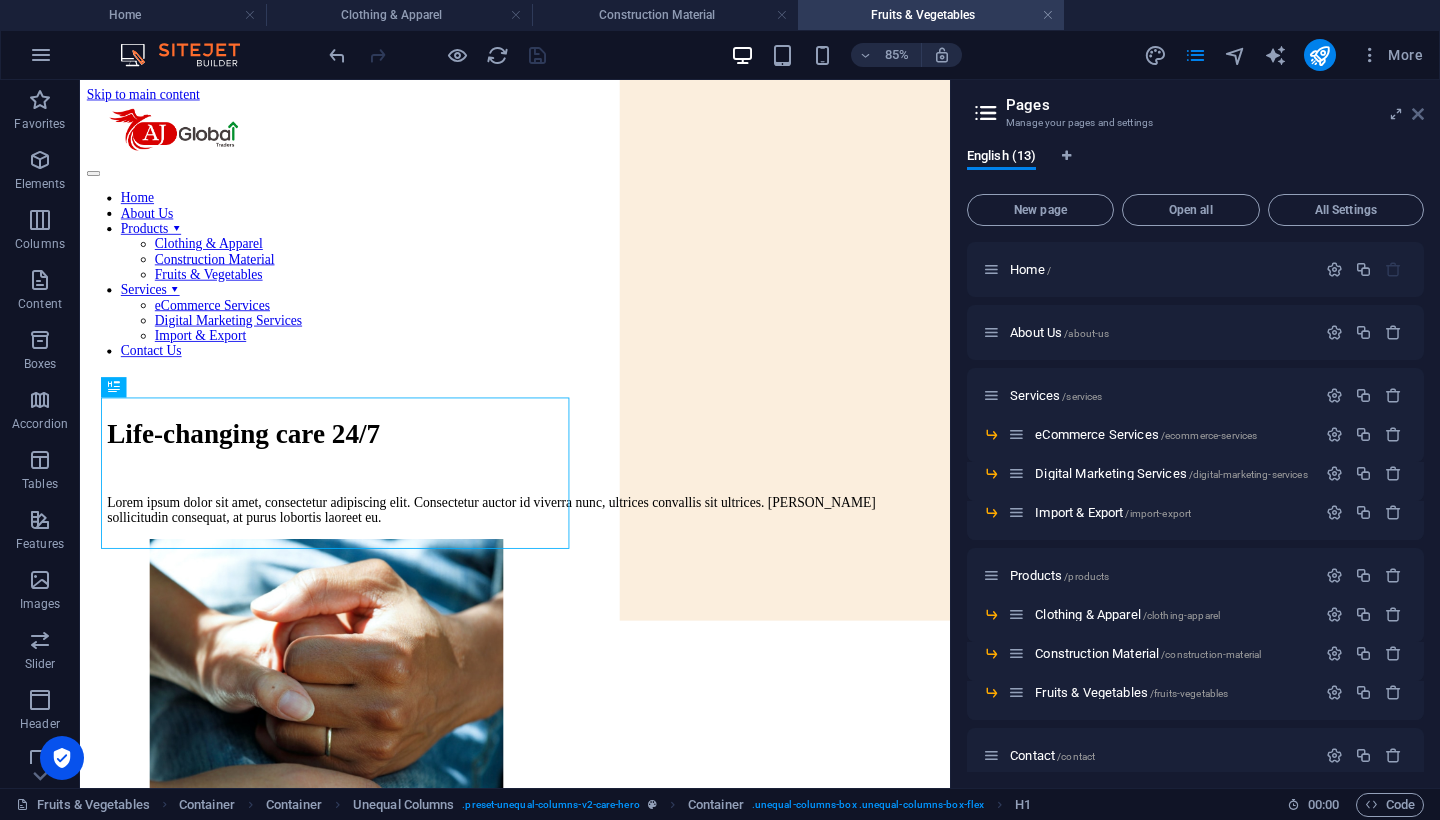 click at bounding box center (1418, 114) 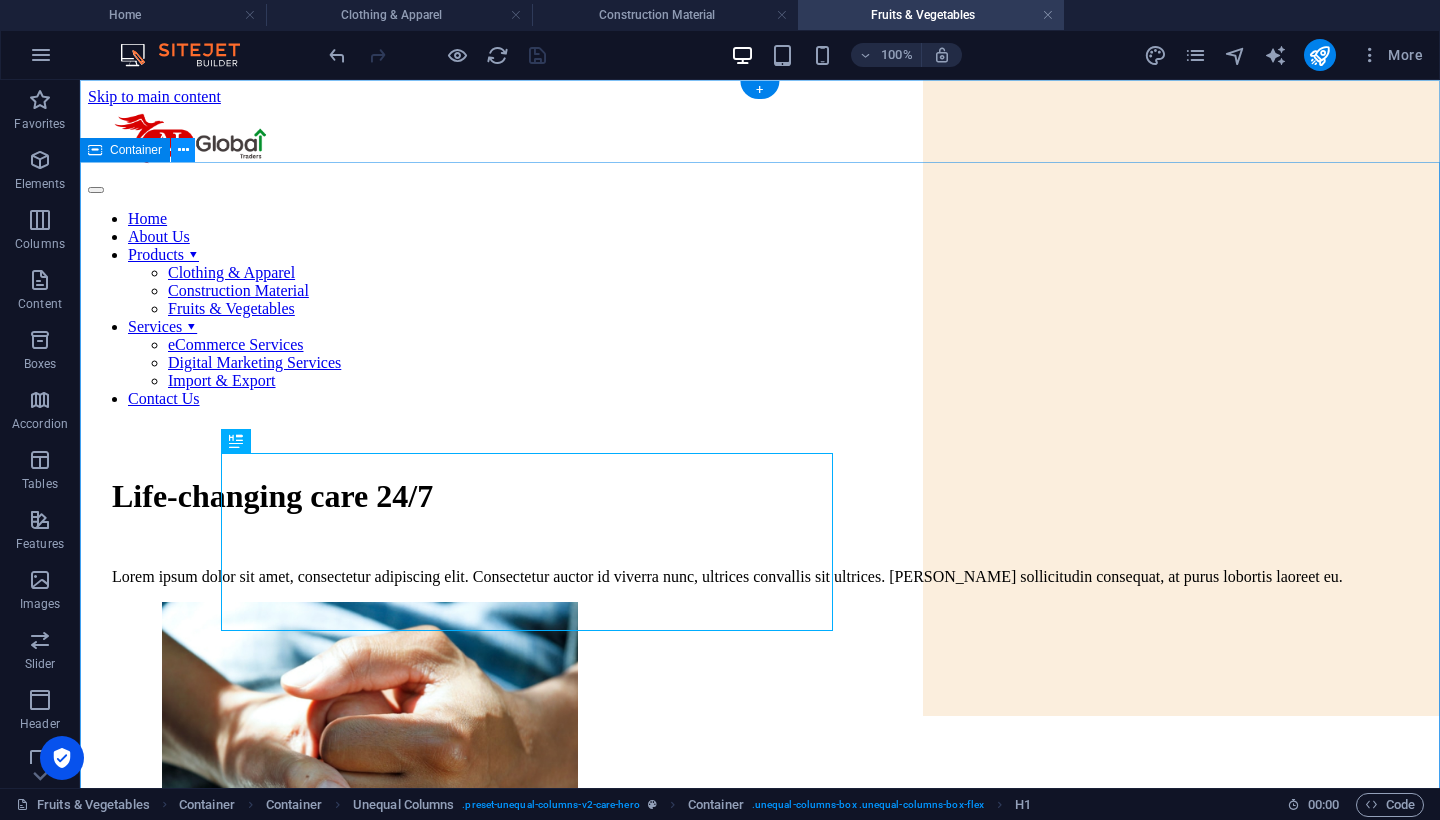 click at bounding box center [183, 150] 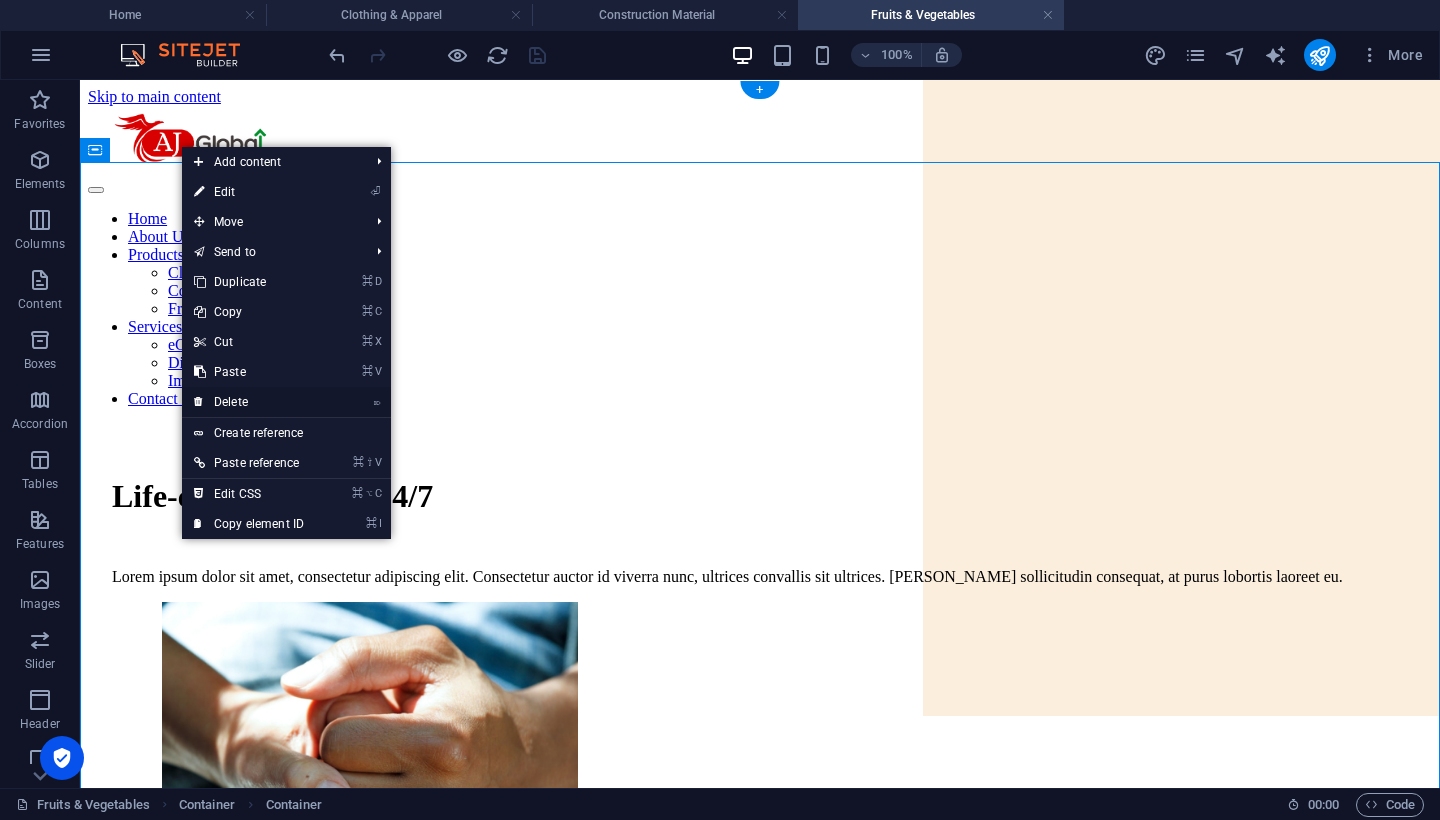 click on "⌦  Delete" at bounding box center [249, 402] 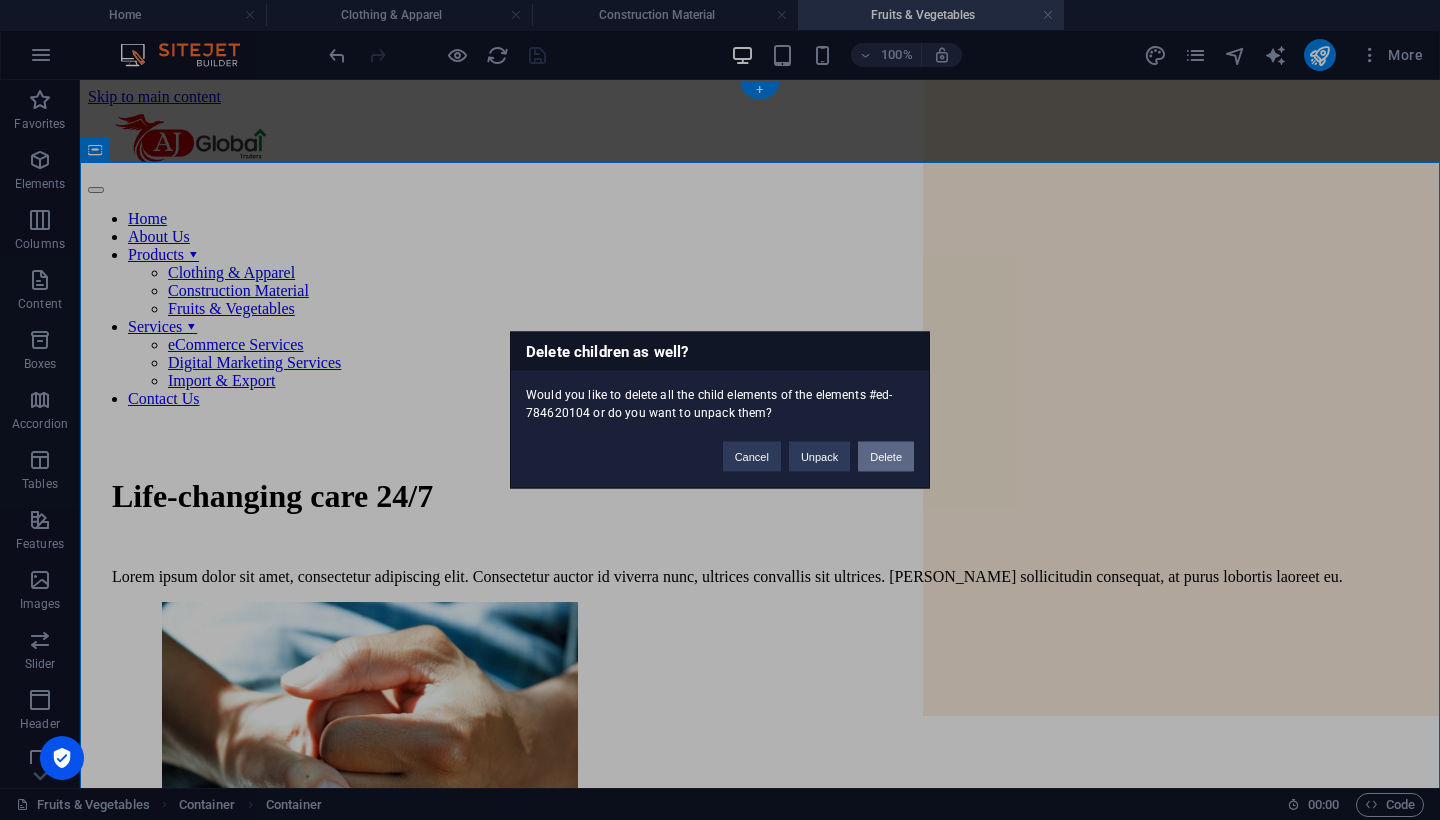 click on "Delete" at bounding box center (886, 457) 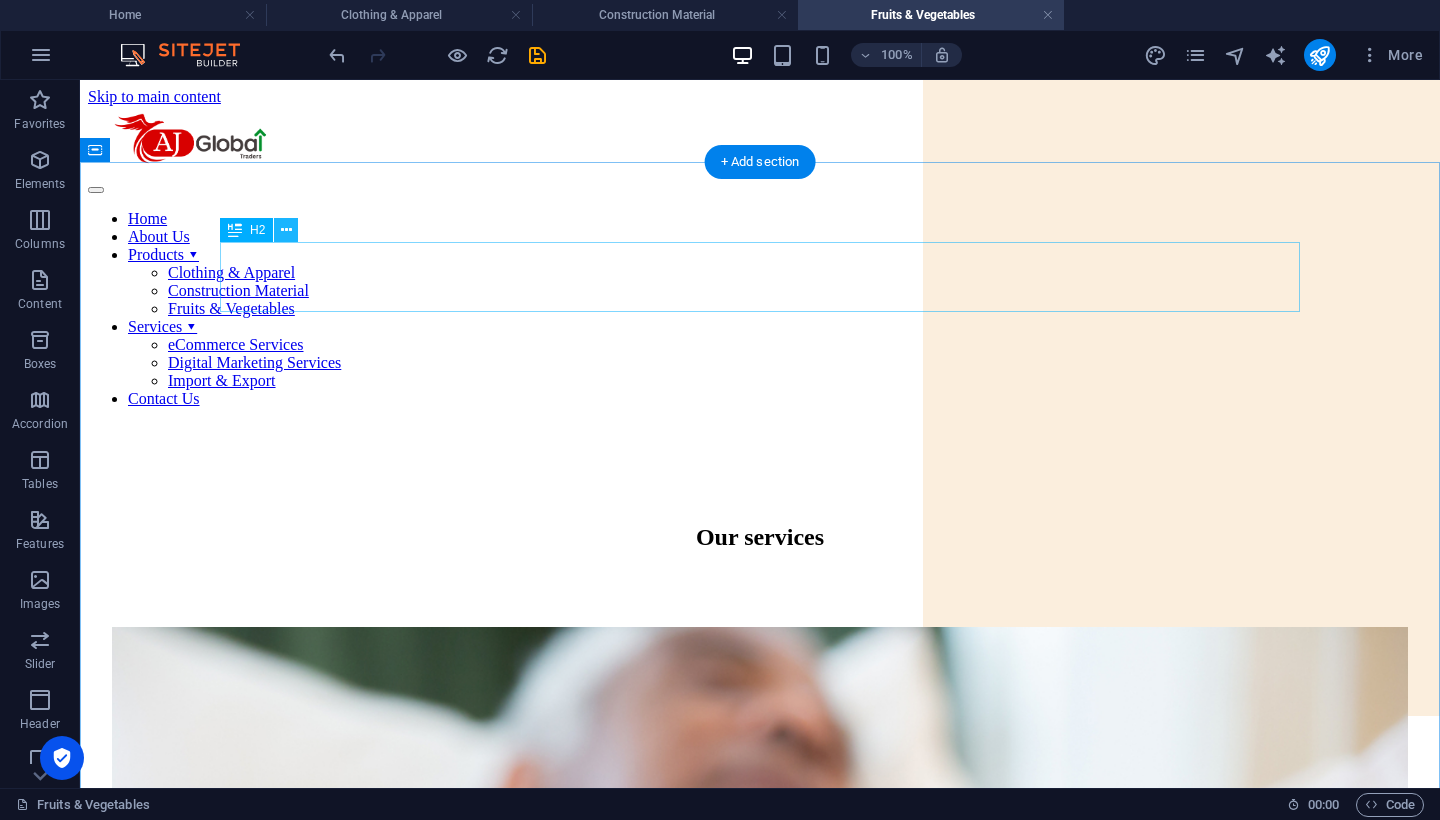 click at bounding box center [286, 230] 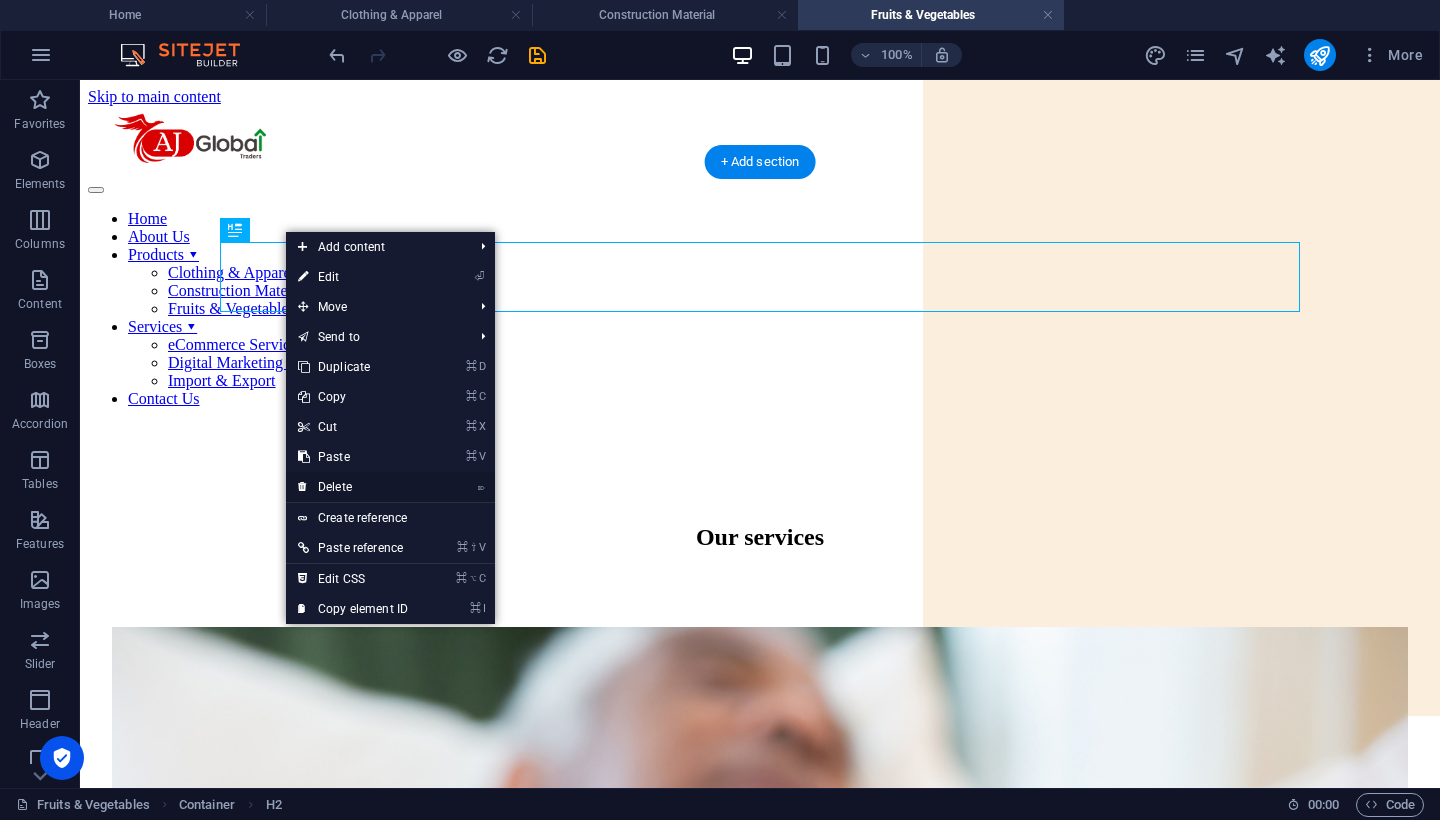 click on "⌦  Delete" at bounding box center [353, 487] 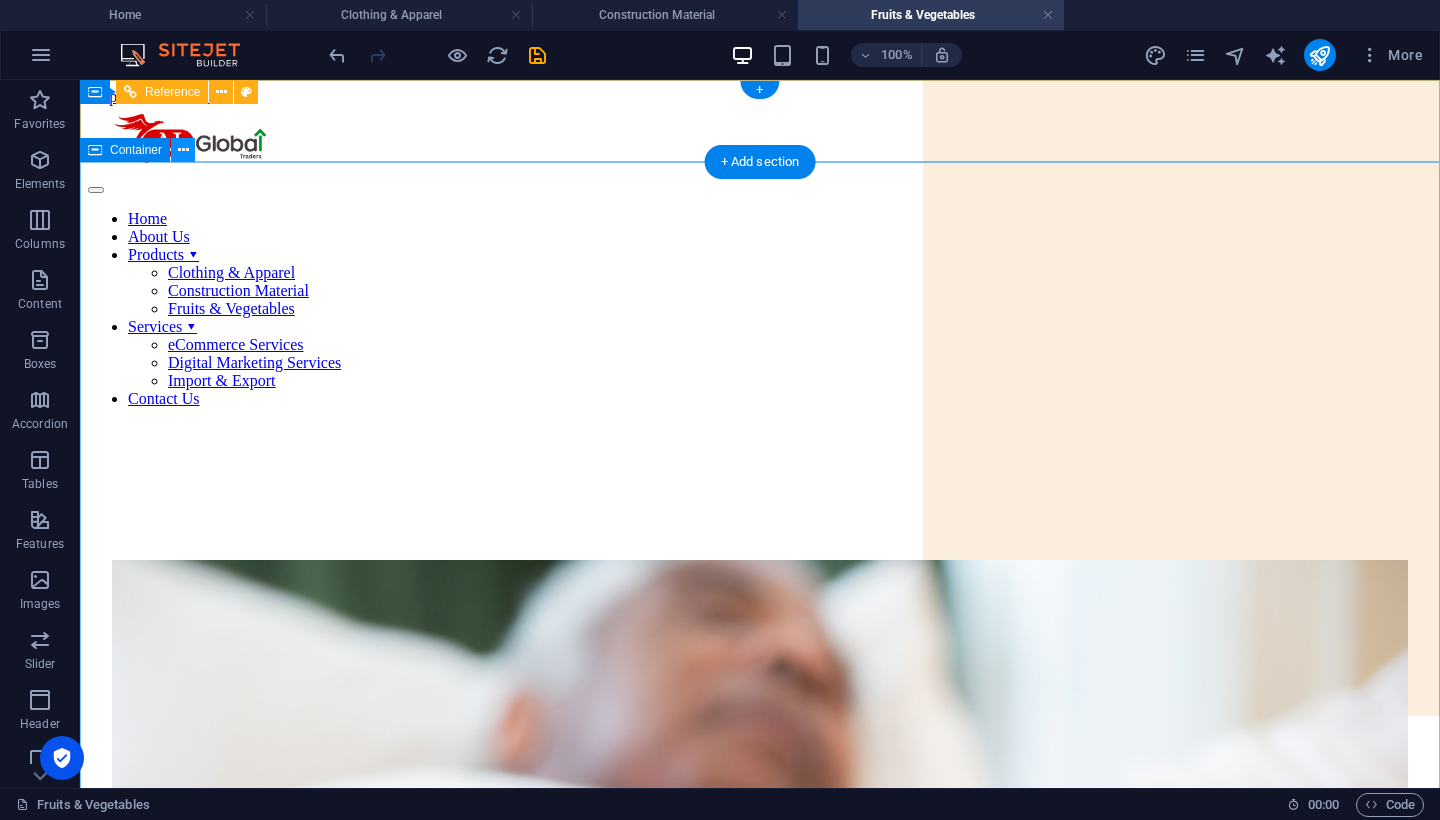 click at bounding box center [183, 150] 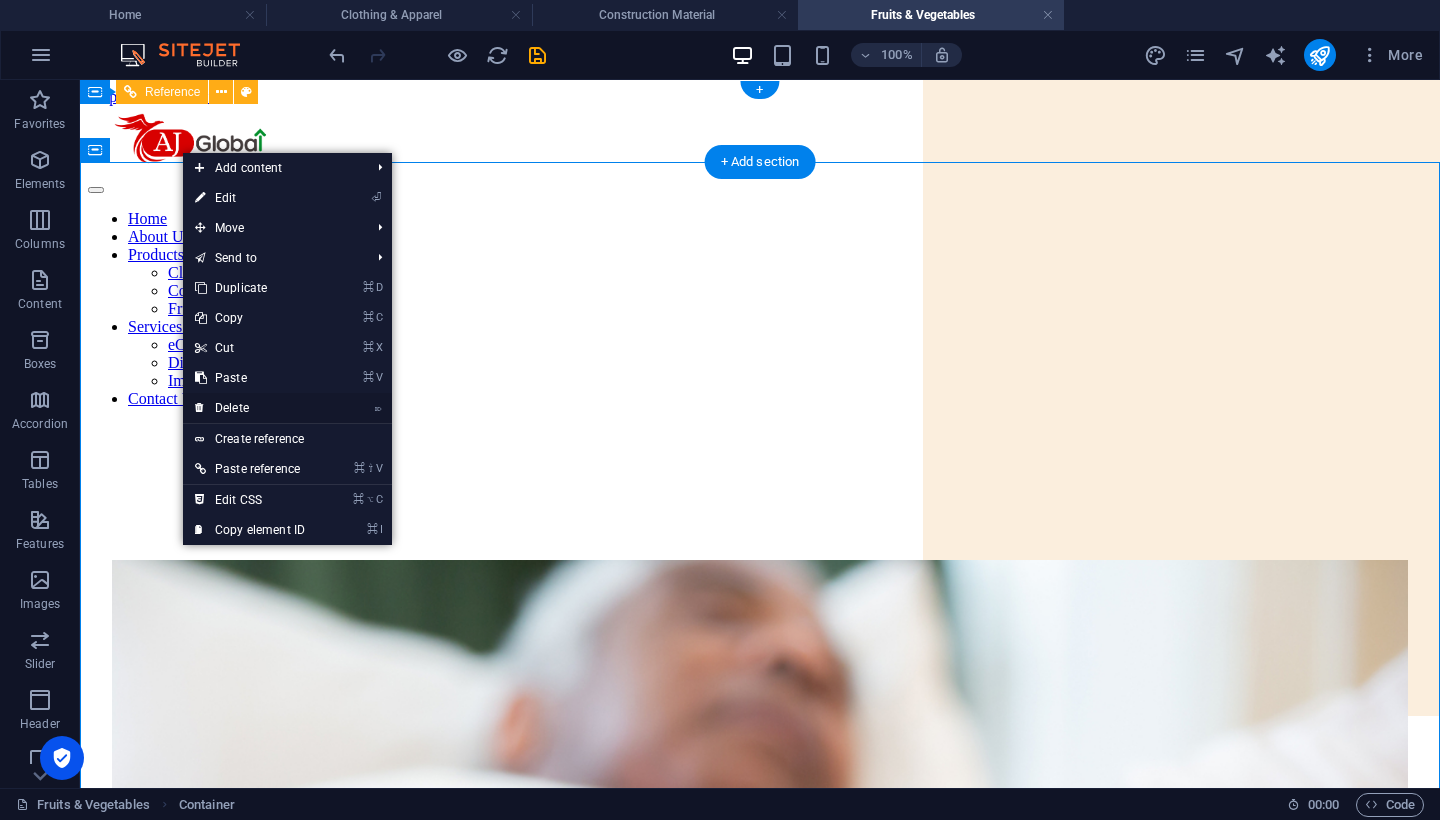 click on "⌦  Delete" at bounding box center (250, 408) 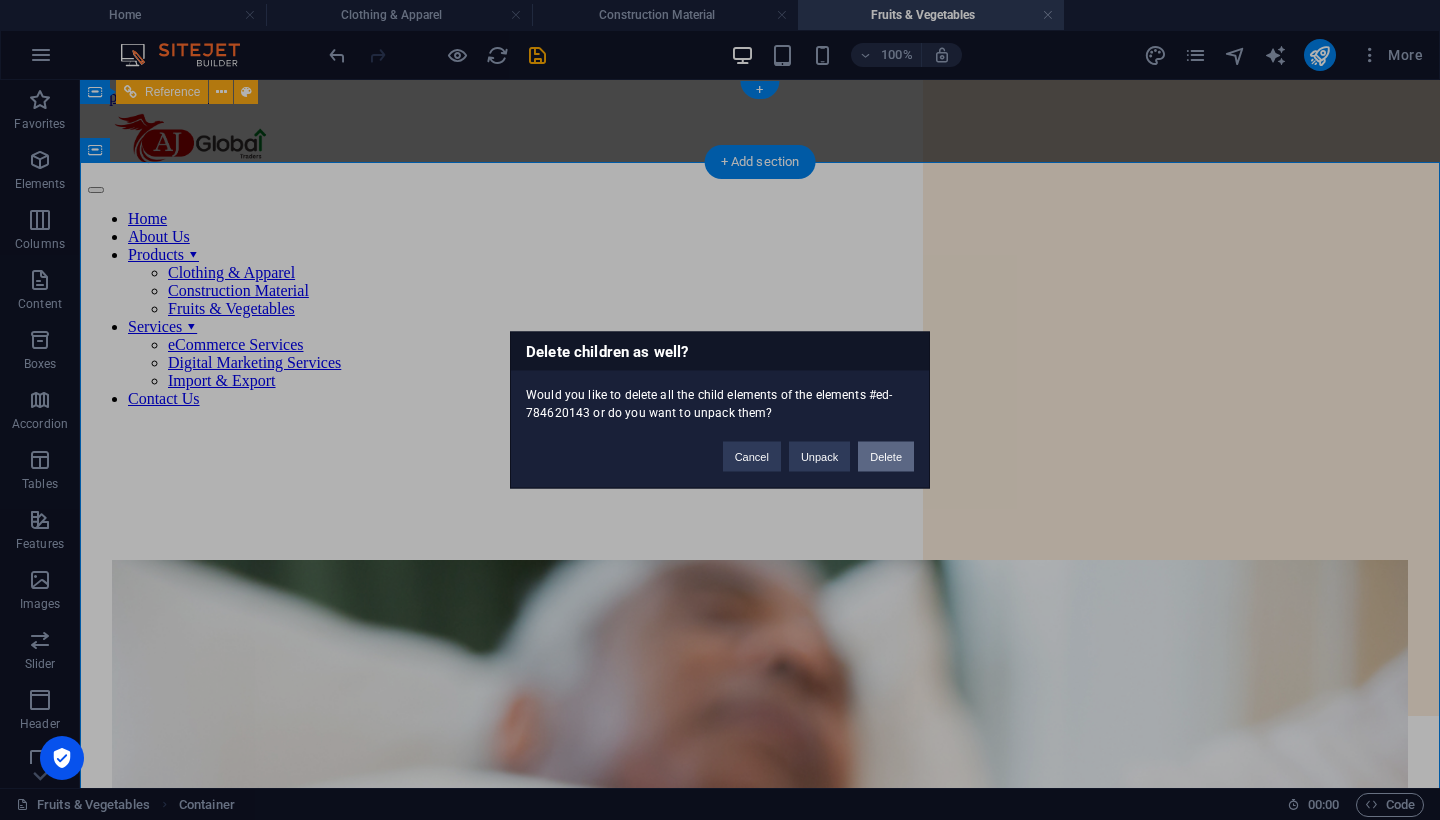 click on "Delete" at bounding box center [886, 457] 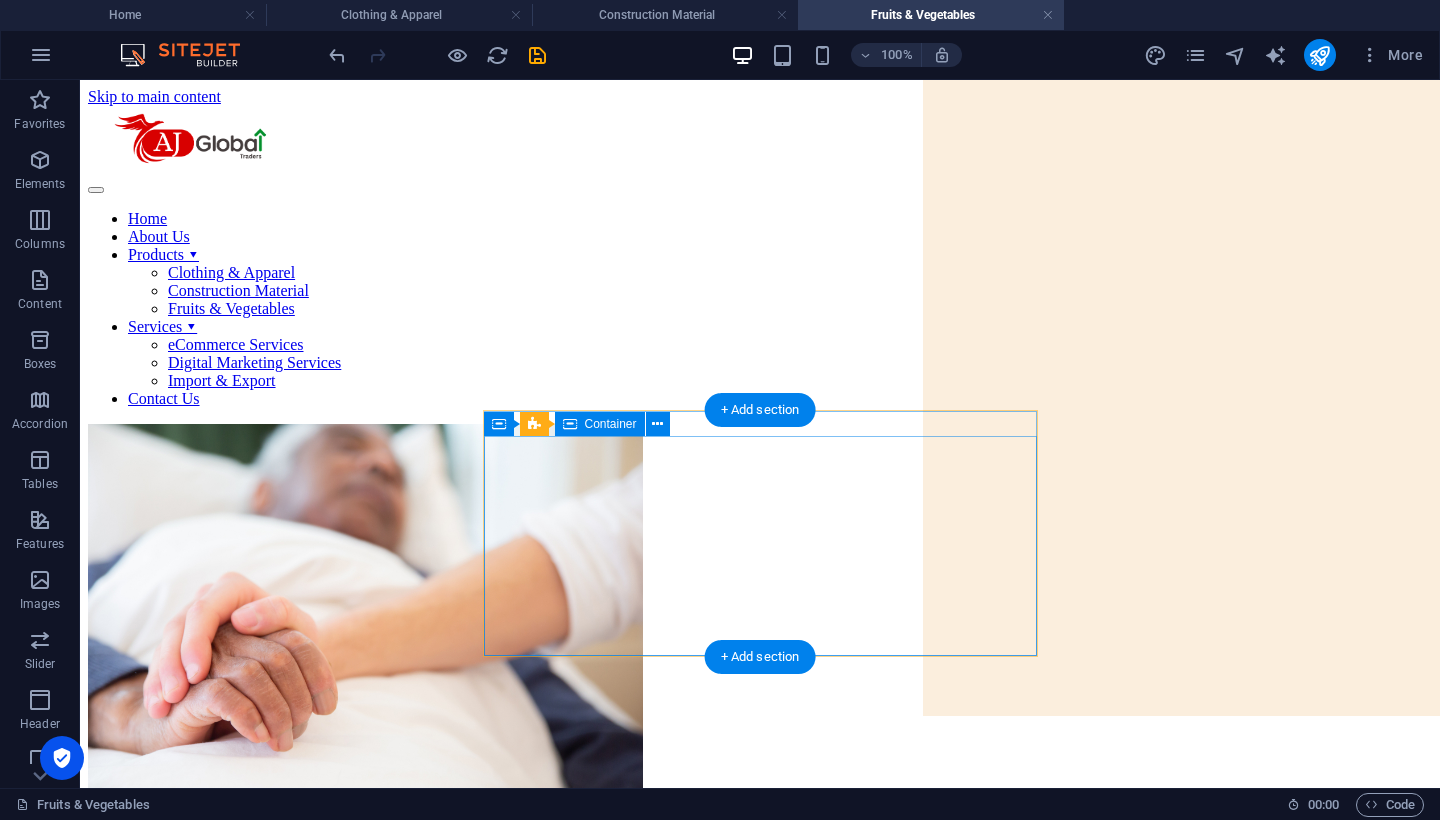 scroll, scrollTop: 0, scrollLeft: 0, axis: both 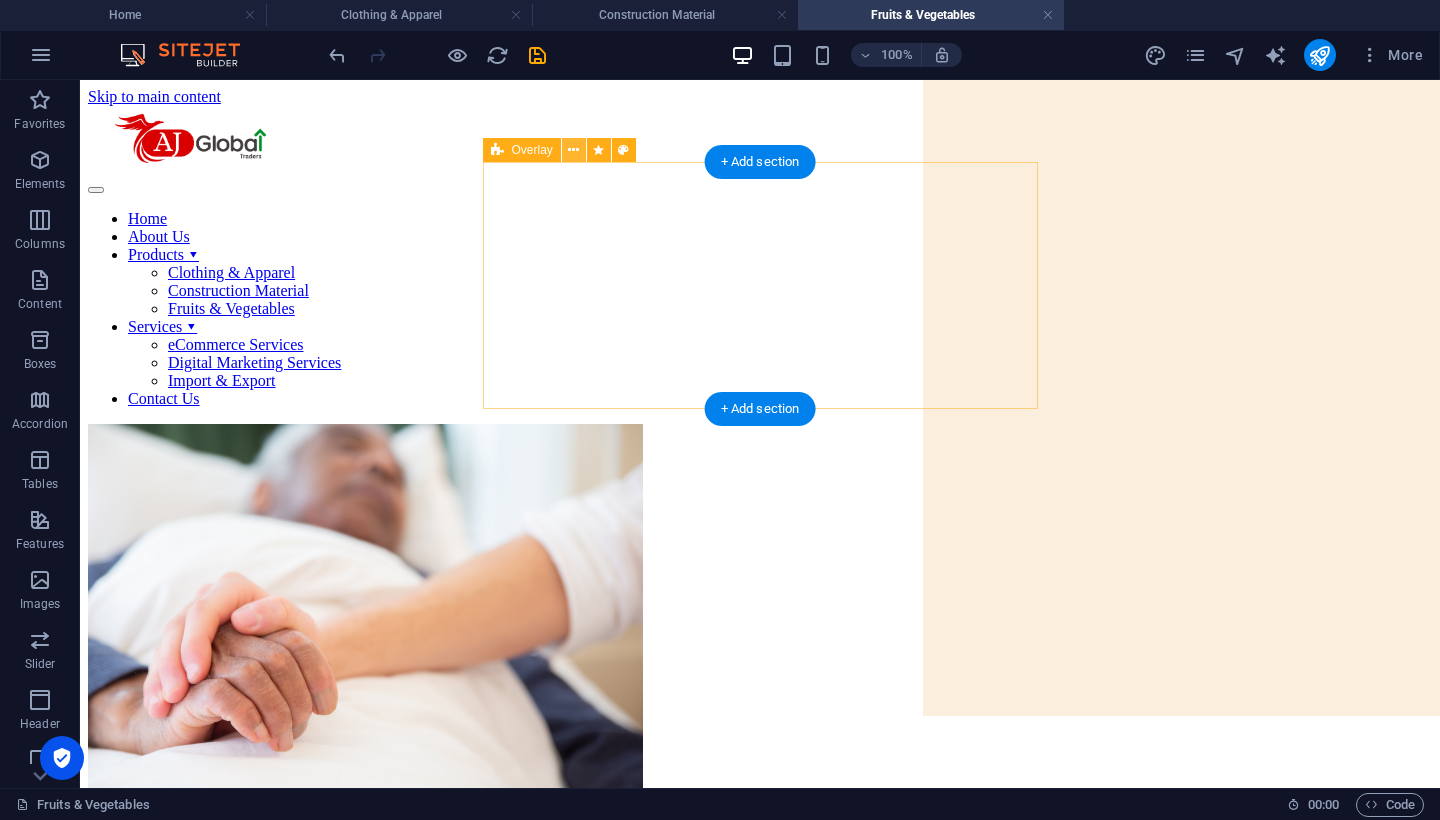 click at bounding box center (573, 150) 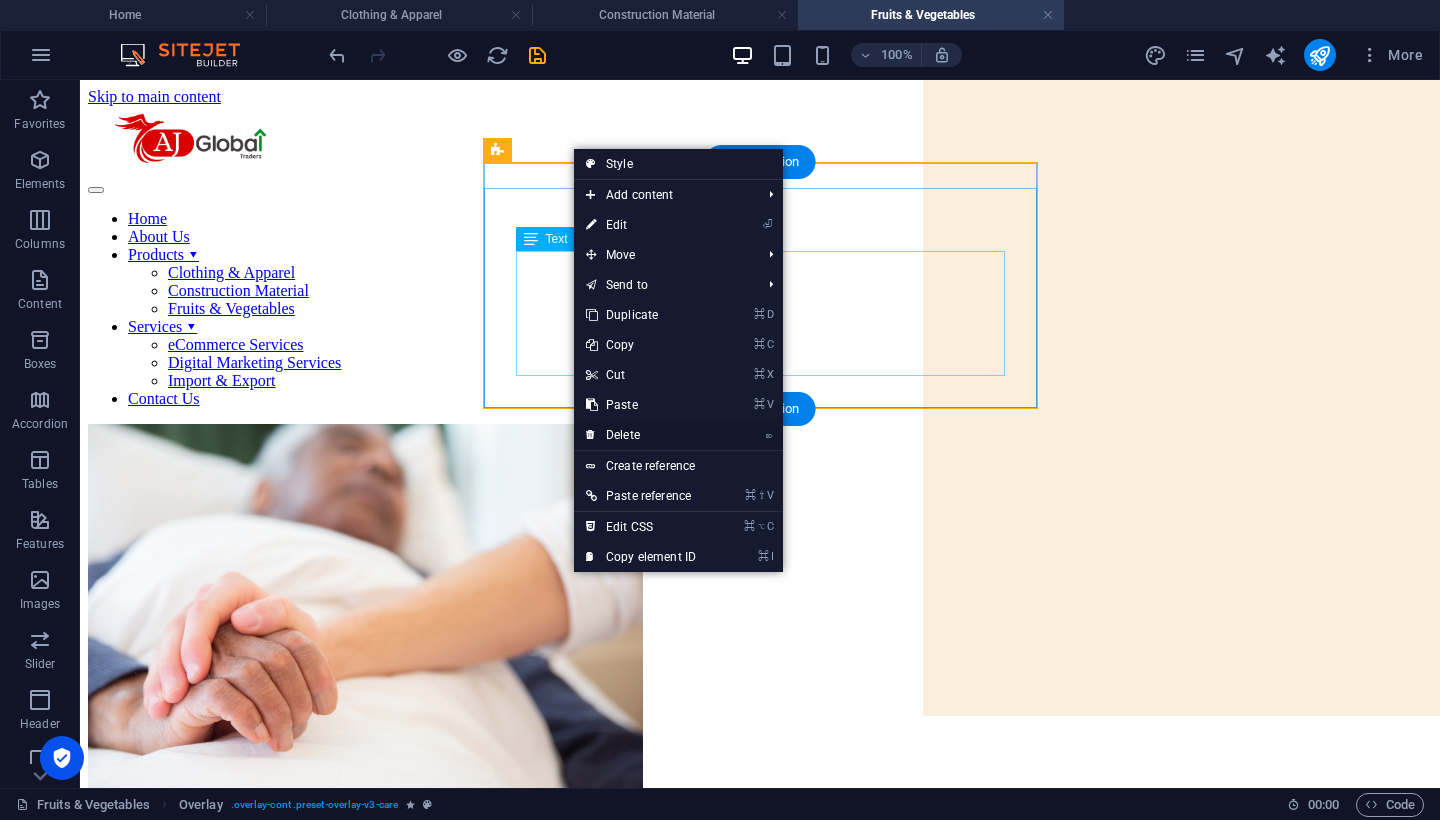 click on "⌦  Delete" at bounding box center (641, 435) 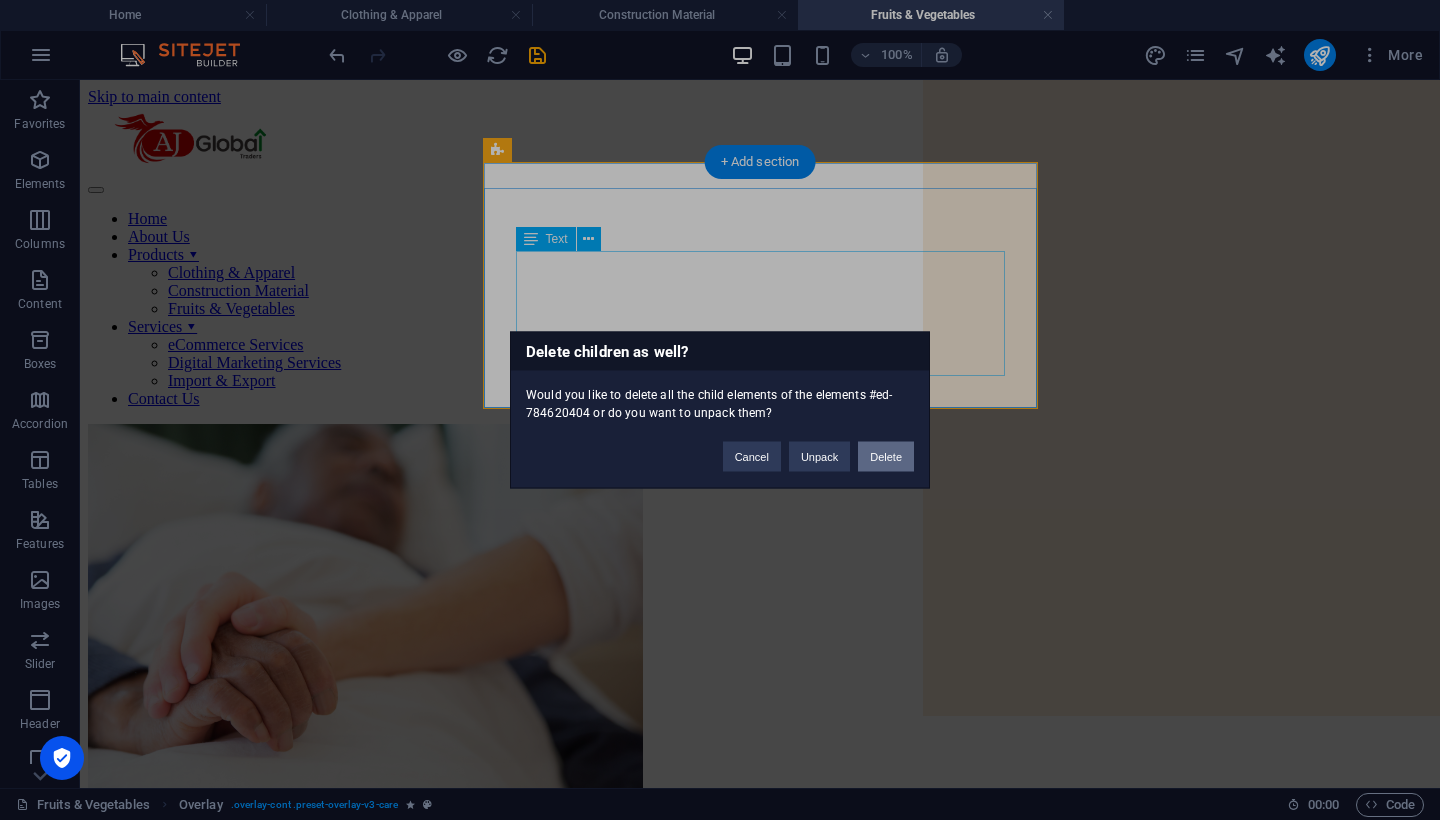 click on "Delete" at bounding box center (886, 457) 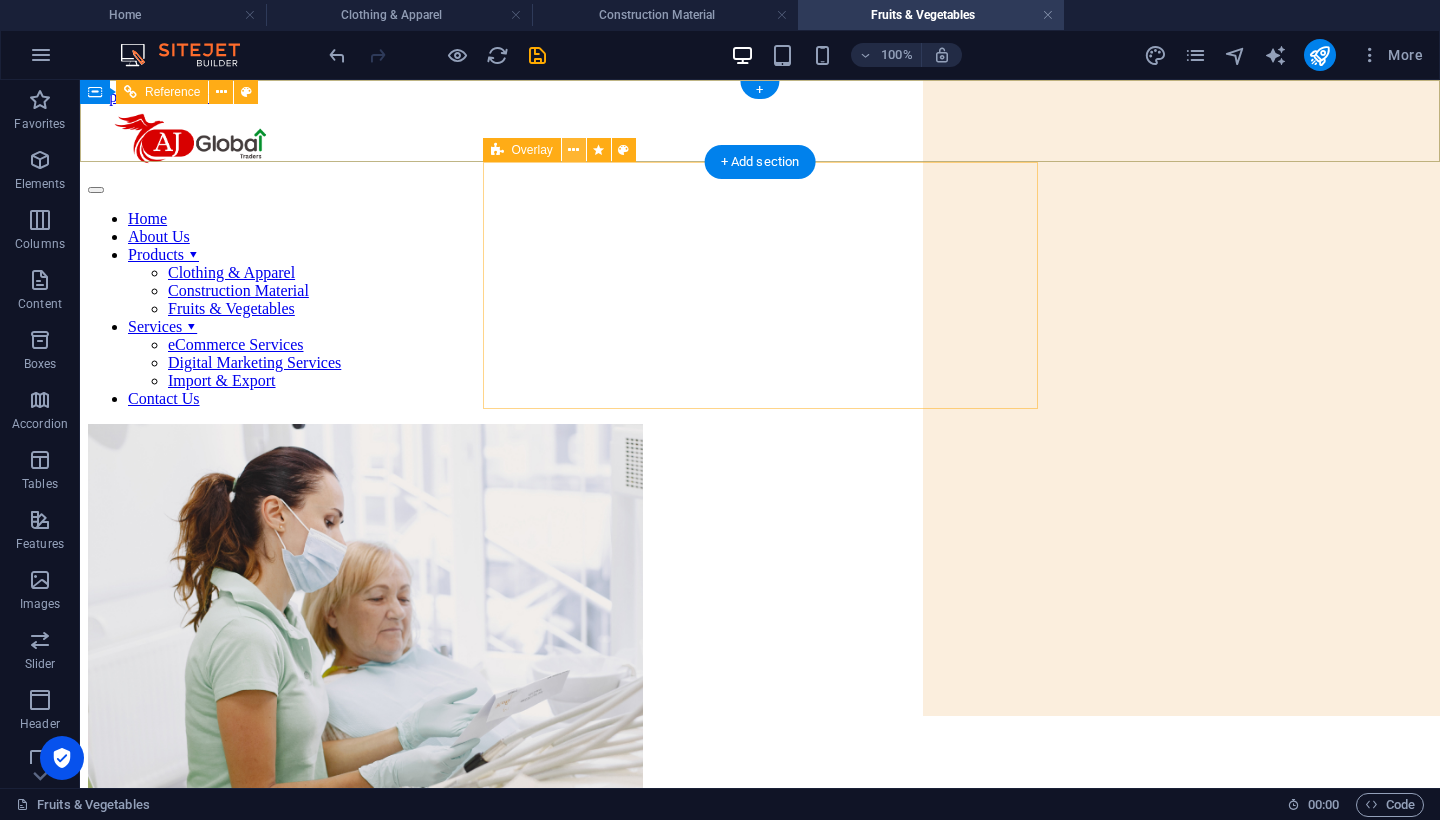 click at bounding box center (573, 150) 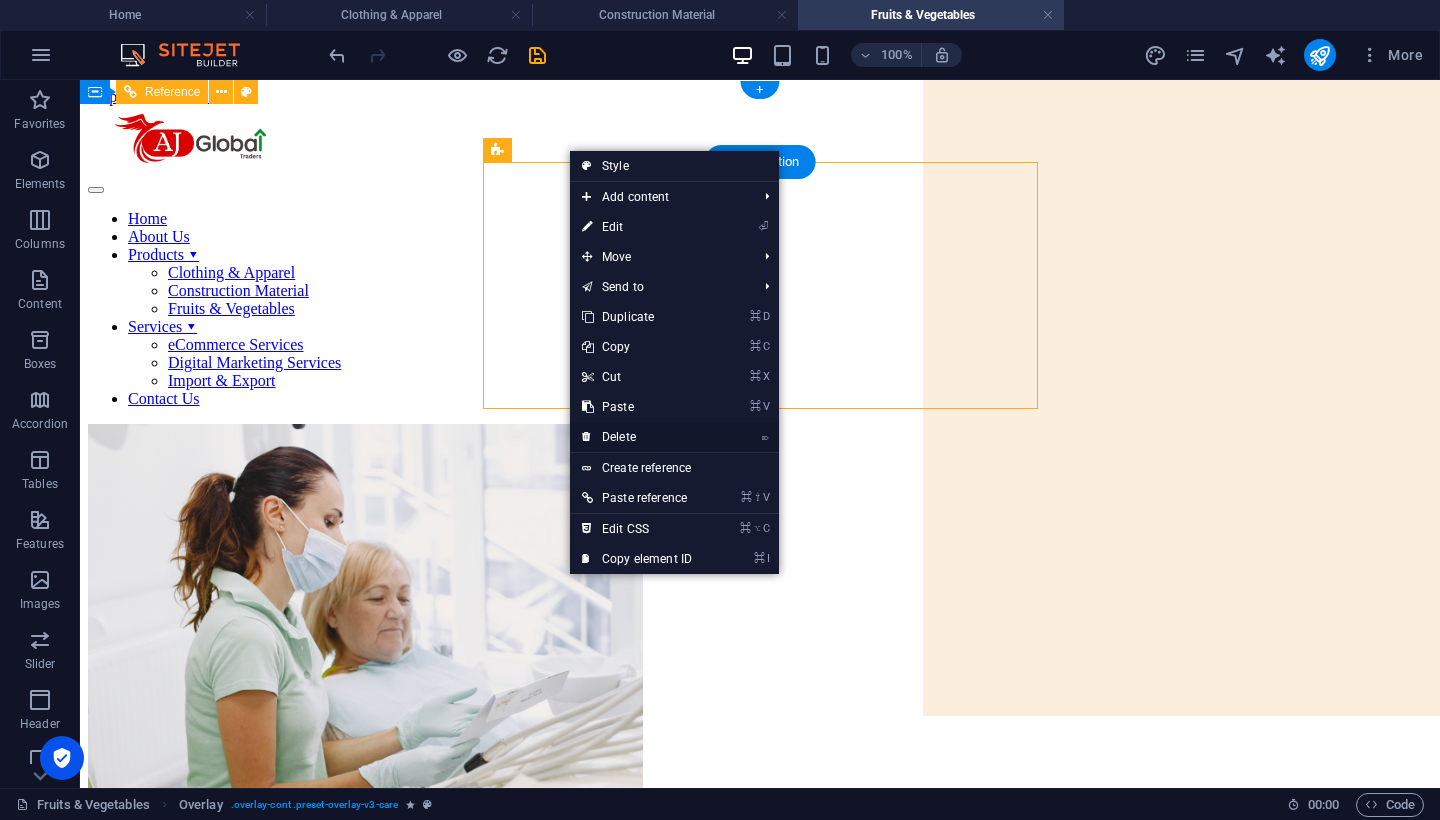 click on "⌦  Delete" at bounding box center (637, 437) 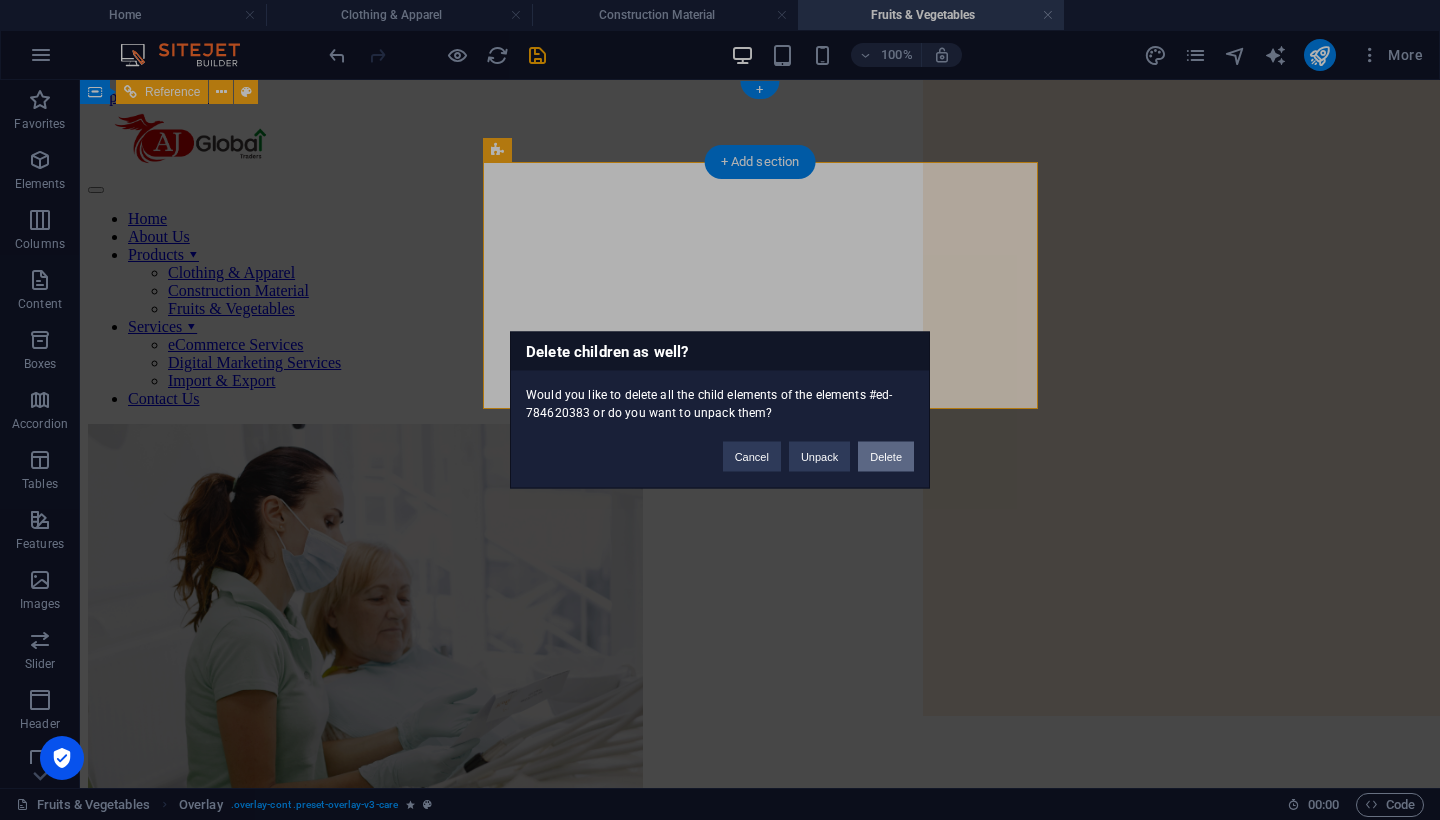 click on "Delete" at bounding box center [886, 457] 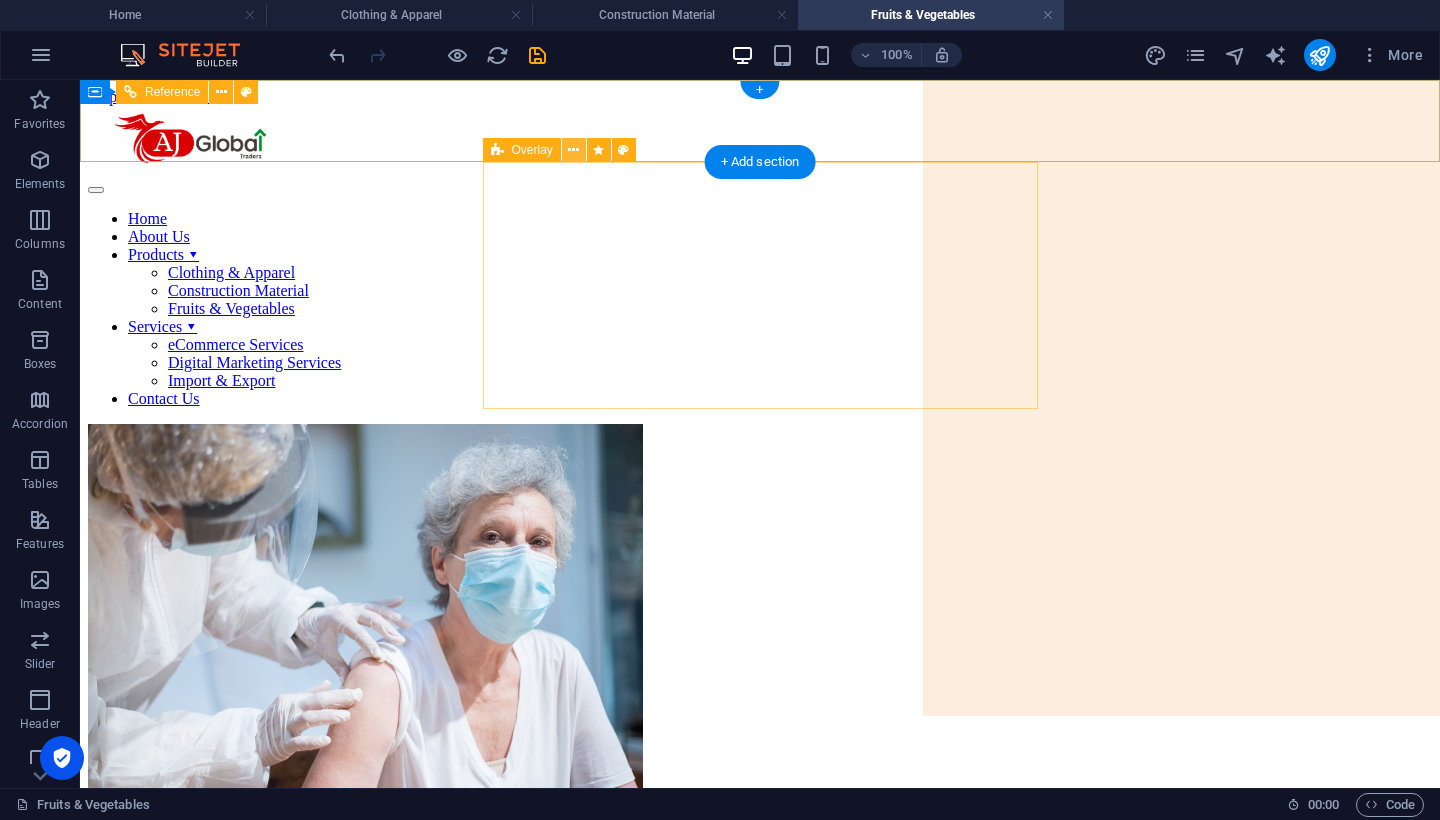 click at bounding box center (574, 150) 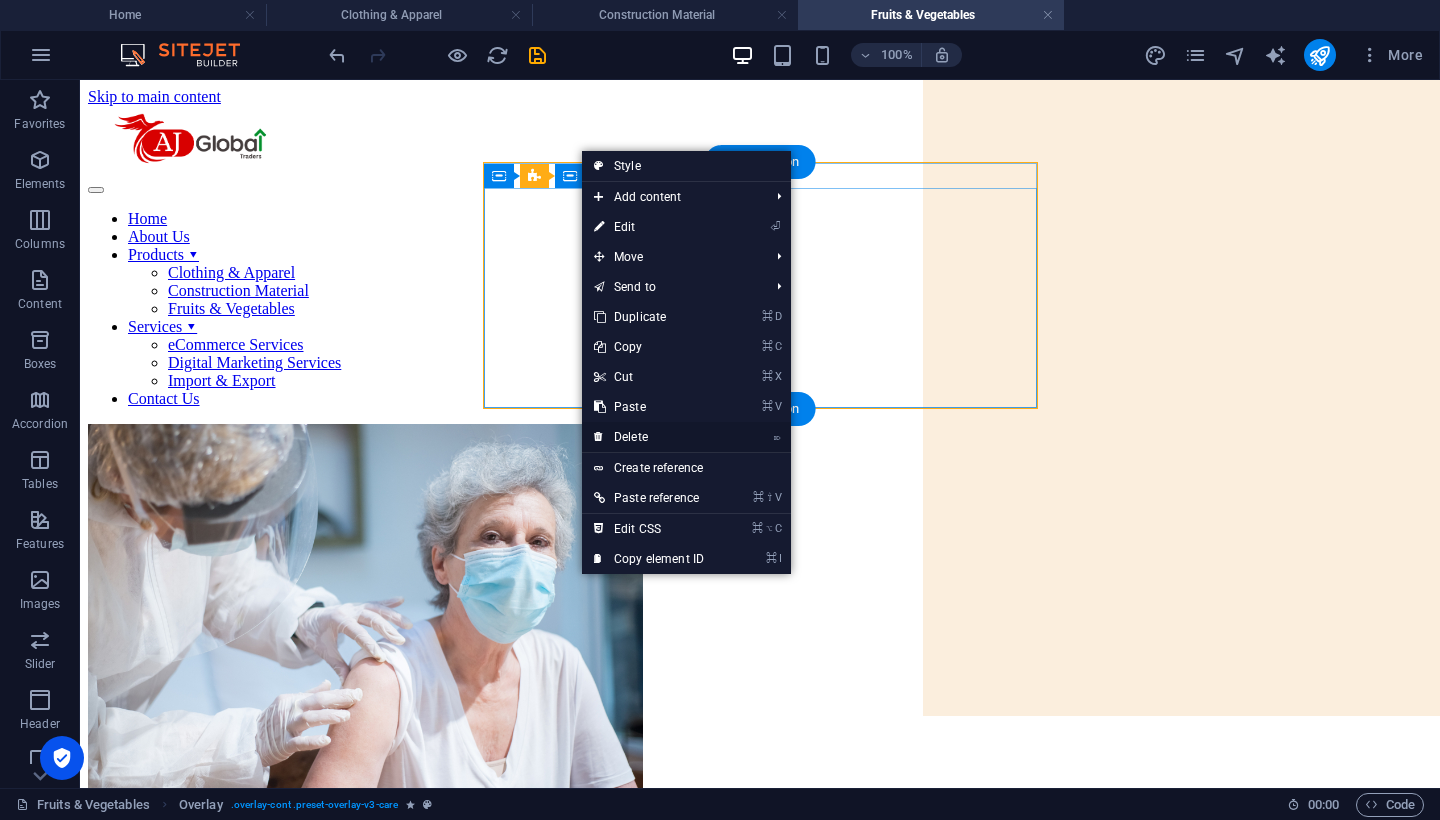 click on "⌦  Delete" at bounding box center (649, 437) 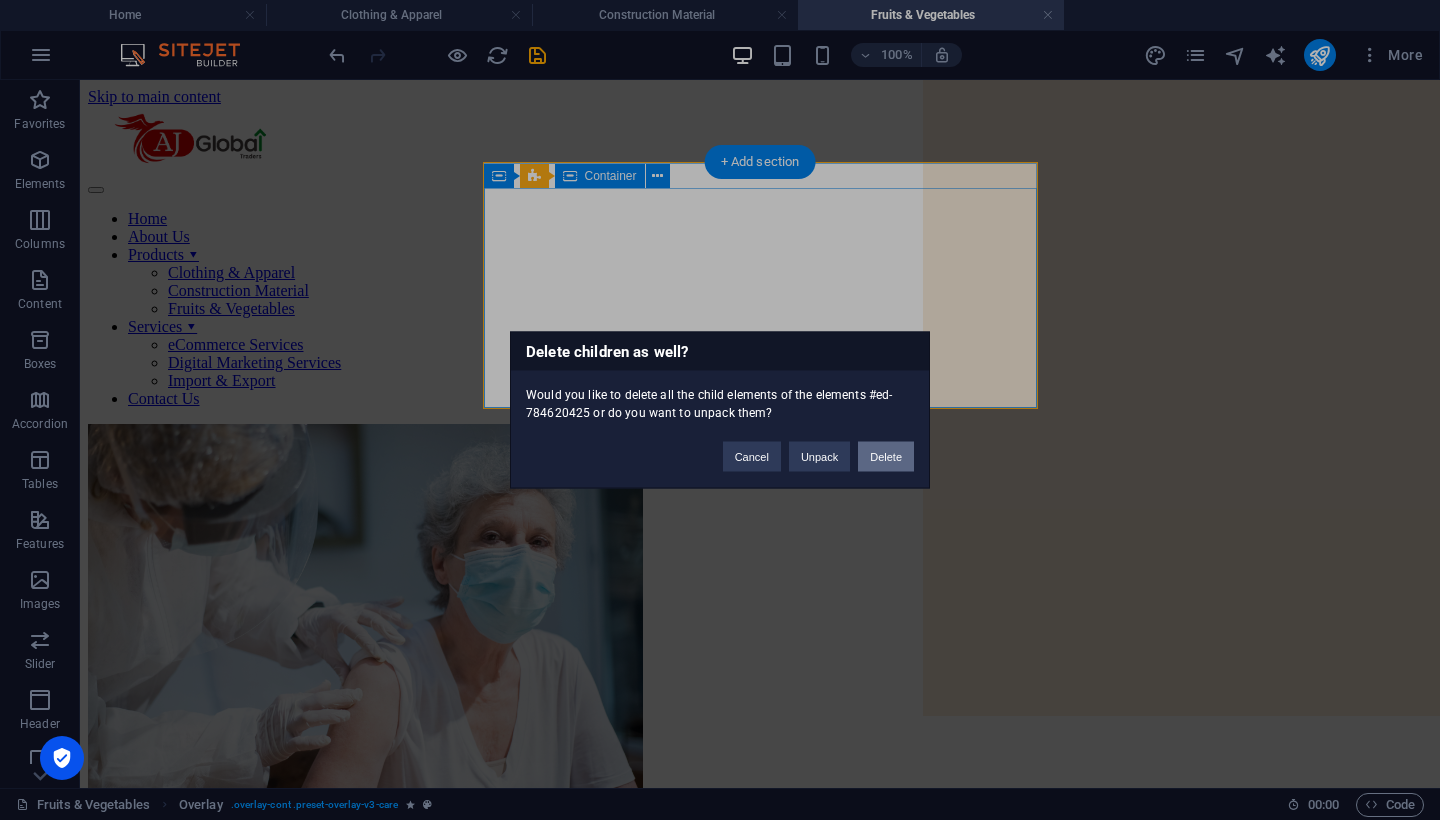 click on "Delete" at bounding box center (886, 457) 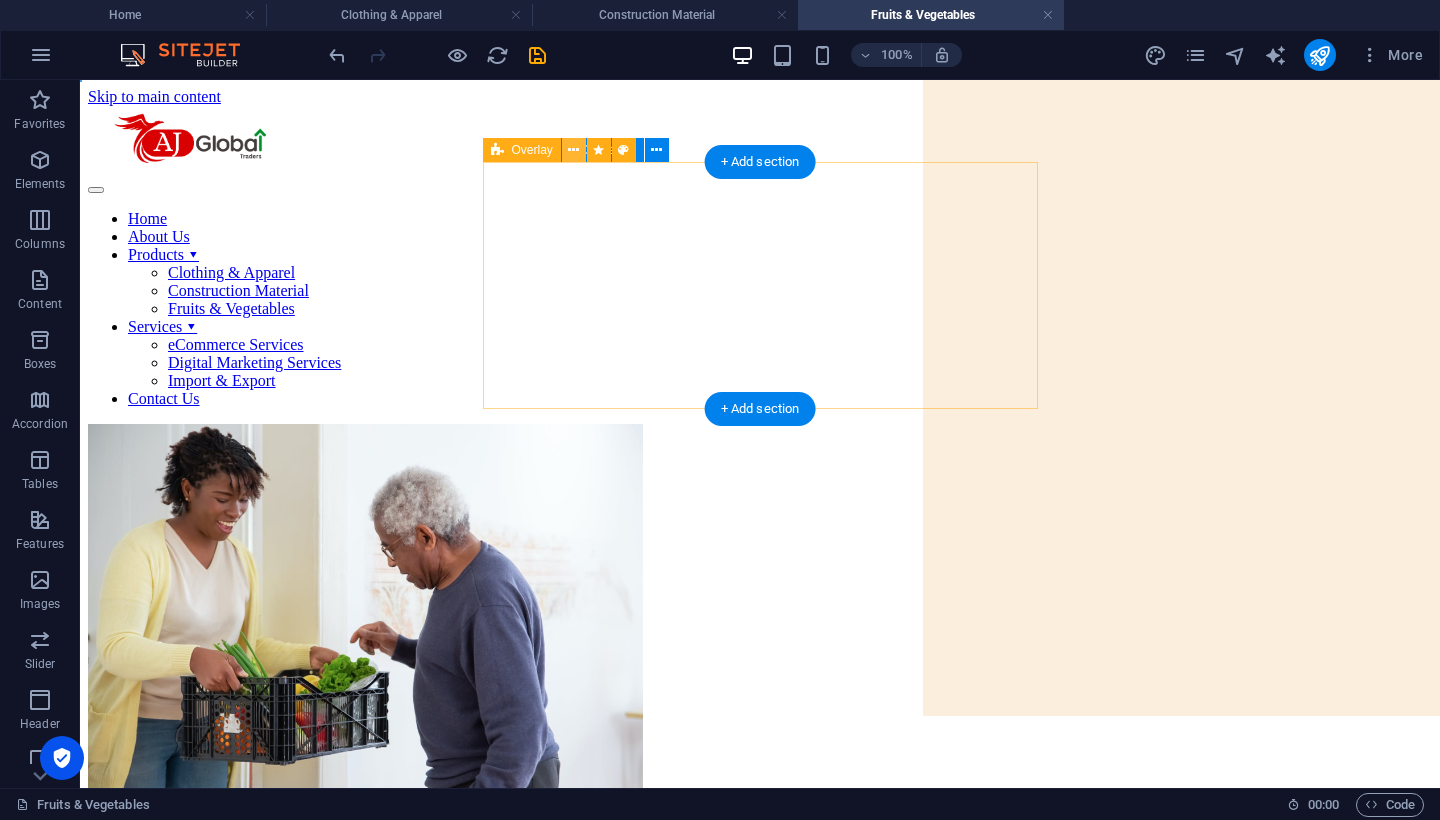 click at bounding box center [573, 150] 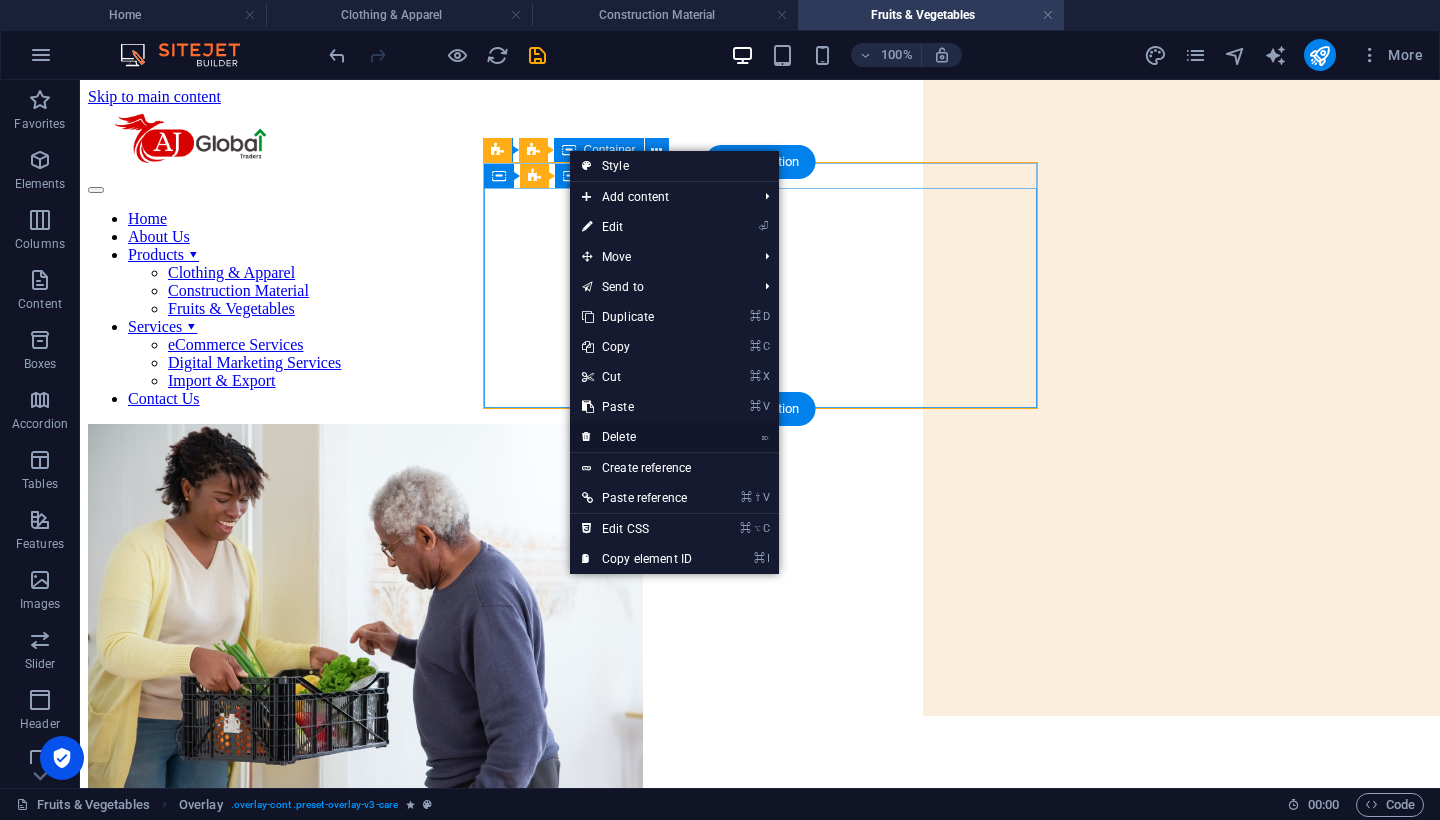 click on "⌦  Delete" at bounding box center [637, 437] 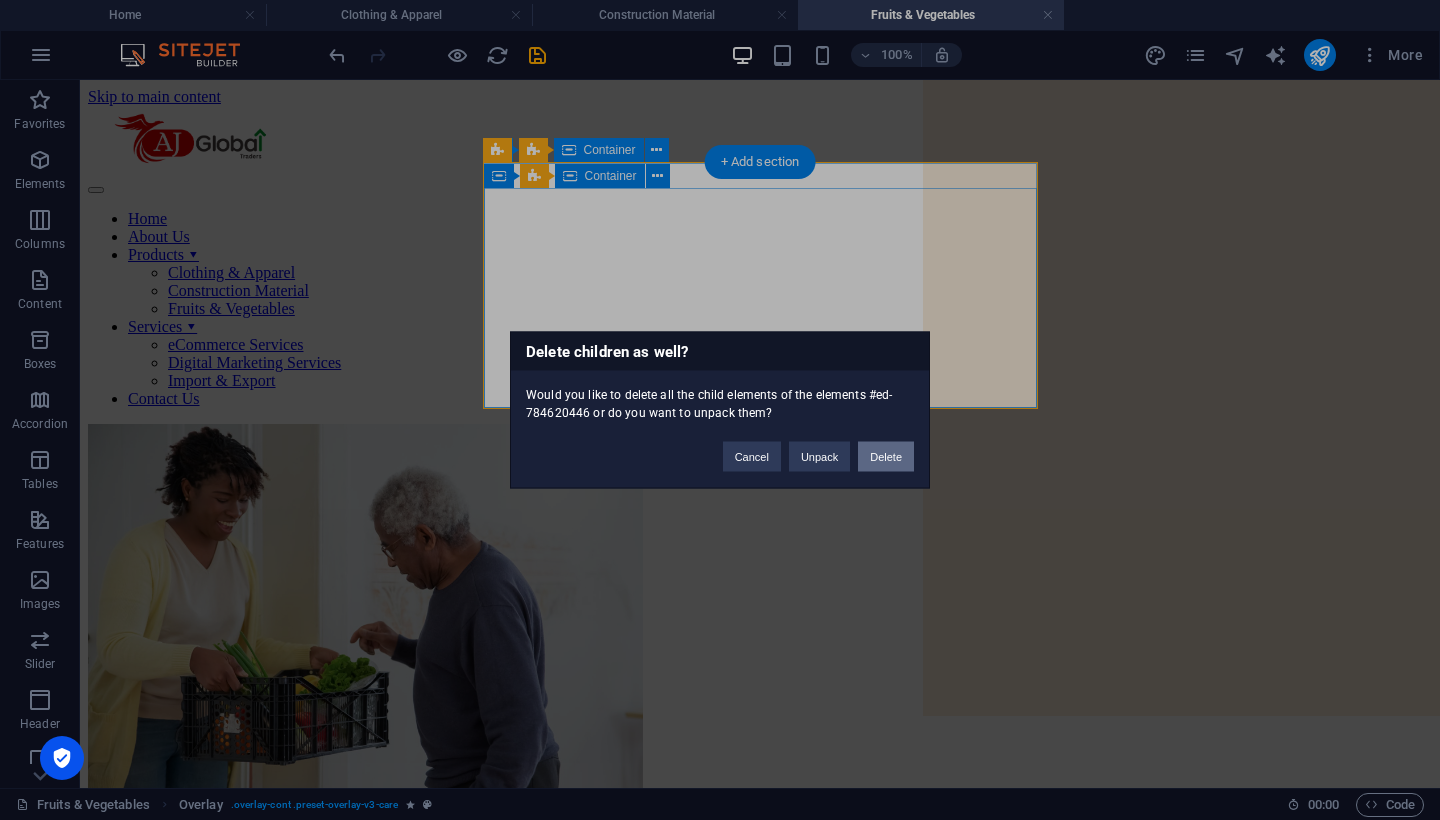 click on "Delete" at bounding box center (886, 457) 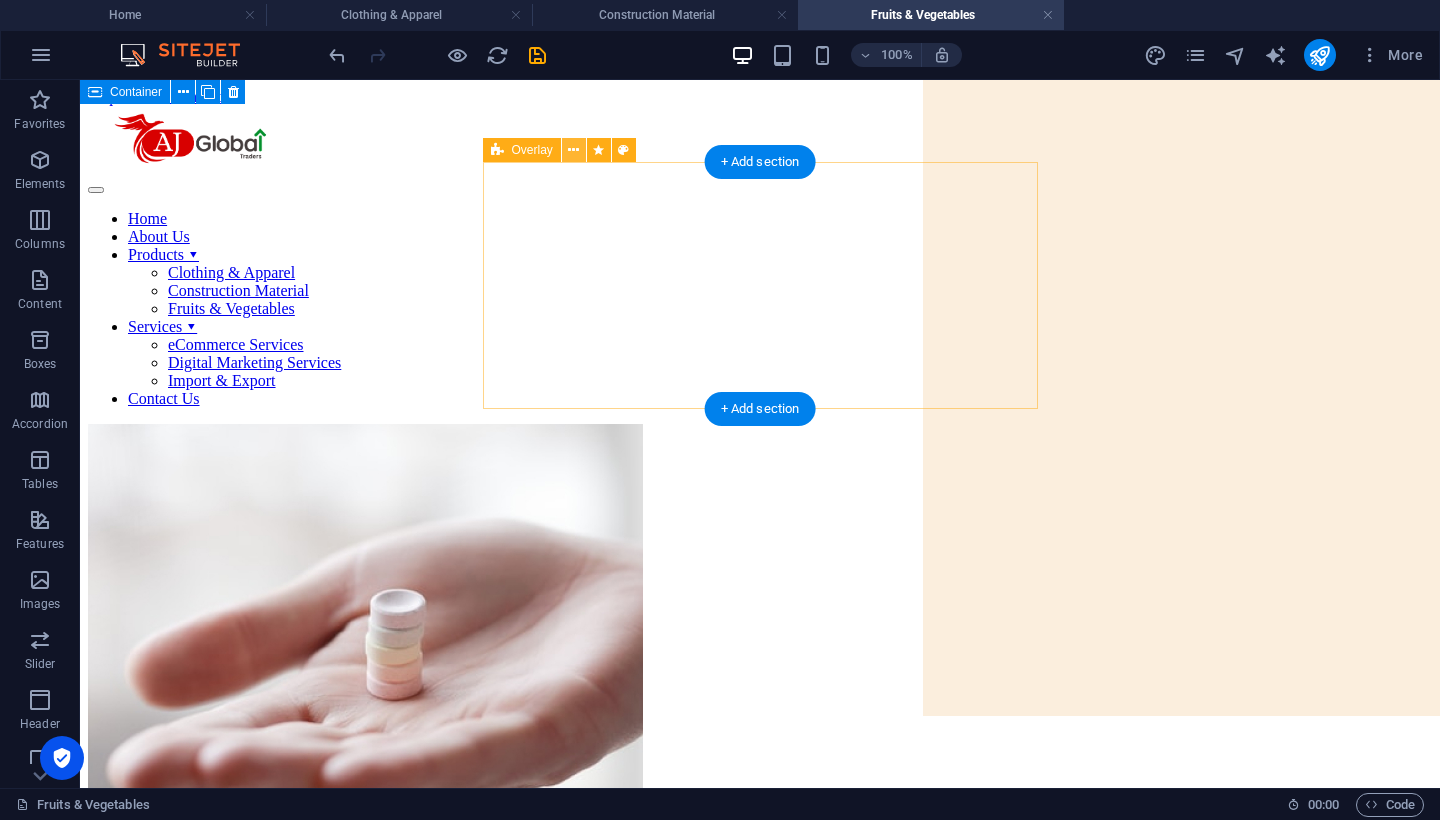 click at bounding box center [573, 150] 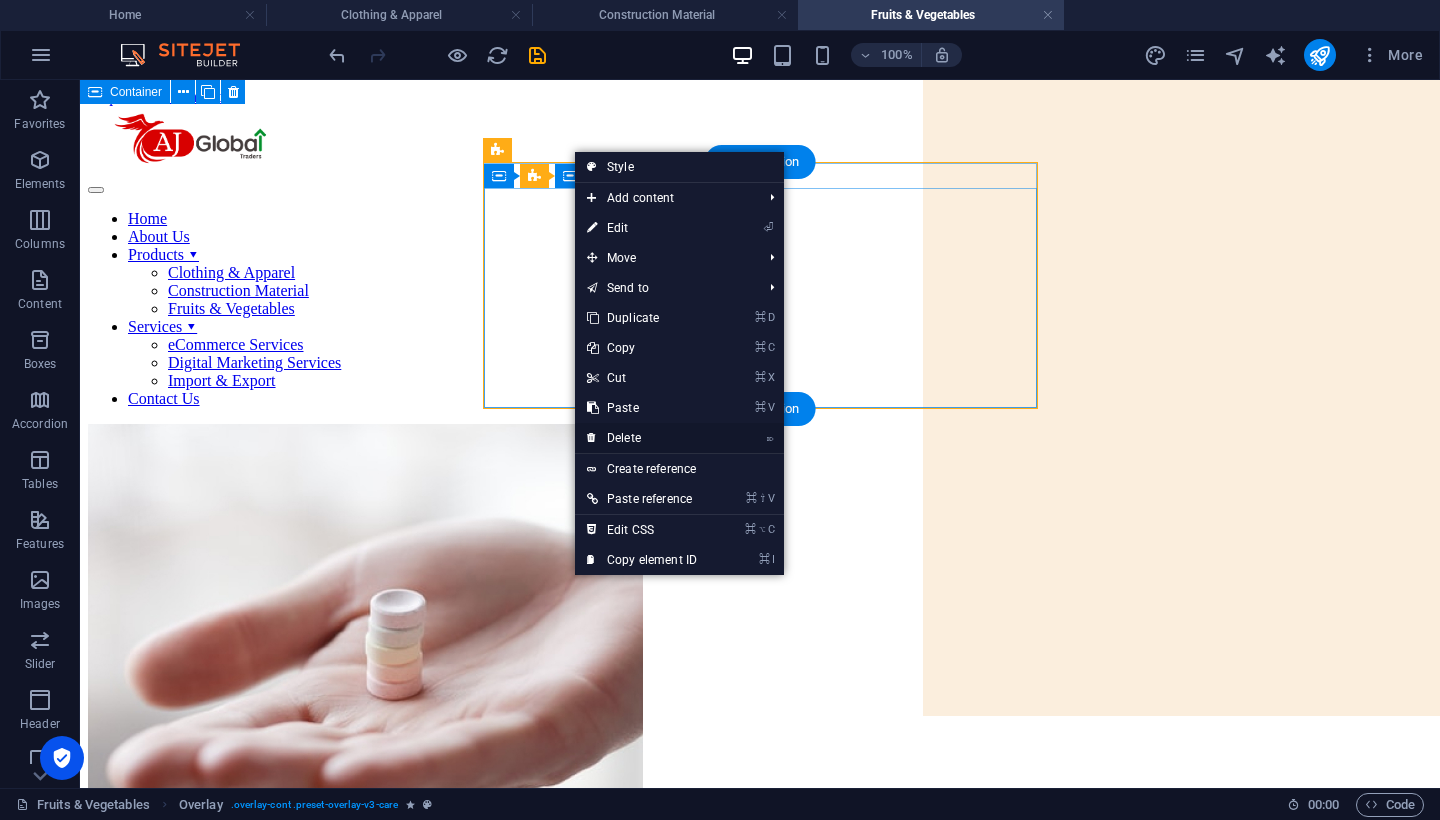 click on "⌦  Delete" at bounding box center (642, 438) 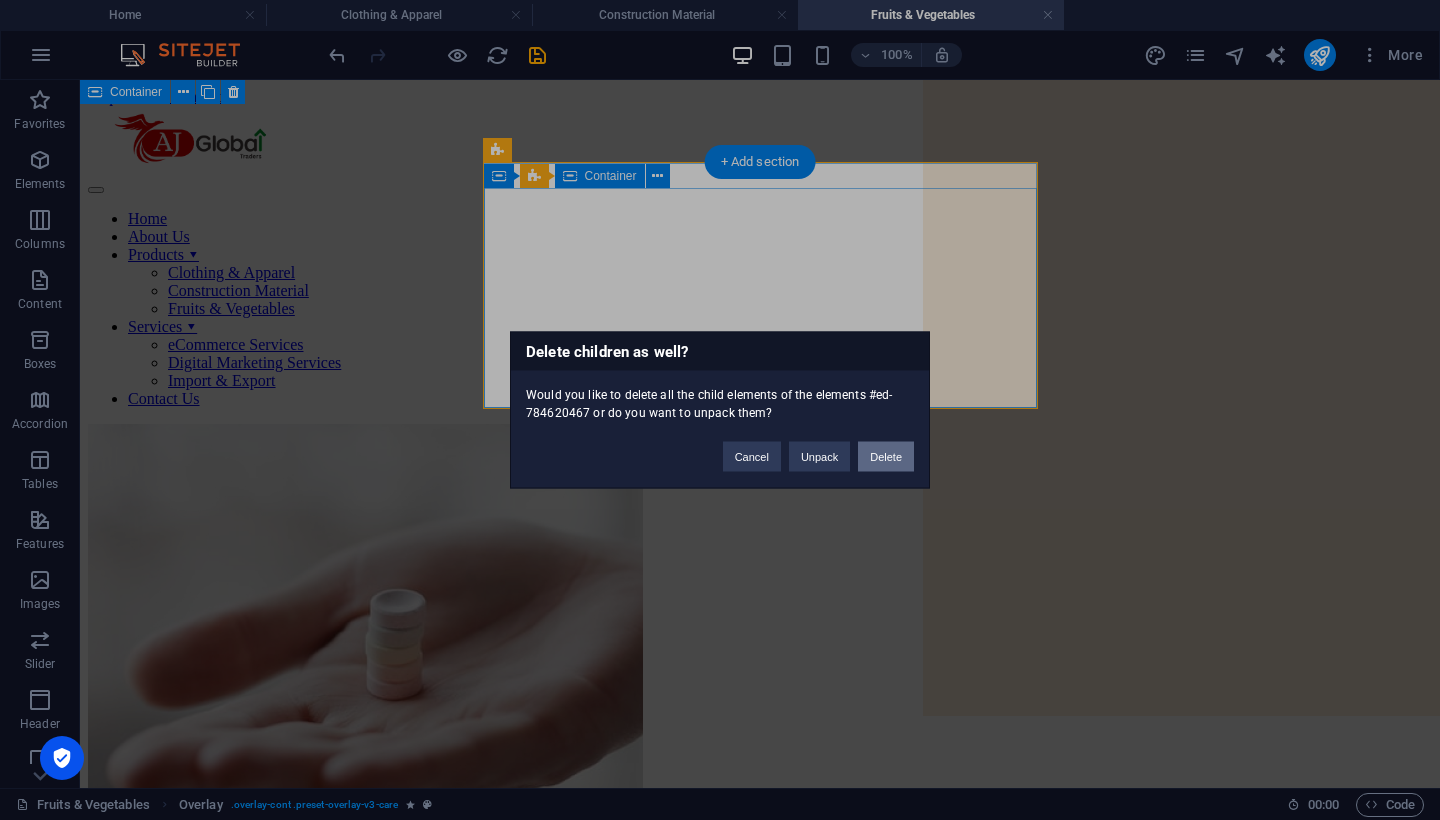 click on "Delete" at bounding box center (886, 457) 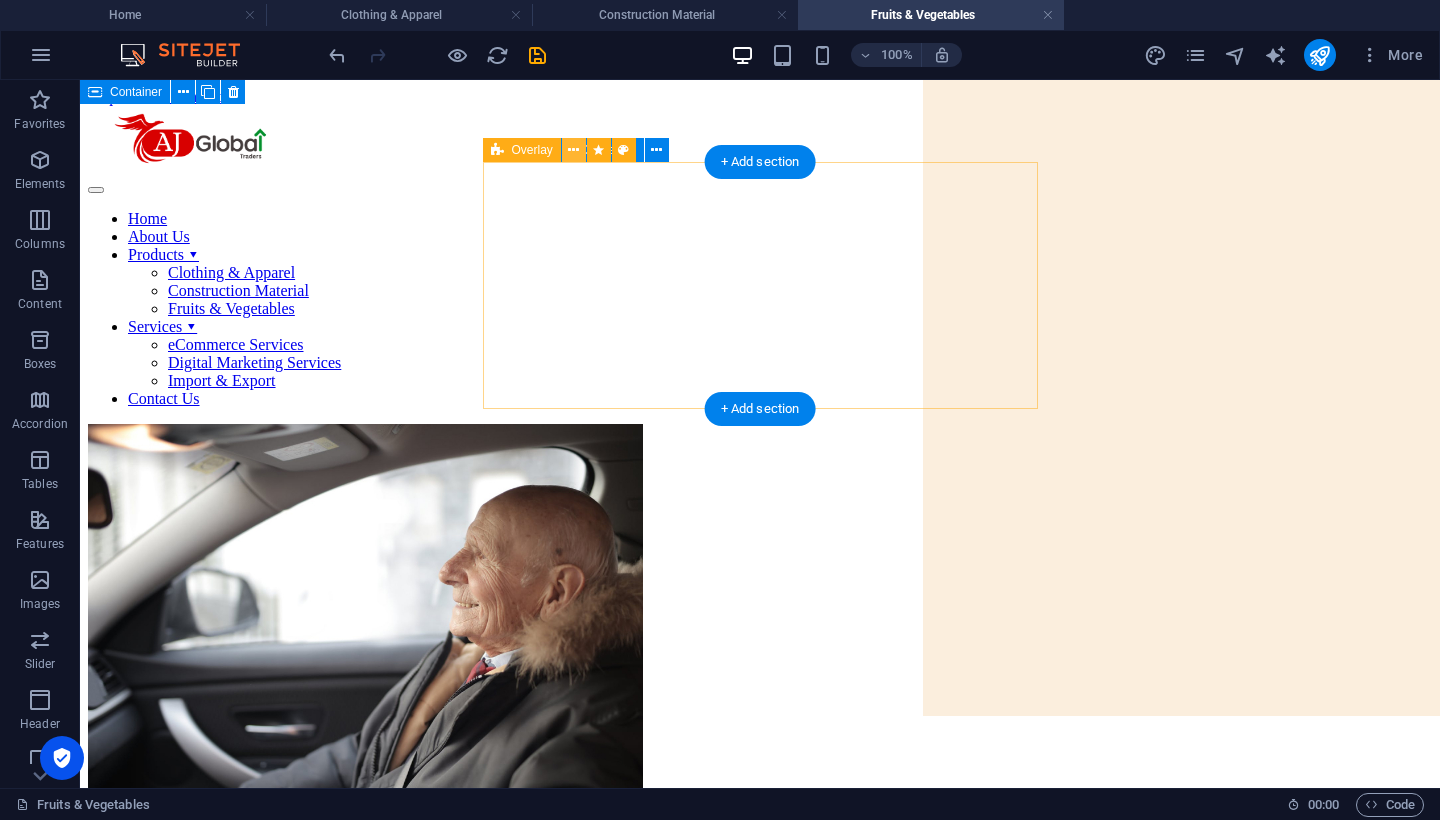 click at bounding box center (573, 150) 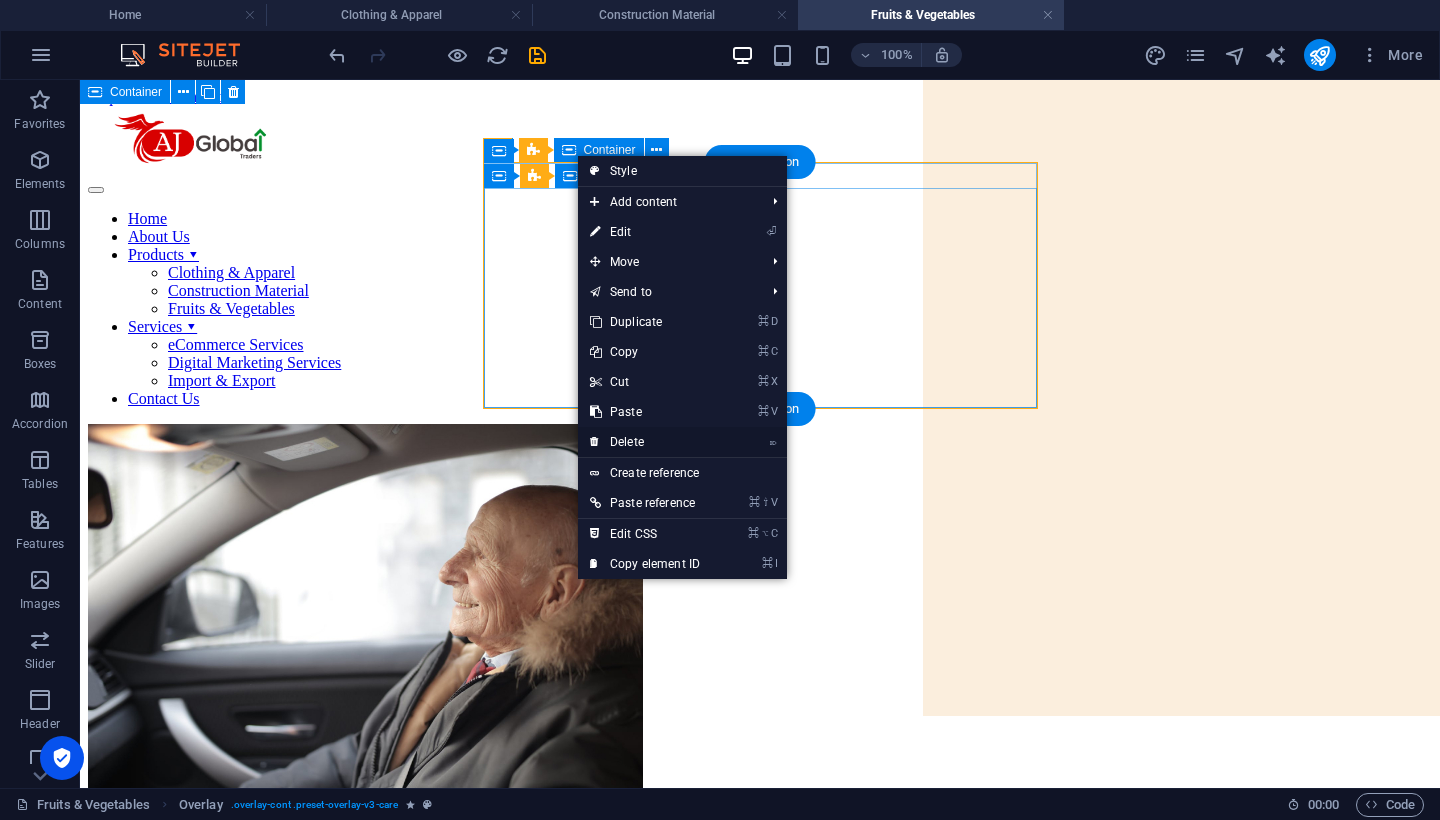 click on "⌦  Delete" at bounding box center [645, 442] 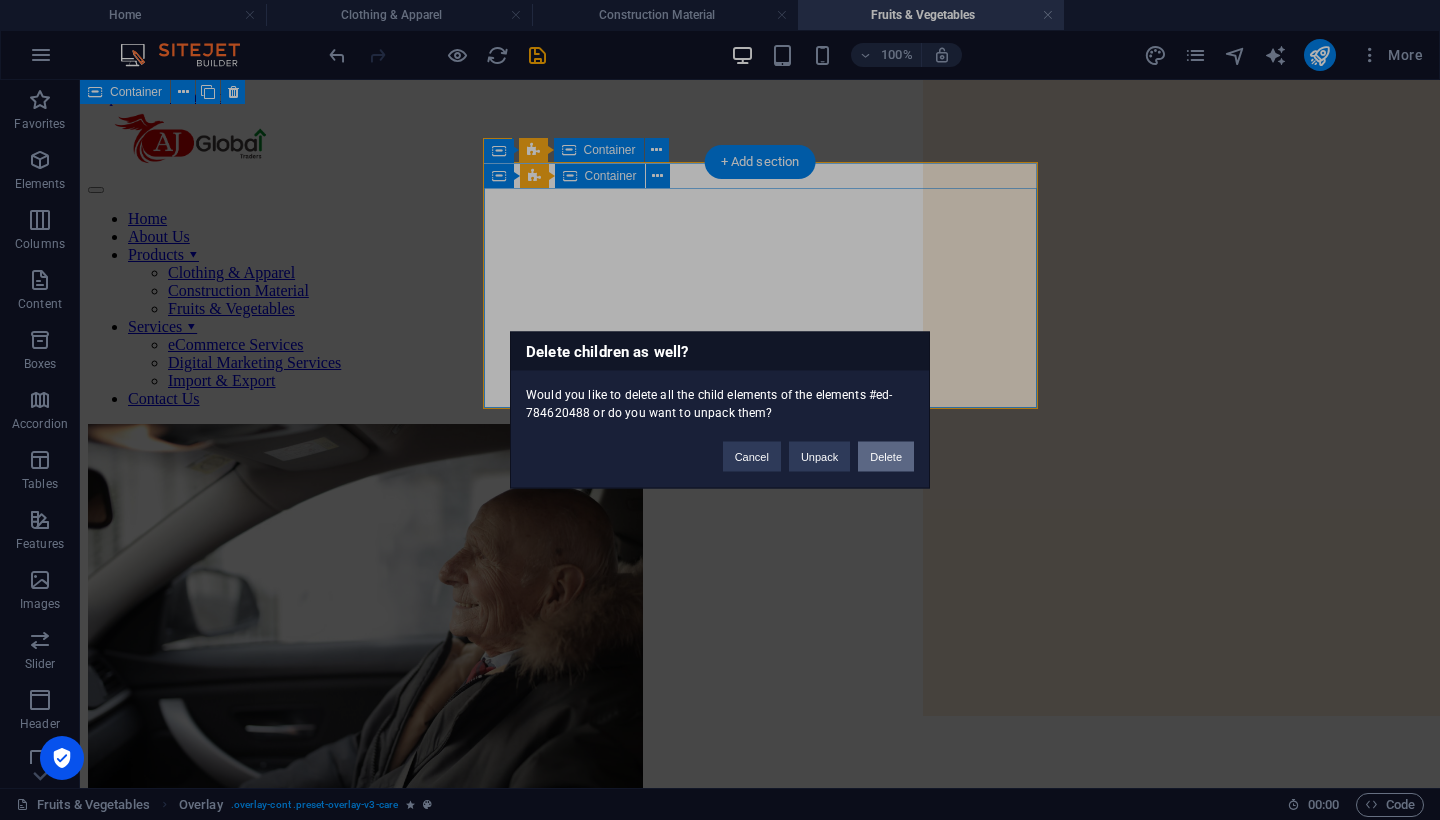 click on "Delete" at bounding box center (886, 457) 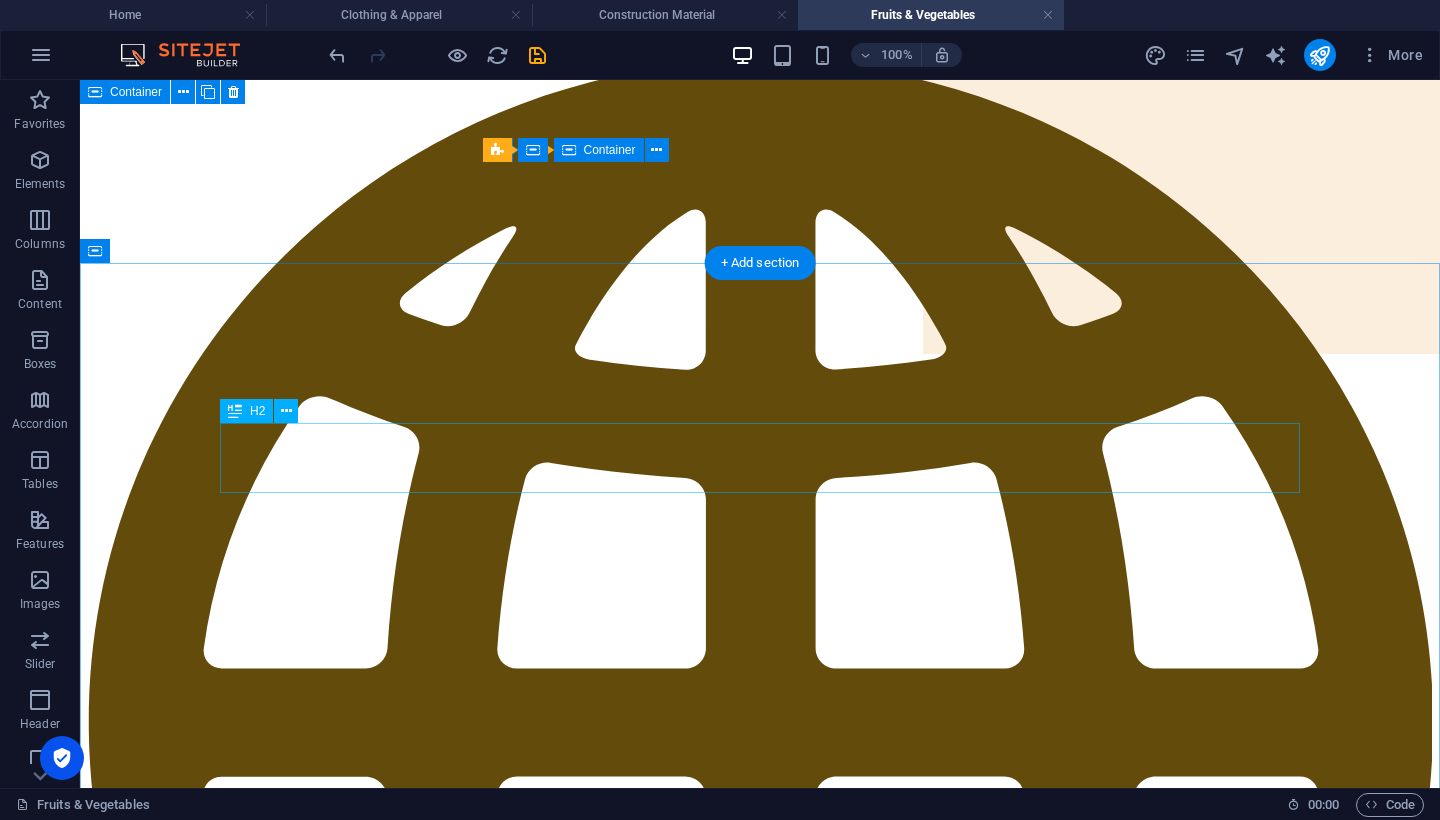 scroll, scrollTop: 339, scrollLeft: 0, axis: vertical 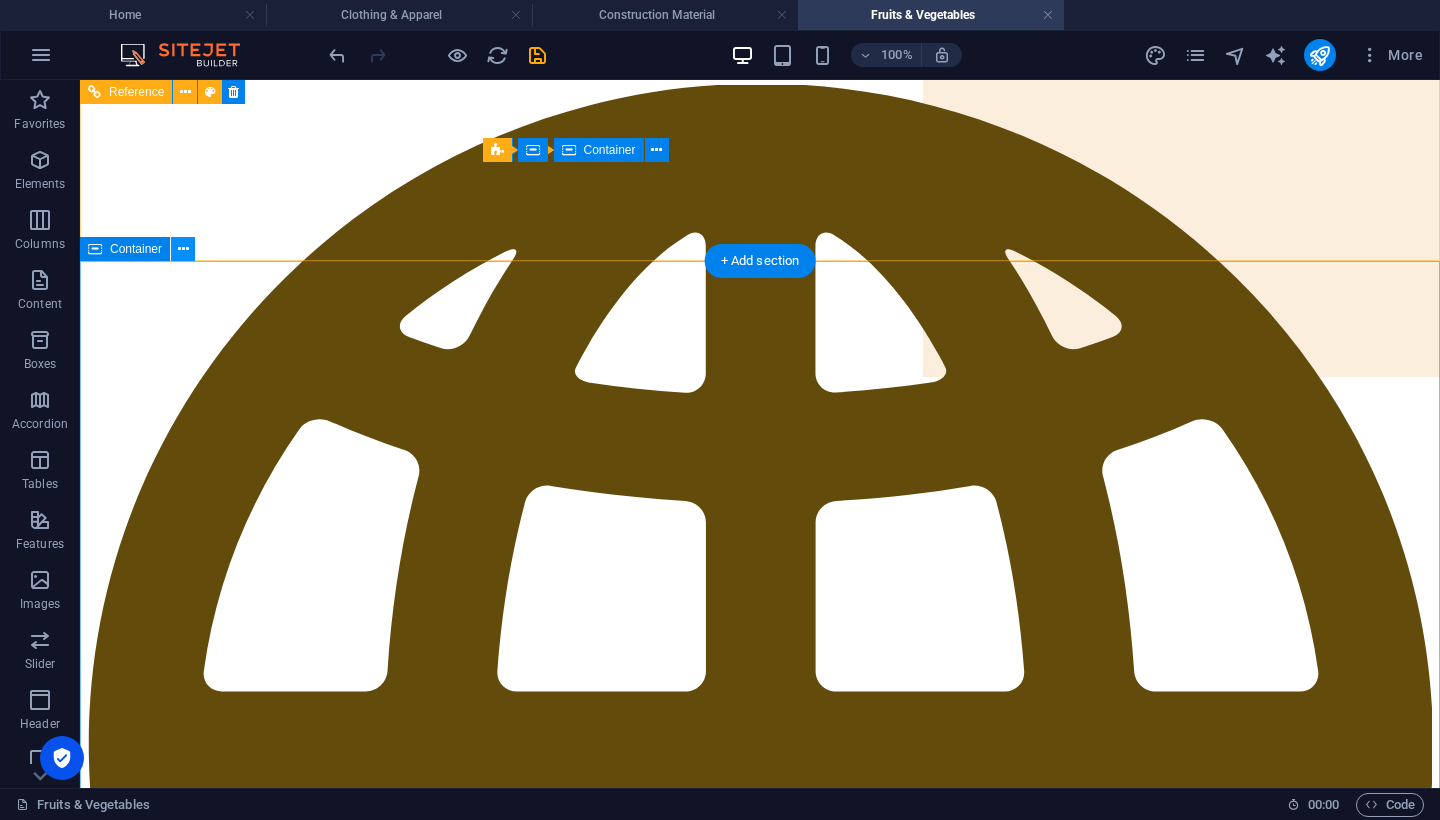 click at bounding box center (183, 249) 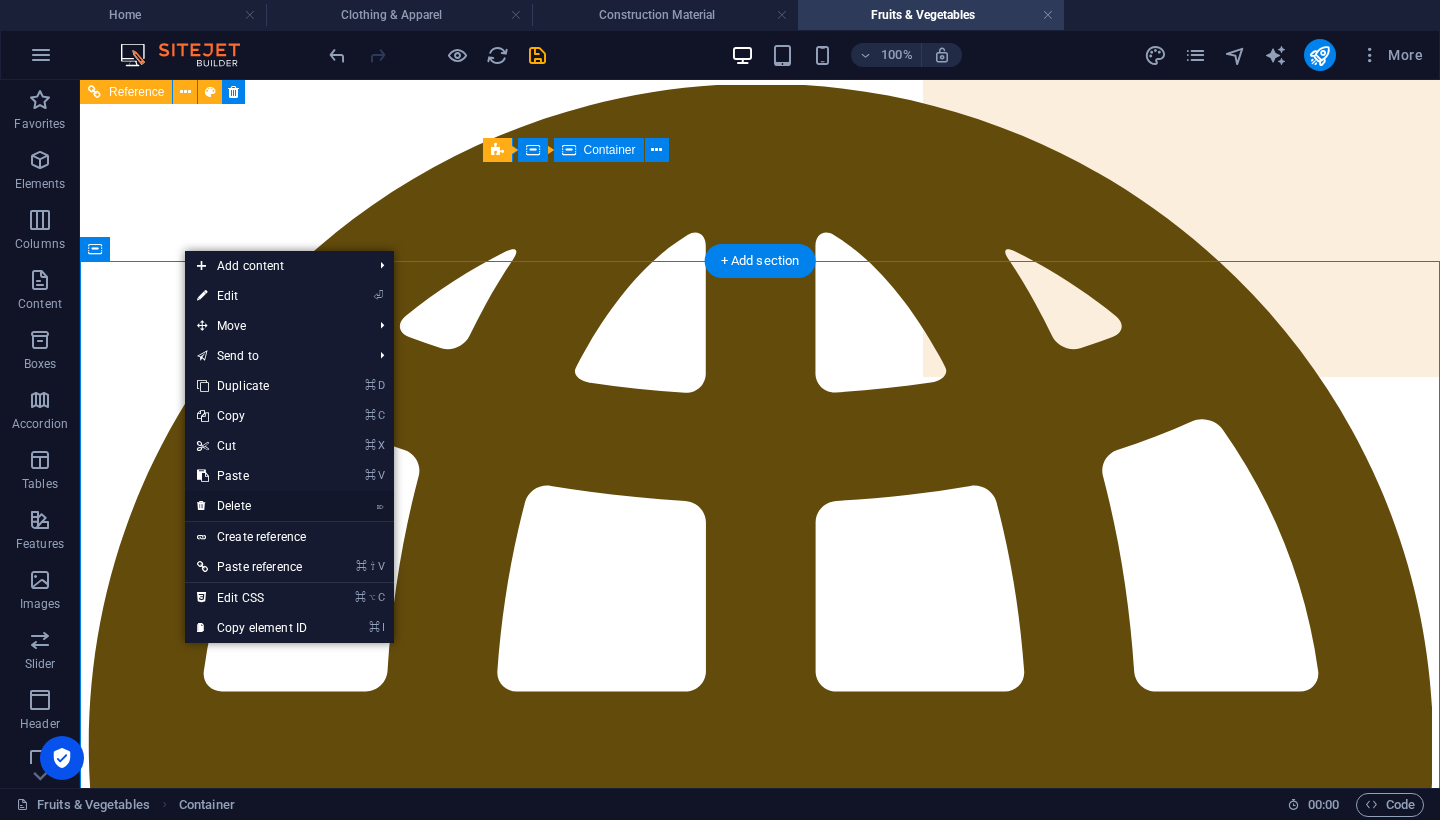 click on "⌦  Delete" at bounding box center [252, 506] 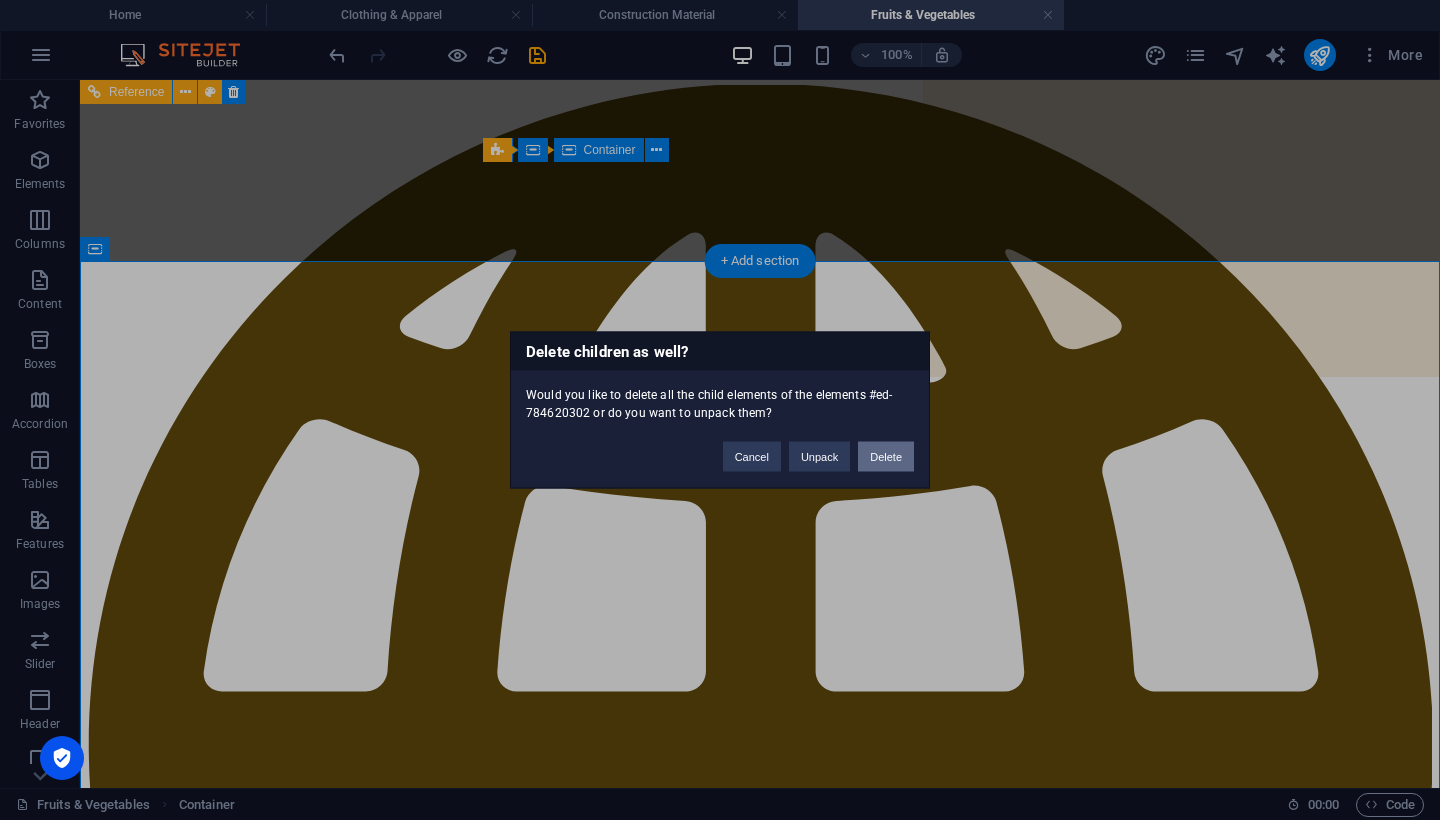 click on "Delete" at bounding box center [886, 457] 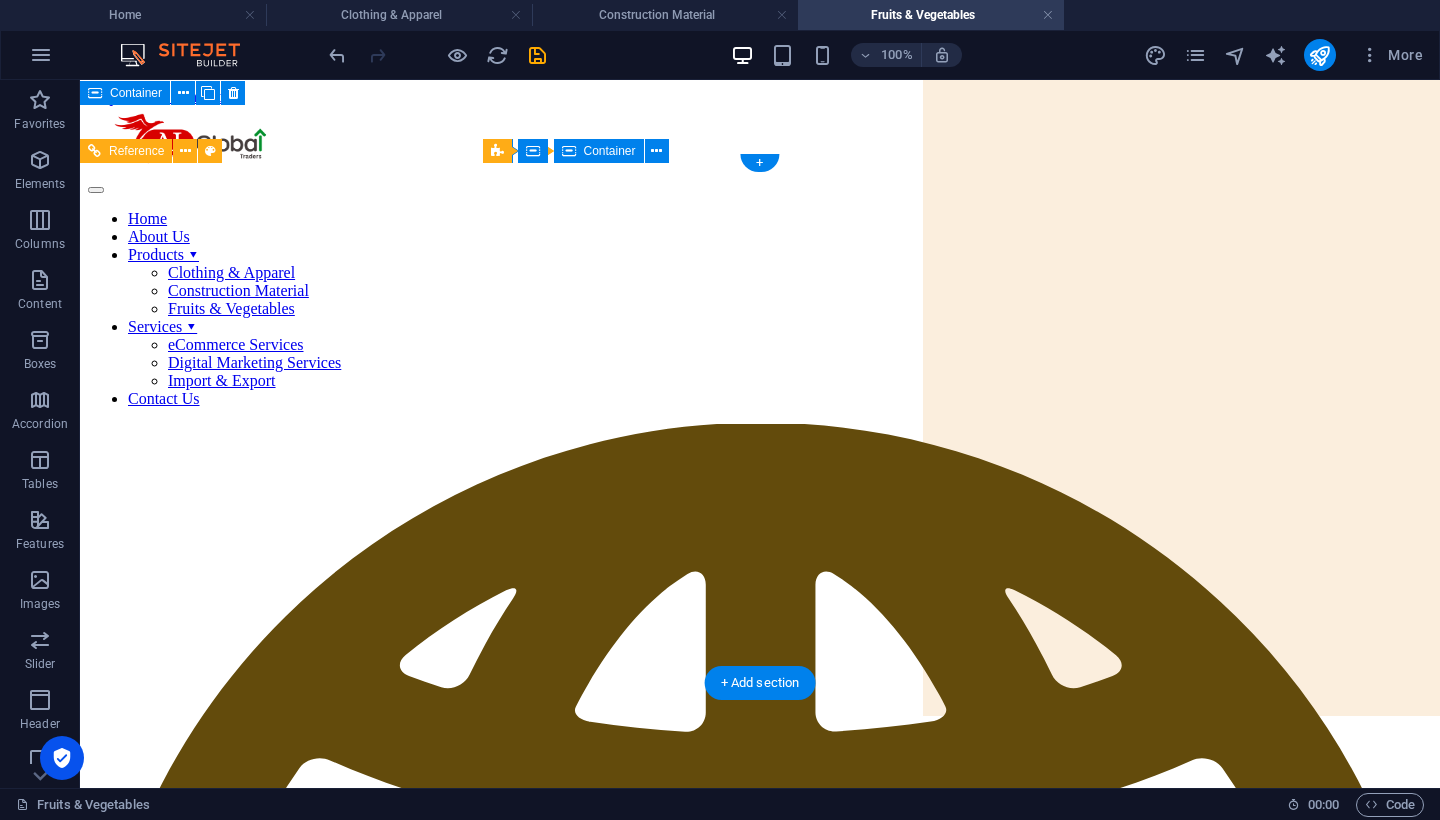 scroll, scrollTop: 0, scrollLeft: 0, axis: both 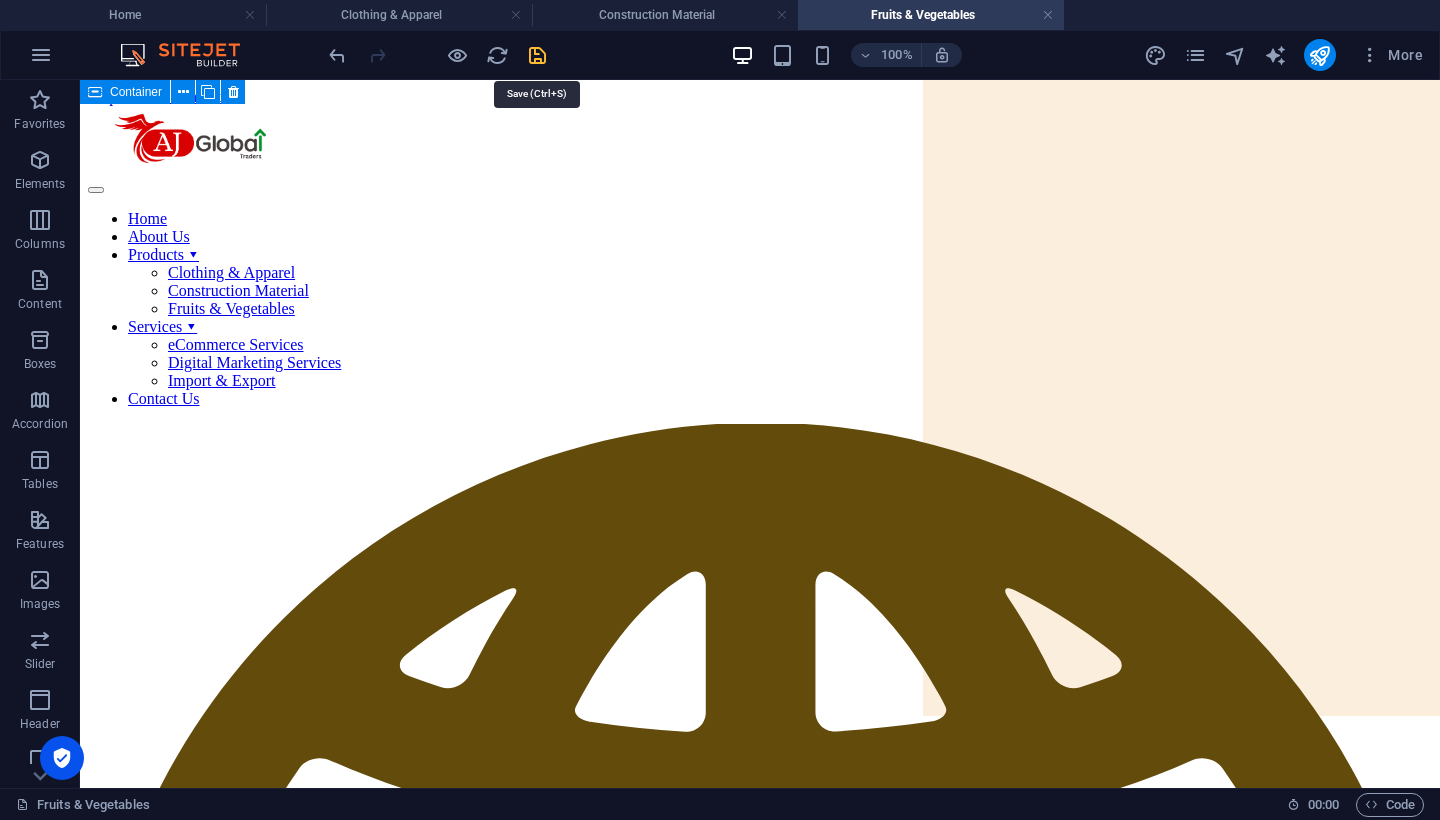 click at bounding box center (537, 55) 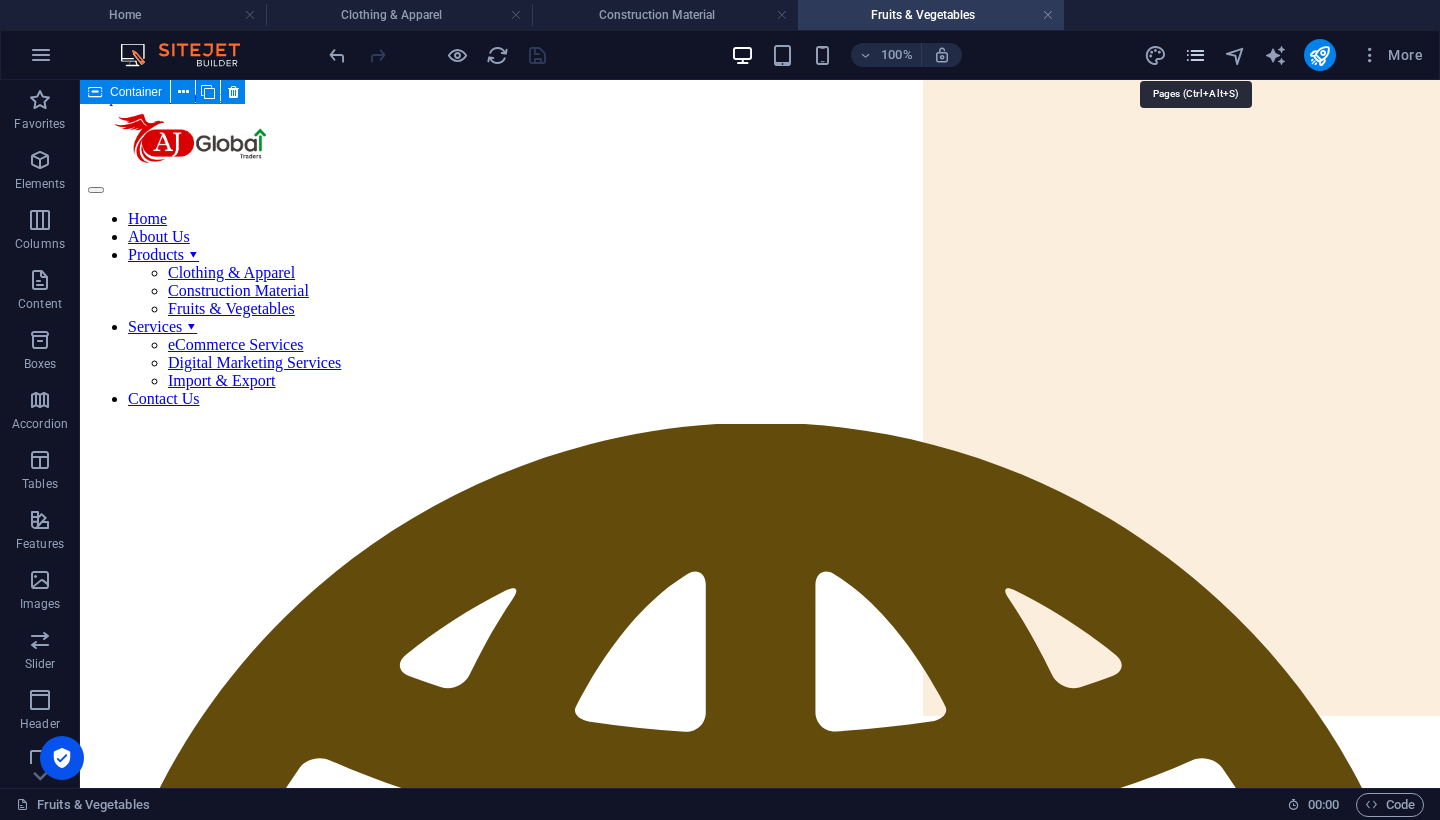 click at bounding box center (1195, 55) 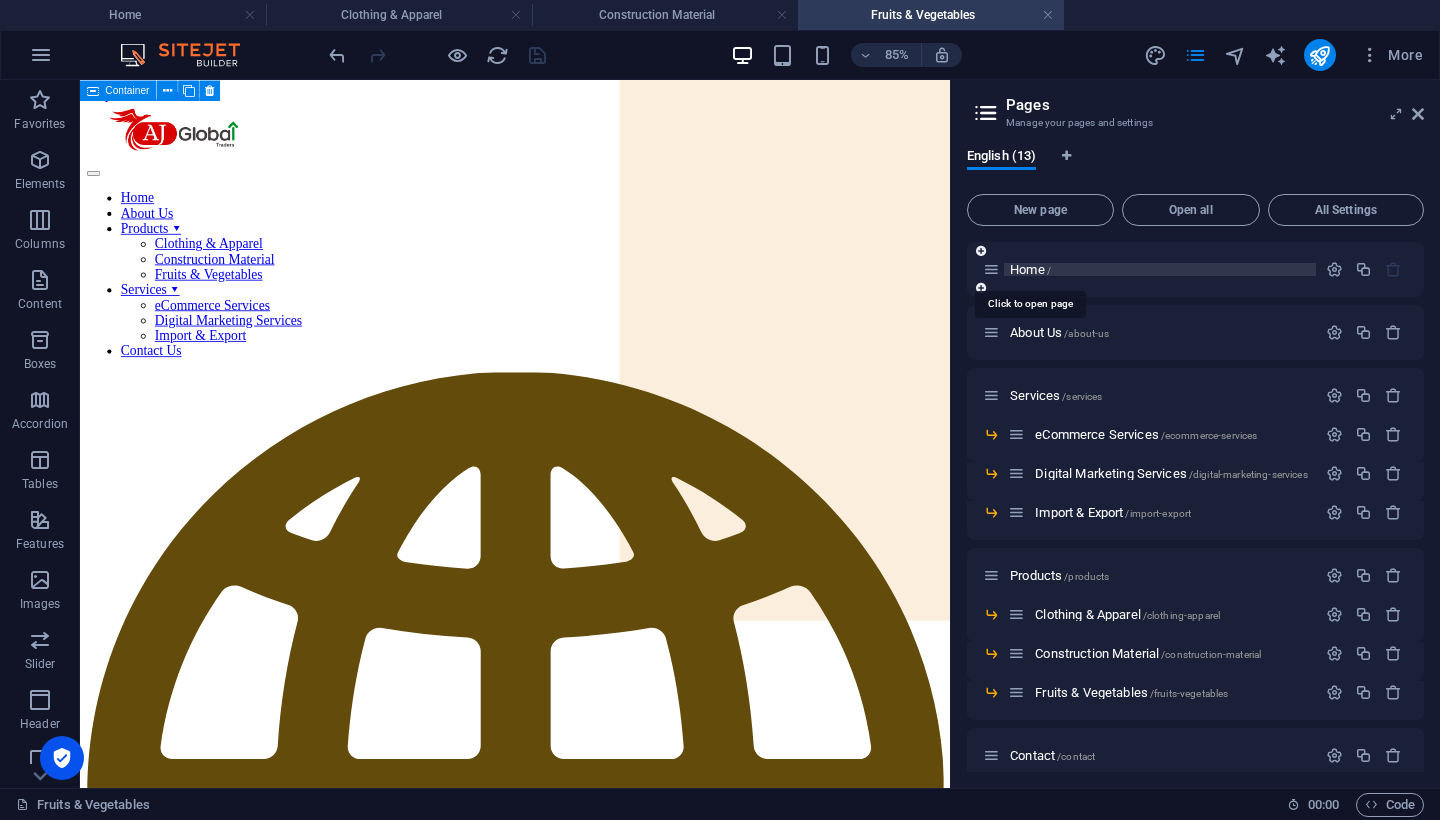 click on "Home /" at bounding box center (1030, 269) 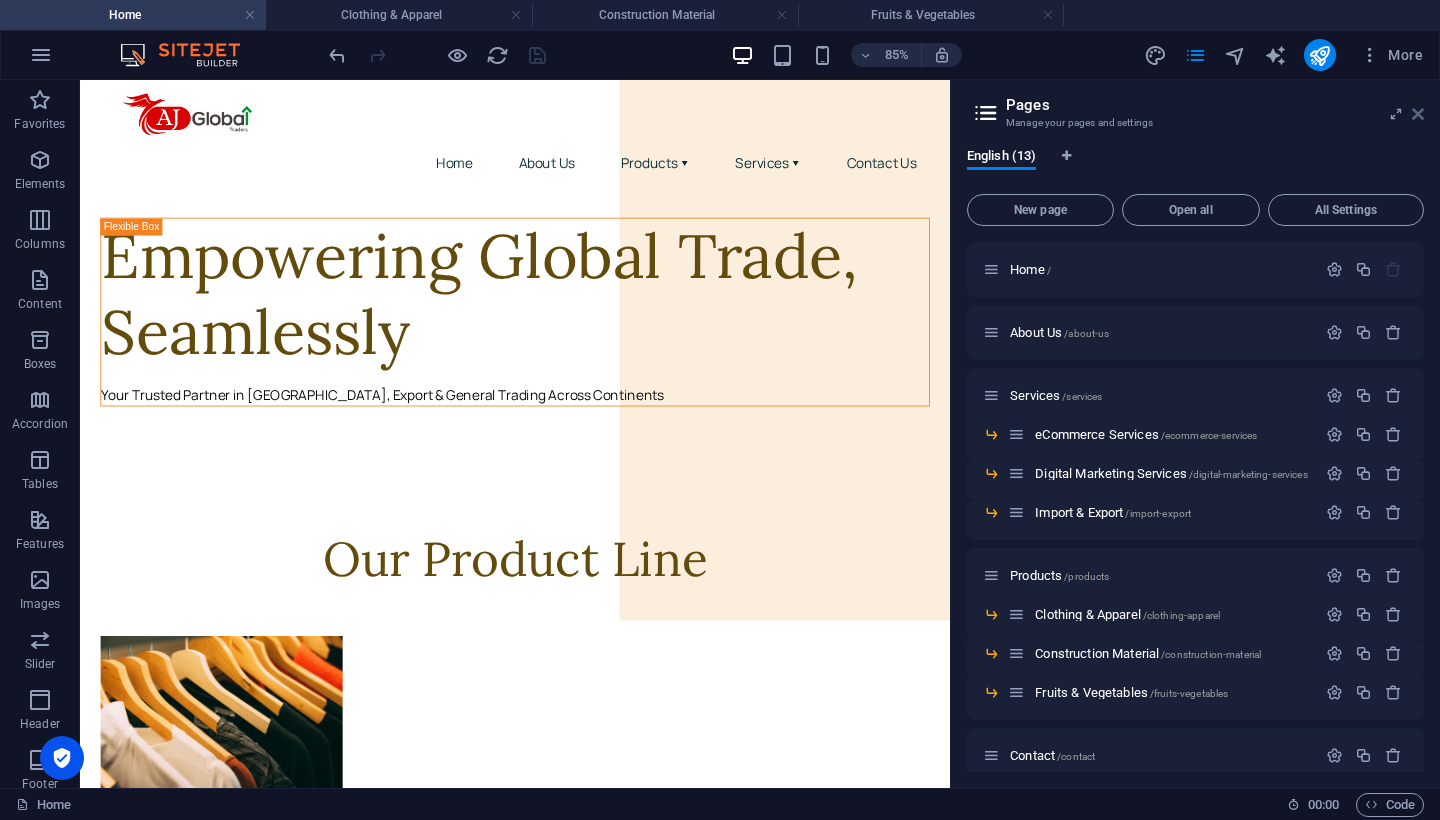 click at bounding box center (1418, 114) 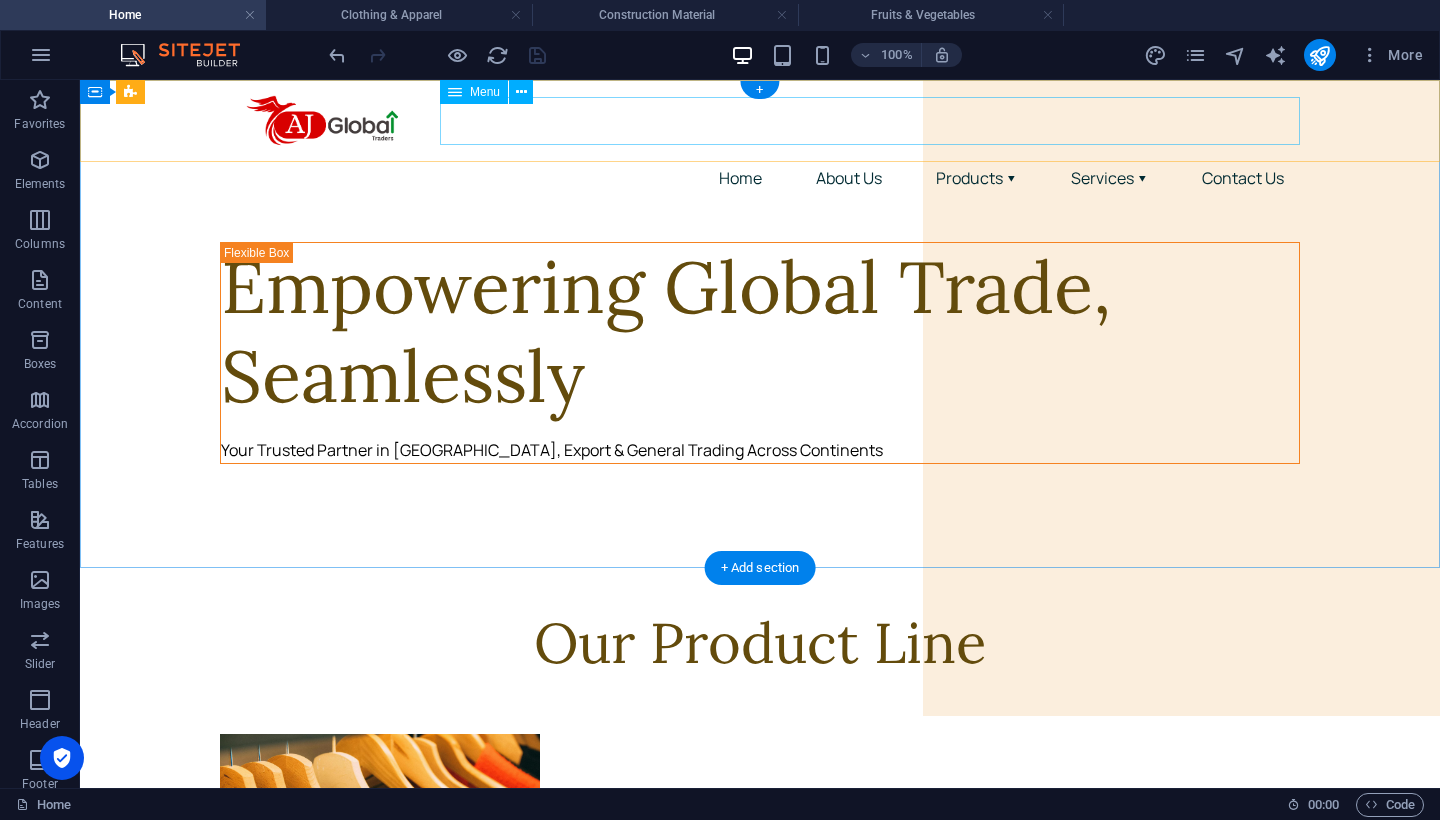click on "Home About Us Products ▾ Clothing & Apparel Construction Material Fruits & Vegetables Services ▾ eCommerce Services Digital Marketing Services Import & Export Contact Us" at bounding box center [760, 178] 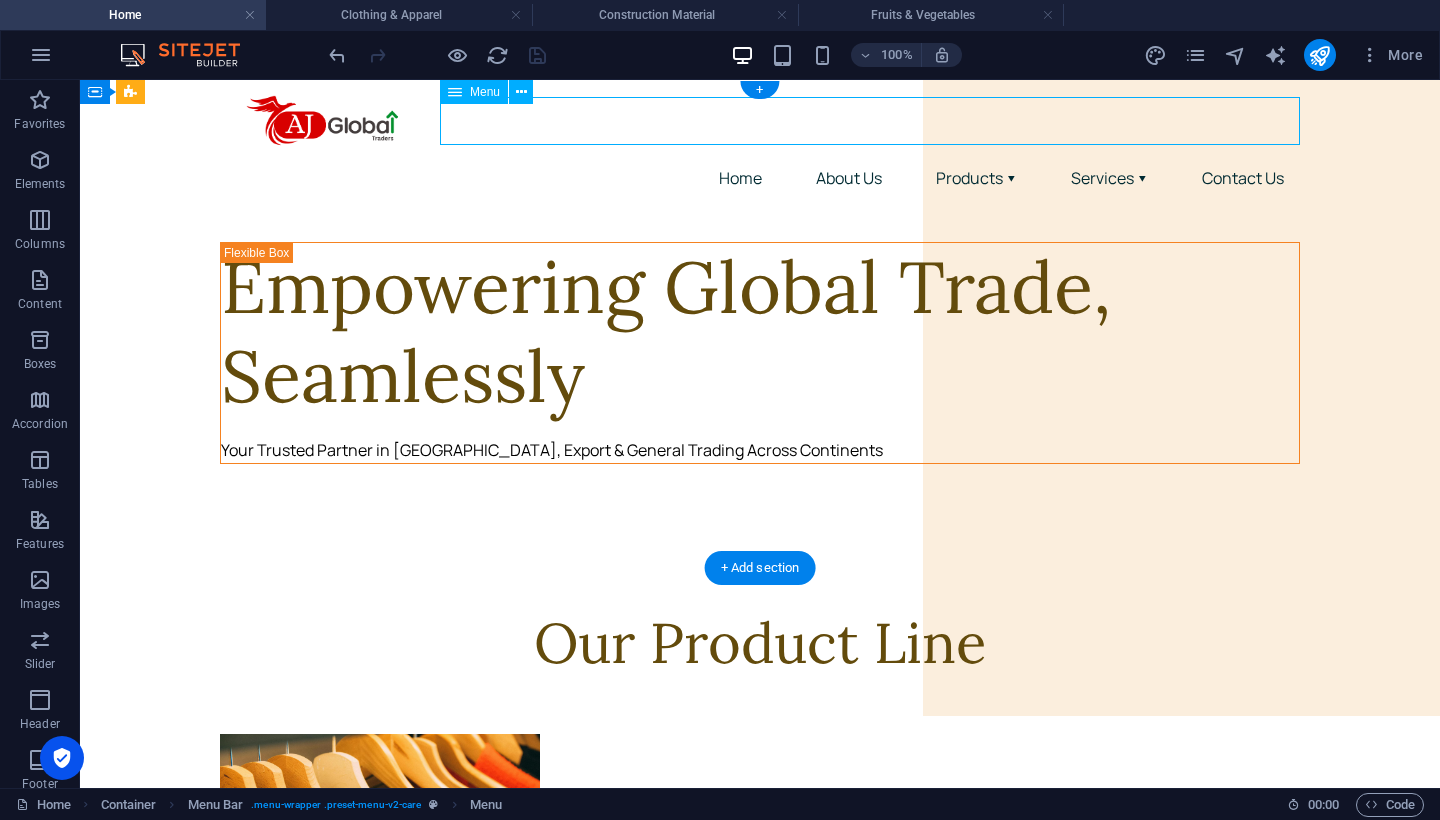 click on "Home About Us Products ▾ Clothing & Apparel Construction Material Fruits & Vegetables Services ▾ eCommerce Services Digital Marketing Services Import & Export Contact Us" at bounding box center (760, 178) 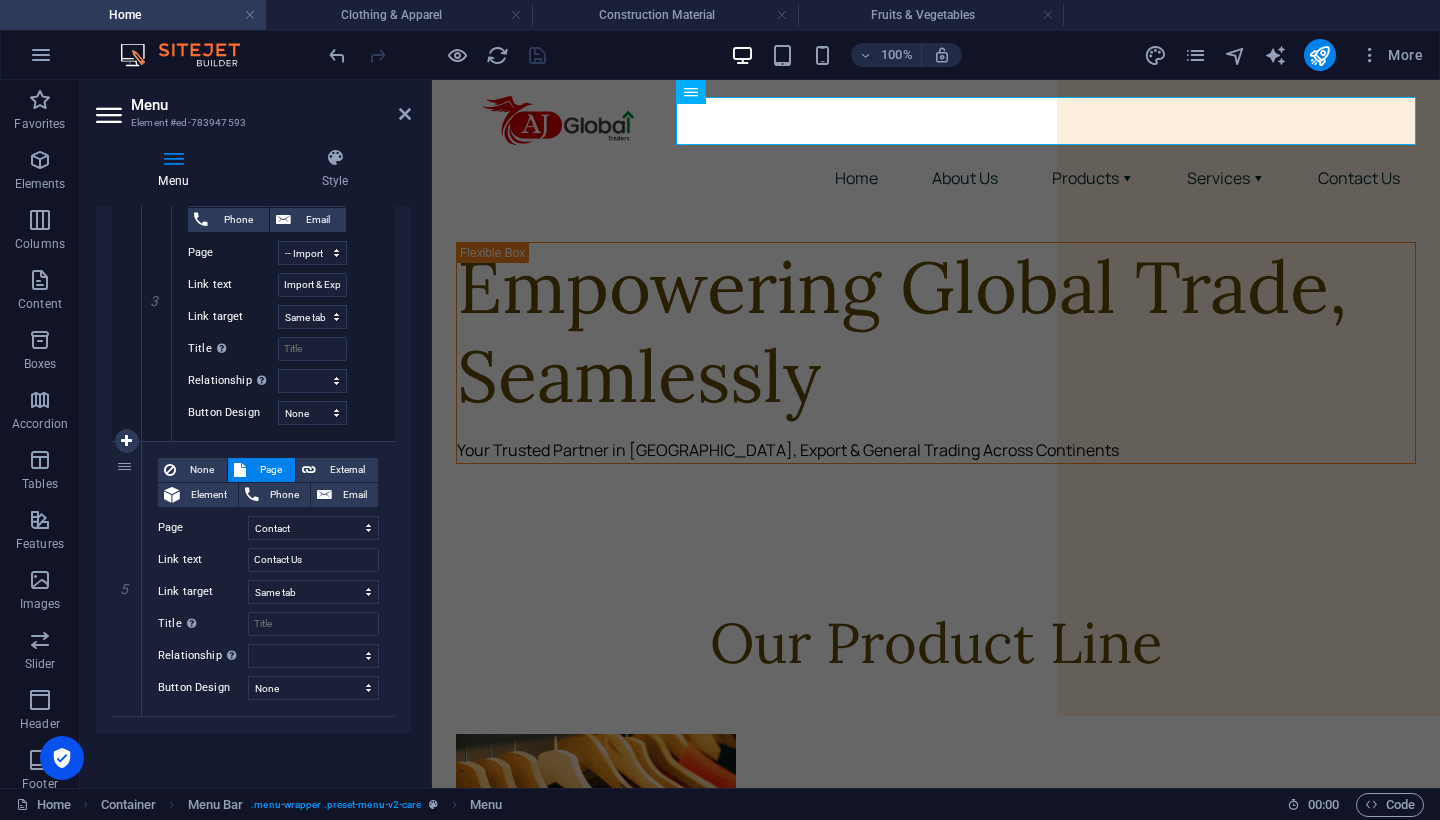 scroll, scrollTop: 2854, scrollLeft: 0, axis: vertical 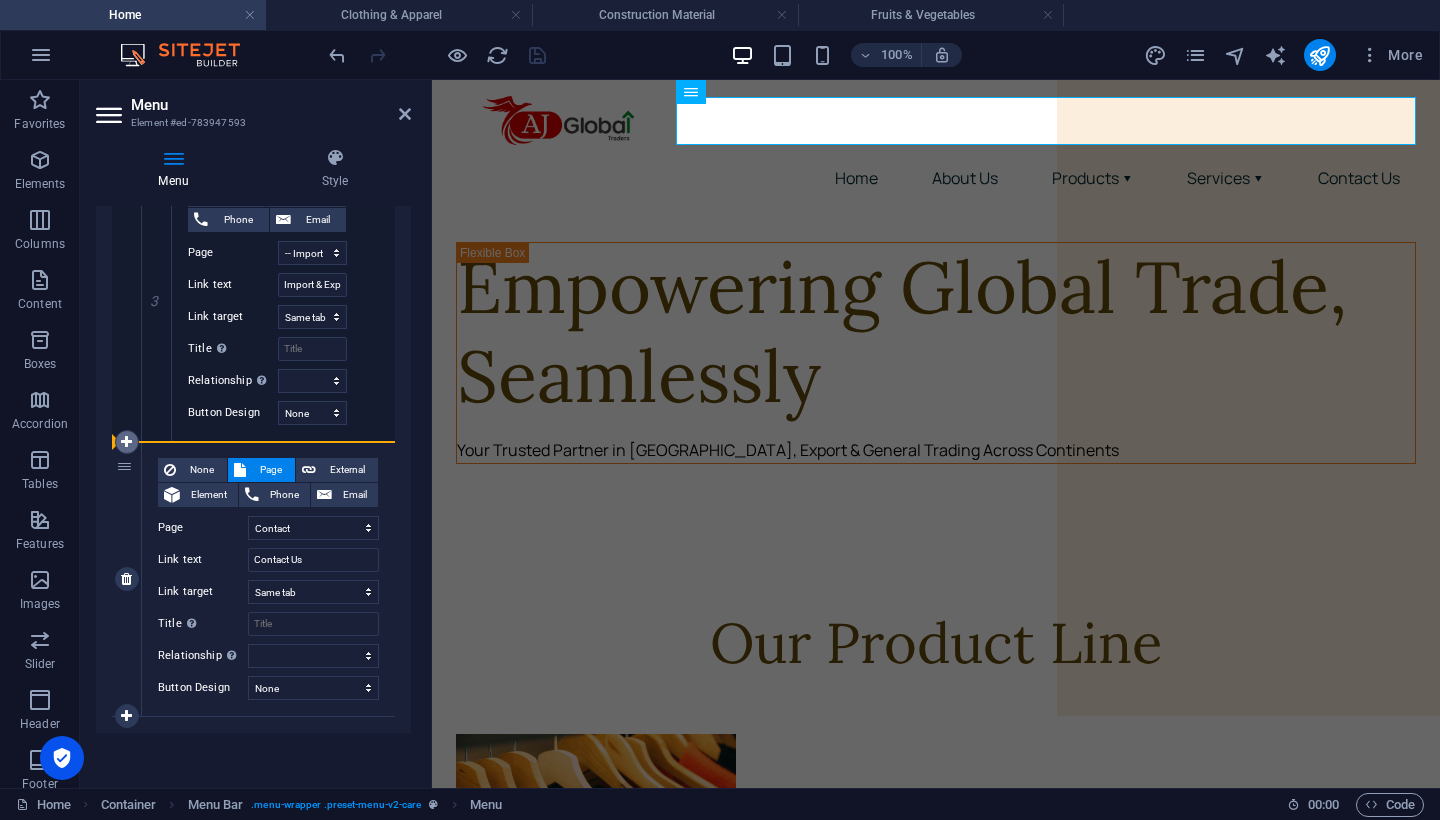 drag, startPoint x: 121, startPoint y: 312, endPoint x: 122, endPoint y: 447, distance: 135.00371 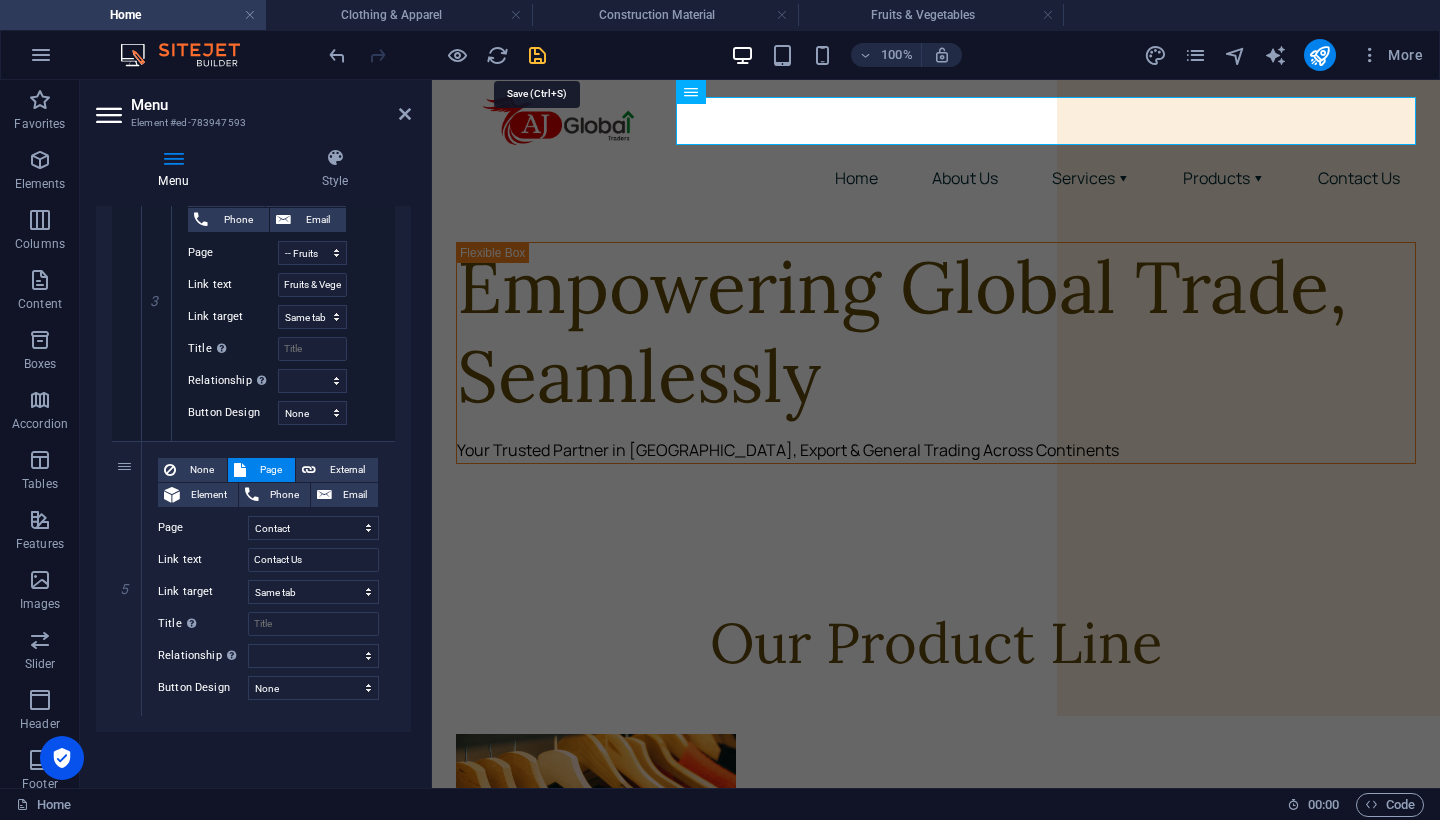 click at bounding box center (537, 55) 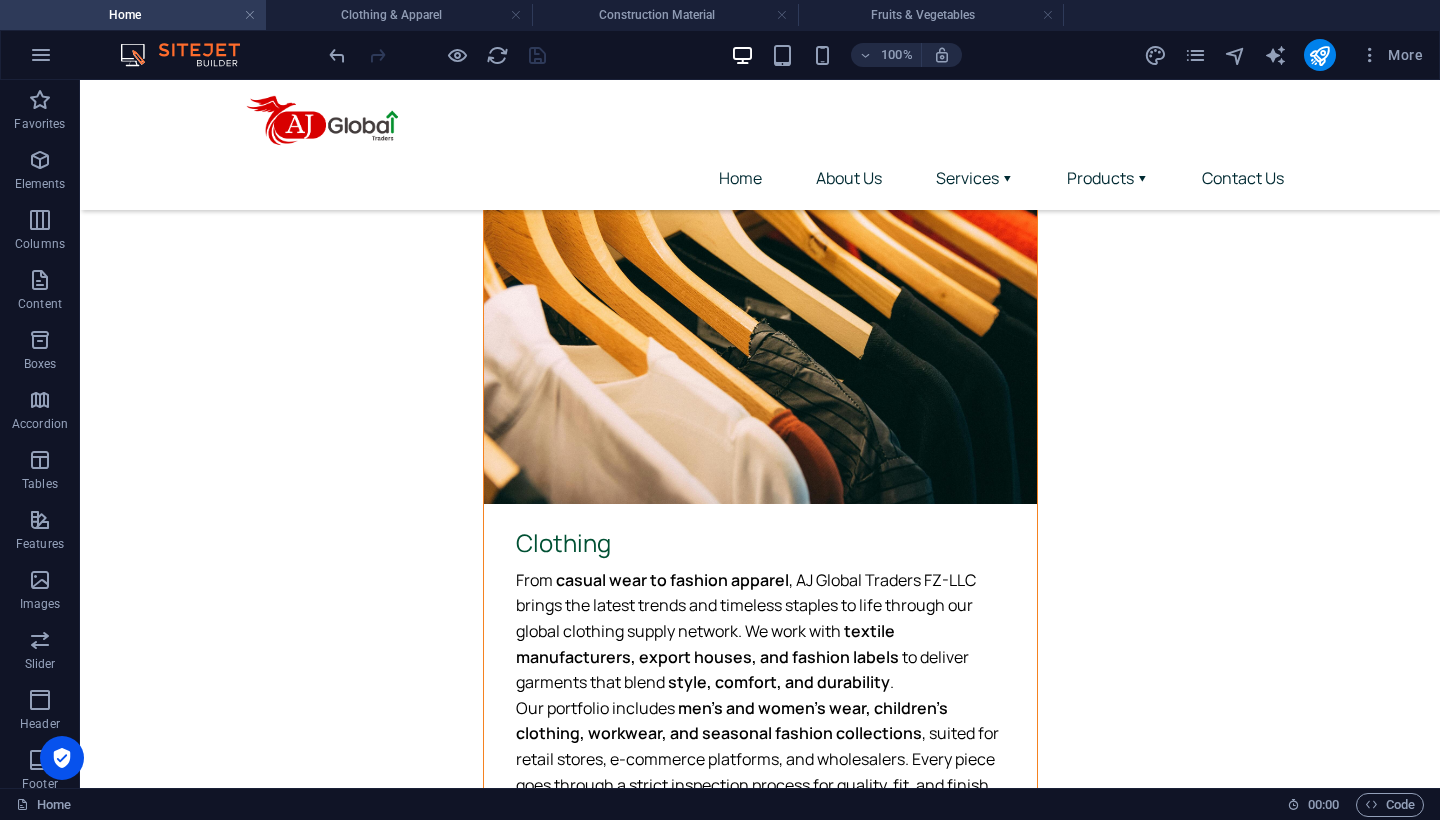 scroll, scrollTop: 2321, scrollLeft: 0, axis: vertical 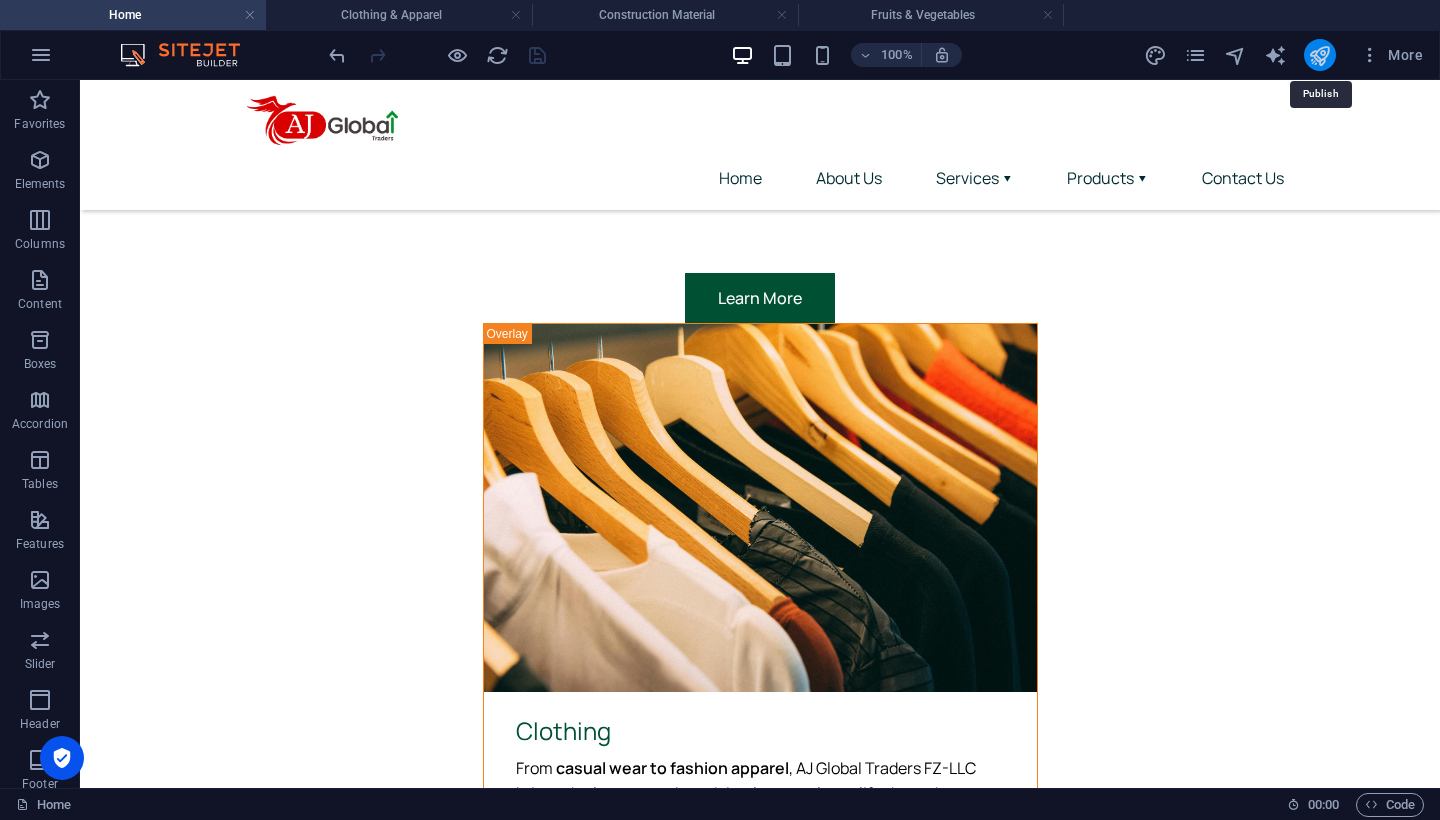 click at bounding box center (1319, 55) 